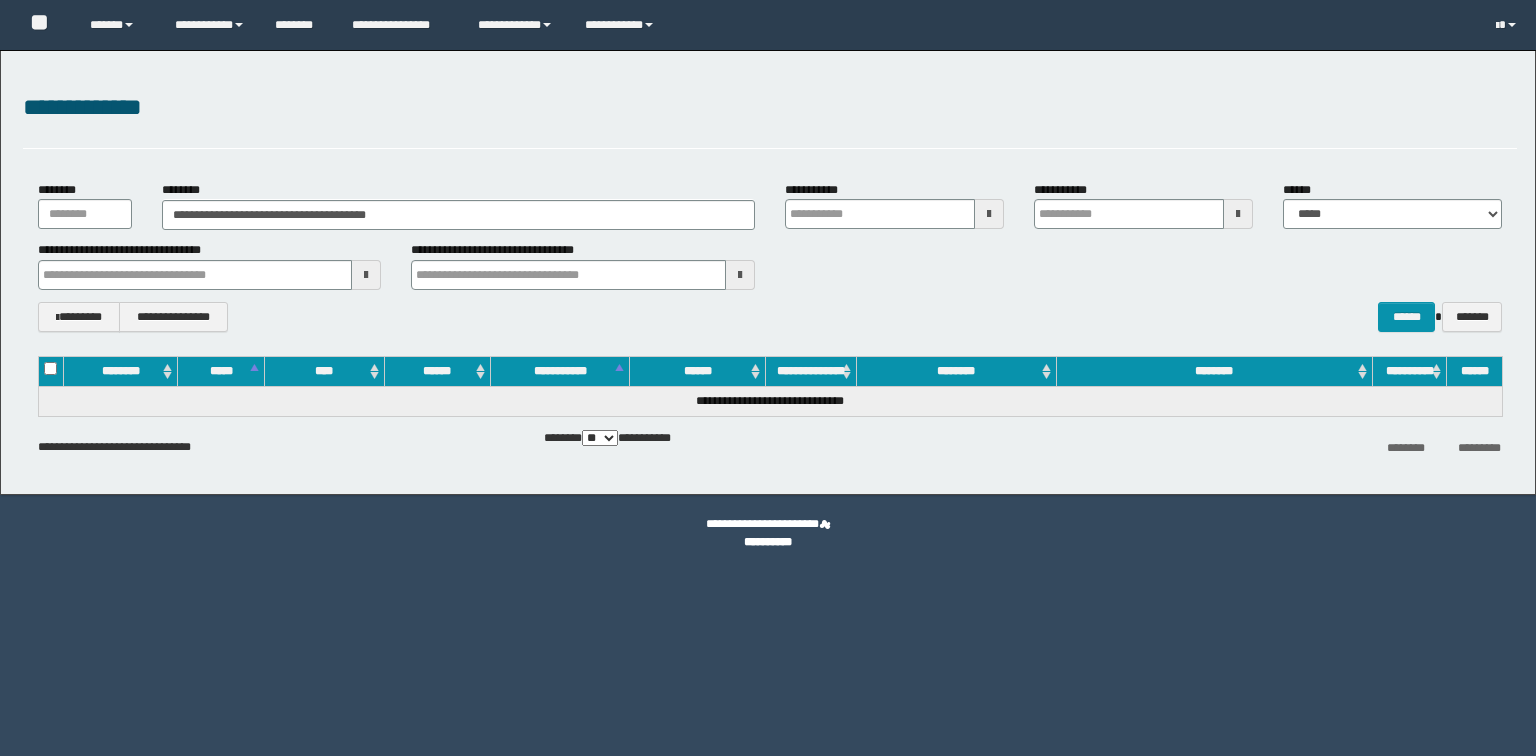 scroll, scrollTop: 0, scrollLeft: 0, axis: both 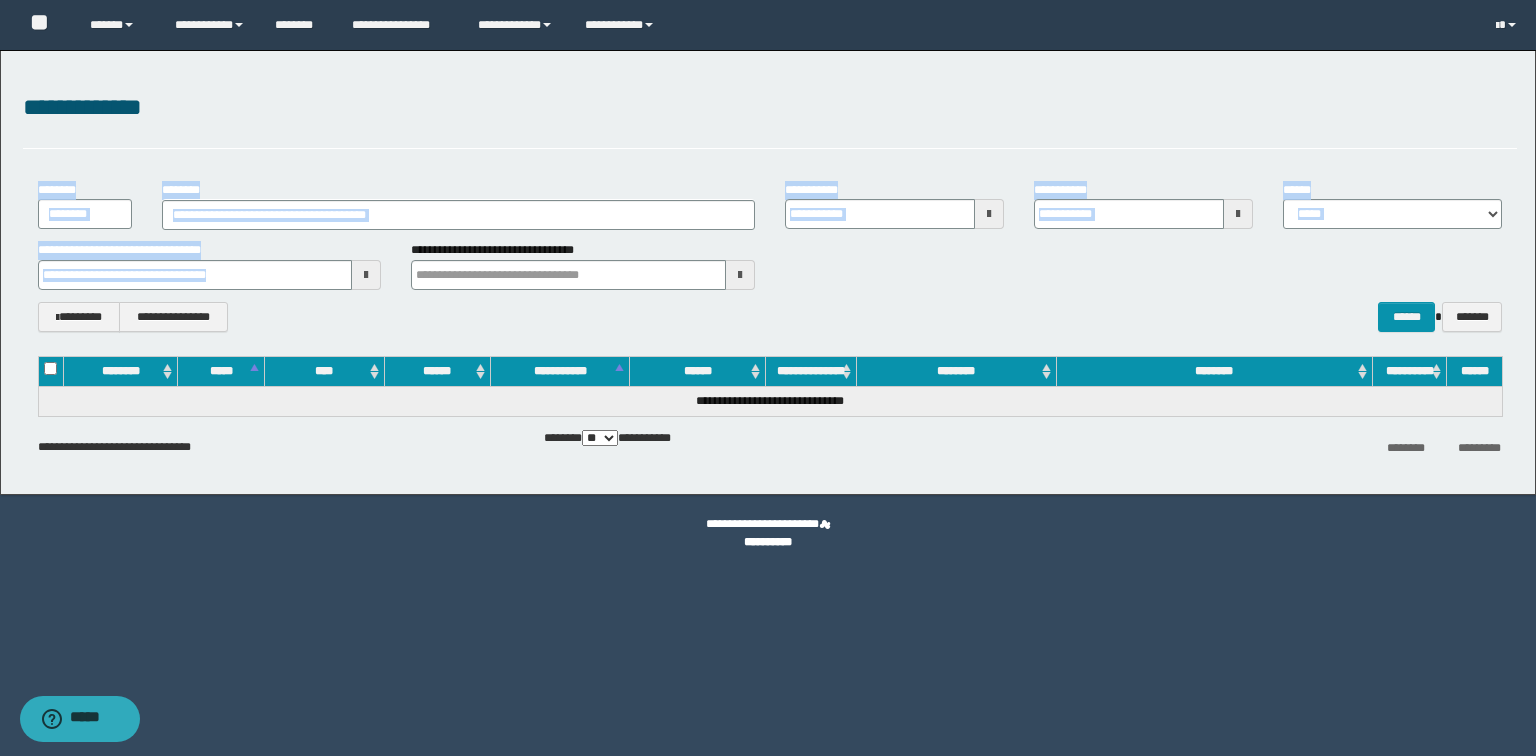 drag, startPoint x: 568, startPoint y: 232, endPoint x: 69, endPoint y: 178, distance: 501.91333 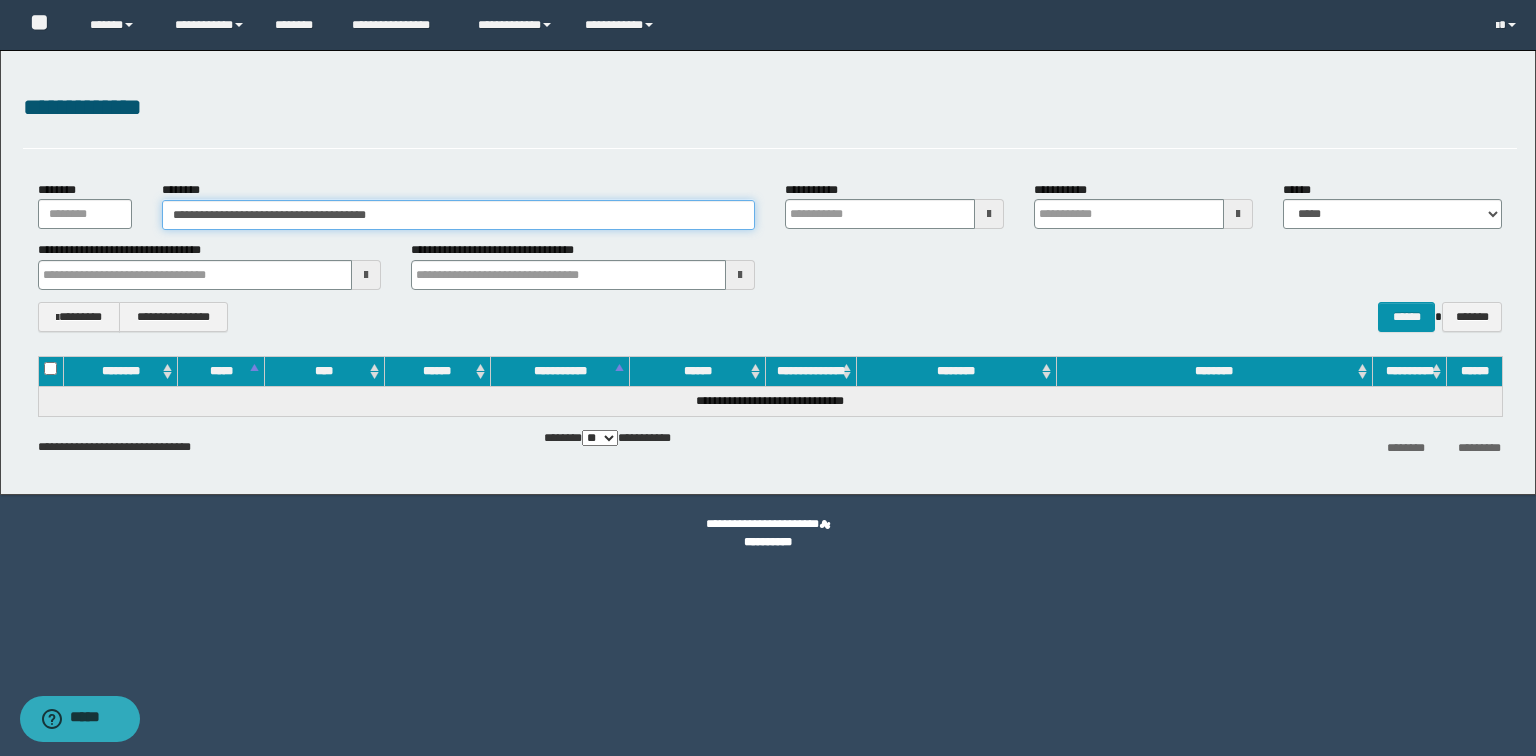 drag, startPoint x: 484, startPoint y: 220, endPoint x: 59, endPoint y: 205, distance: 425.26462 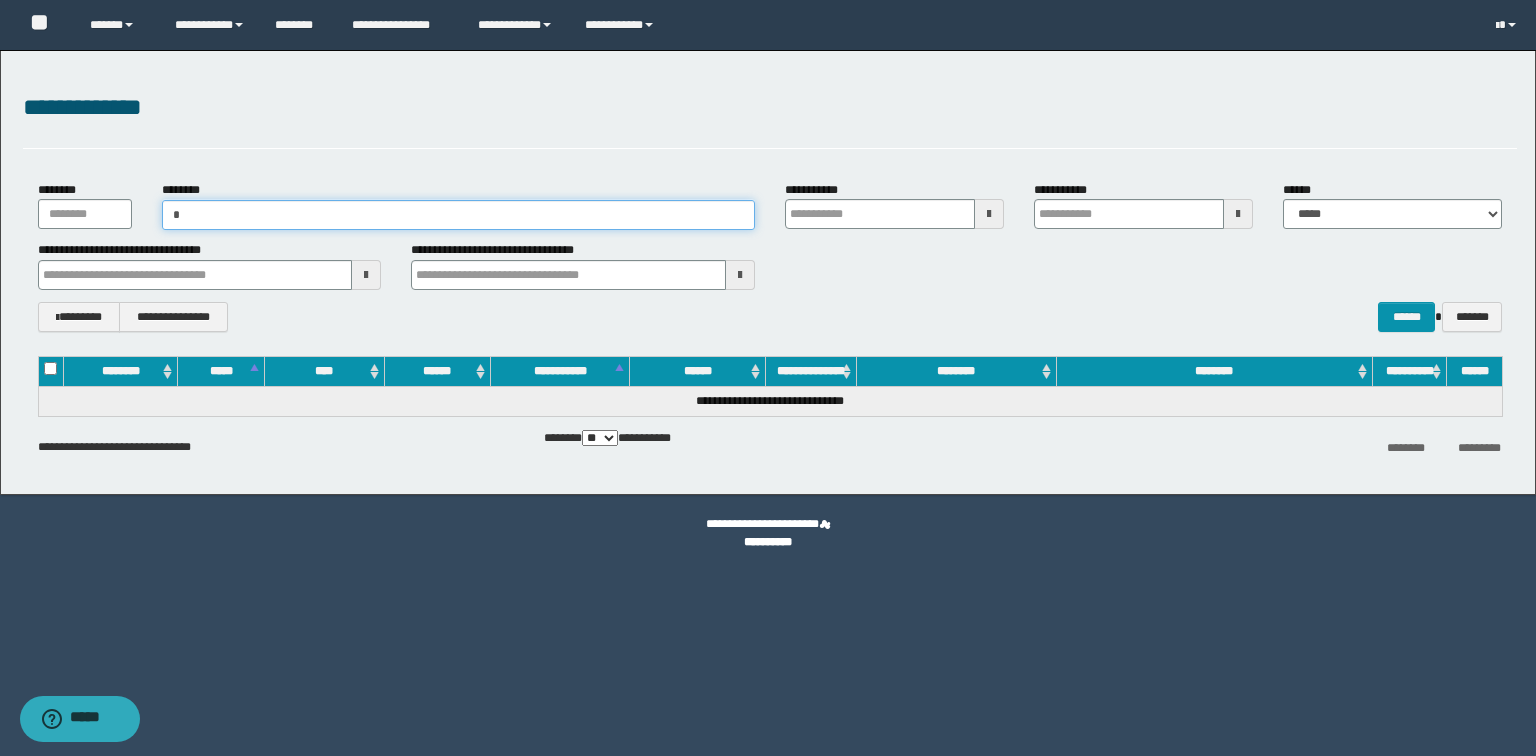 type on "**" 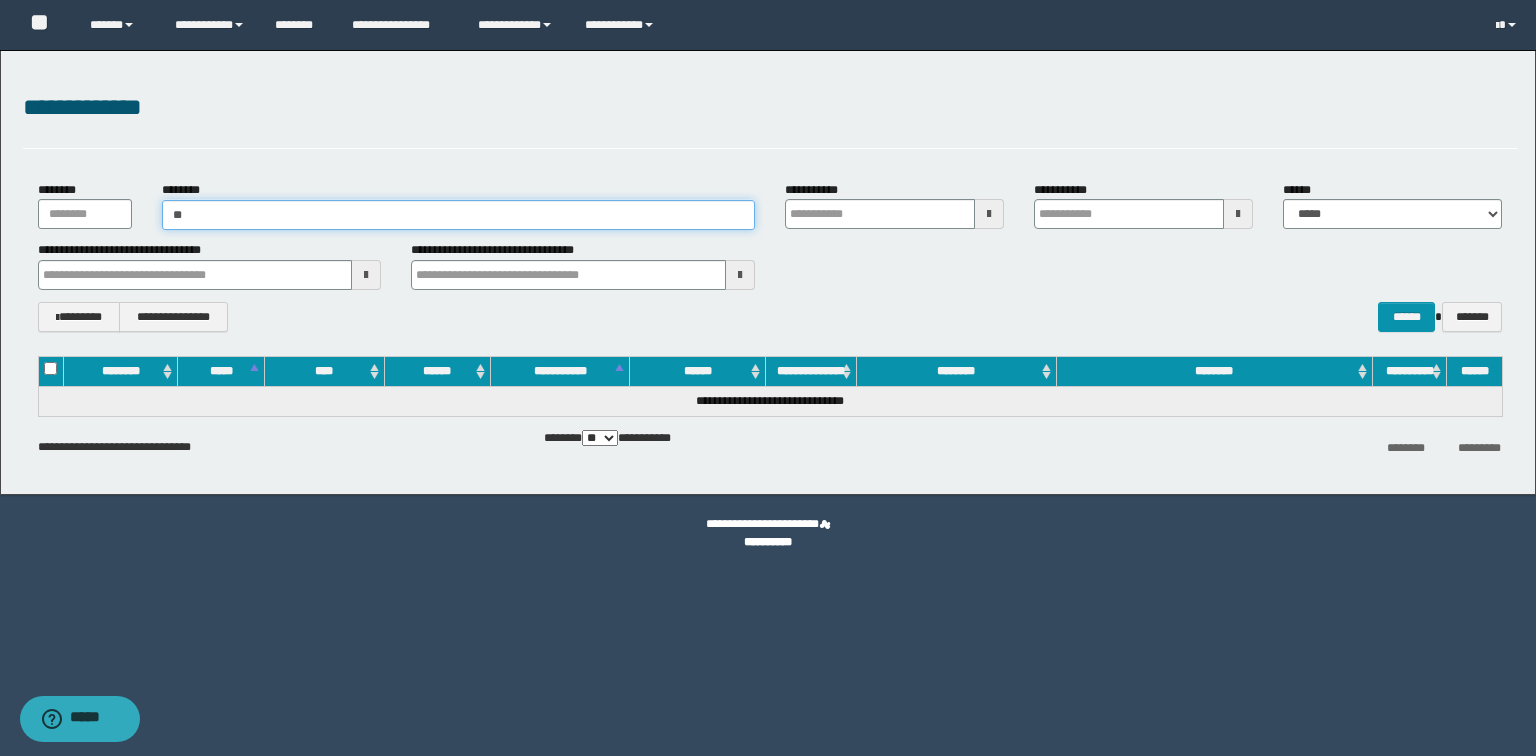 type on "**" 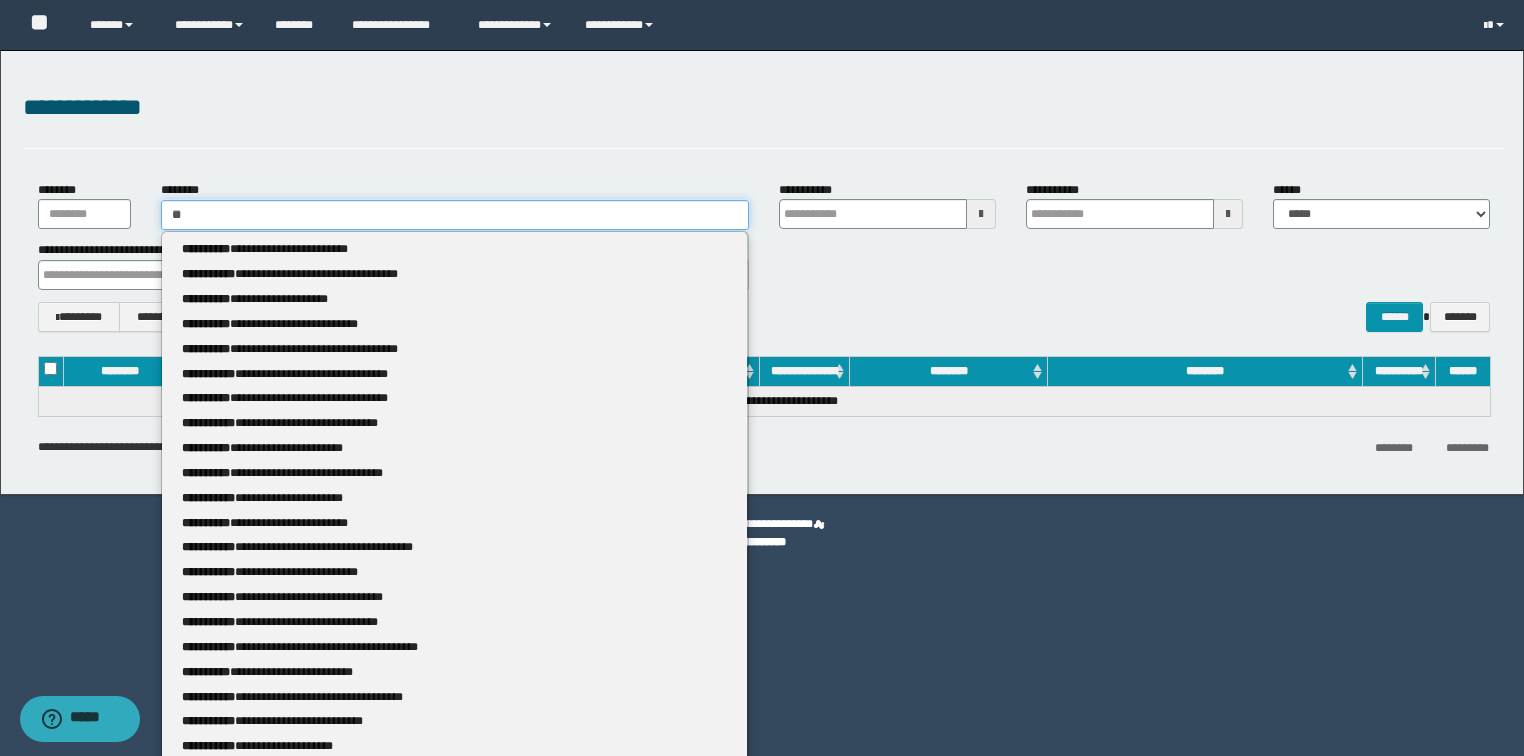 type 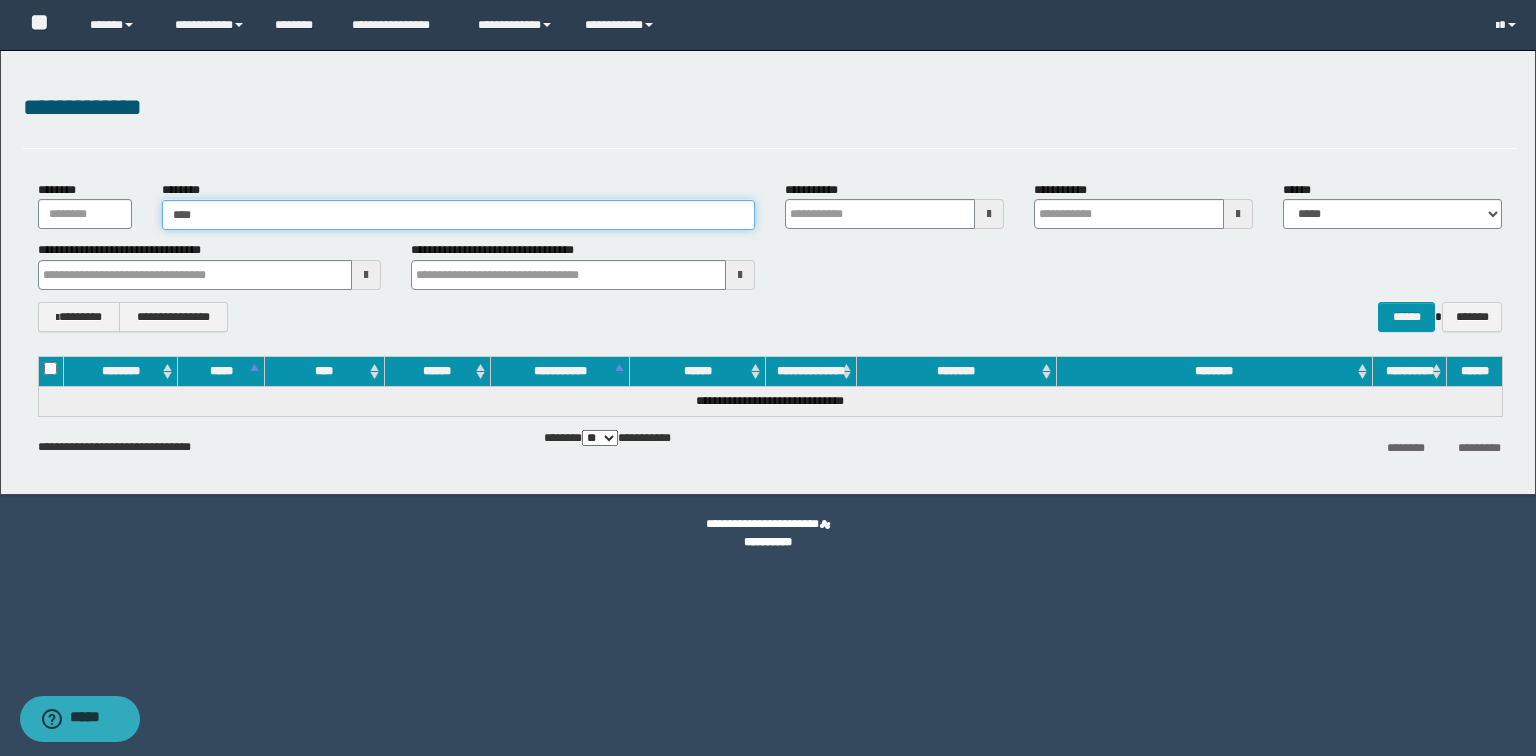 type on "*****" 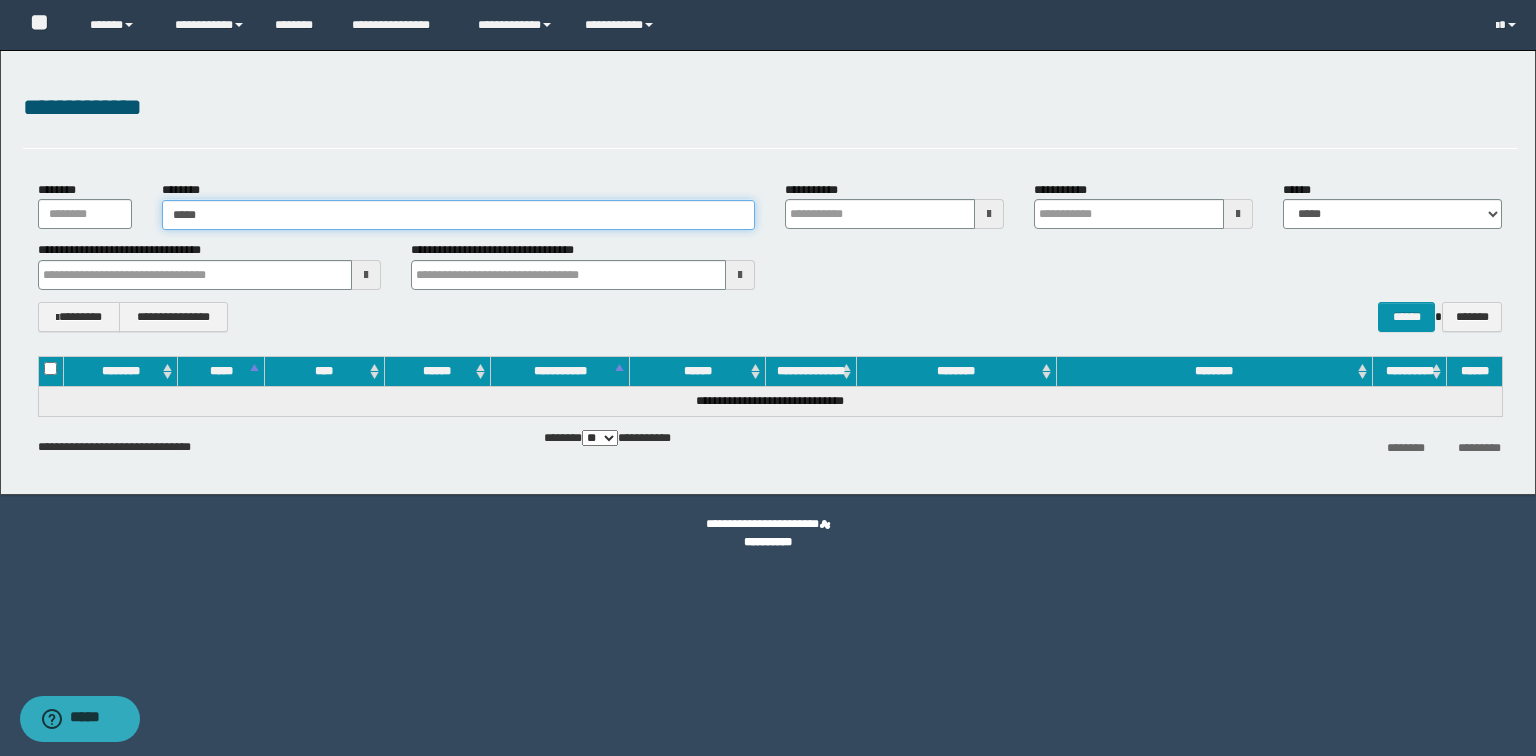 type on "*****" 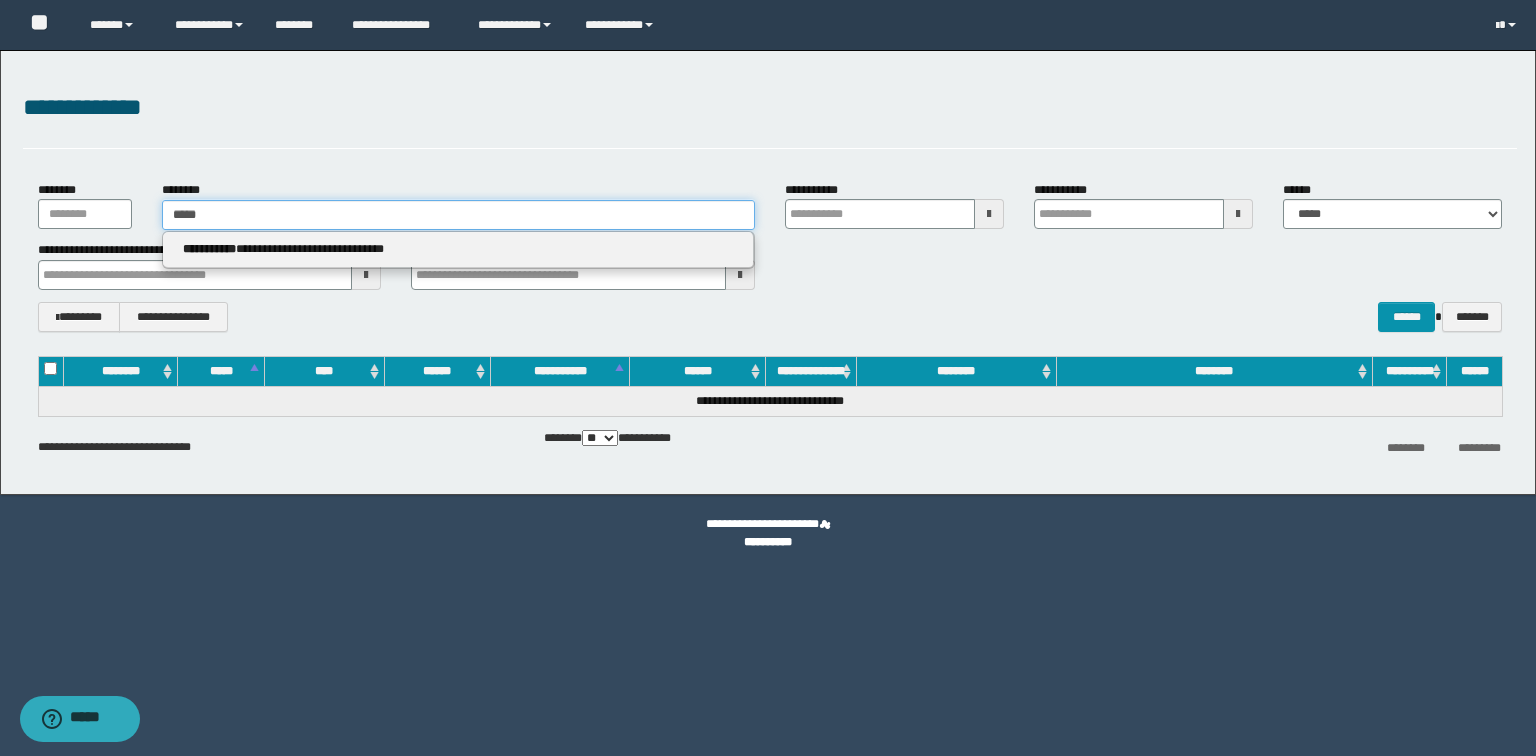type 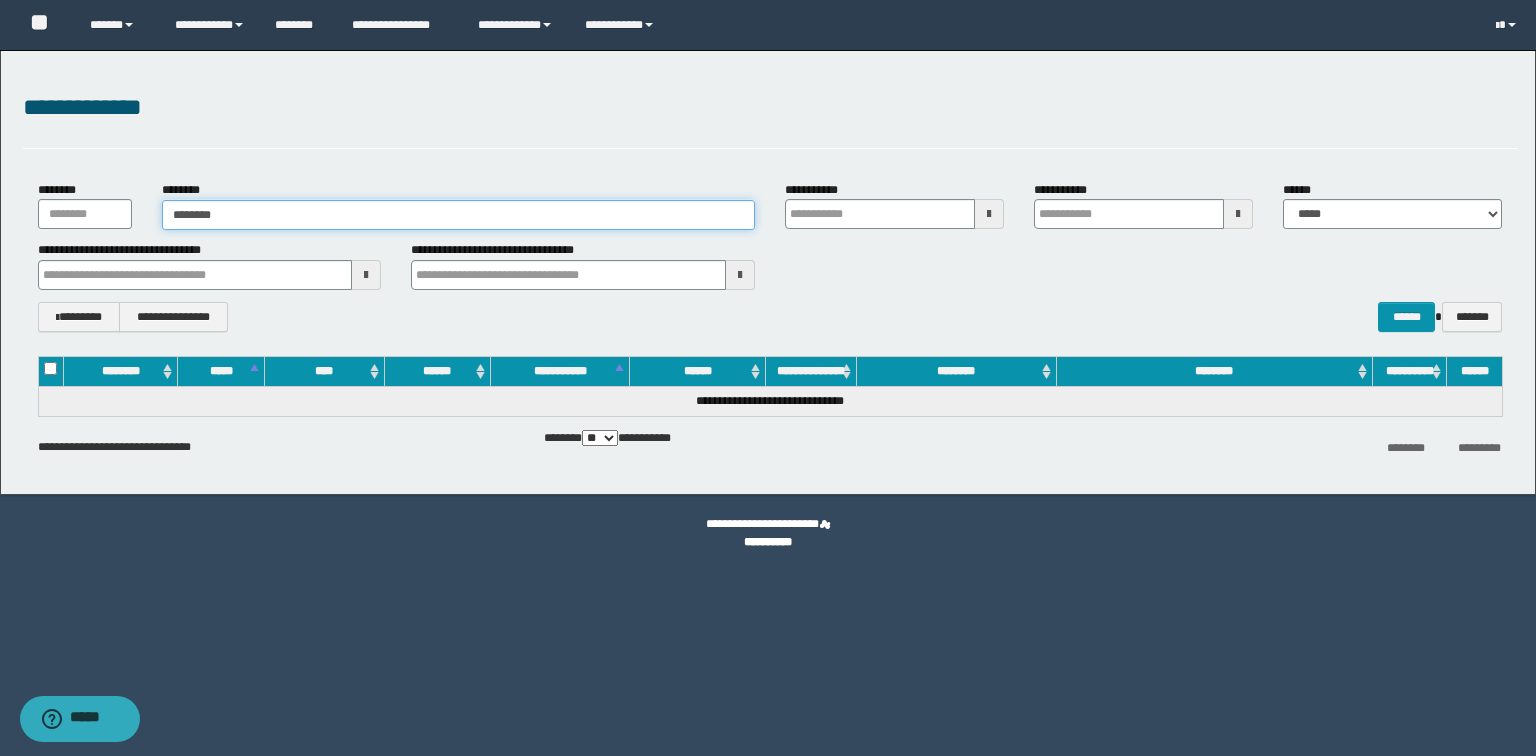 drag, startPoint x: 306, startPoint y: 209, endPoint x: 127, endPoint y: 204, distance: 179.06982 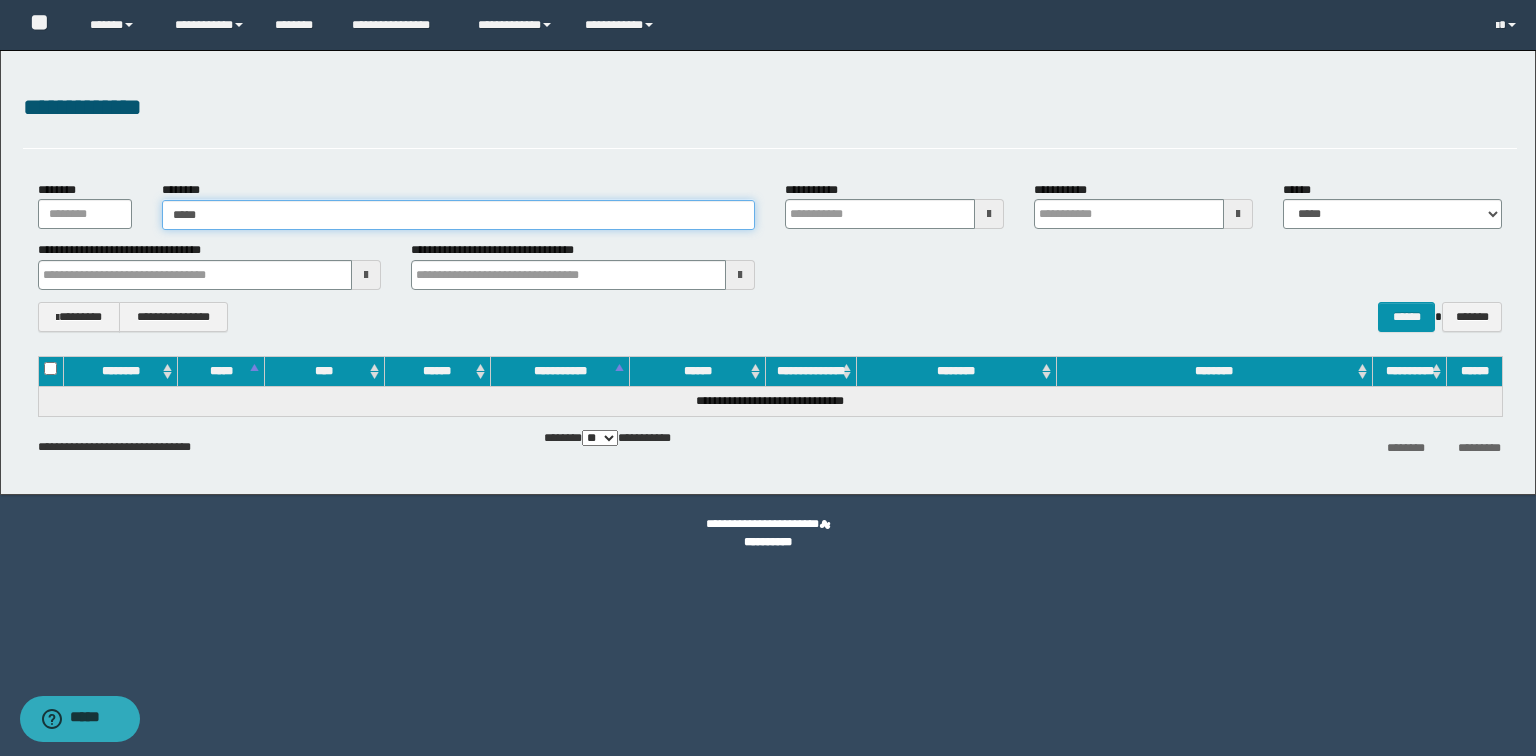 type on "******" 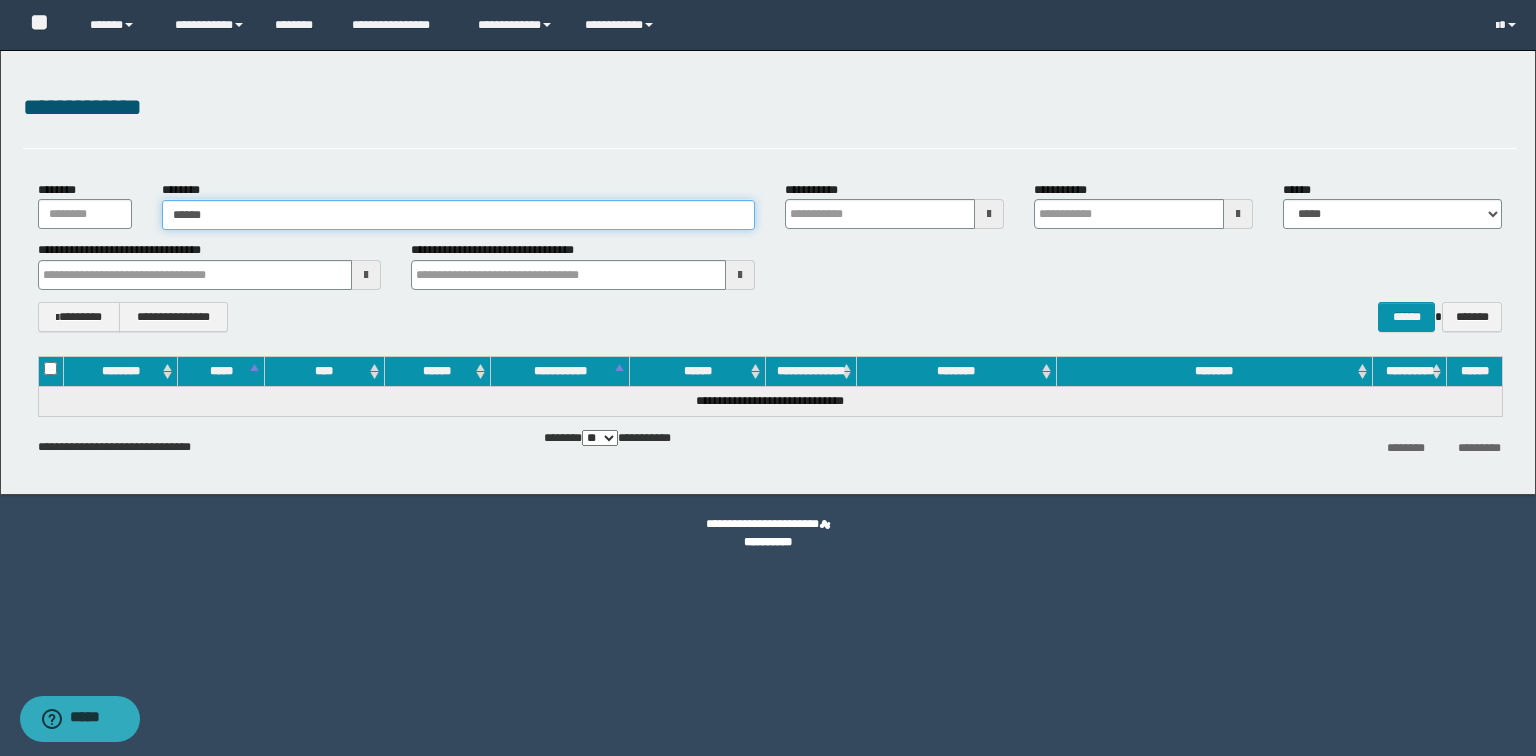 type on "******" 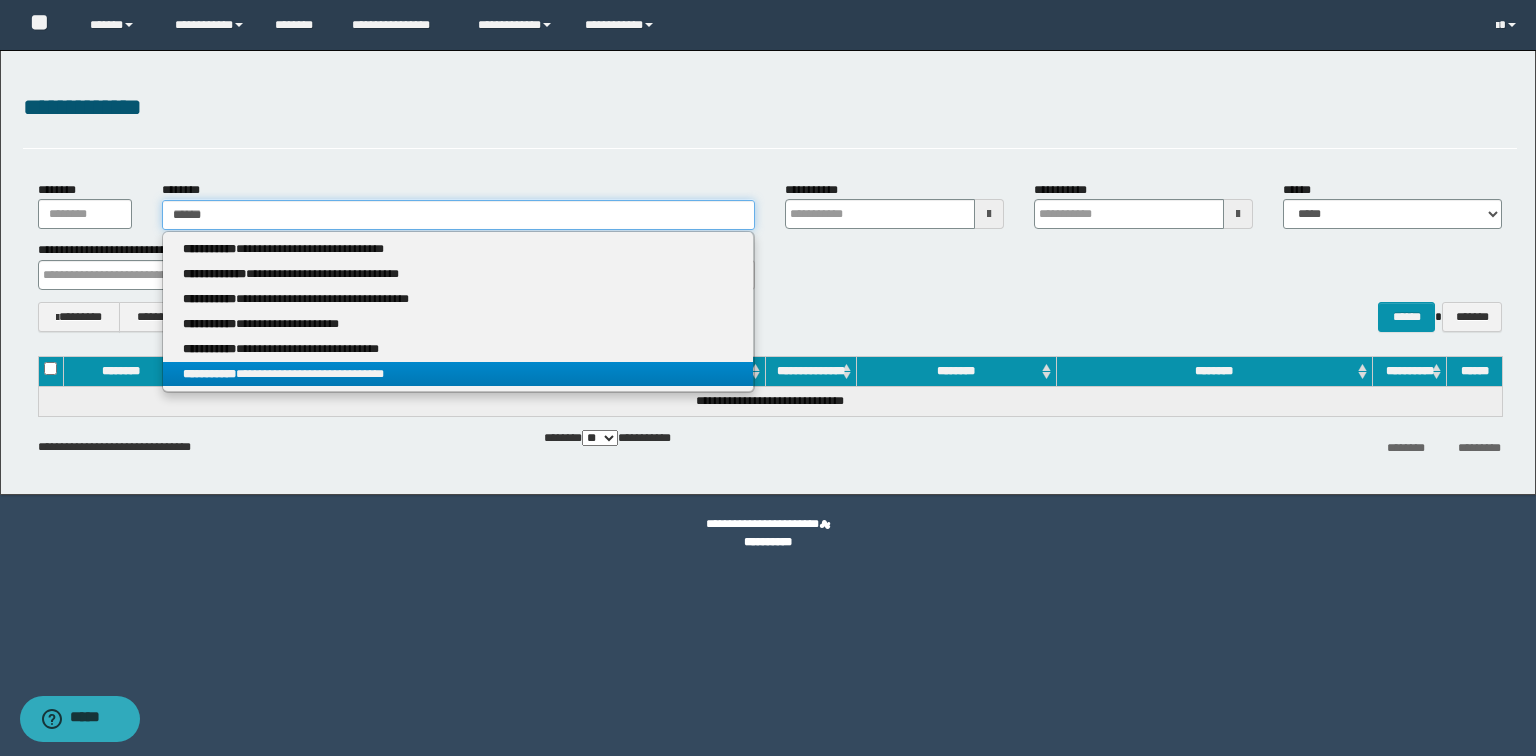 type on "******" 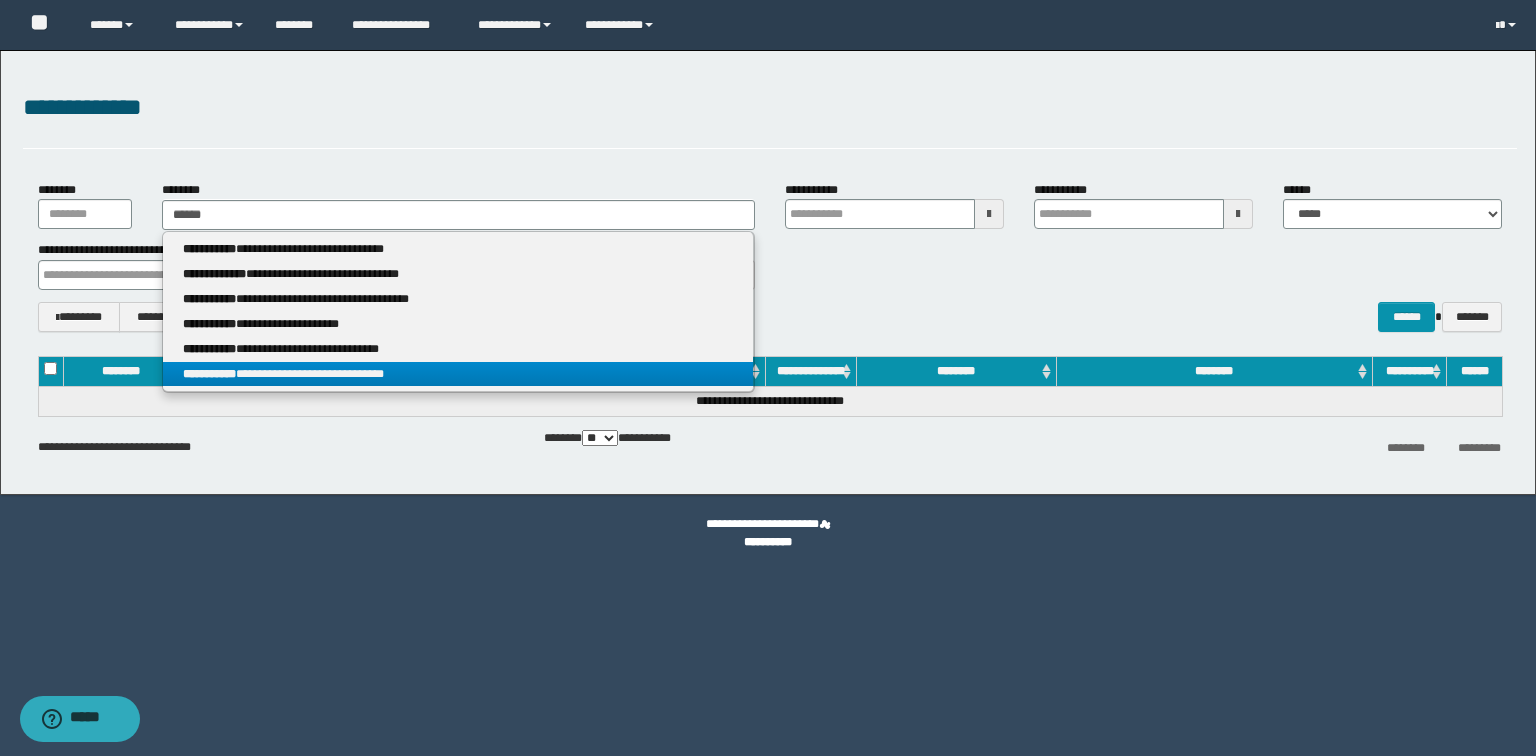 click on "**********" at bounding box center [458, 374] 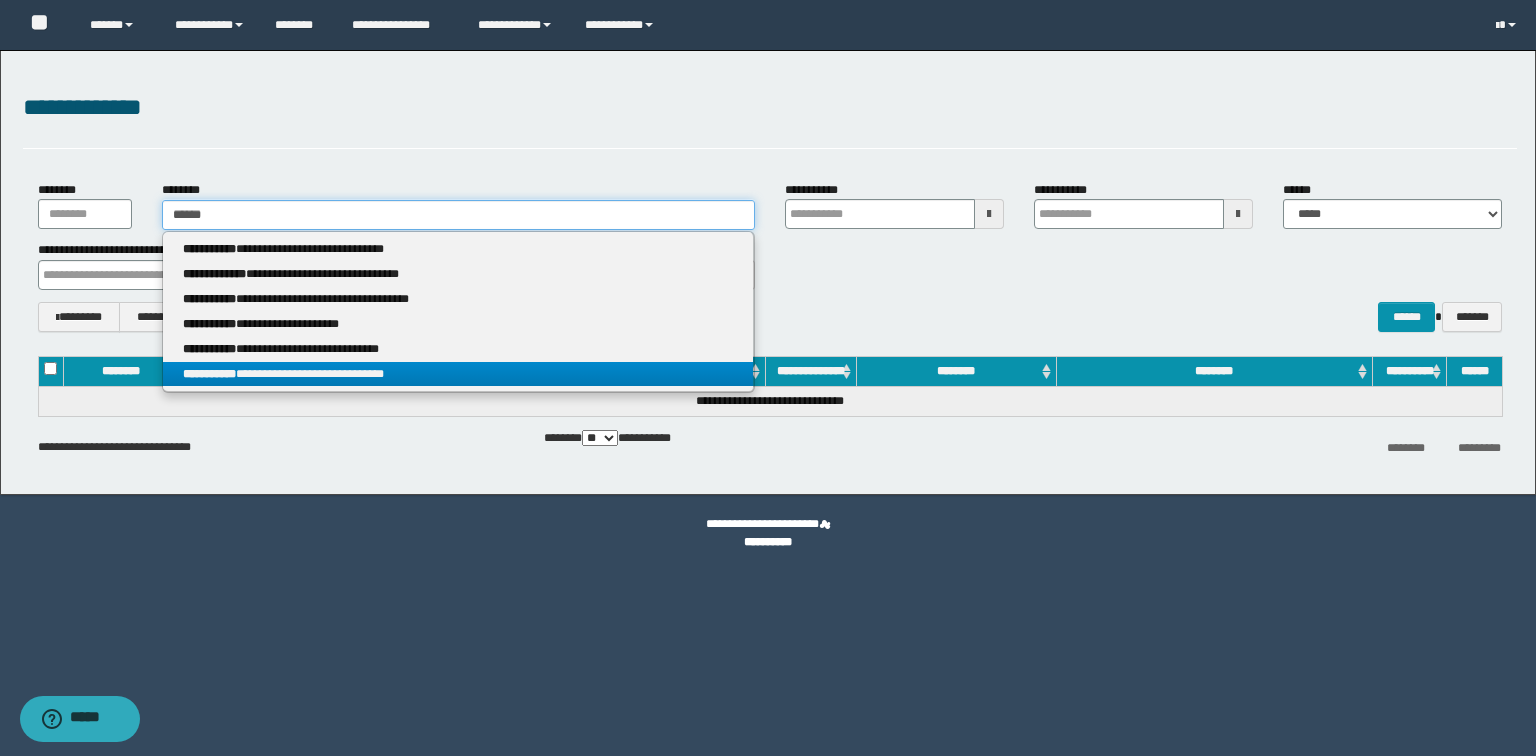 type 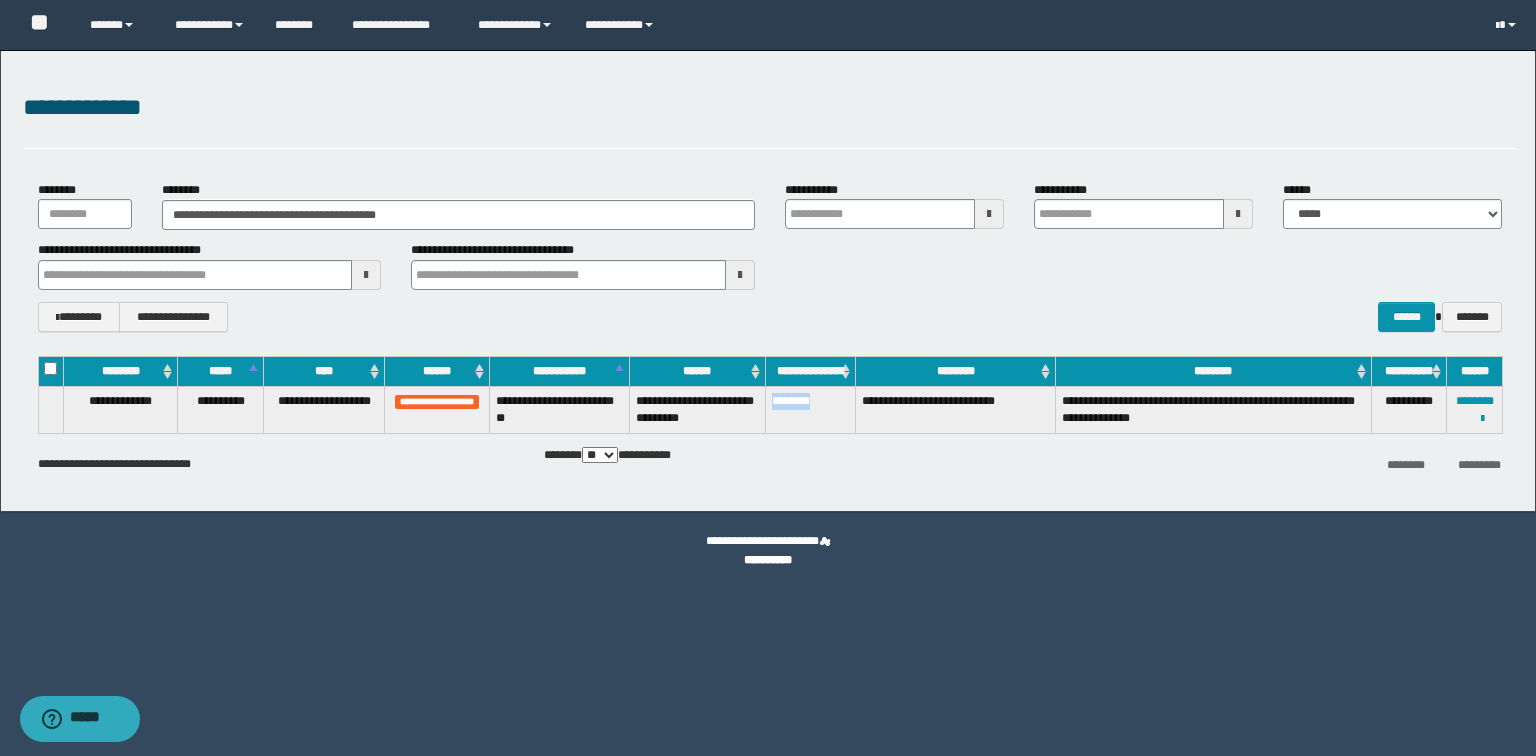 drag, startPoint x: 834, startPoint y: 400, endPoint x: 764, endPoint y: 400, distance: 70 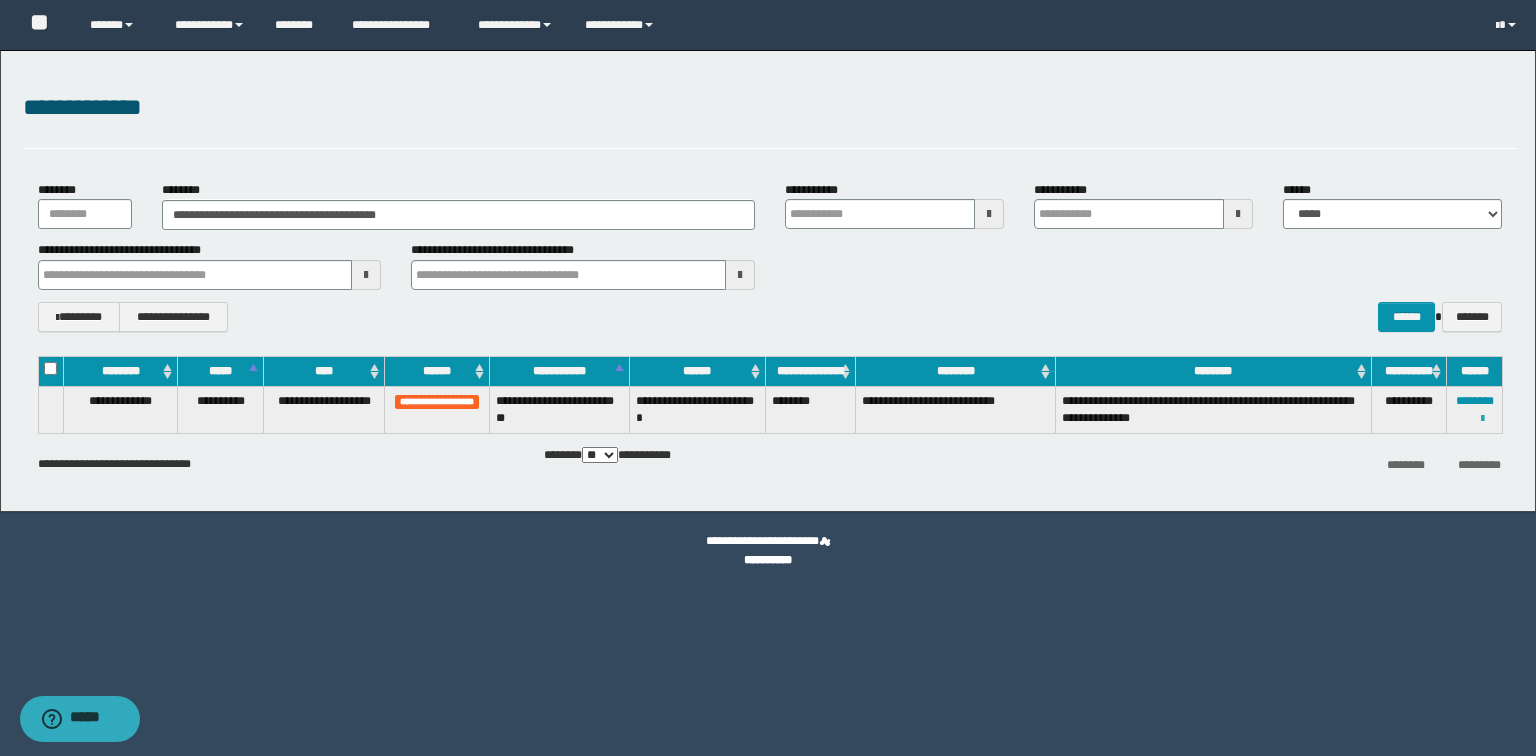 click at bounding box center (1482, 419) 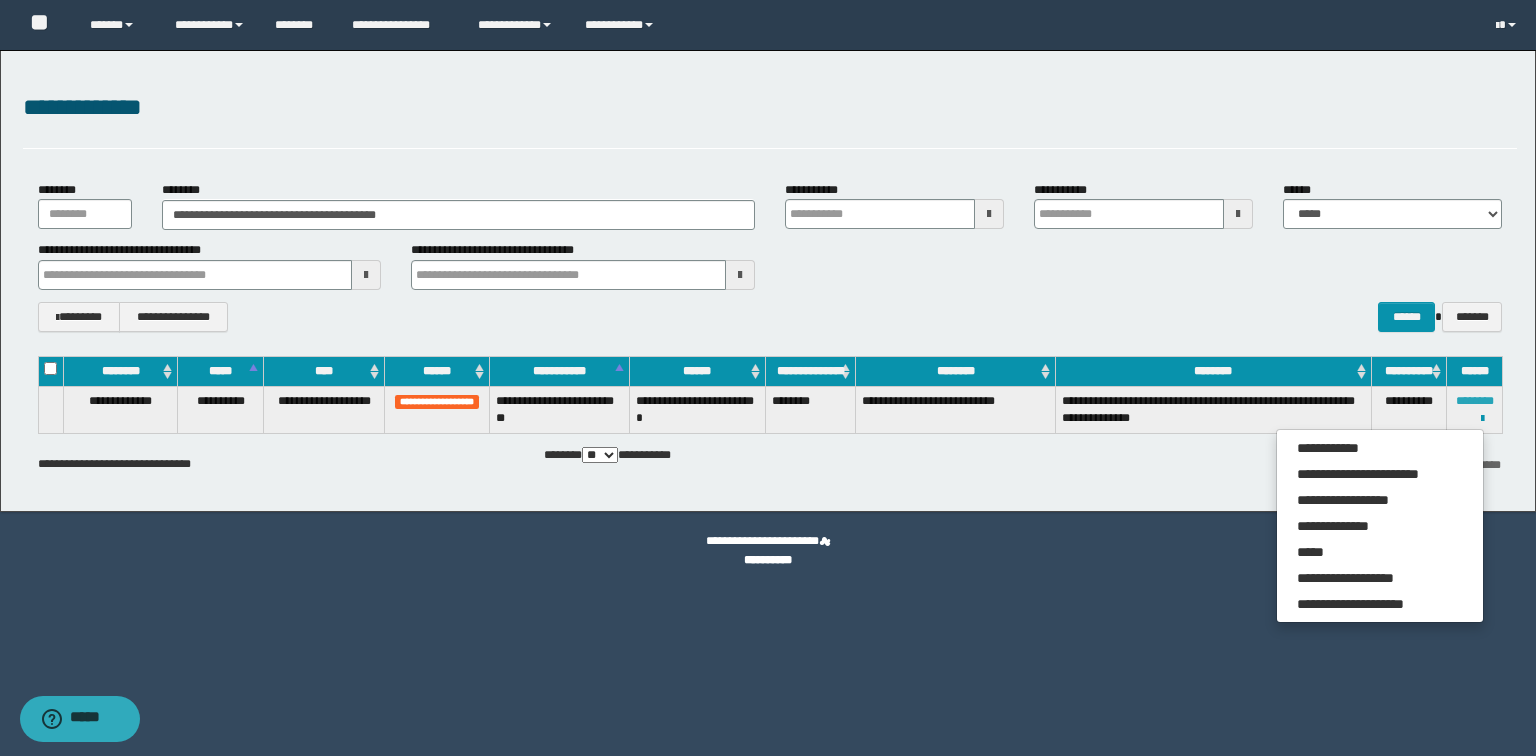 click on "********" at bounding box center (1475, 401) 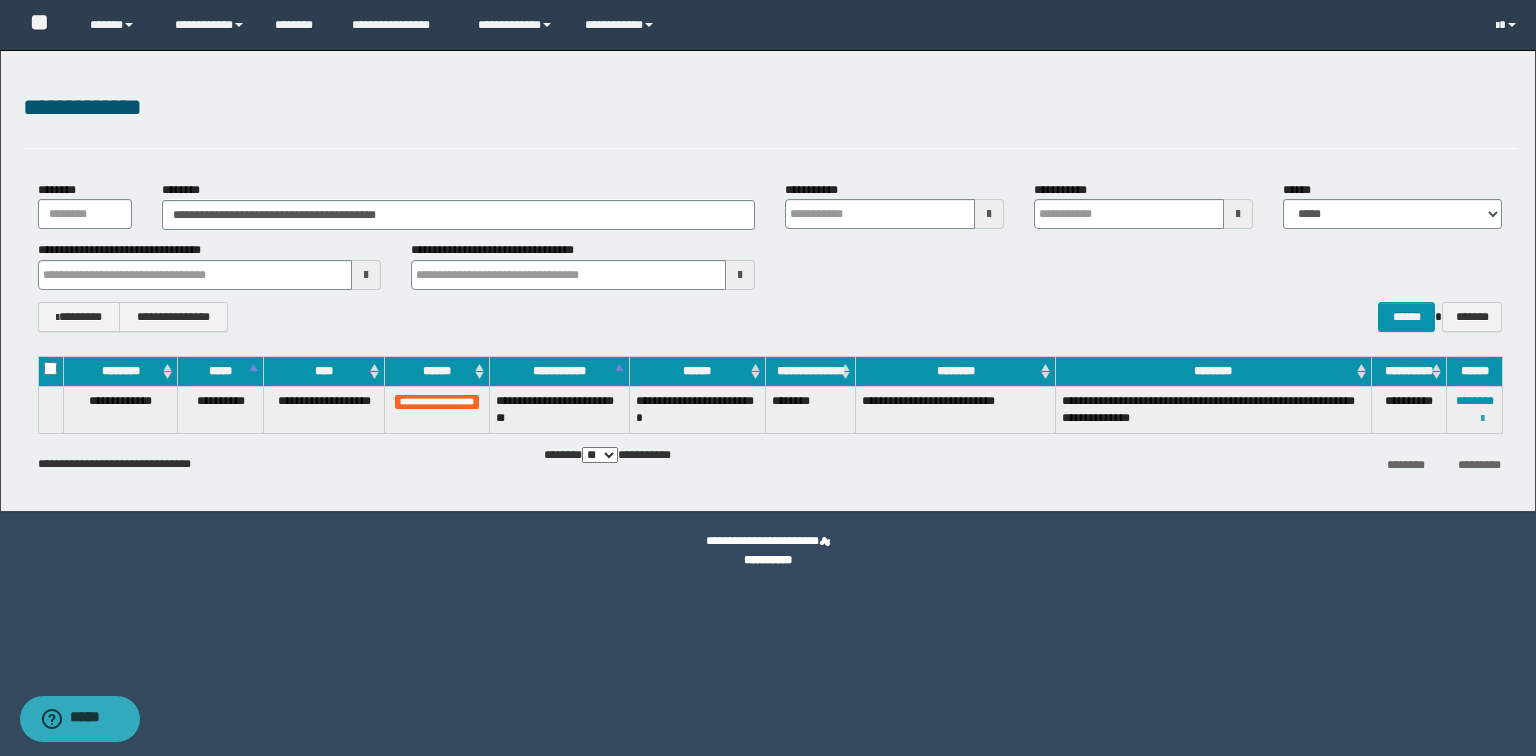 click at bounding box center (1482, 419) 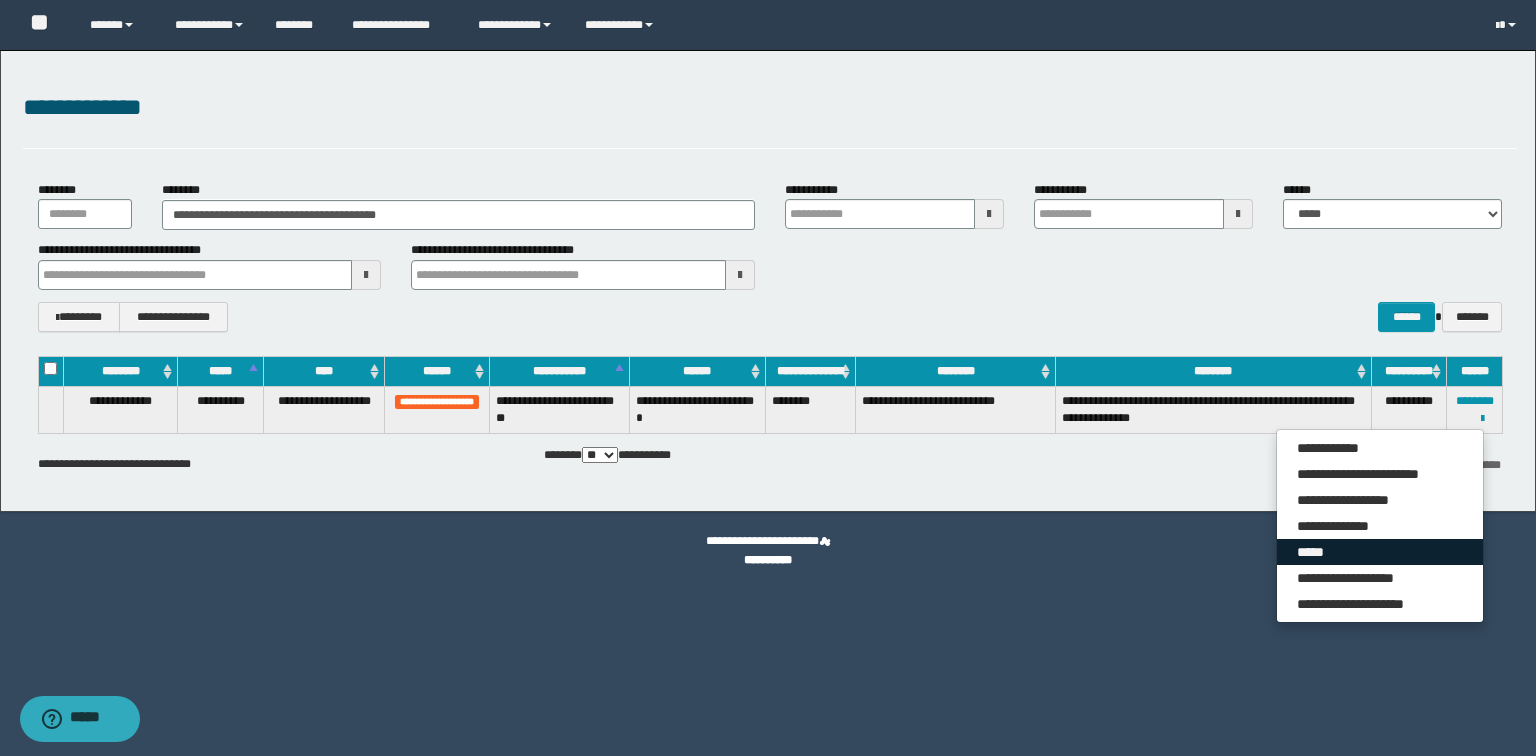 click on "*****" at bounding box center [1380, 552] 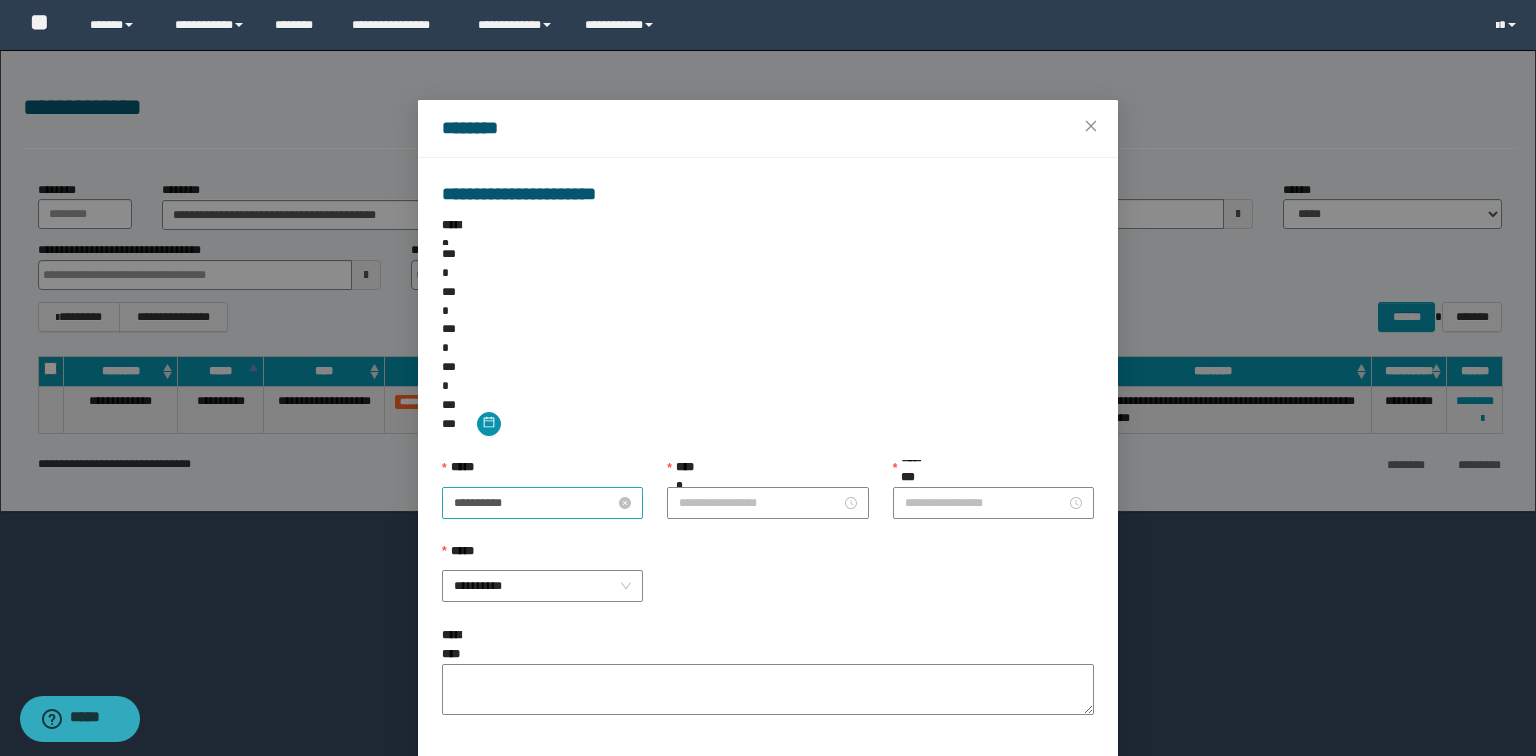 click on "**********" at bounding box center (534, 503) 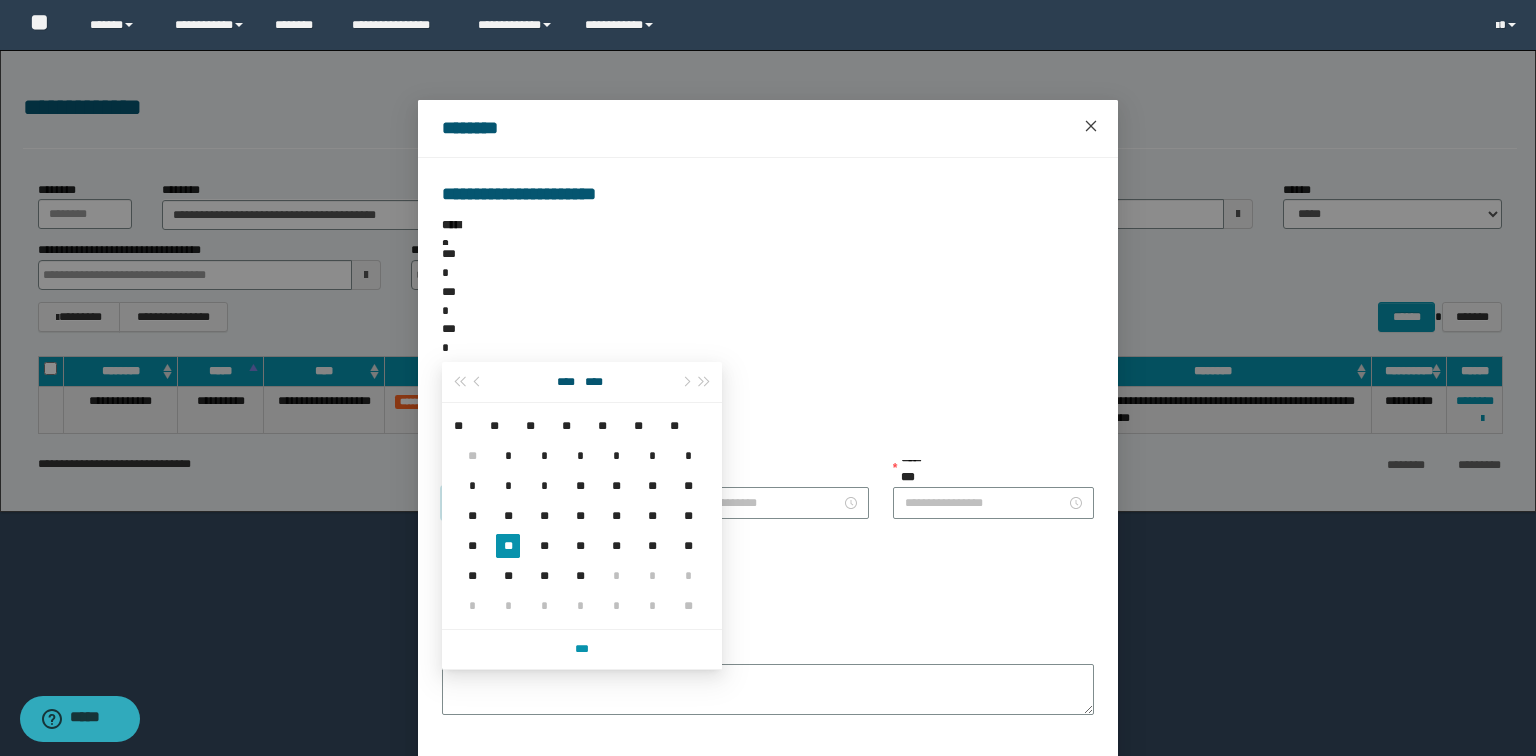click 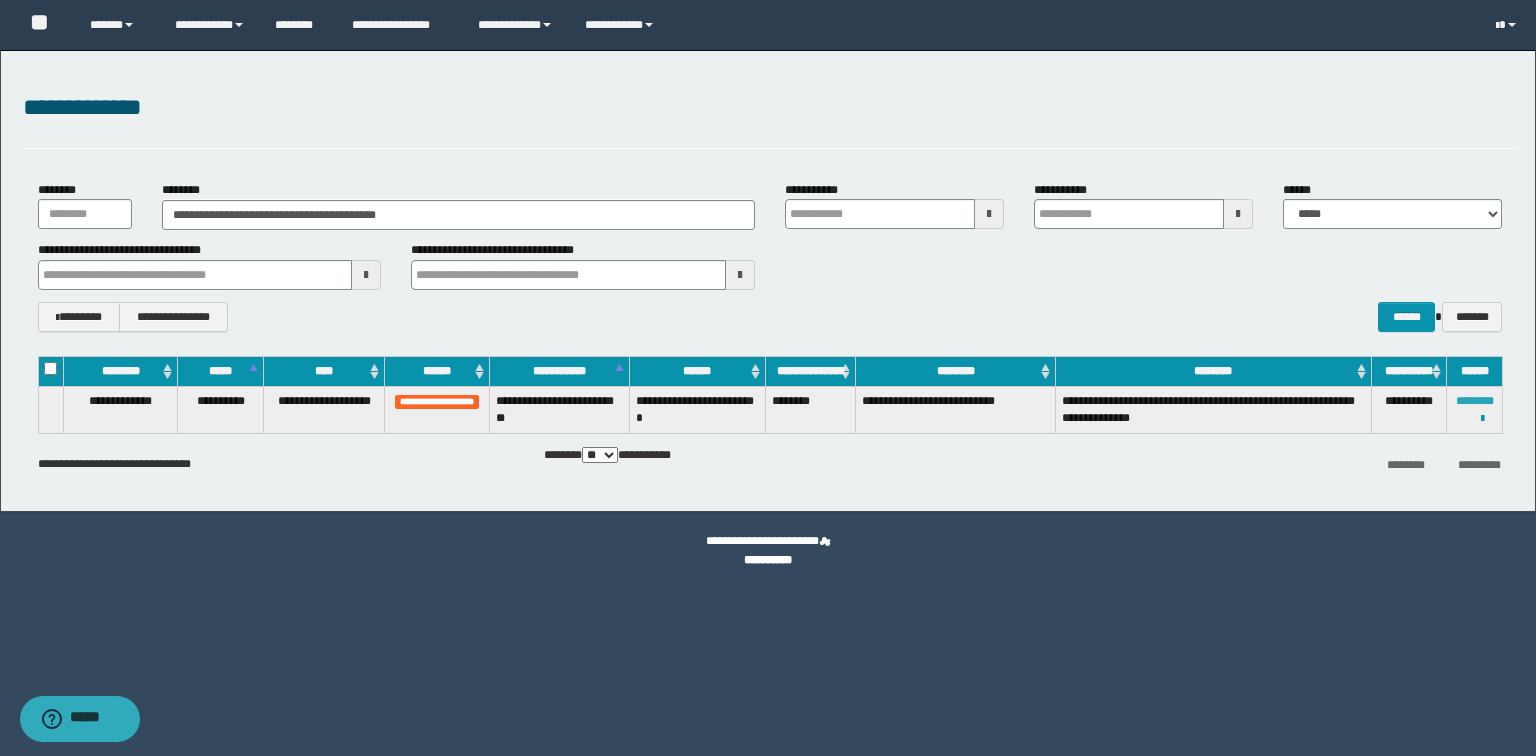 click on "********" at bounding box center (1475, 401) 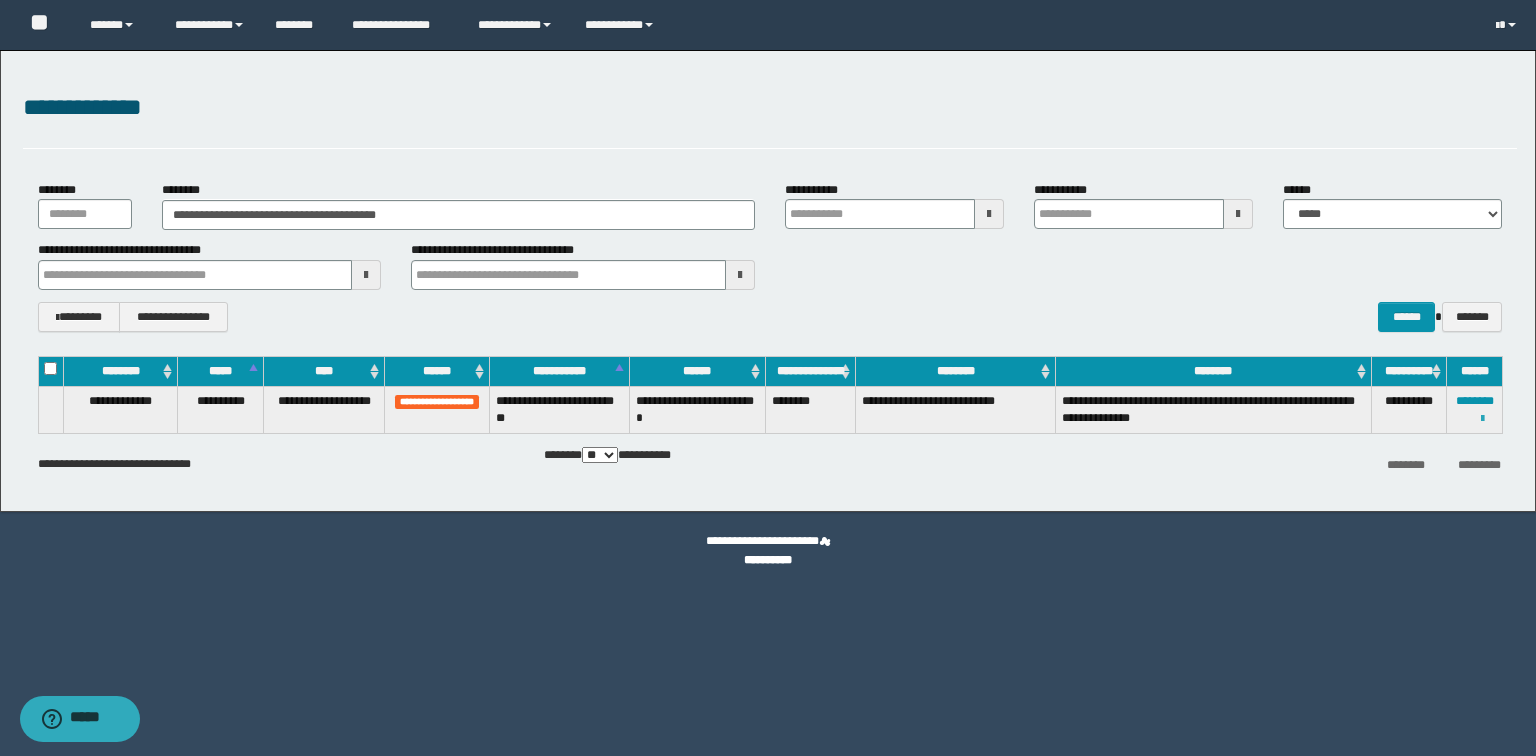 click at bounding box center (1482, 419) 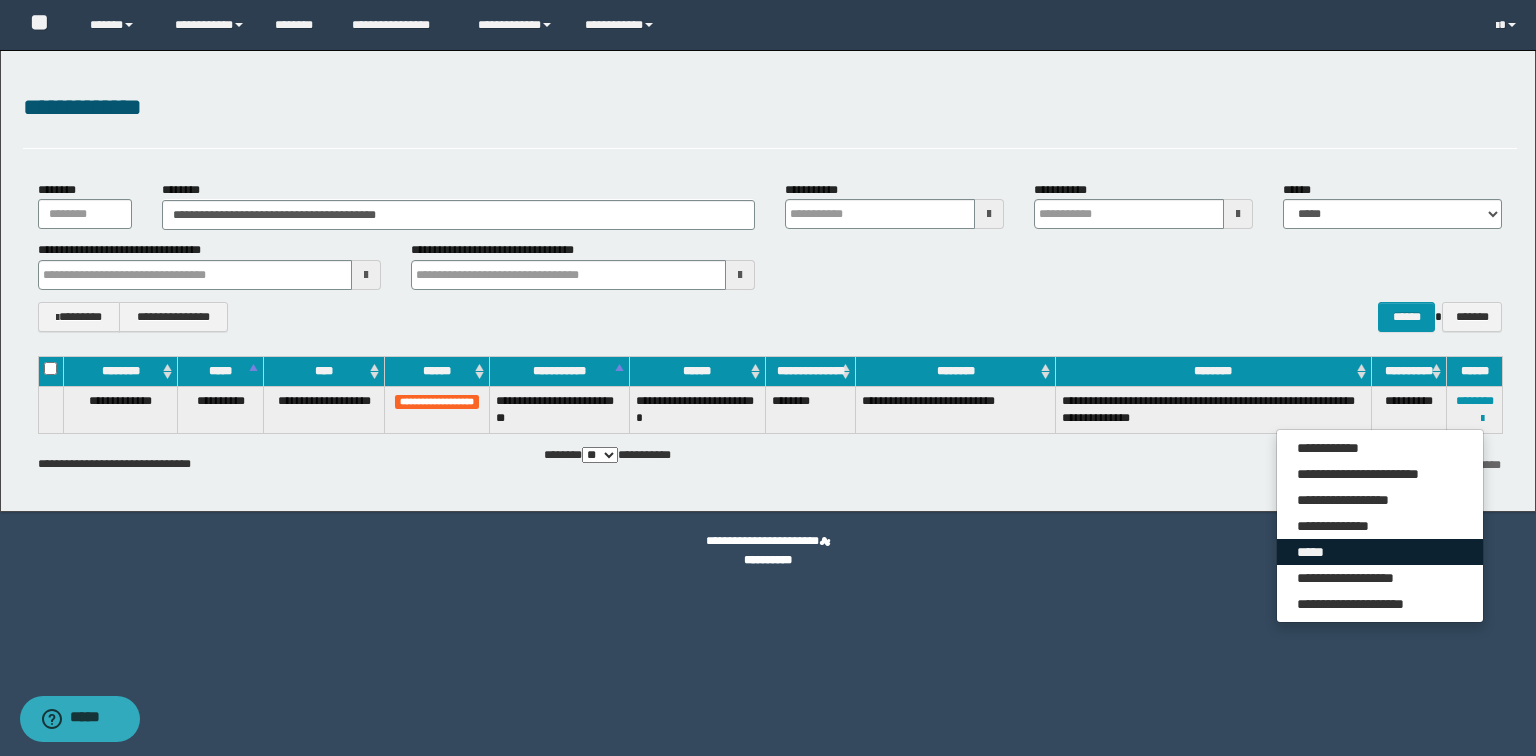 click on "*****" at bounding box center (1380, 552) 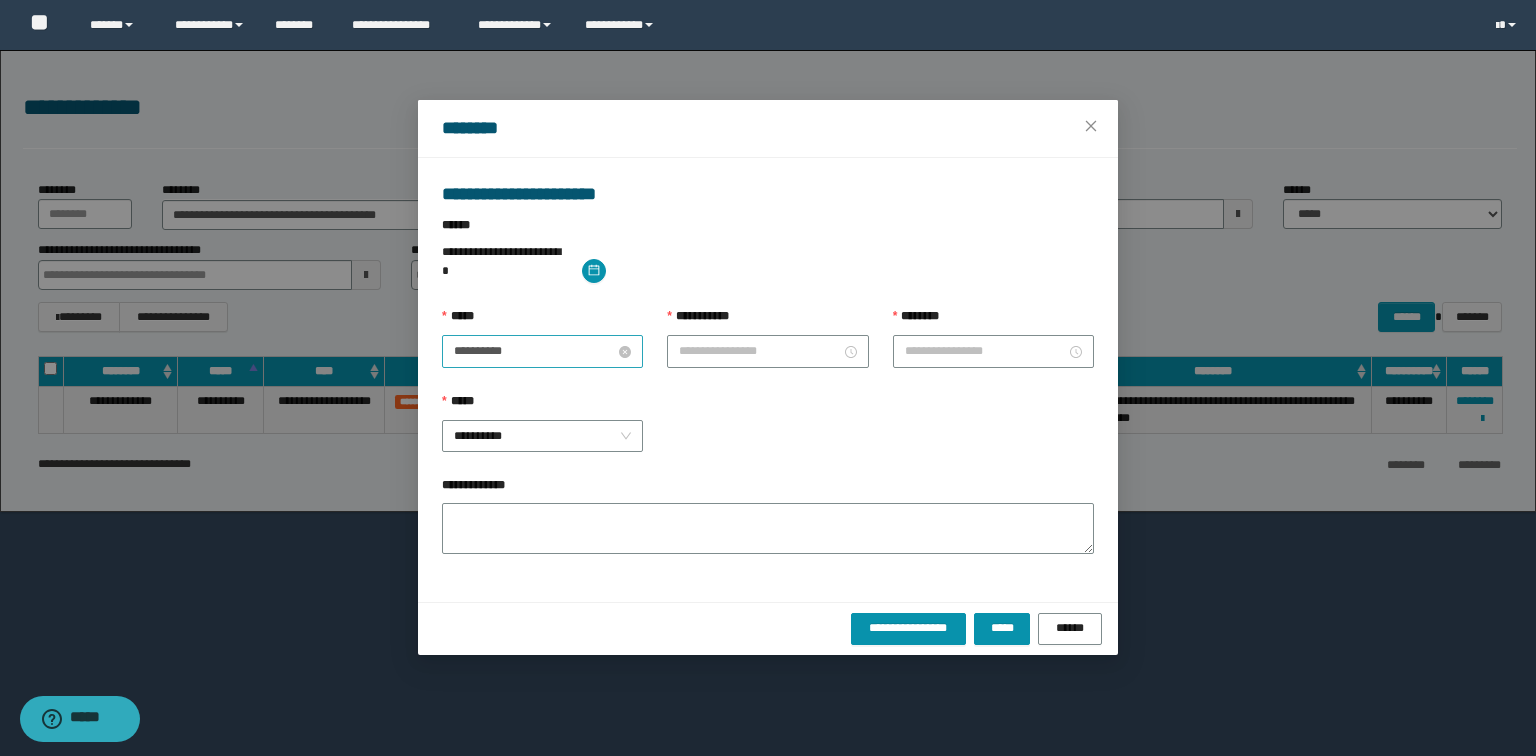 click on "**********" at bounding box center (534, 351) 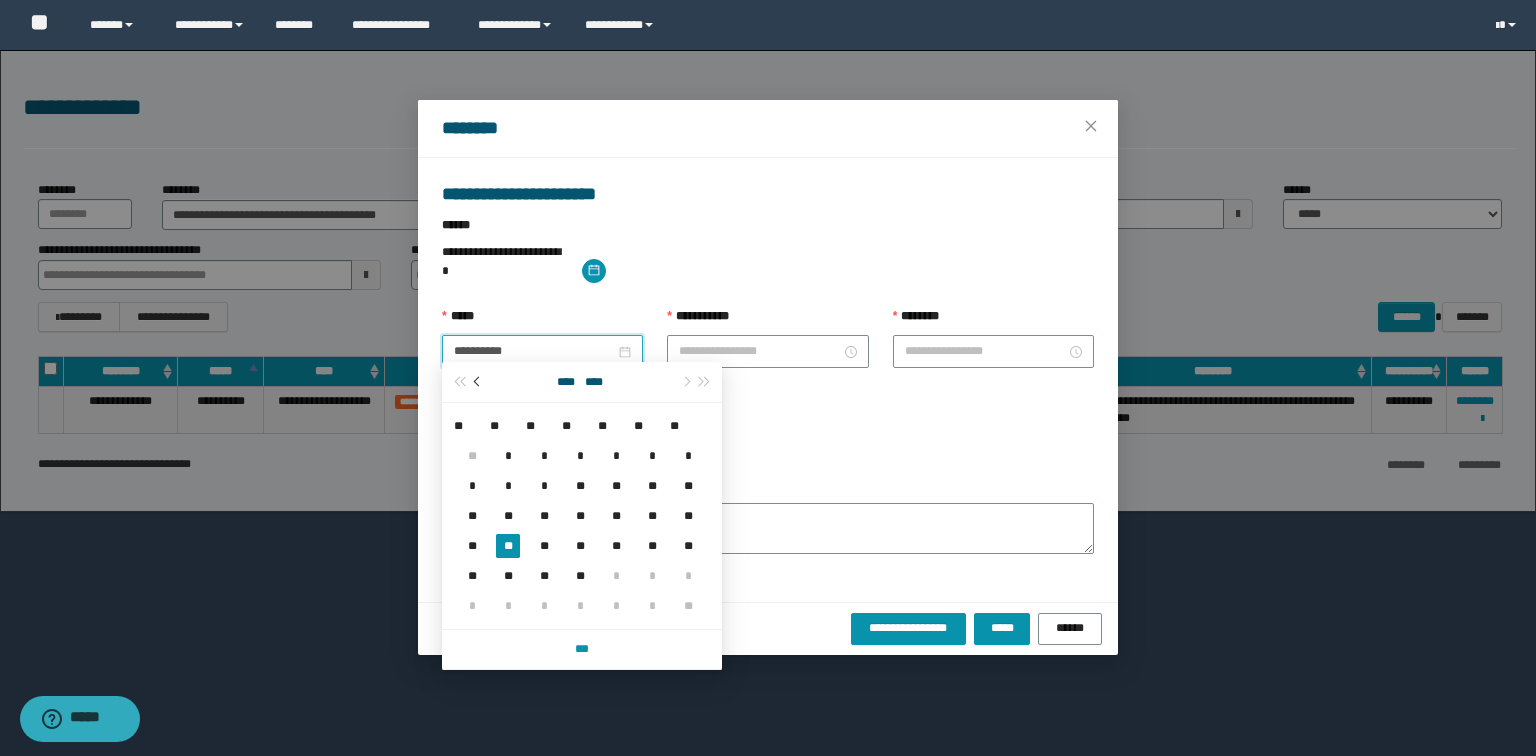 click at bounding box center (479, 382) 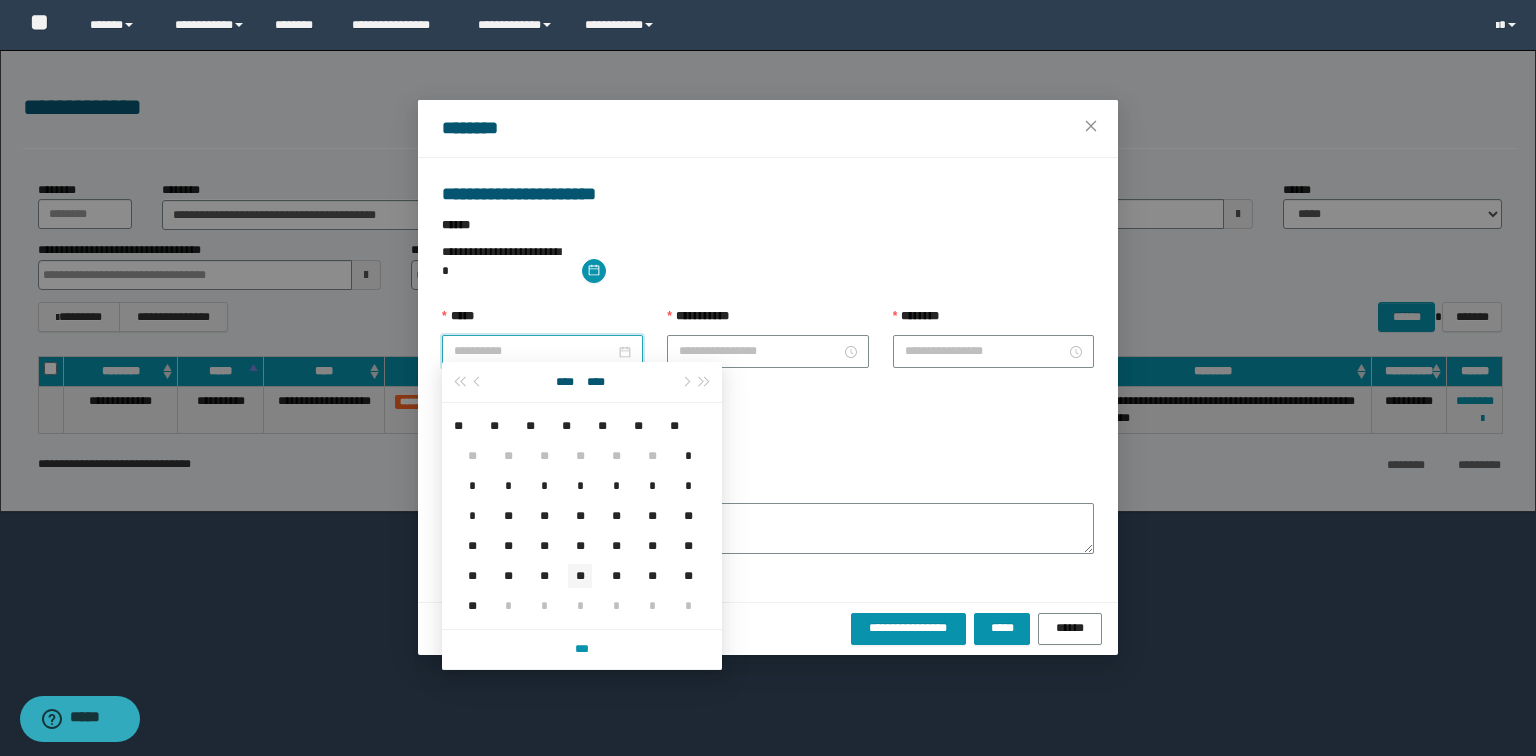 type on "**********" 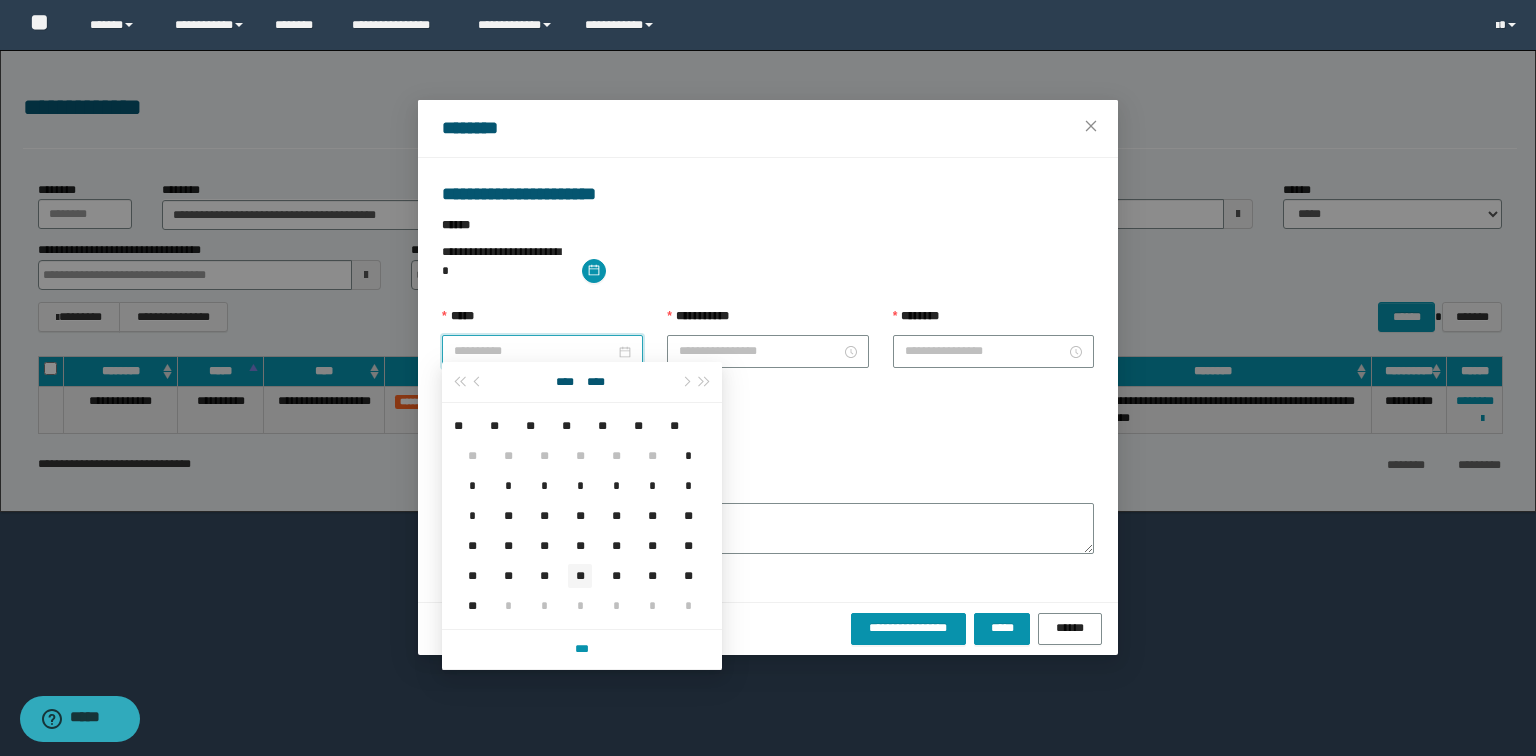 click on "**" at bounding box center (580, 576) 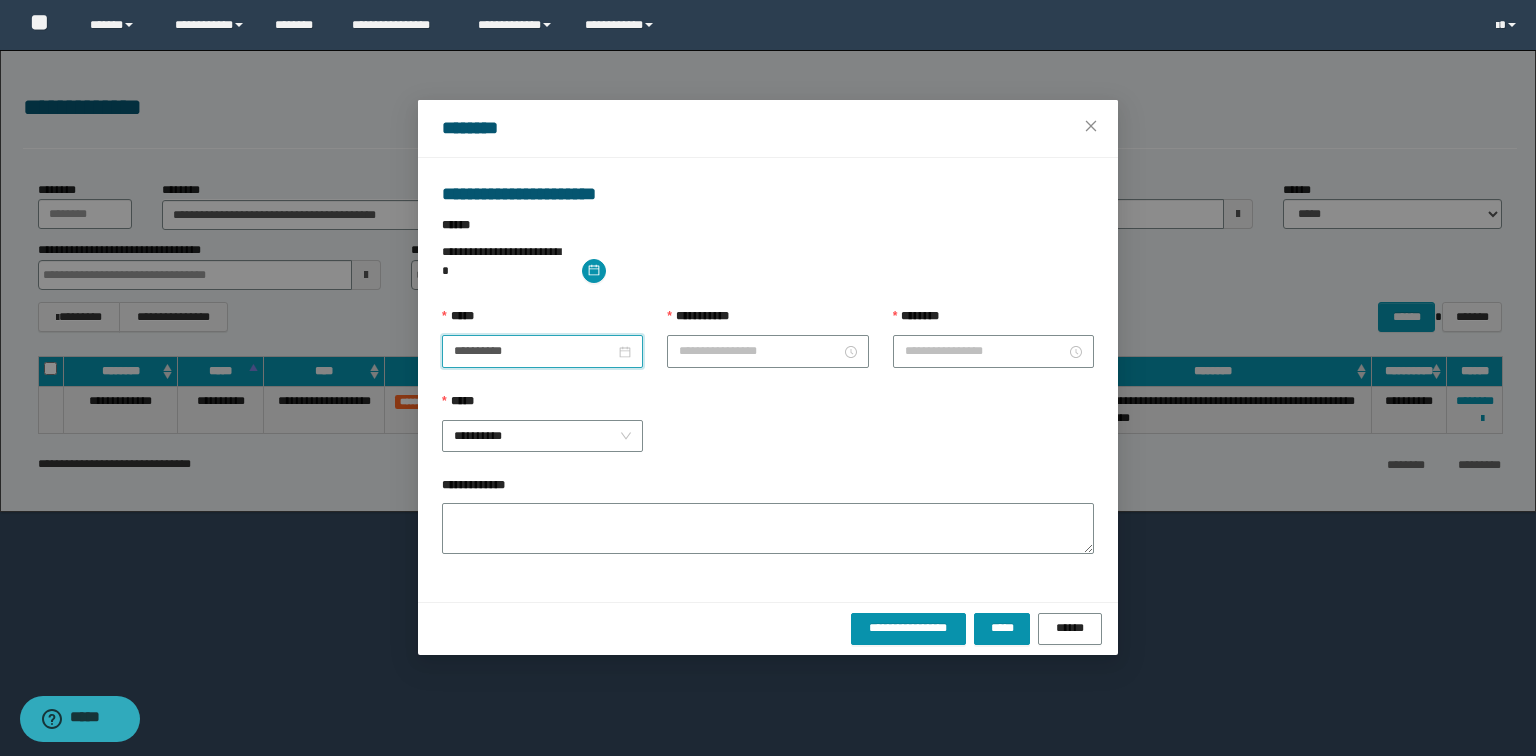 drag, startPoint x: 808, startPoint y: 434, endPoint x: 793, endPoint y: 393, distance: 43.65776 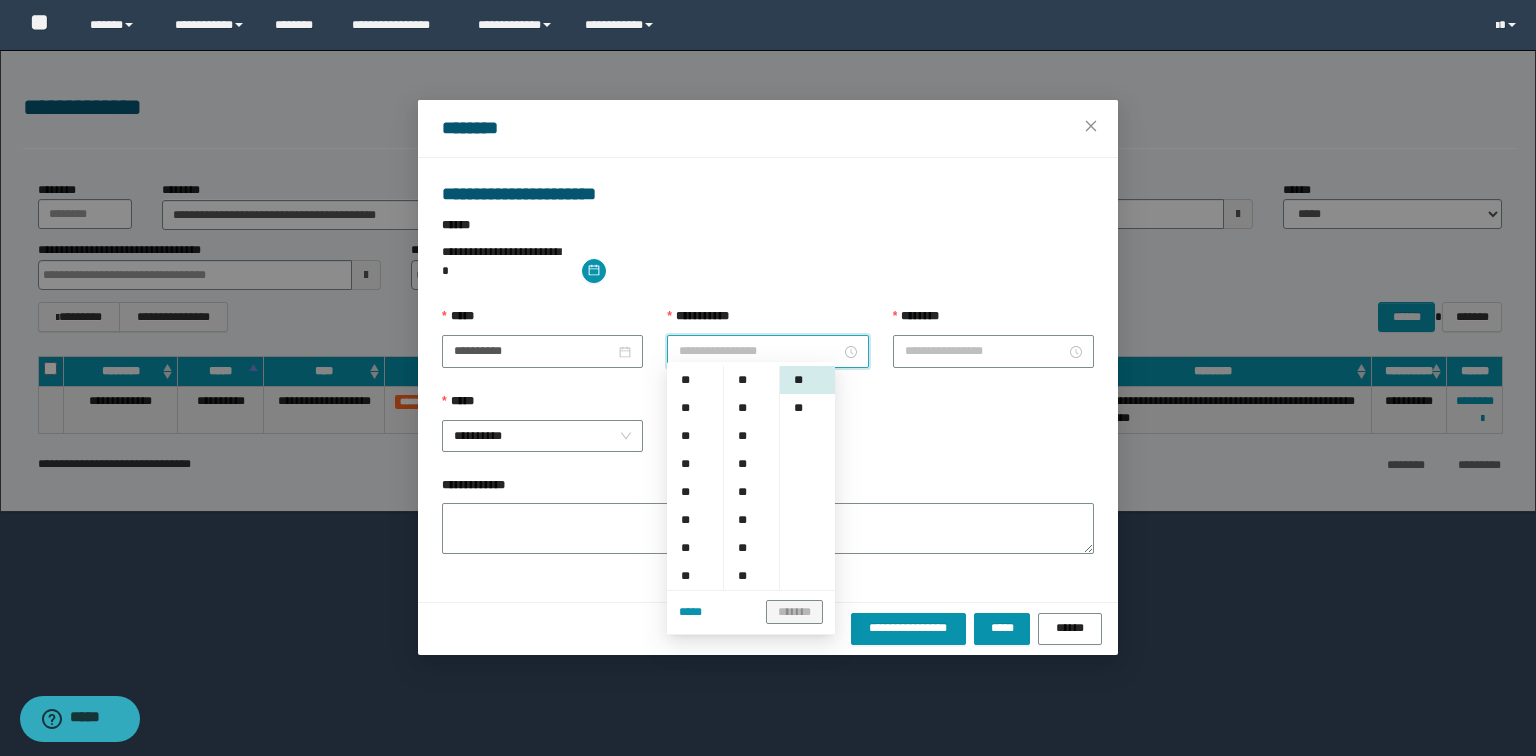 drag, startPoint x: 777, startPoint y: 339, endPoint x: 769, endPoint y: 350, distance: 13.601471 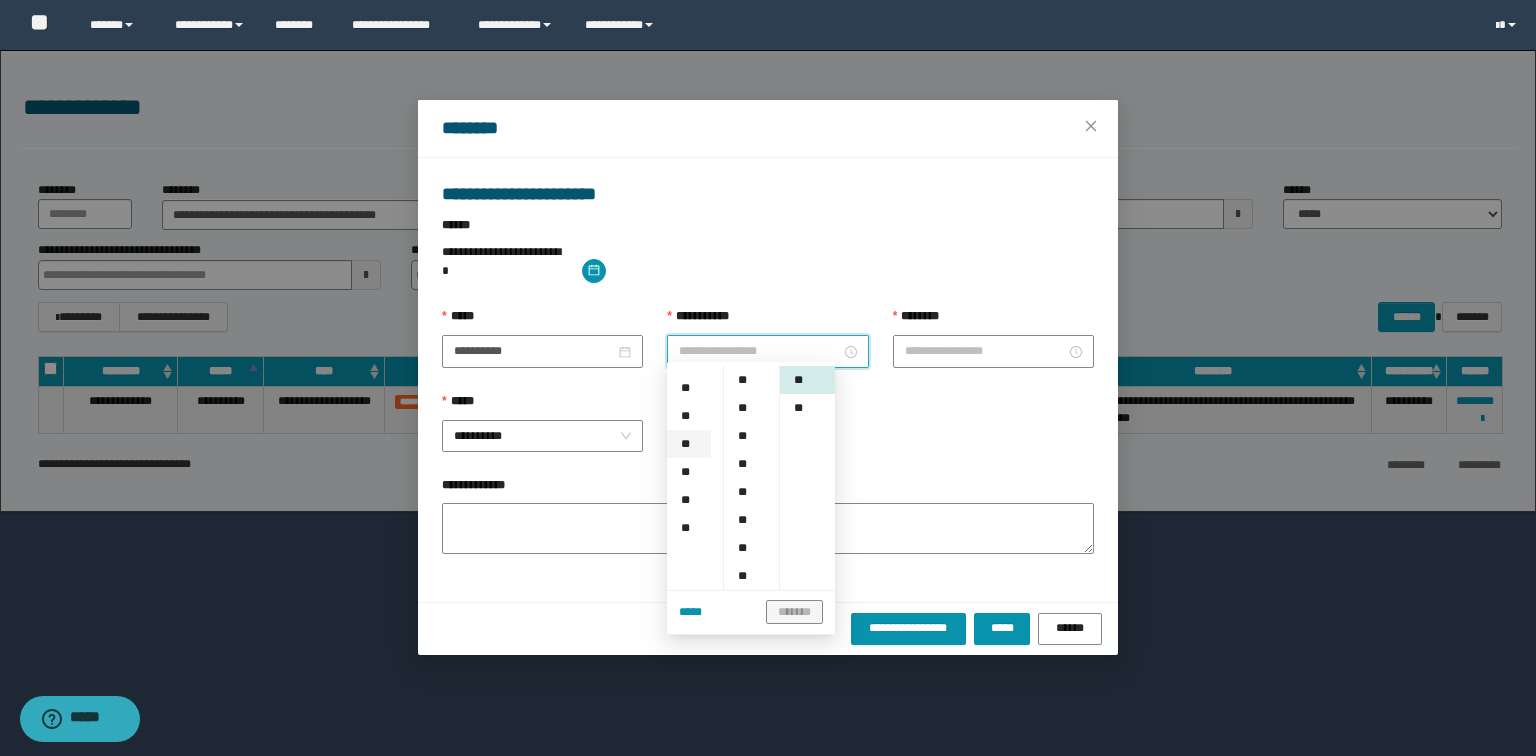 click on "**" at bounding box center (689, 444) 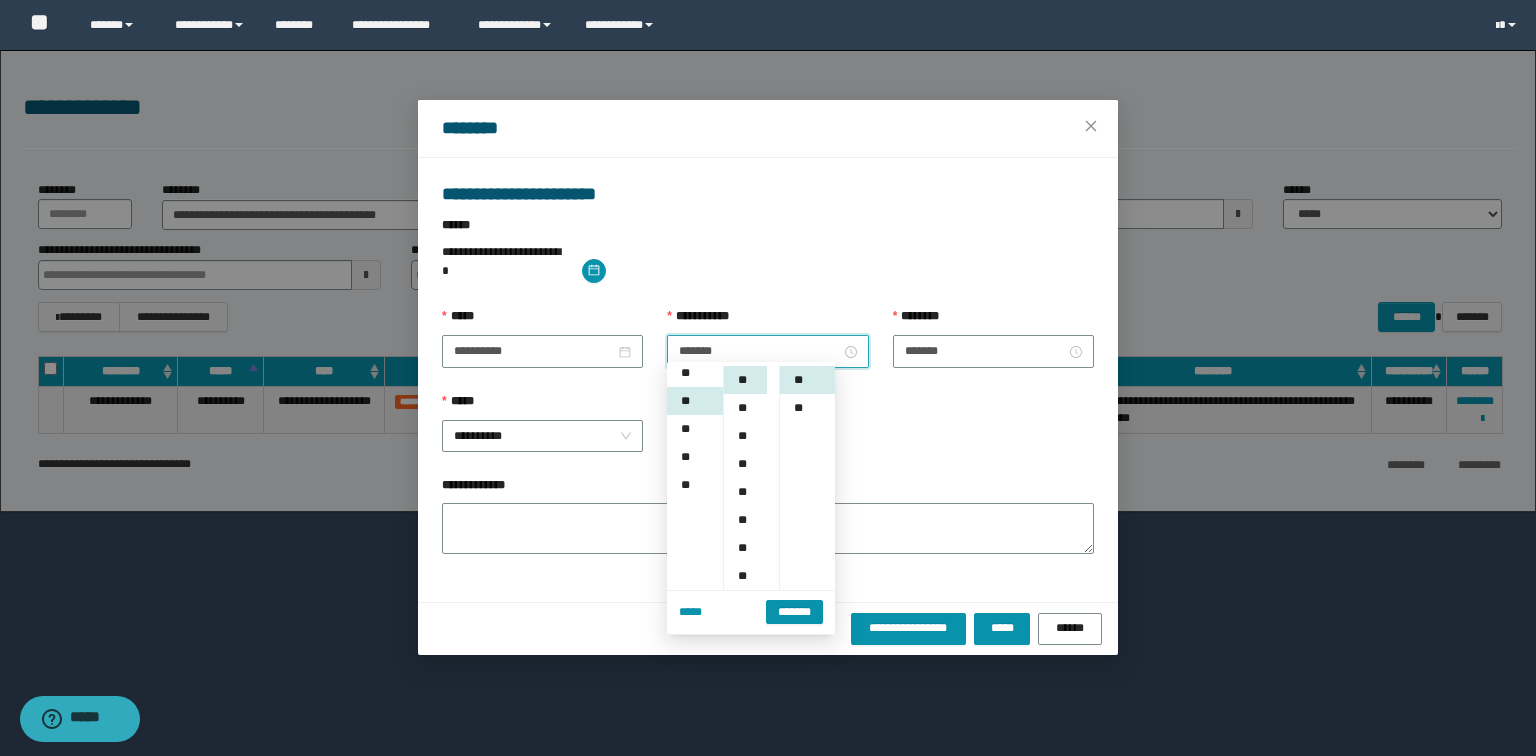 scroll, scrollTop: 224, scrollLeft: 0, axis: vertical 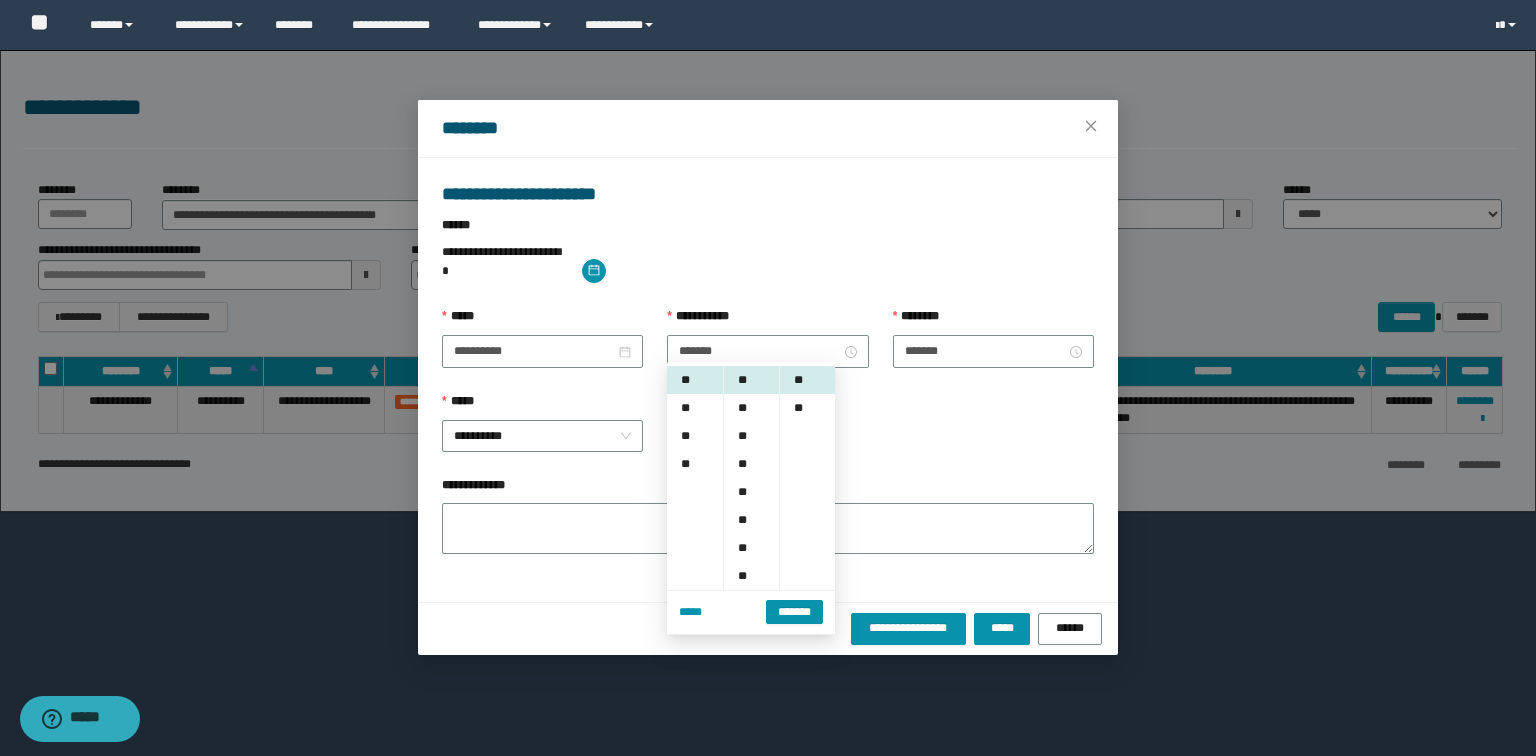 click on "**********" at bounding box center [768, 434] 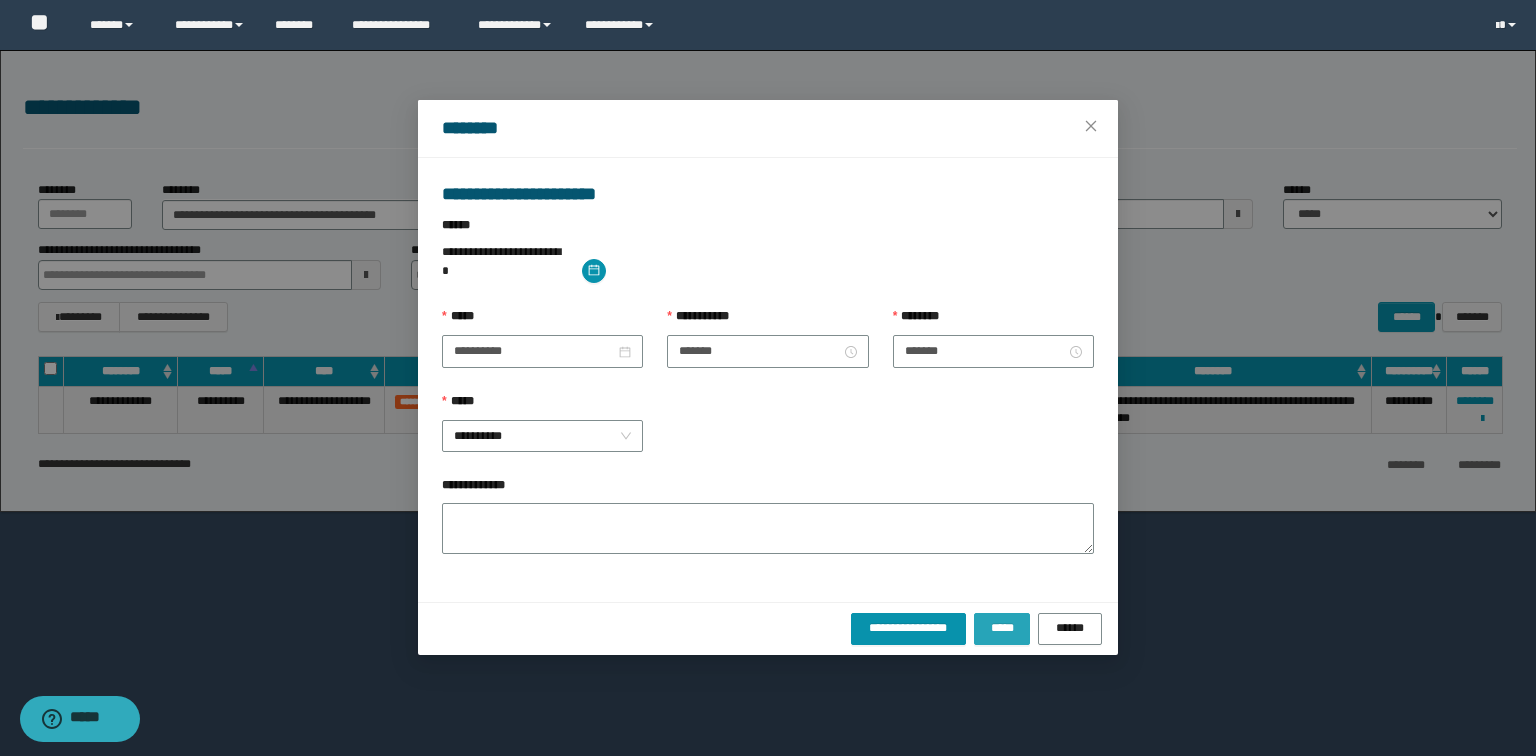 click on "*****" at bounding box center (1002, 628) 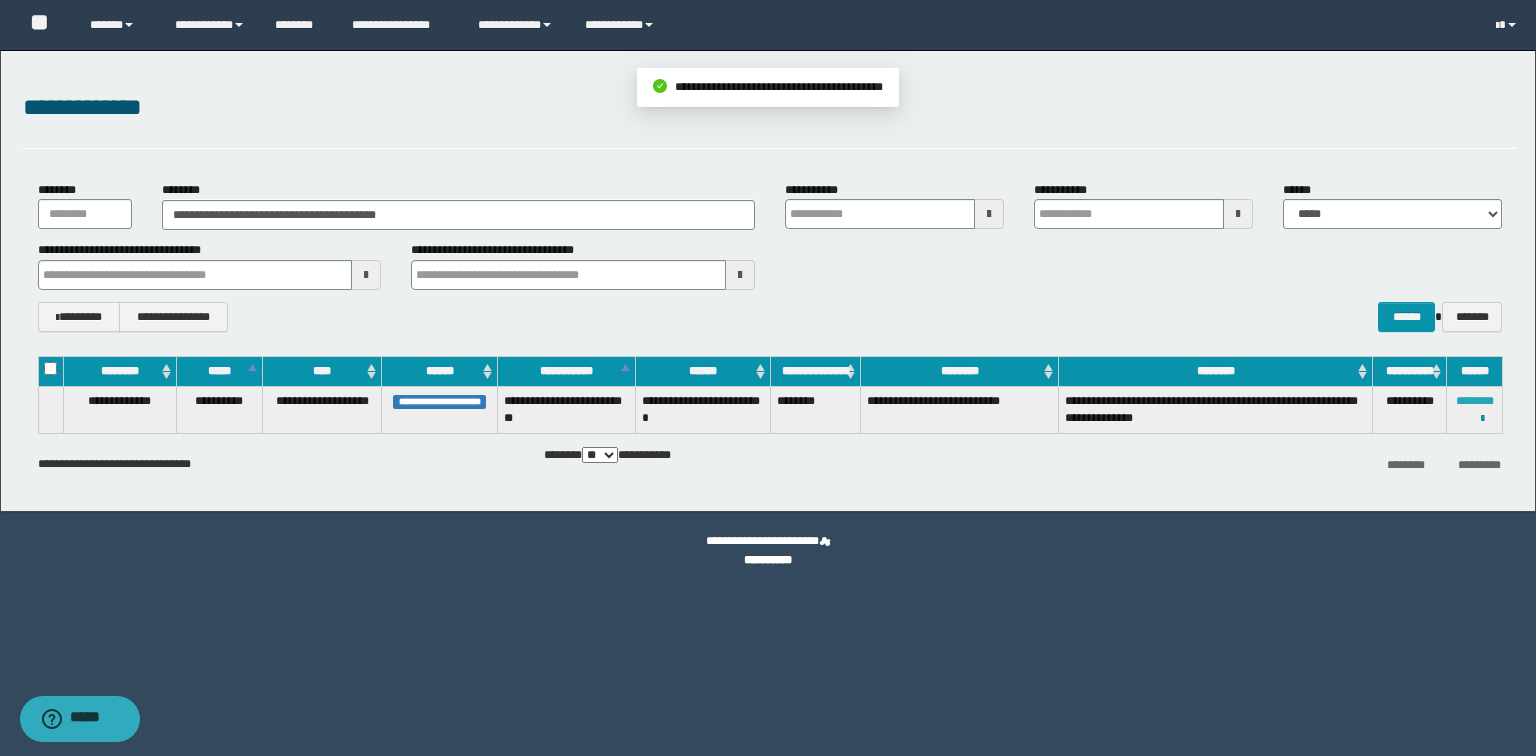 click on "********" at bounding box center [1475, 401] 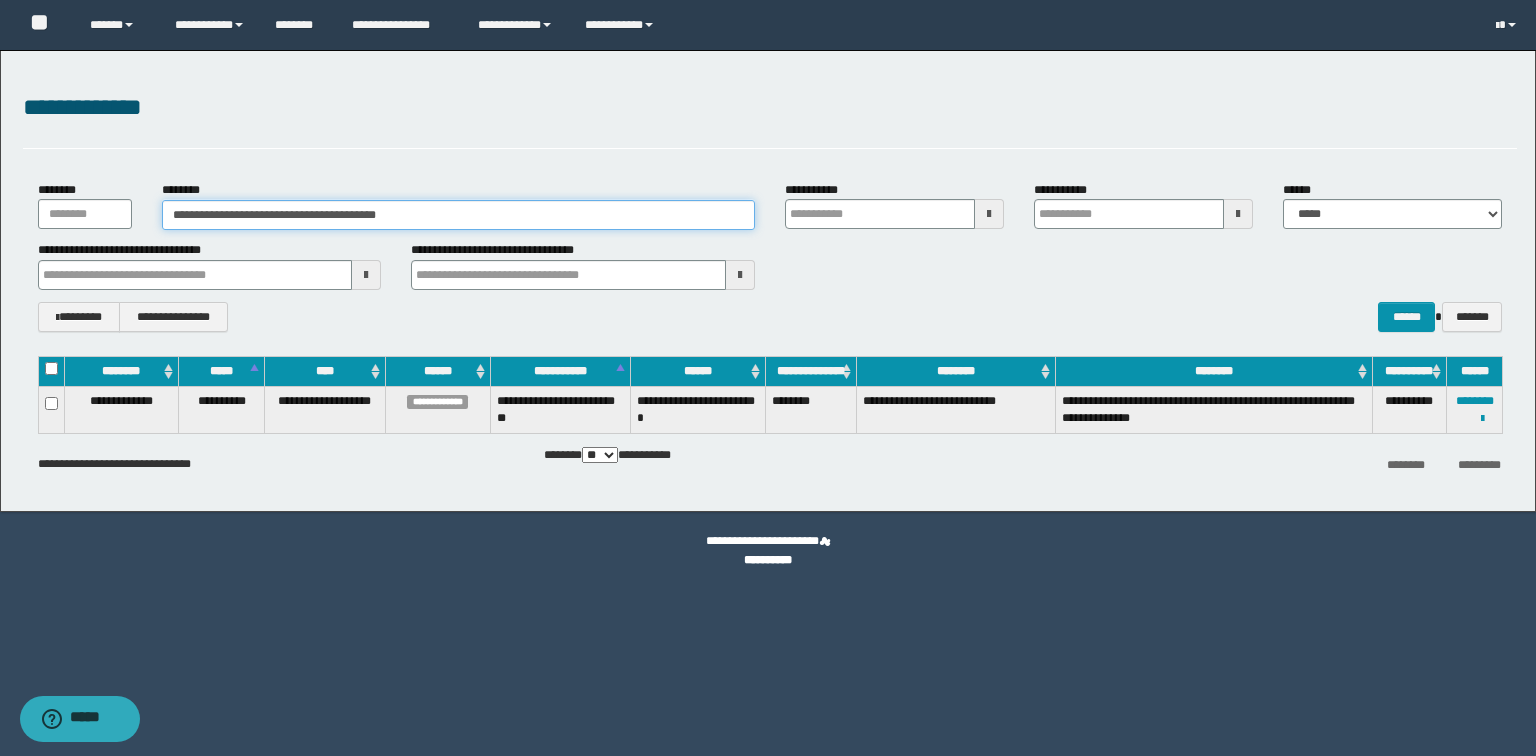 drag, startPoint x: 528, startPoint y: 213, endPoint x: 0, endPoint y: 213, distance: 528 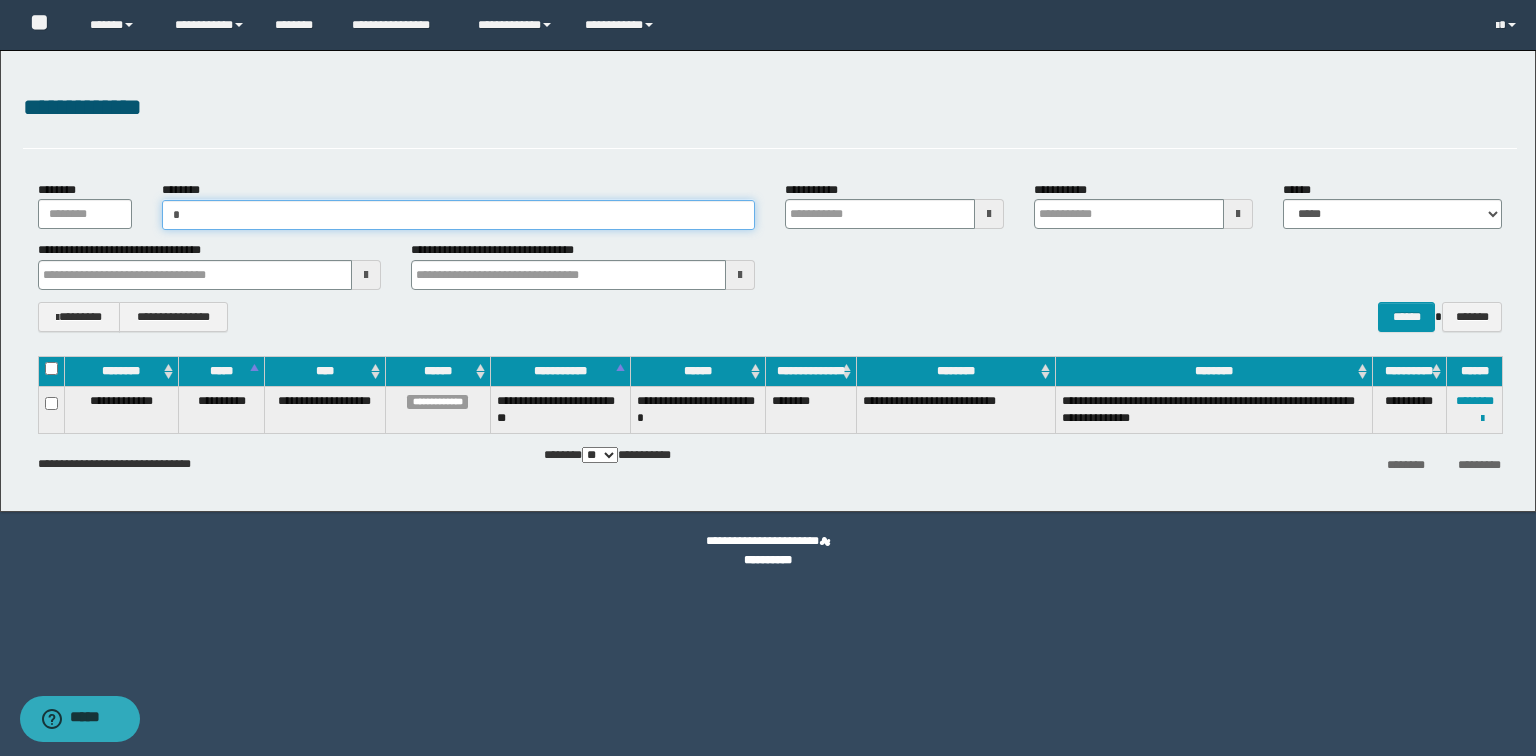 type on "**" 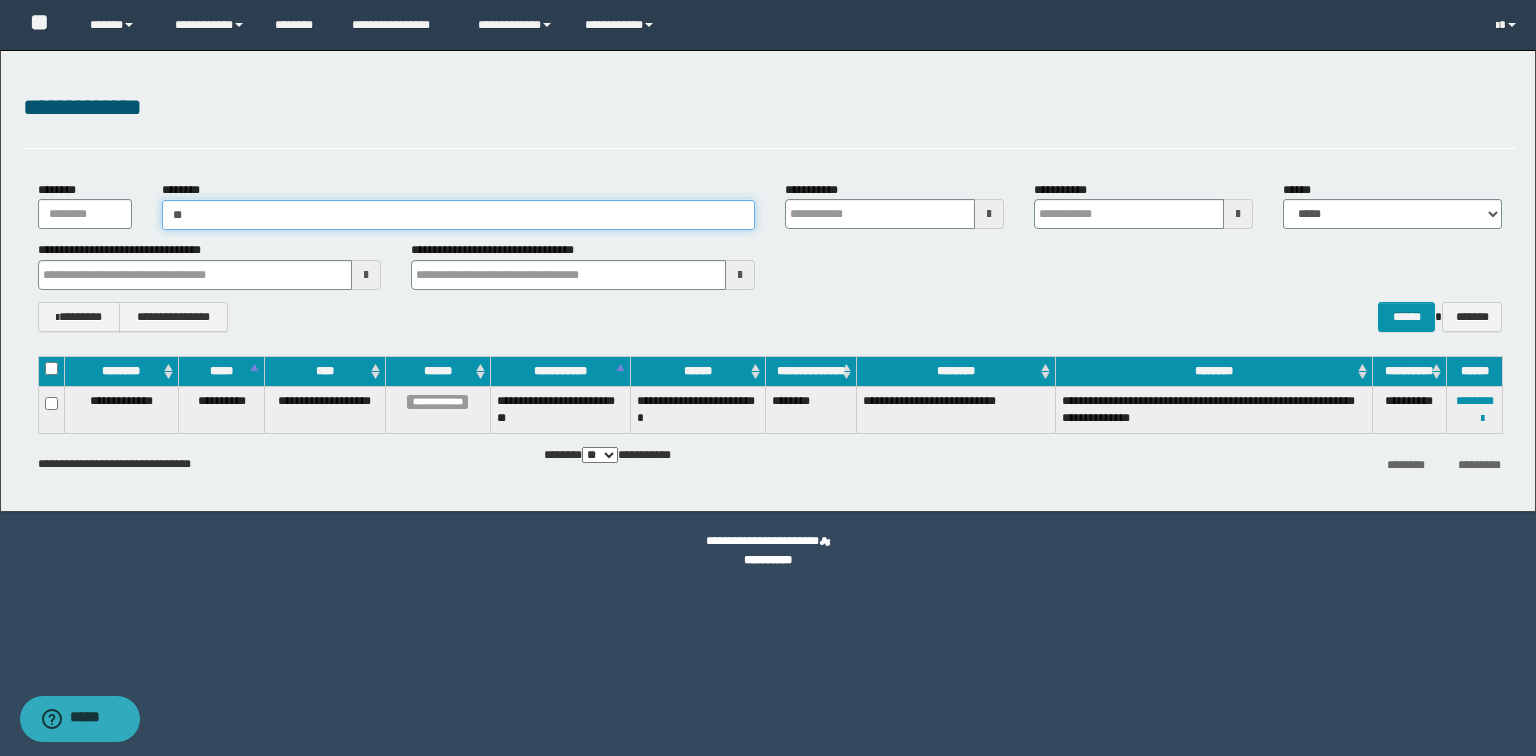 type on "**" 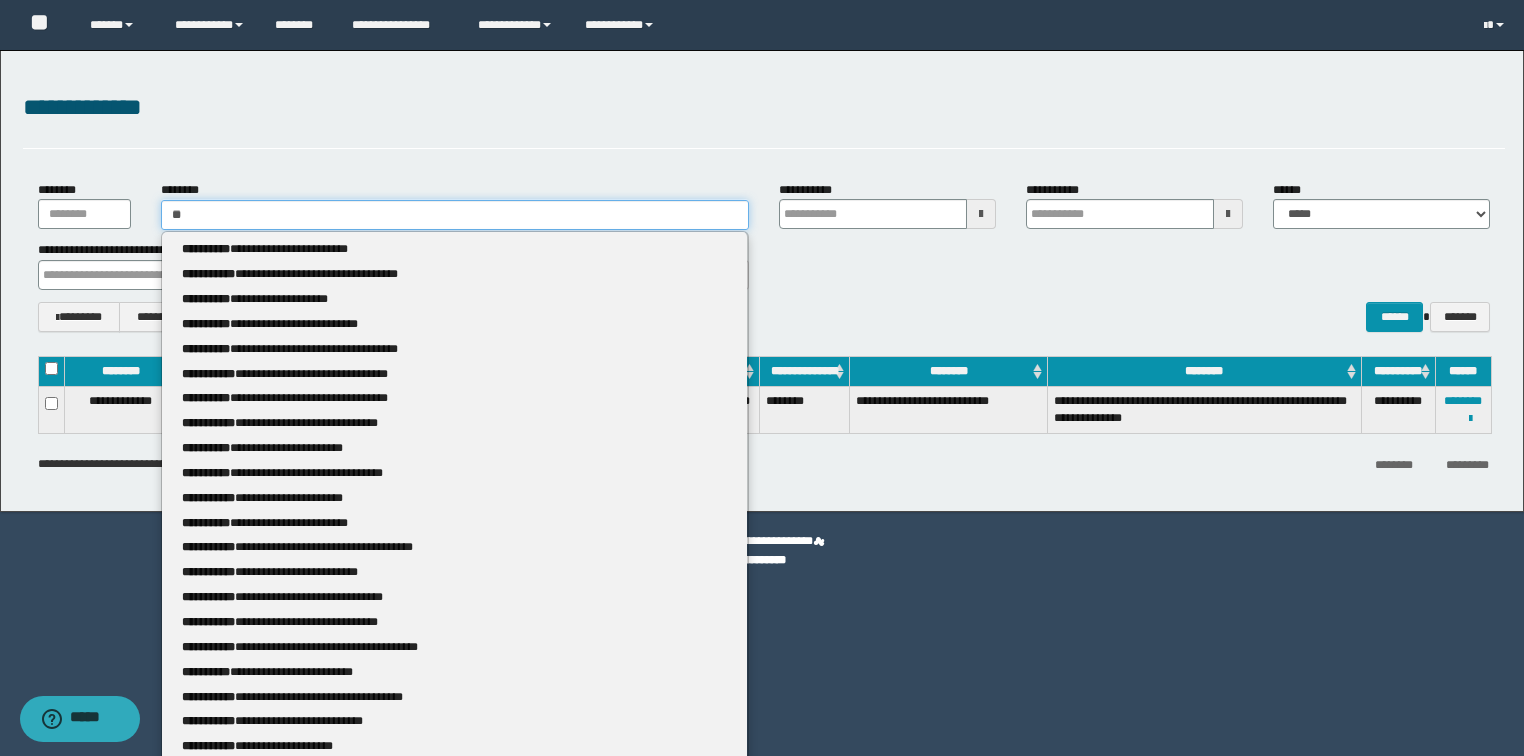 type 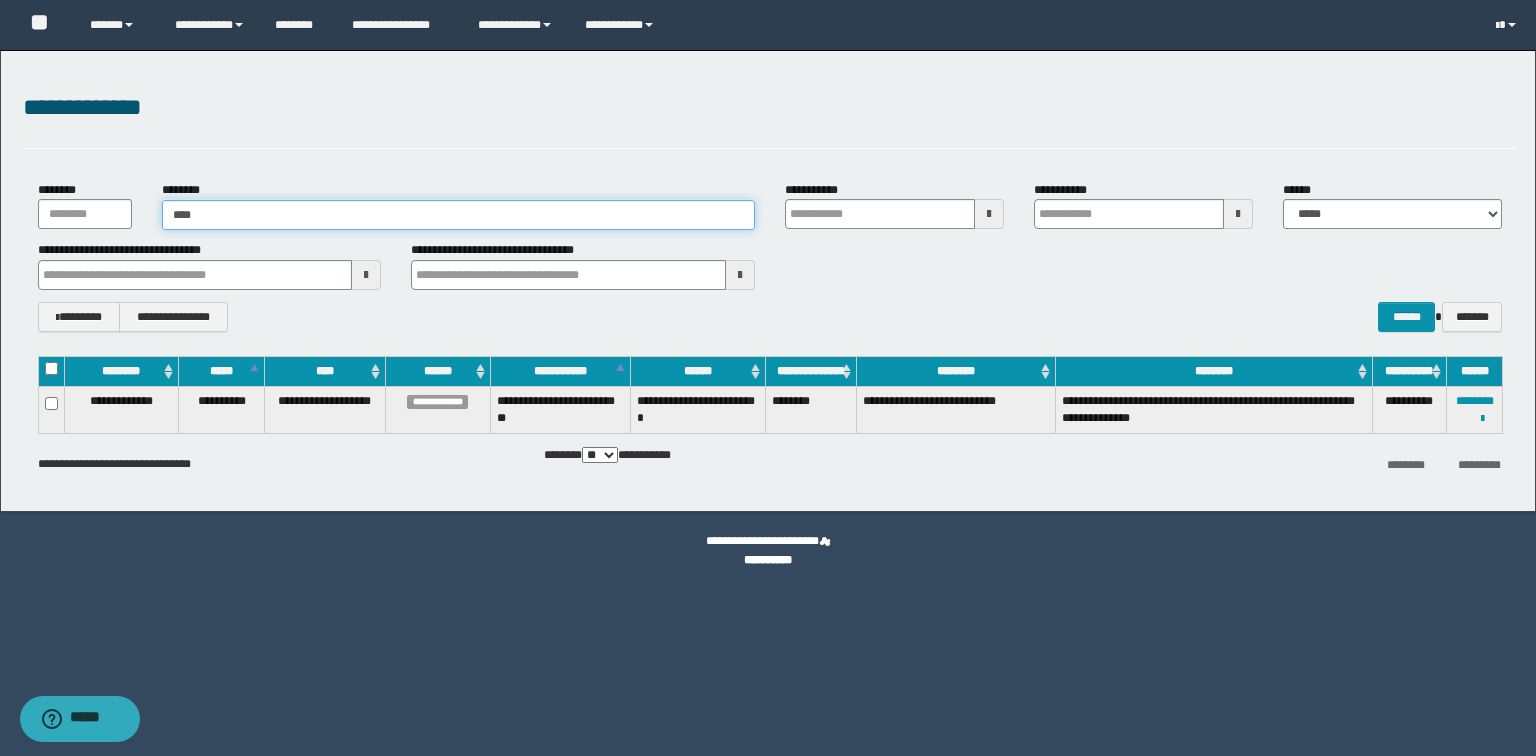 type on "*****" 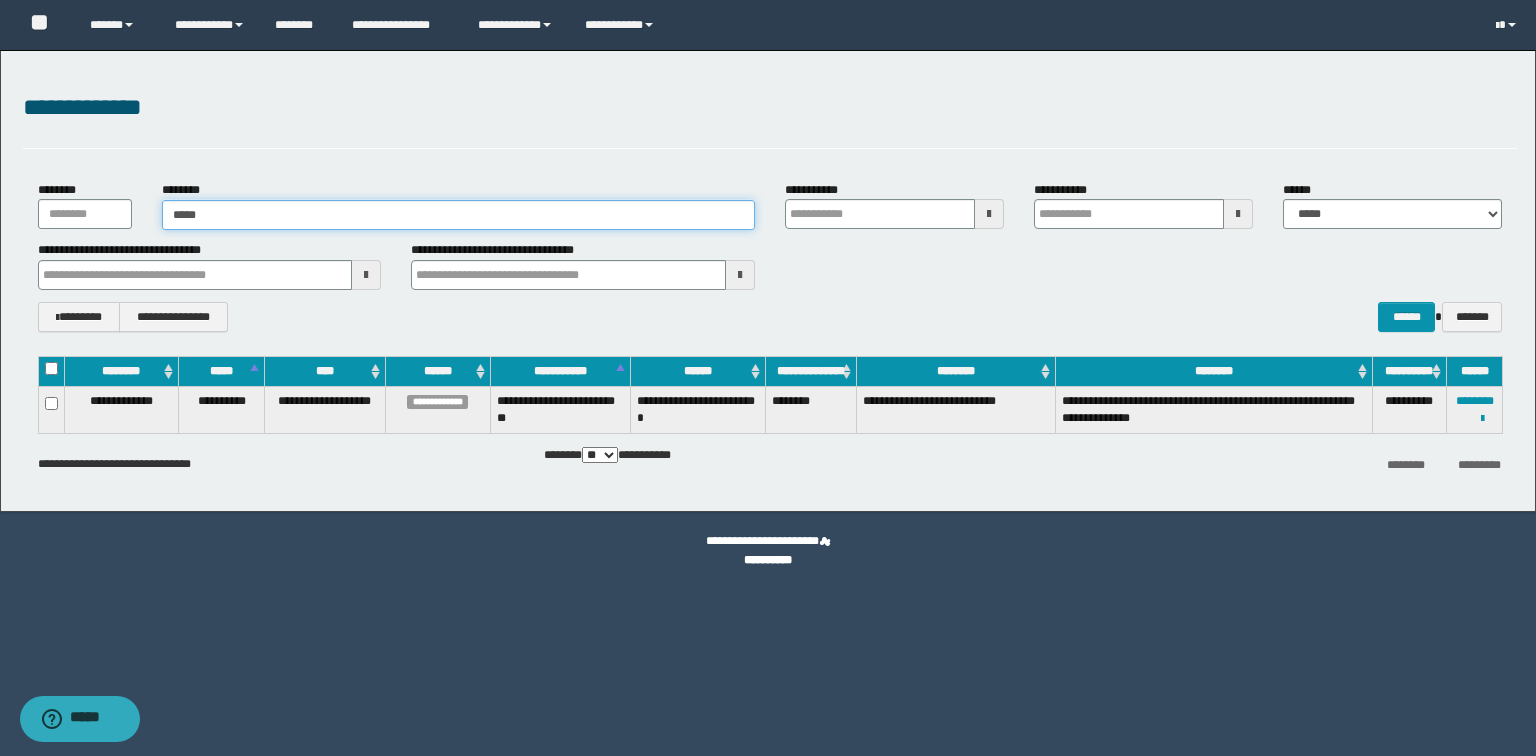 type on "*****" 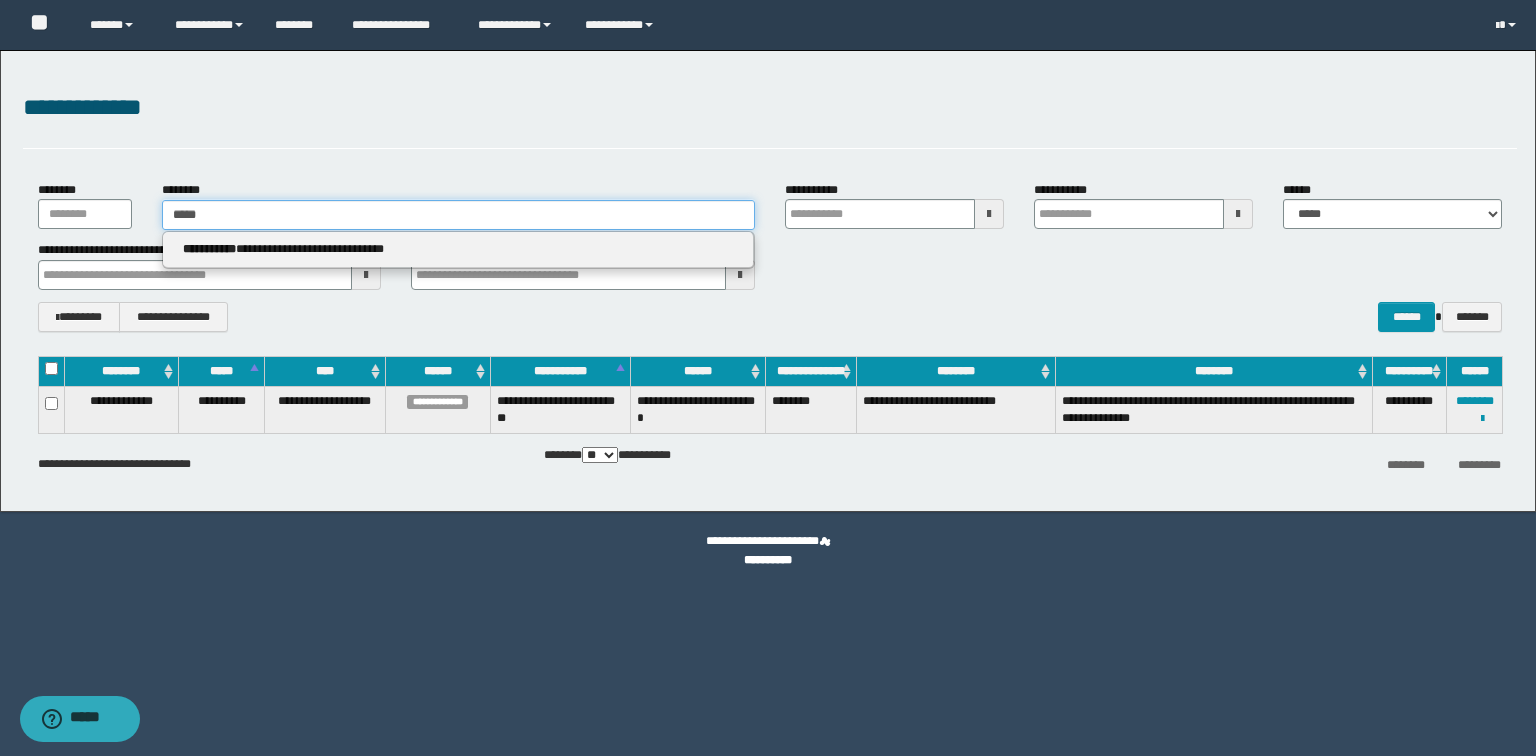 type 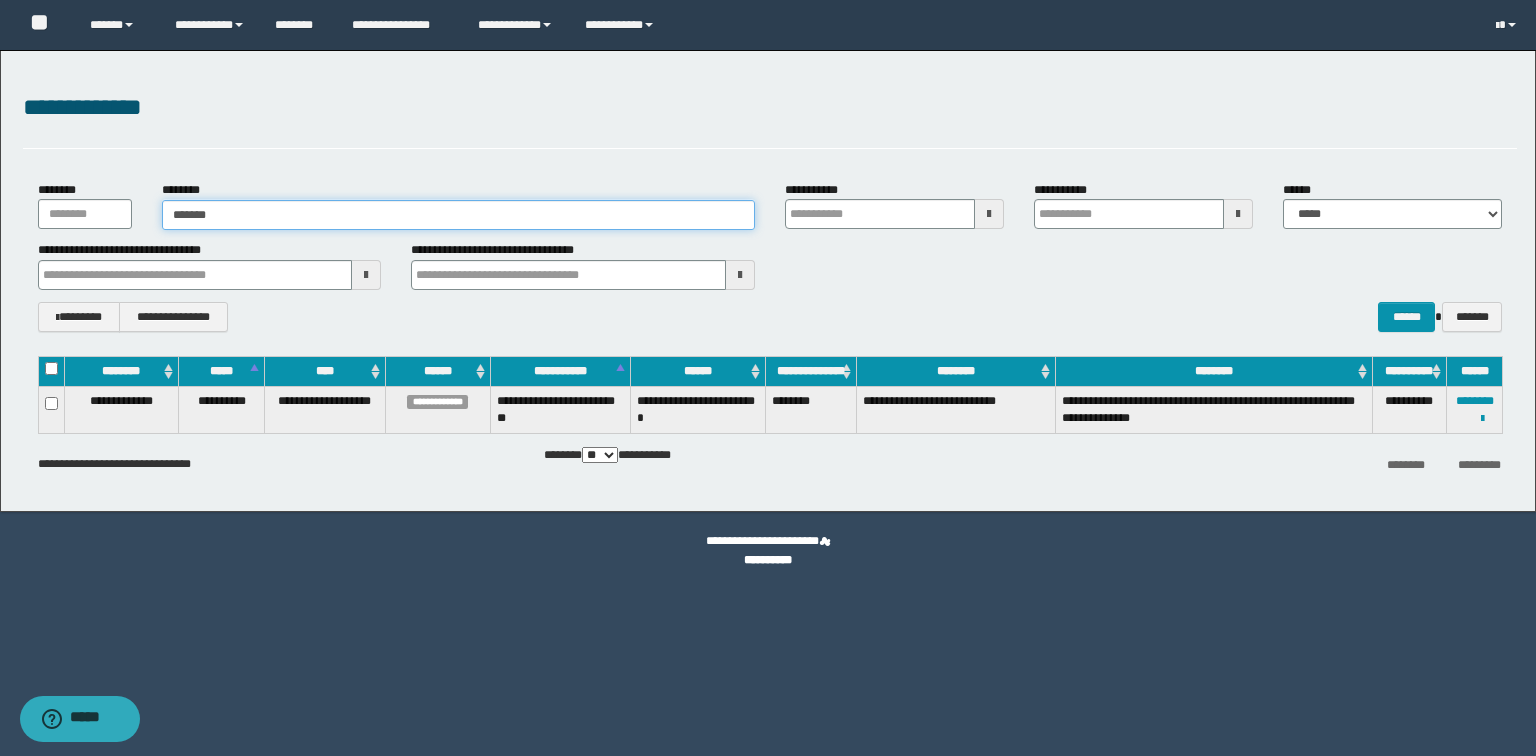 type on "********" 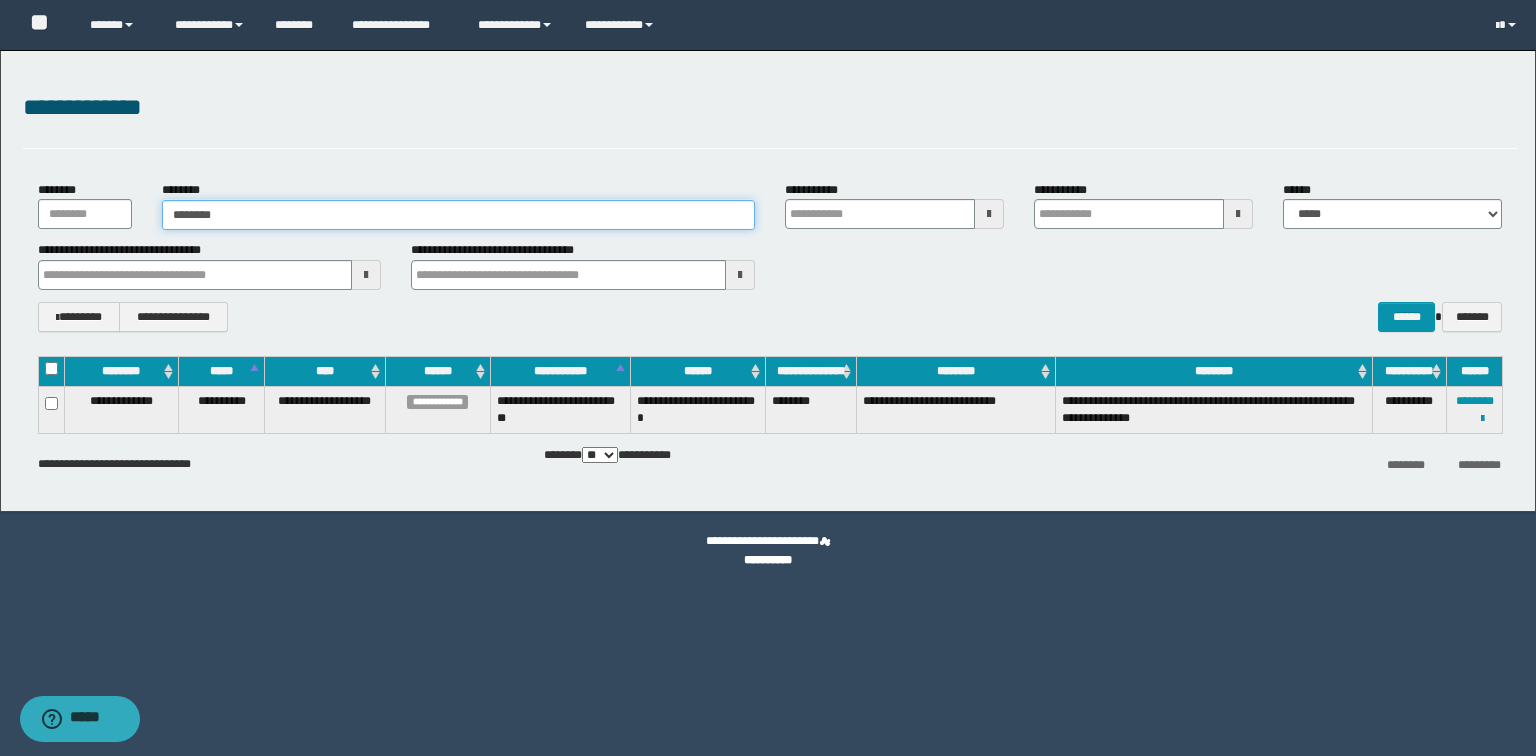type on "********" 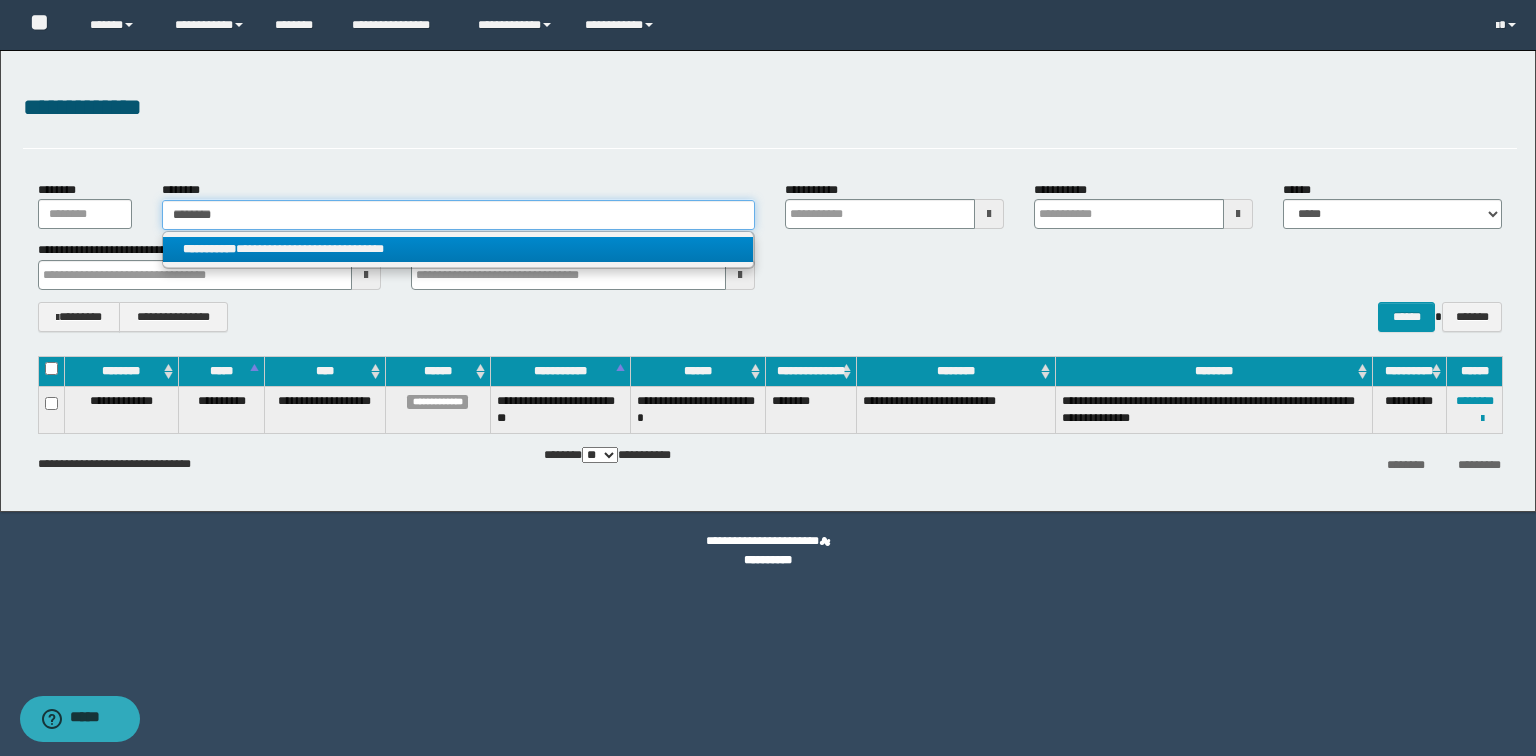 type on "********" 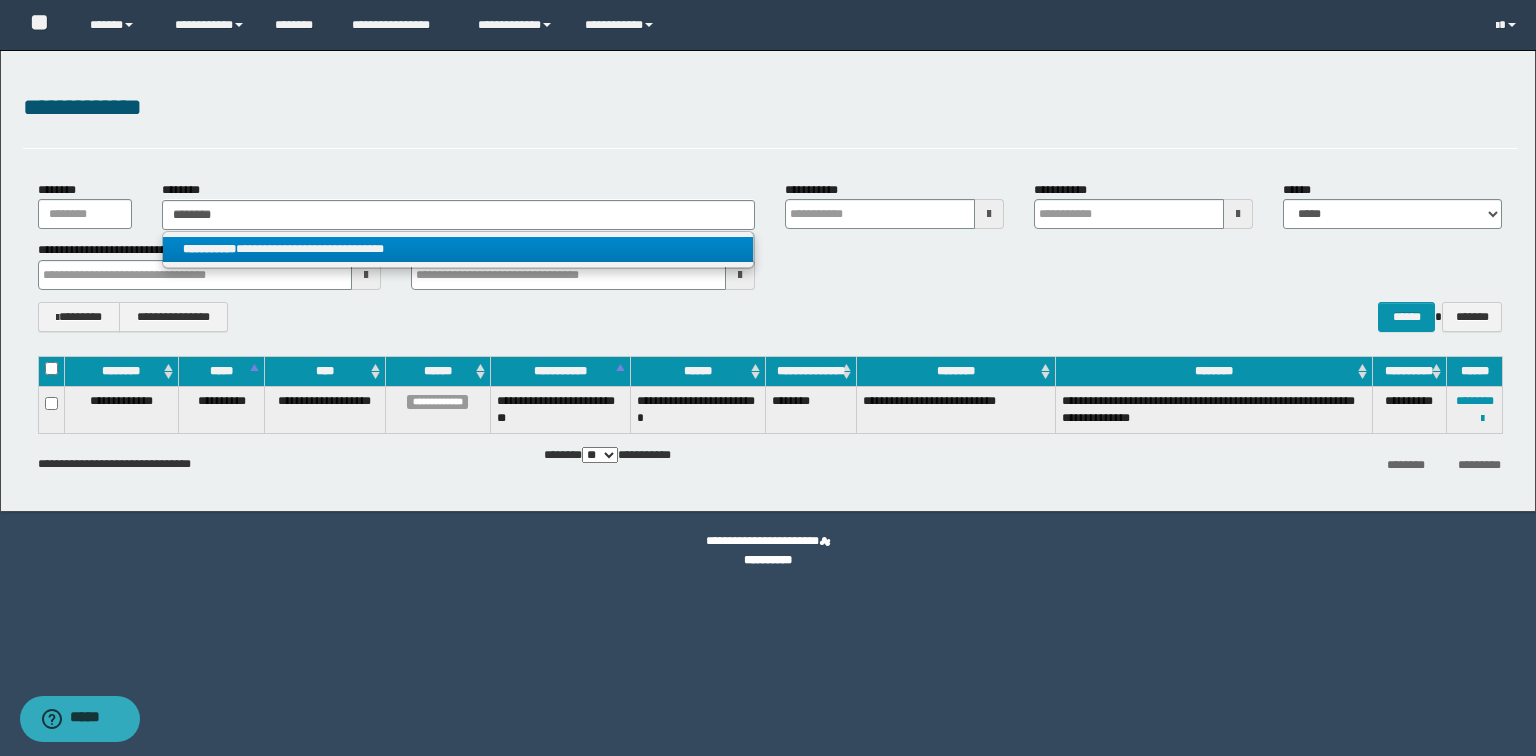 click on "**********" at bounding box center (458, 249) 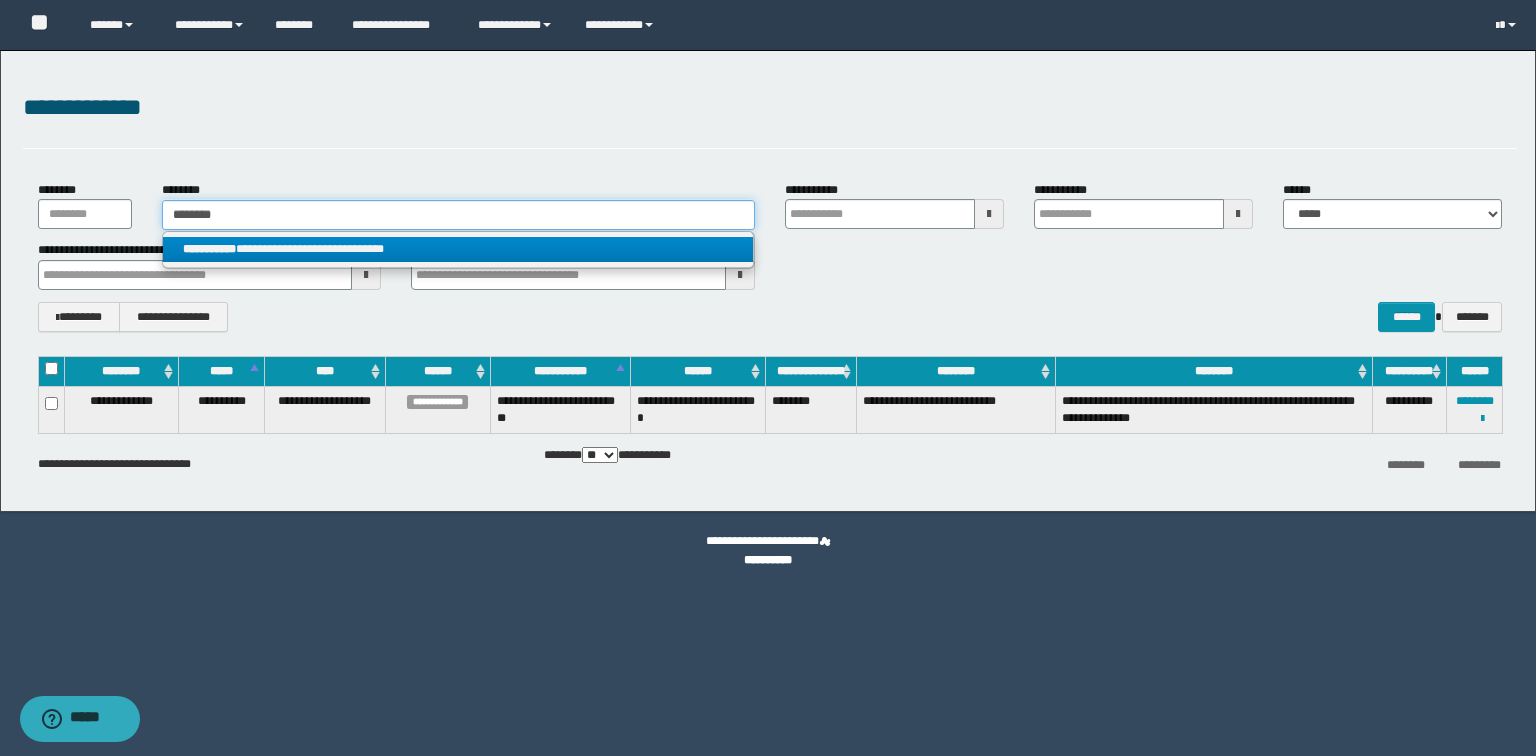 type 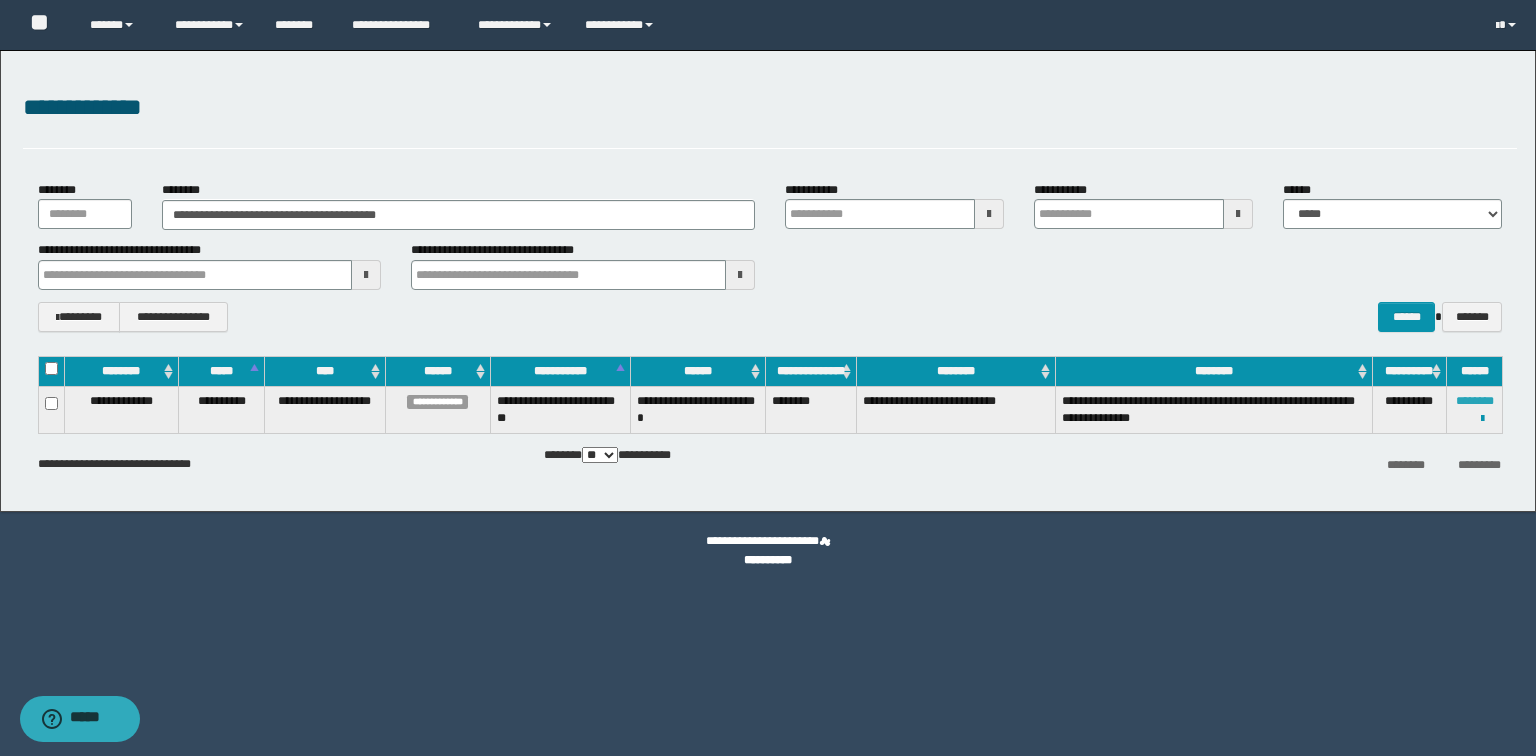 click on "********" at bounding box center [1475, 401] 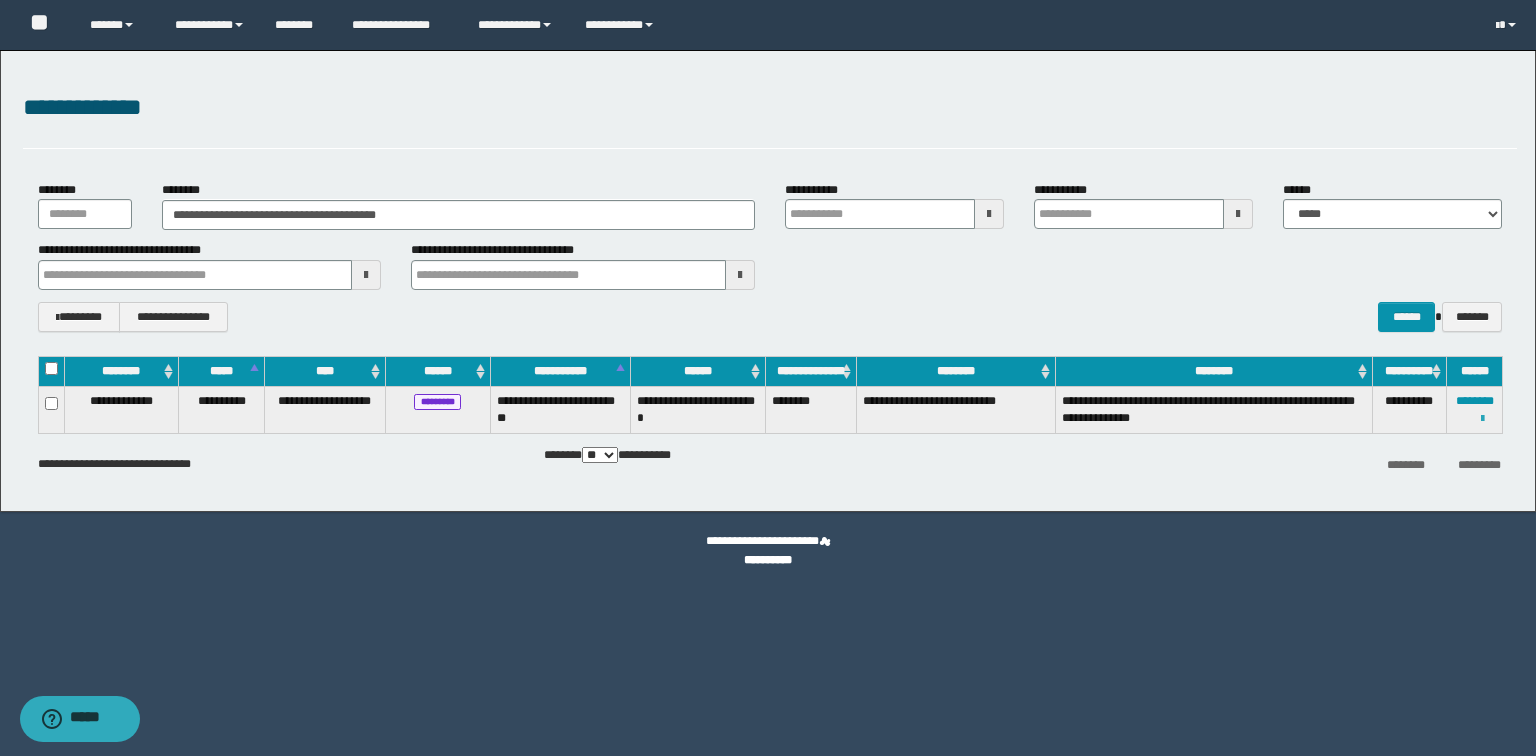 click at bounding box center (1482, 419) 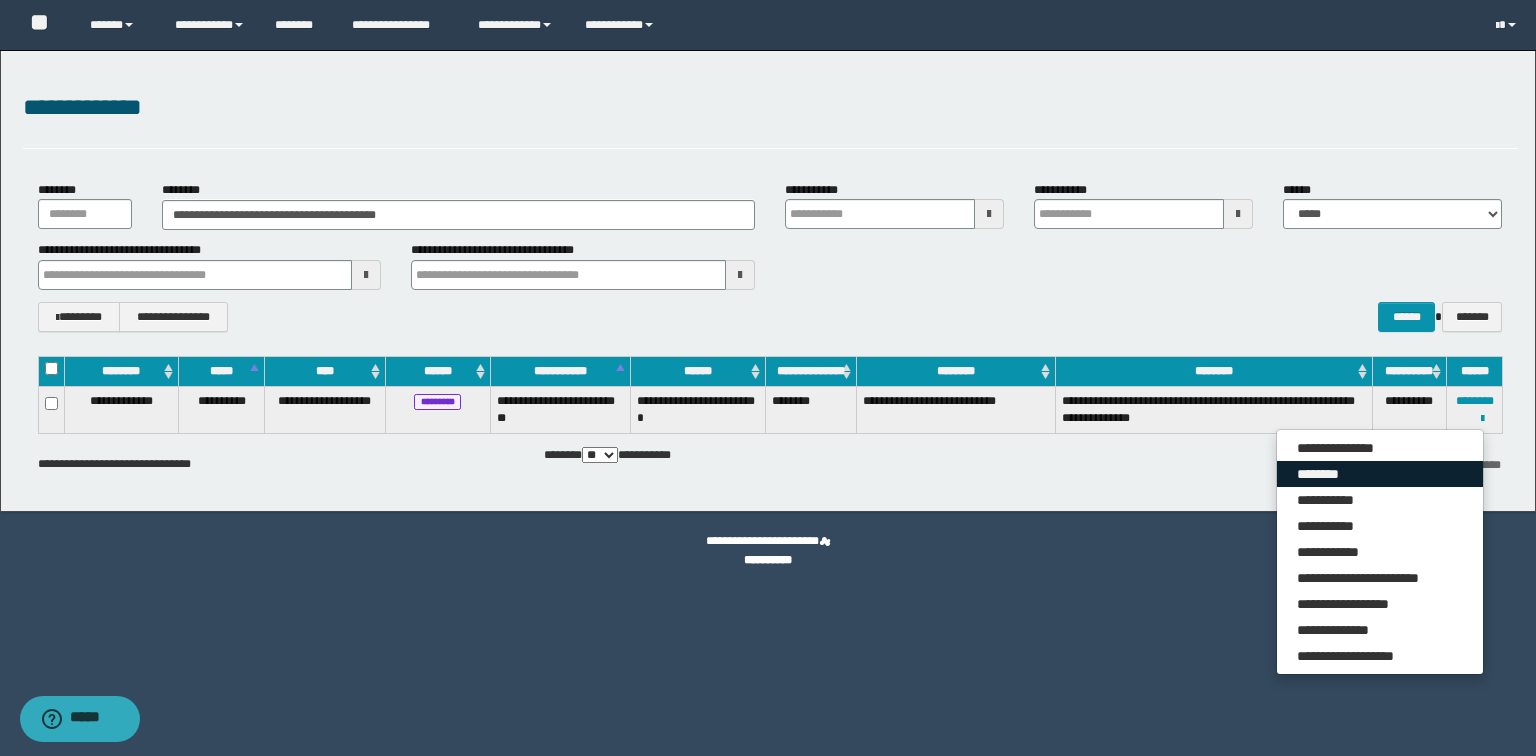 click on "********" at bounding box center [1380, 474] 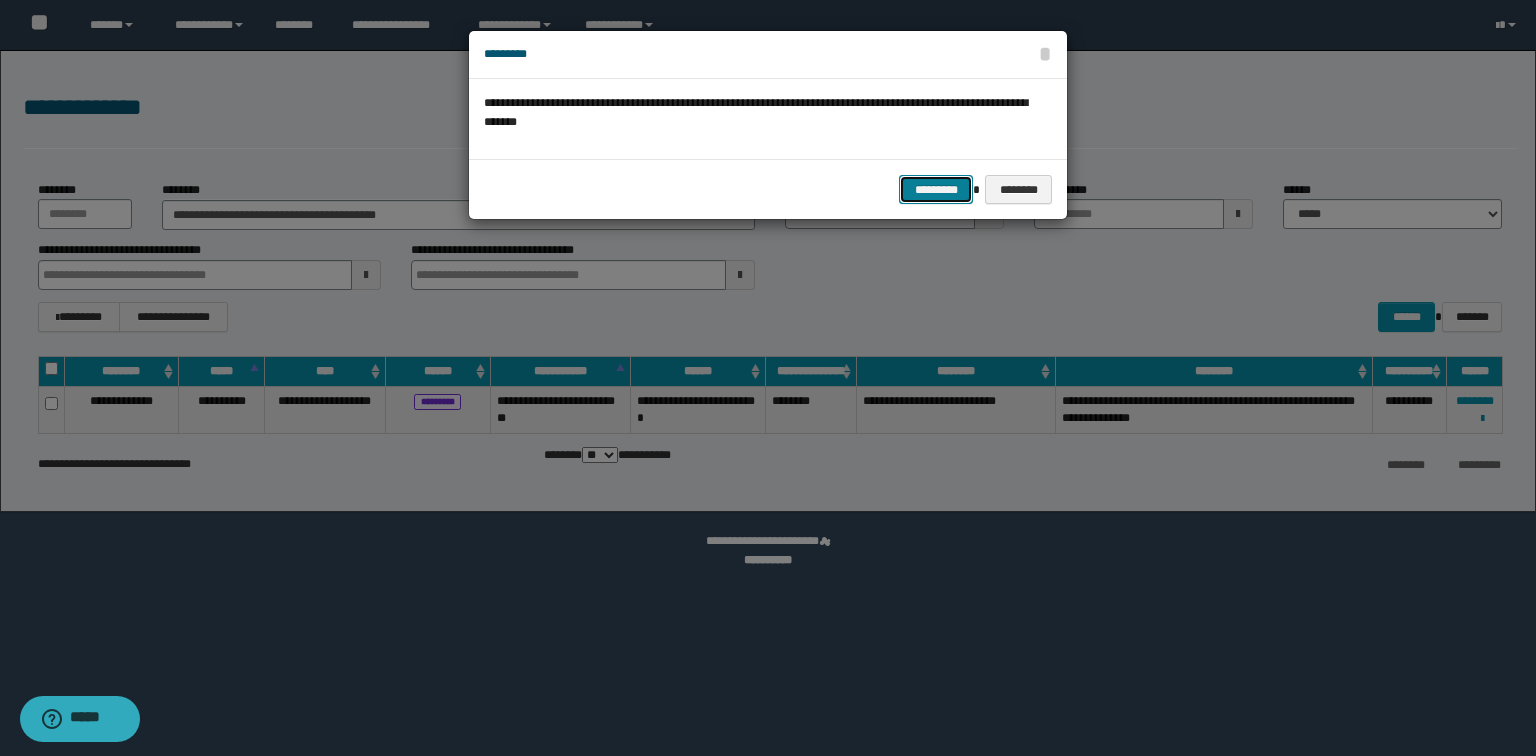 click on "*********" at bounding box center (936, 190) 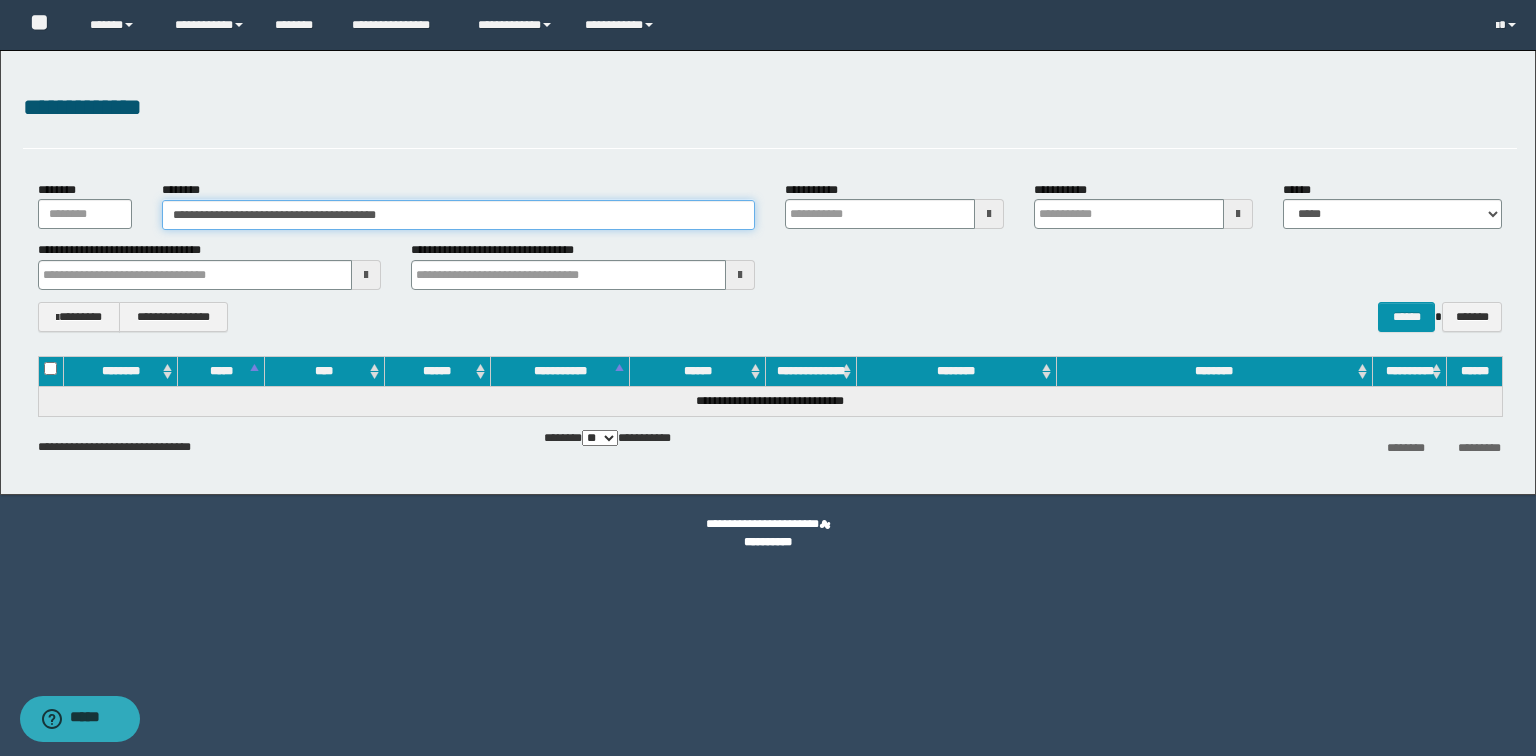 drag, startPoint x: 468, startPoint y: 216, endPoint x: 0, endPoint y: 153, distance: 472.22134 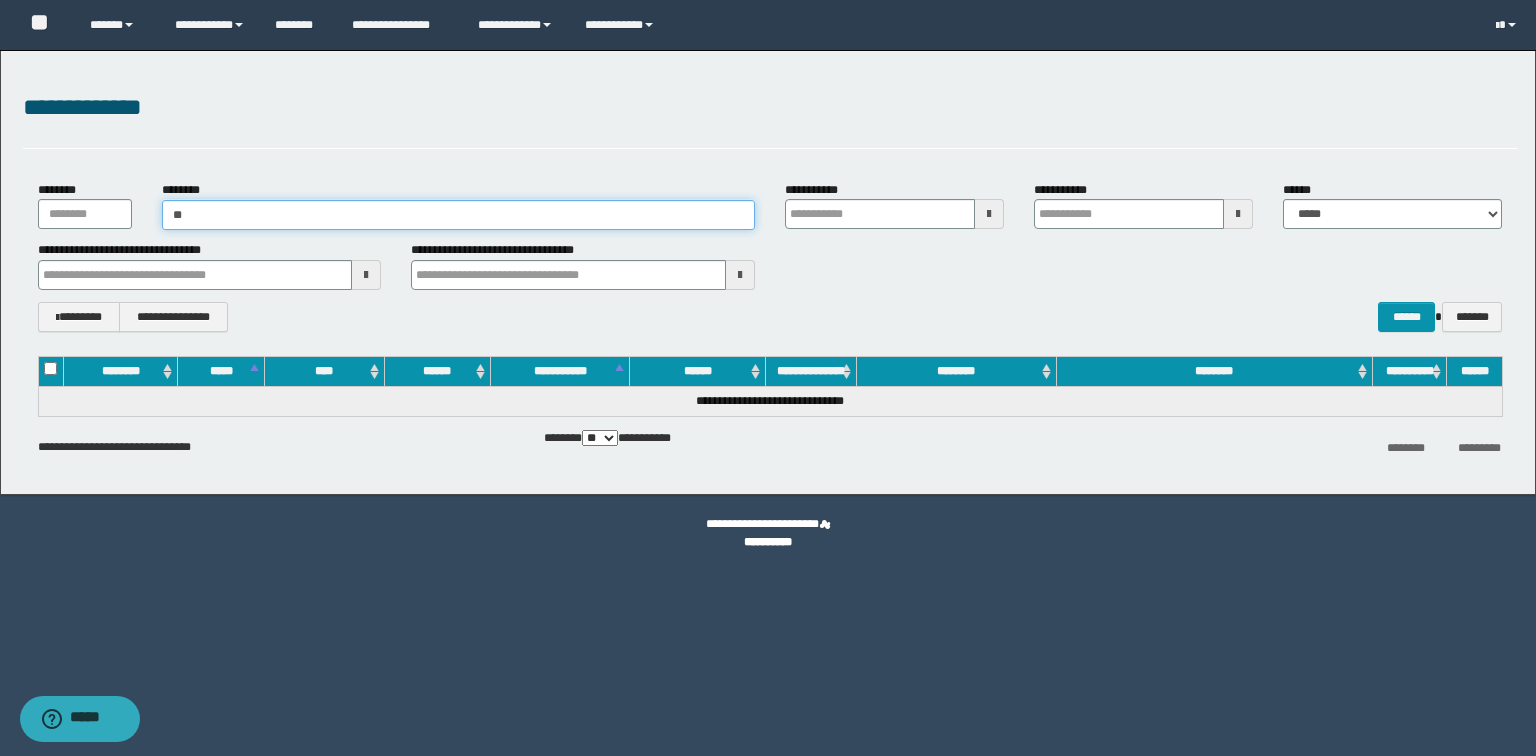 type on "***" 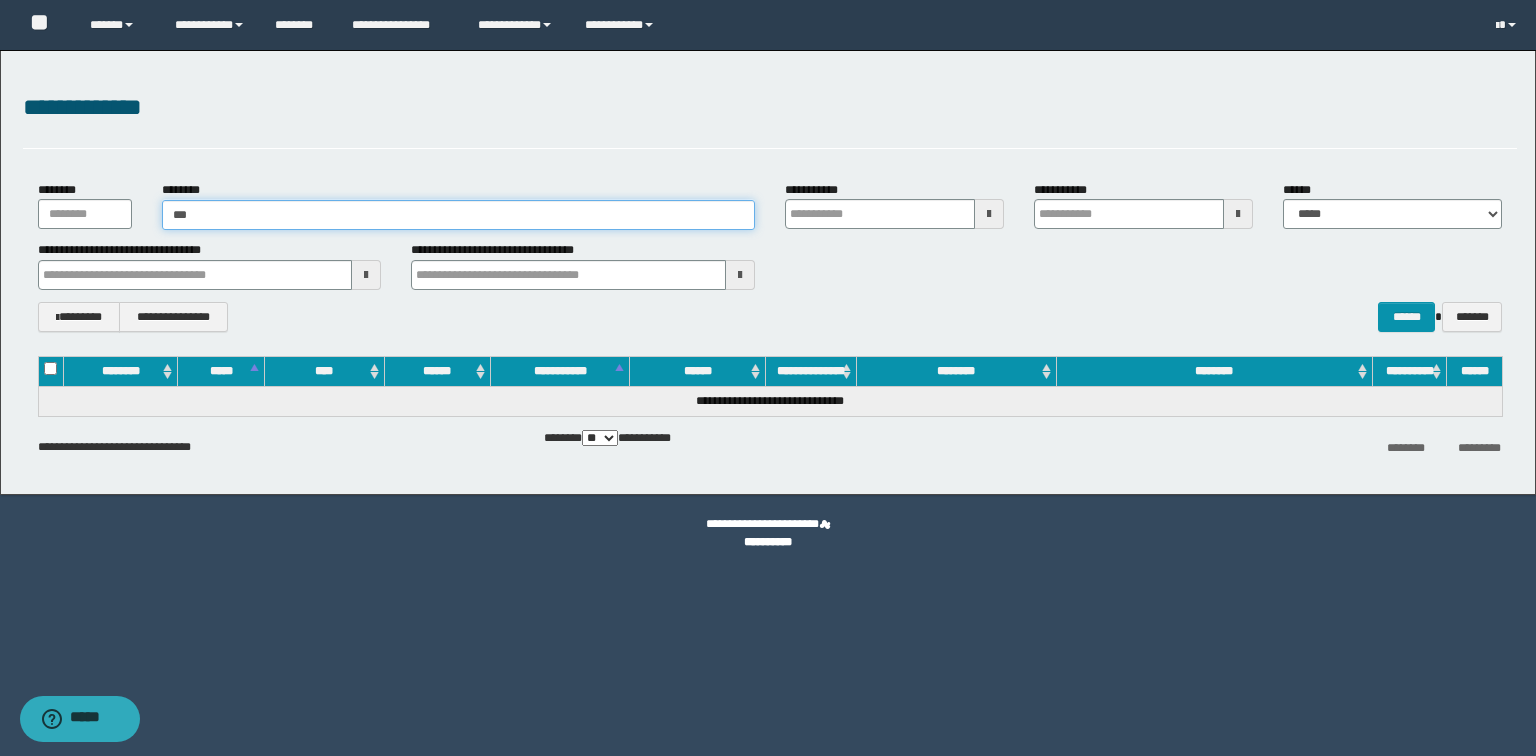 type on "***" 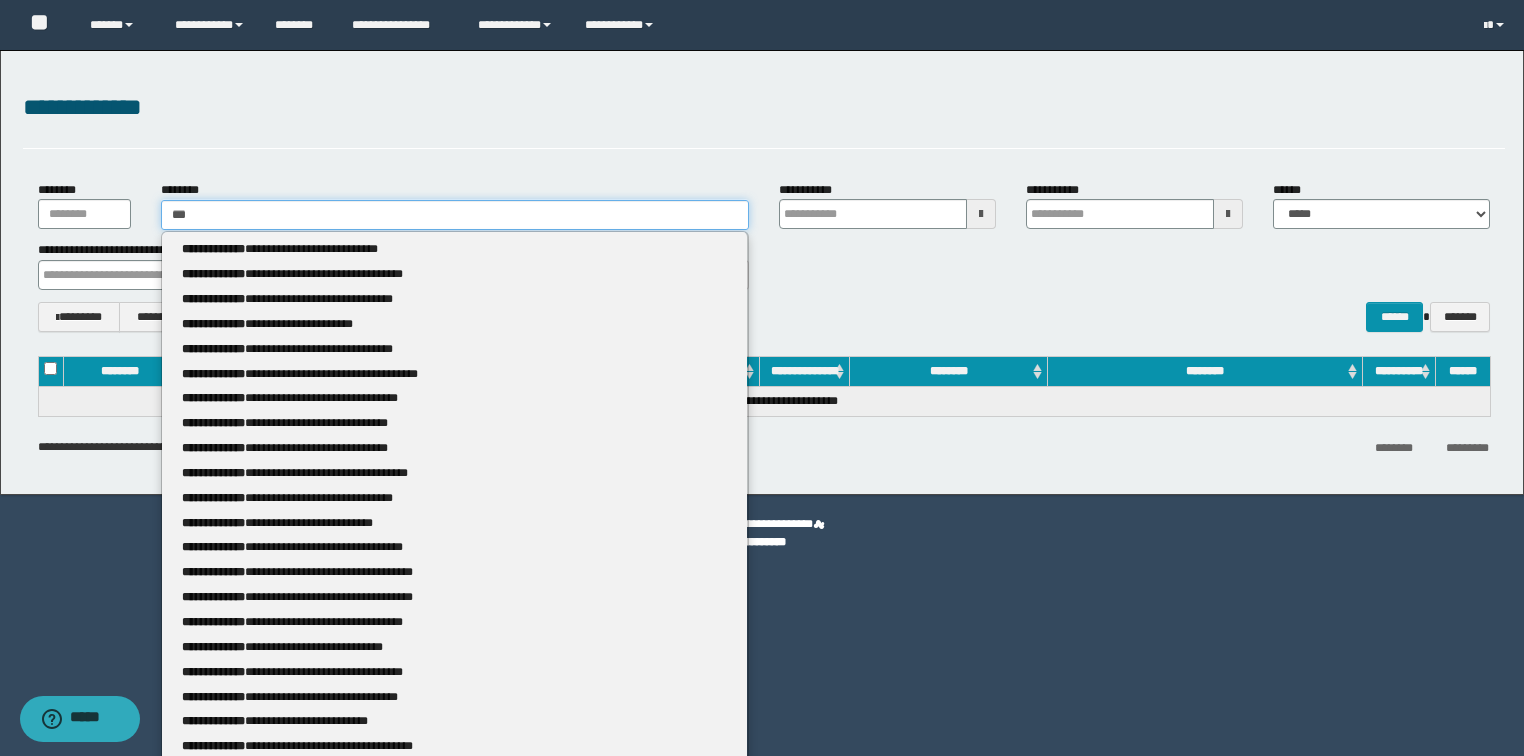 type 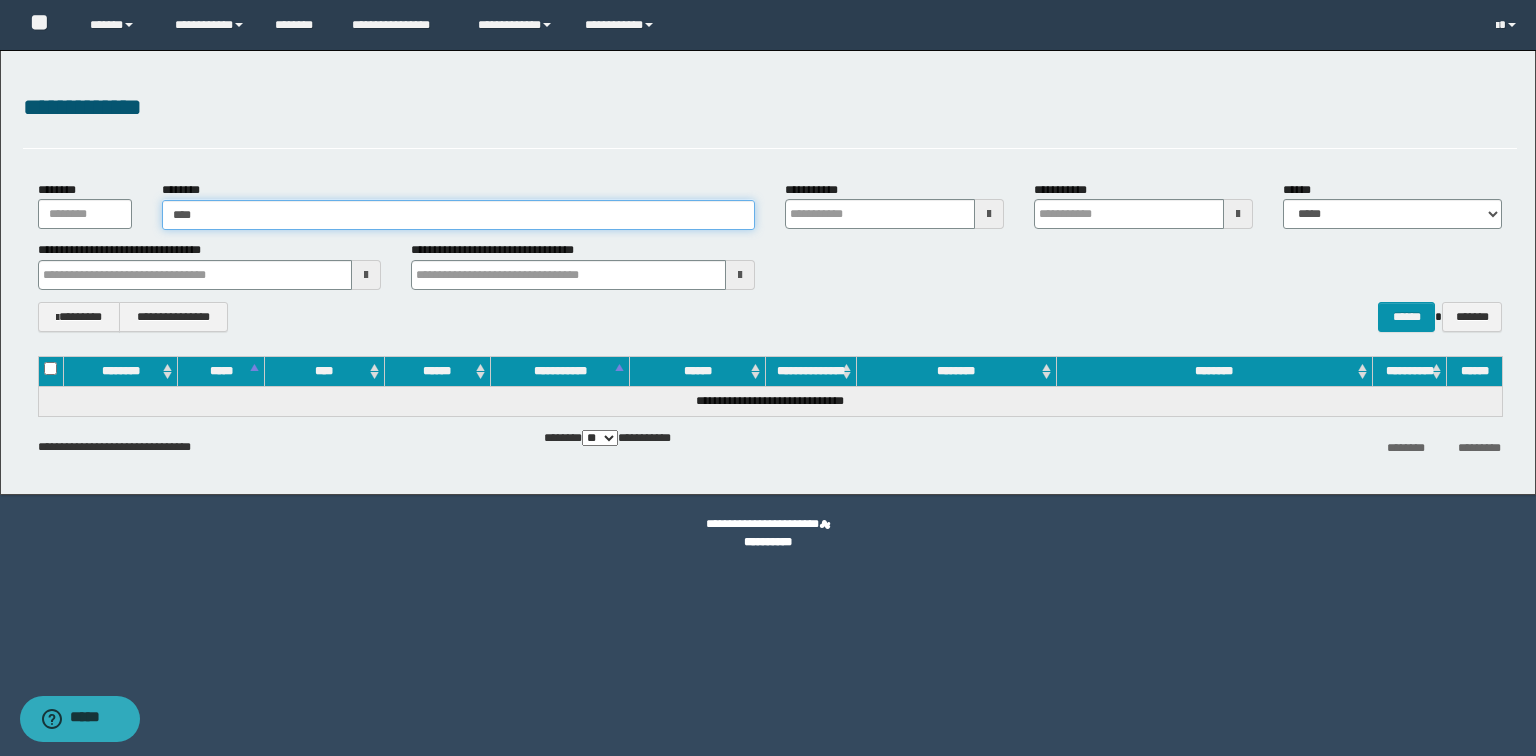 type on "****" 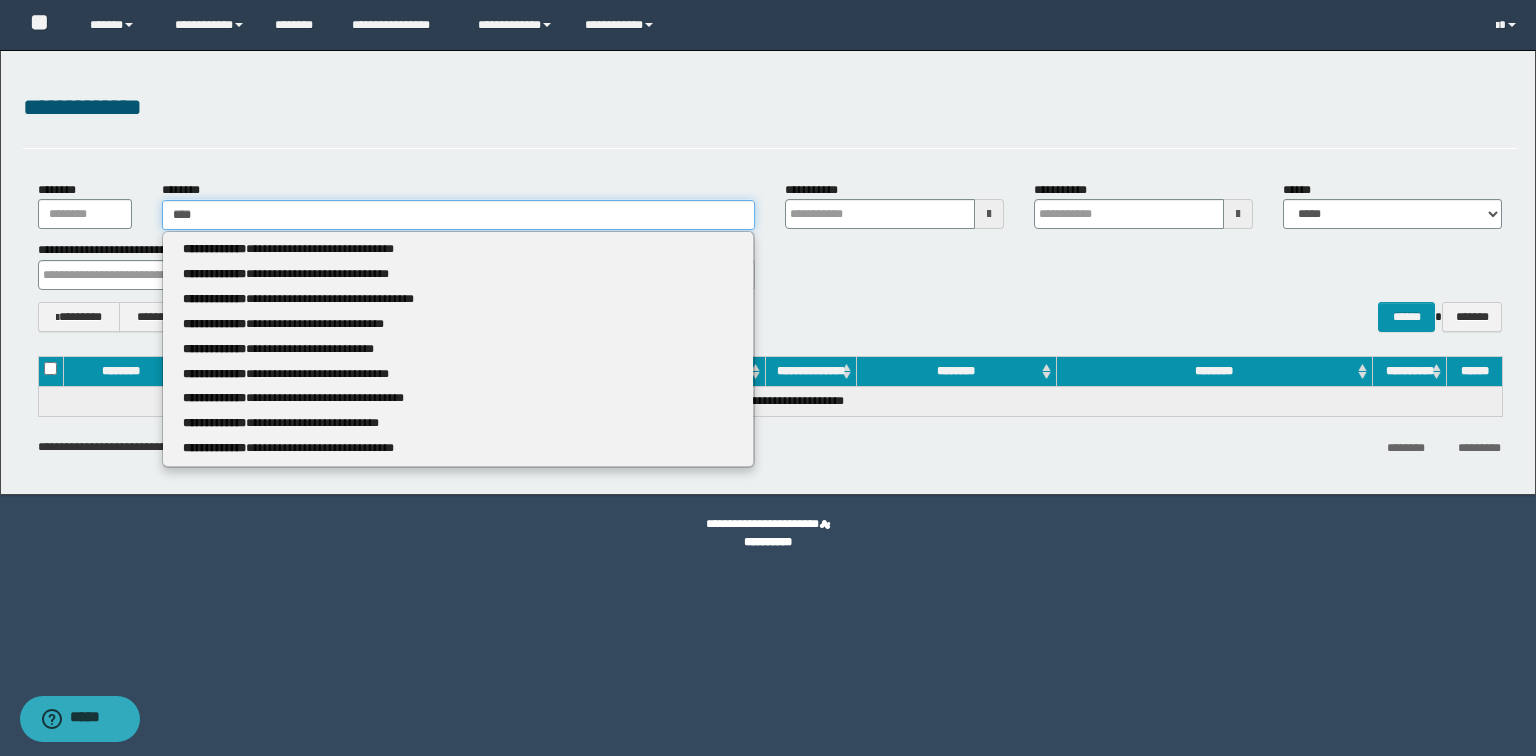 type 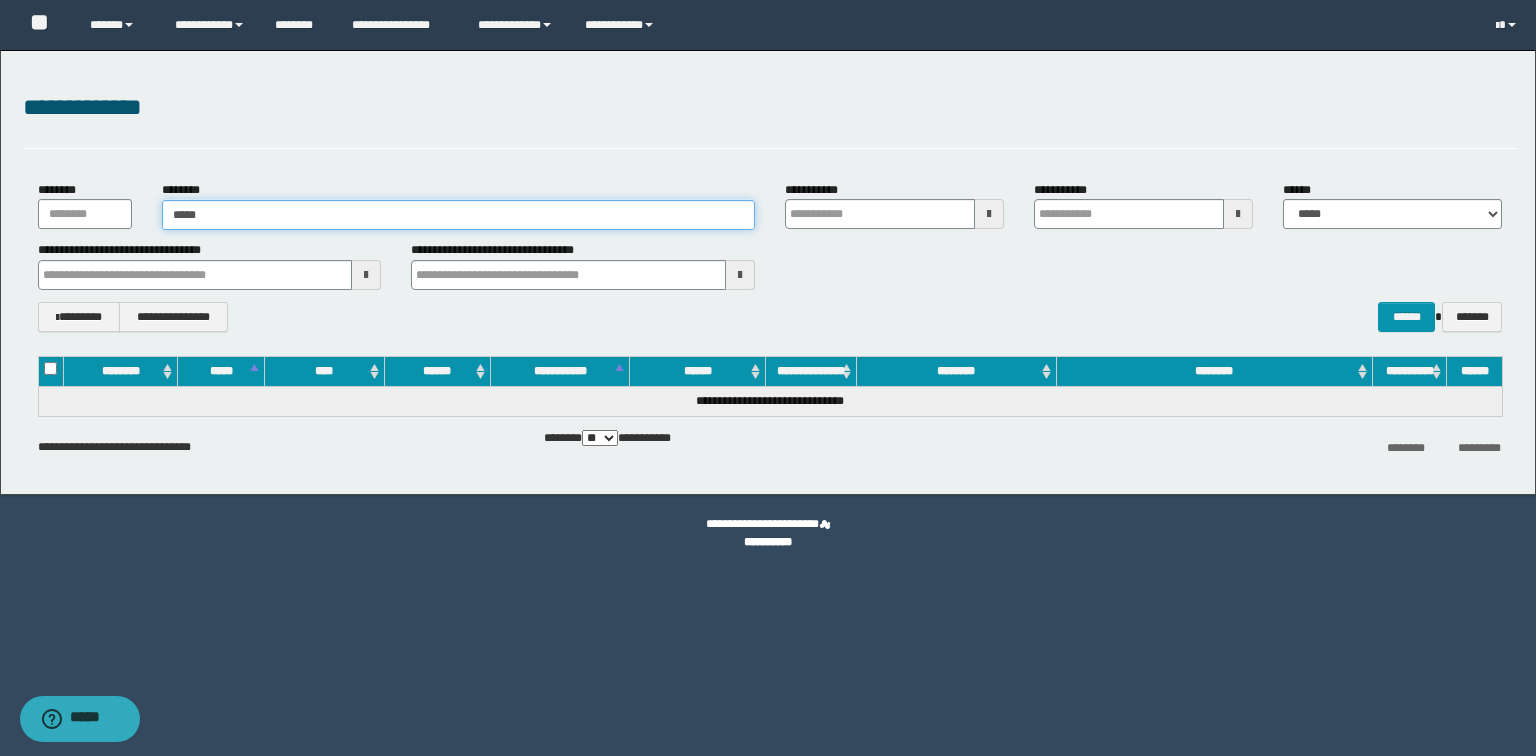type on "******" 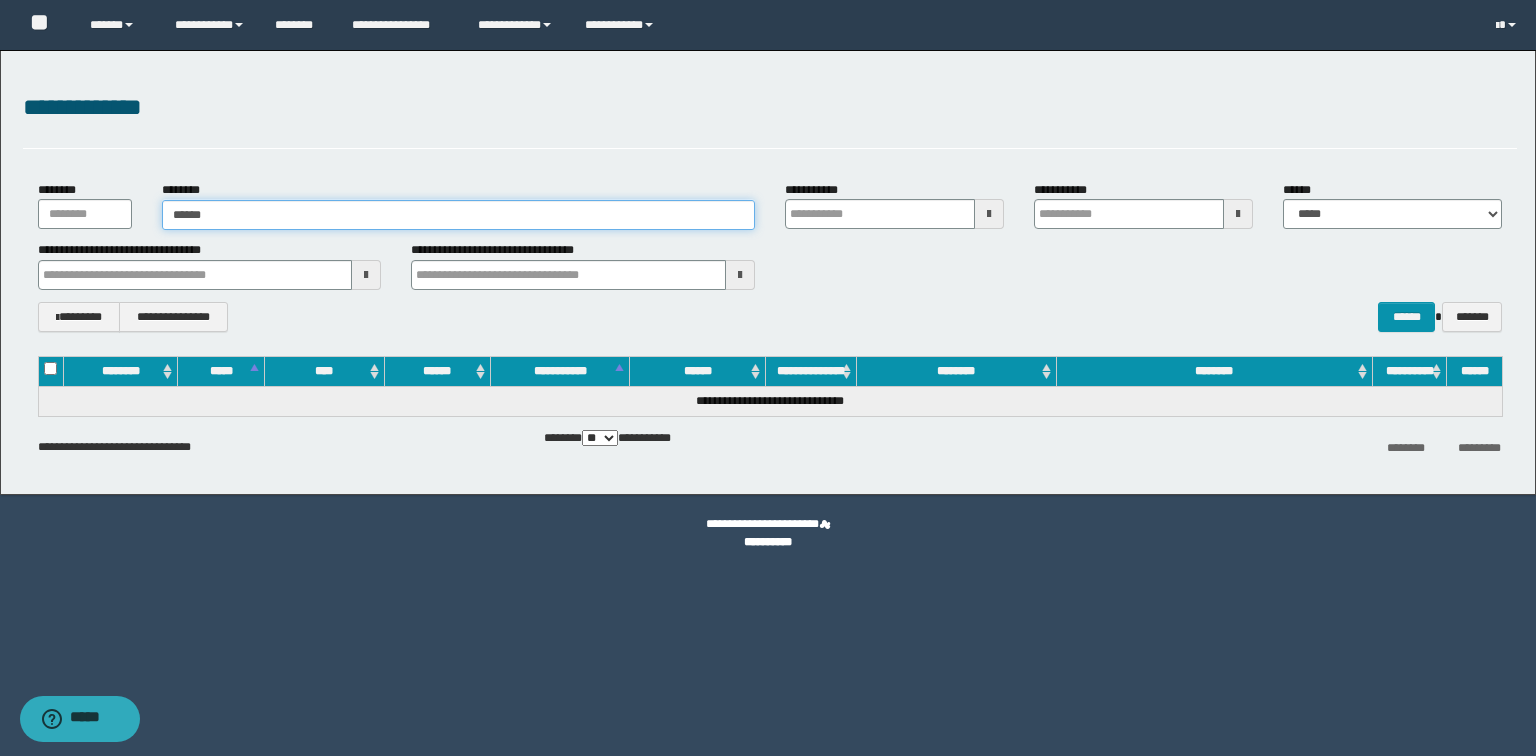 type on "******" 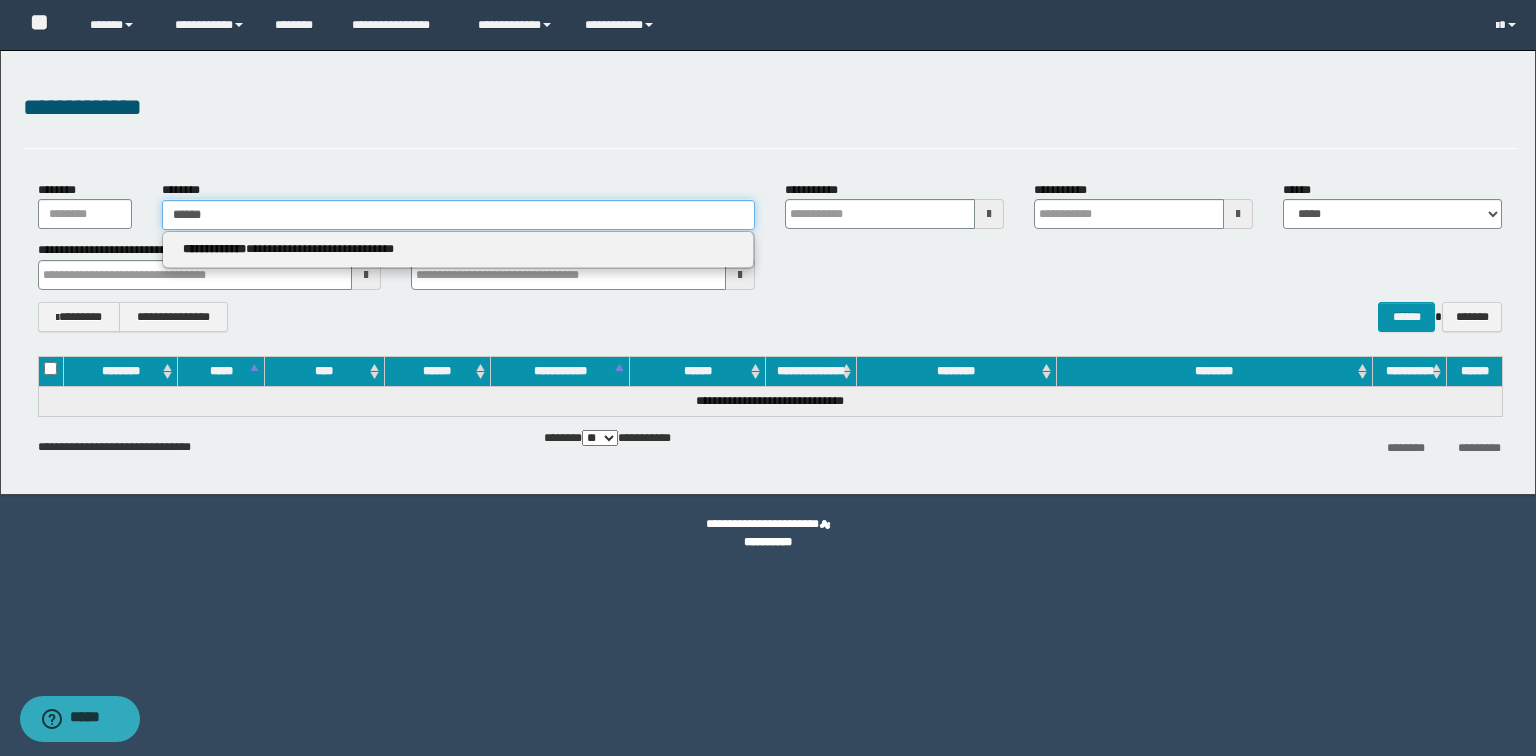 type 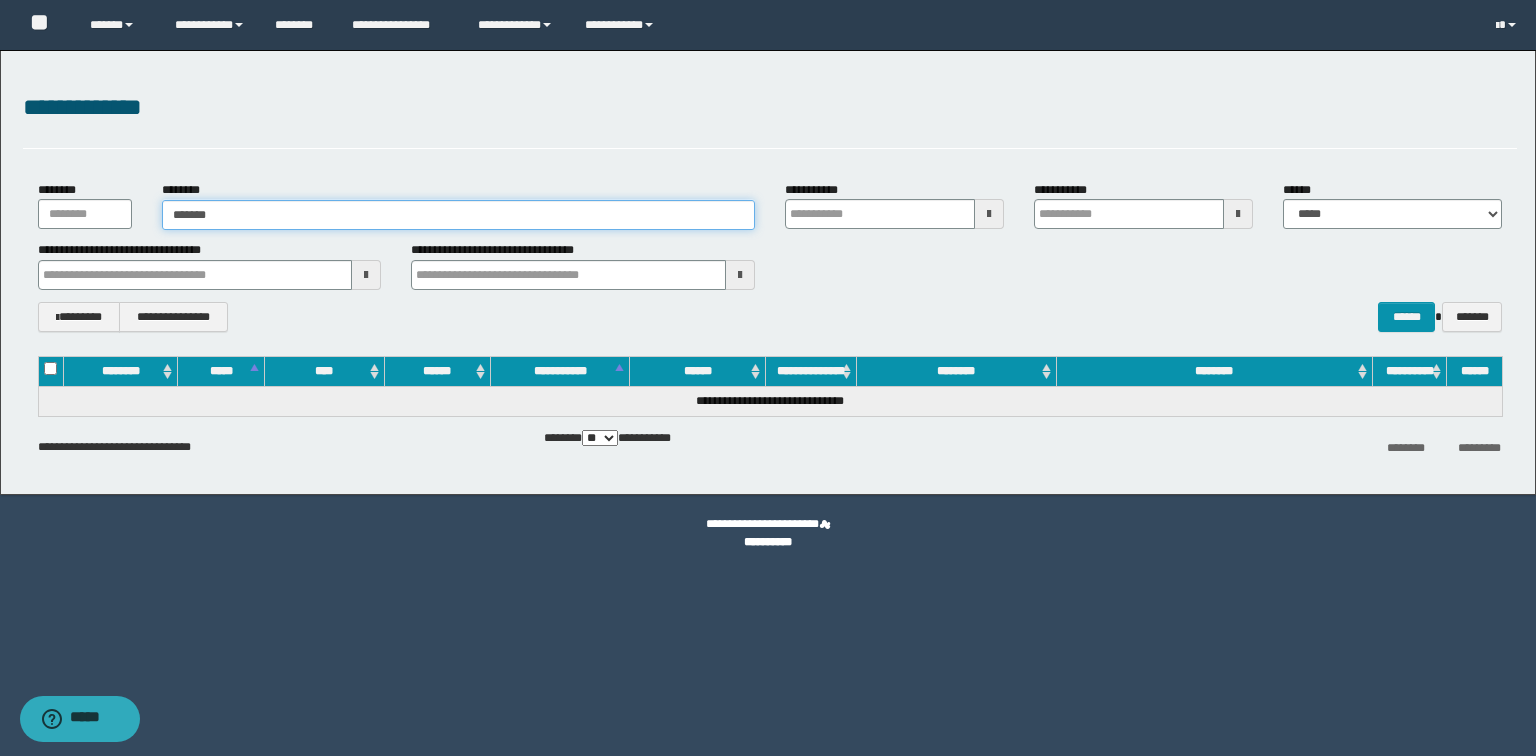 type on "*******" 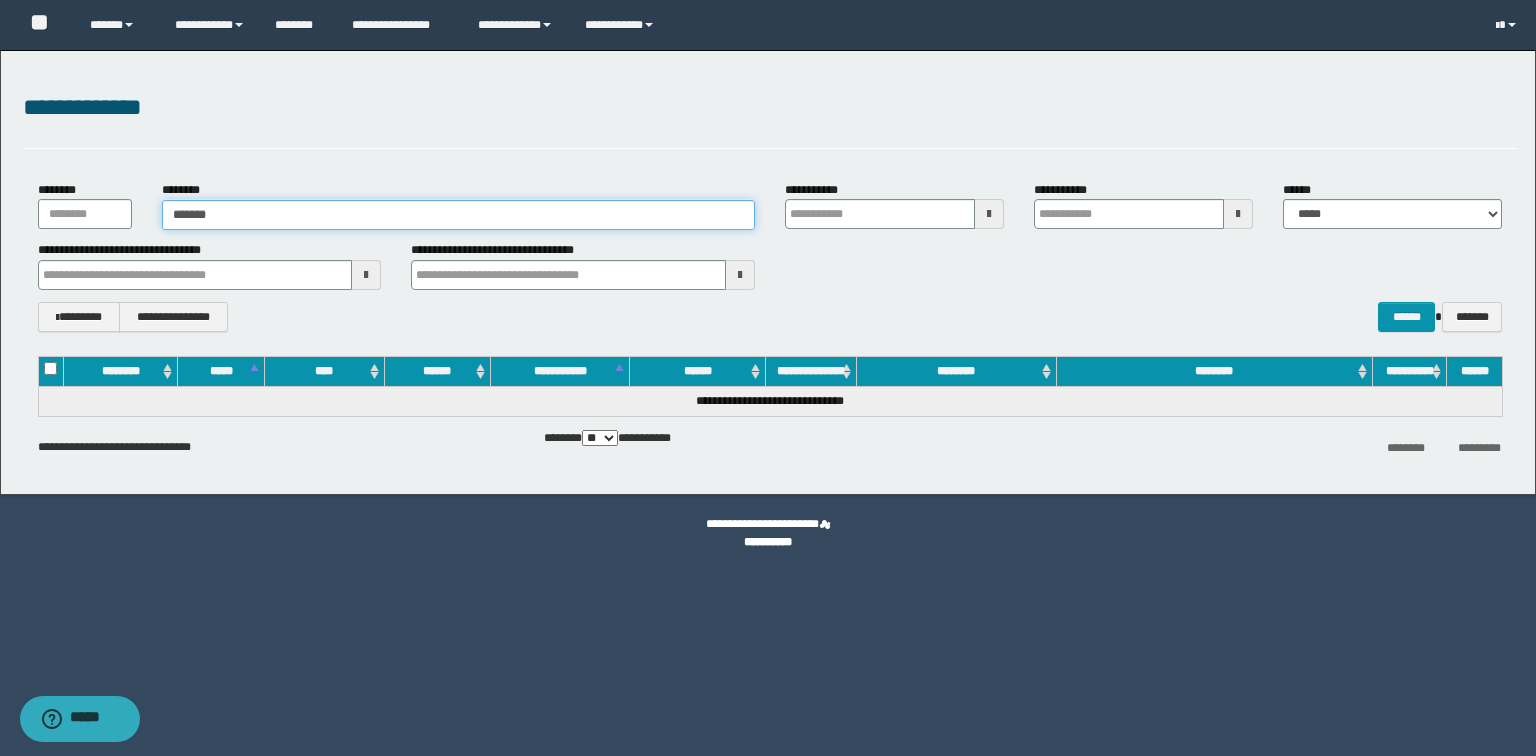 type 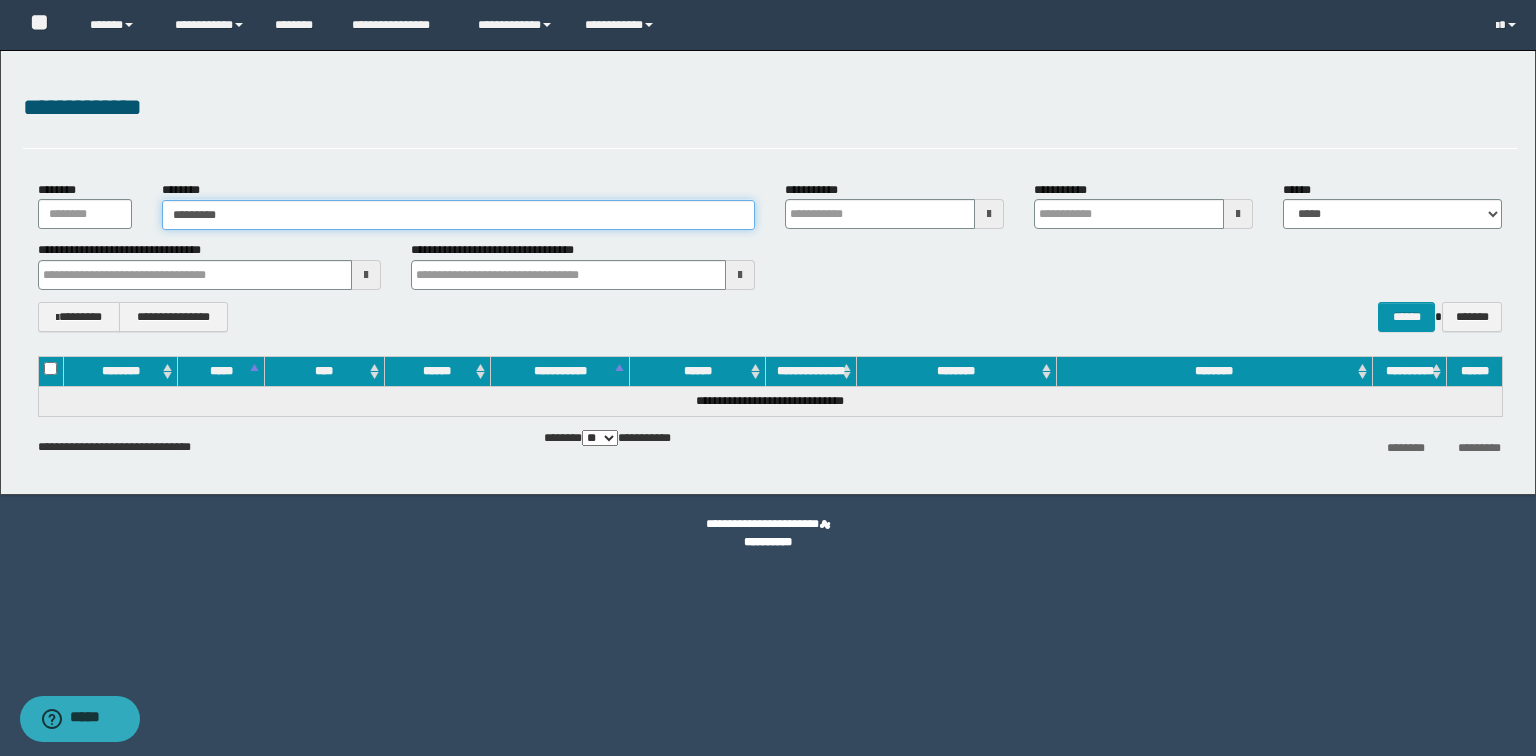type on "**********" 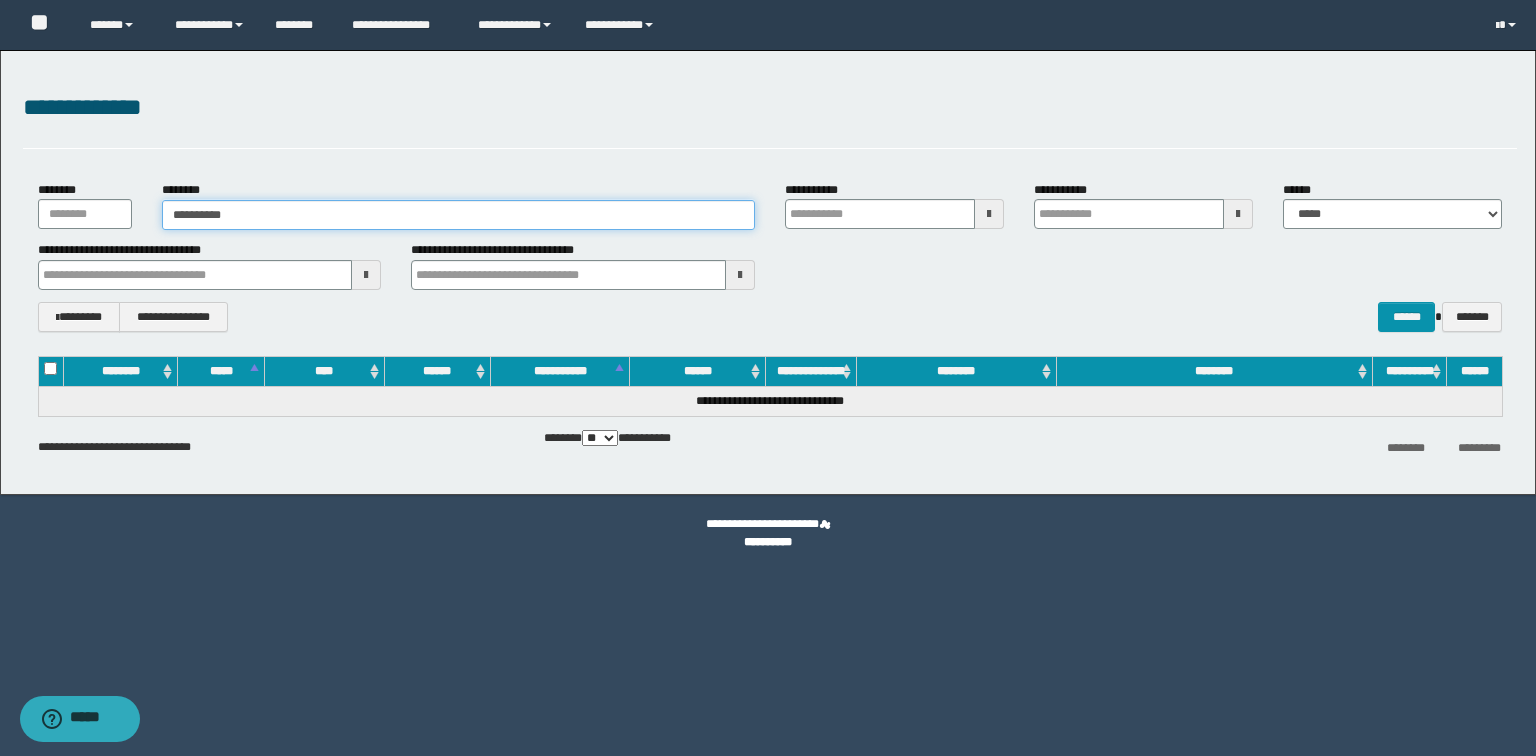 type on "**********" 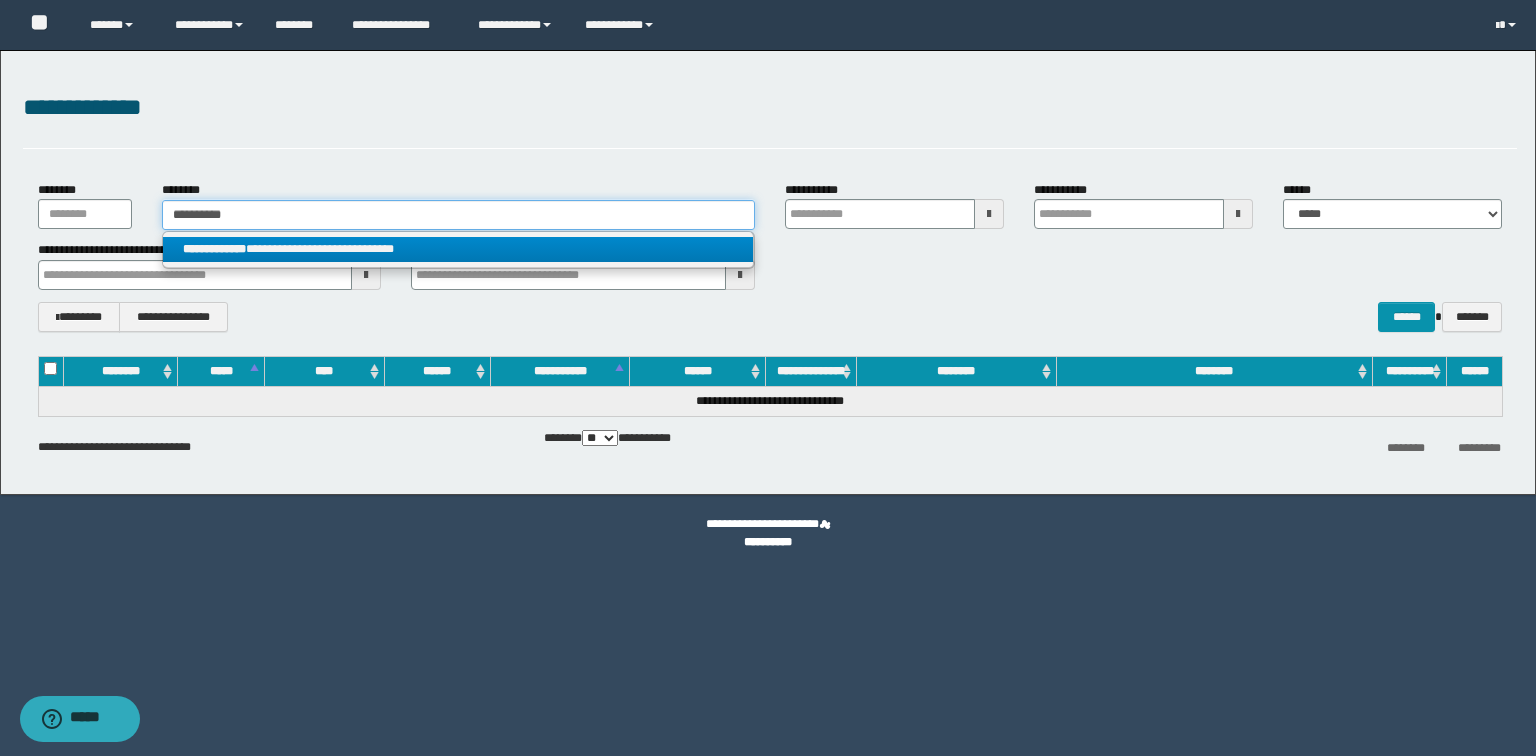 type on "**********" 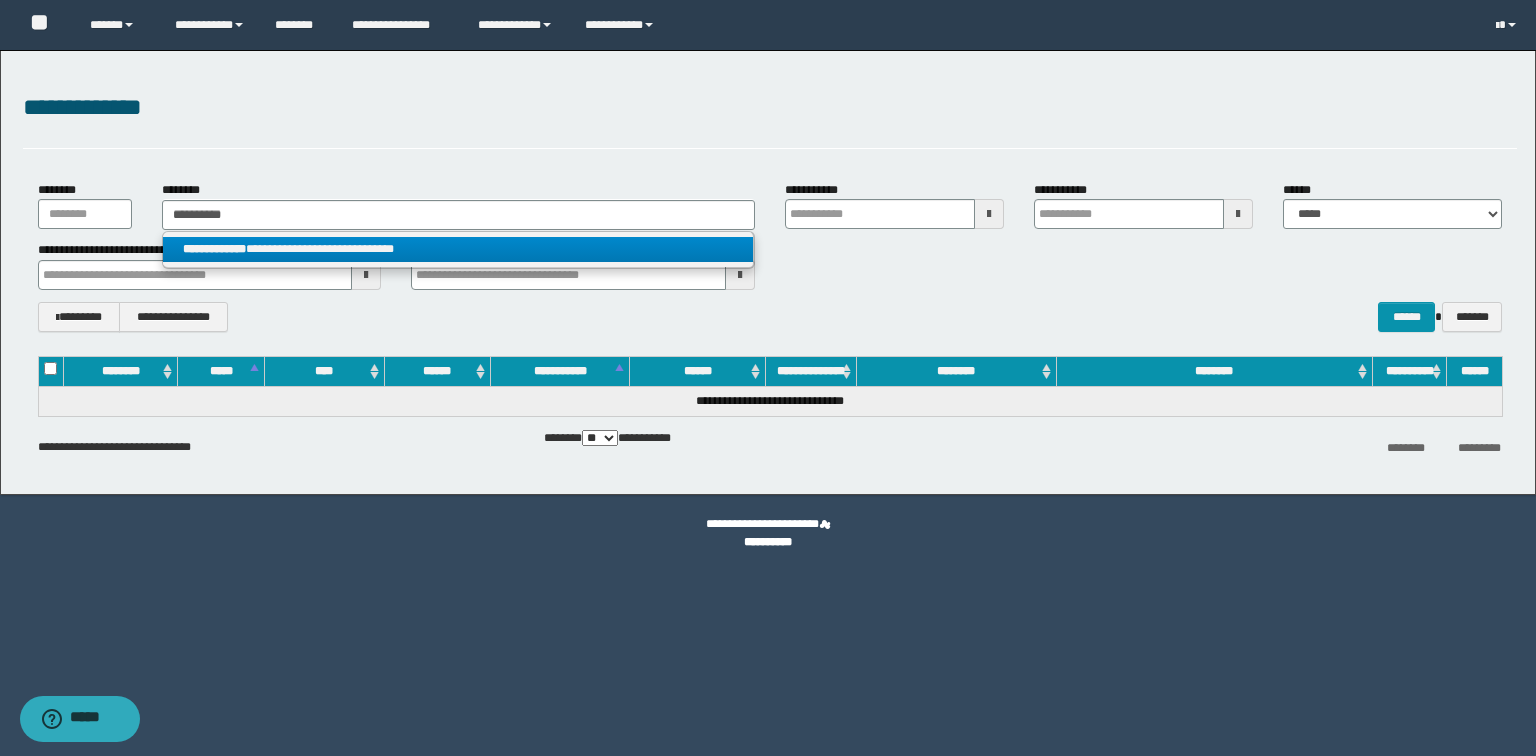 click on "**********" at bounding box center [214, 249] 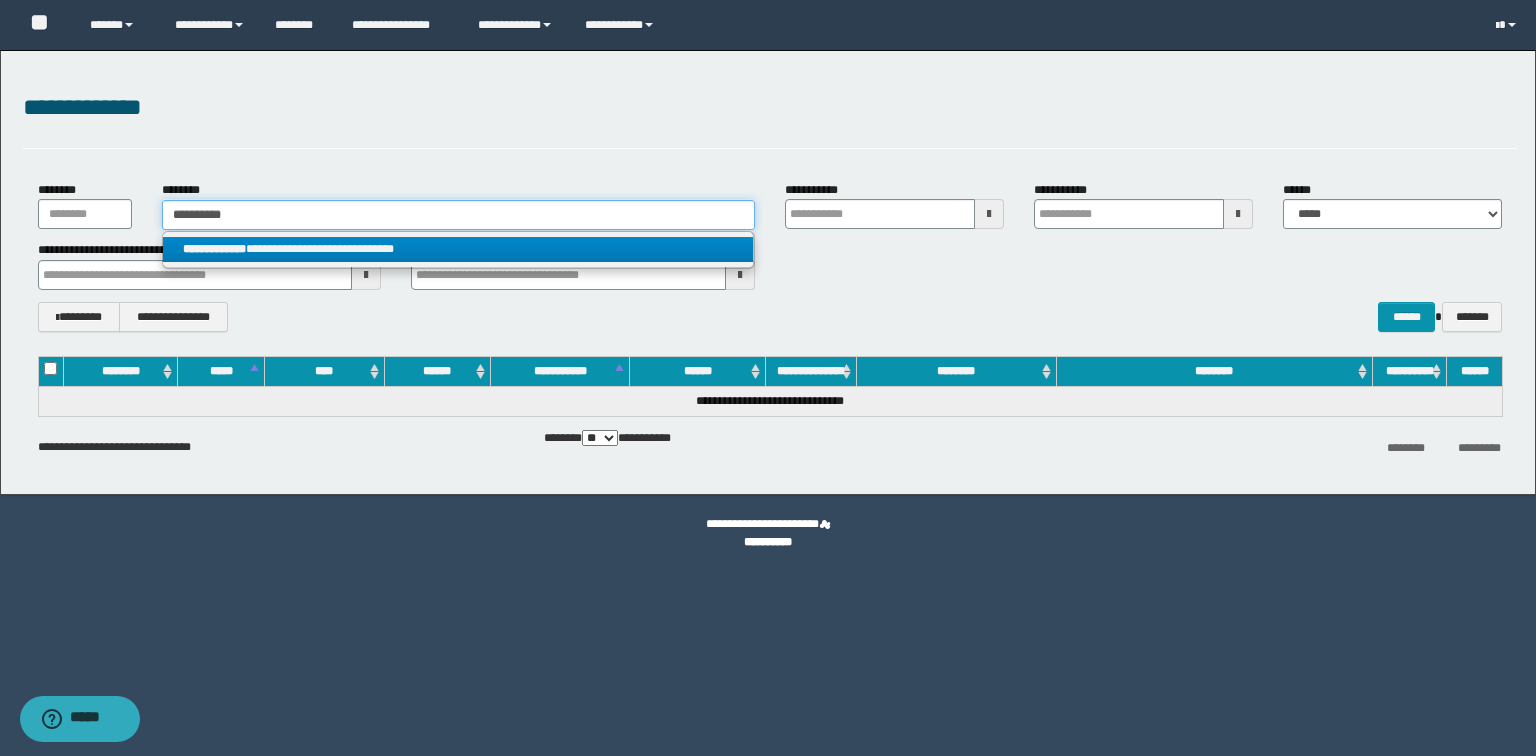 type 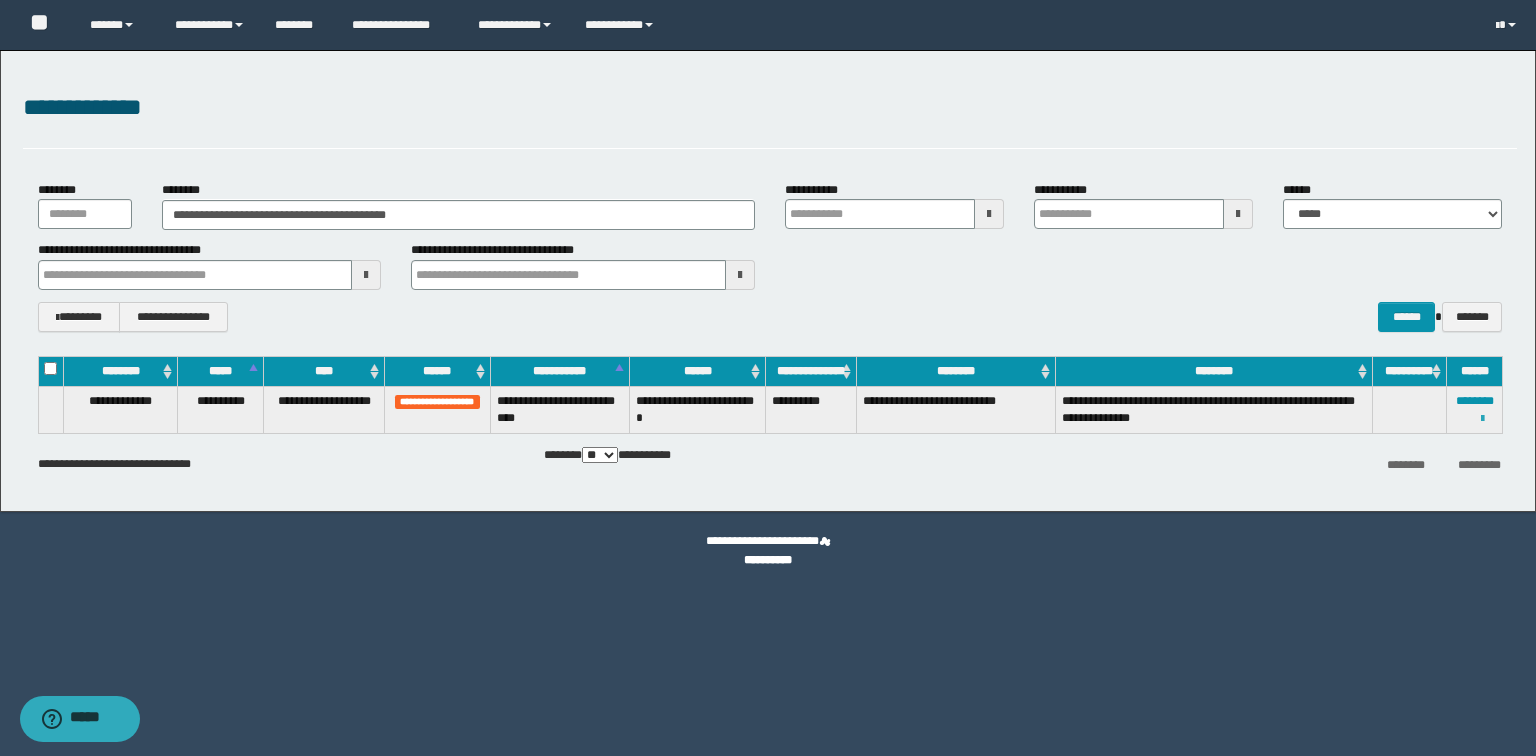 click at bounding box center [1482, 419] 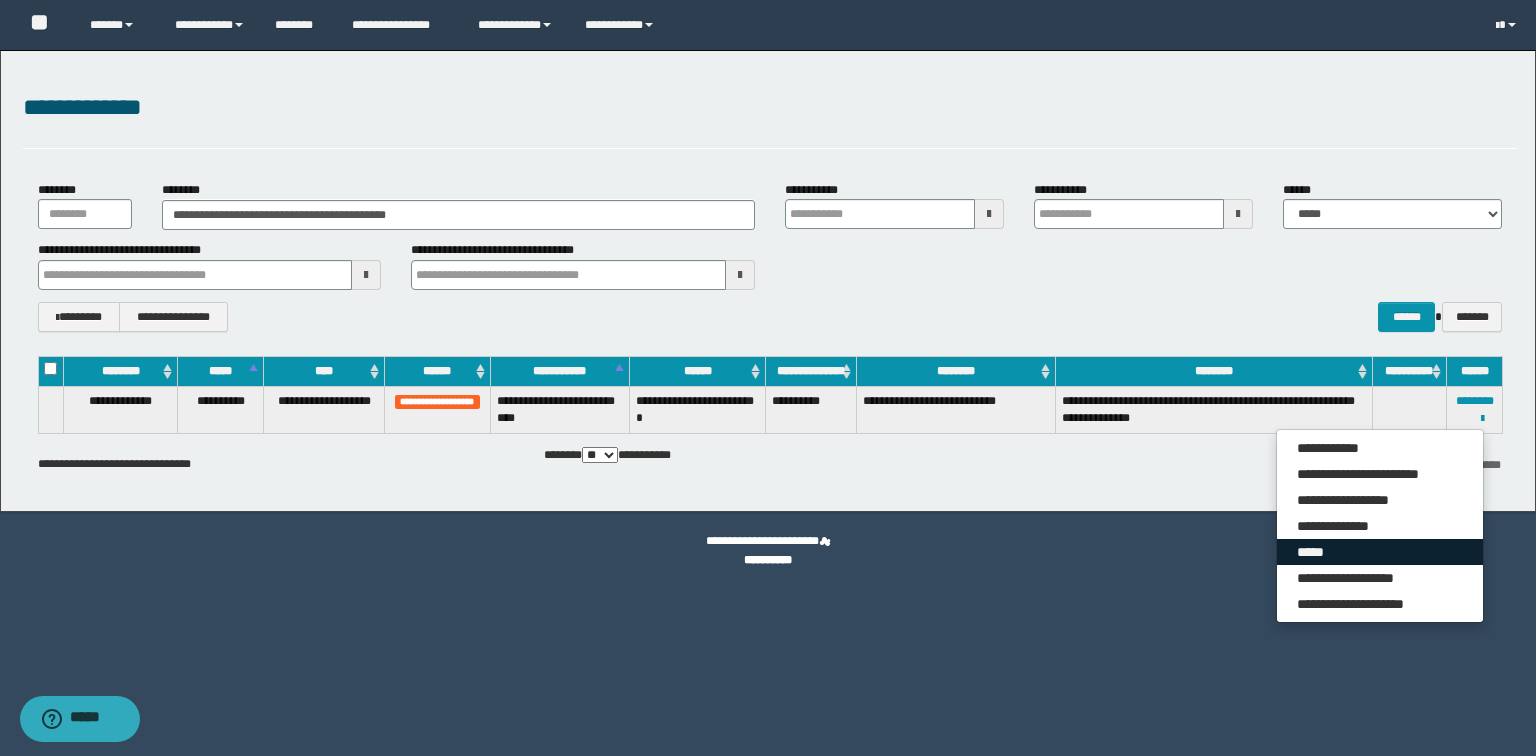 click on "*****" at bounding box center [1380, 552] 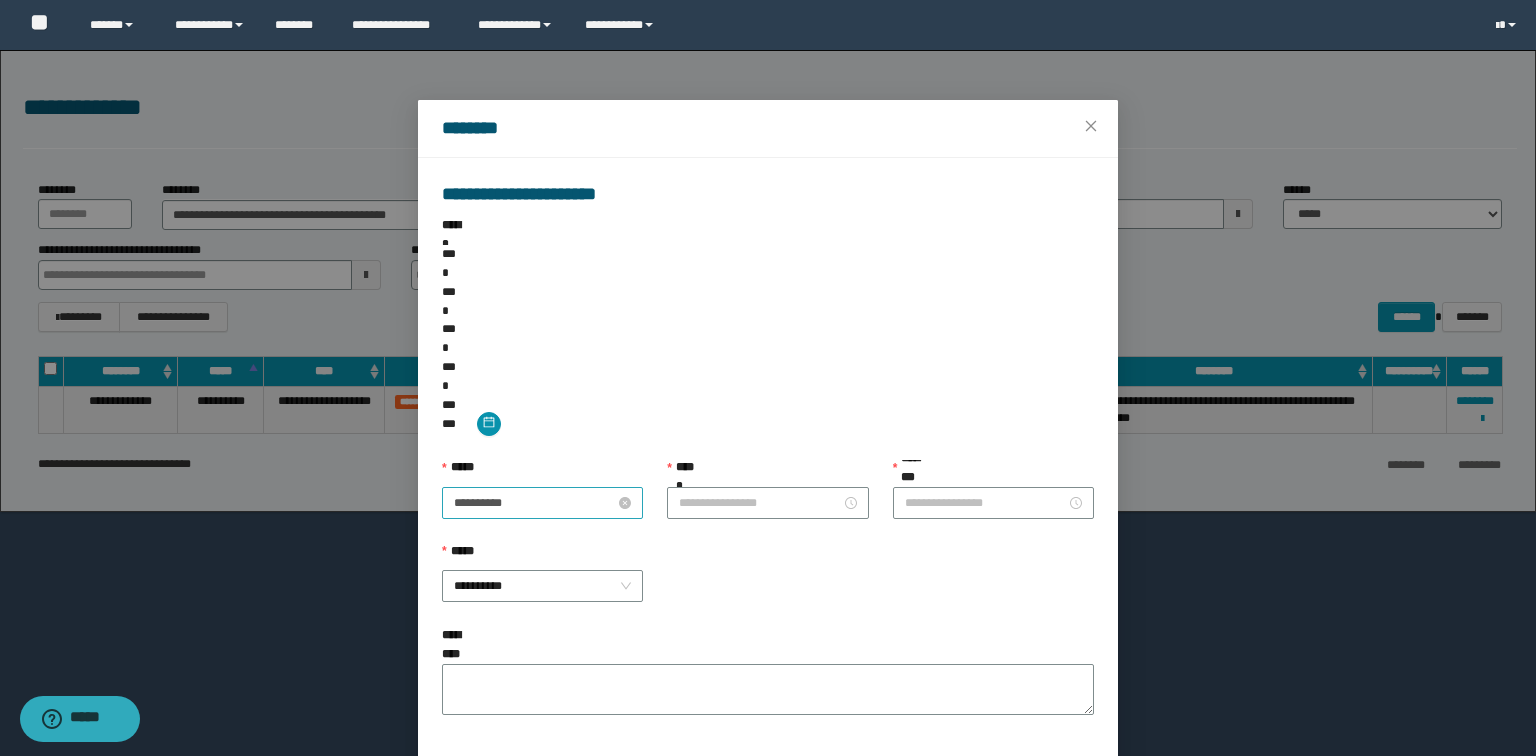 click on "**********" at bounding box center (534, 503) 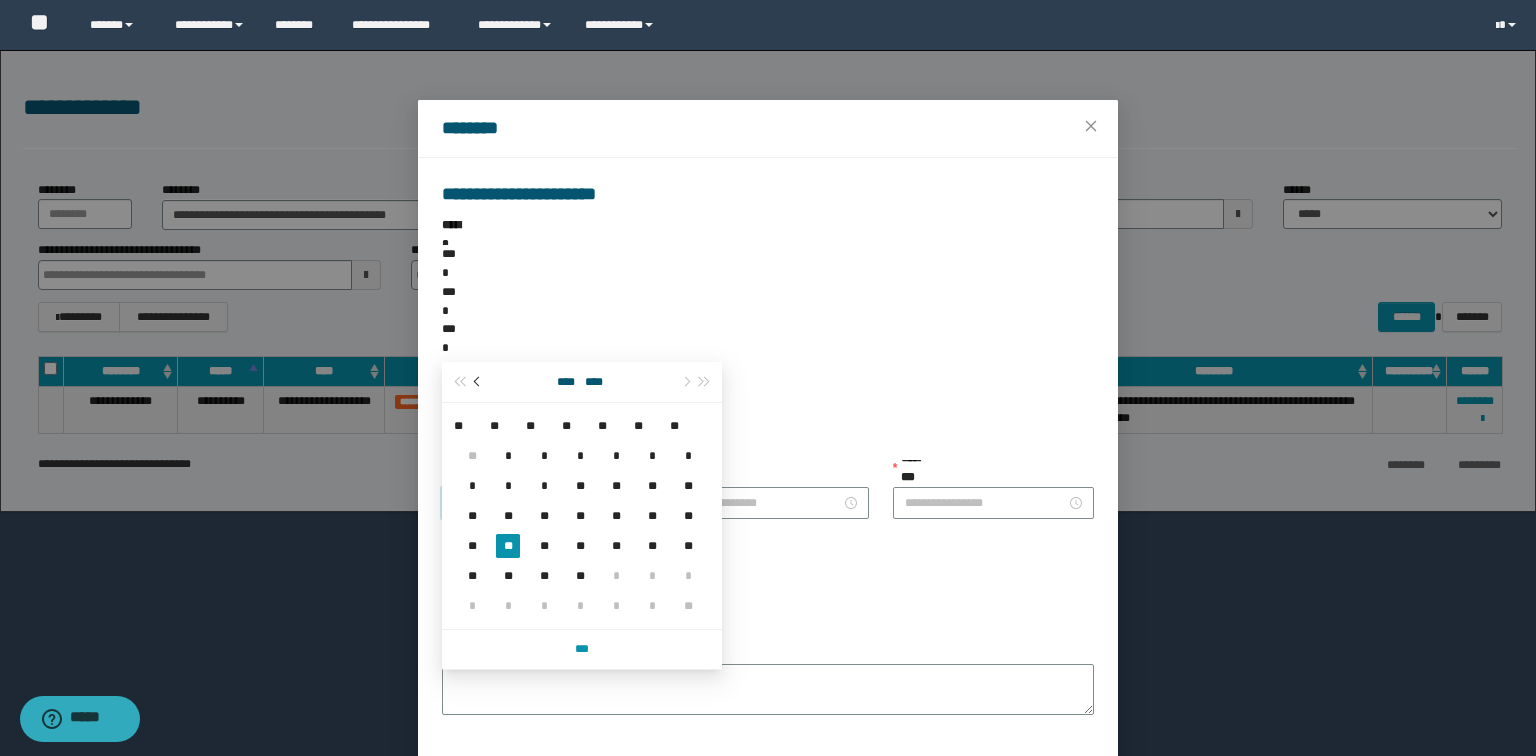 click at bounding box center [479, 382] 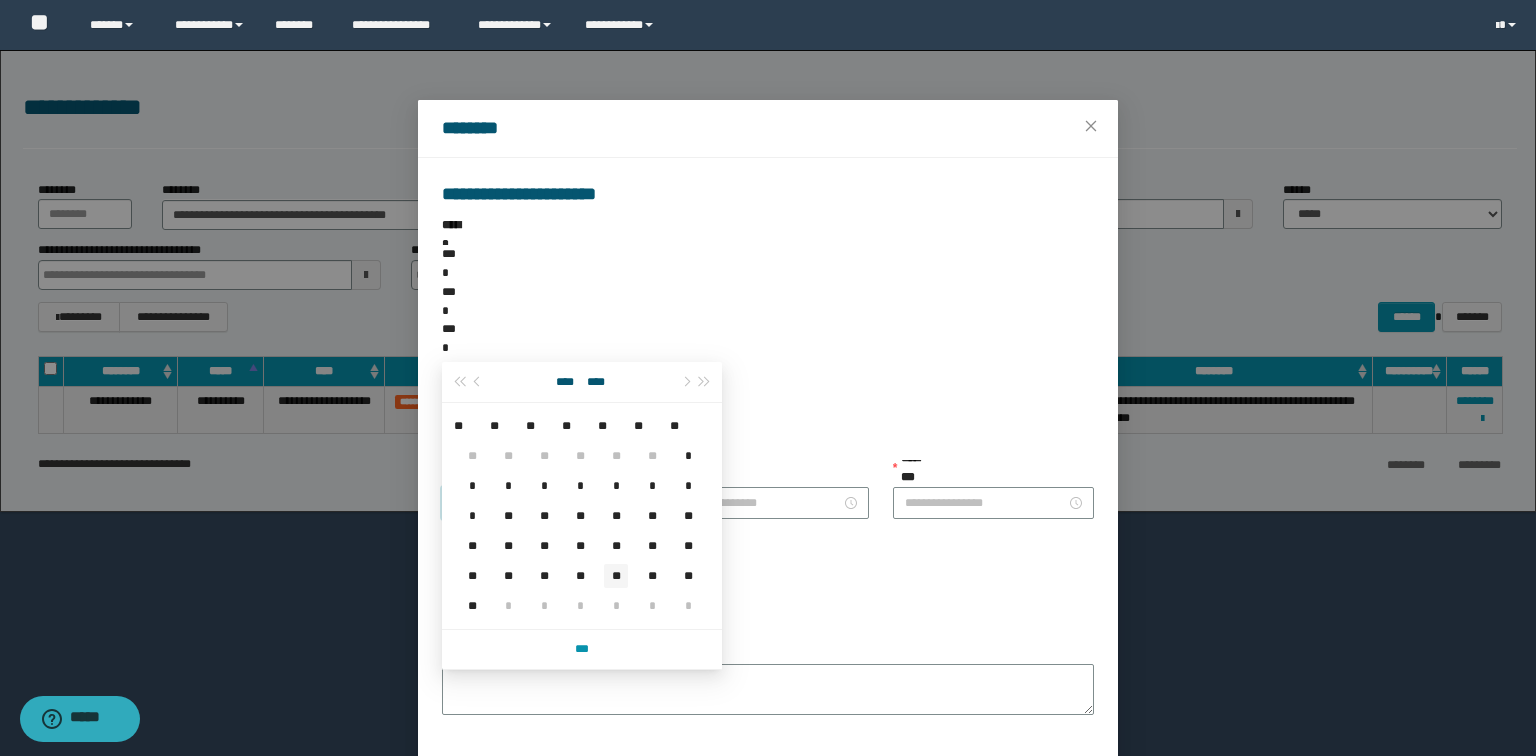 type on "**********" 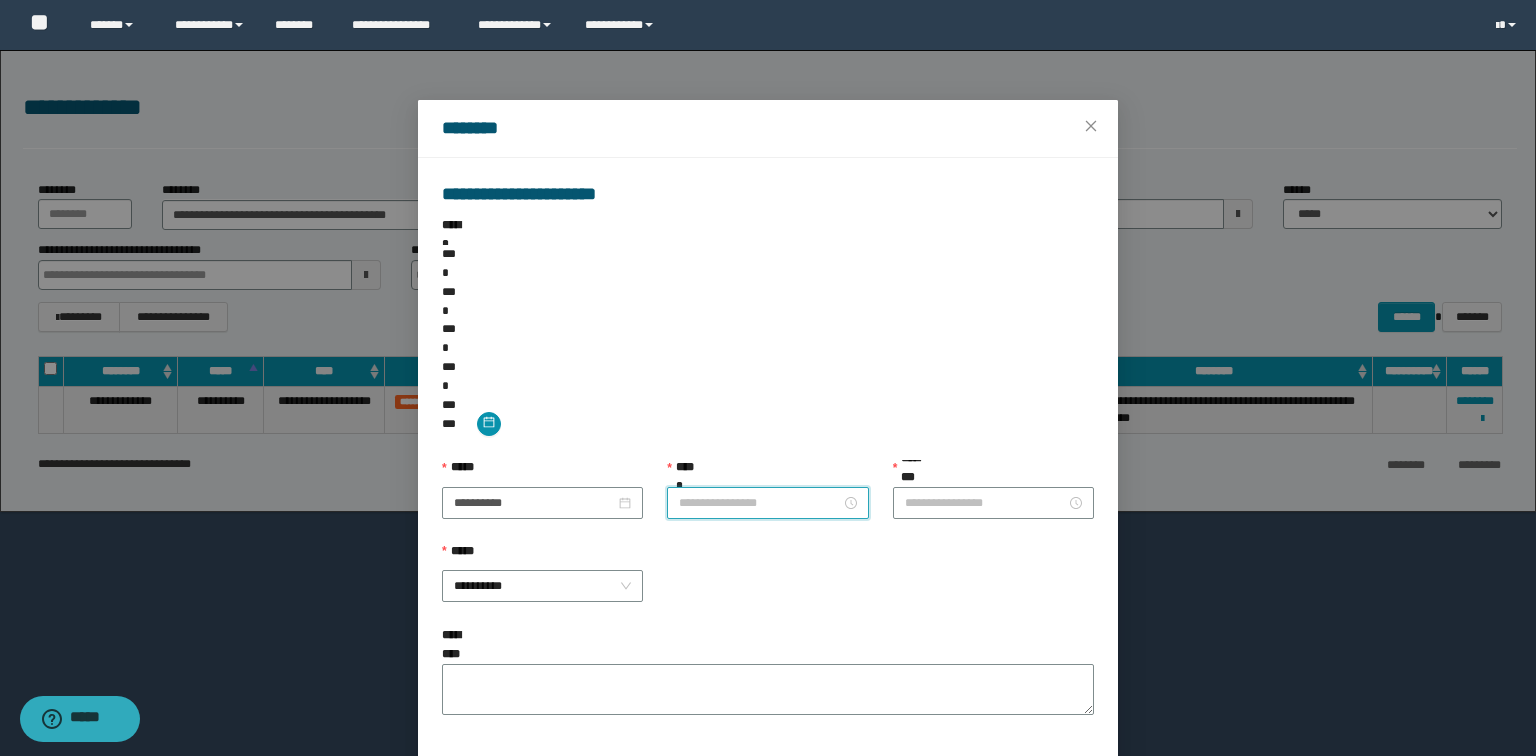 click on "**********" at bounding box center (759, 503) 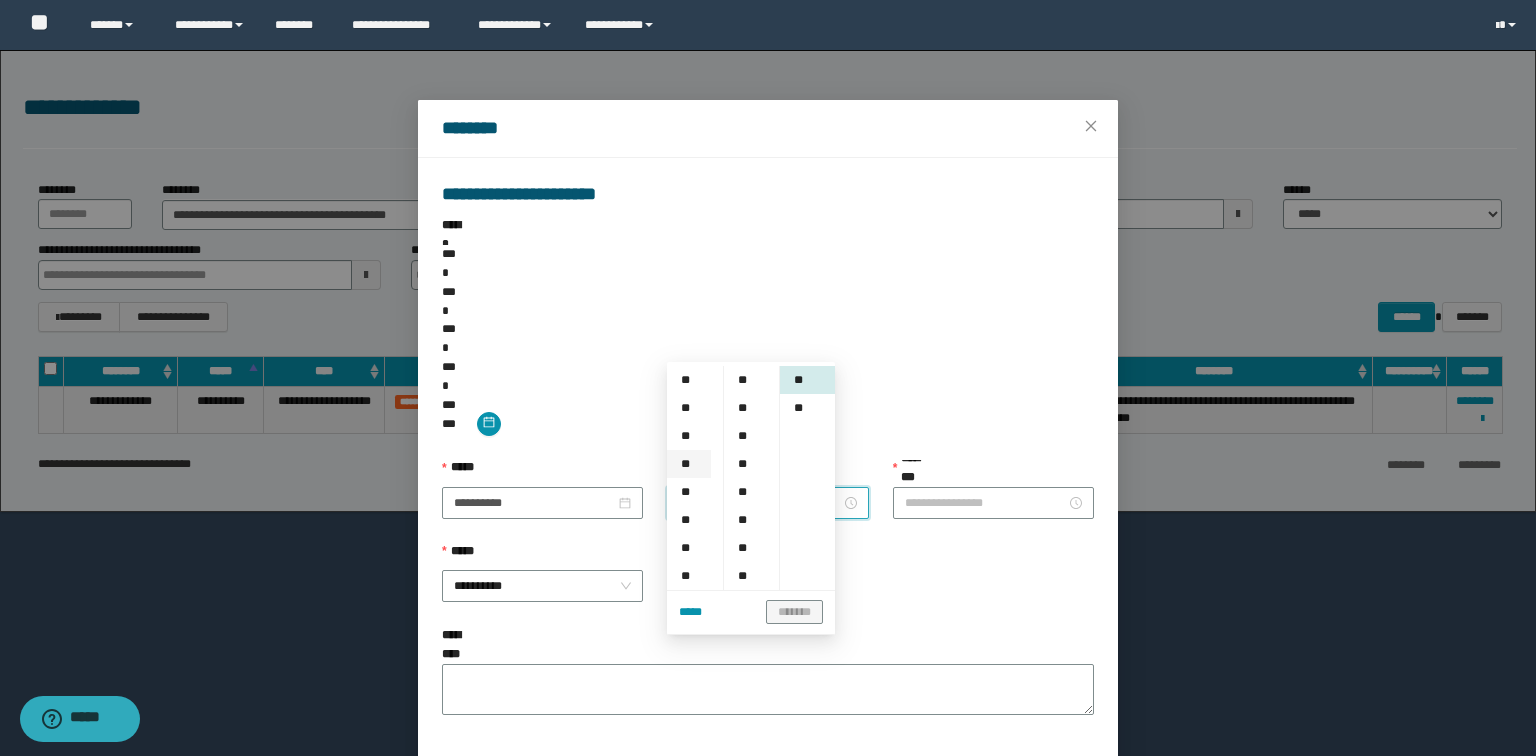 scroll, scrollTop: 160, scrollLeft: 0, axis: vertical 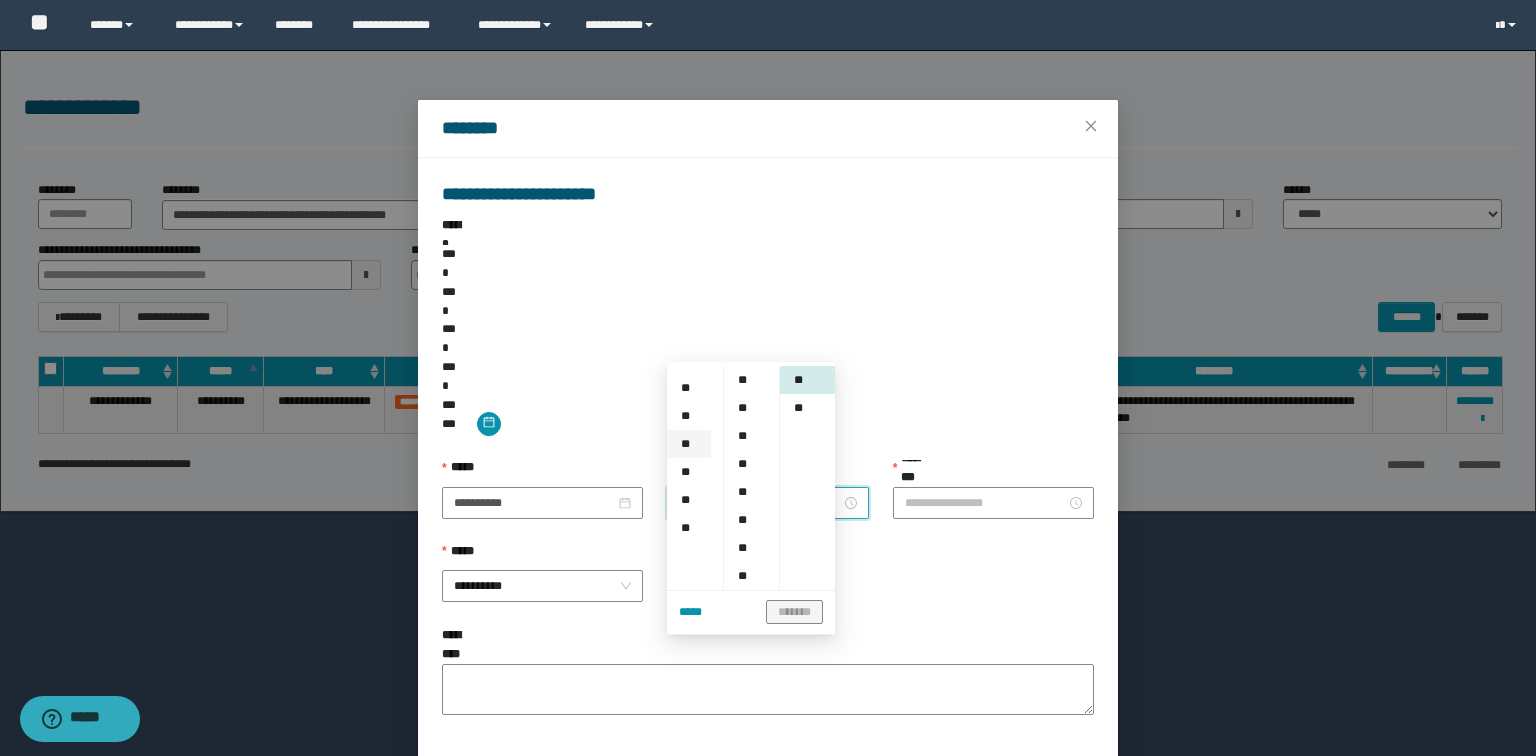 click on "**" at bounding box center (689, 444) 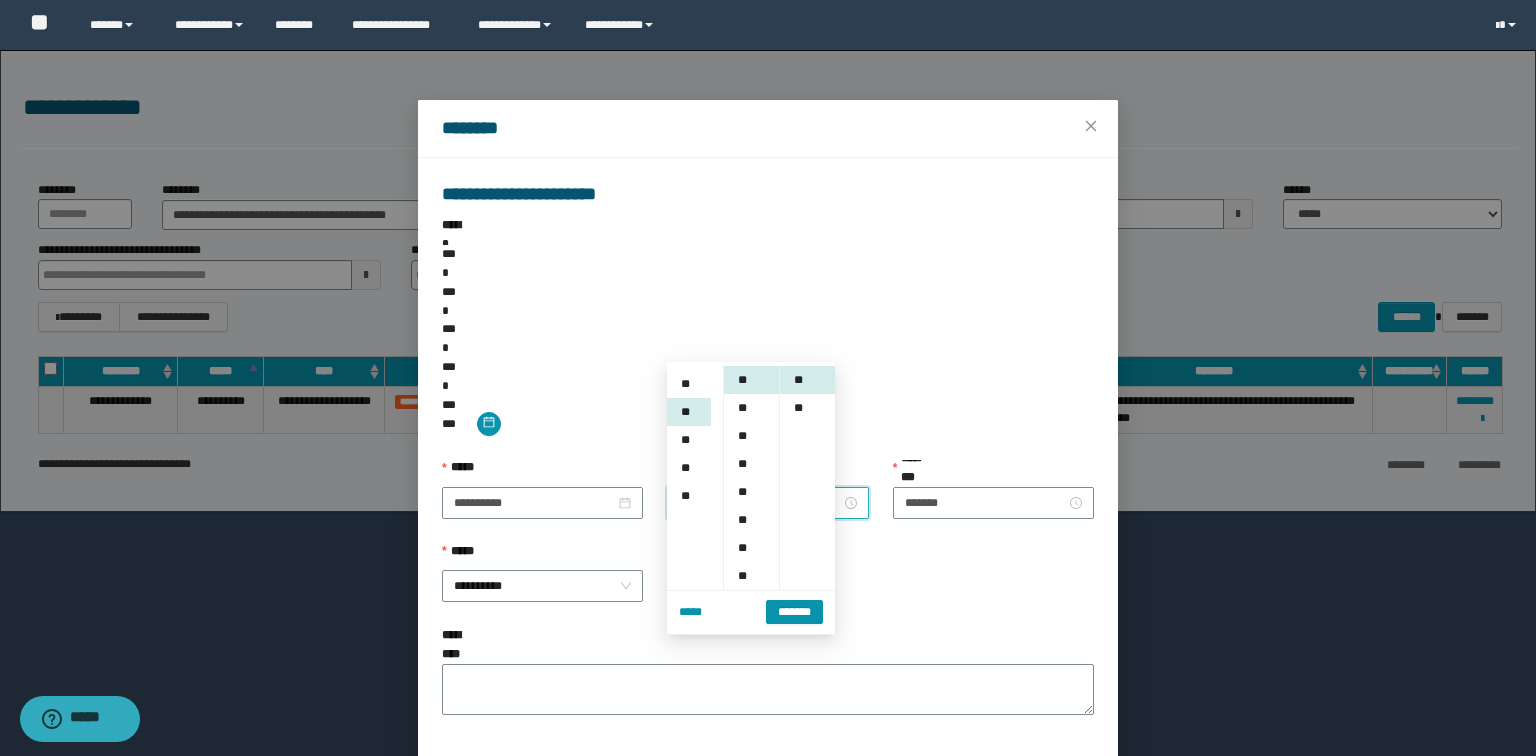 scroll, scrollTop: 224, scrollLeft: 0, axis: vertical 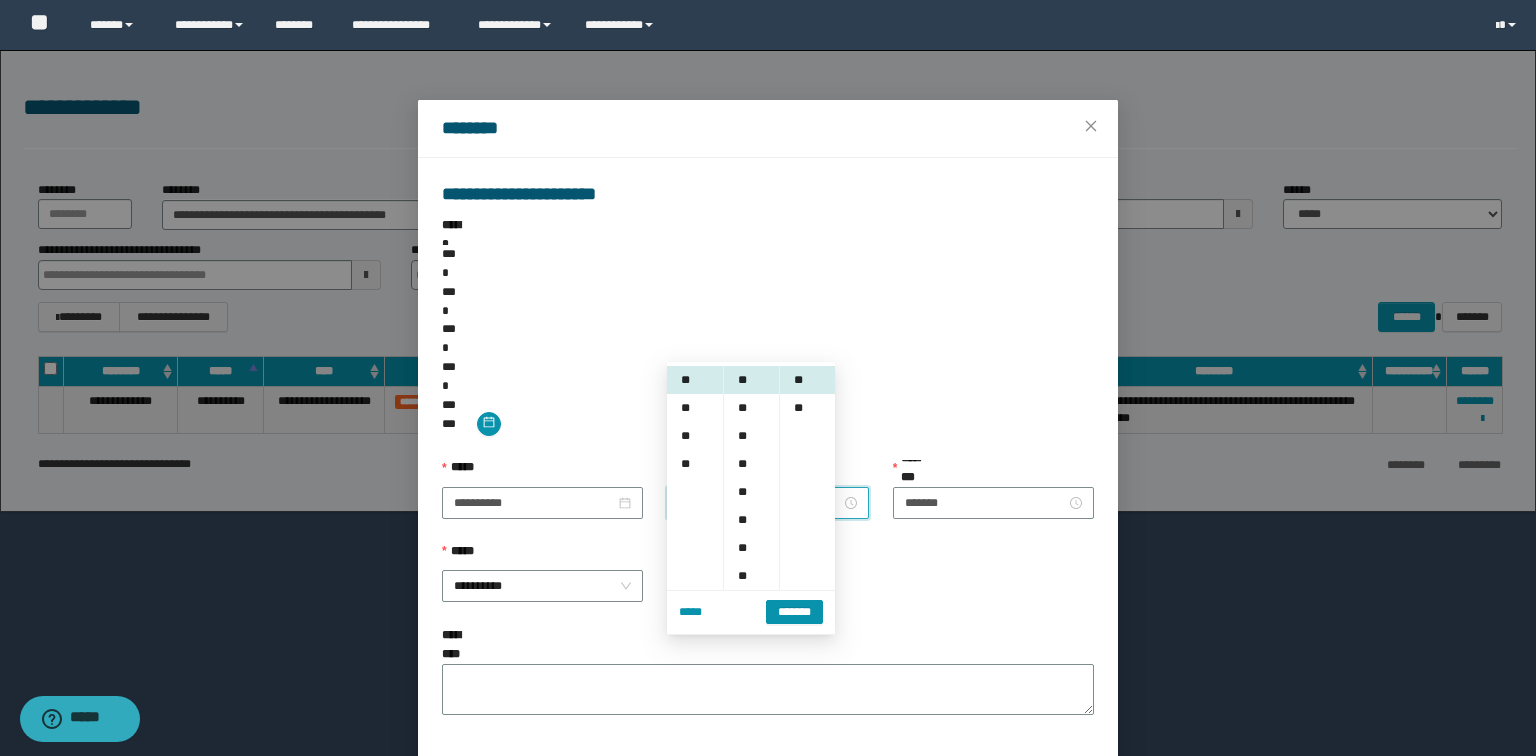 click on "**********" at bounding box center (768, 584) 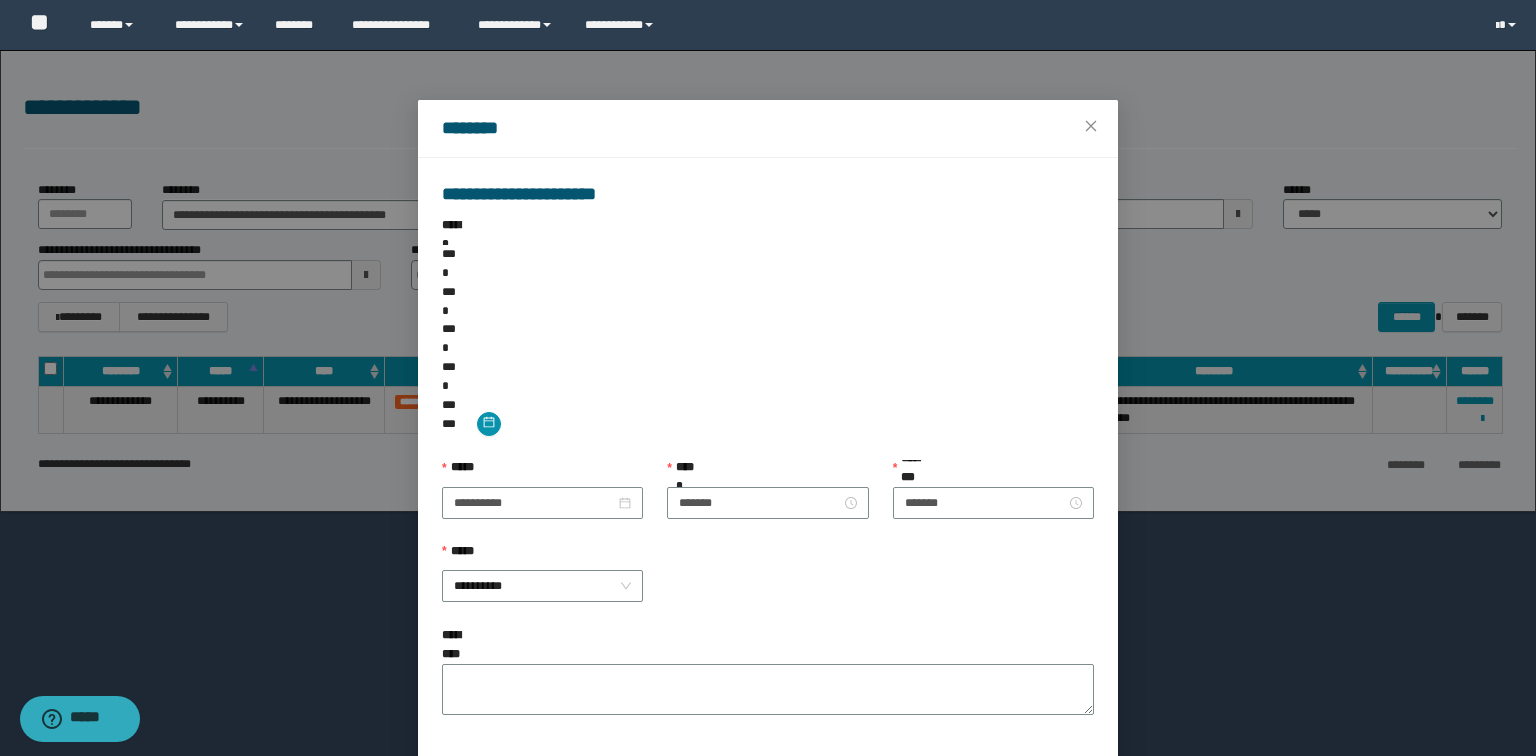 click on "*****" at bounding box center (1037, 783) 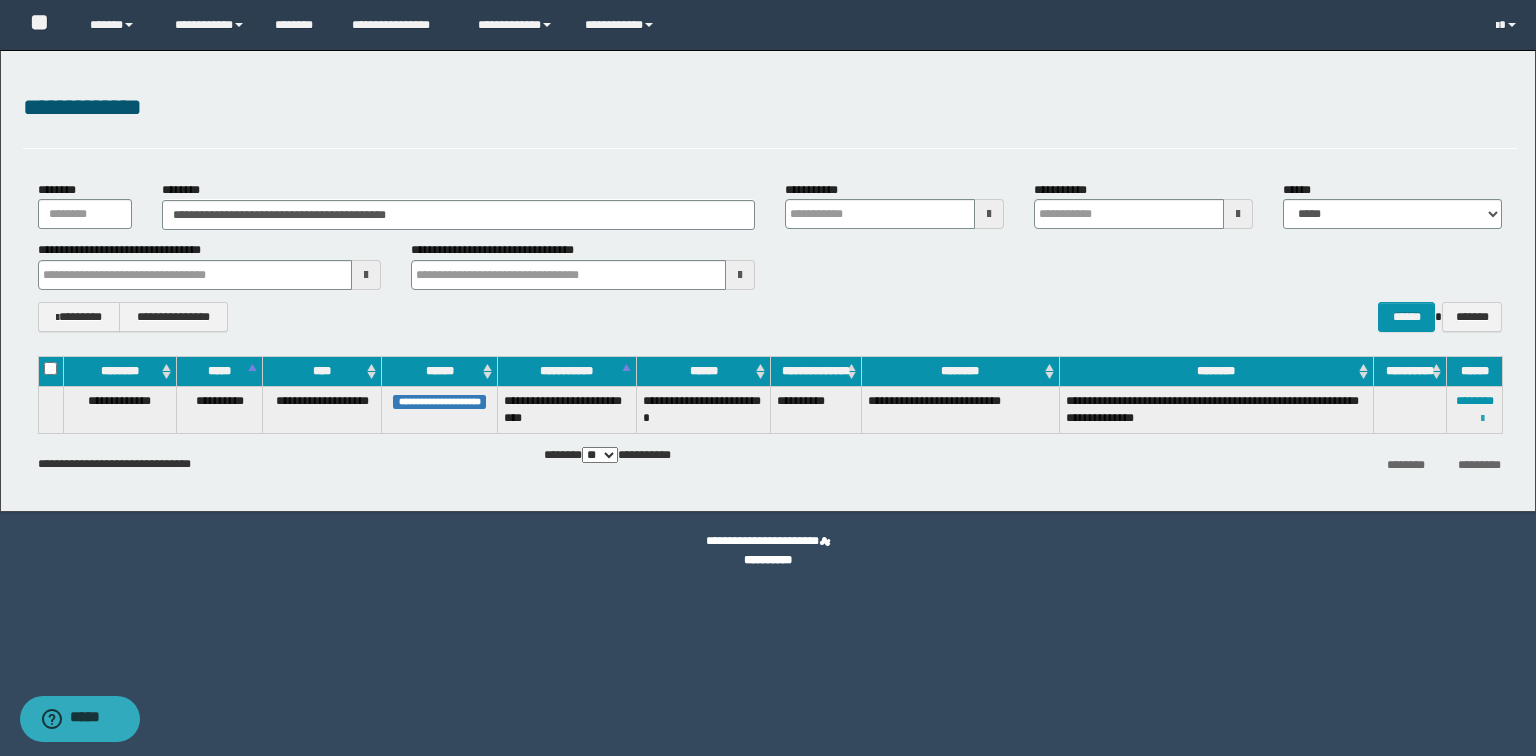 click at bounding box center [1482, 419] 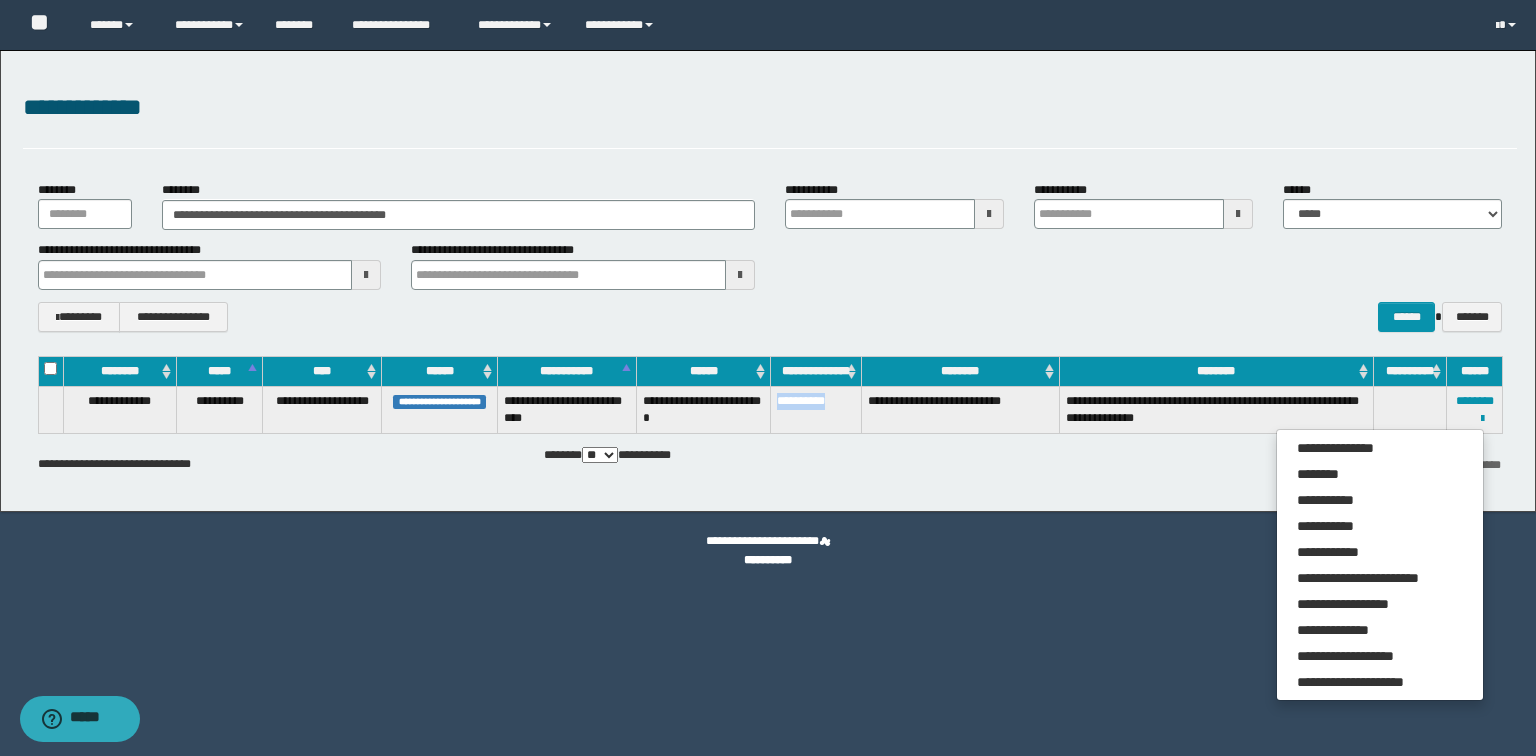 drag, startPoint x: 844, startPoint y: 403, endPoint x: 771, endPoint y: 395, distance: 73.43705 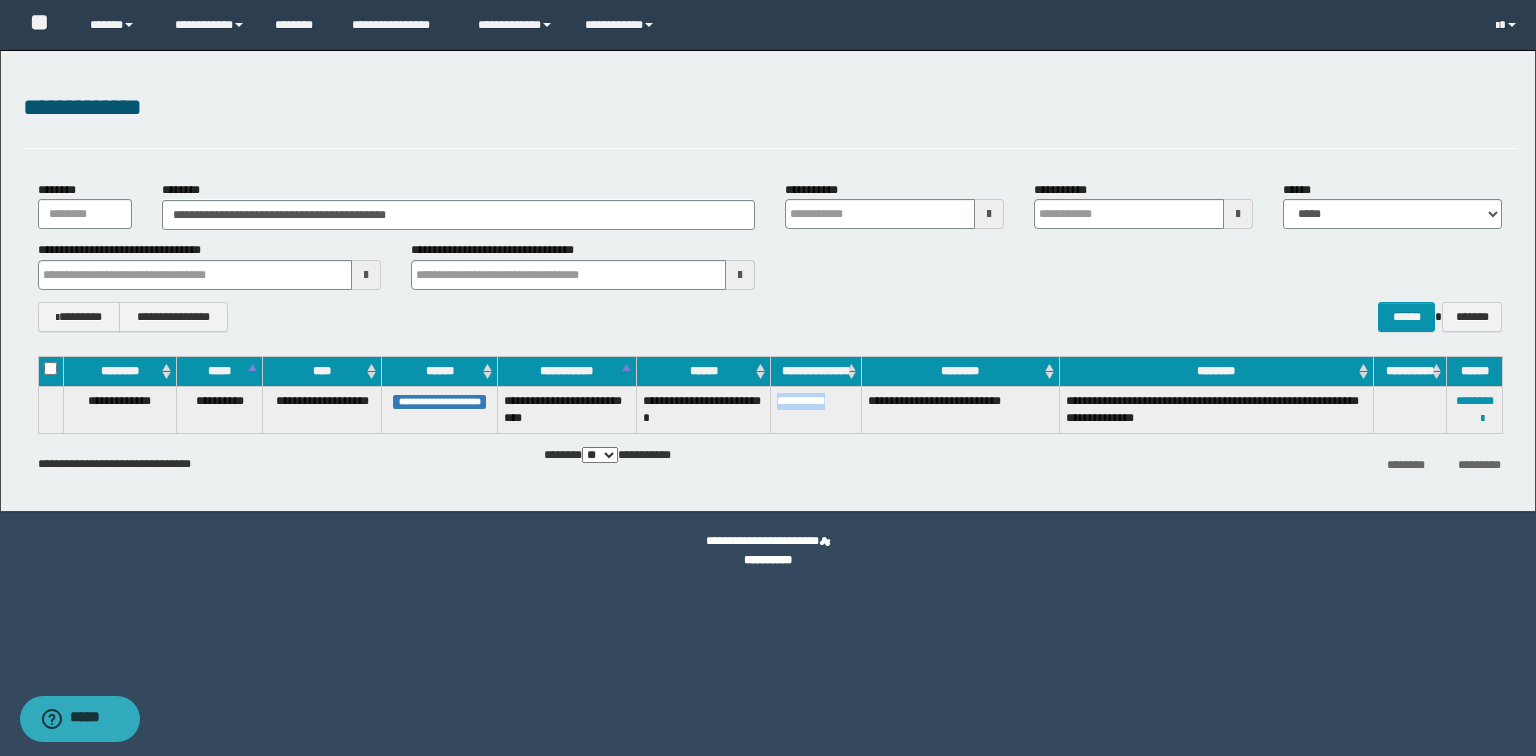 copy on "**********" 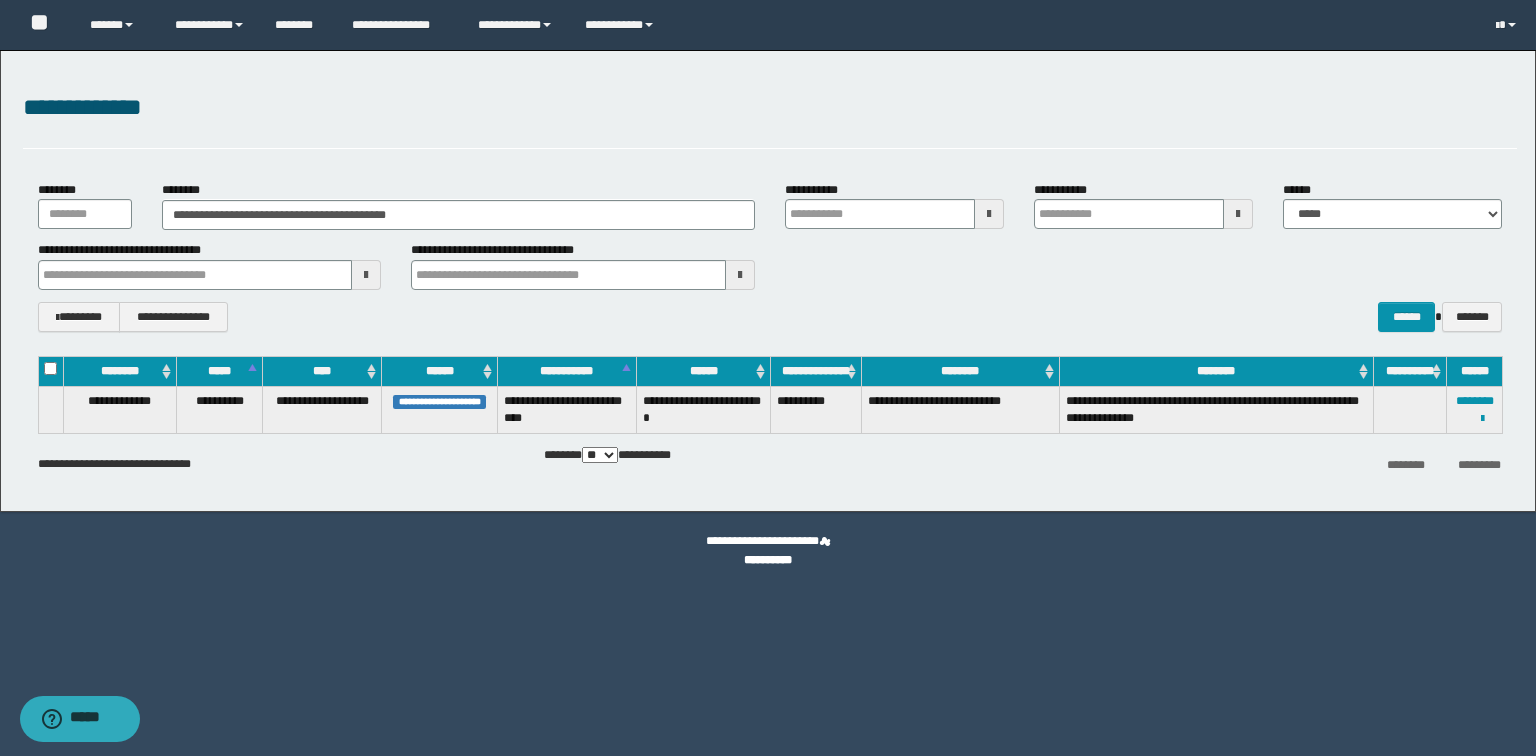 drag, startPoint x: 1018, startPoint y: 566, endPoint x: 1008, endPoint y: 549, distance: 19.723083 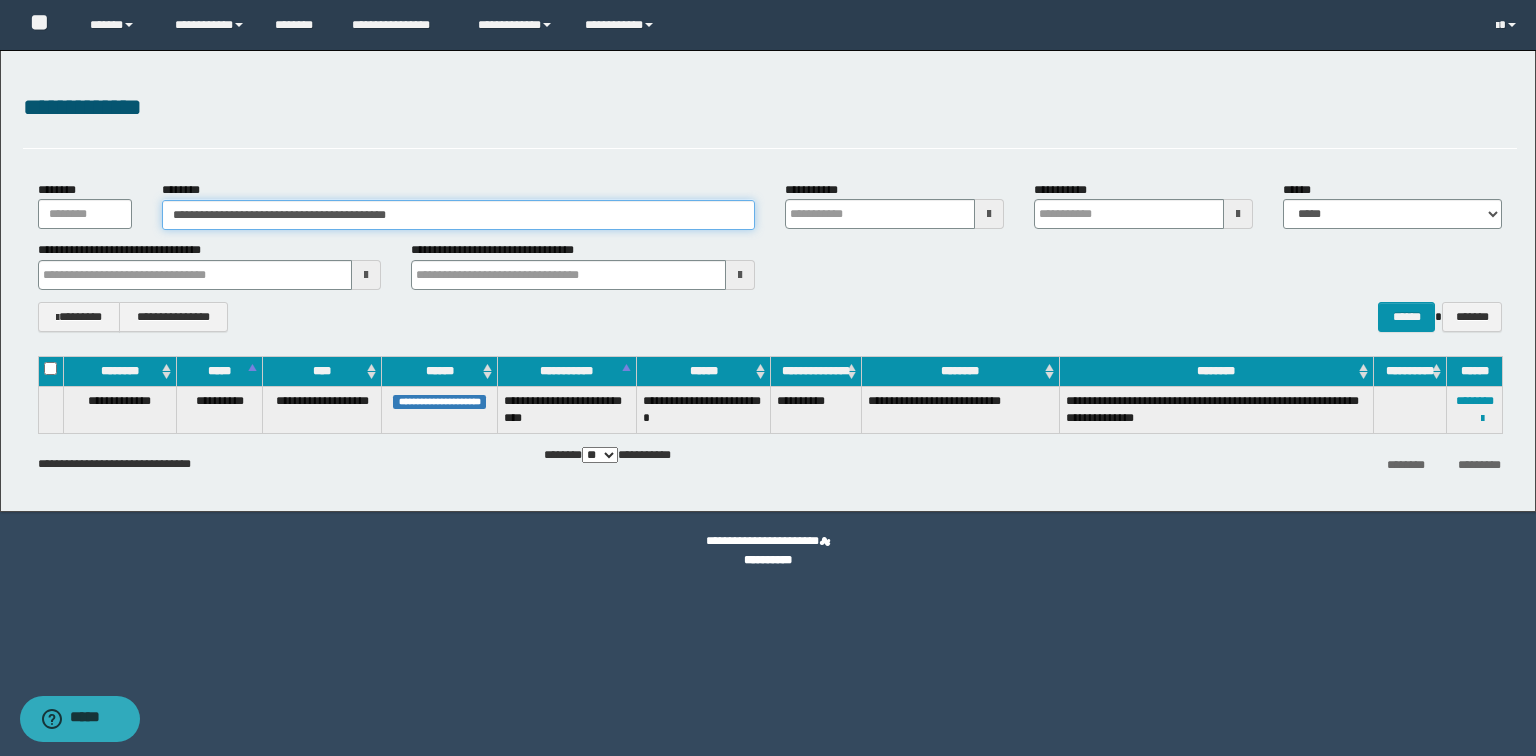 drag, startPoint x: 498, startPoint y: 219, endPoint x: 0, endPoint y: 136, distance: 504.8693 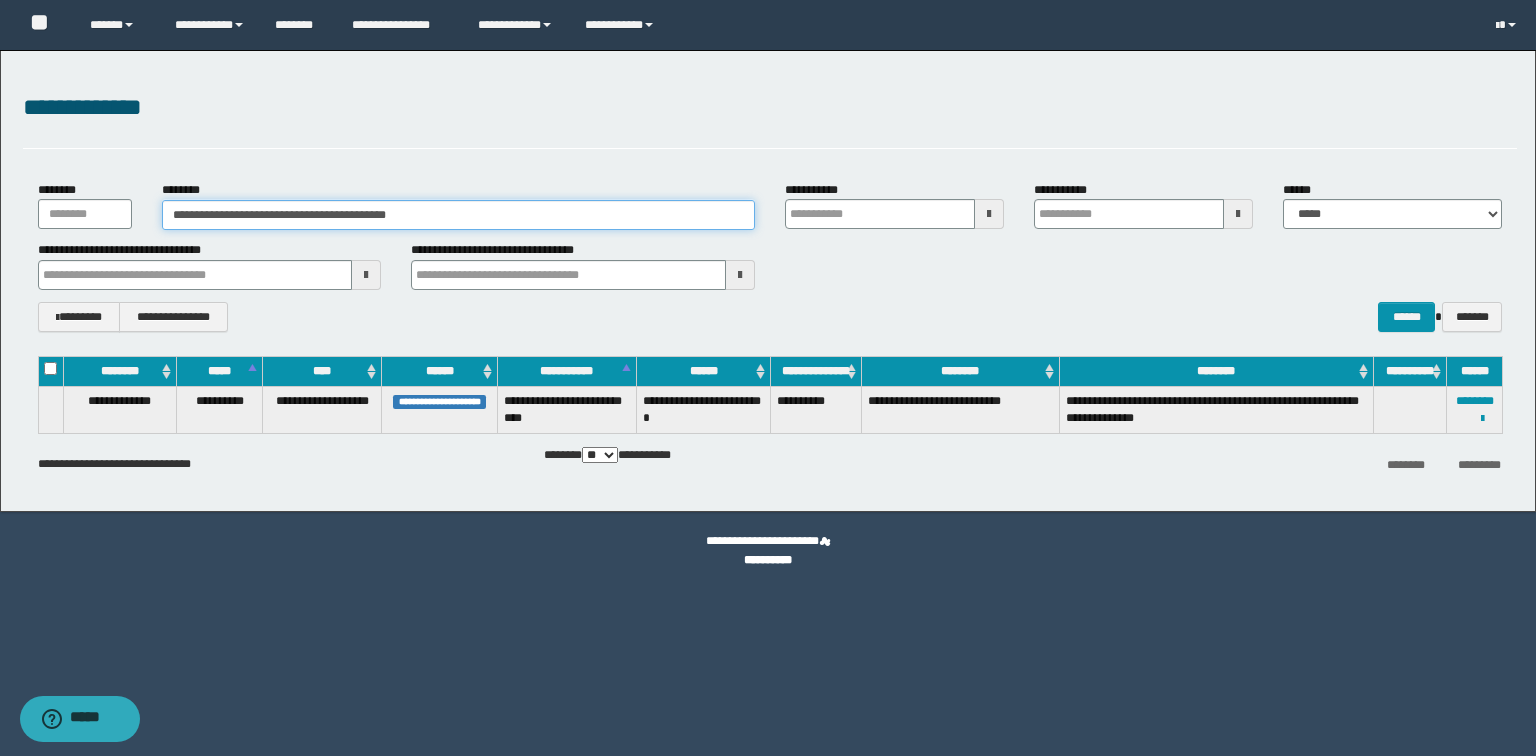 paste 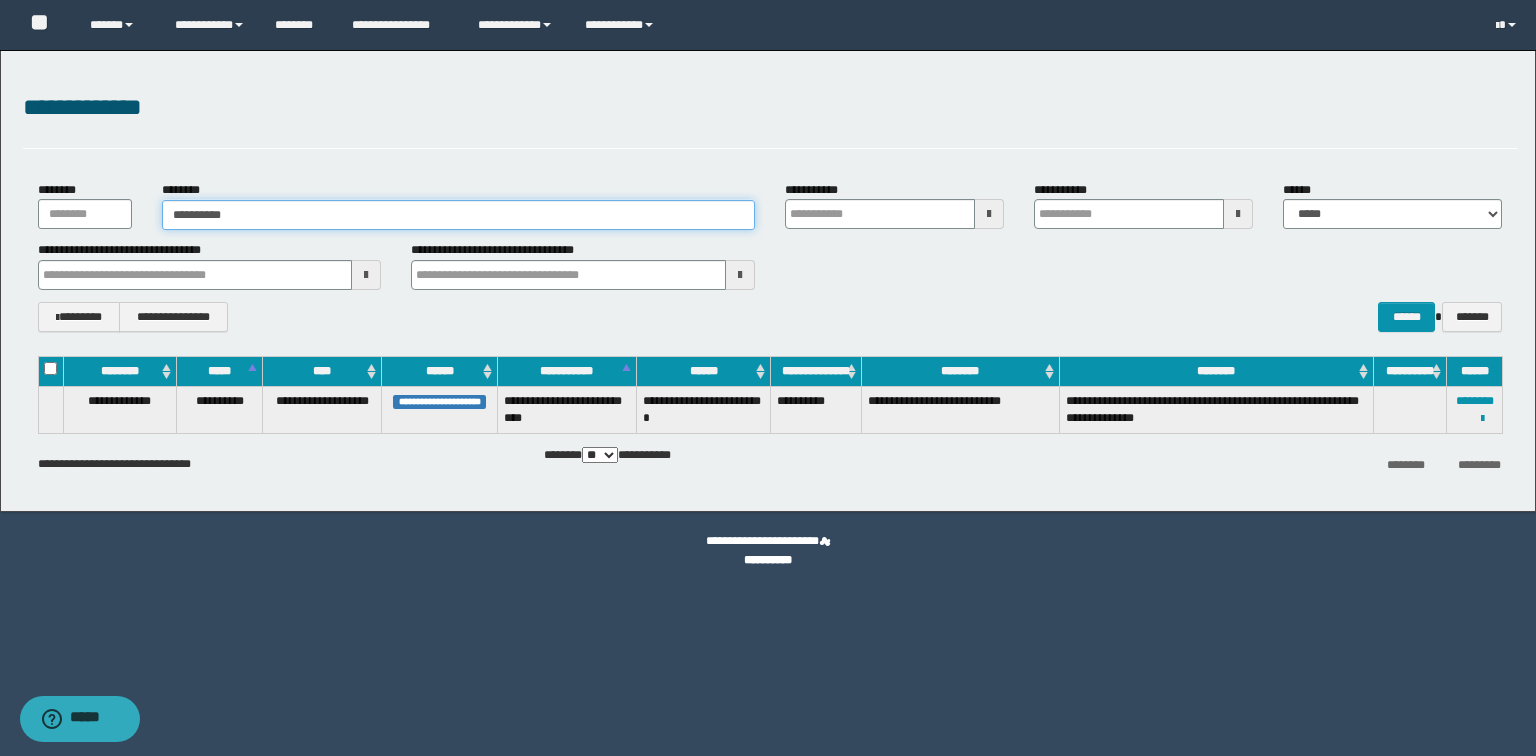 type on "**********" 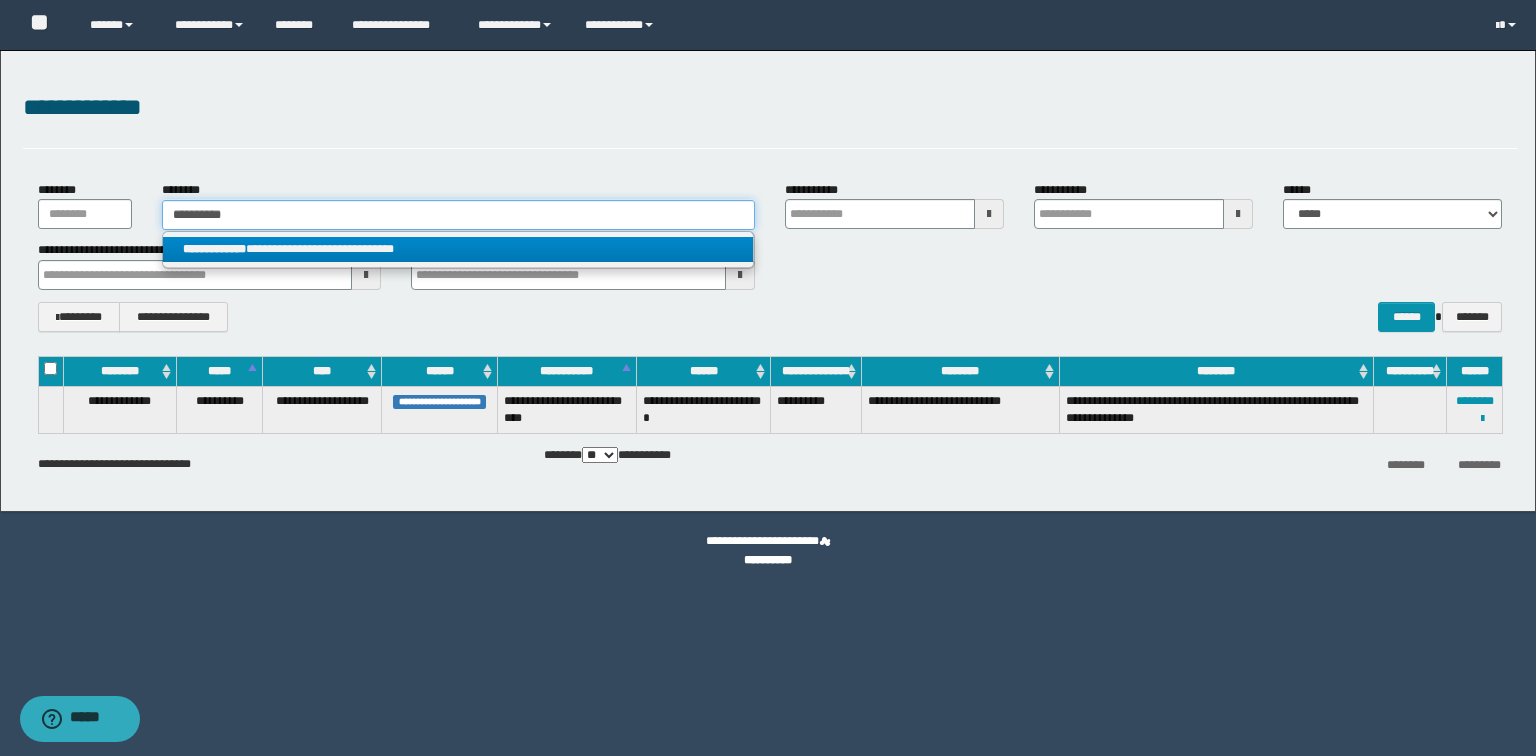 type on "**********" 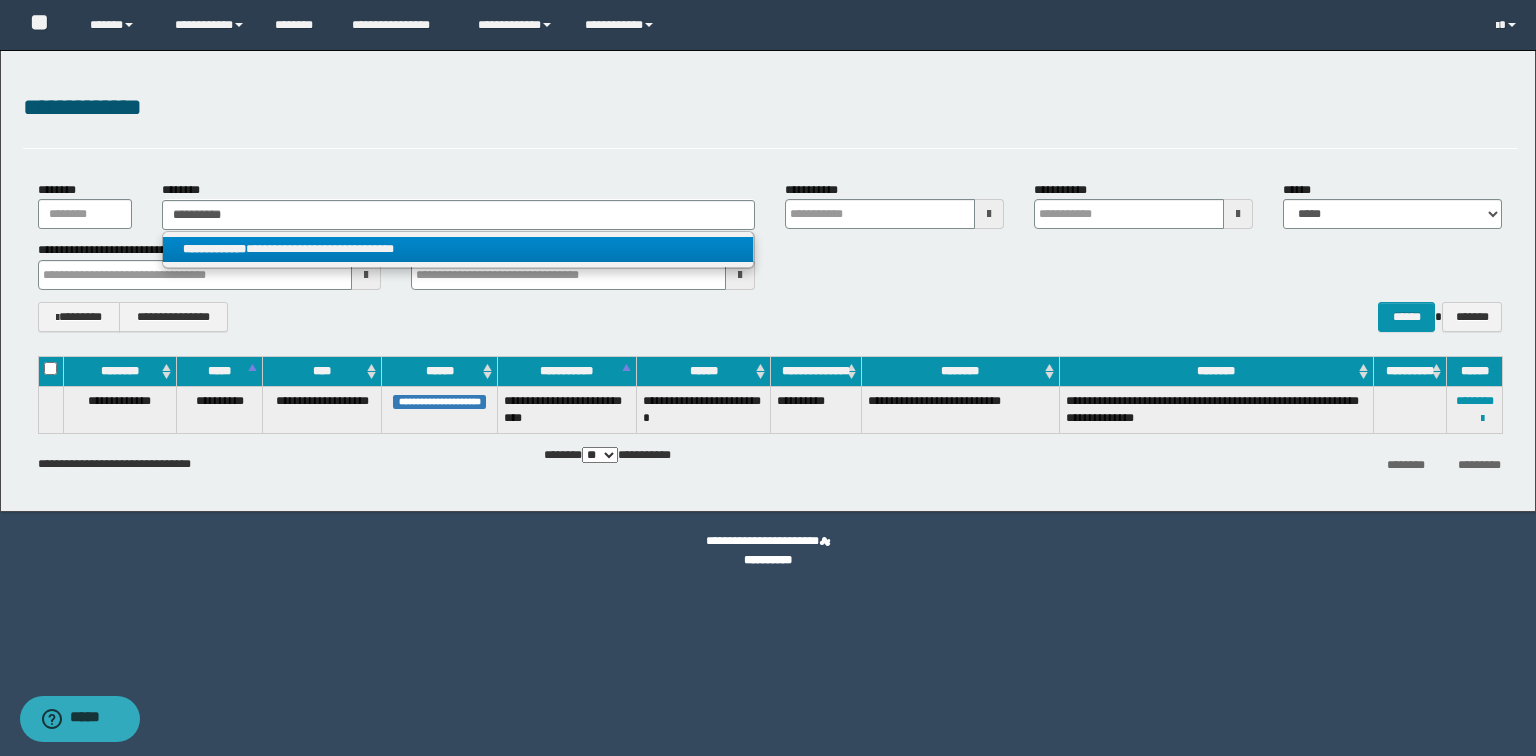 click on "**********" at bounding box center (458, 249) 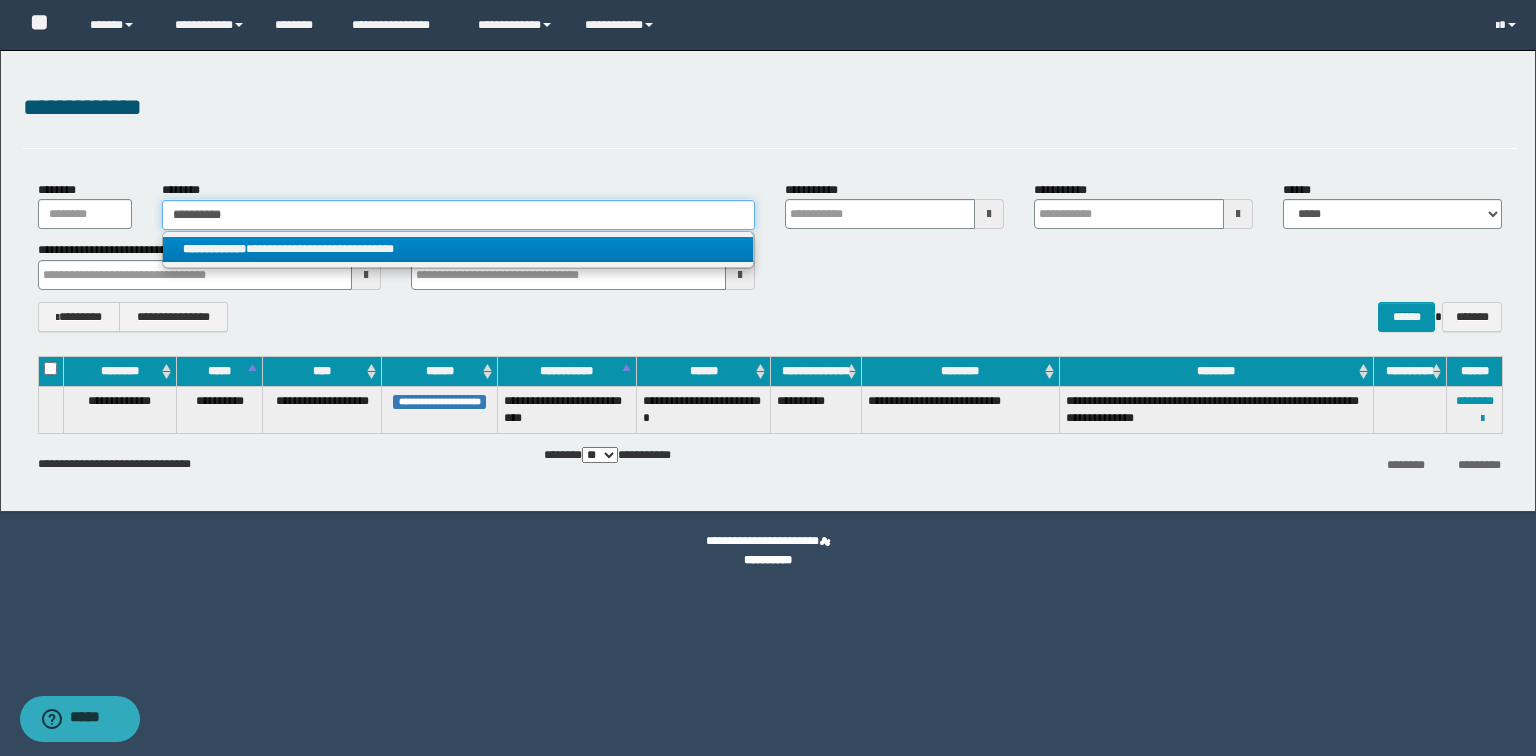type 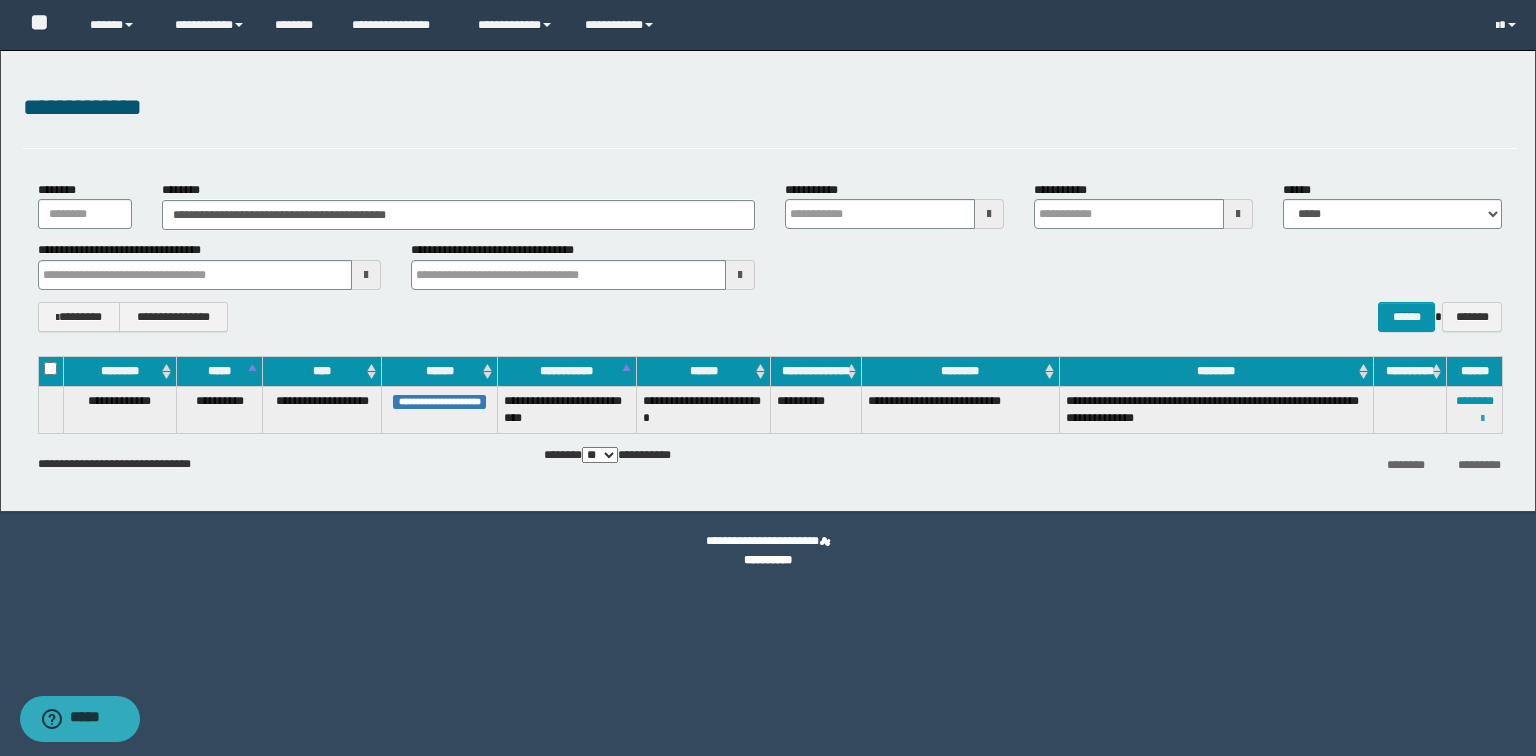 click at bounding box center [1482, 419] 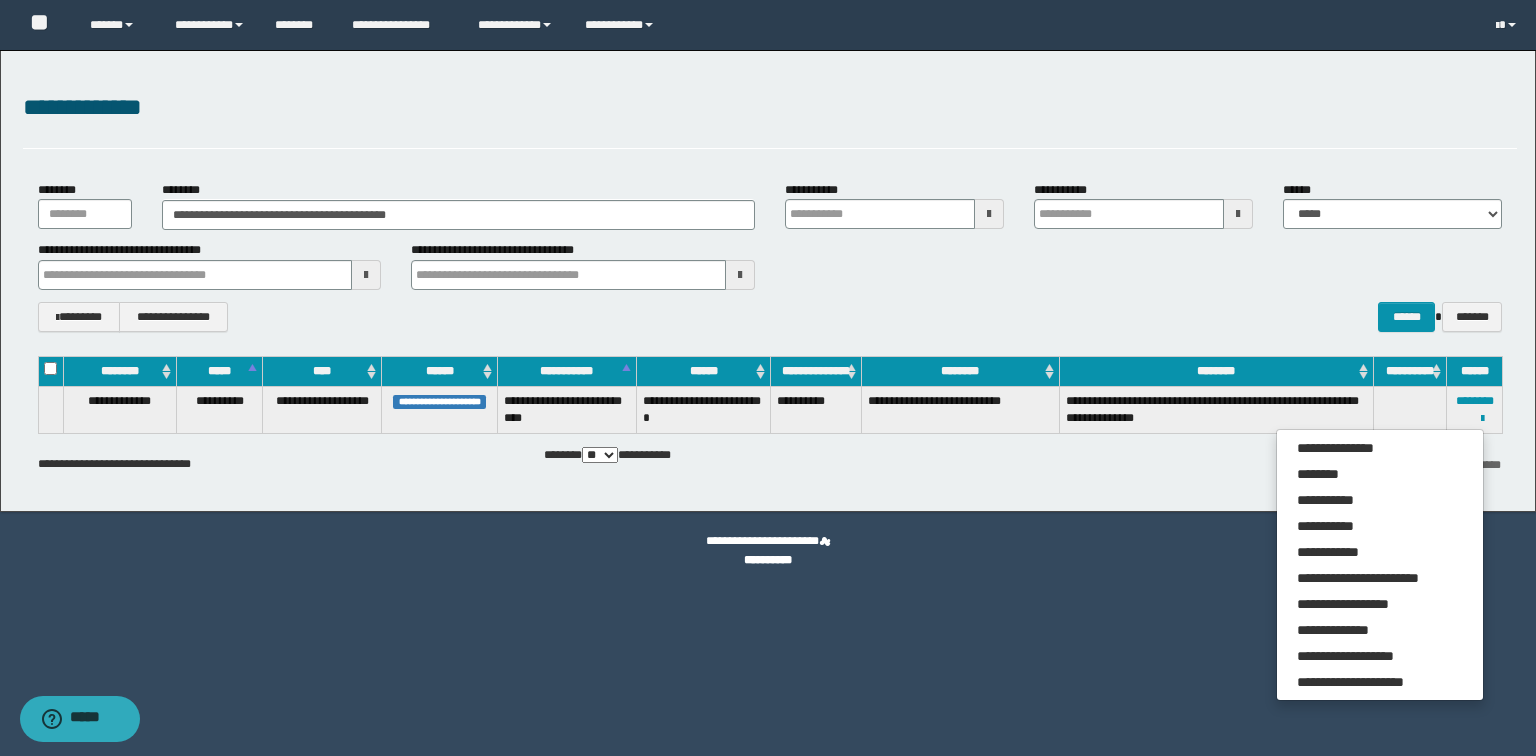 click on "**********" at bounding box center (768, 560) 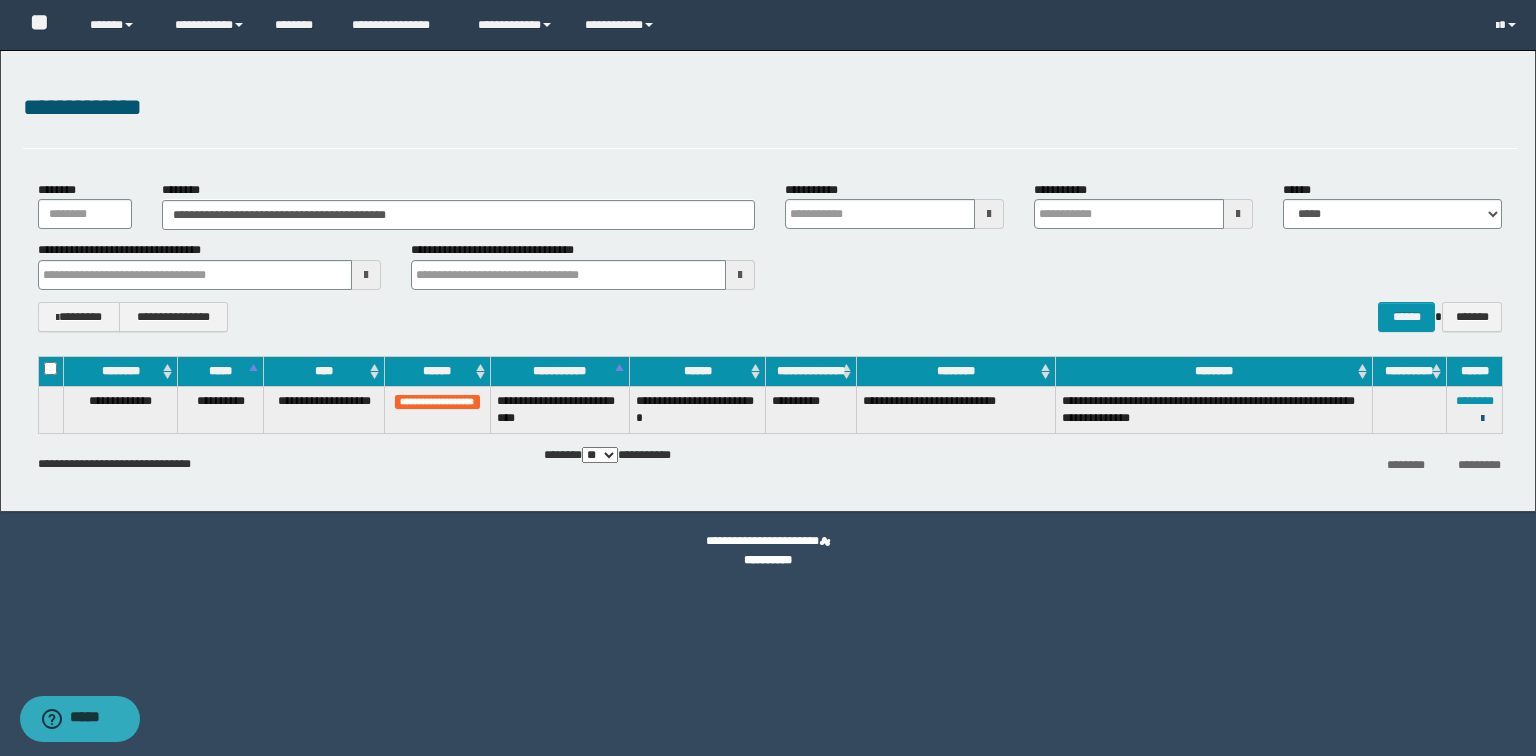 drag, startPoint x: 1484, startPoint y: 416, endPoint x: 1449, endPoint y: 424, distance: 35.902645 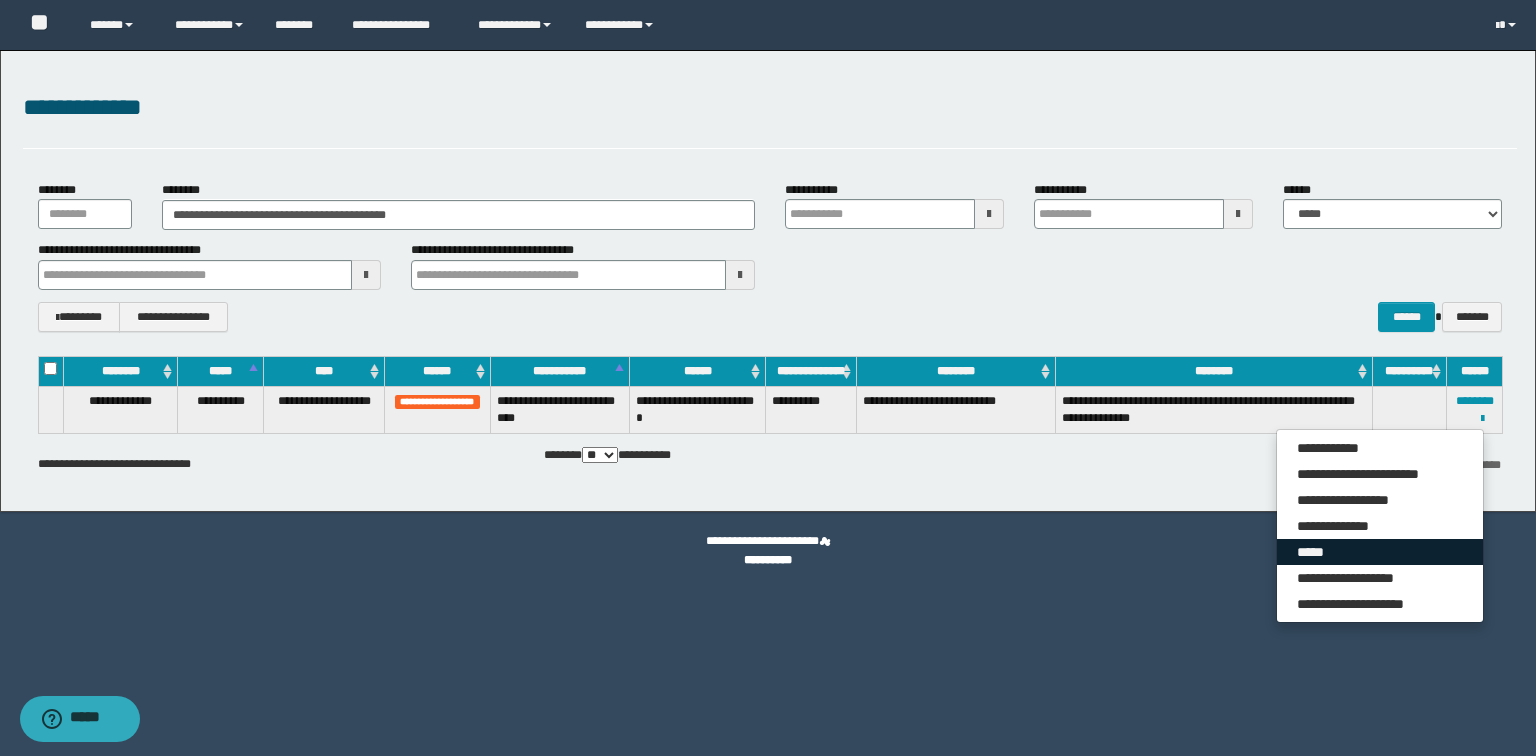 click on "*****" at bounding box center (1380, 552) 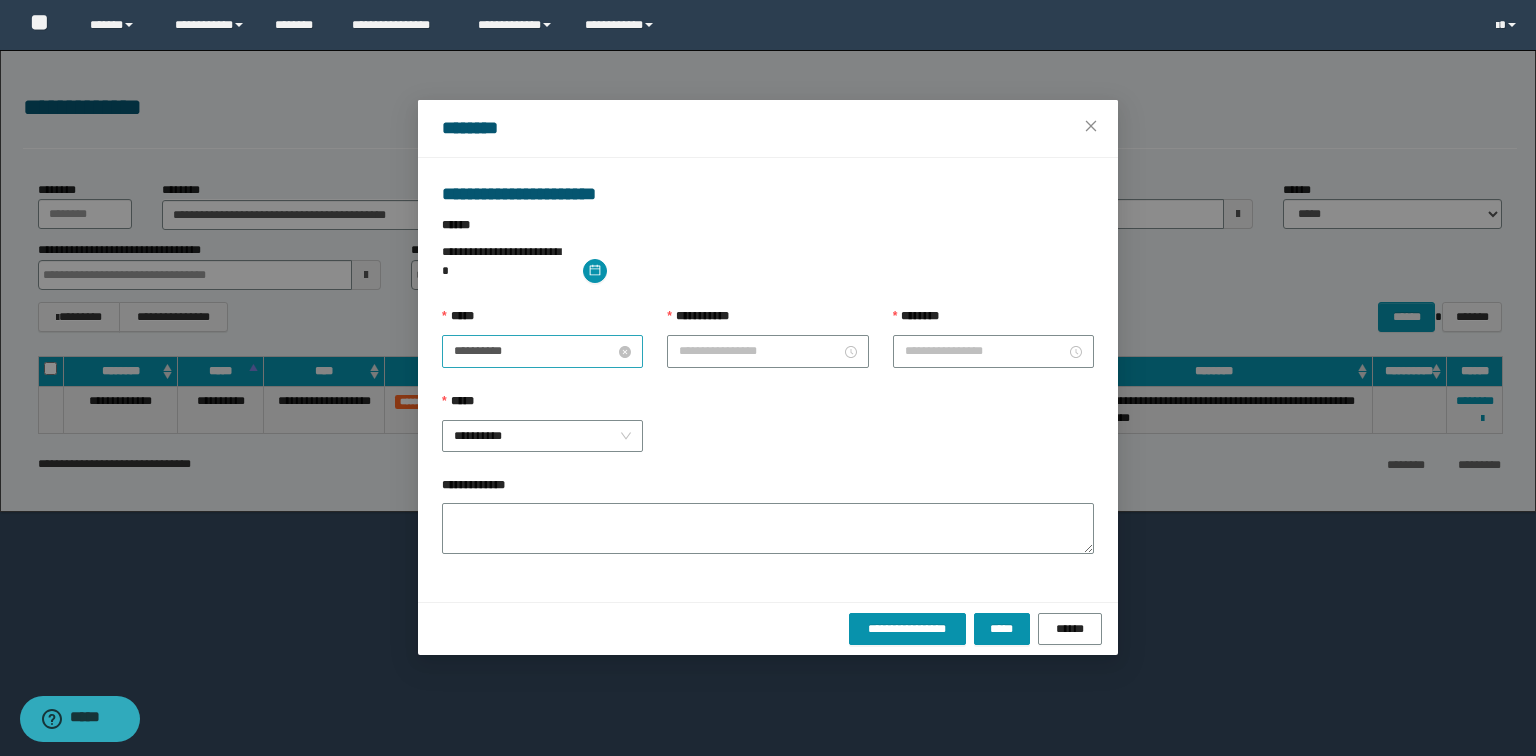 click on "**********" at bounding box center [534, 351] 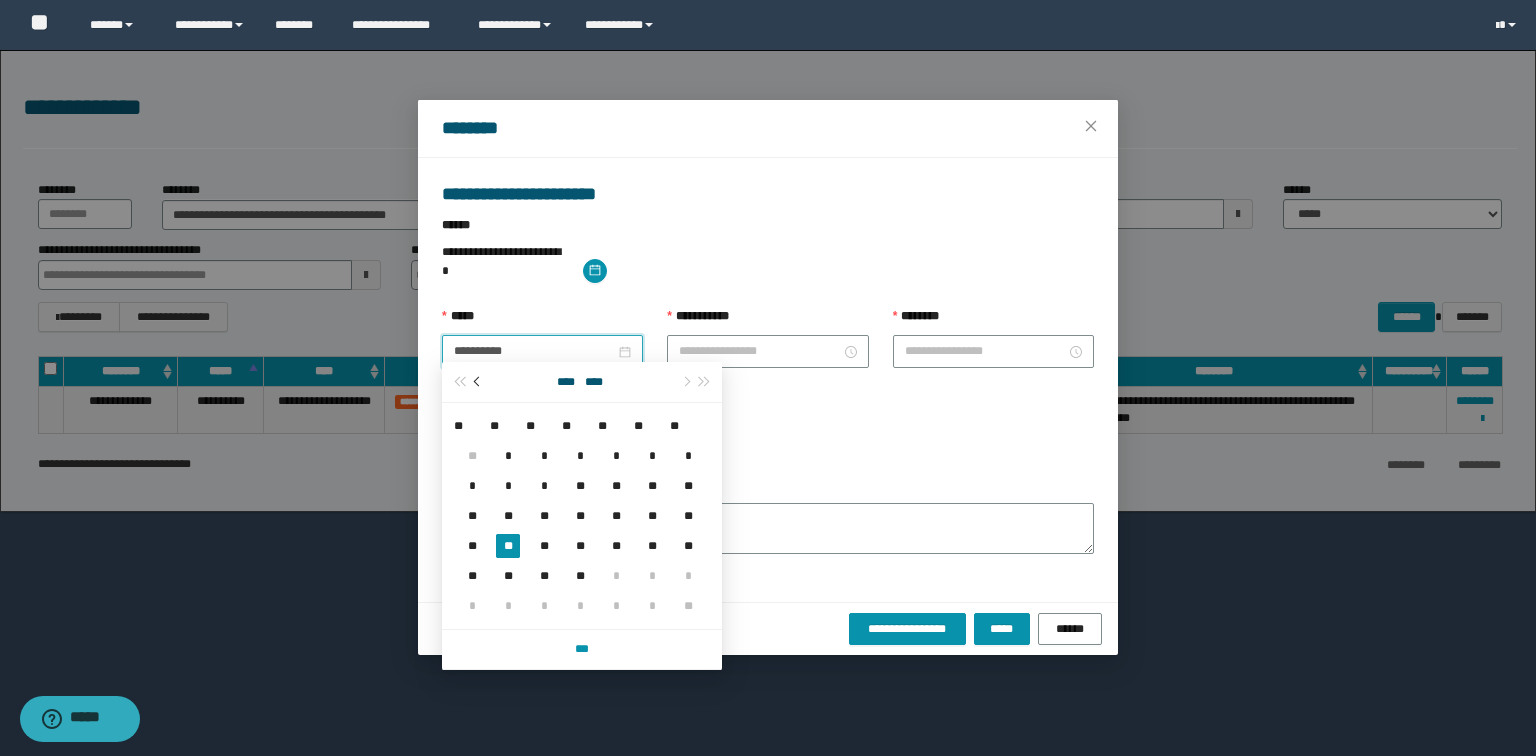 click at bounding box center (478, 382) 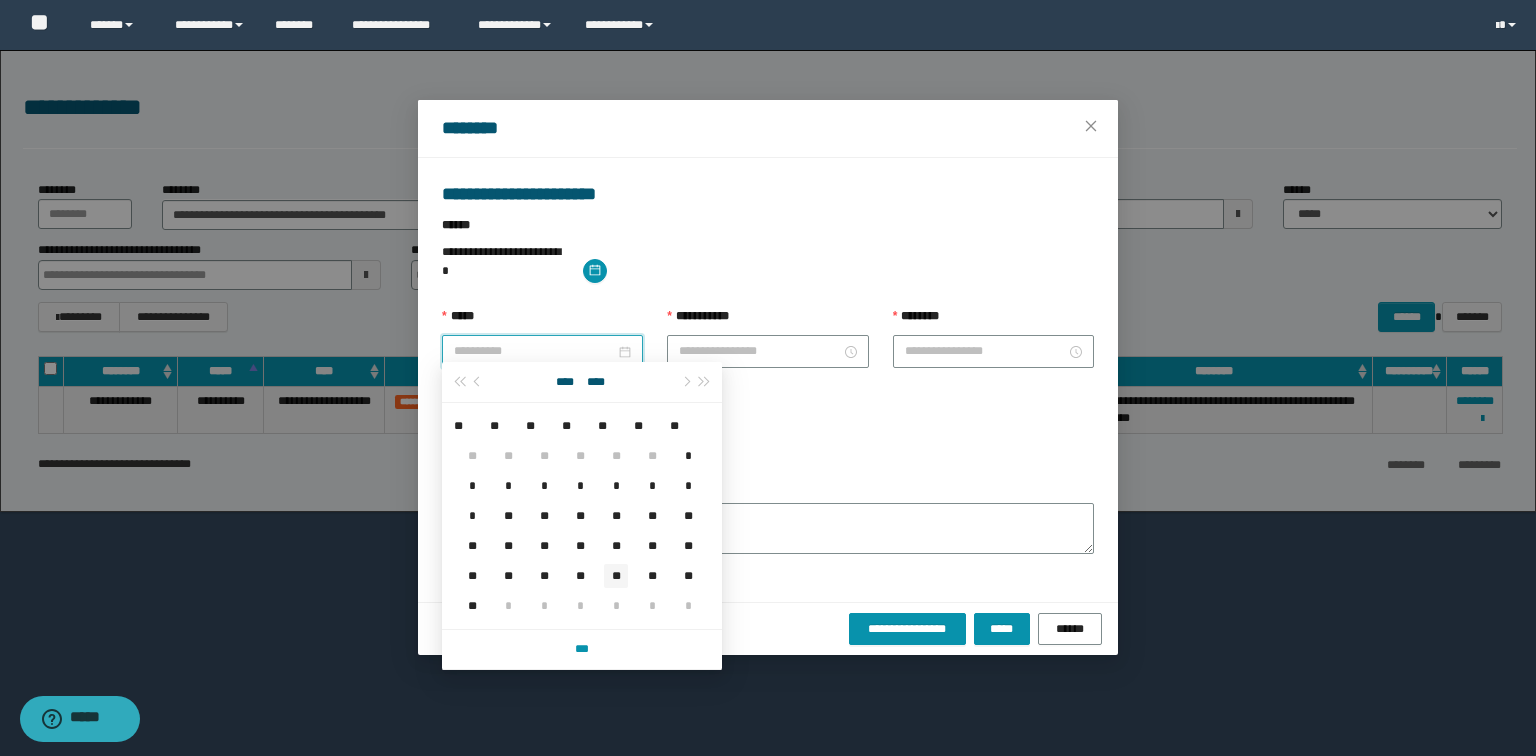 type on "**********" 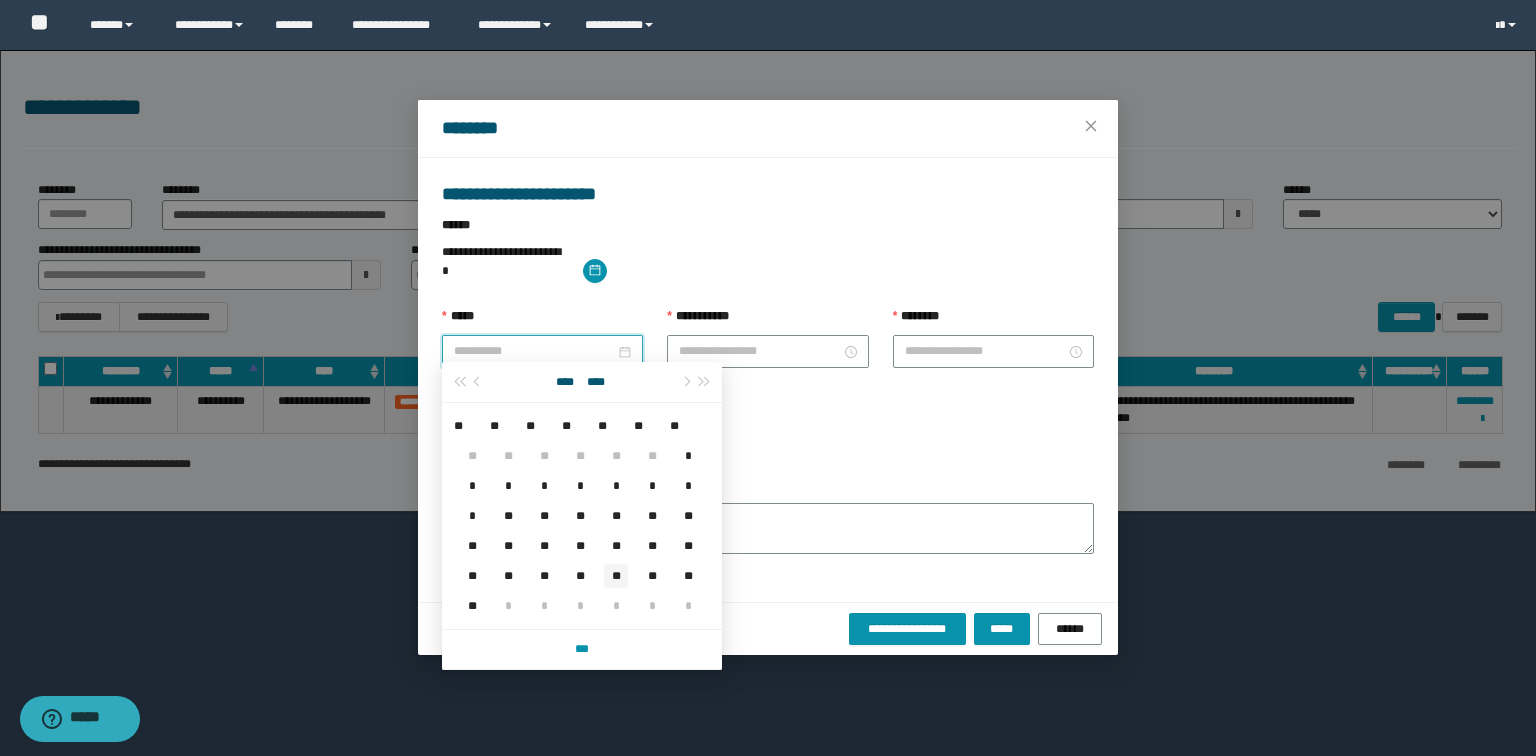 click on "**" at bounding box center (616, 576) 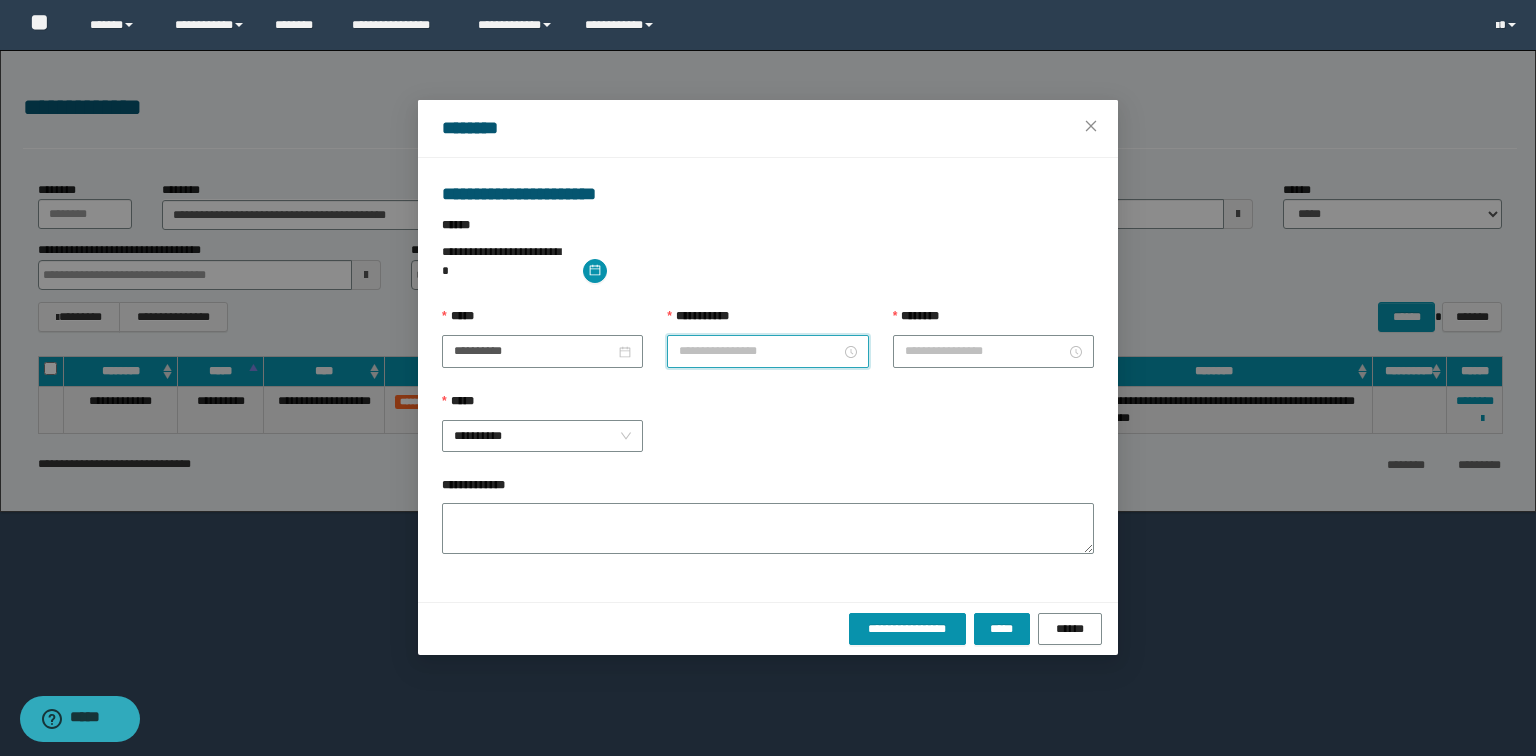 click on "**********" at bounding box center [759, 351] 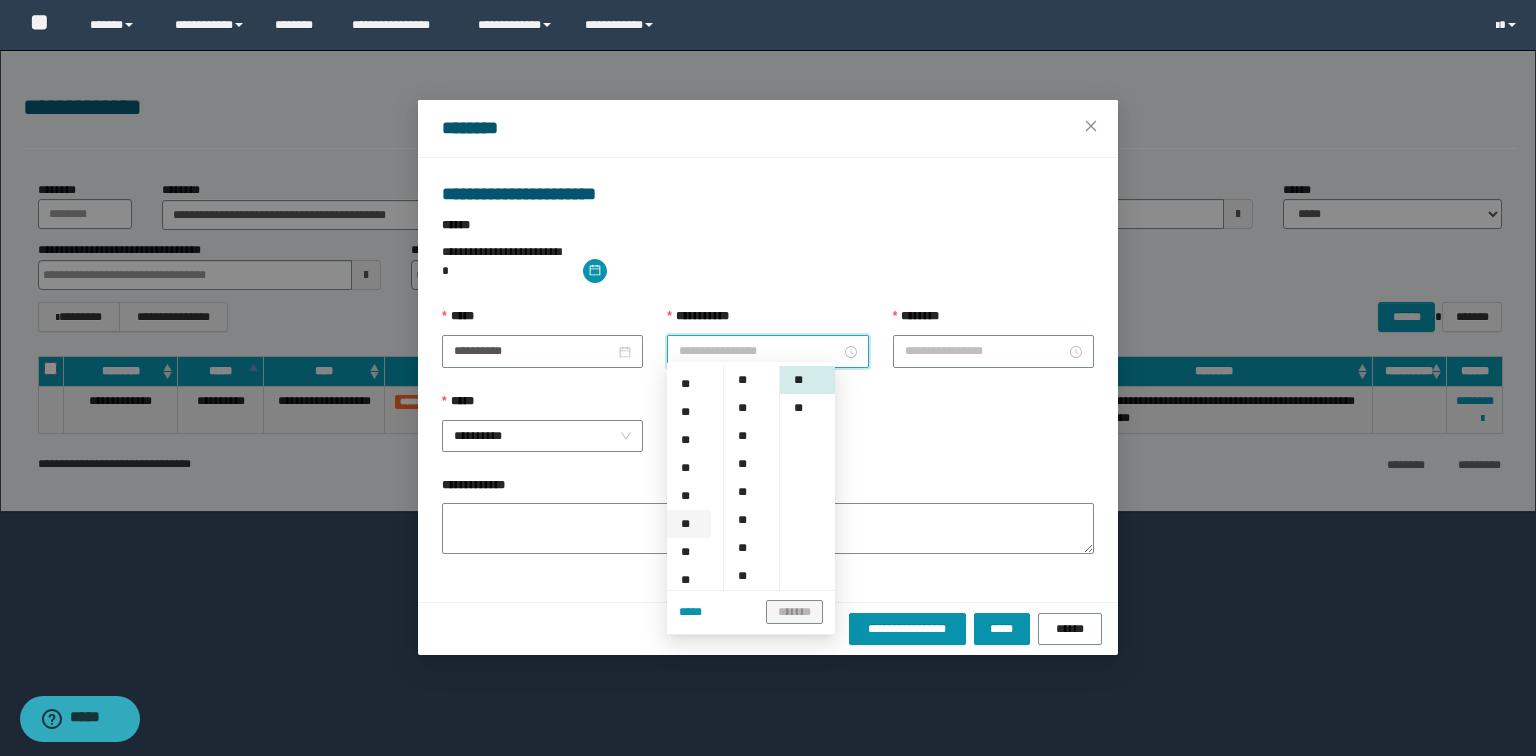 click on "**" at bounding box center [689, 524] 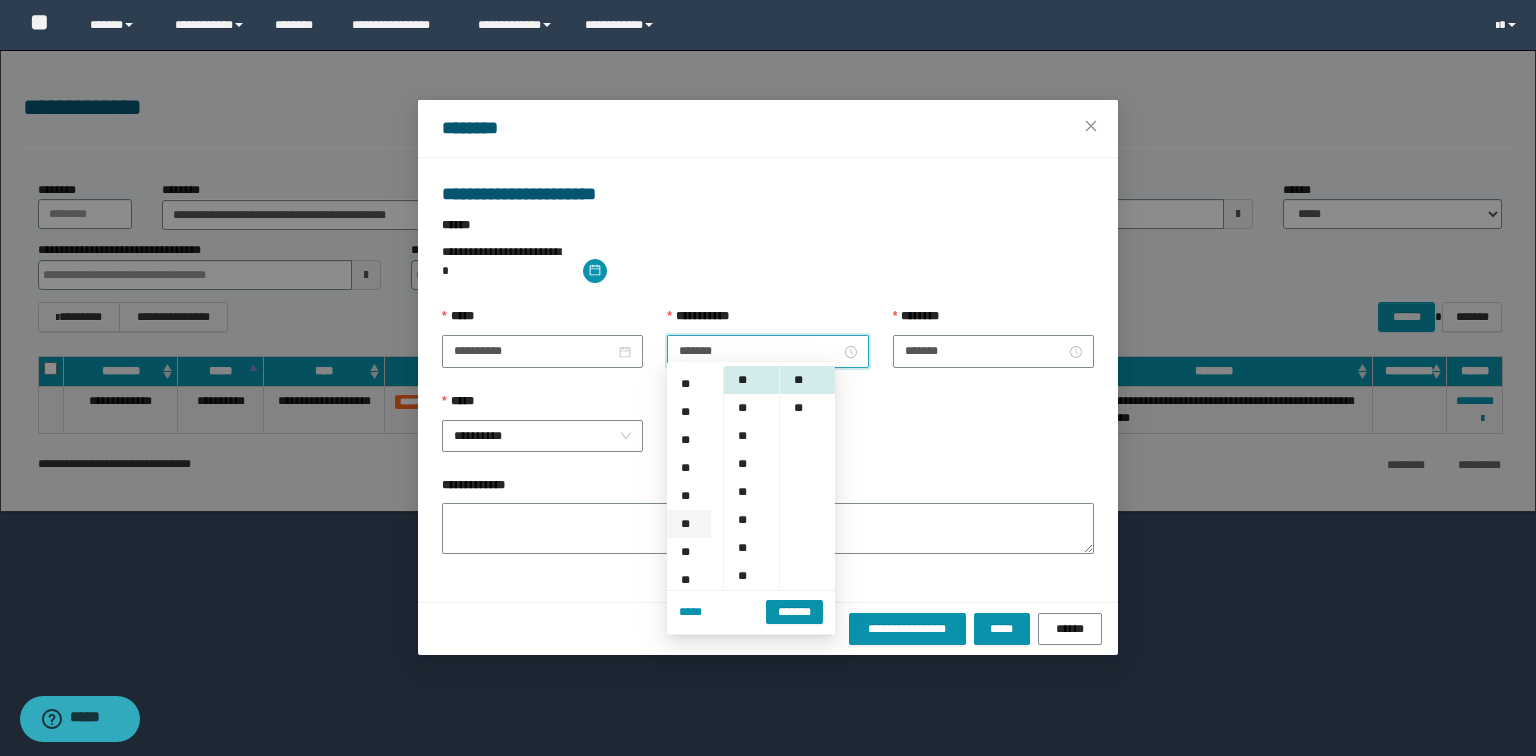 scroll, scrollTop: 224, scrollLeft: 0, axis: vertical 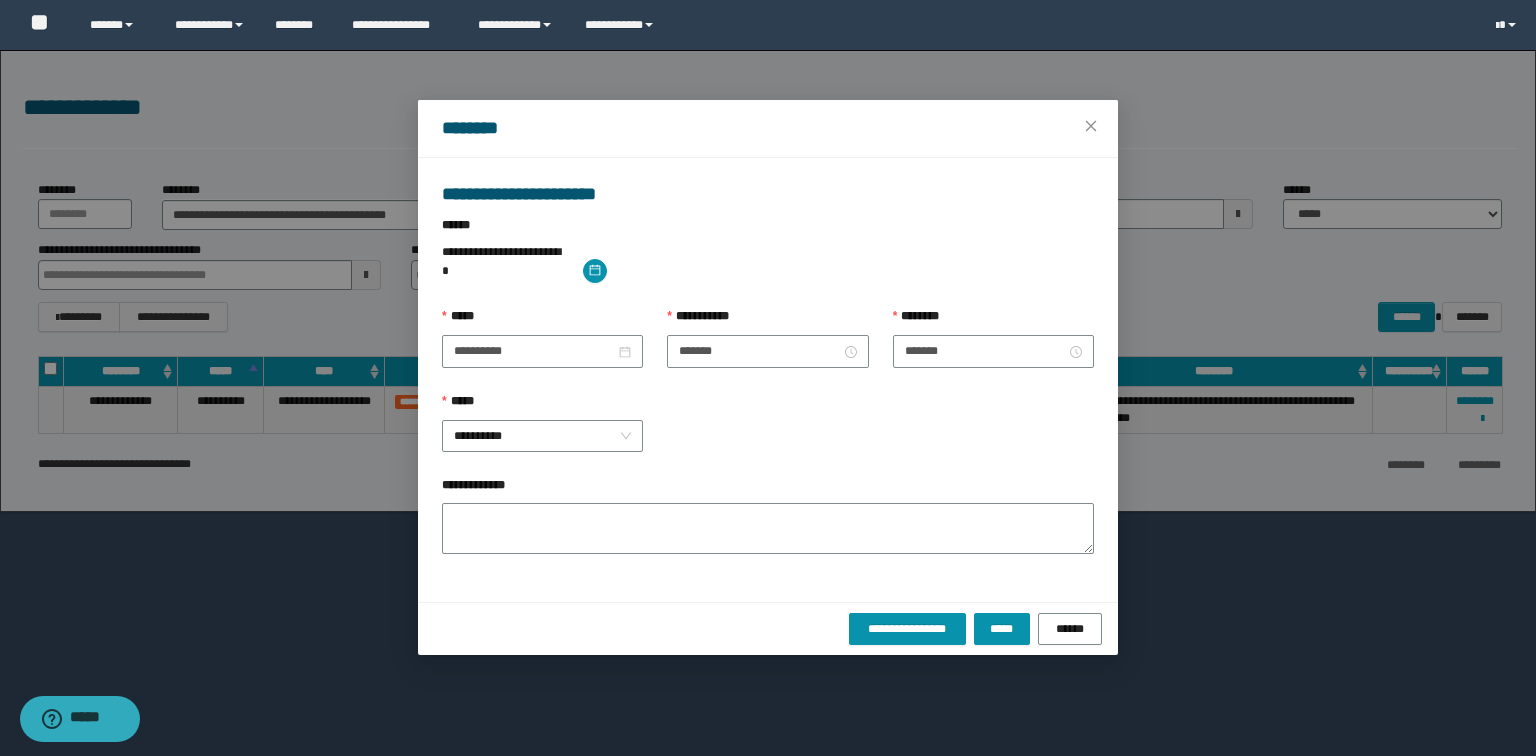 click on "**********" at bounding box center (768, 434) 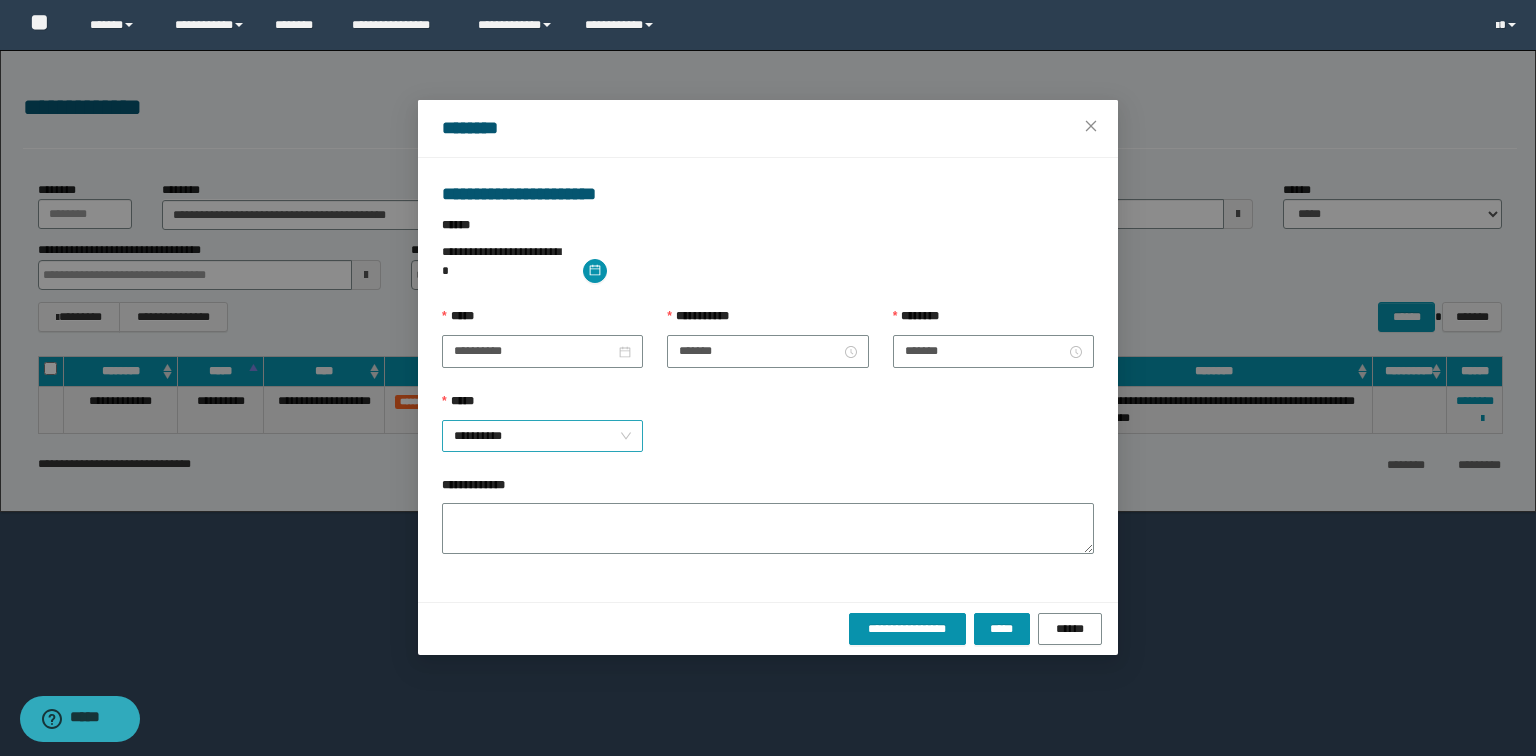 click on "**********" at bounding box center [543, 436] 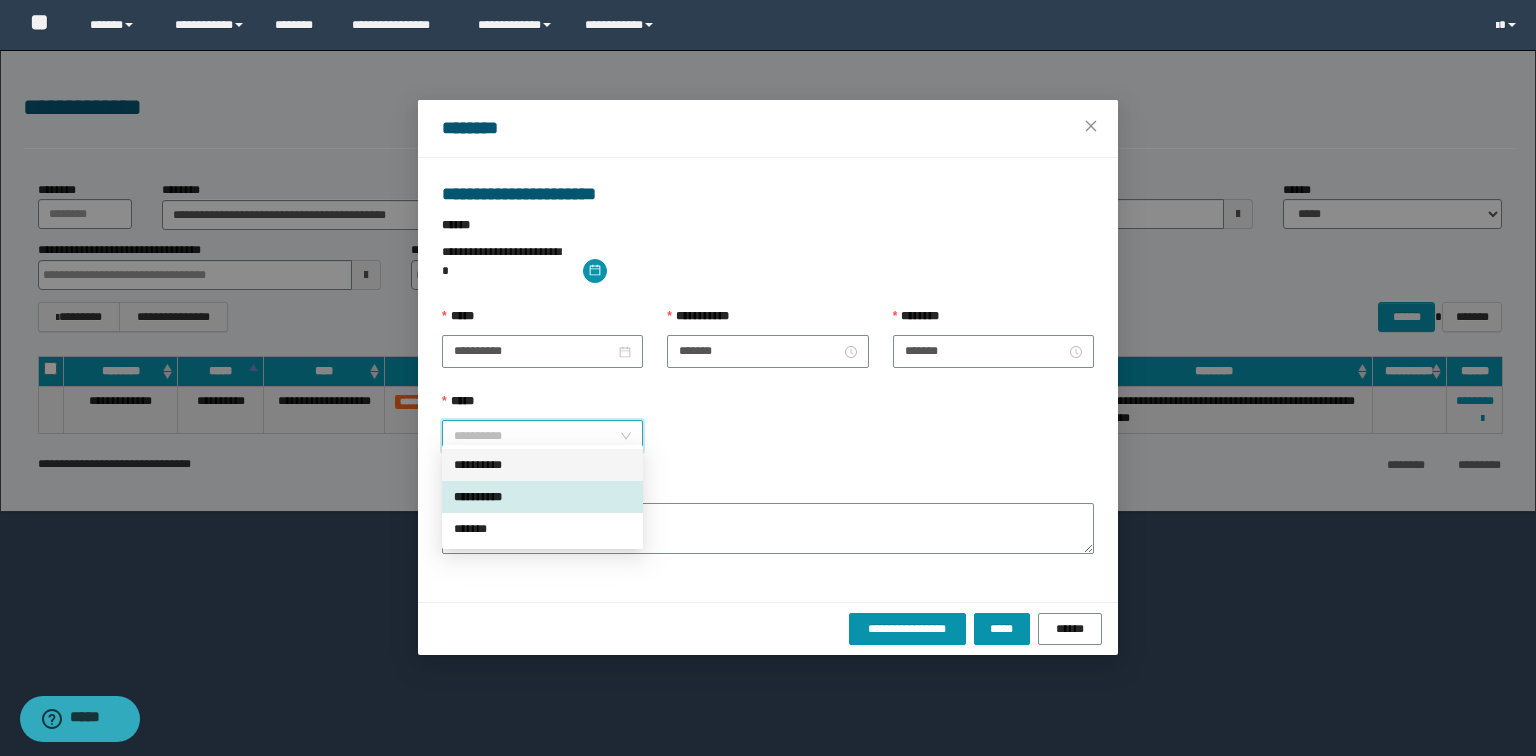click on "**********" at bounding box center (768, 434) 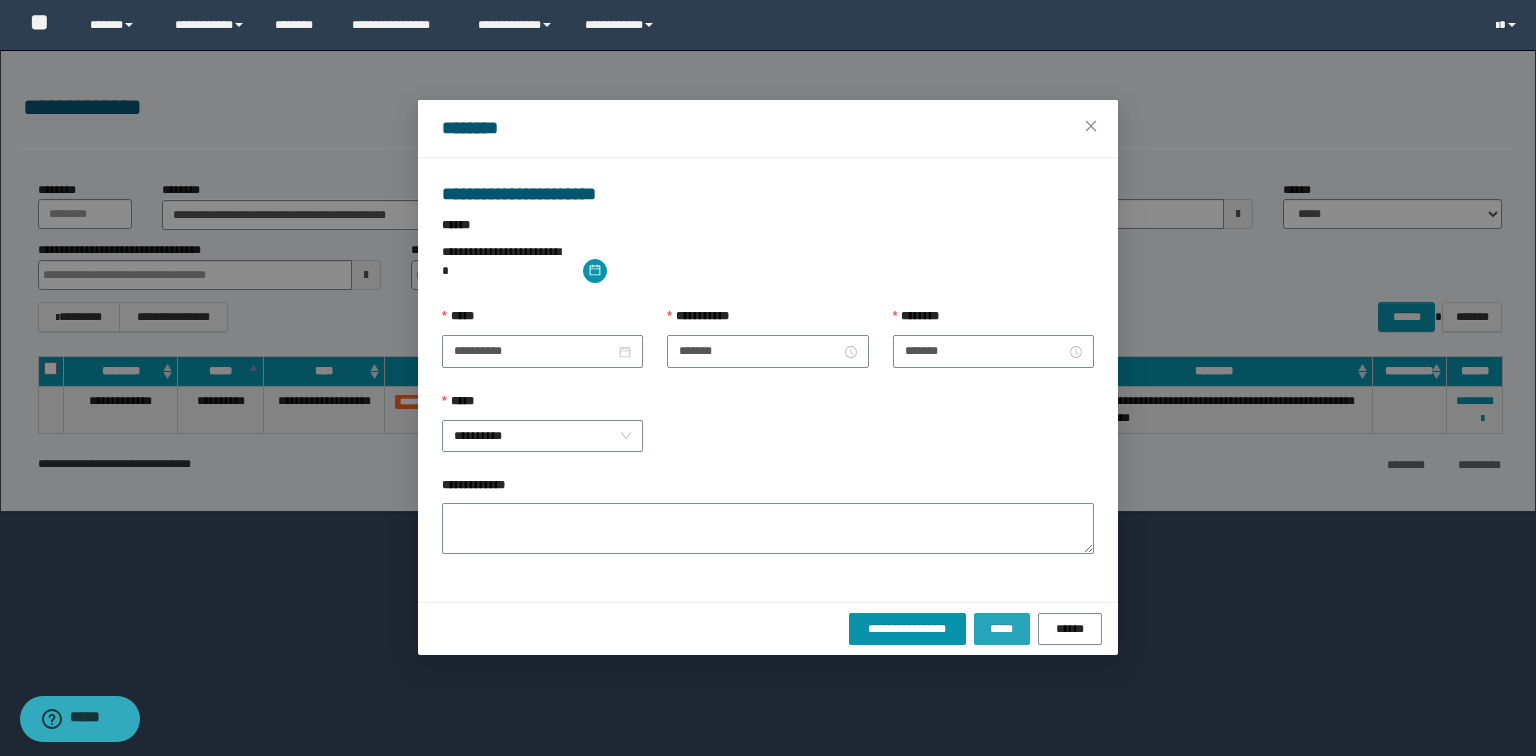 click on "*****" at bounding box center (1002, 629) 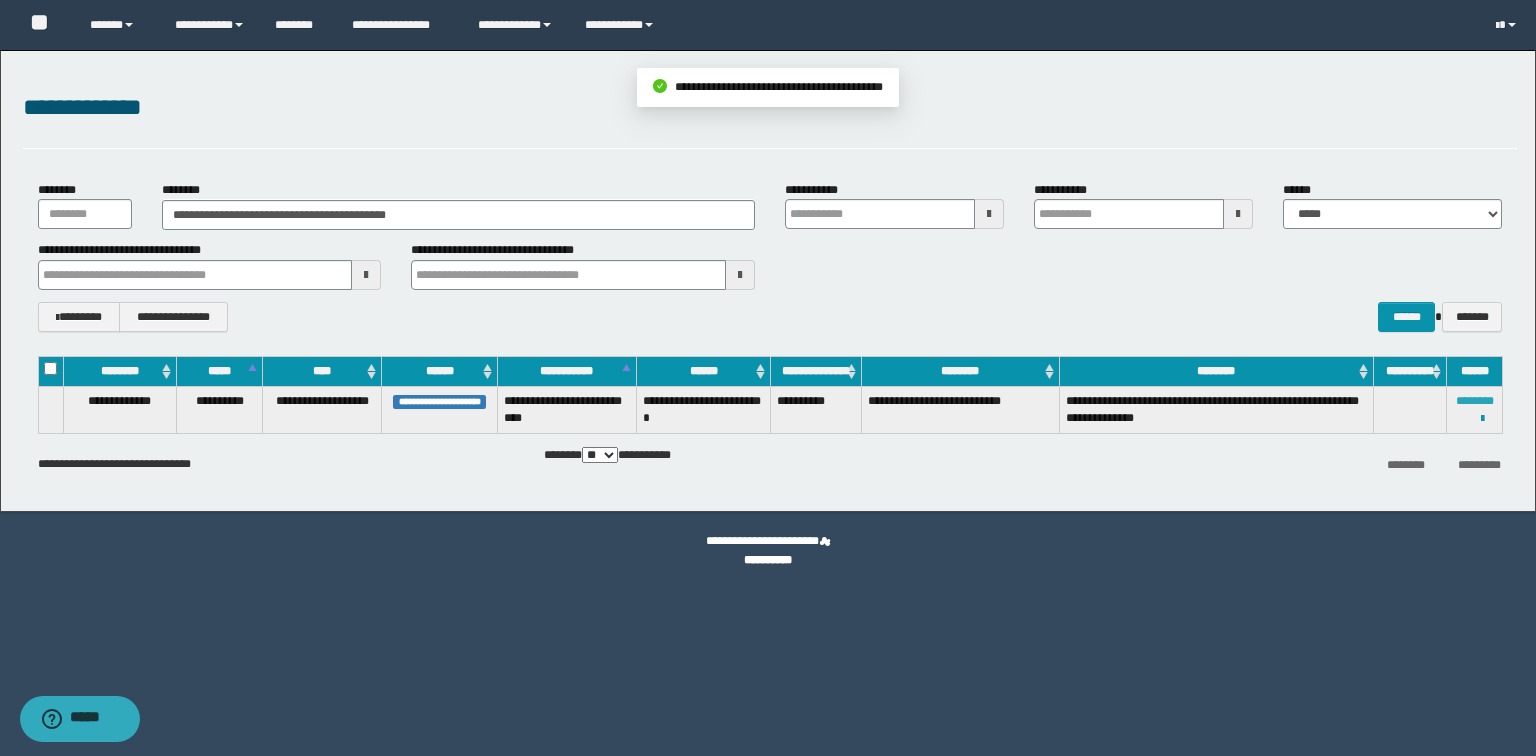 click on "********" at bounding box center (1475, 401) 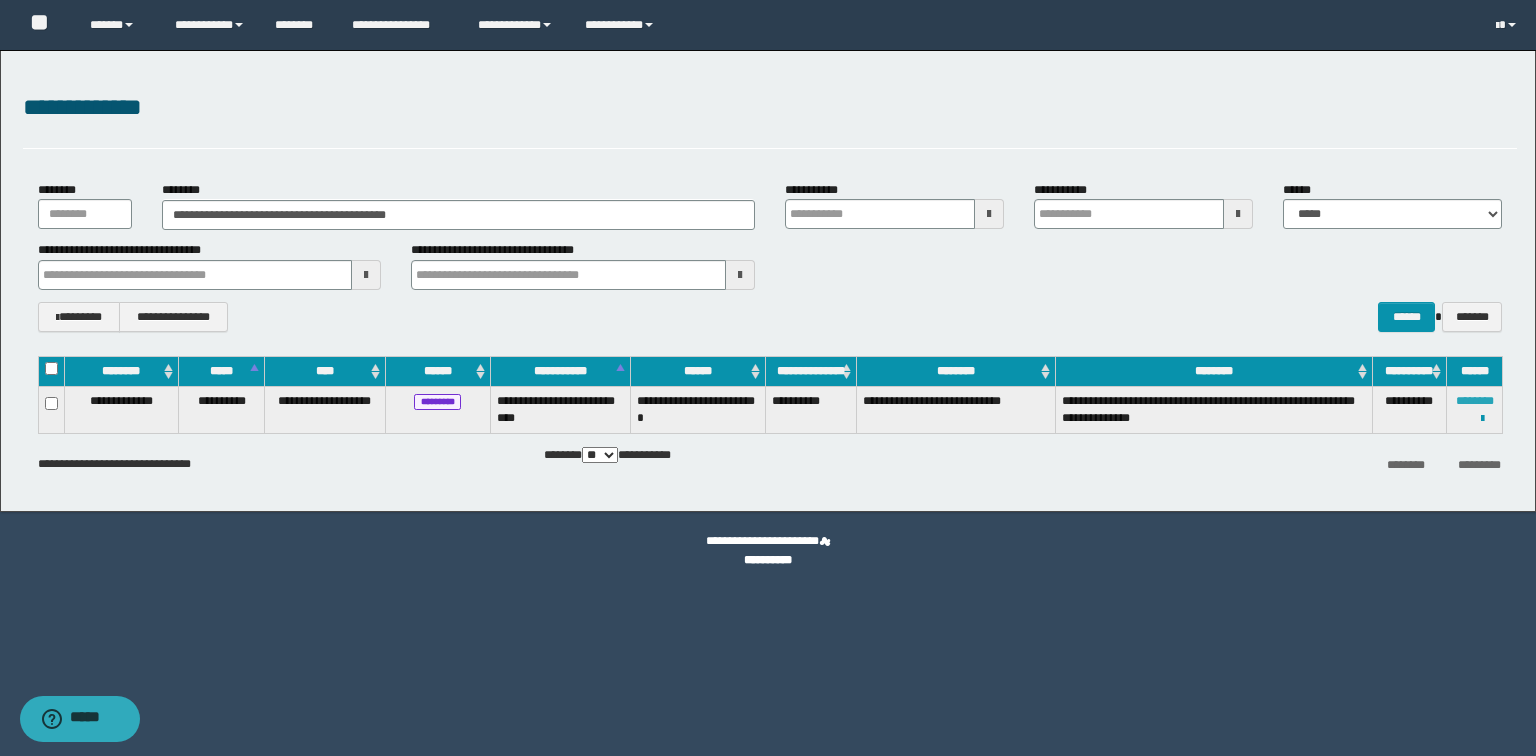 click on "********" at bounding box center (1475, 401) 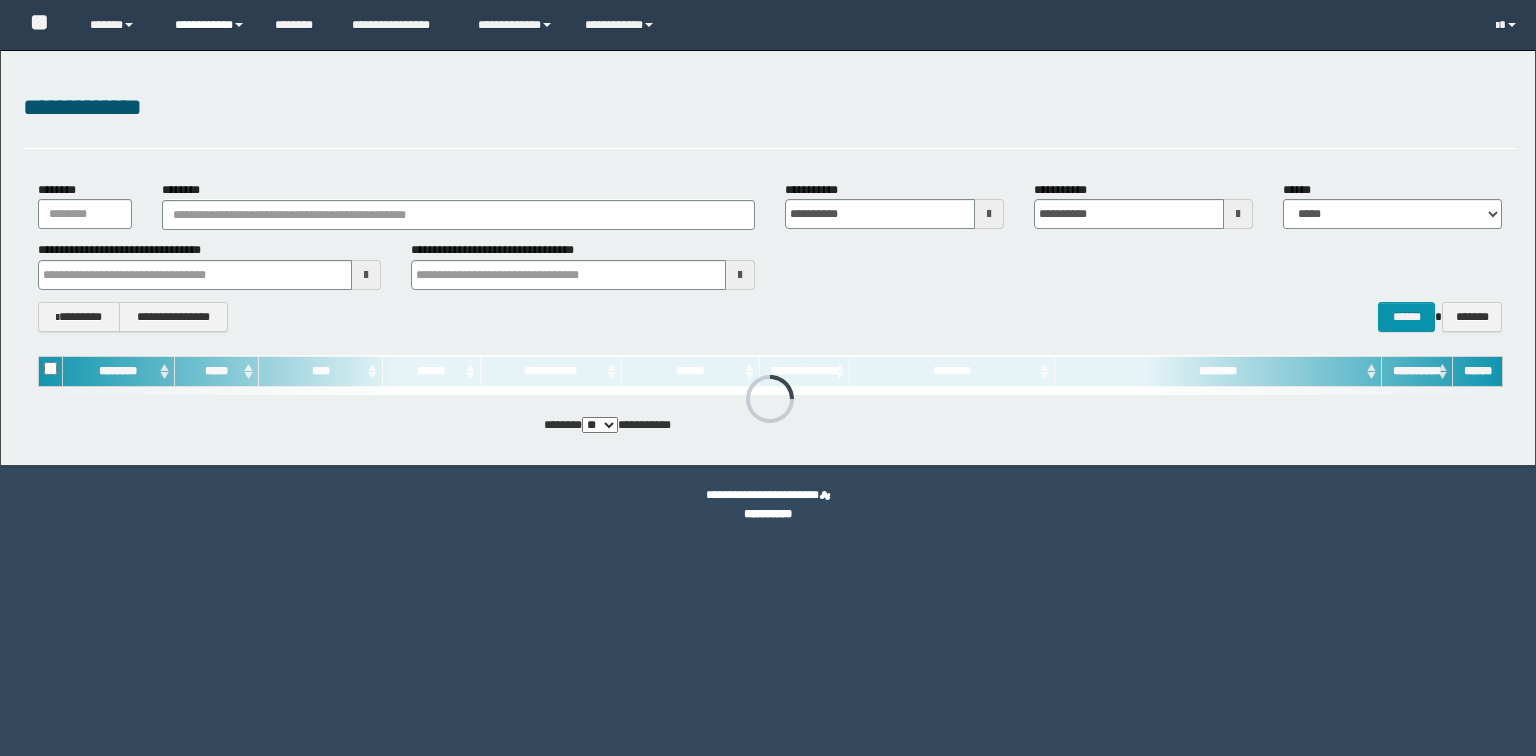 scroll, scrollTop: 0, scrollLeft: 0, axis: both 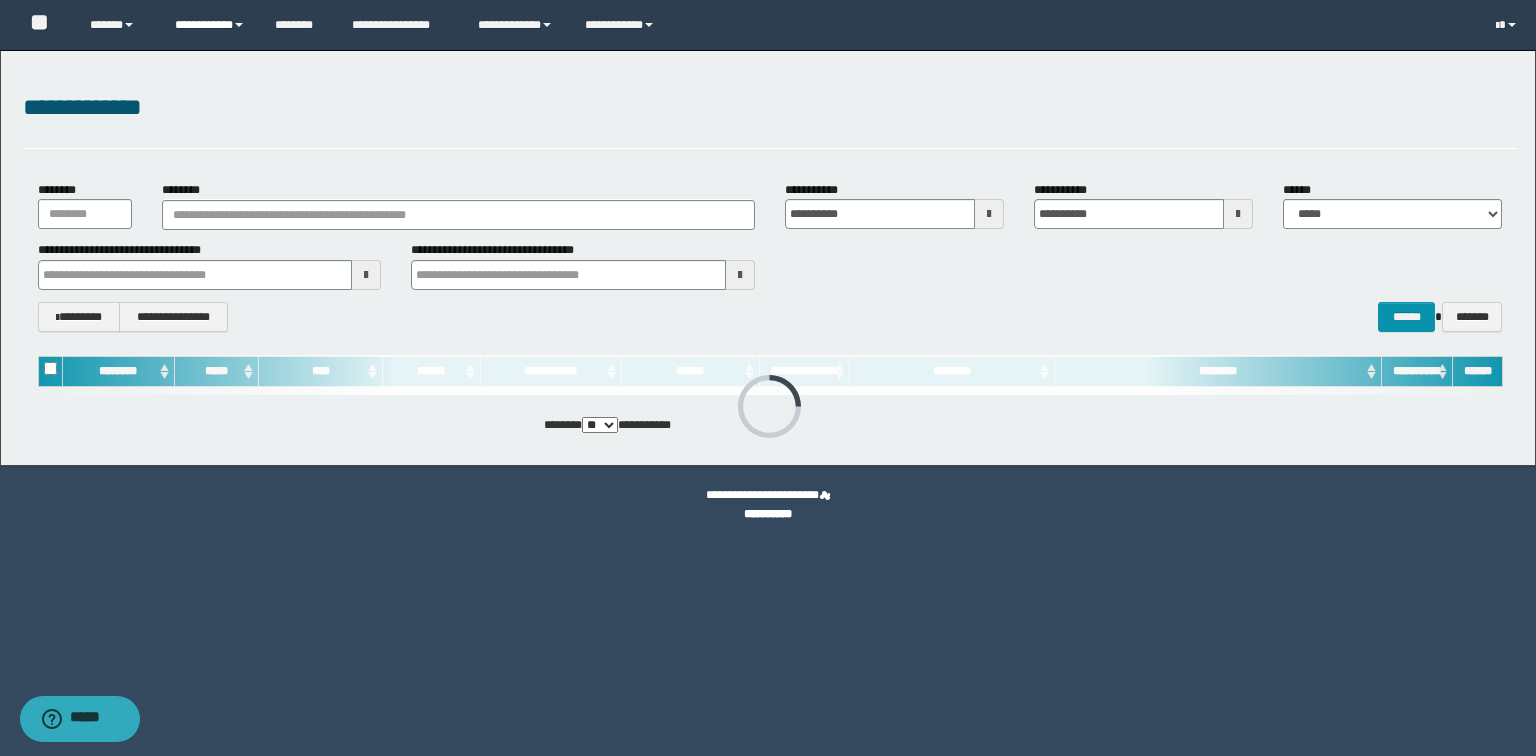 click on "**********" at bounding box center (210, 25) 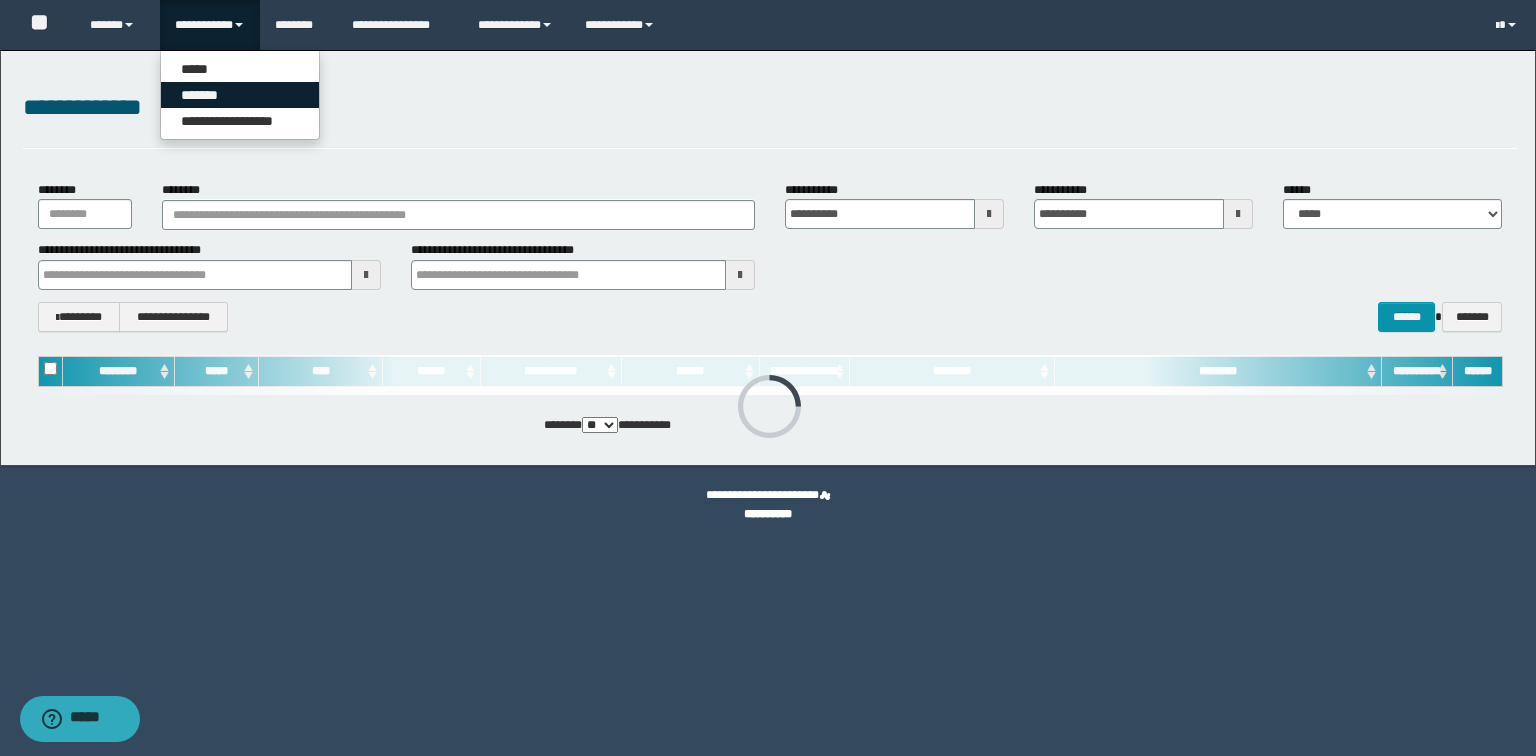 click on "*******" at bounding box center (240, 95) 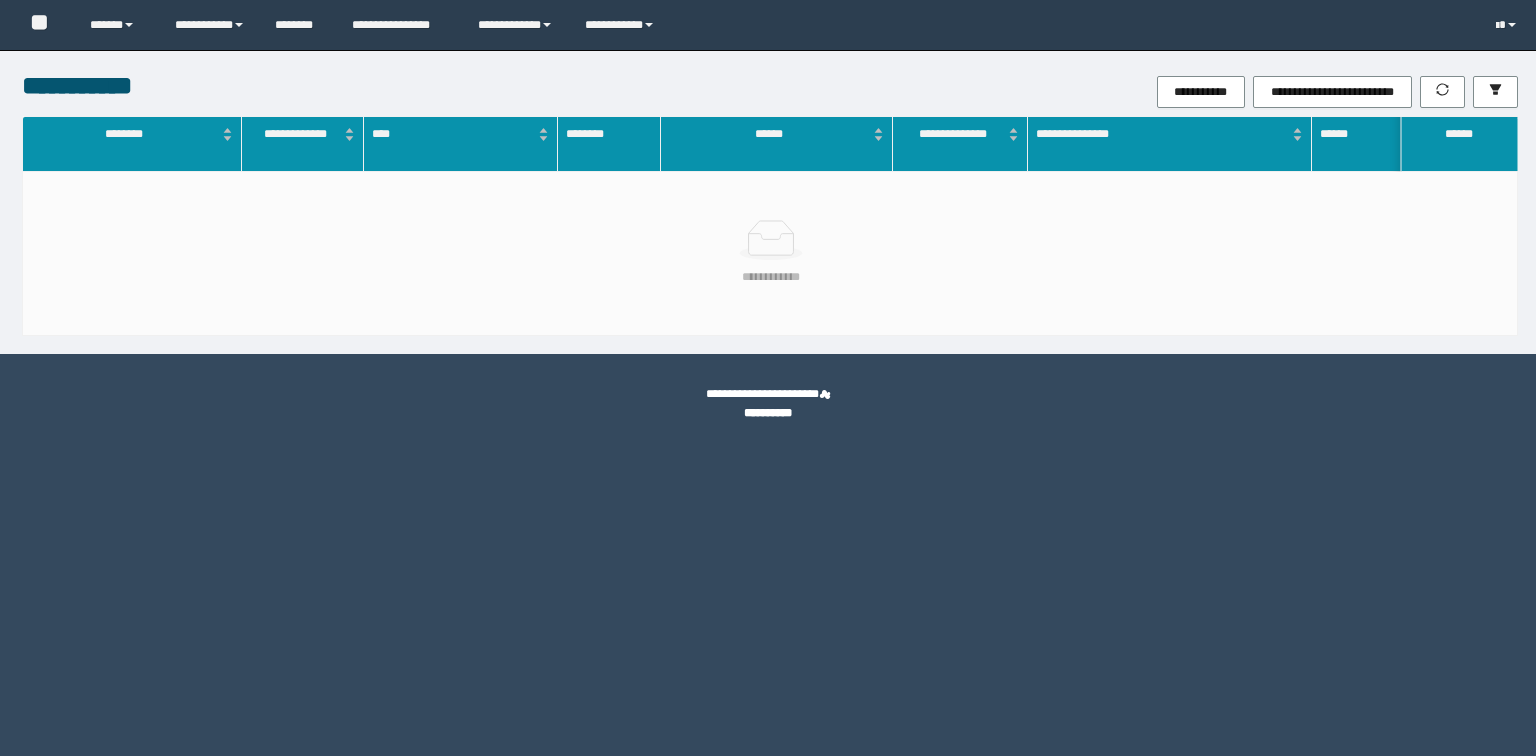 scroll, scrollTop: 0, scrollLeft: 0, axis: both 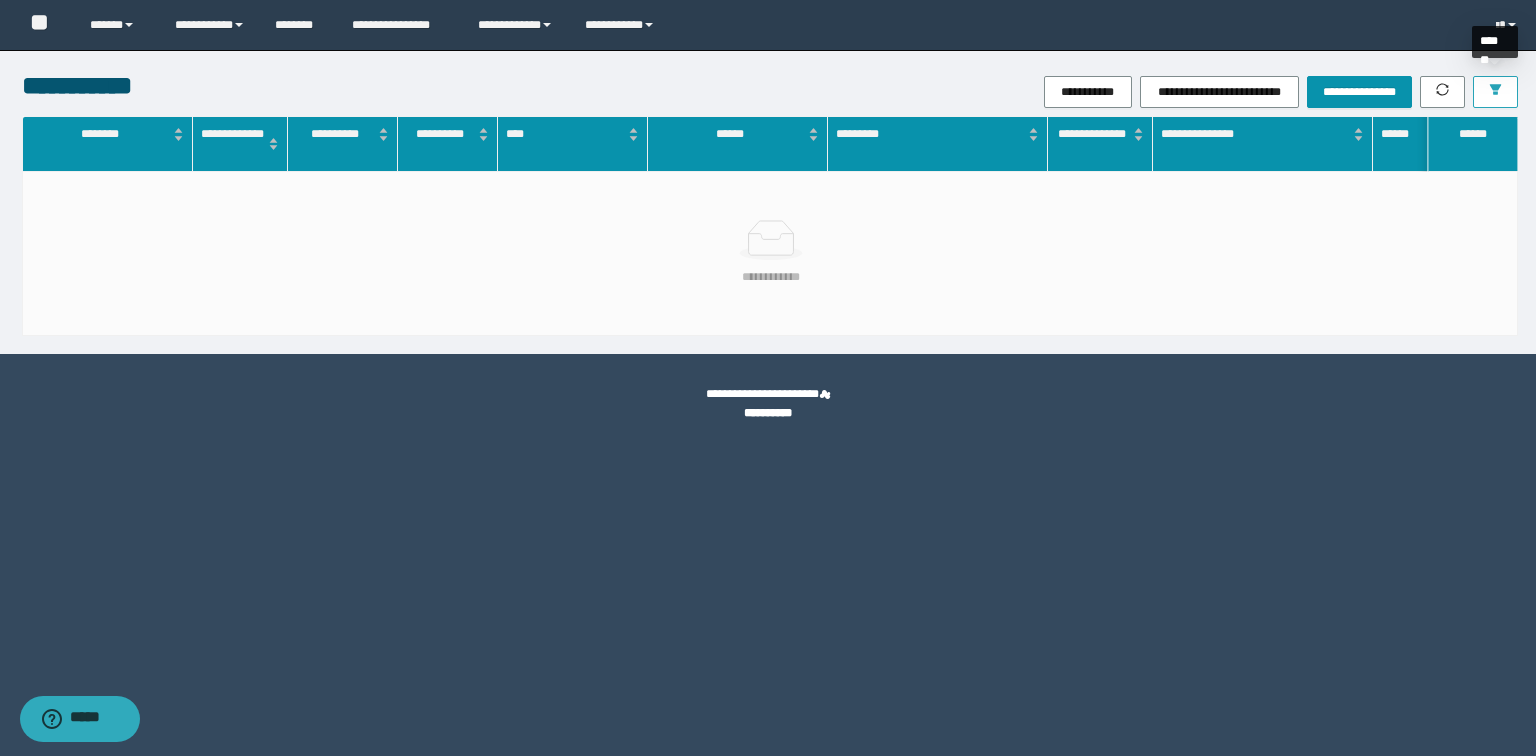 click 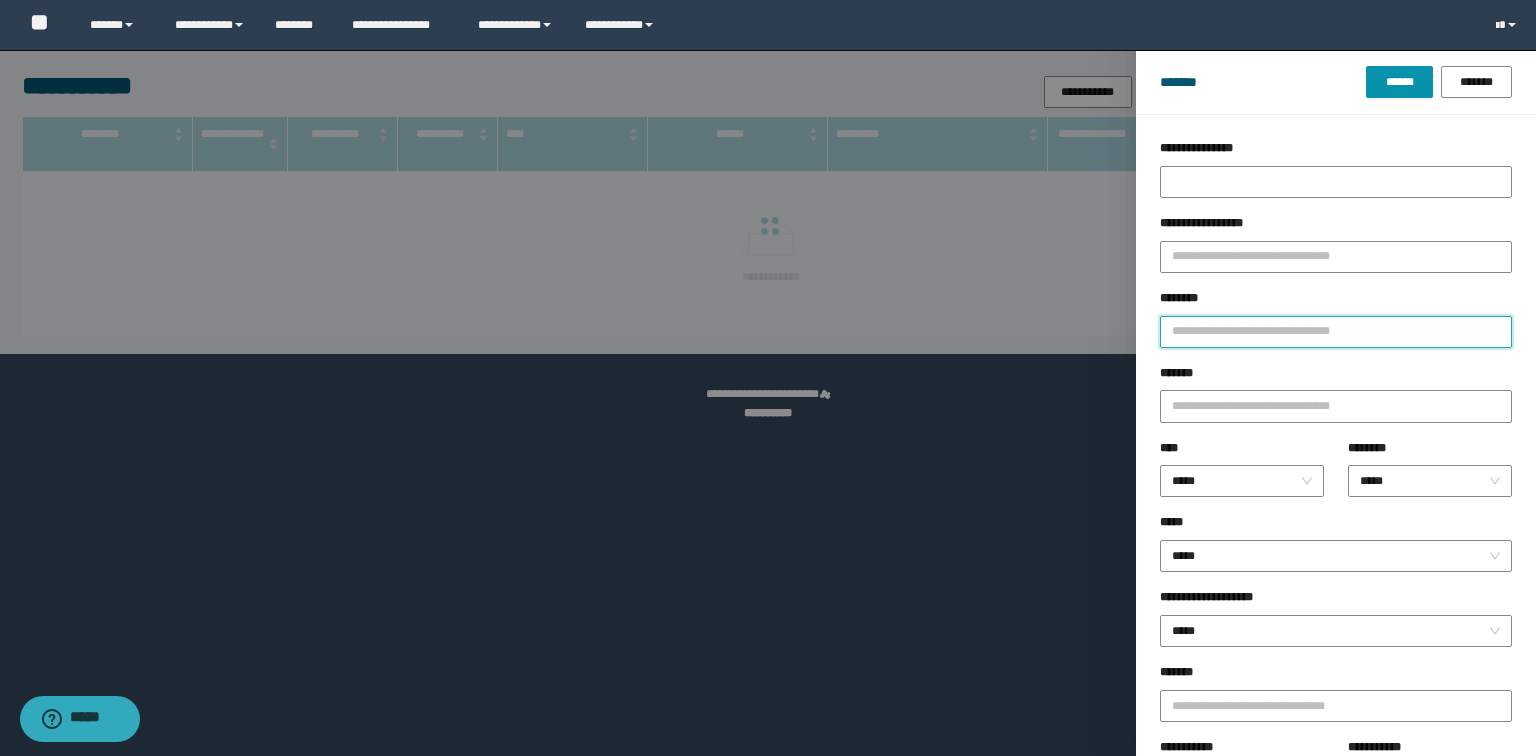 click on "********" at bounding box center (1336, 332) 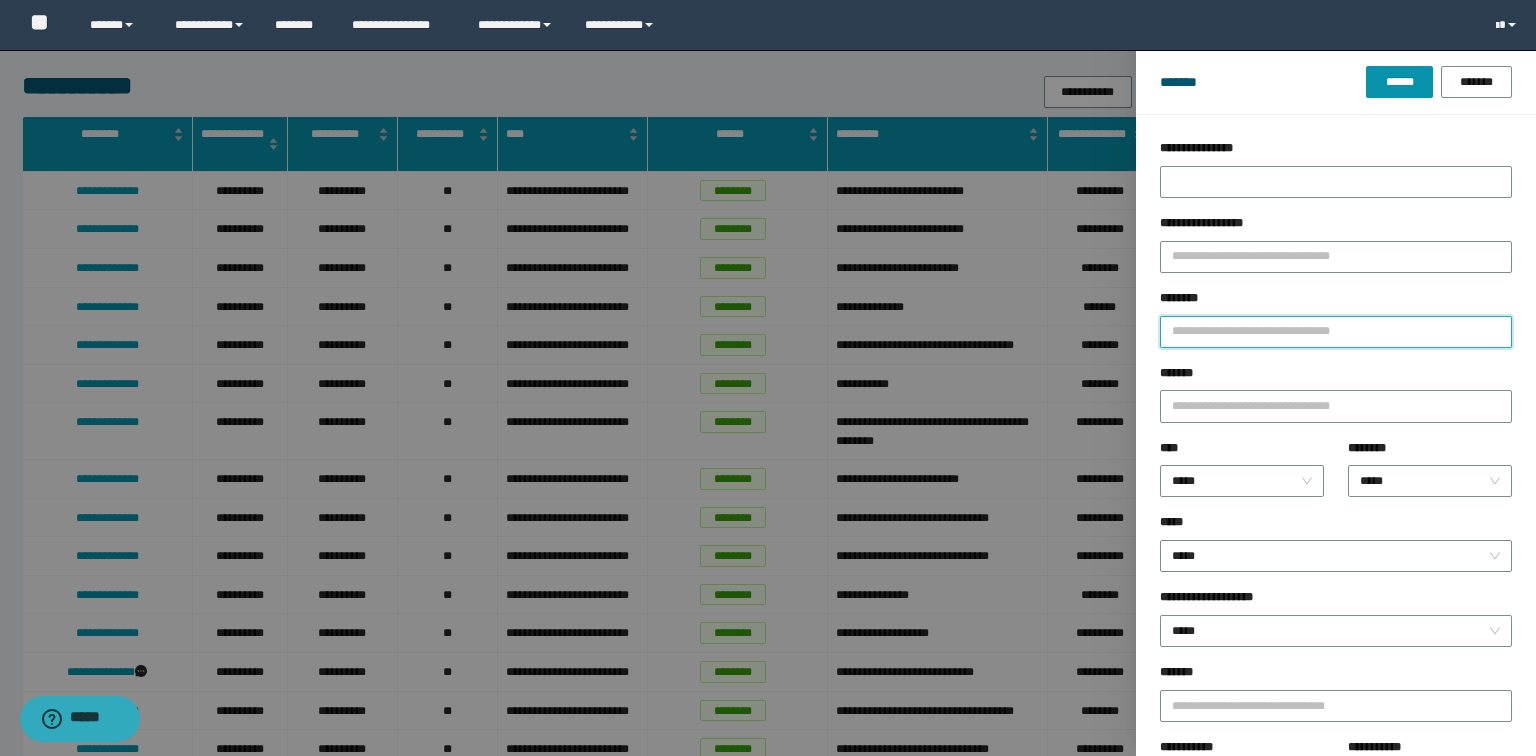 paste on "********" 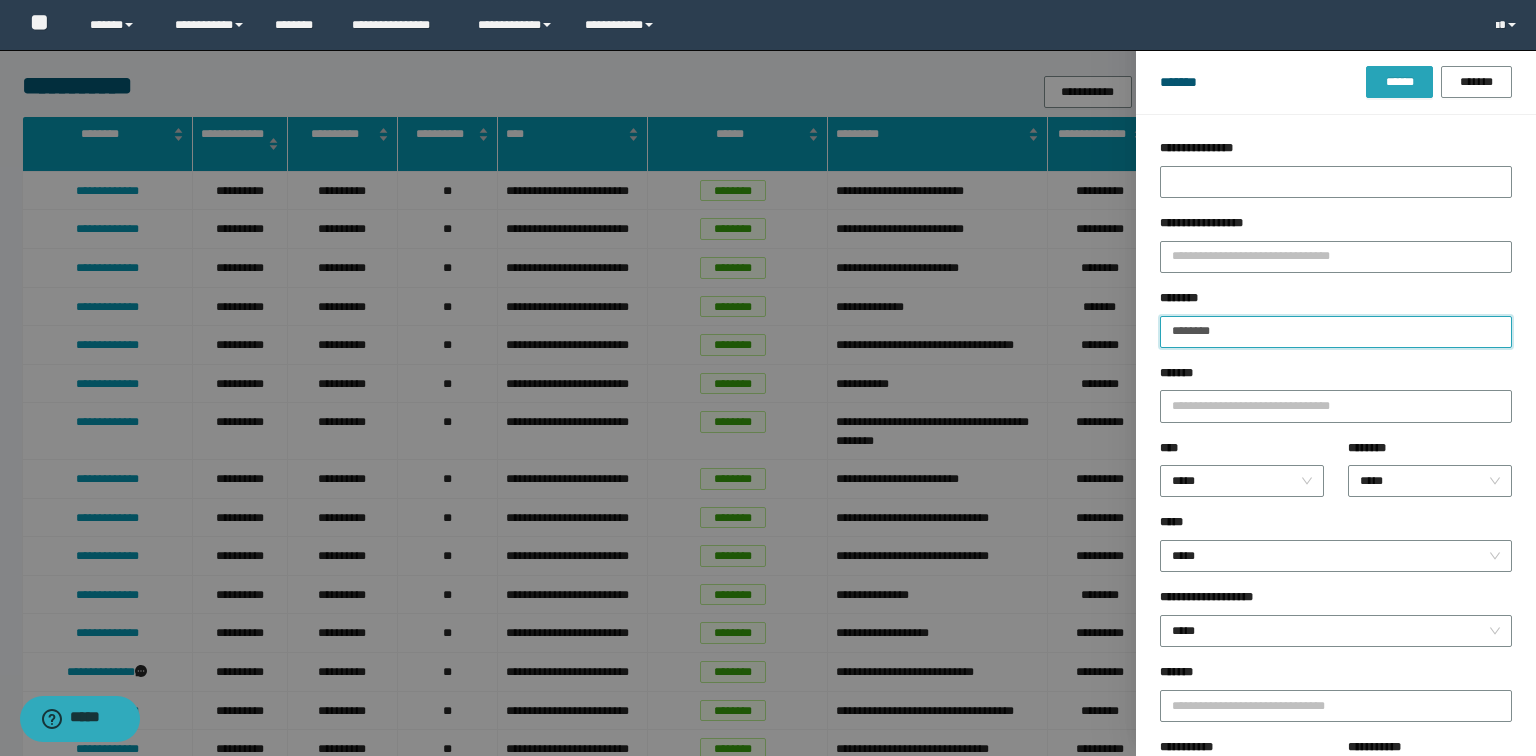 type on "********" 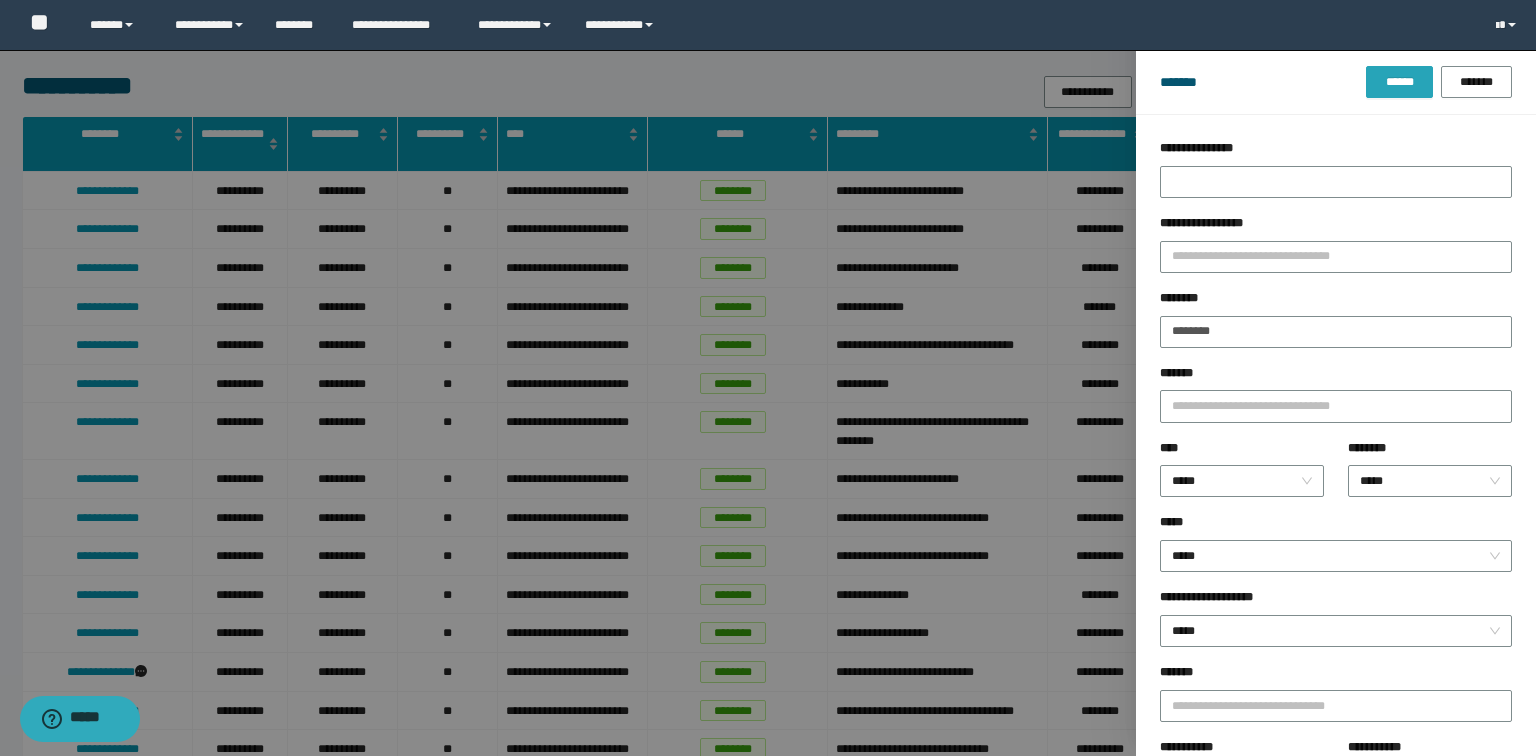 click on "******" at bounding box center [1399, 82] 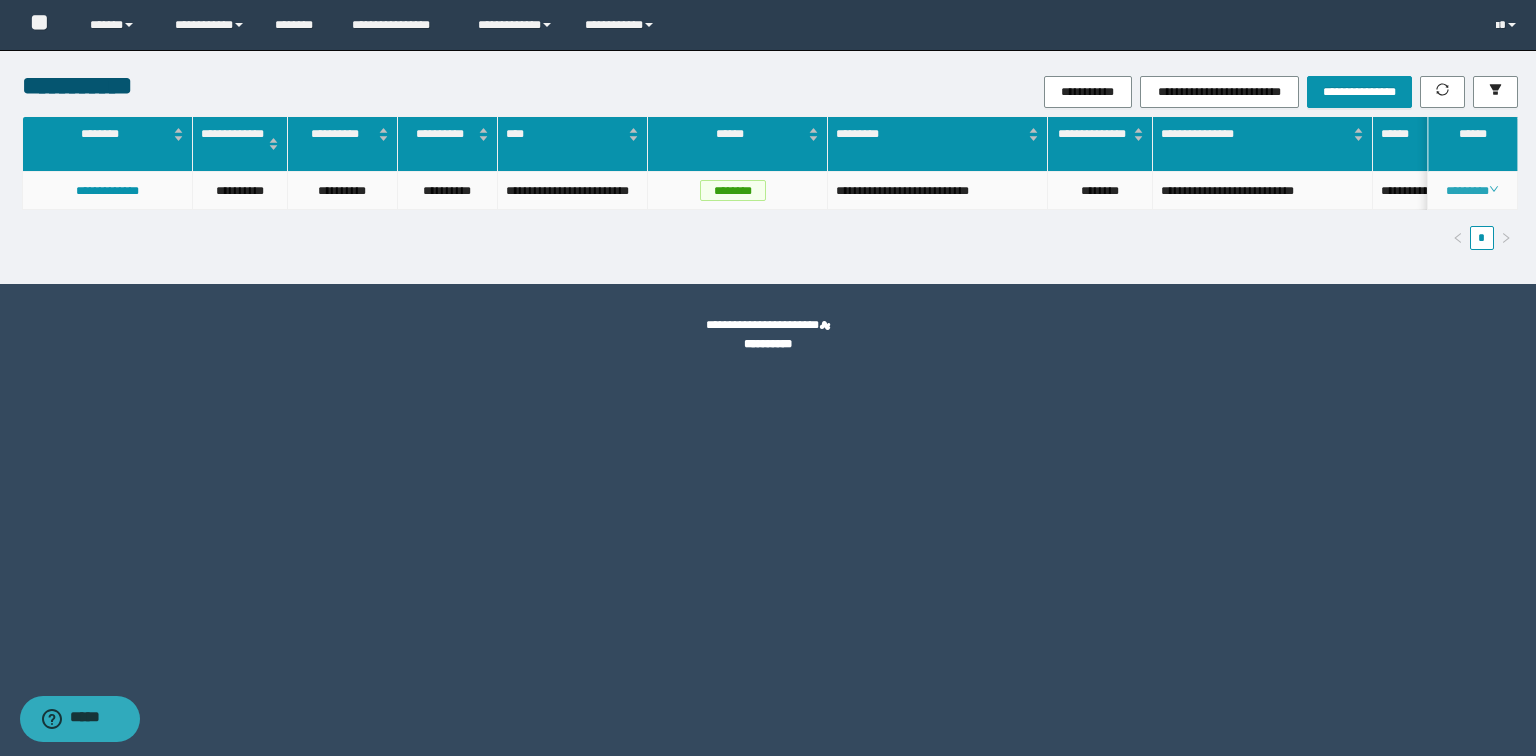 click on "********" at bounding box center [1472, 191] 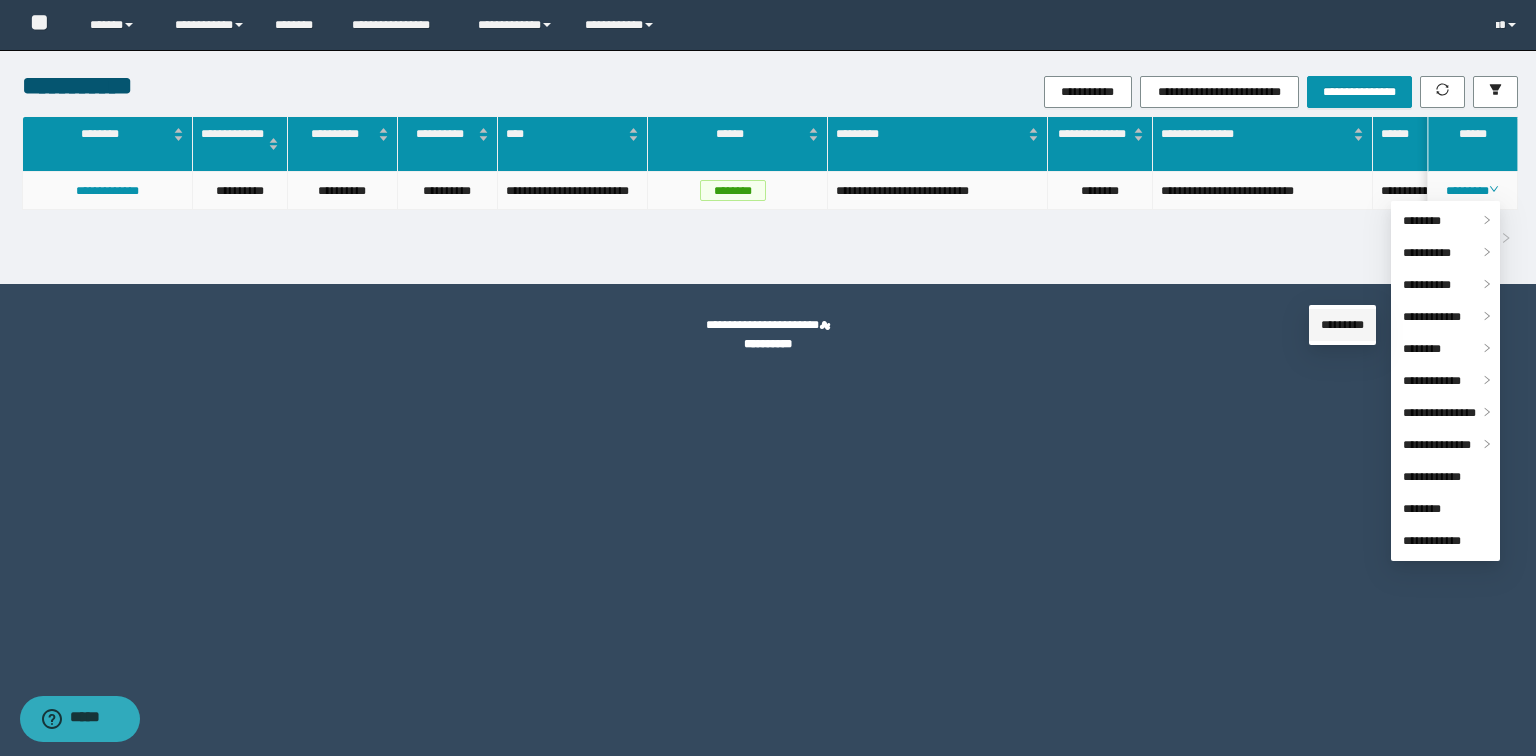 click on "*********" at bounding box center (1342, 325) 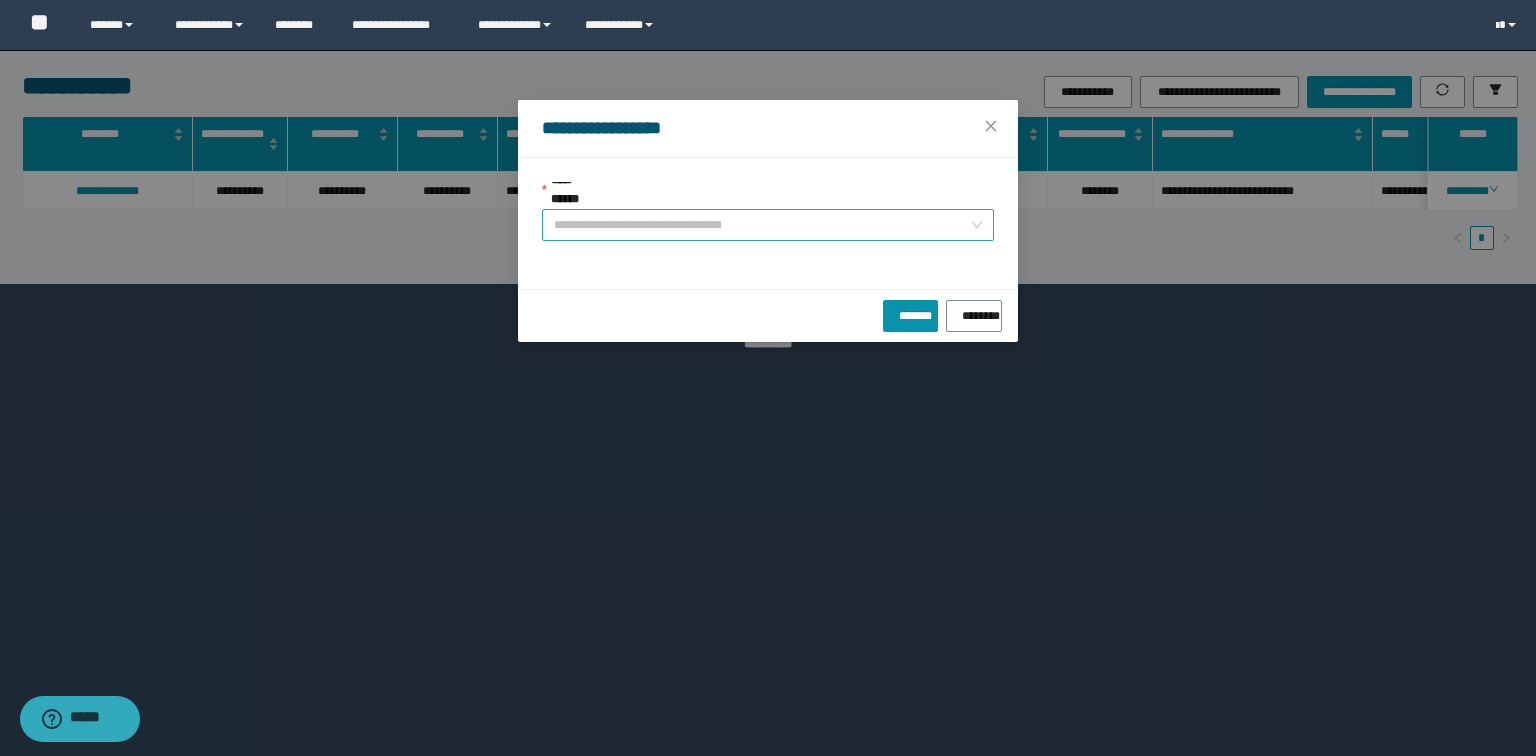 click on "**********" at bounding box center [768, 225] 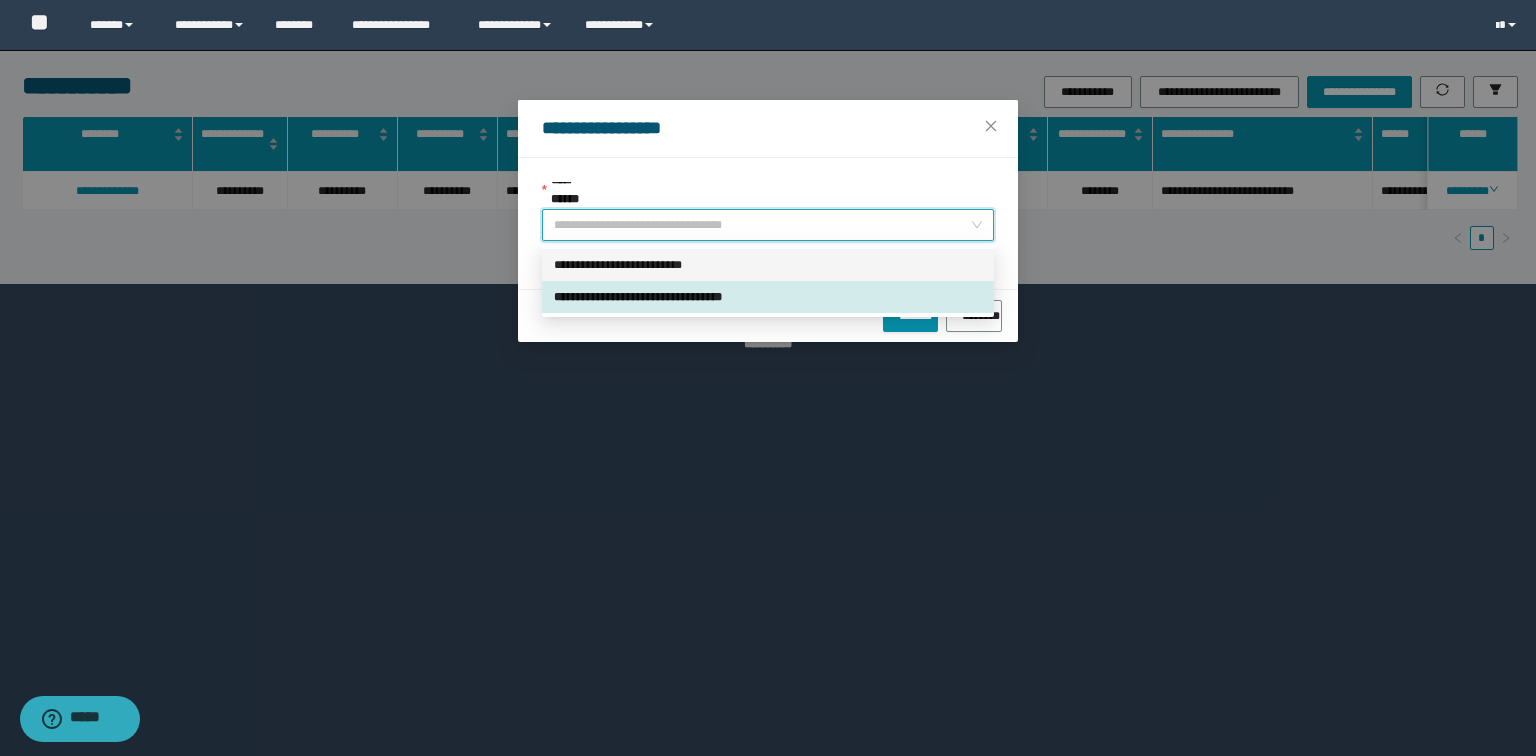 click on "**********" at bounding box center (768, 265) 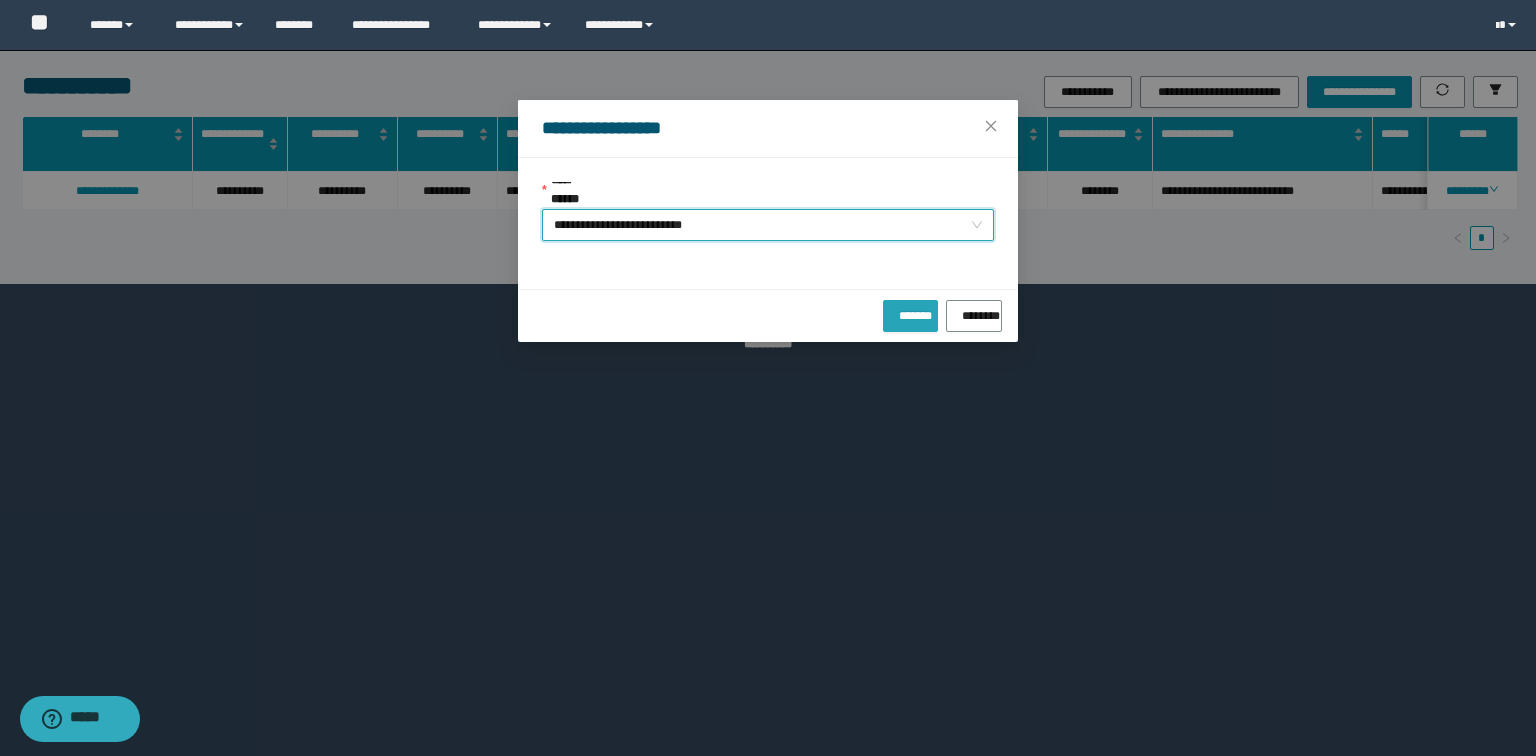 click on "*******" at bounding box center [910, 312] 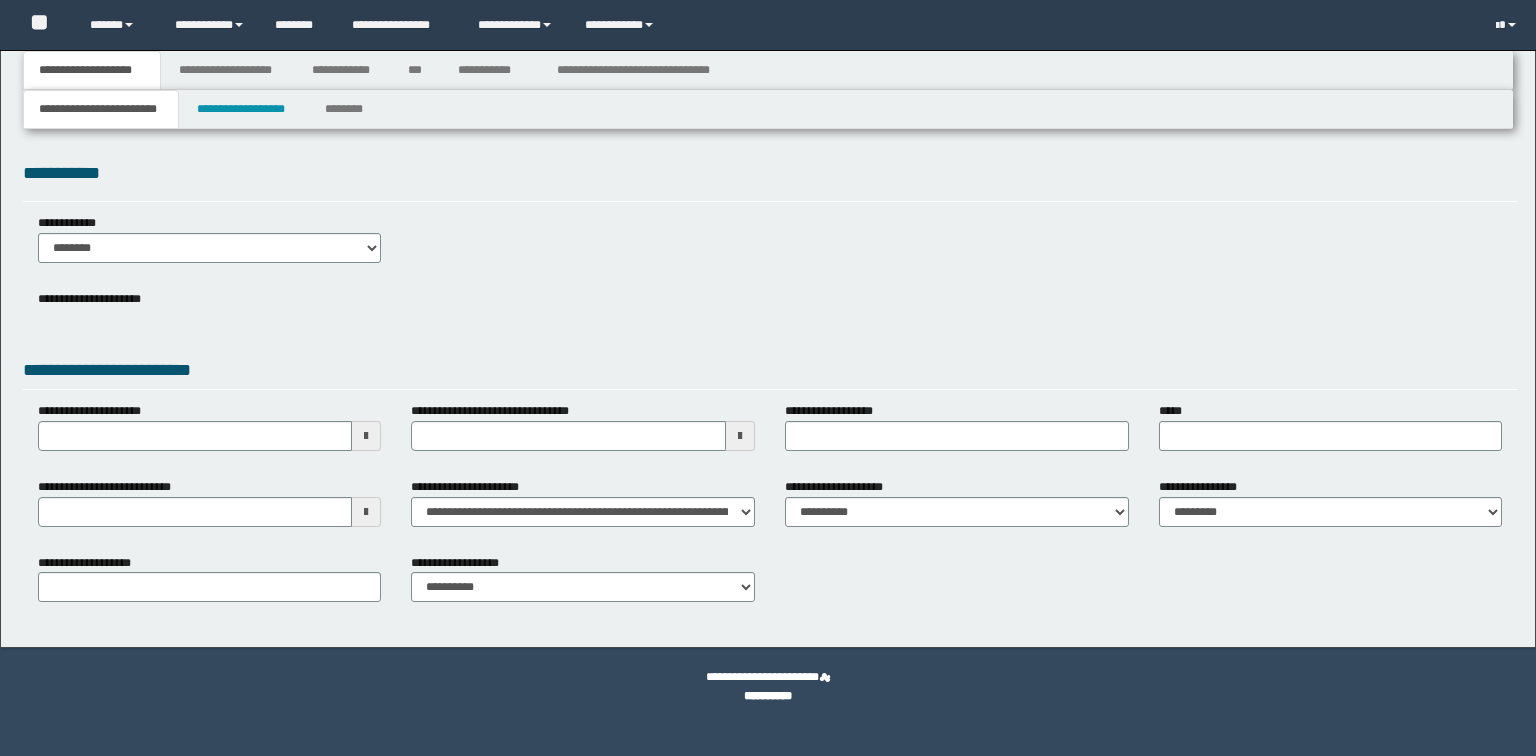 scroll, scrollTop: 0, scrollLeft: 0, axis: both 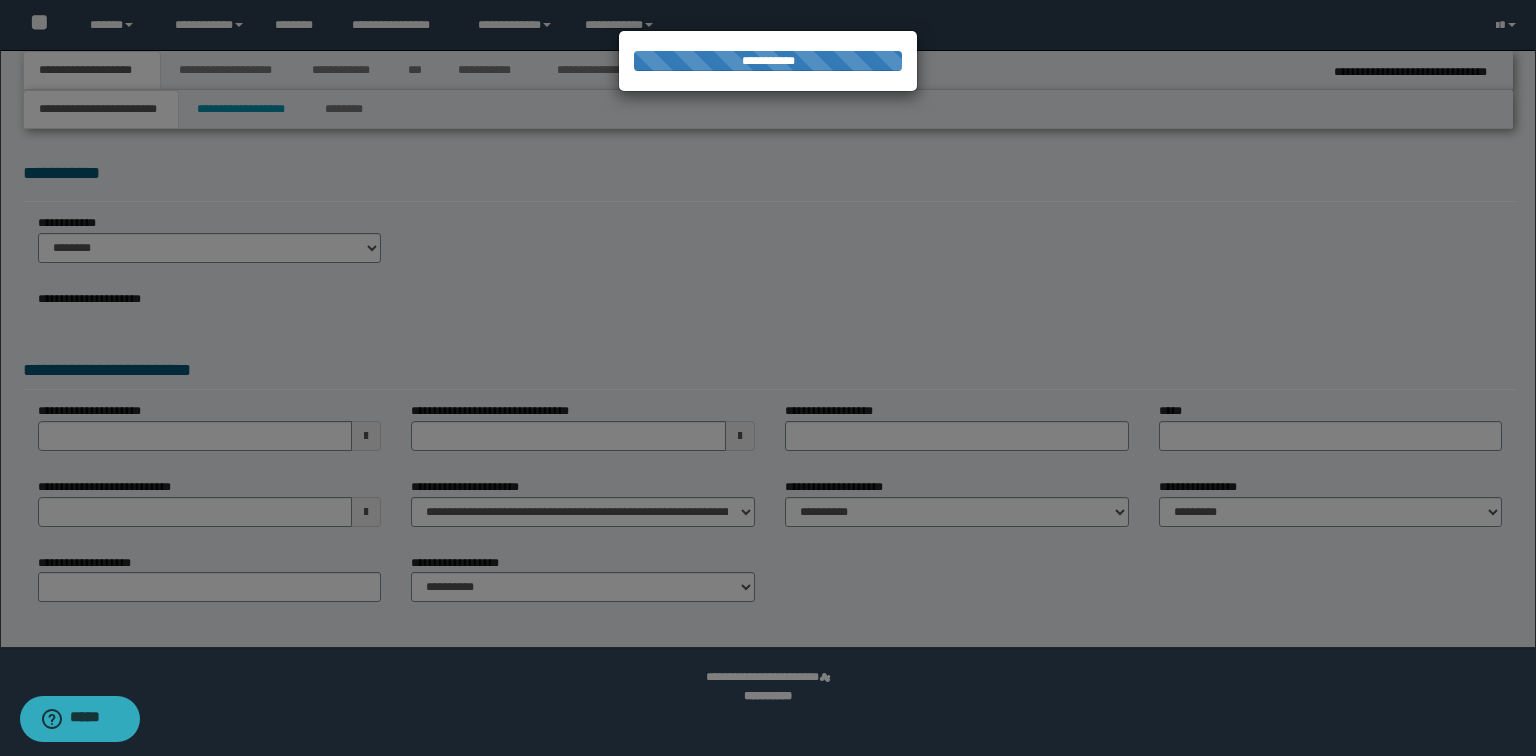 select on "*" 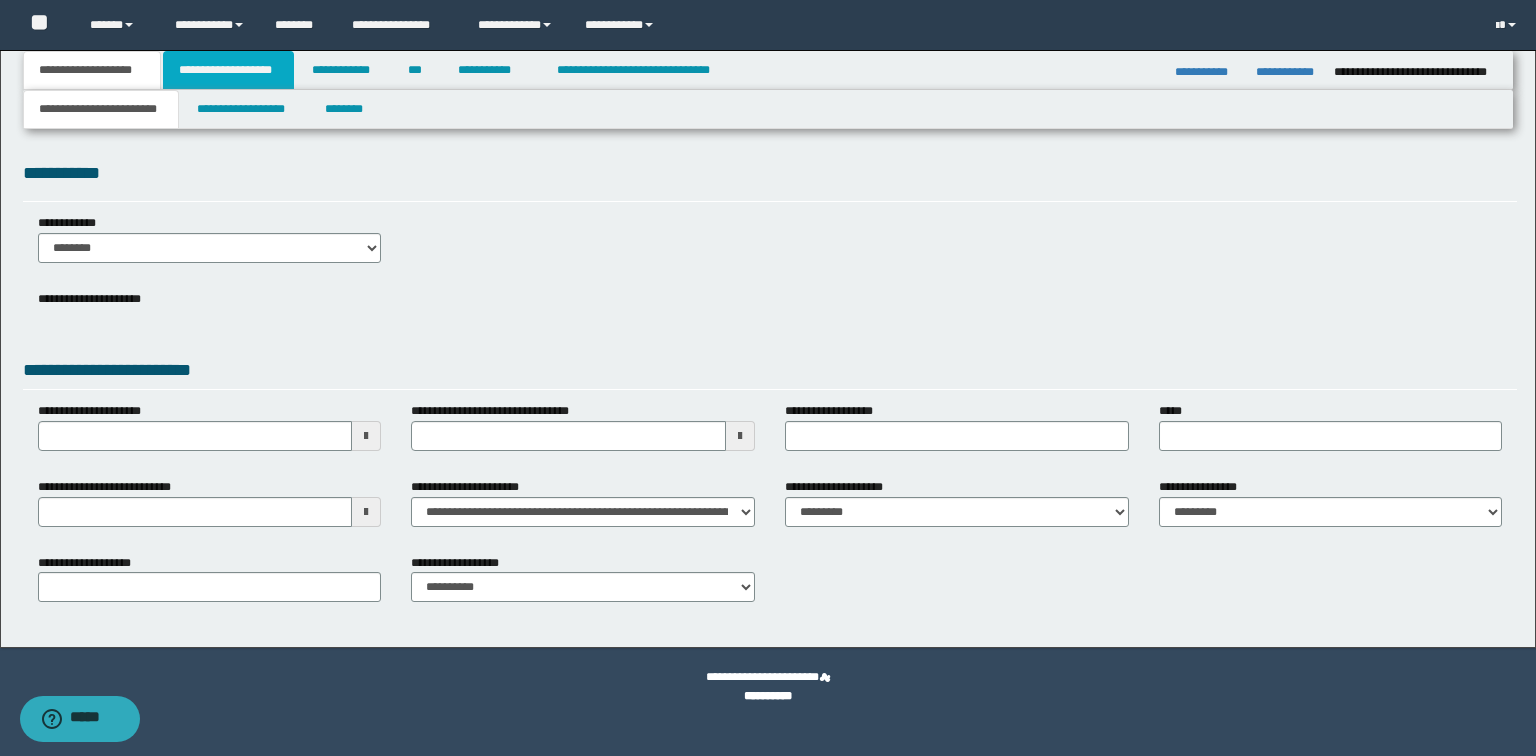 click on "**********" at bounding box center [228, 70] 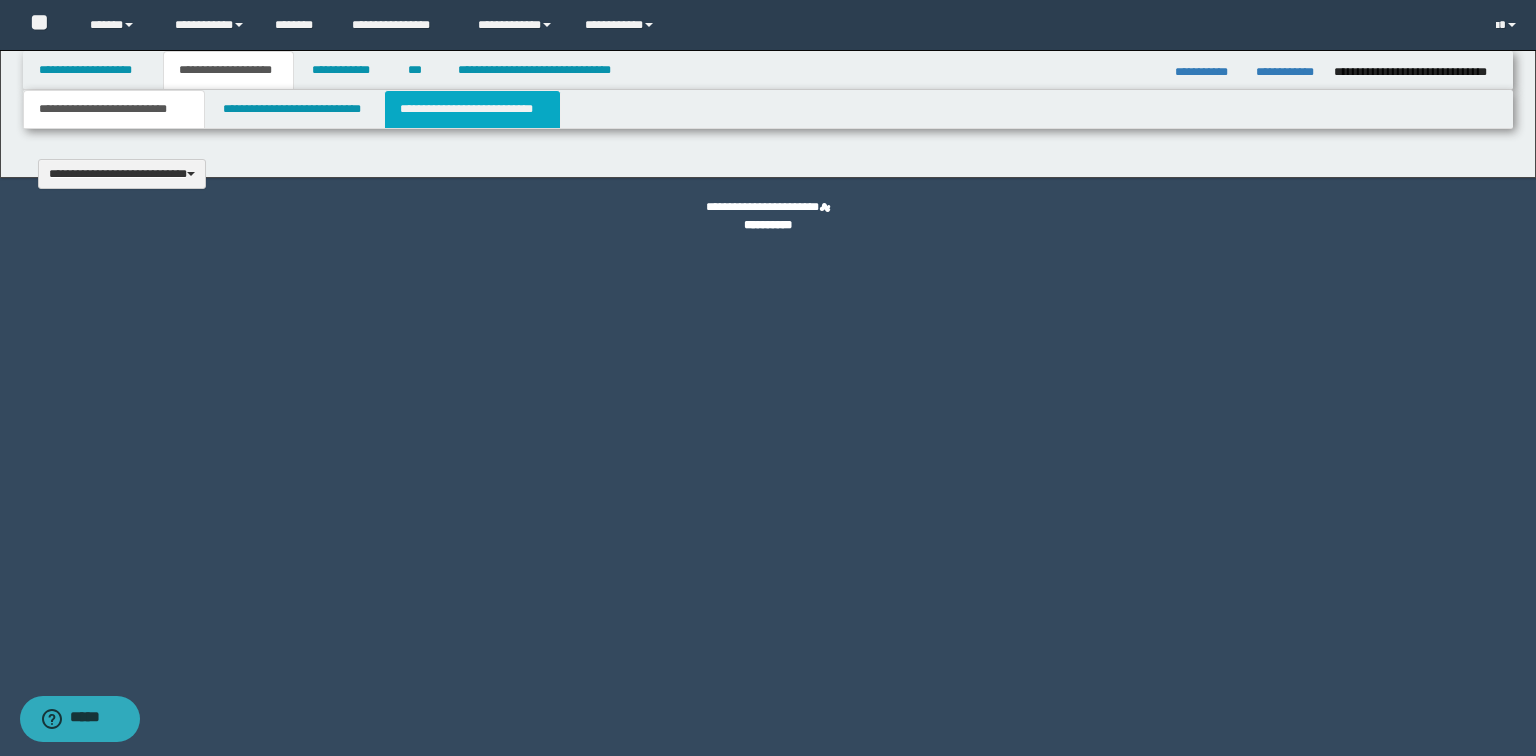 type 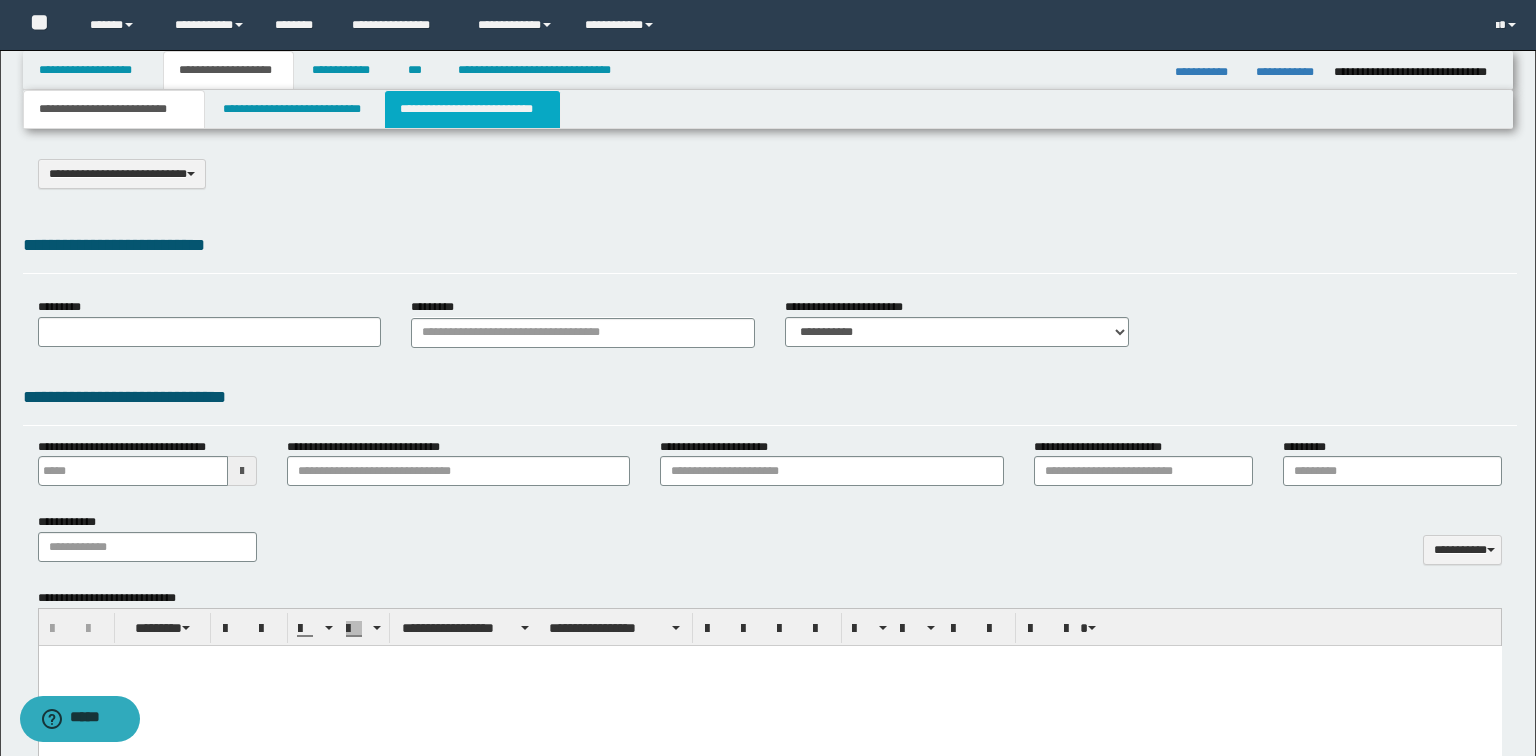 select on "*" 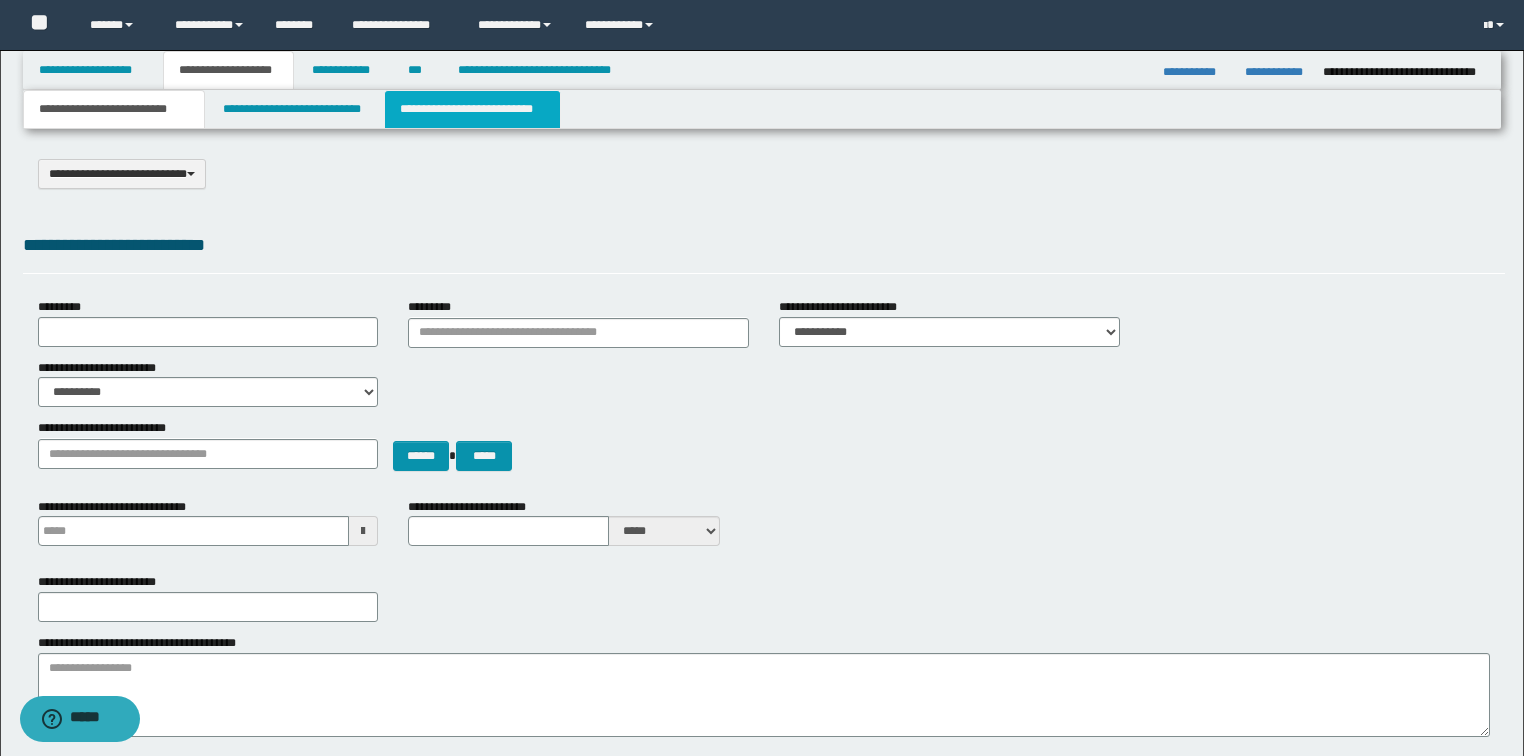 click on "**********" at bounding box center [472, 109] 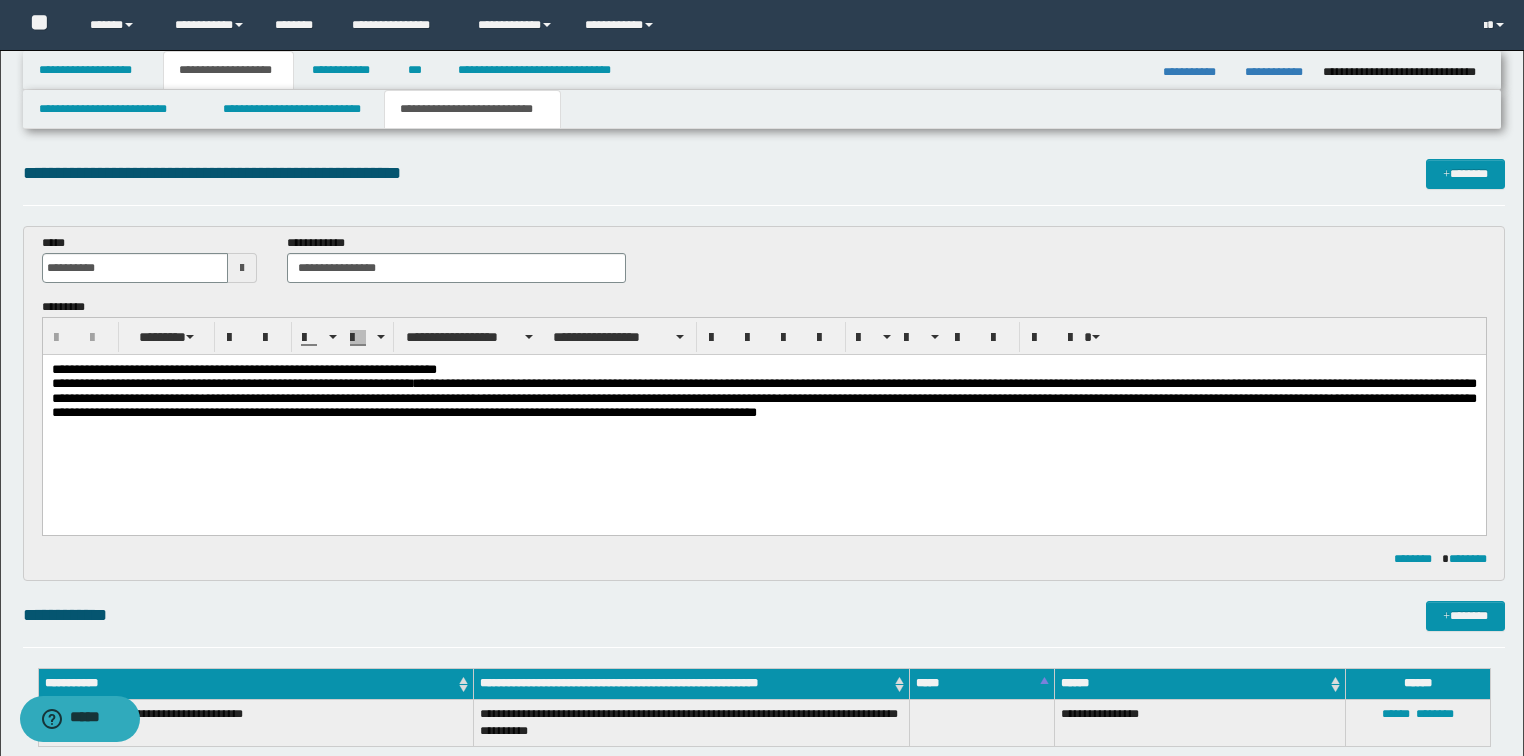 scroll, scrollTop: 0, scrollLeft: 0, axis: both 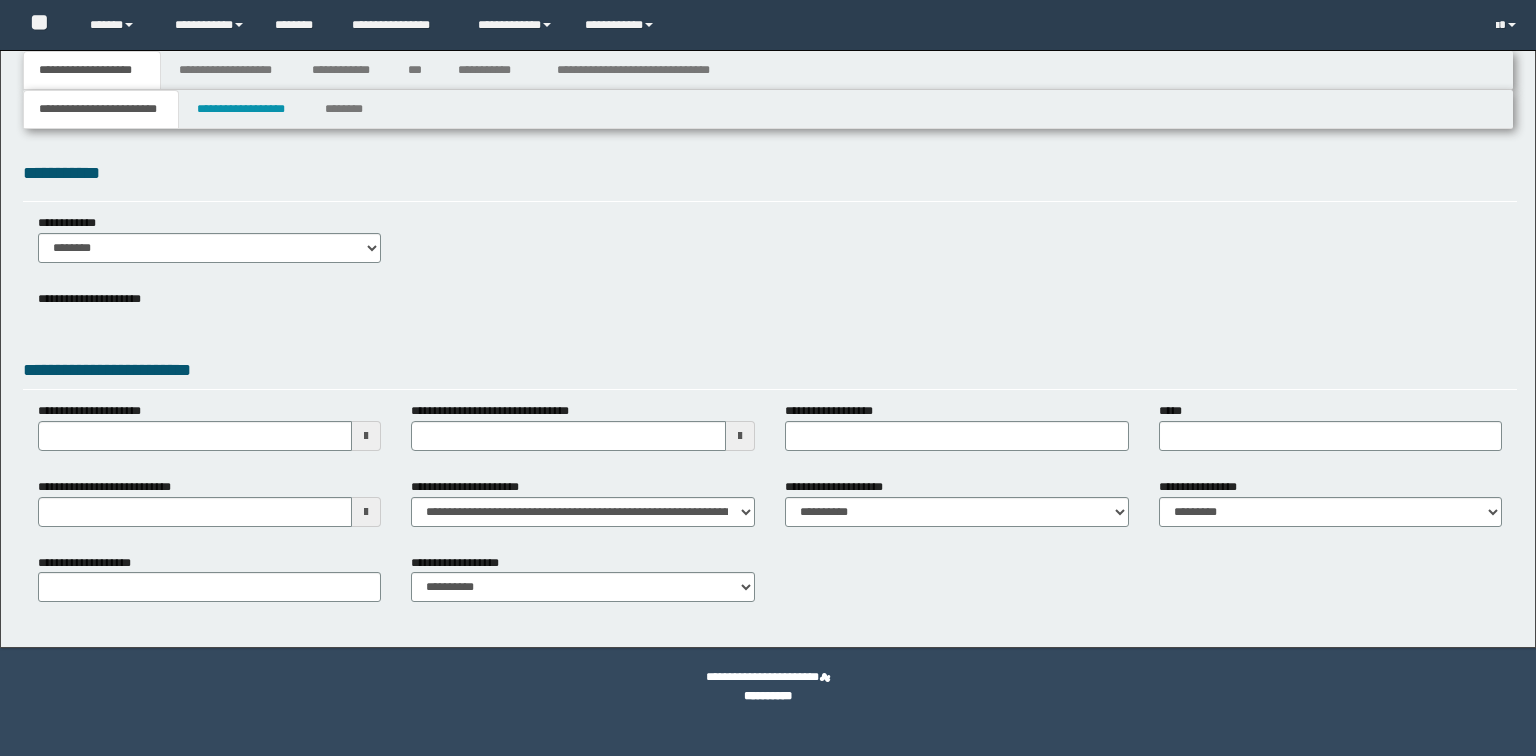 select on "*" 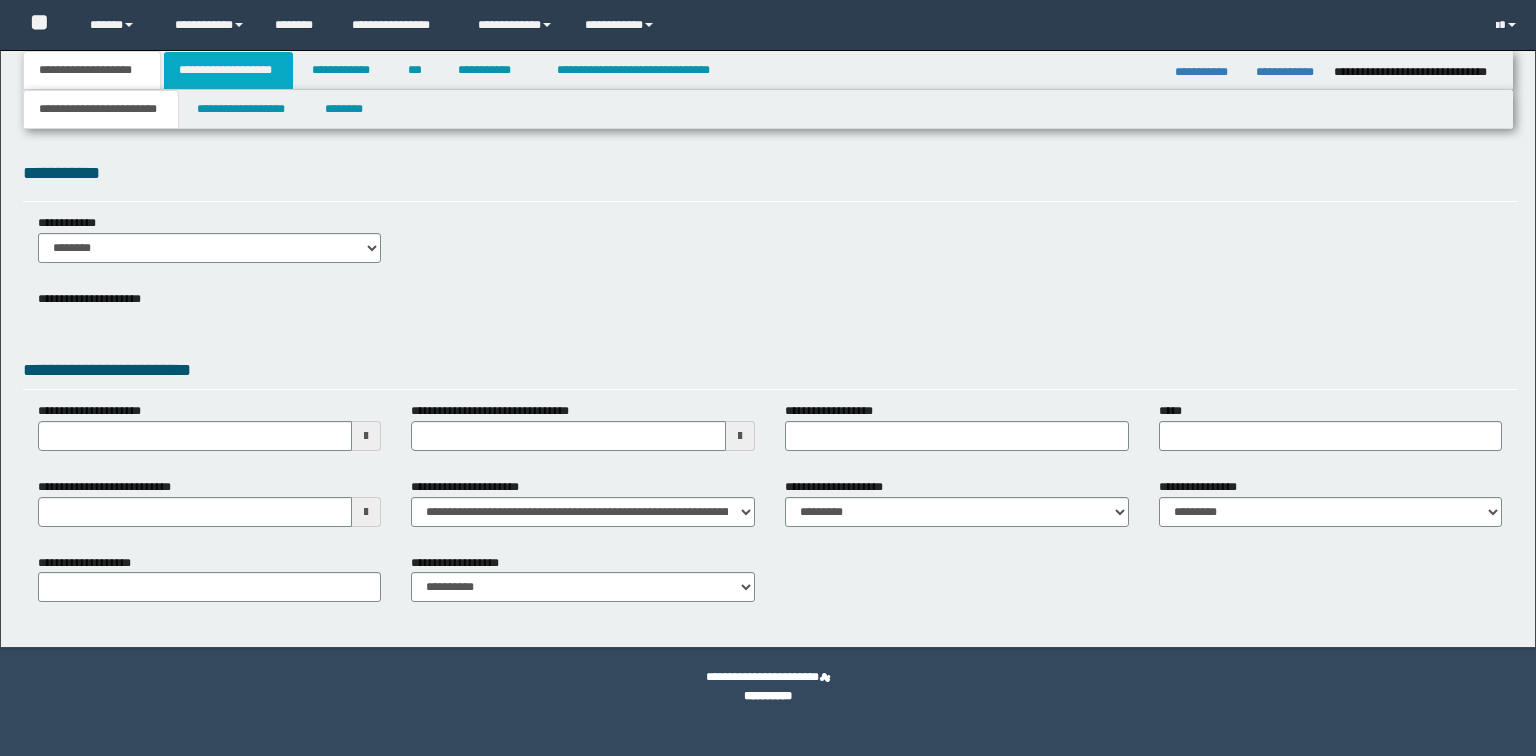 scroll, scrollTop: 0, scrollLeft: 0, axis: both 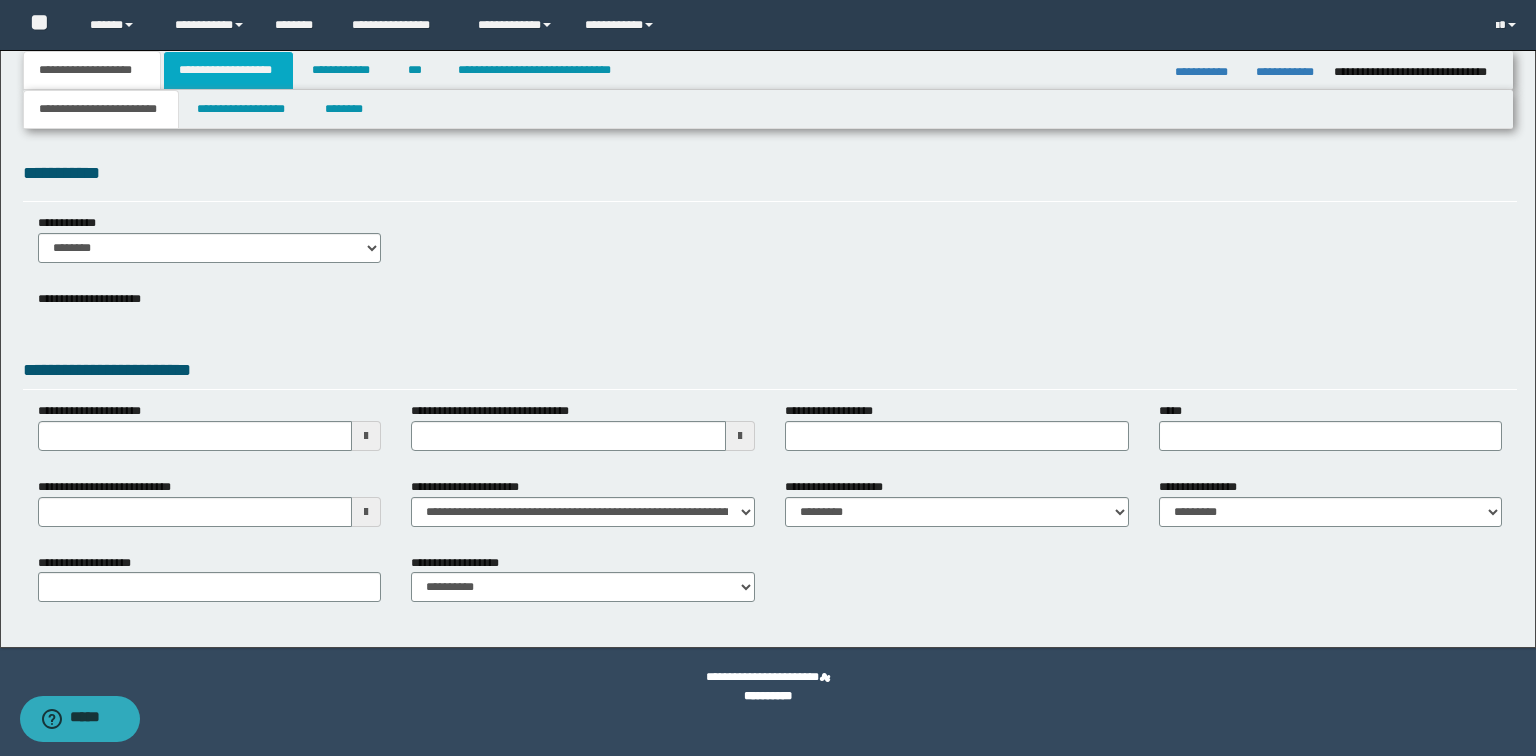 click on "**********" at bounding box center (228, 70) 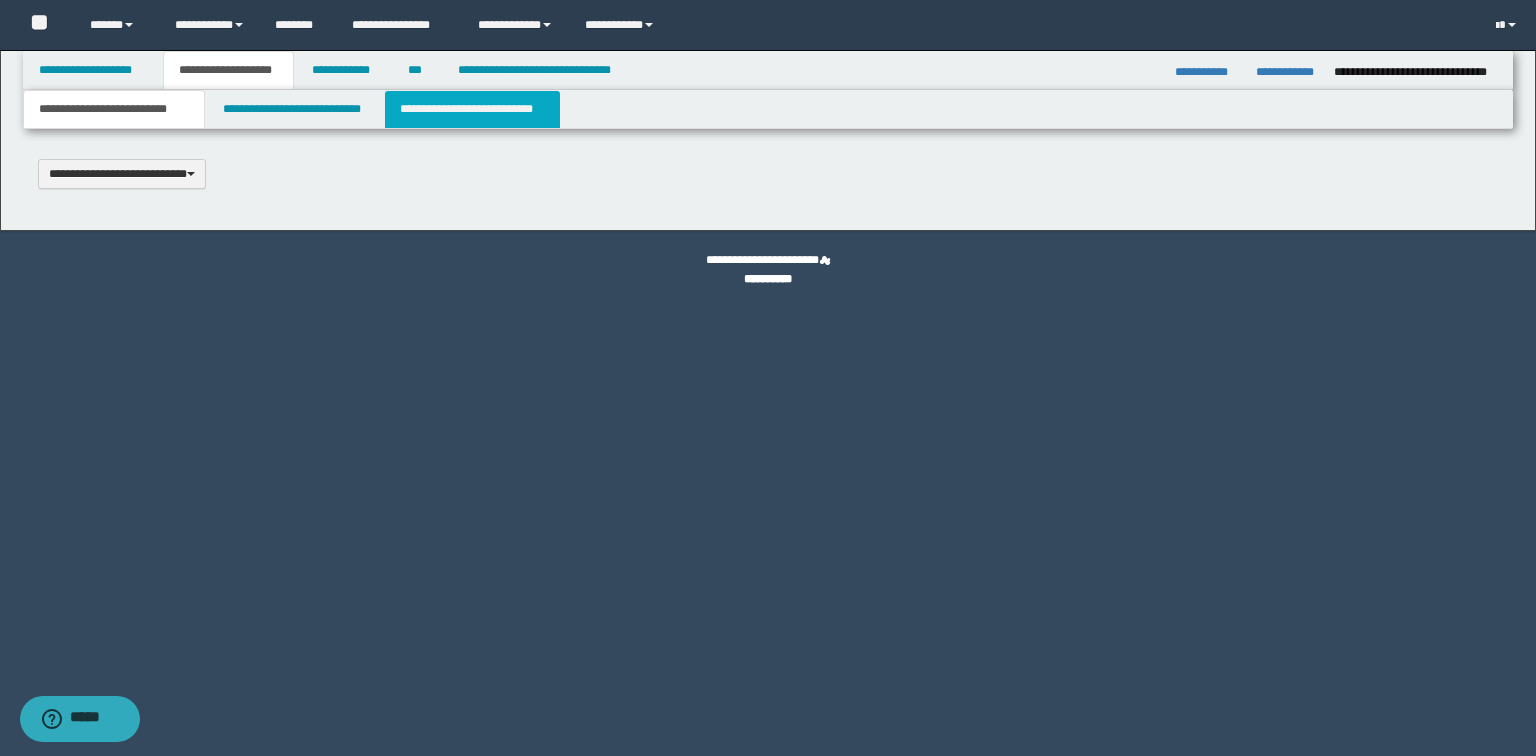 scroll, scrollTop: 0, scrollLeft: 0, axis: both 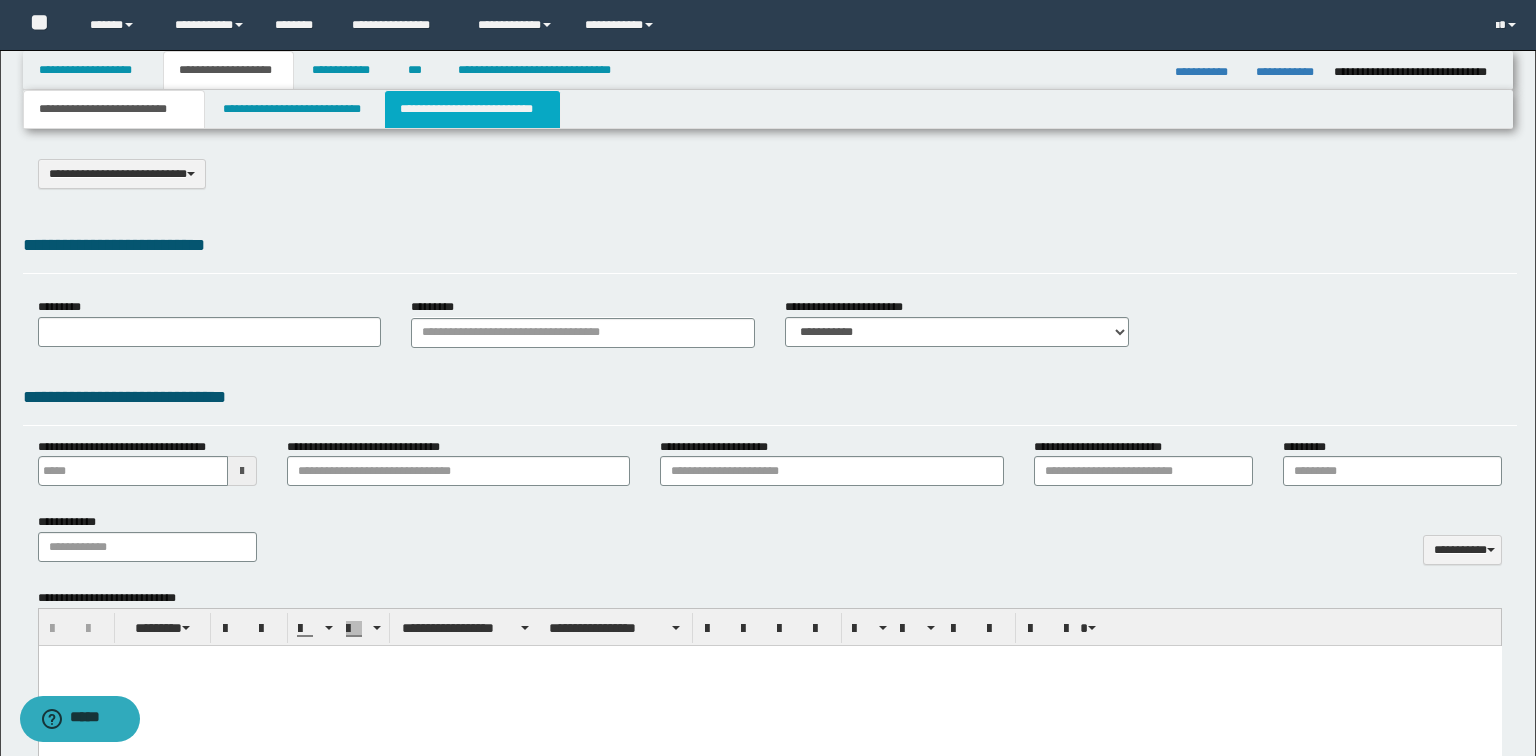 select on "*" 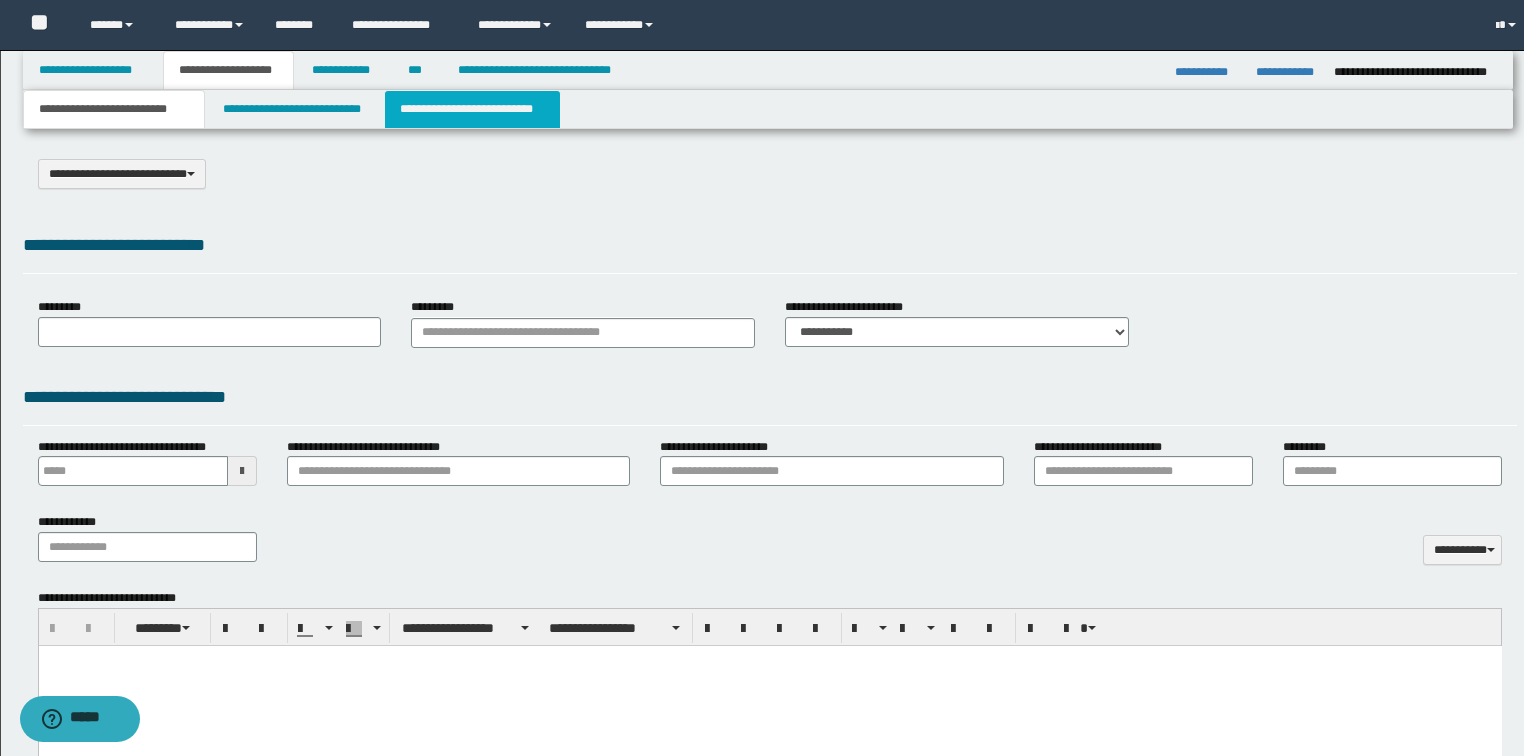 click on "**********" at bounding box center (472, 109) 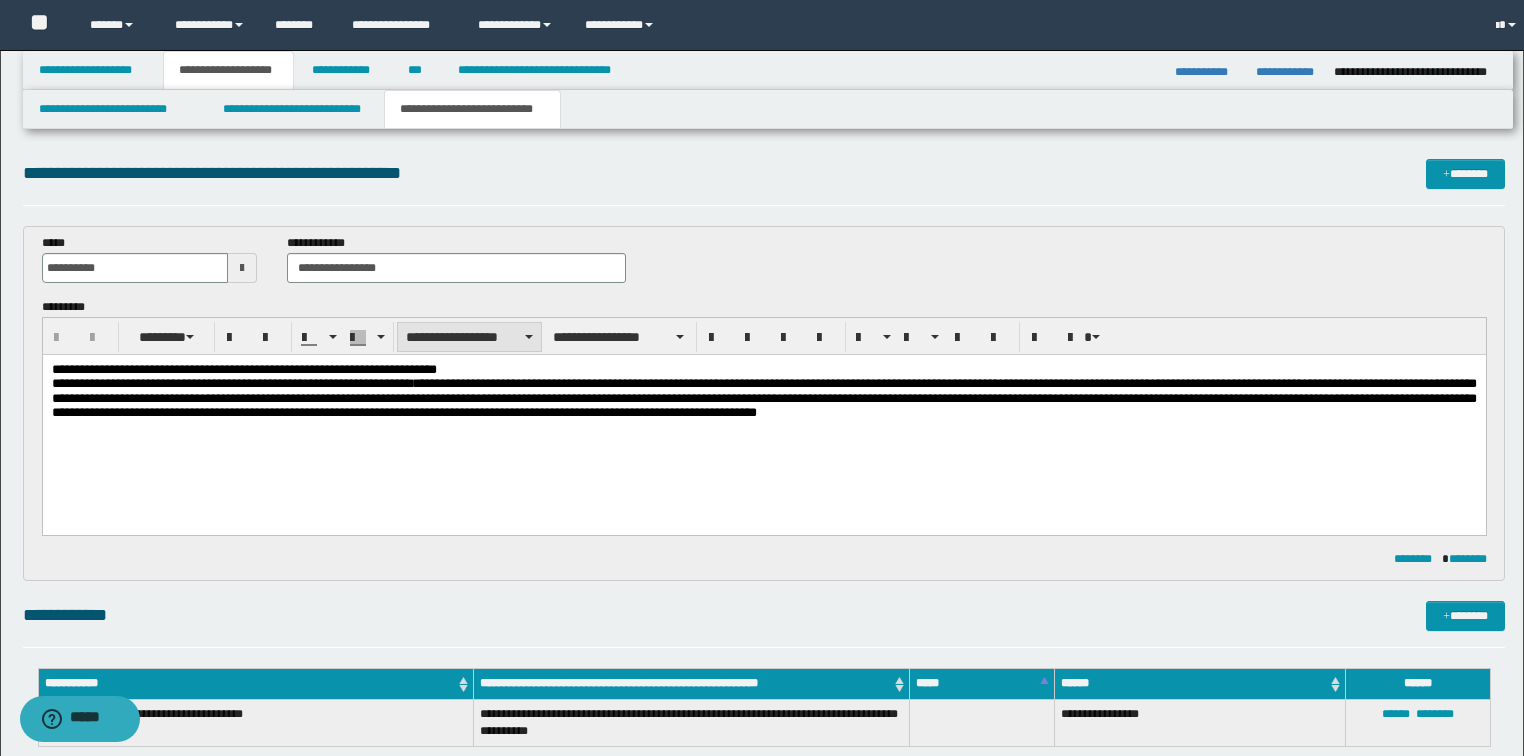 scroll, scrollTop: 0, scrollLeft: 0, axis: both 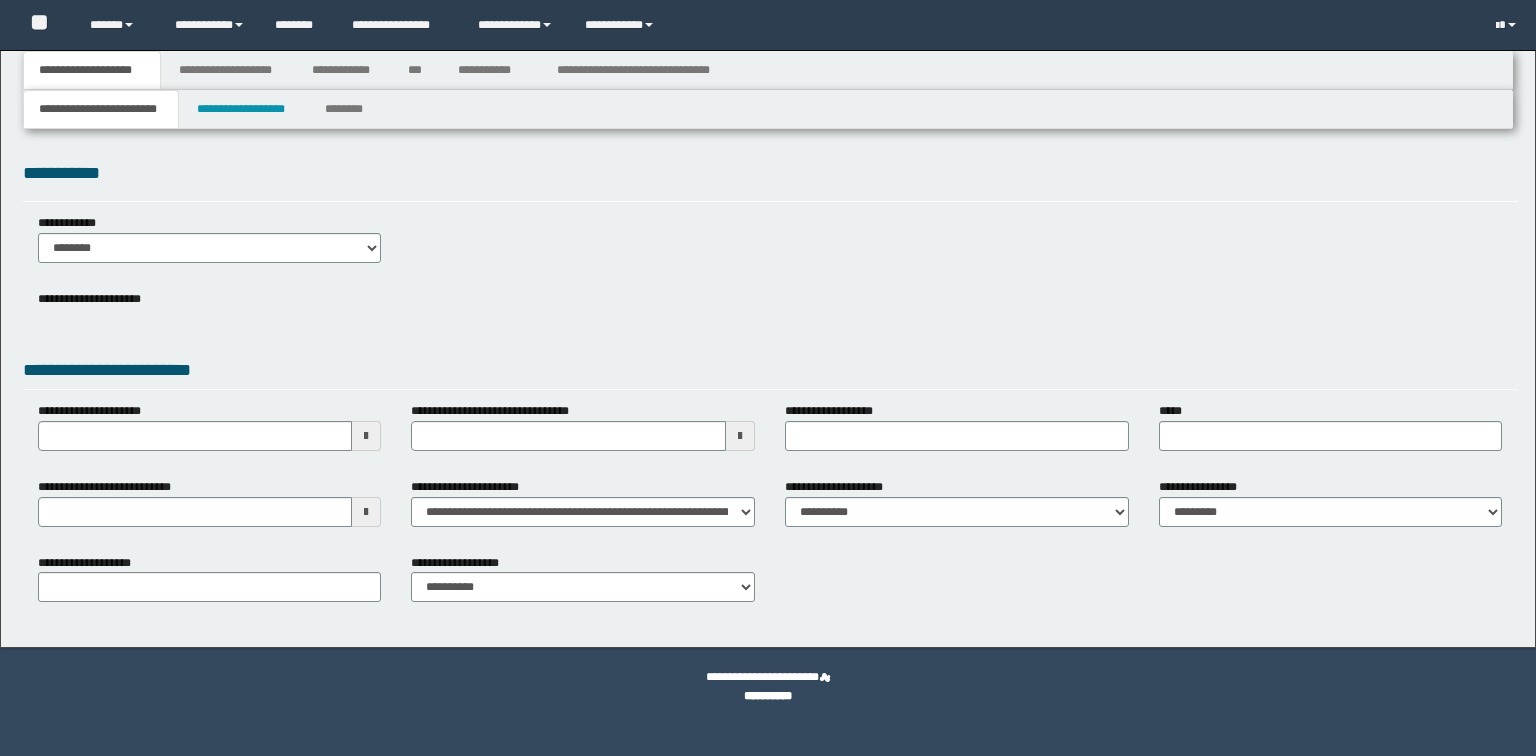 select on "*" 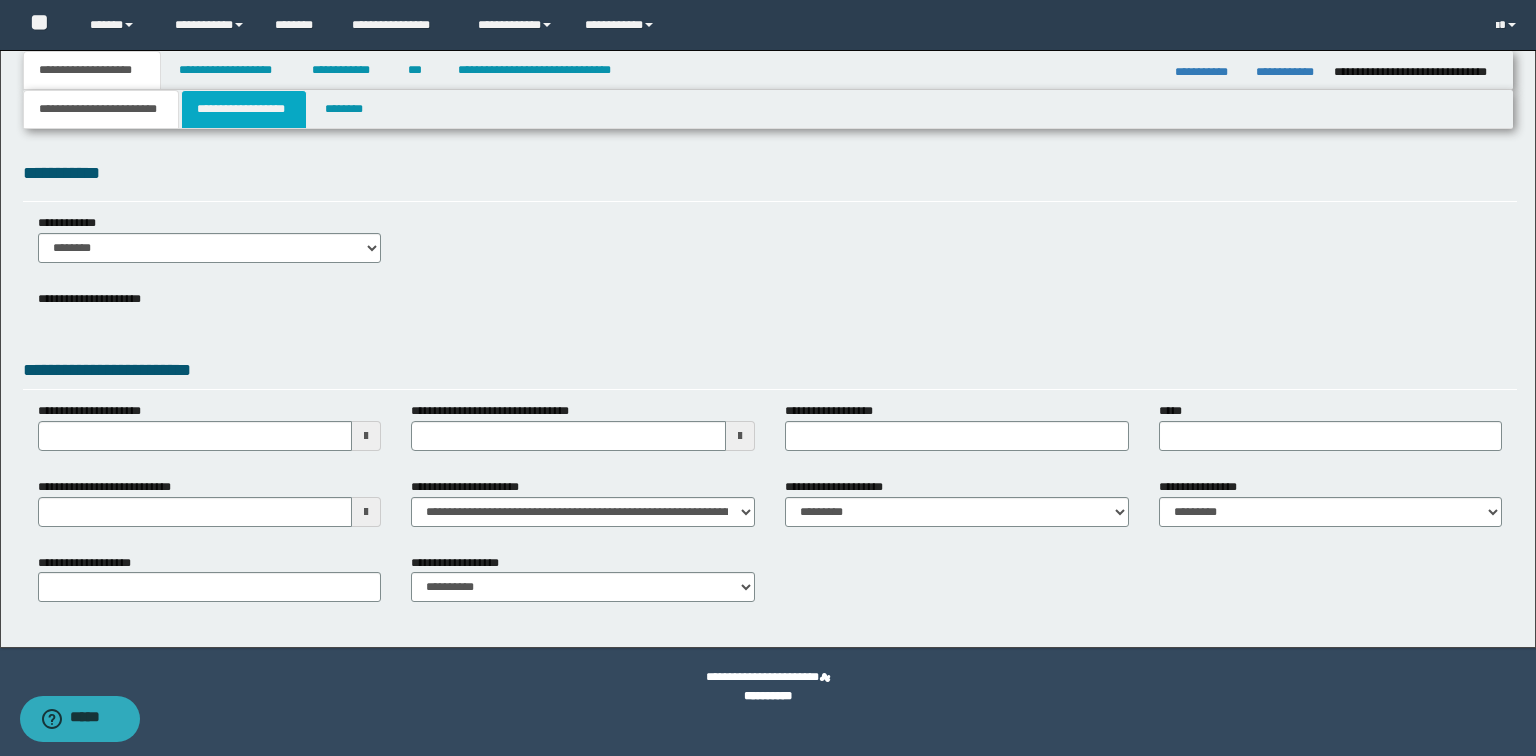 click on "**********" at bounding box center (244, 109) 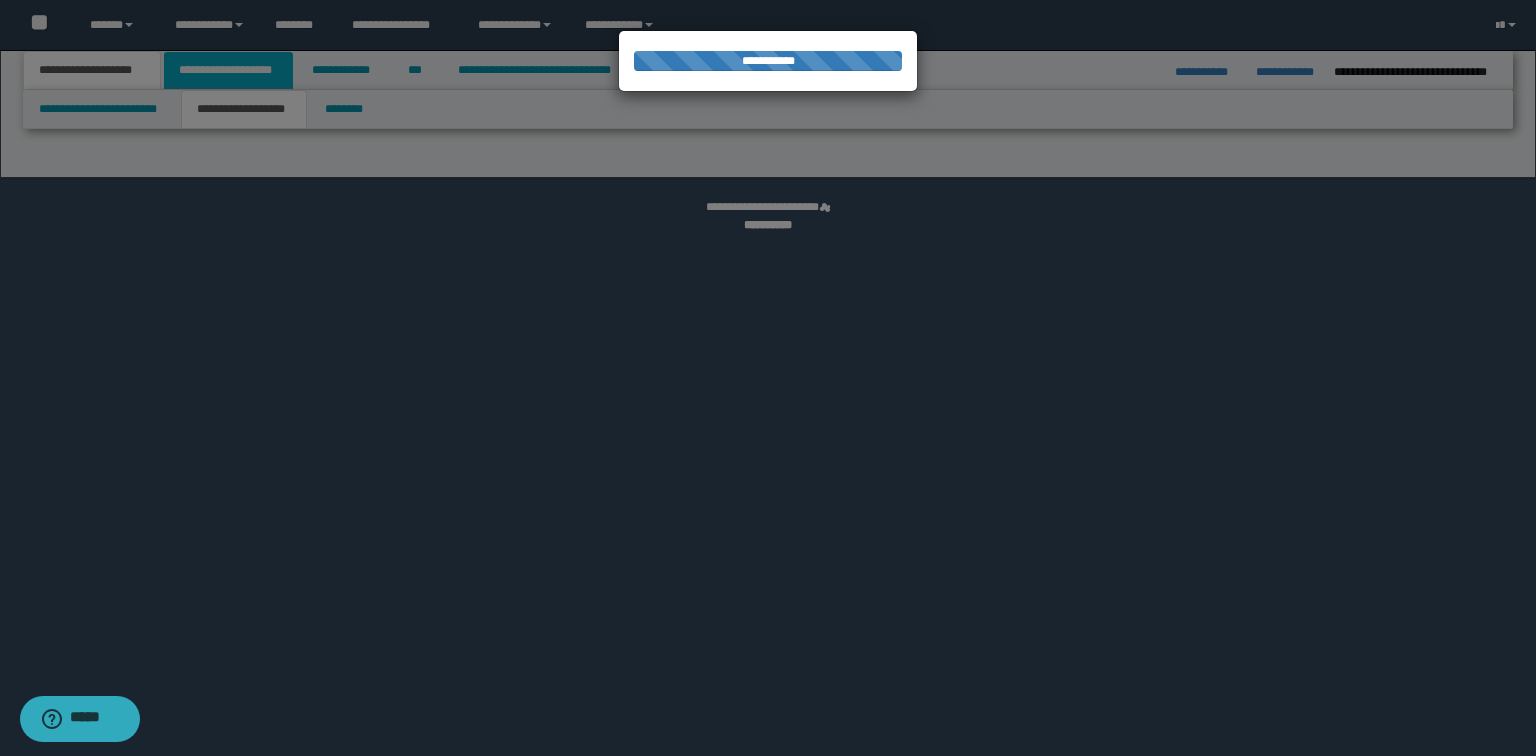 select on "*" 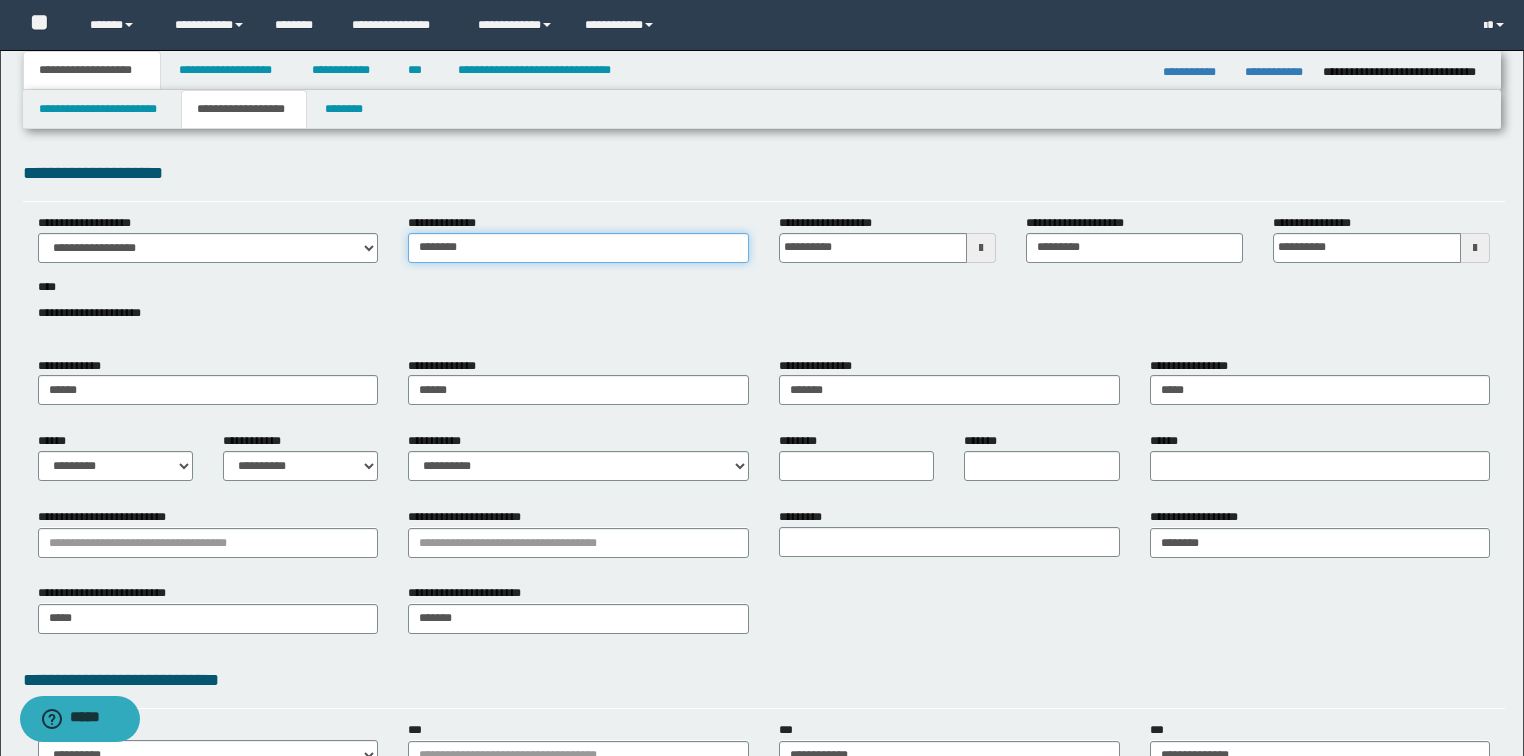 click on "********" at bounding box center (578, 248) 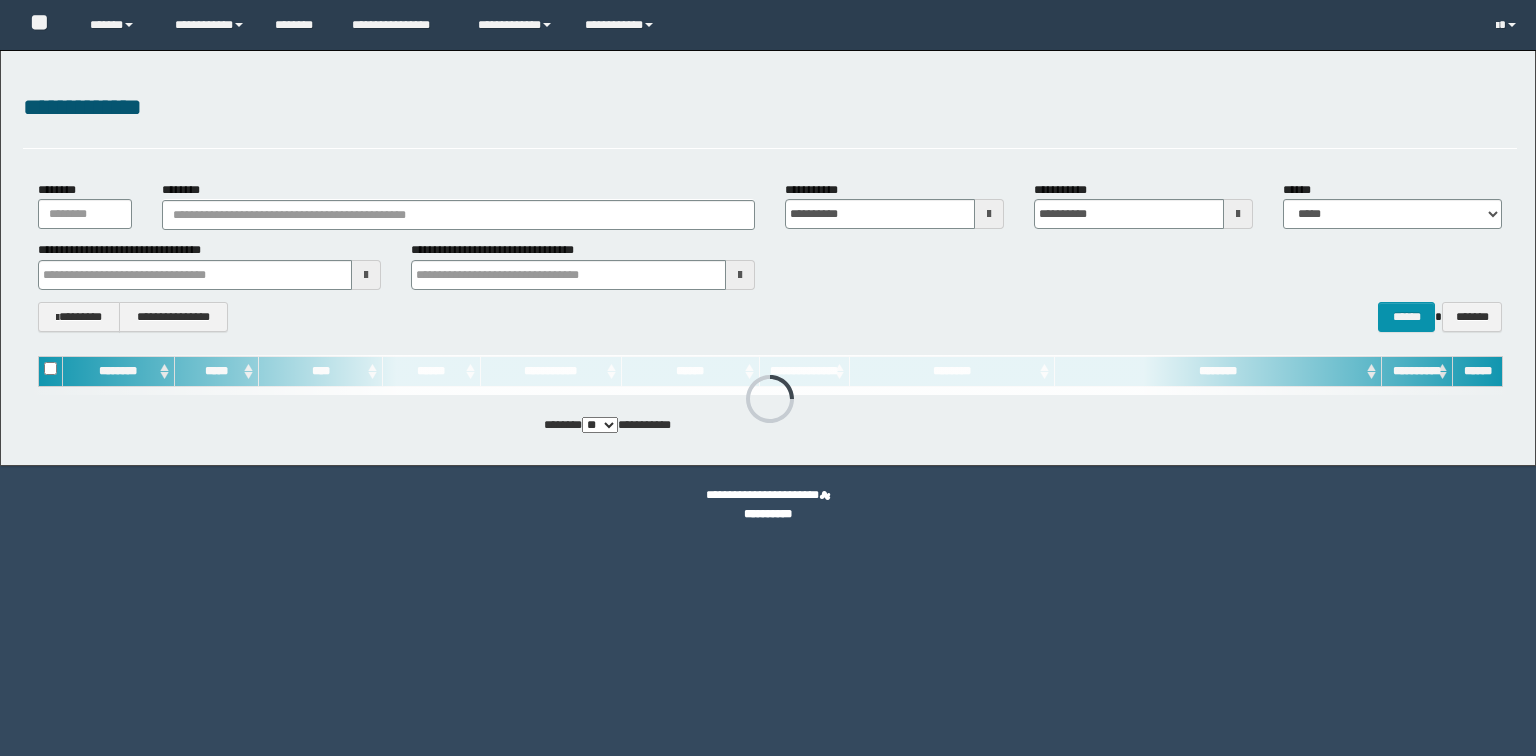 scroll, scrollTop: 0, scrollLeft: 0, axis: both 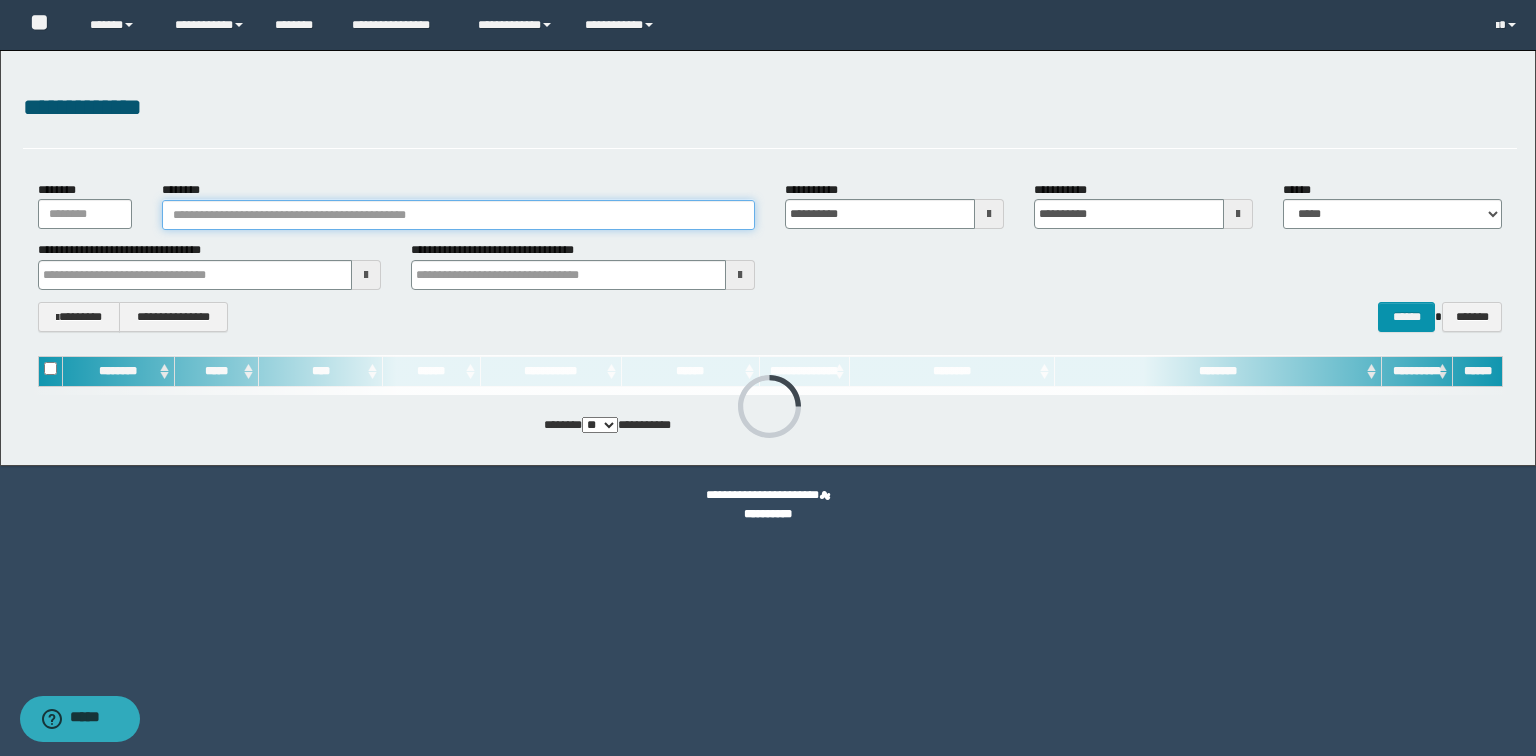 click on "********" at bounding box center (458, 215) 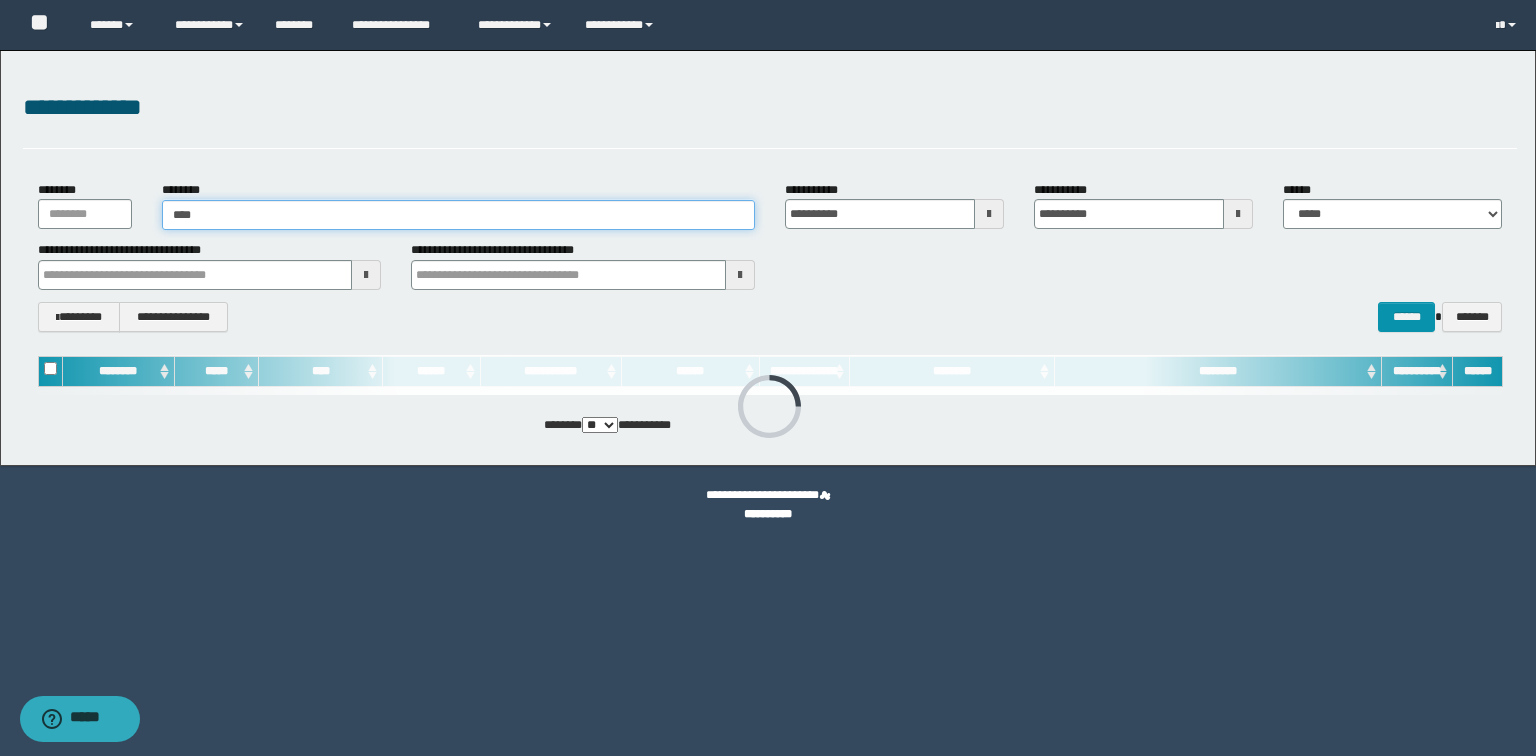 type on "*****" 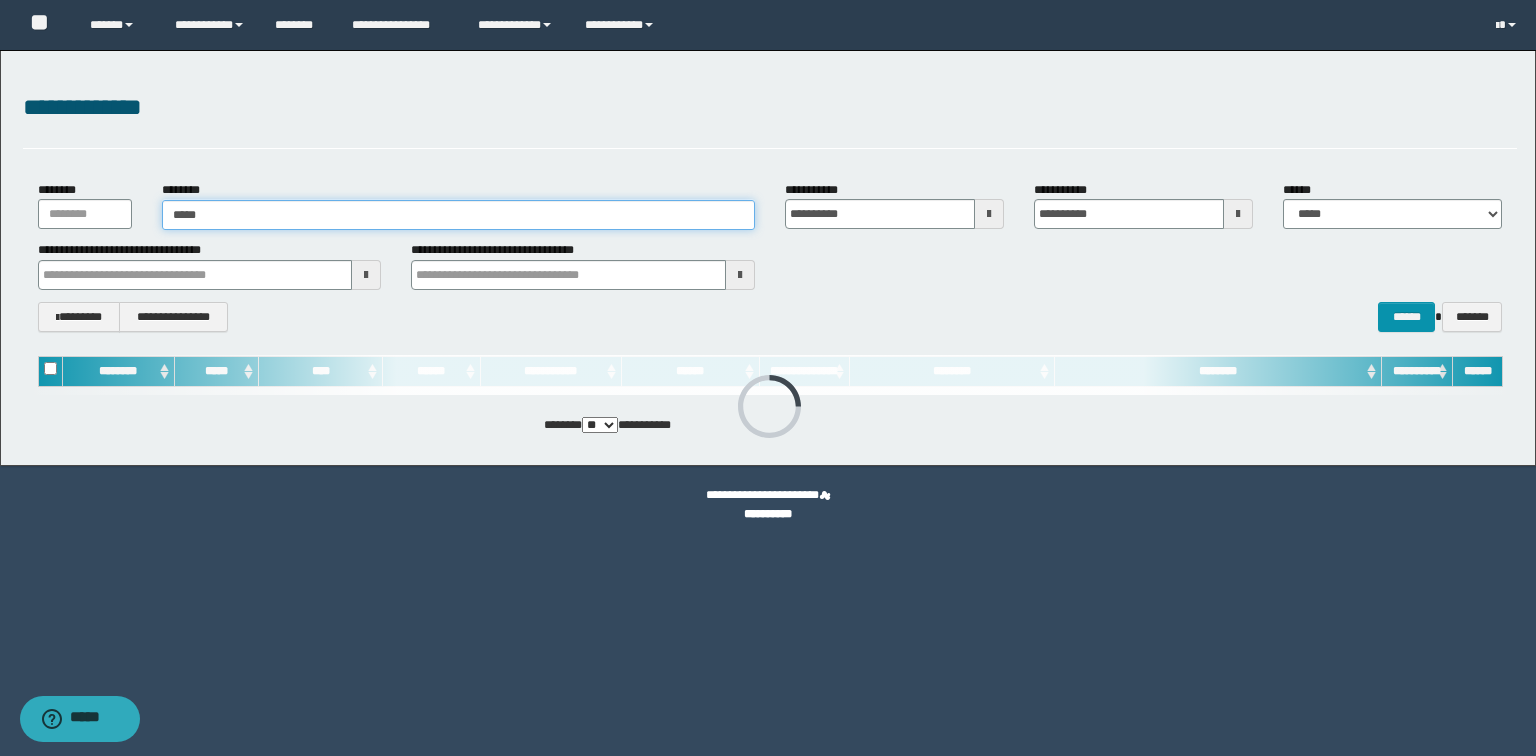 type on "*****" 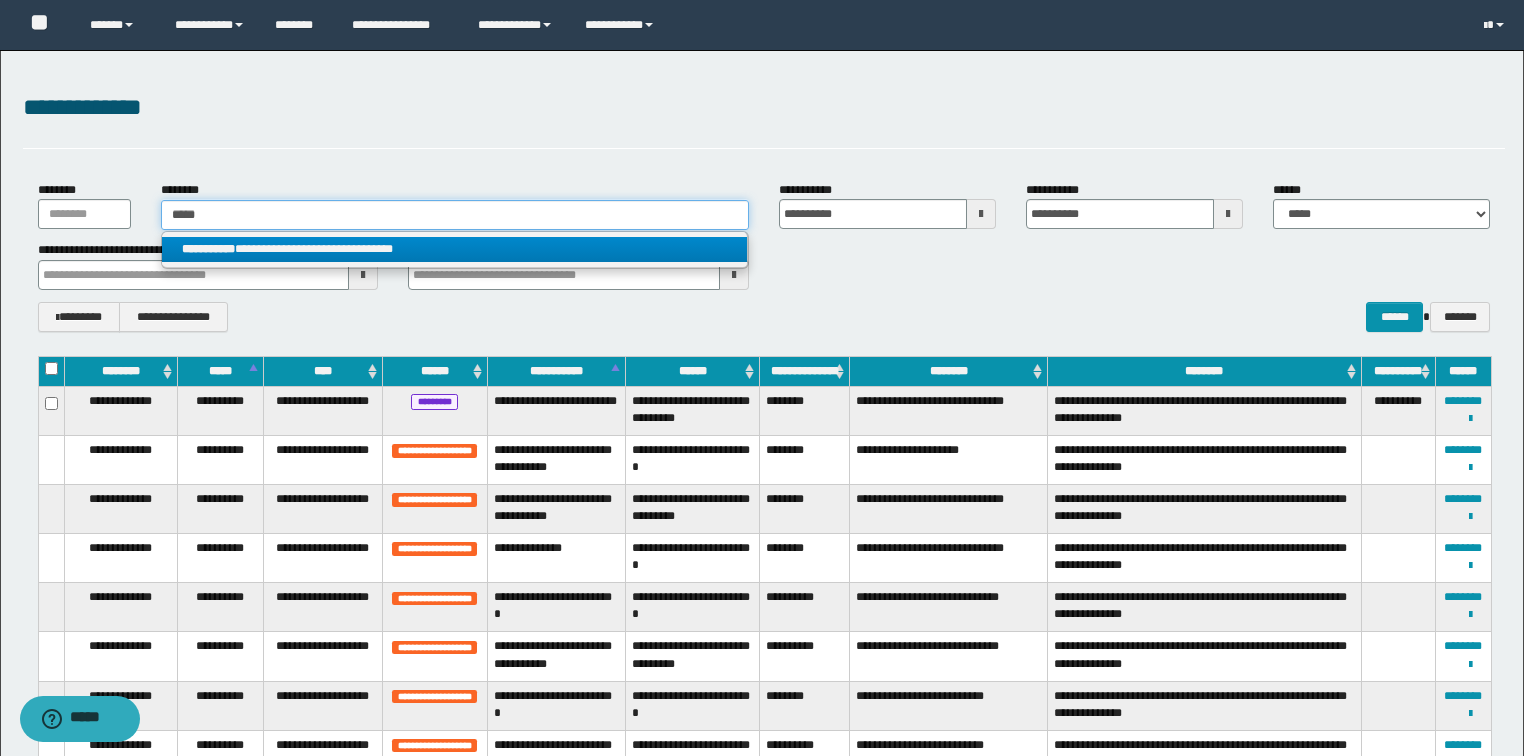 type on "*****" 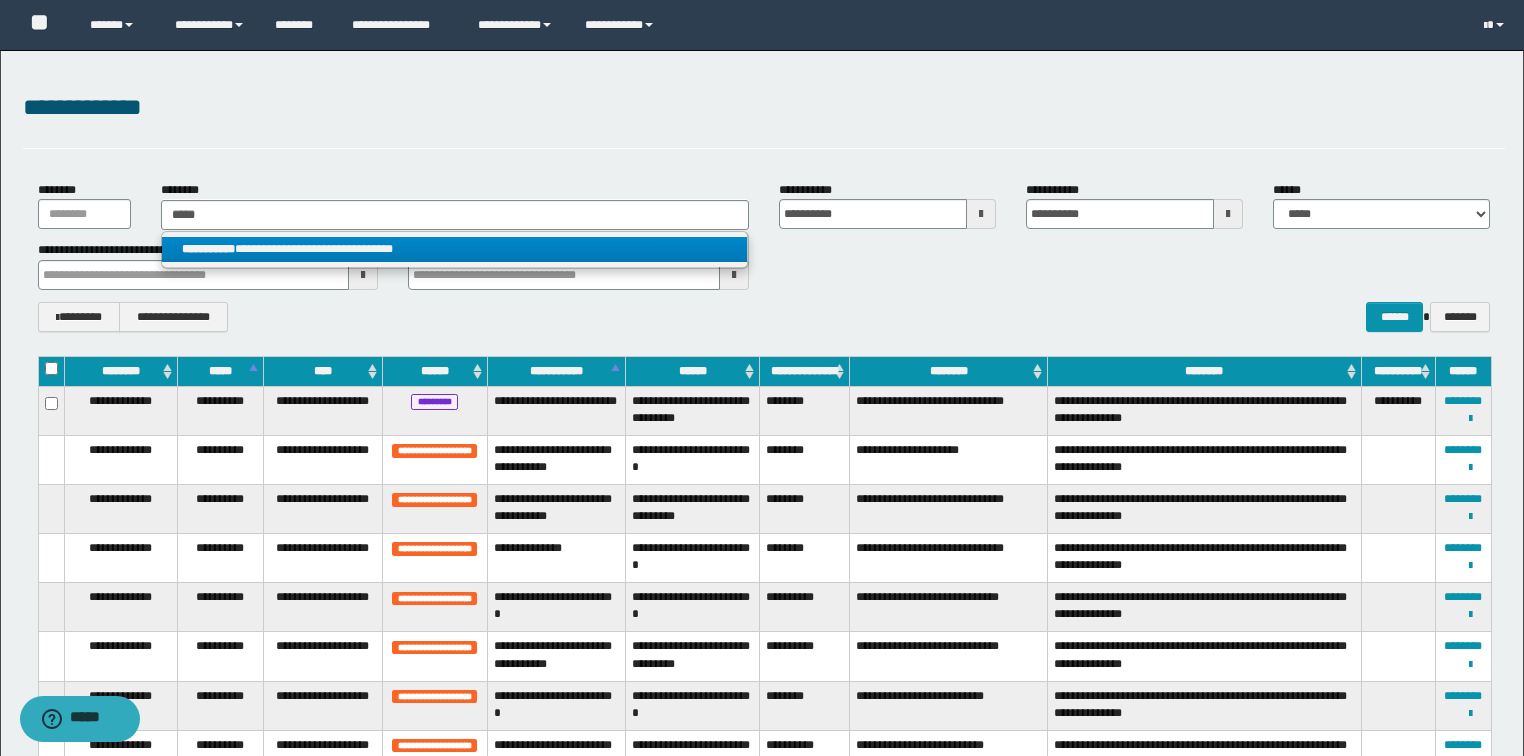 click on "**********" at bounding box center [454, 249] 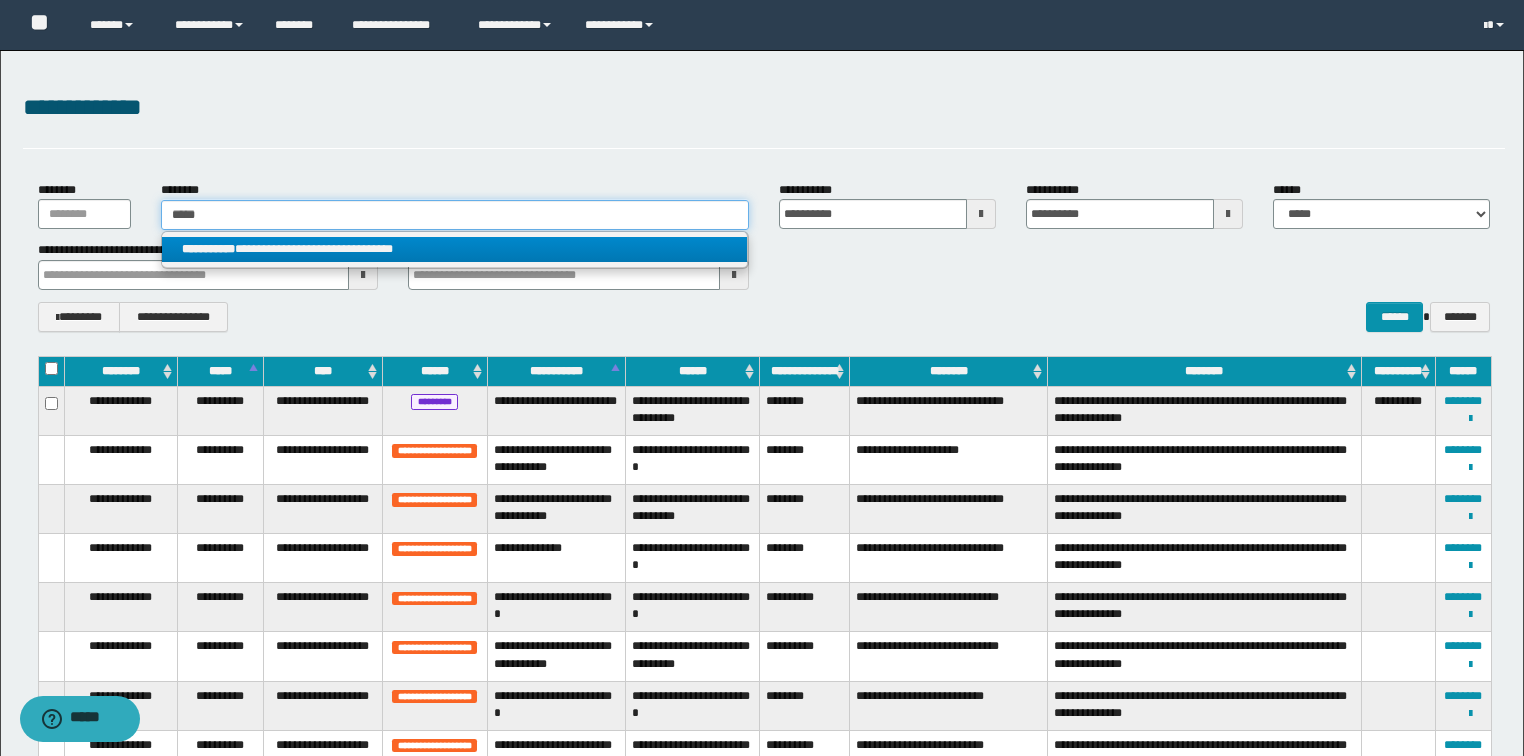 type 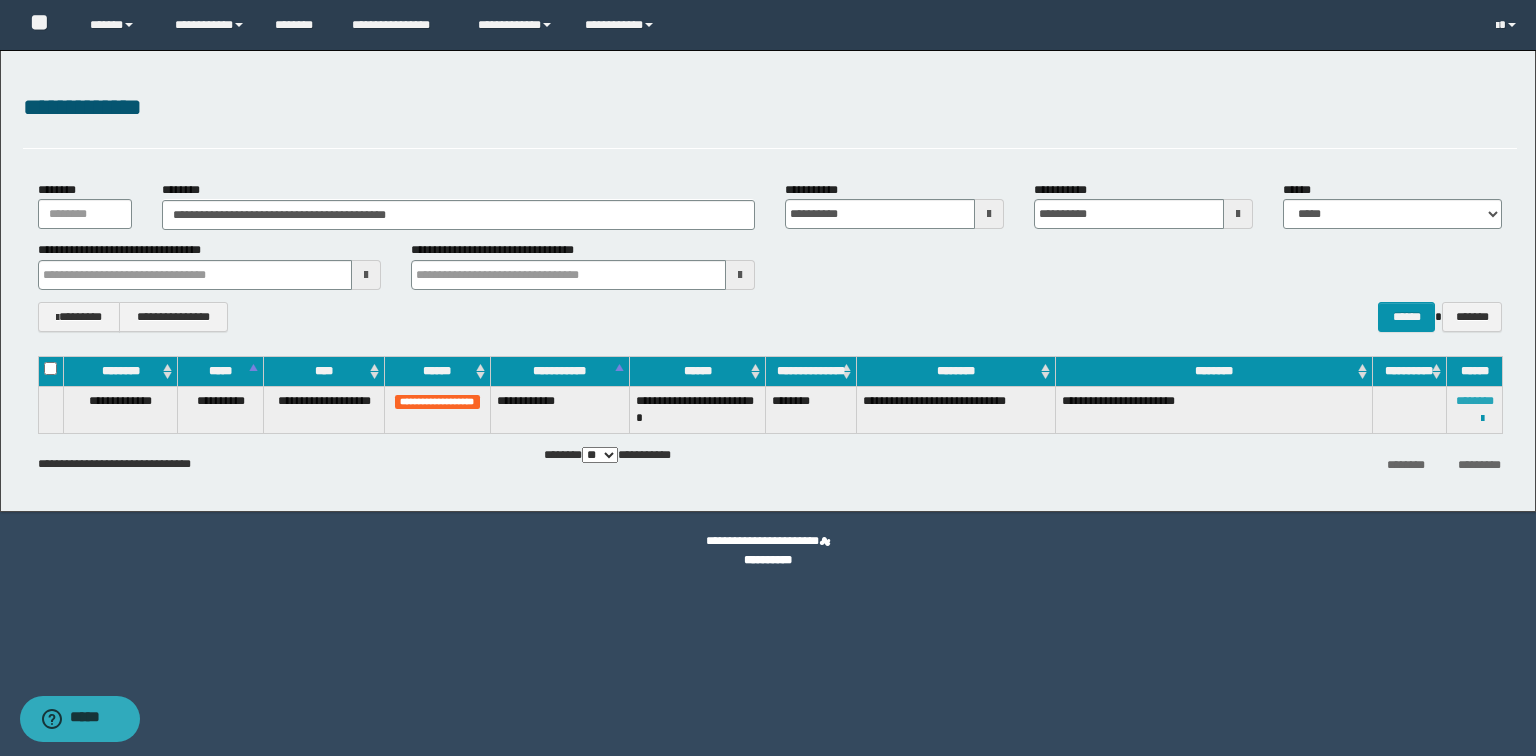 click on "********" at bounding box center [1475, 401] 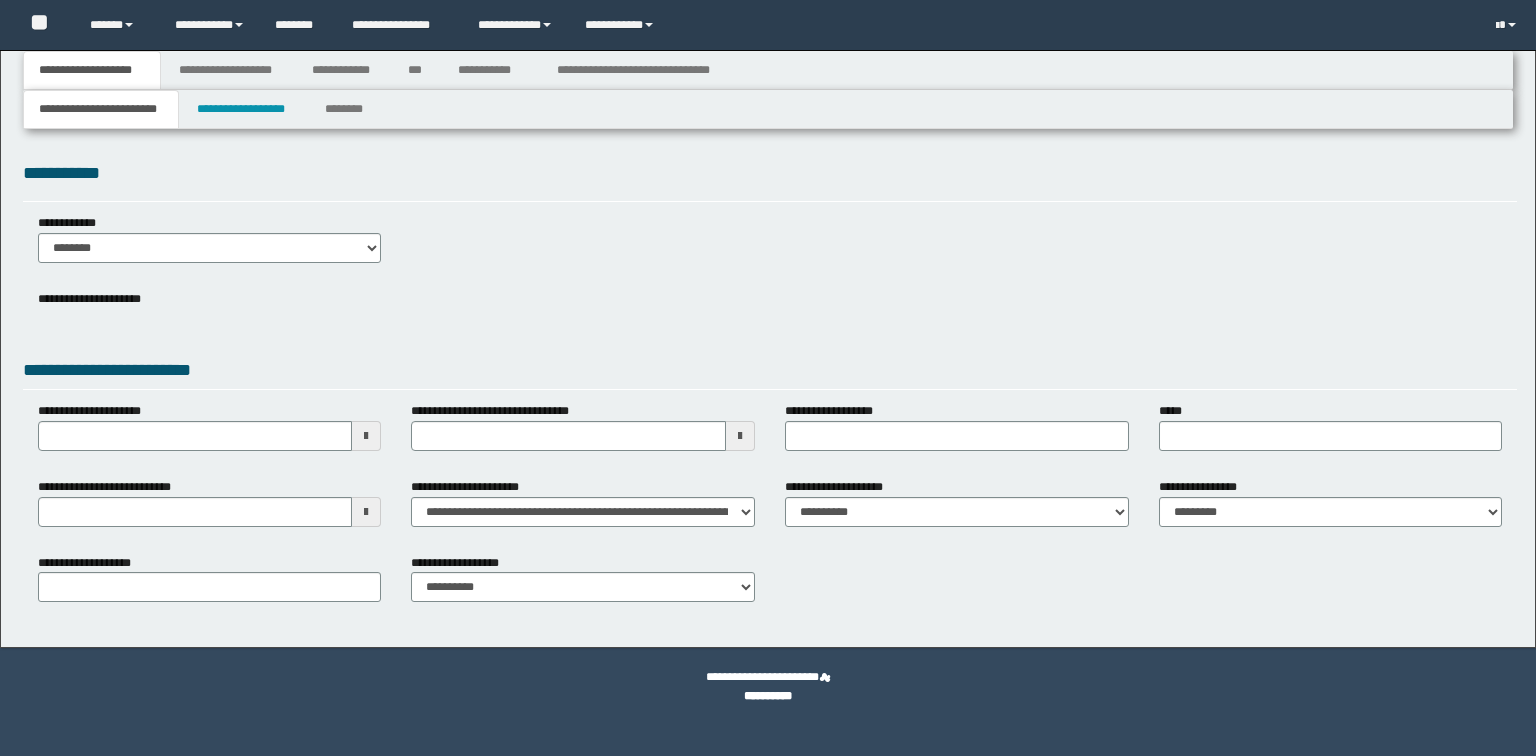 scroll, scrollTop: 0, scrollLeft: 0, axis: both 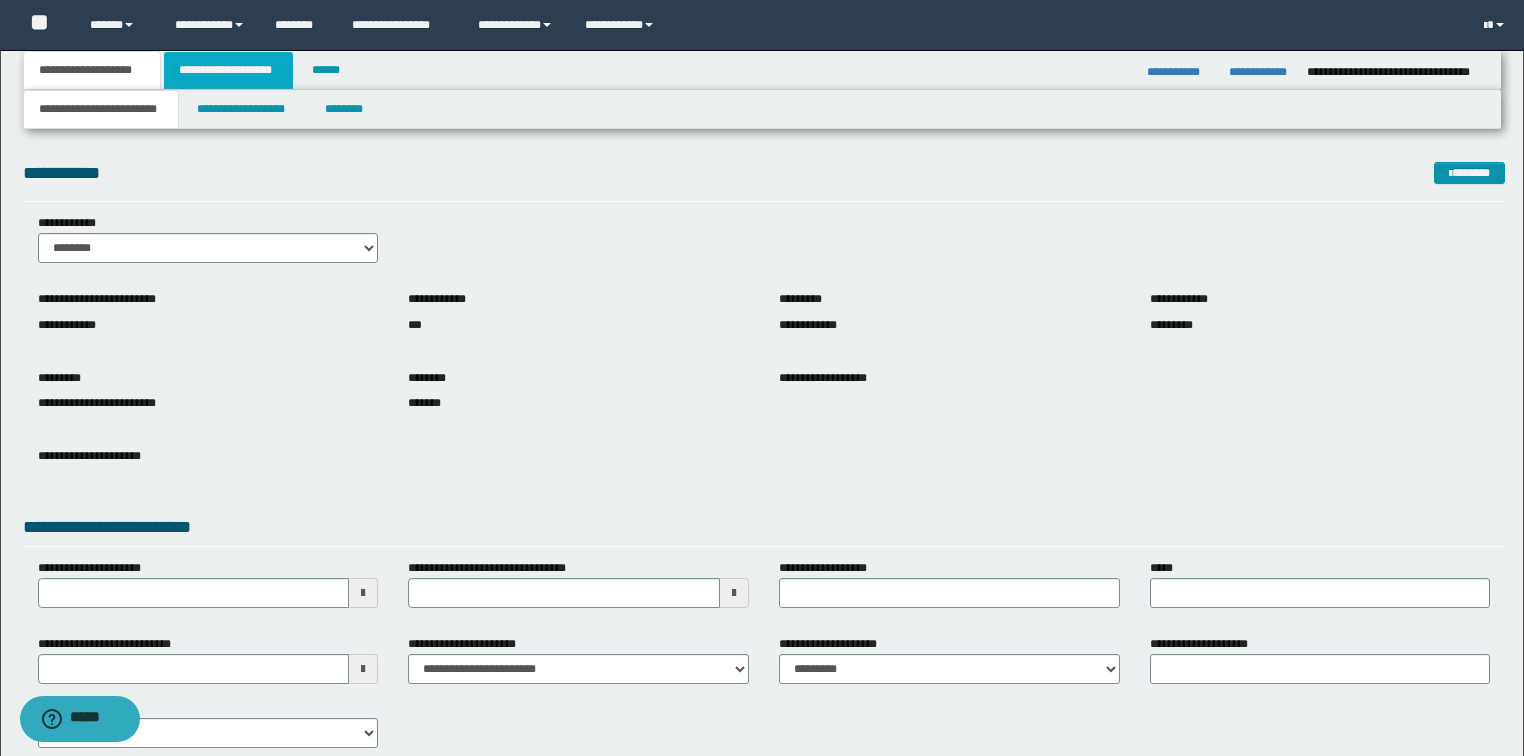 click on "**********" at bounding box center [228, 70] 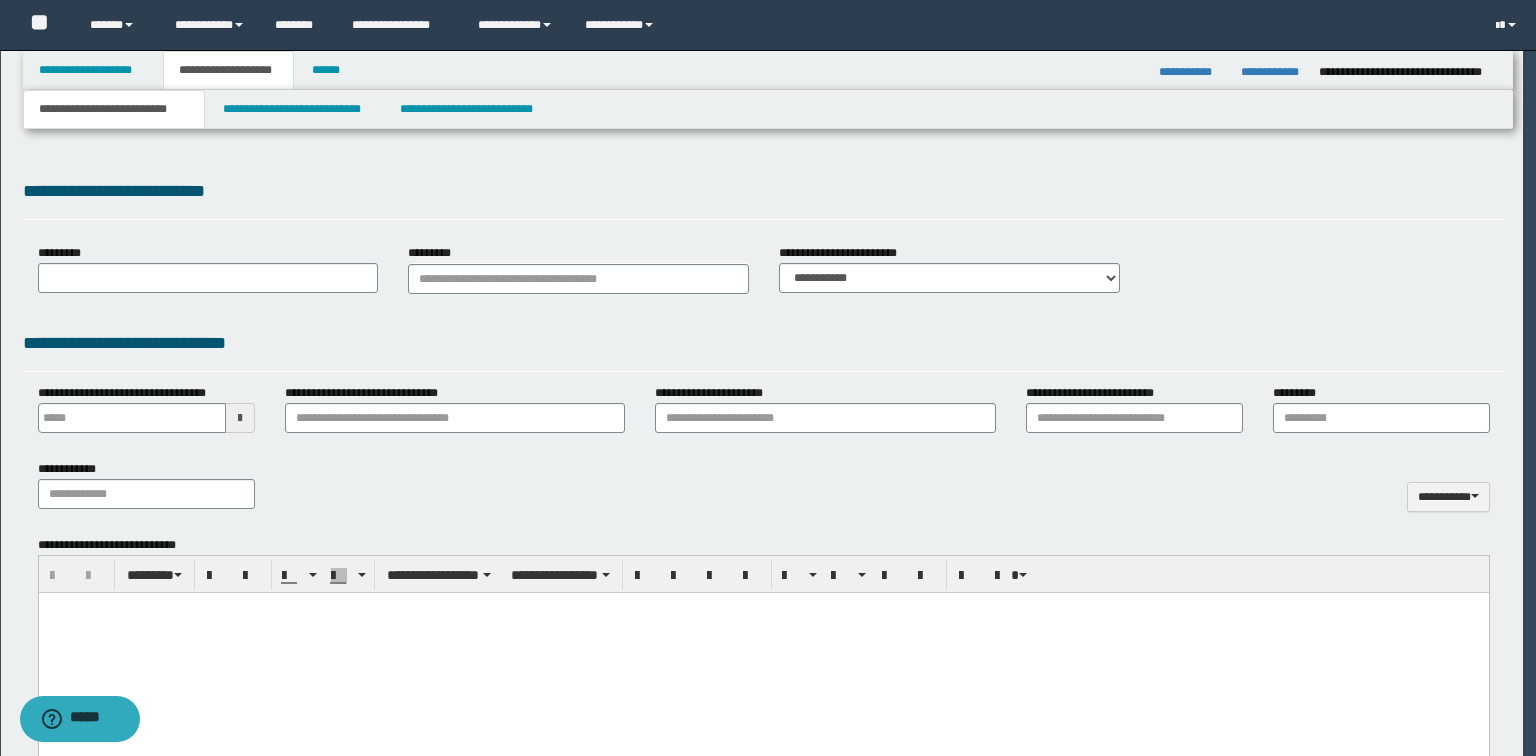 type 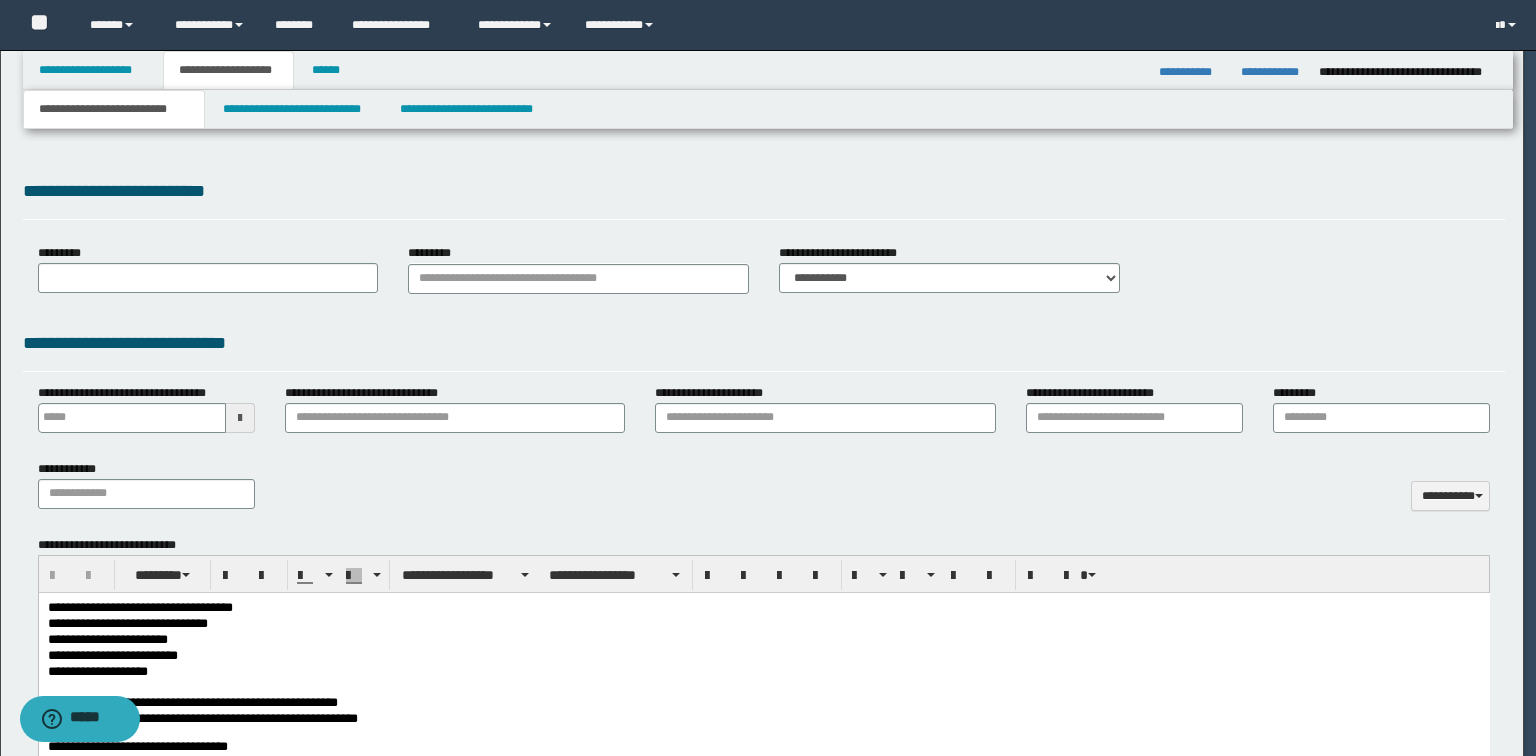 scroll, scrollTop: 0, scrollLeft: 0, axis: both 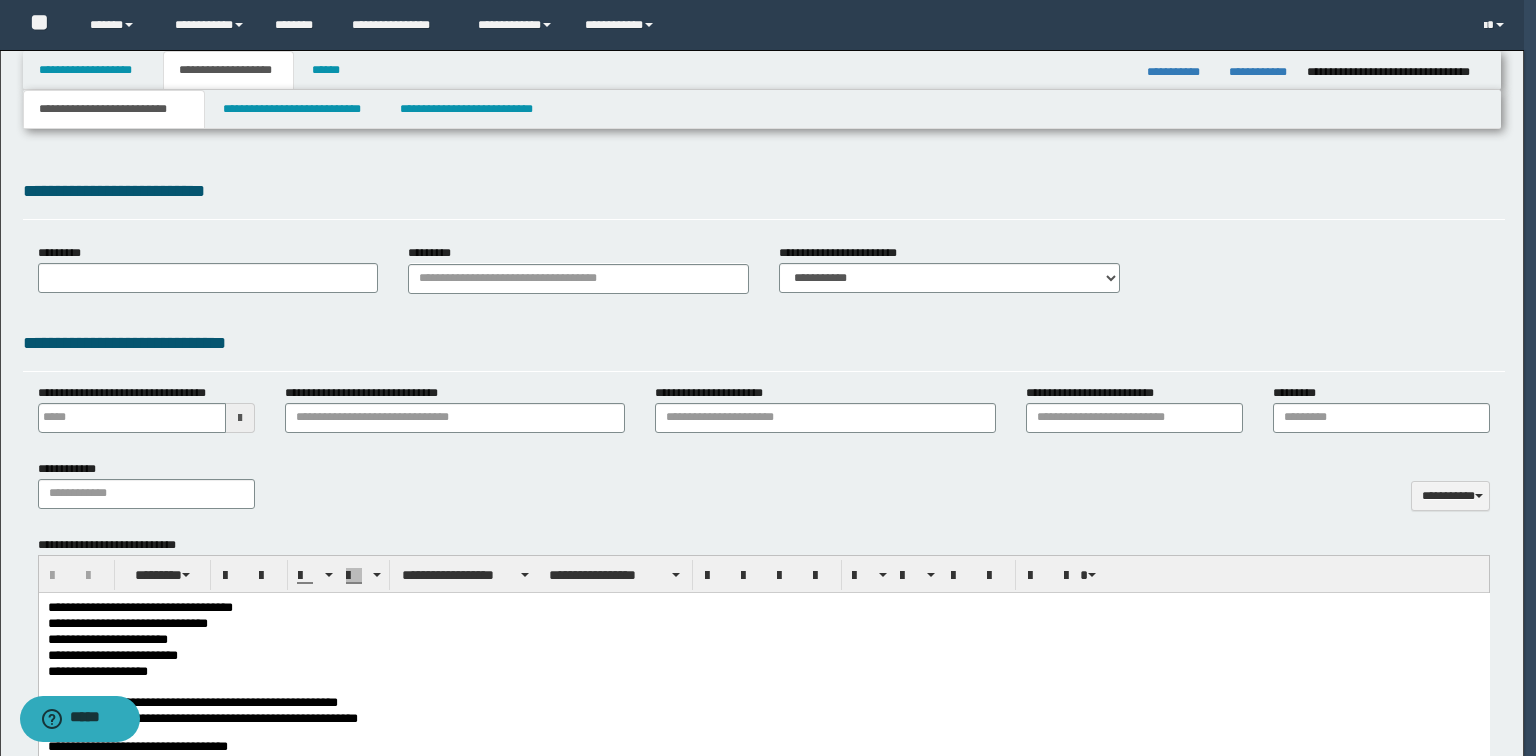 select on "*" 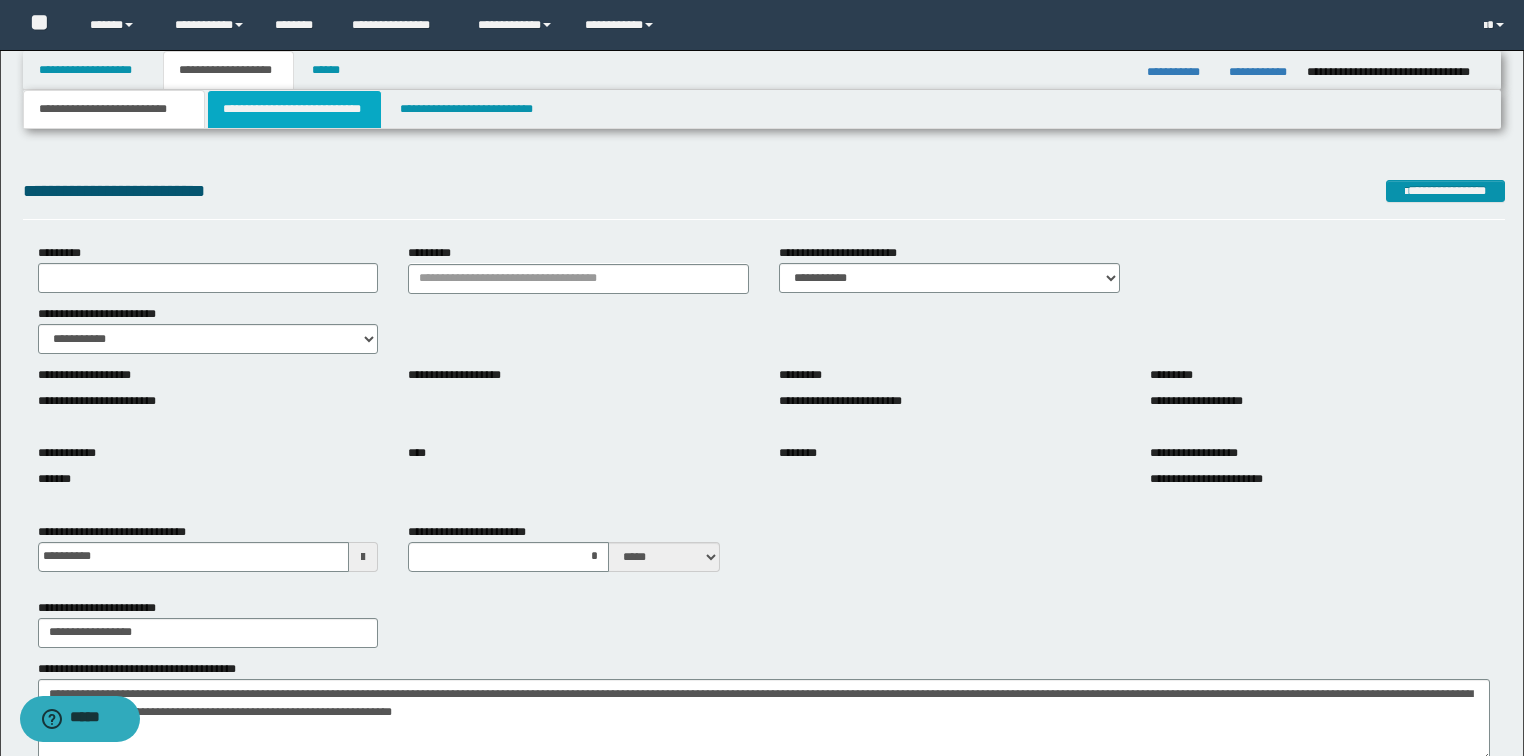 click on "**********" at bounding box center (294, 109) 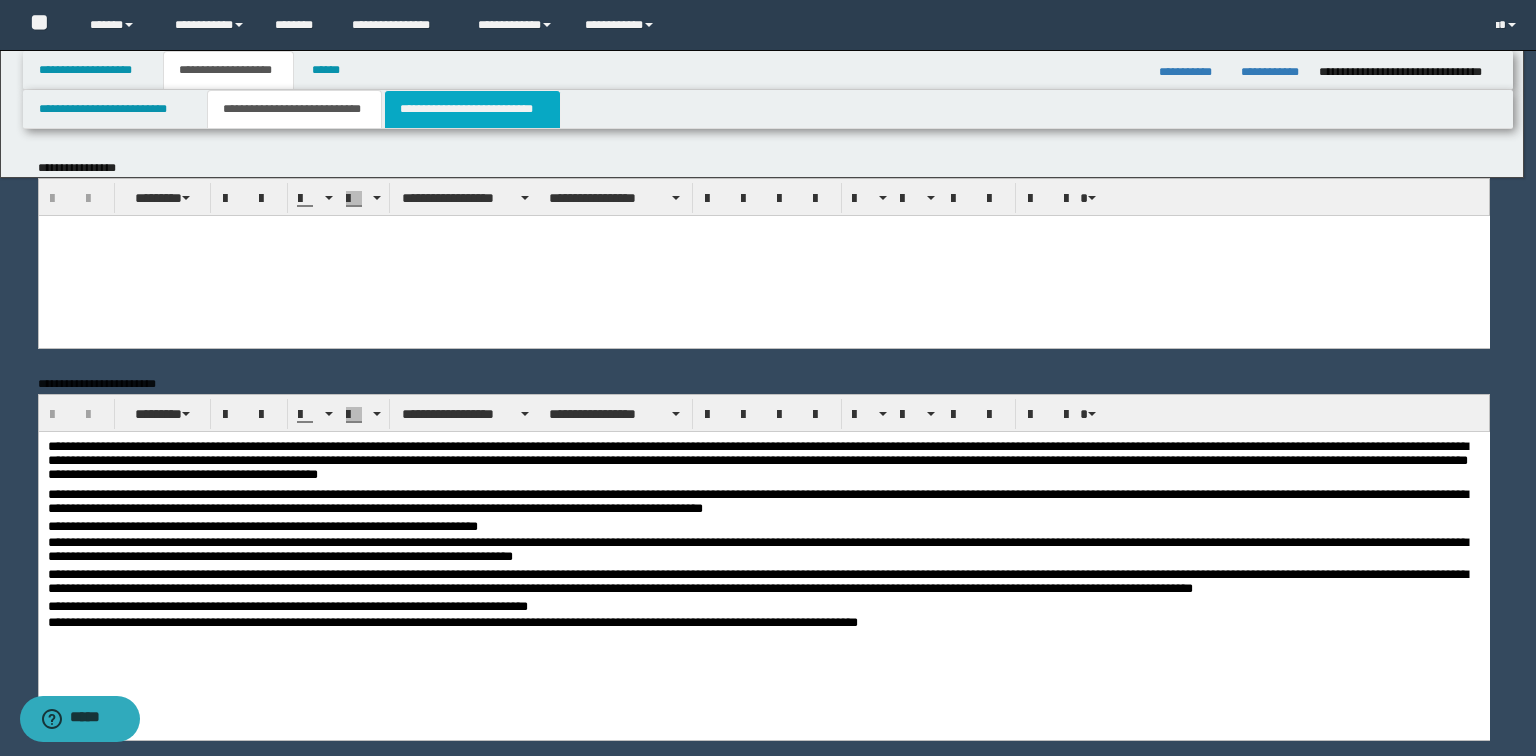 scroll, scrollTop: 0, scrollLeft: 0, axis: both 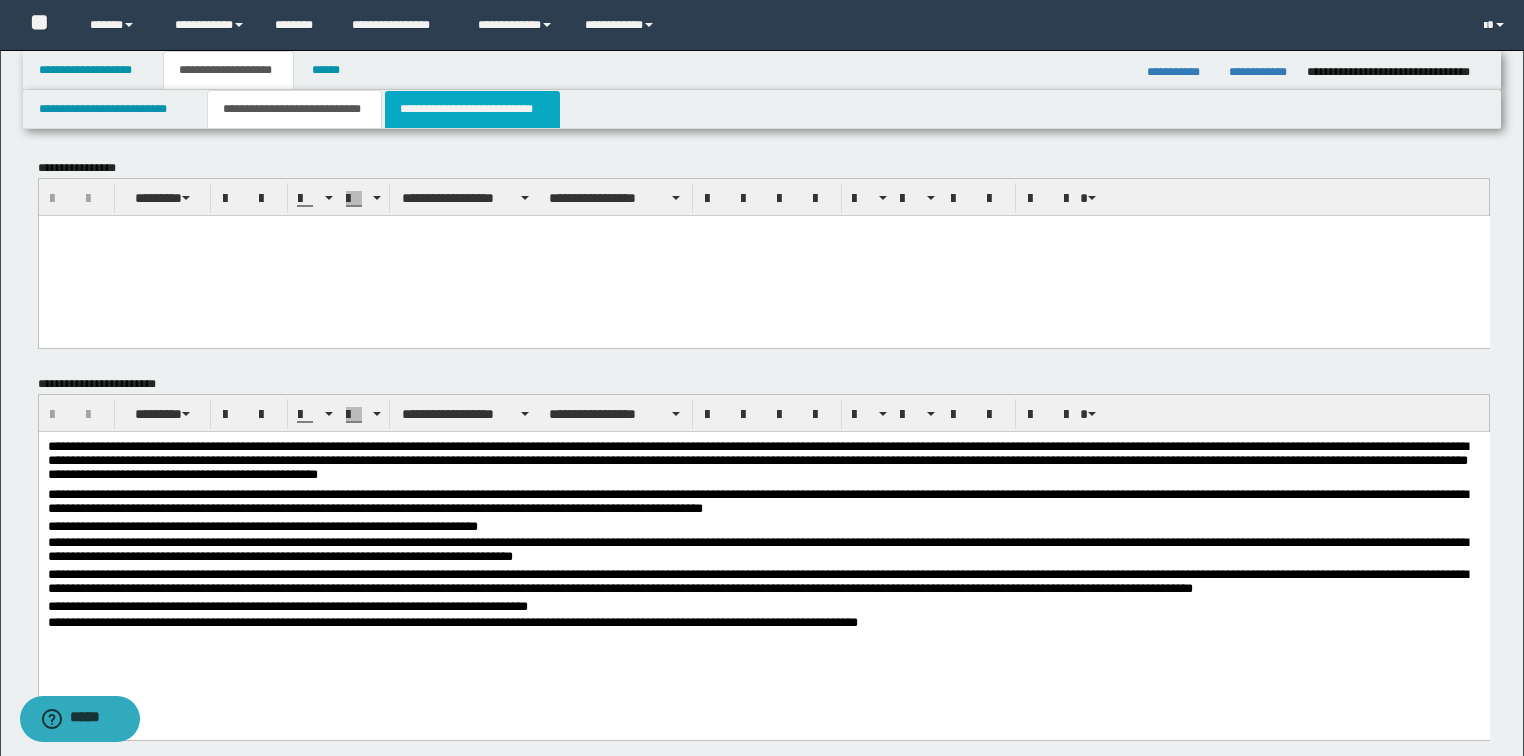 click on "**********" at bounding box center [472, 109] 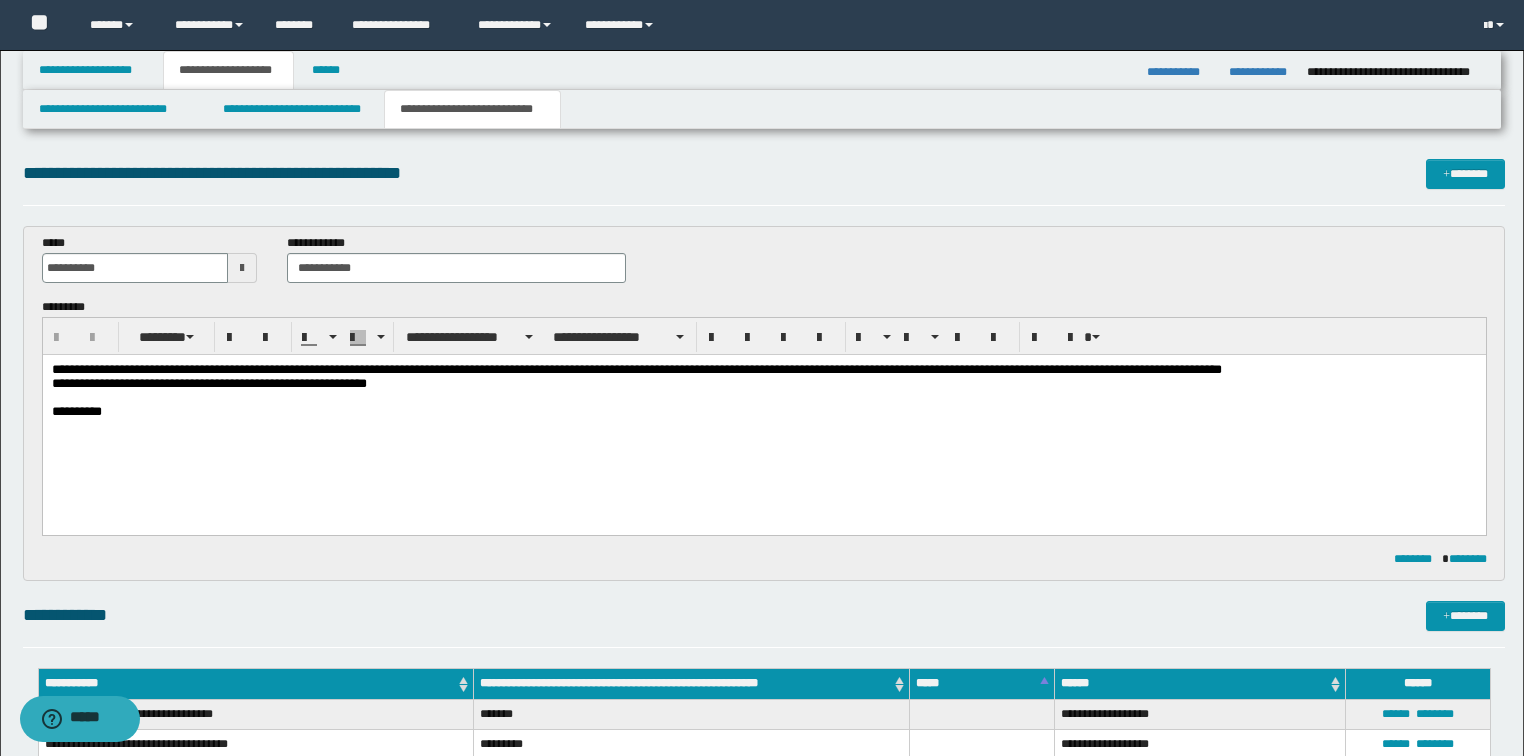 scroll, scrollTop: 0, scrollLeft: 0, axis: both 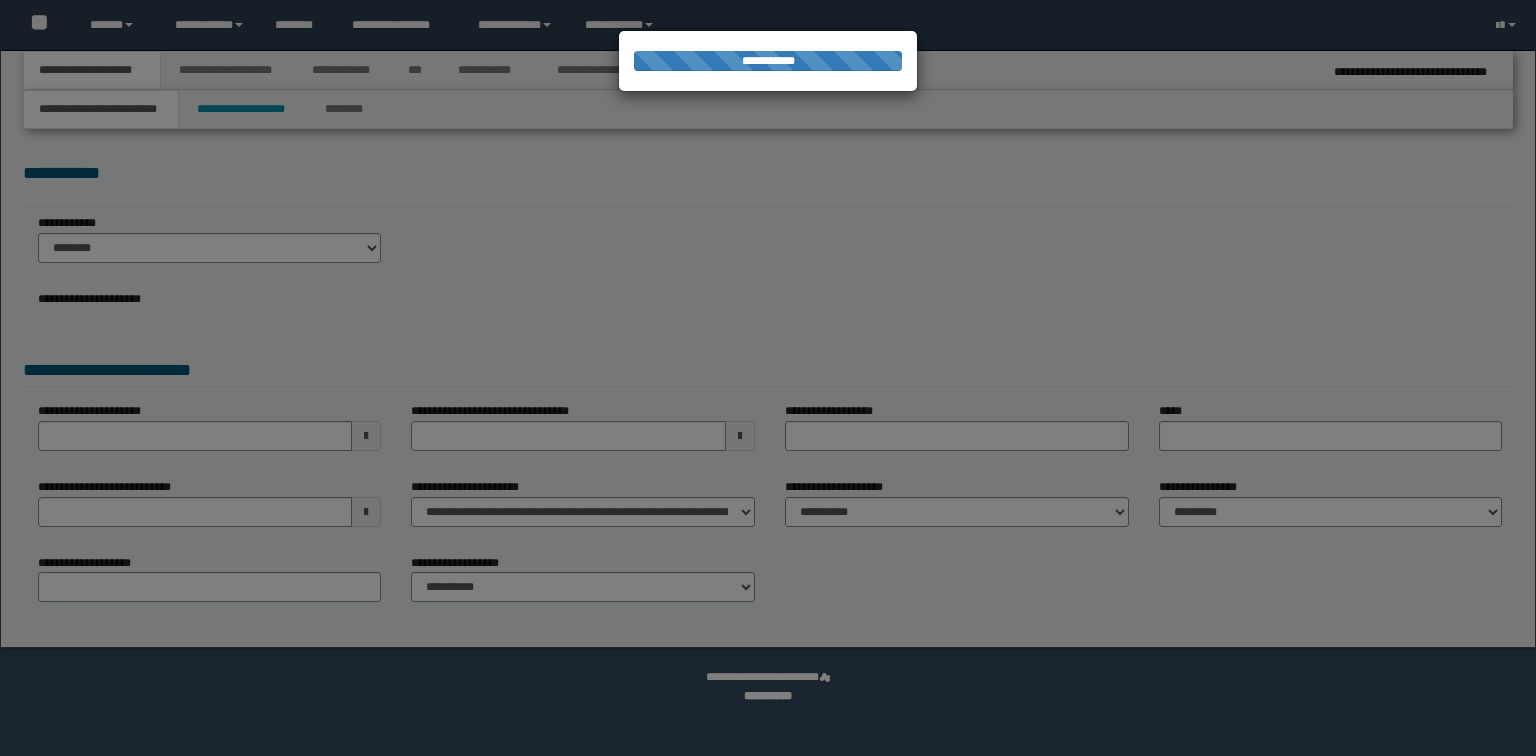 select on "*" 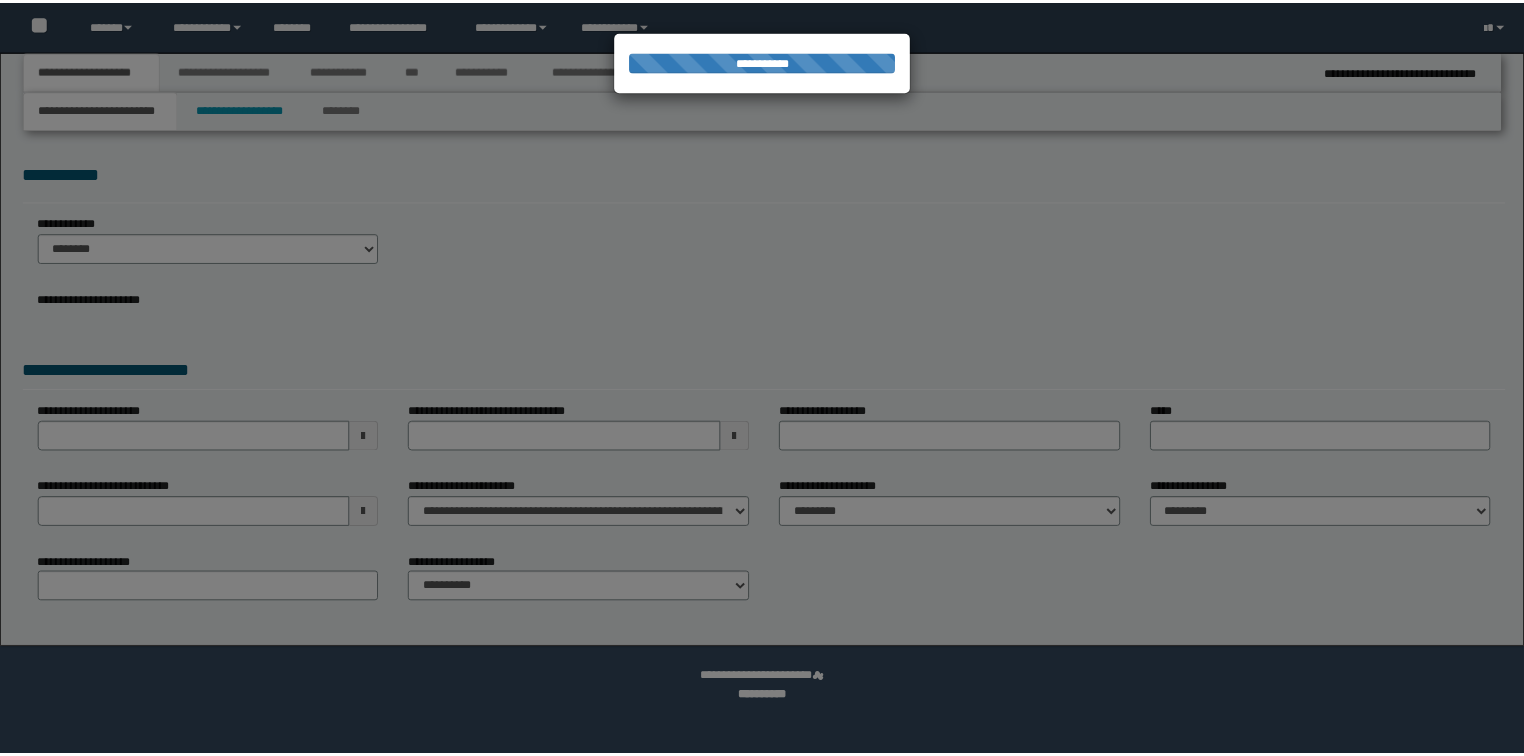scroll, scrollTop: 0, scrollLeft: 0, axis: both 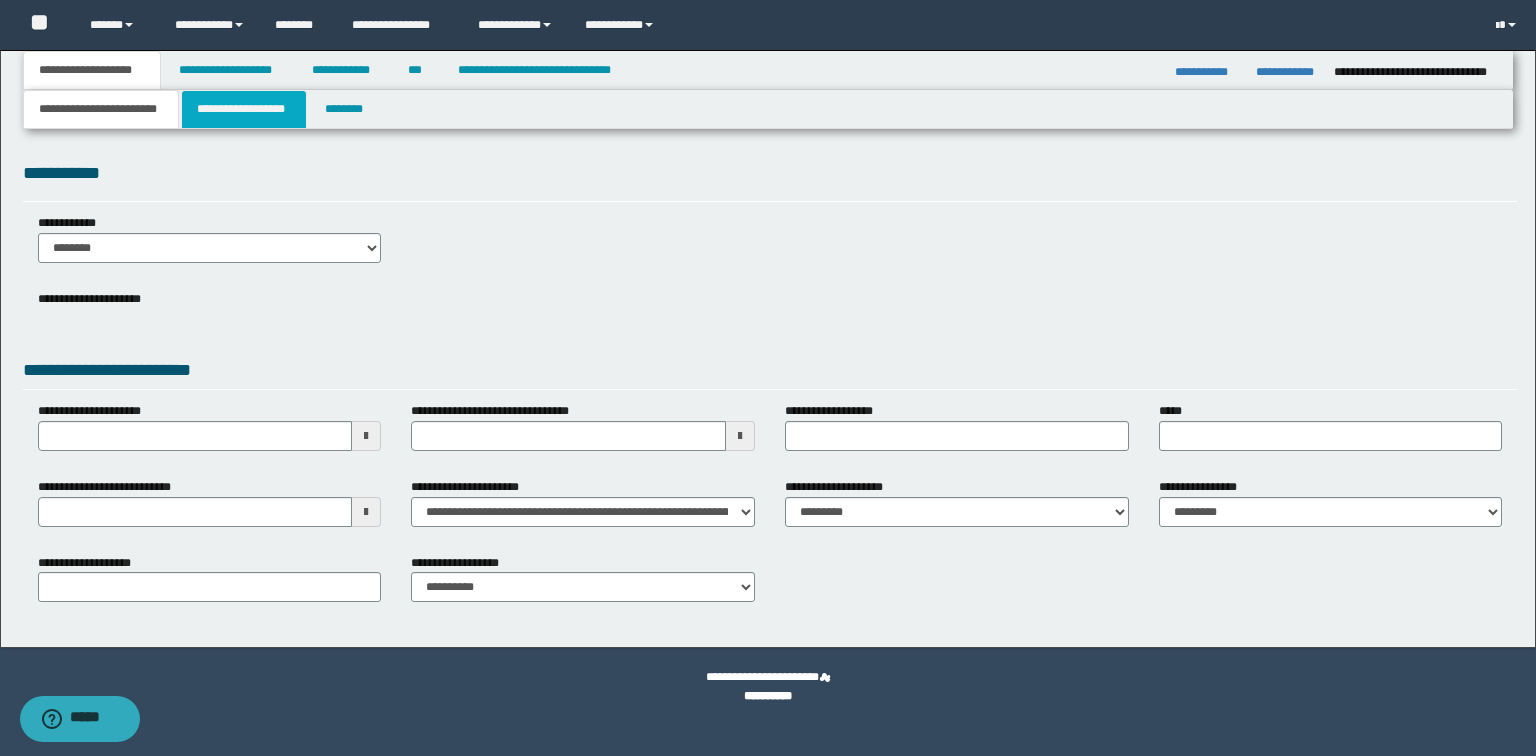 click on "**********" at bounding box center (244, 109) 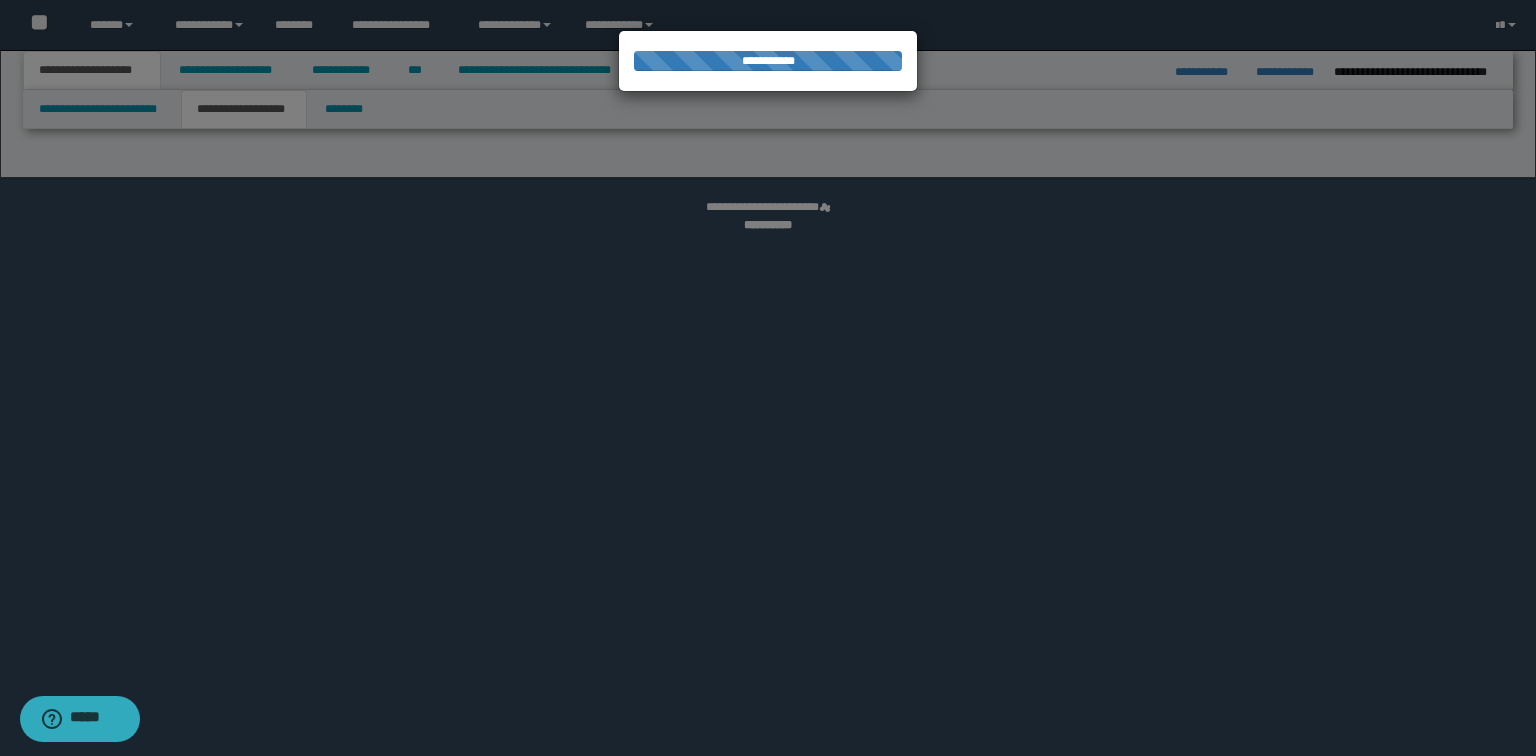 select on "*" 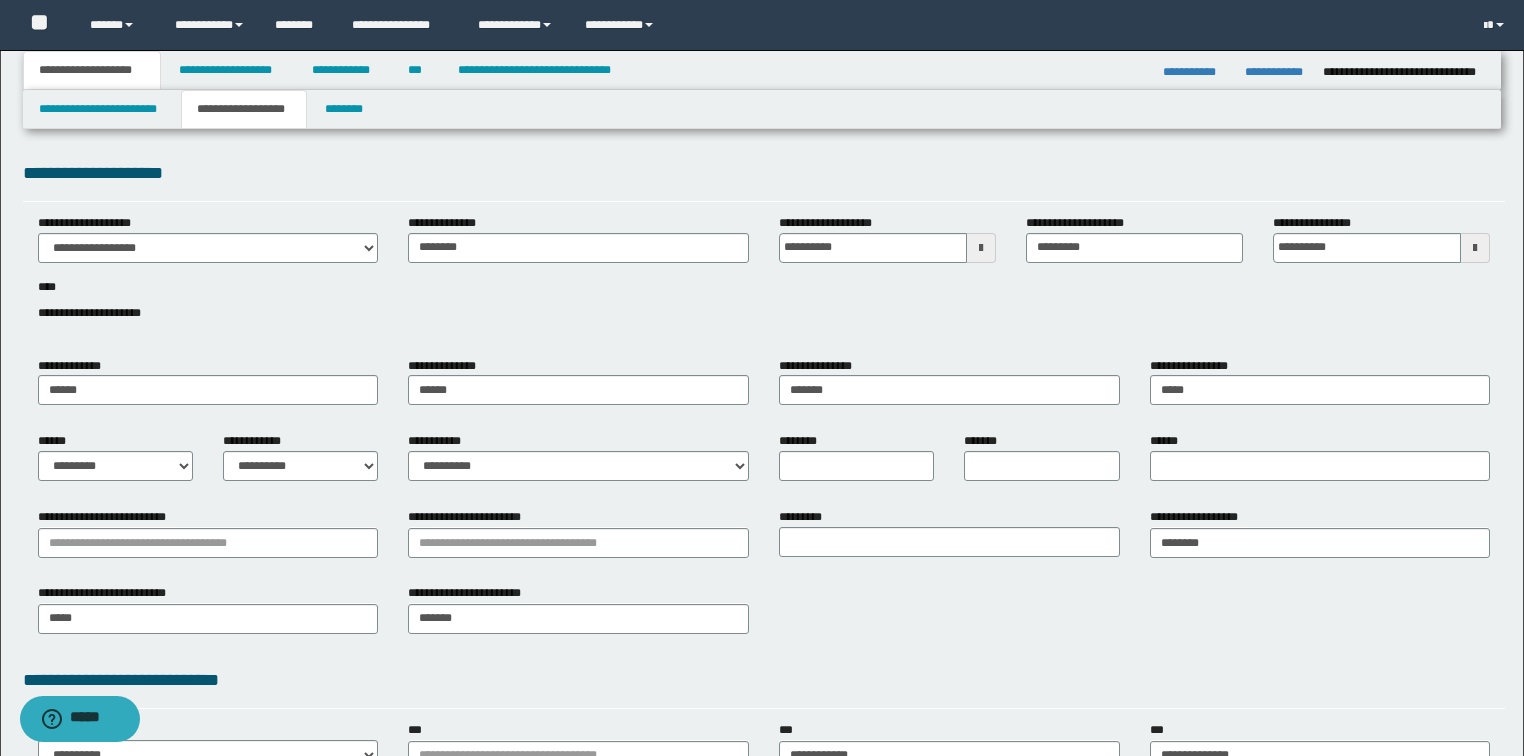 click on "**********" at bounding box center [764, 279] 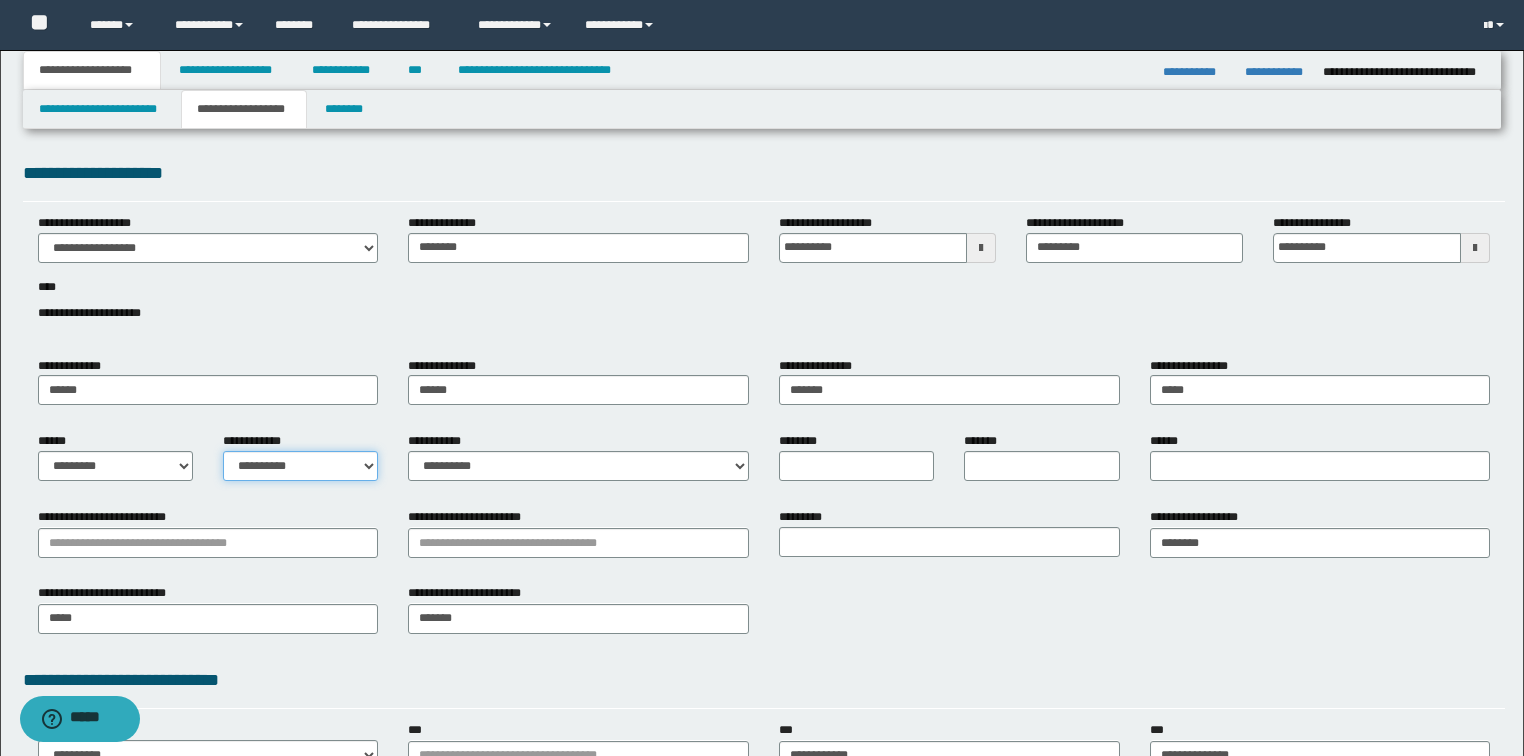 click on "**********" at bounding box center [300, 466] 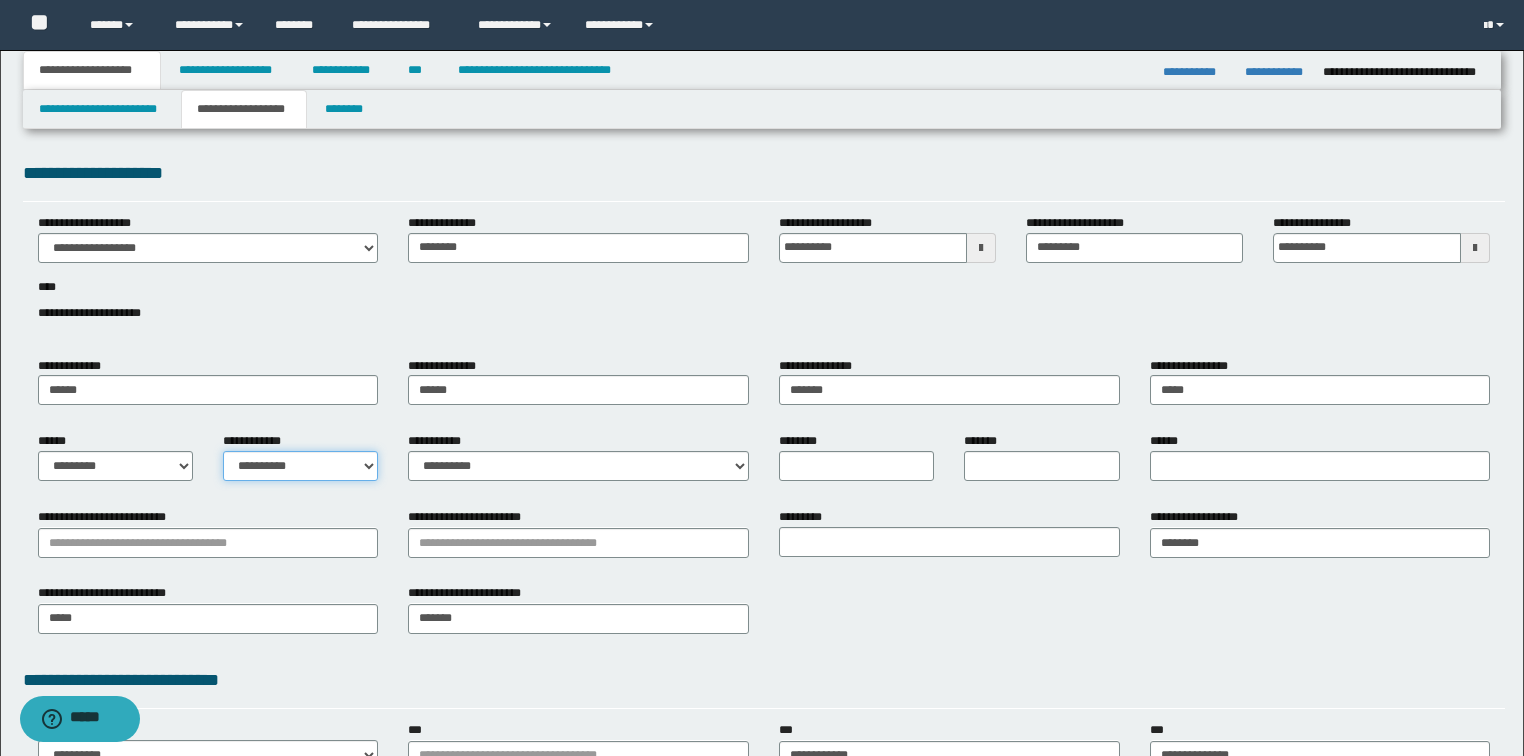 select on "*" 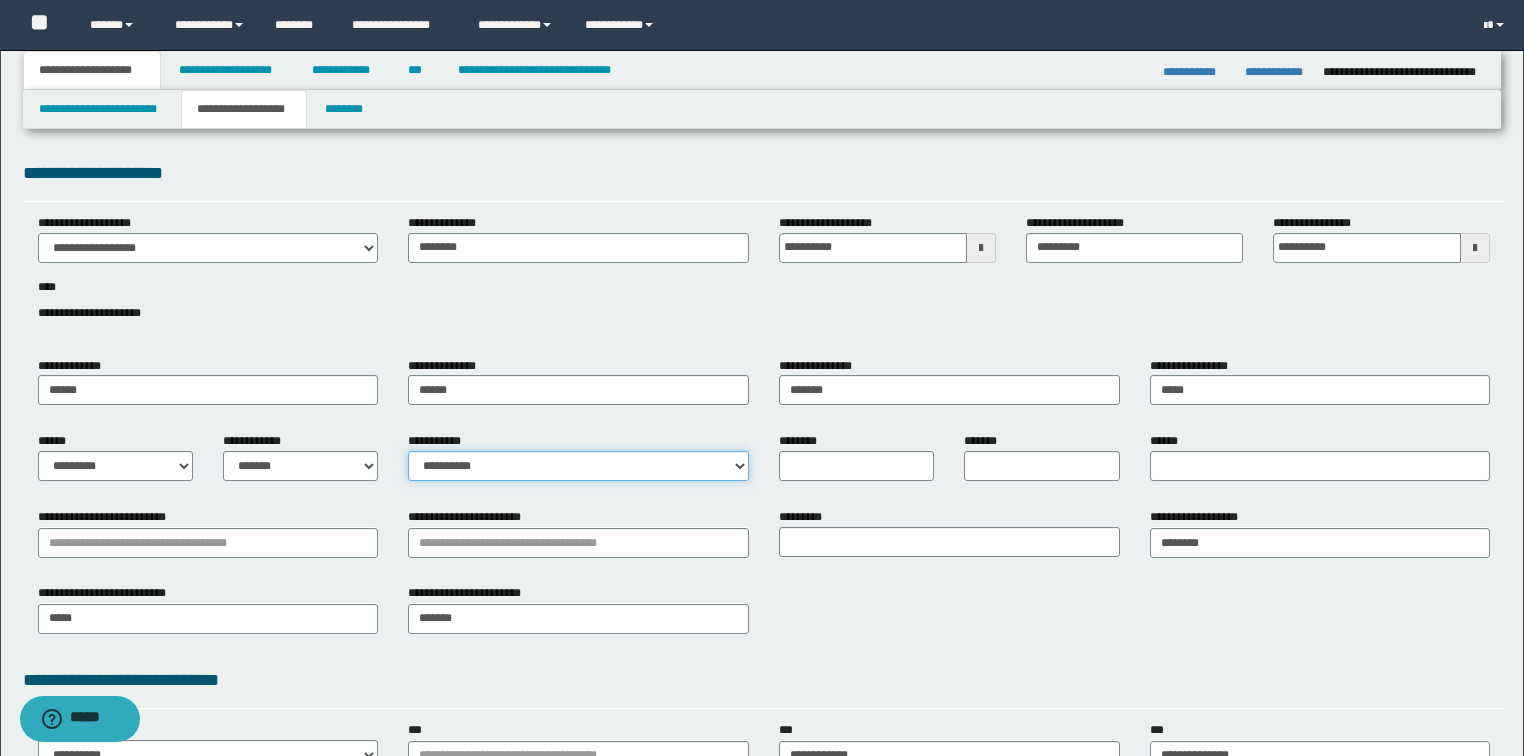 click on "**********" at bounding box center [578, 466] 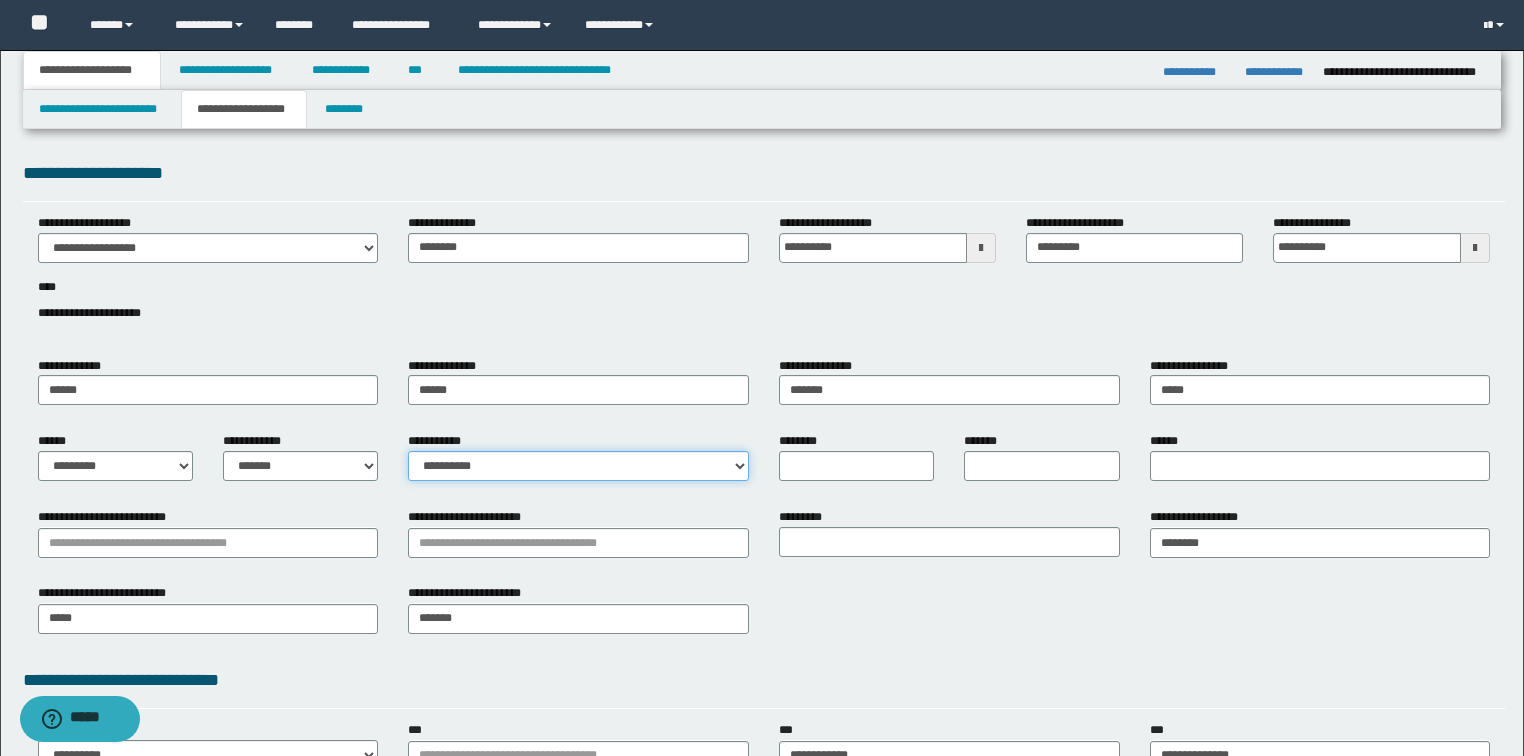 select on "*" 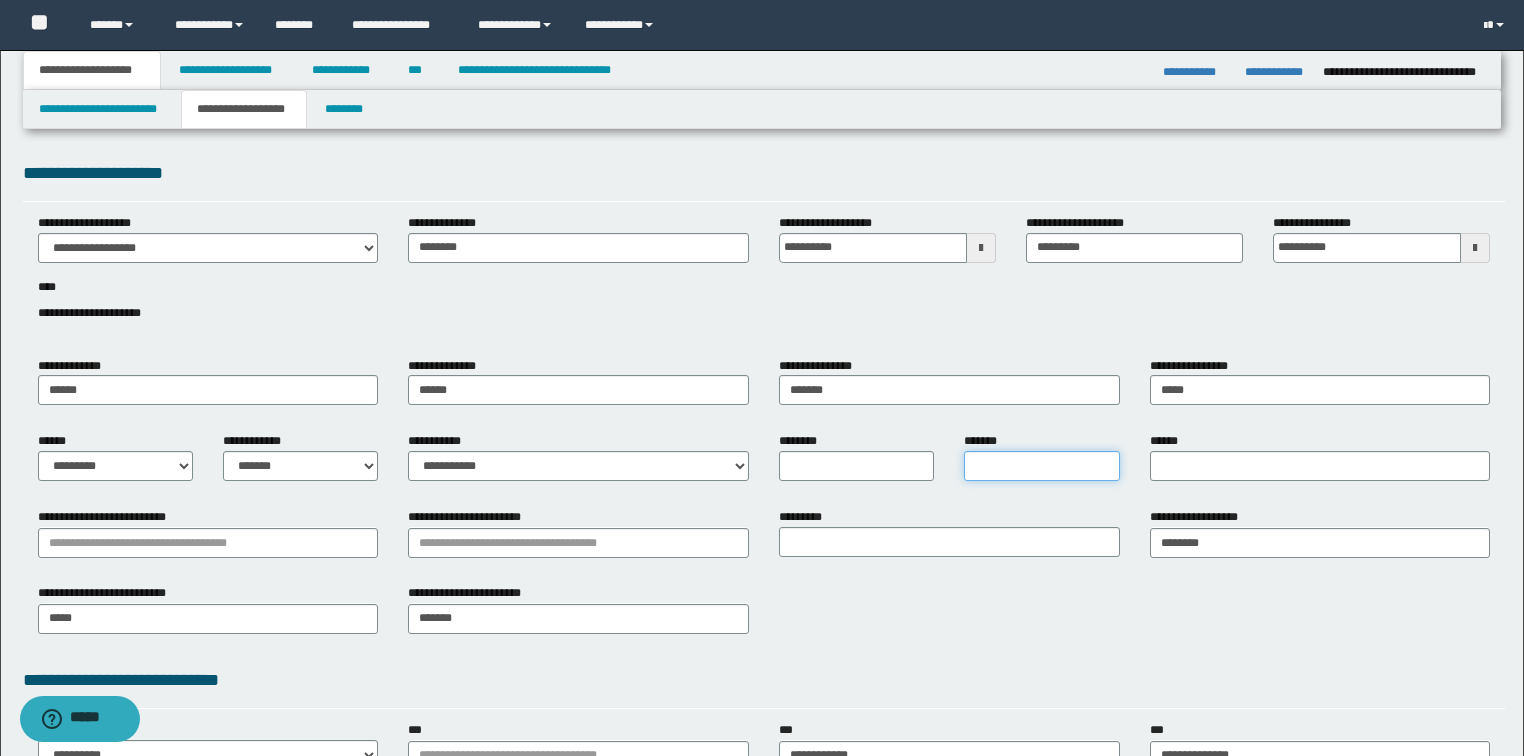 click on "*******" at bounding box center [1041, 466] 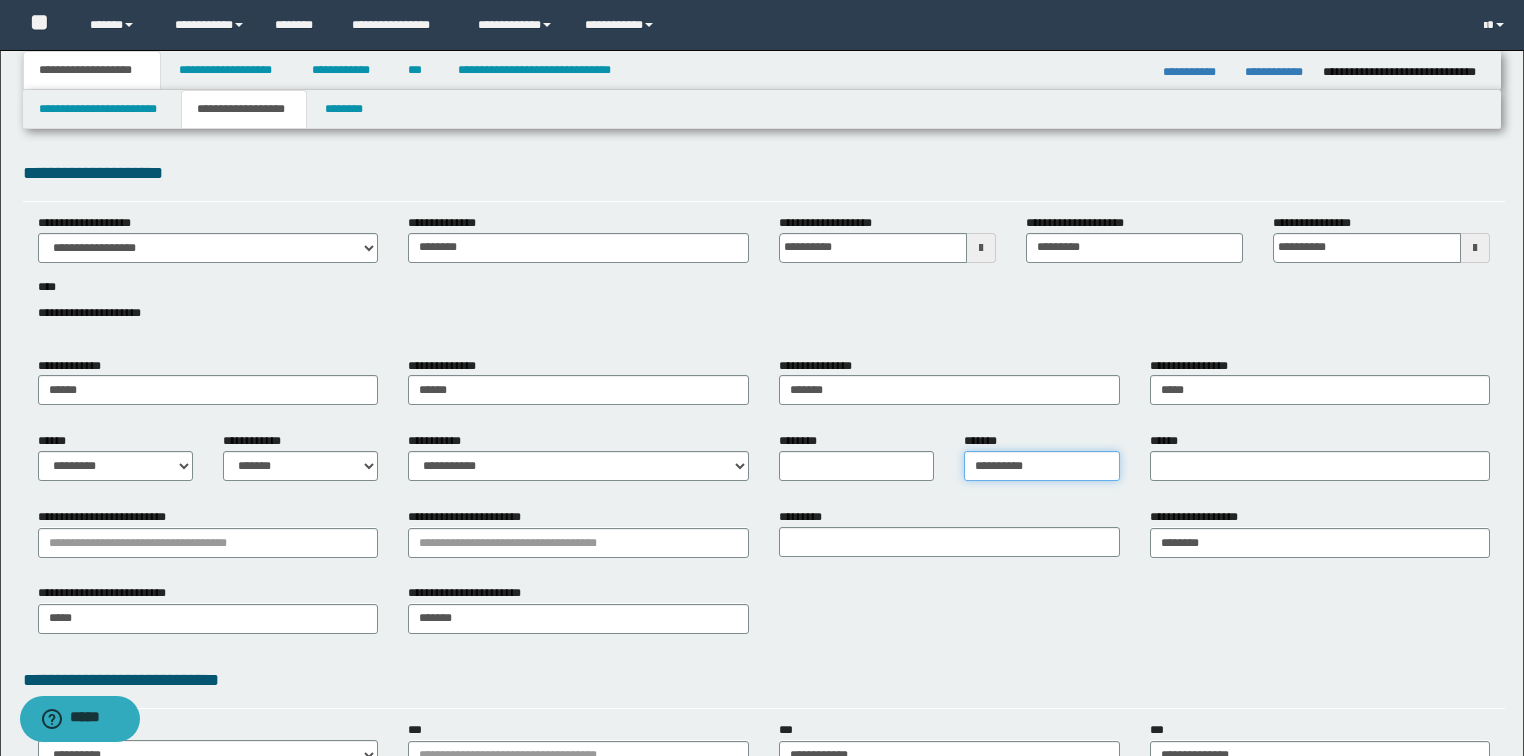 type on "**********" 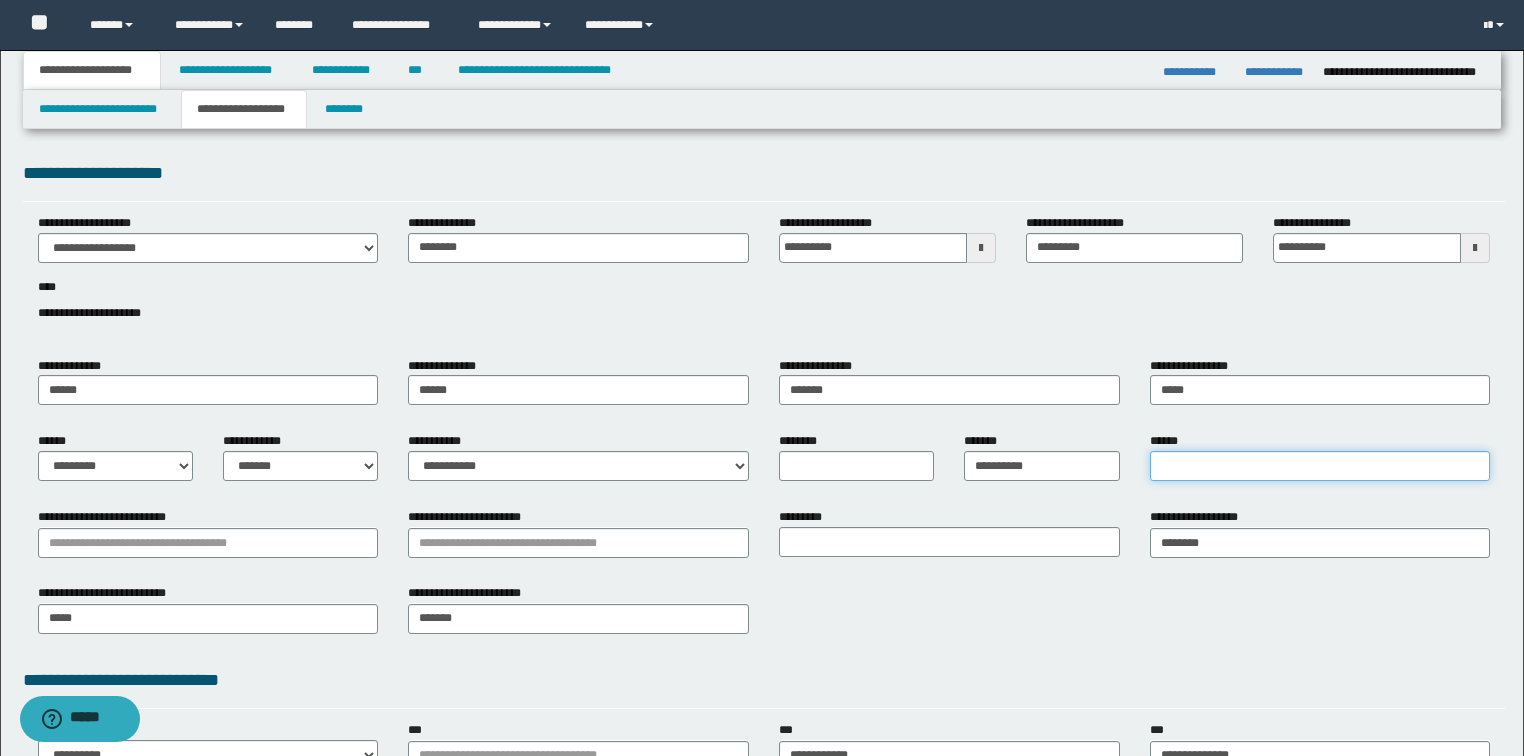 click on "******" at bounding box center (1320, 466) 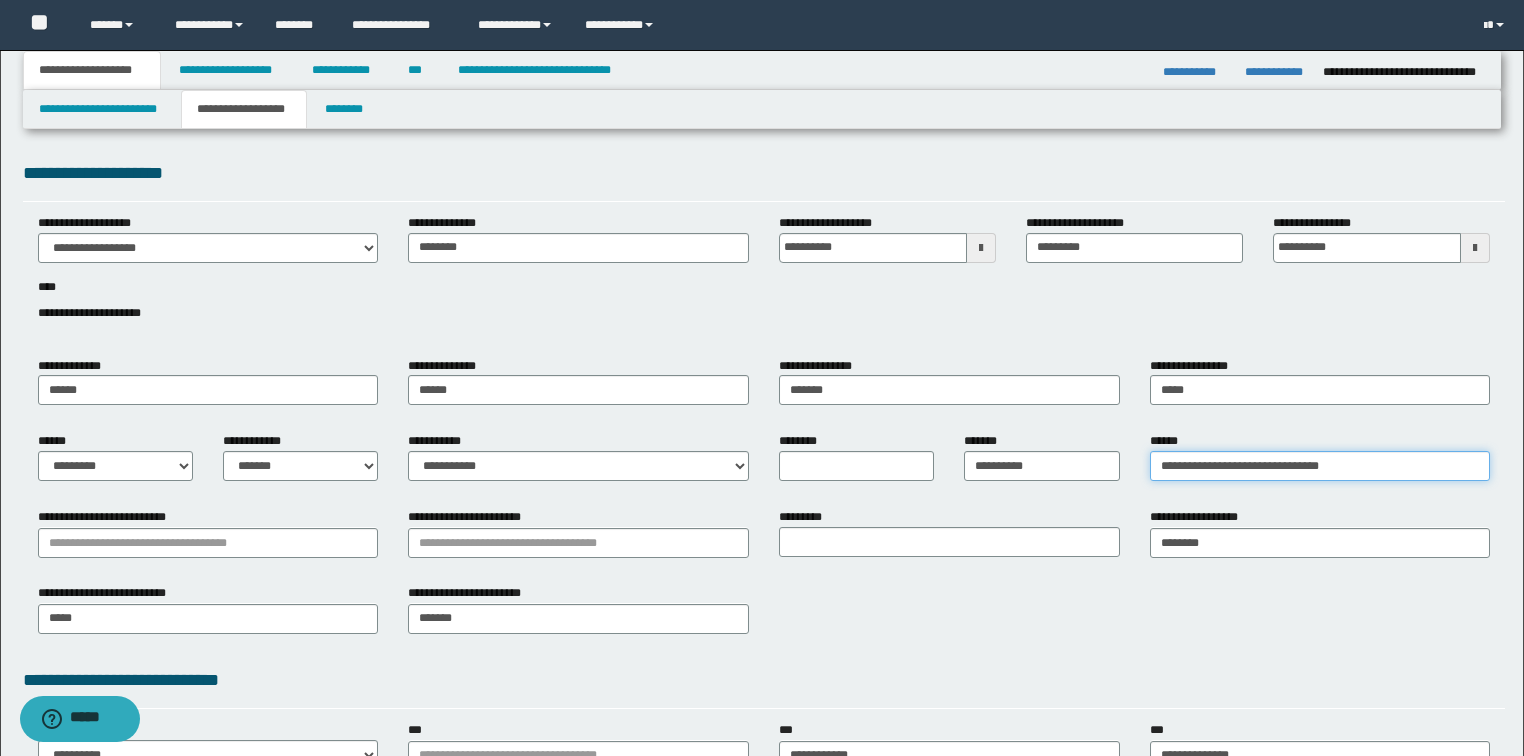 type on "**********" 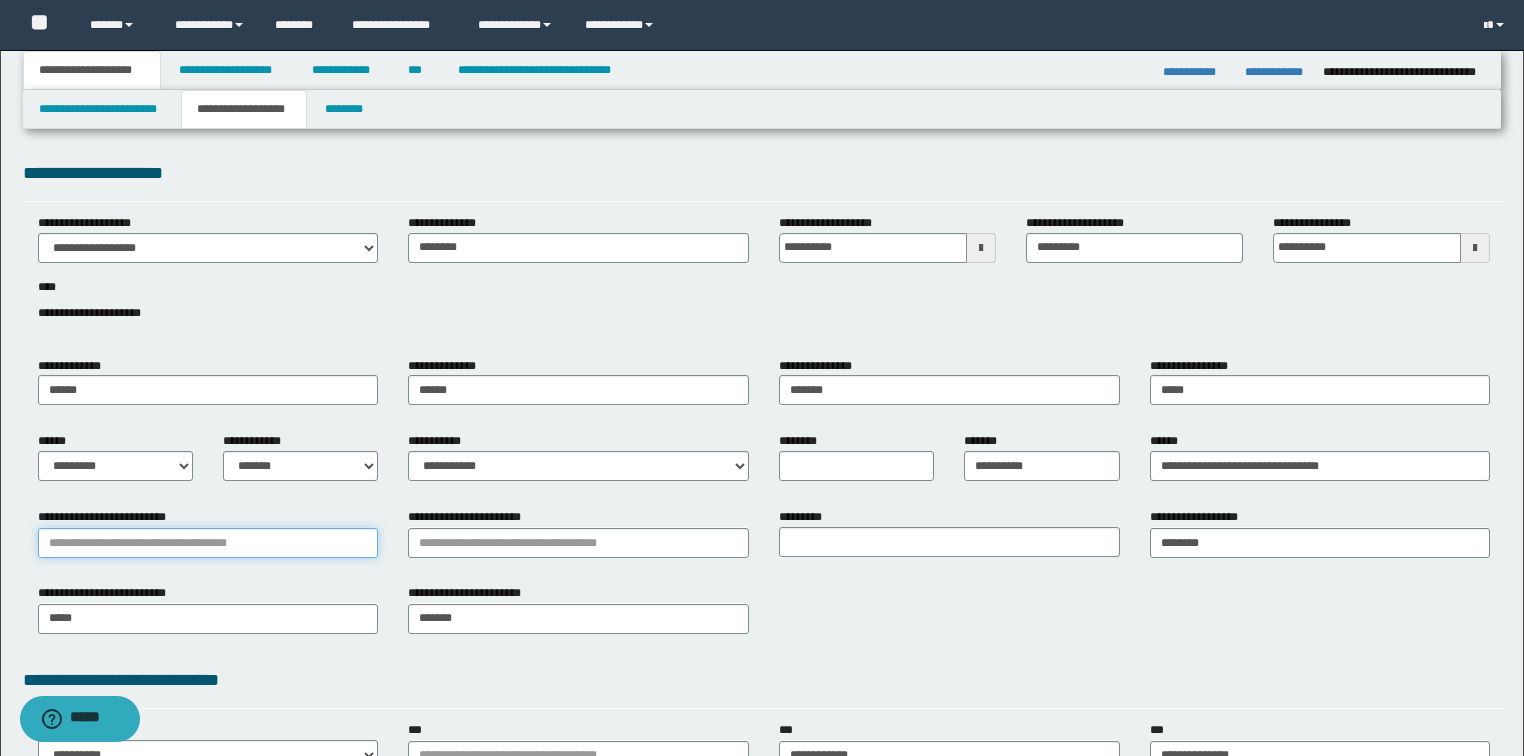 click on "**********" at bounding box center [208, 543] 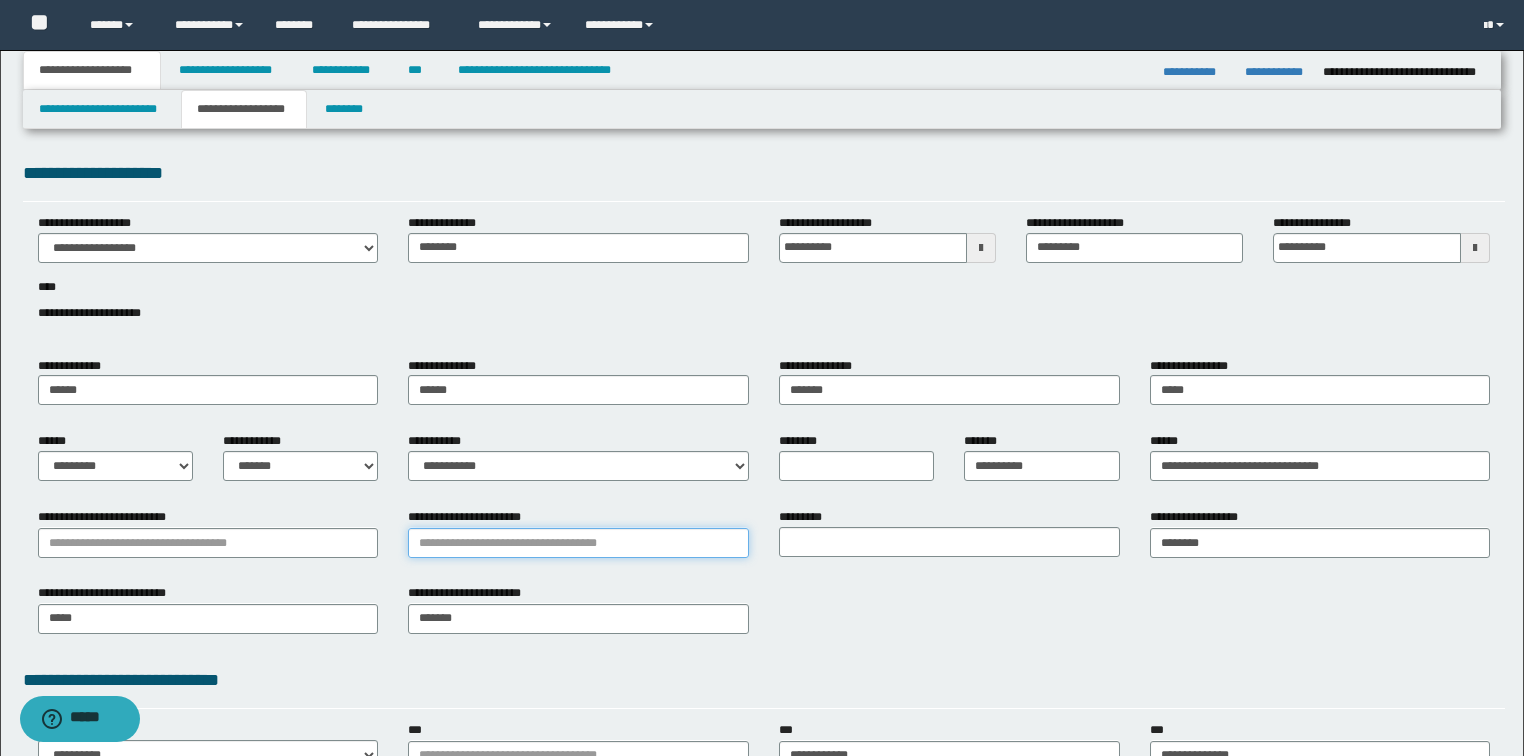 click on "**********" at bounding box center [578, 543] 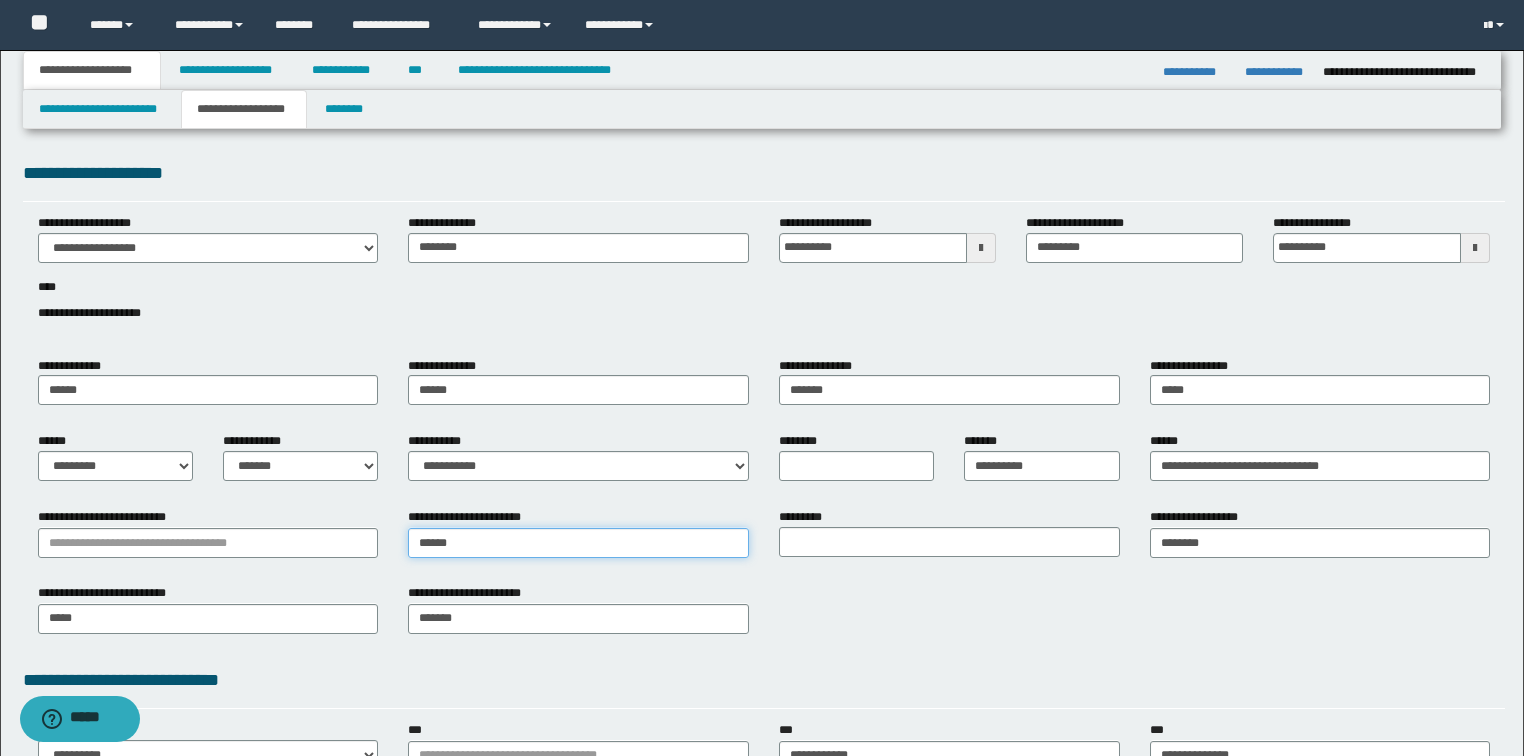 type on "*******" 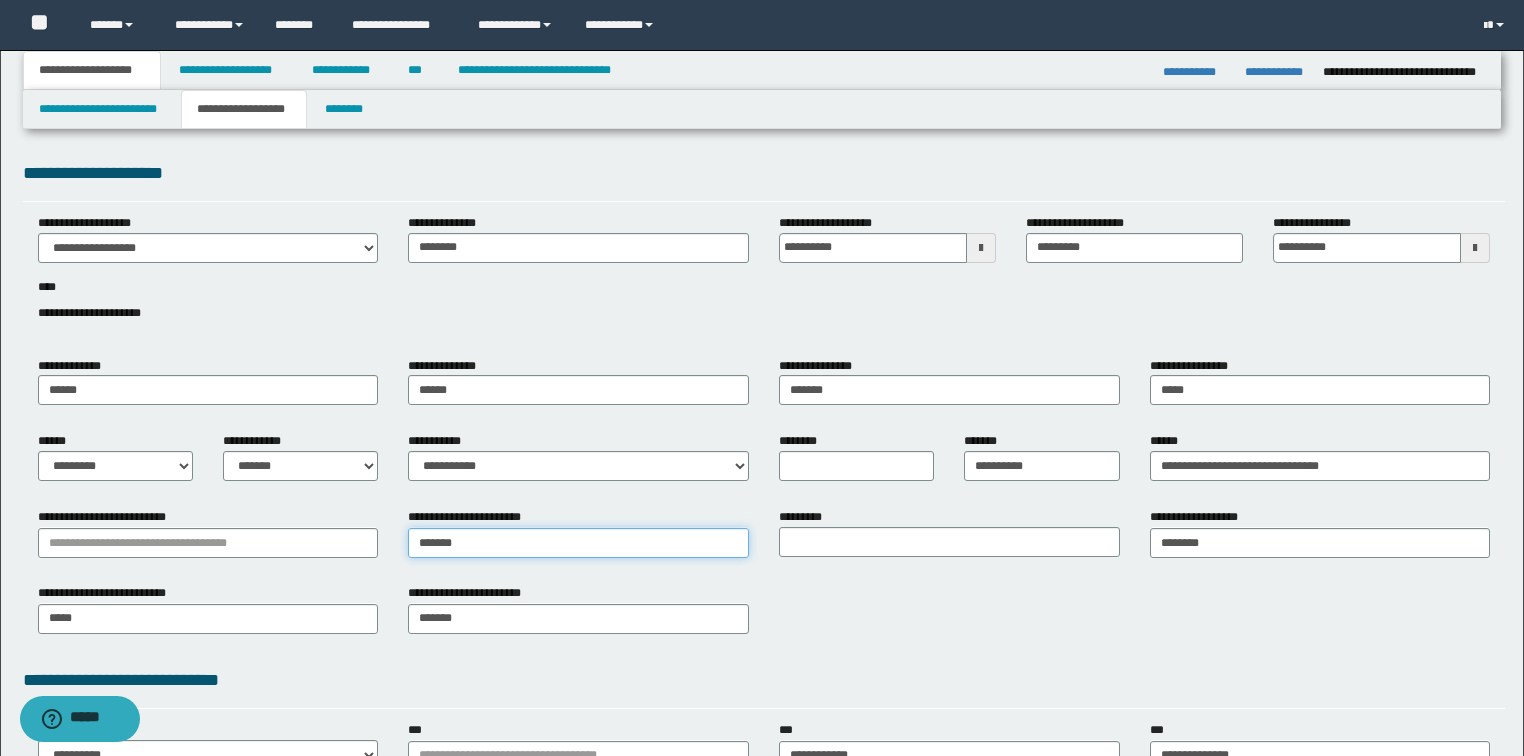 type on "*******" 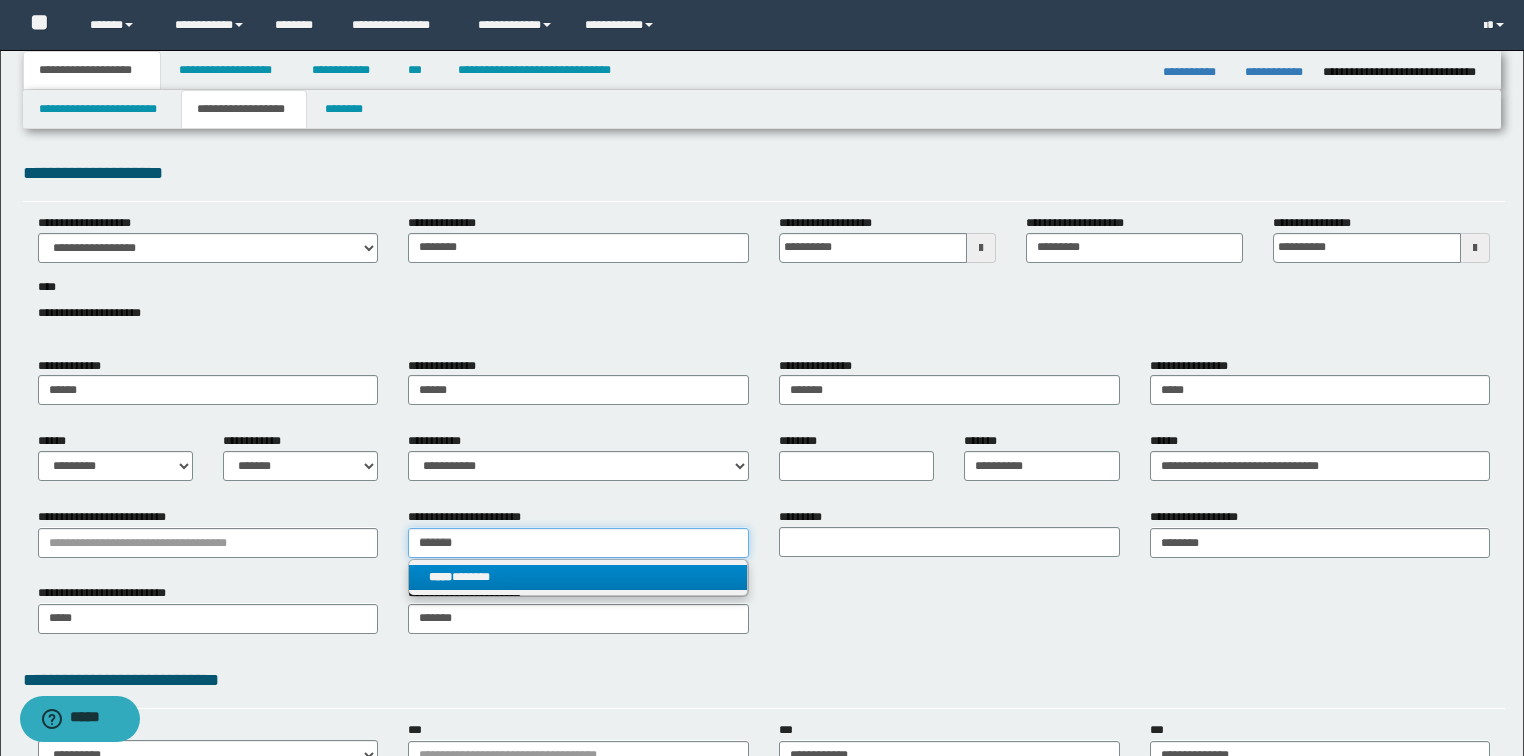 type on "*******" 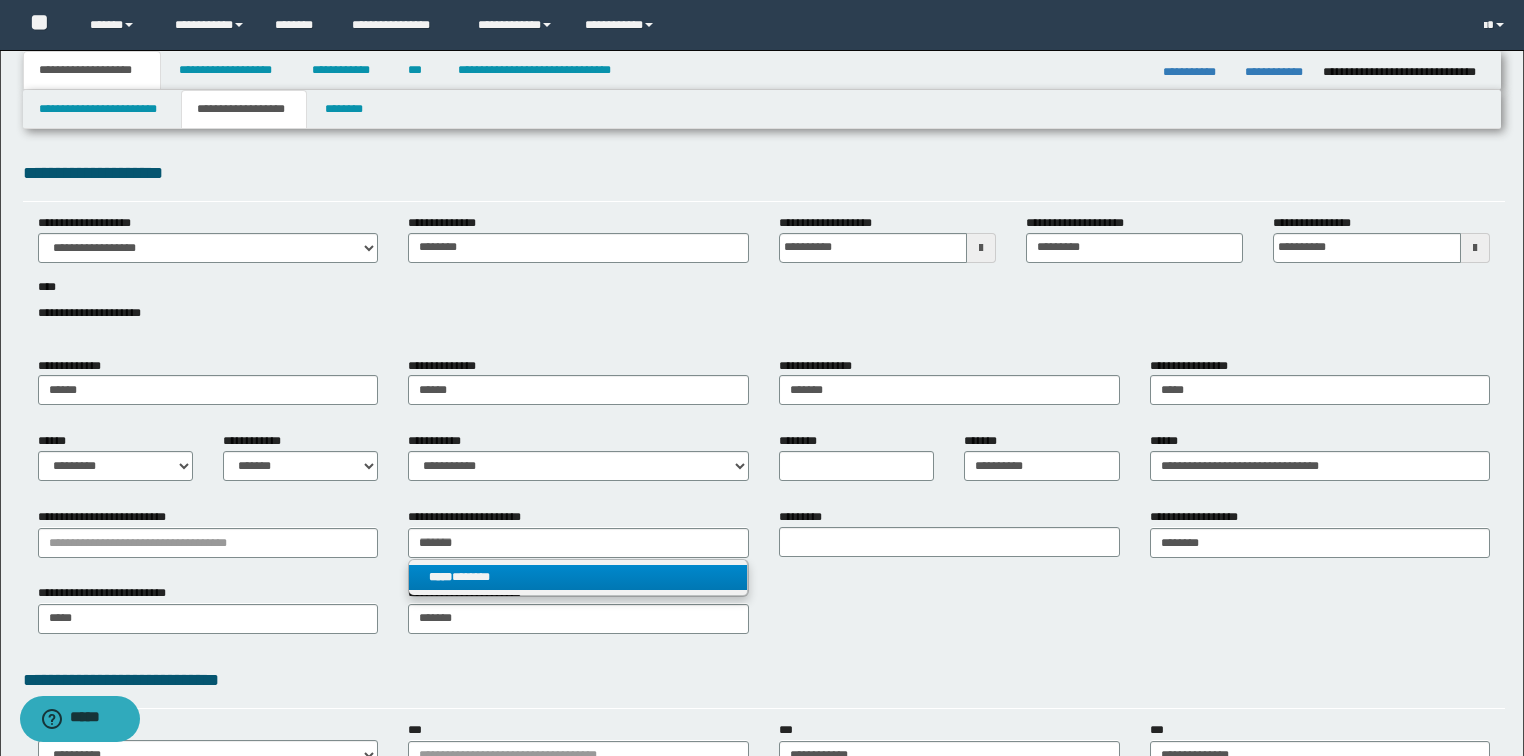 type 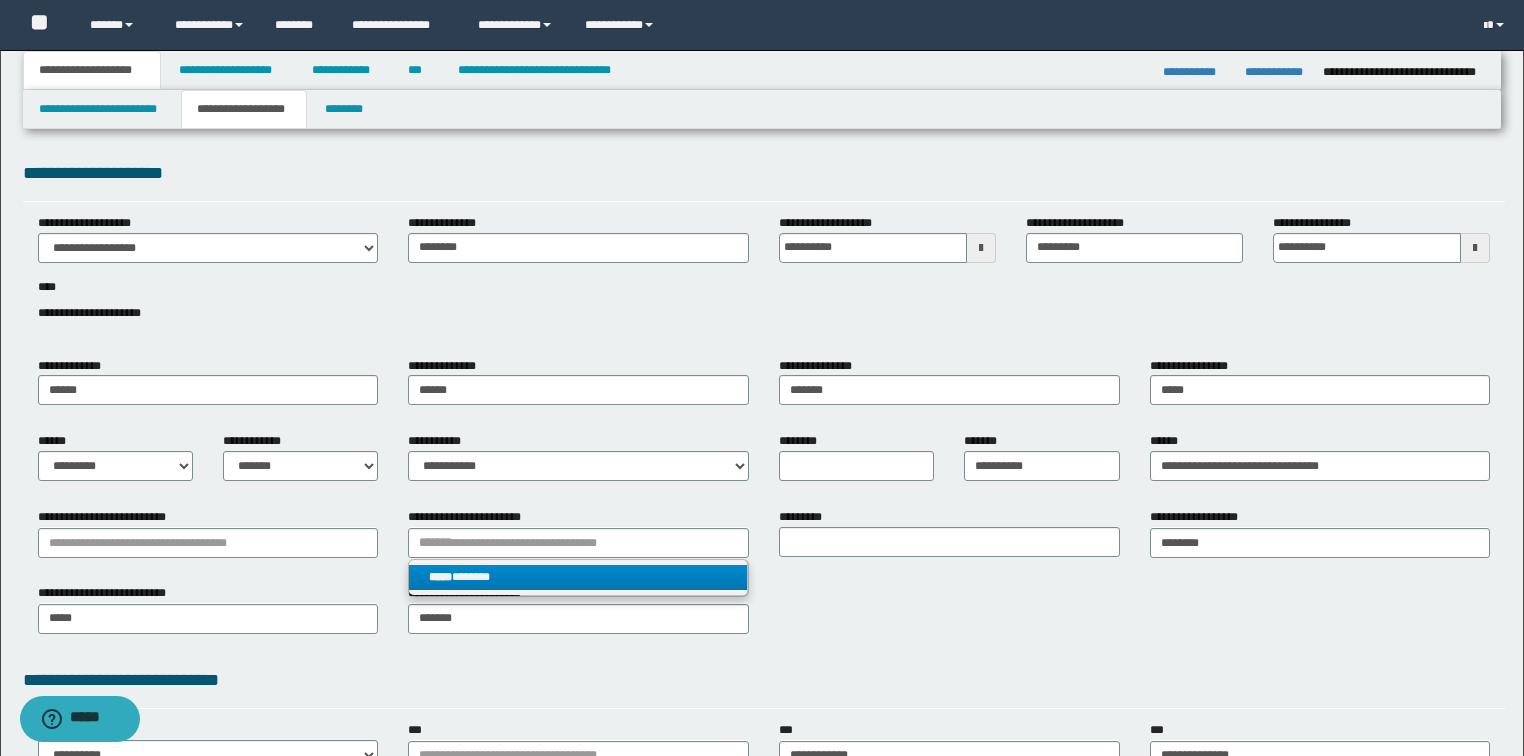 drag, startPoint x: 525, startPoint y: 574, endPoint x: 596, endPoint y: 583, distance: 71.568146 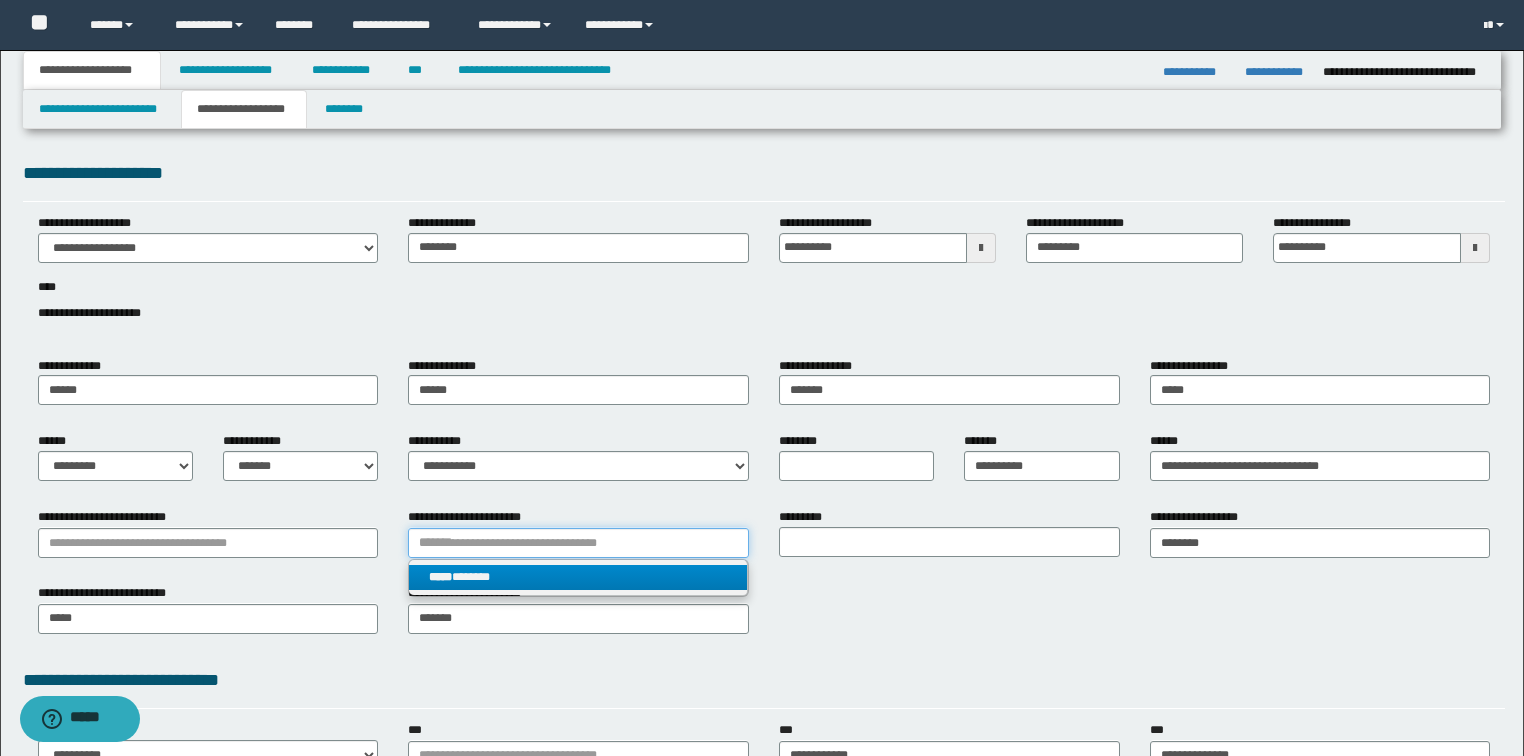 type 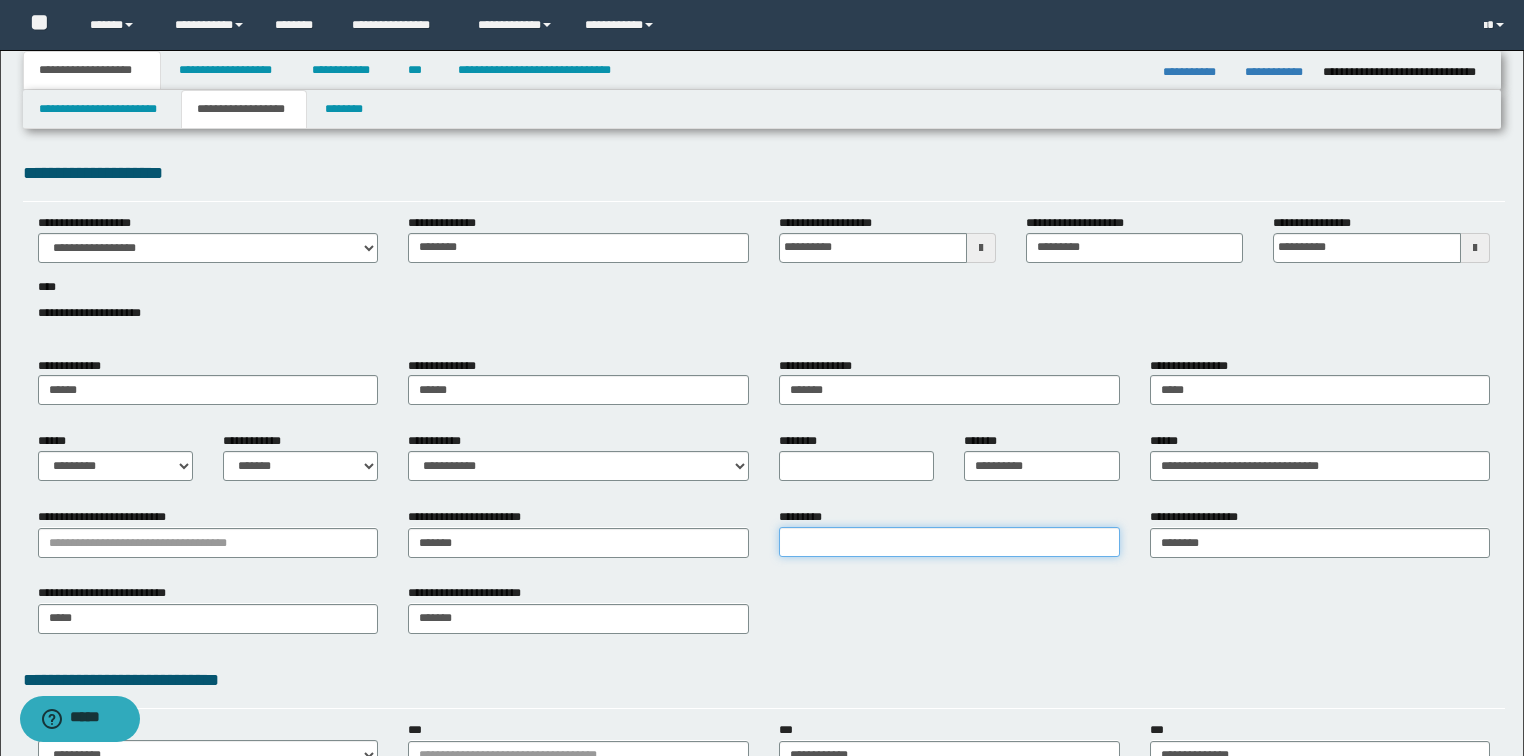 click on "*********" at bounding box center (949, 542) 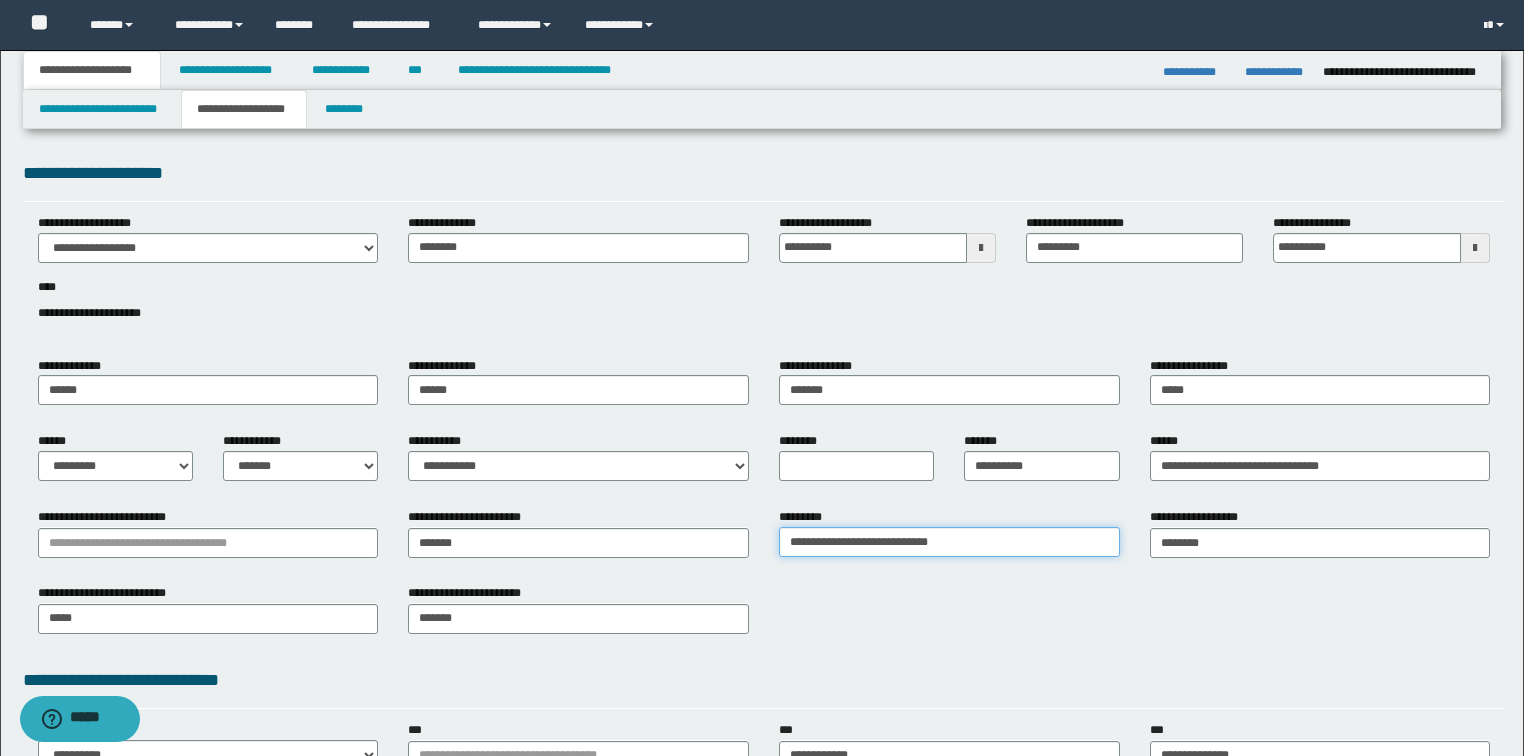 type on "**********" 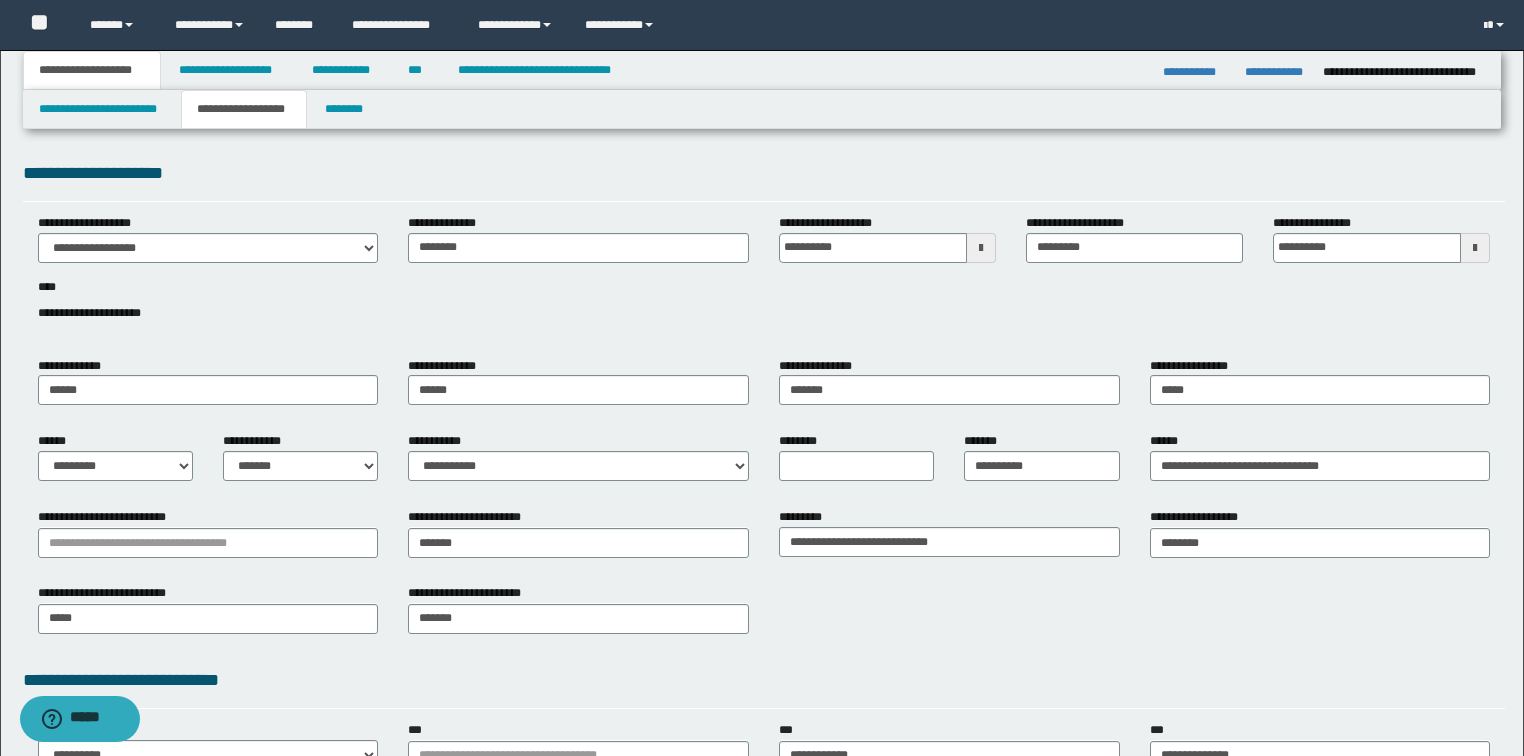 drag, startPoint x: 876, startPoint y: 610, endPoint x: 852, endPoint y: 596, distance: 27.784887 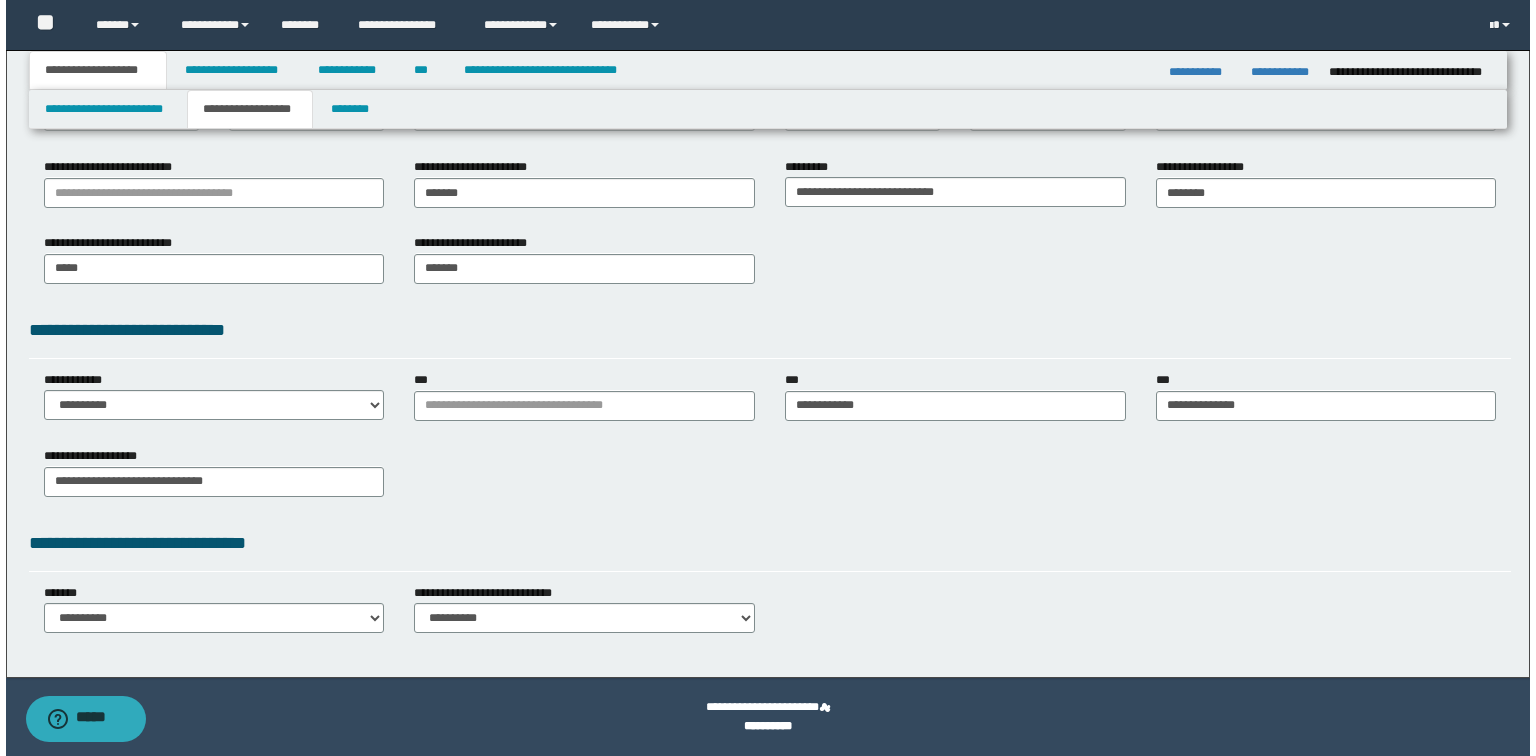 scroll, scrollTop: 0, scrollLeft: 0, axis: both 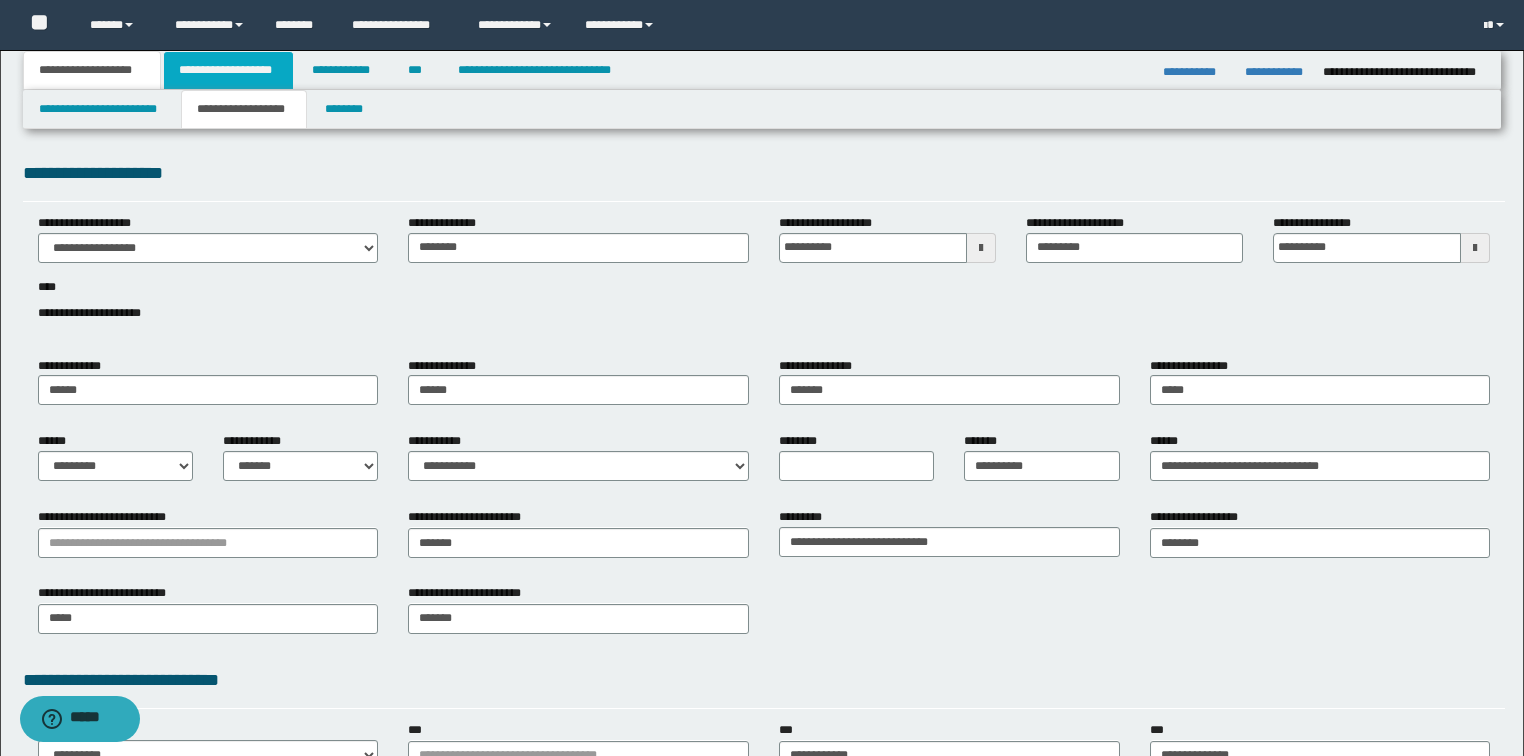 click on "**********" at bounding box center [228, 70] 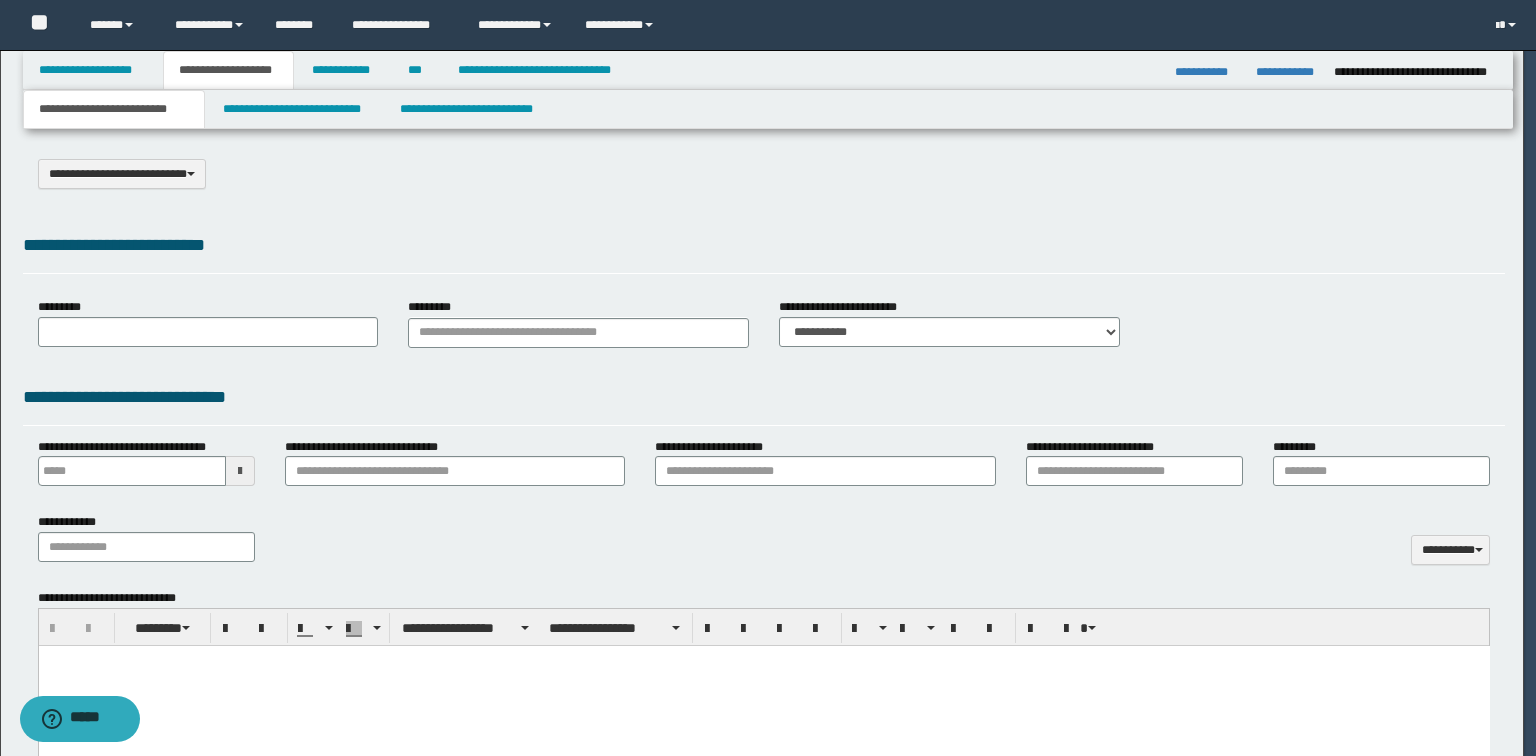 scroll, scrollTop: 0, scrollLeft: 0, axis: both 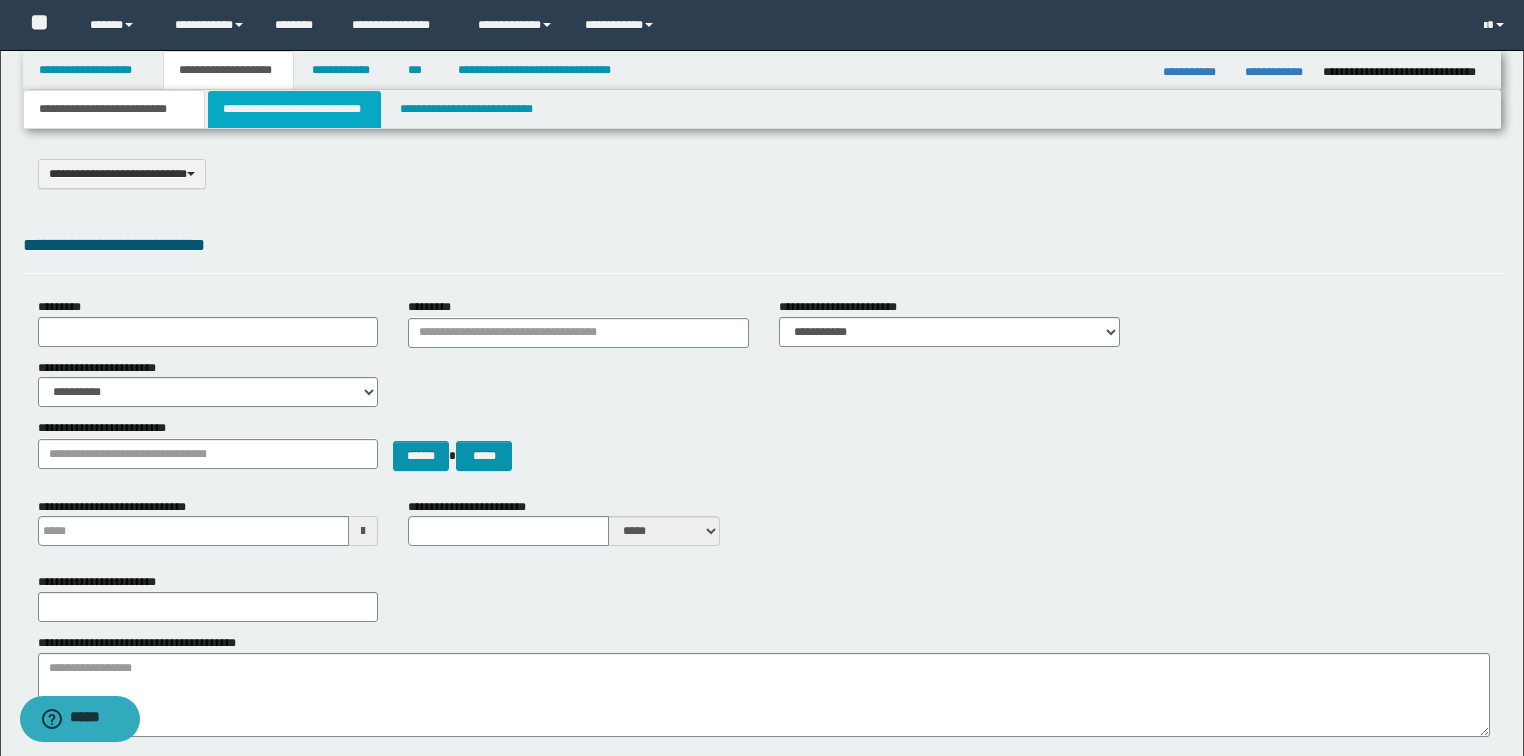 click on "**********" at bounding box center (294, 109) 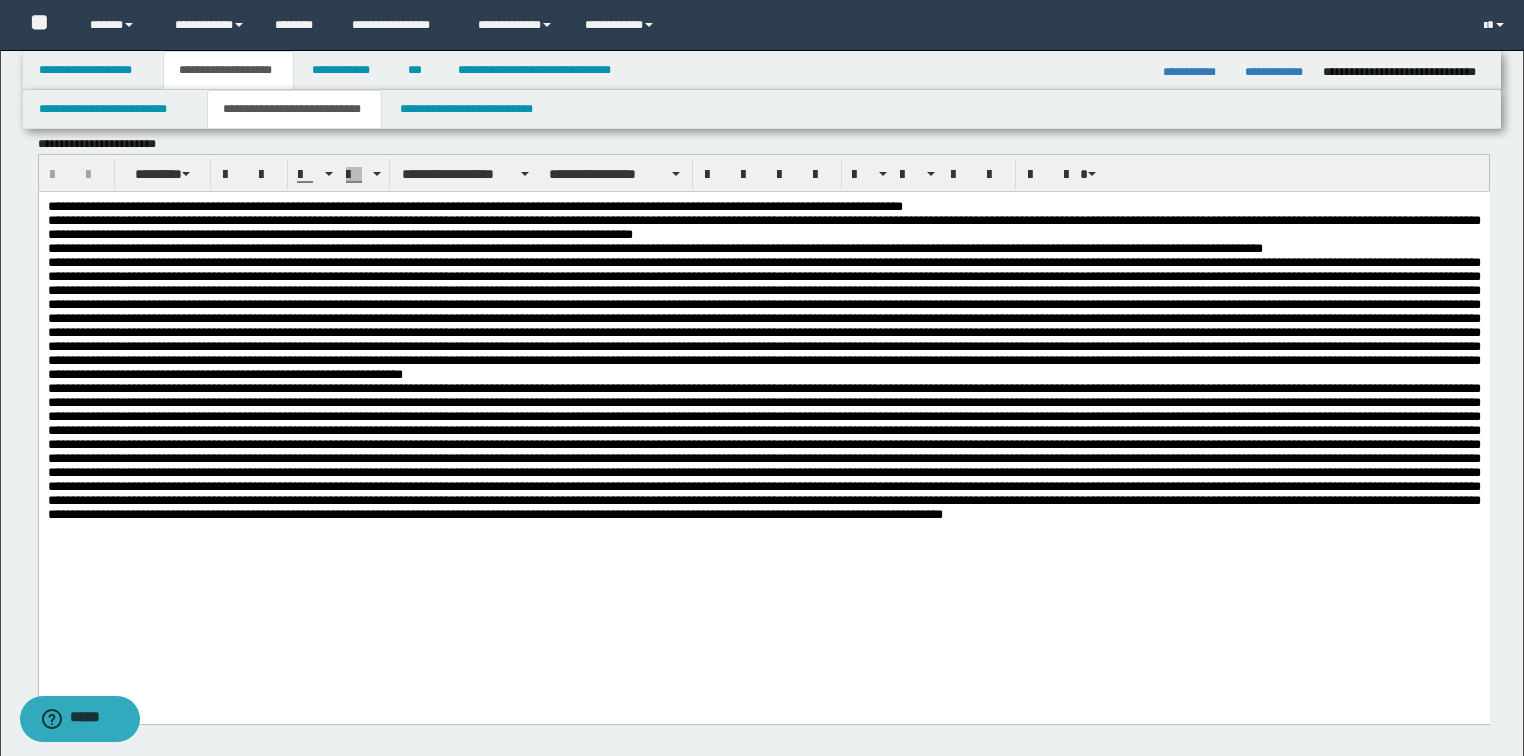 scroll, scrollTop: 320, scrollLeft: 0, axis: vertical 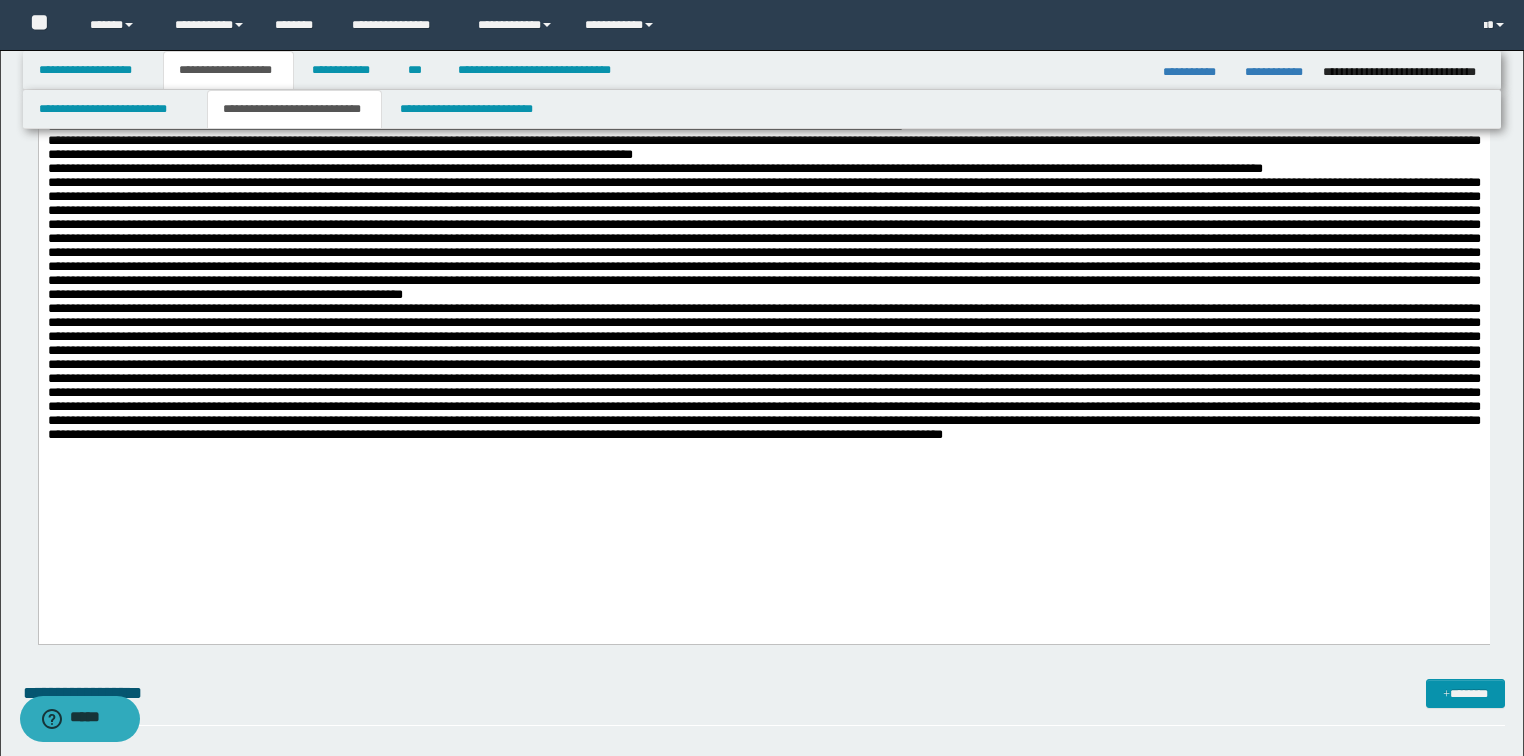 click at bounding box center (763, 465) 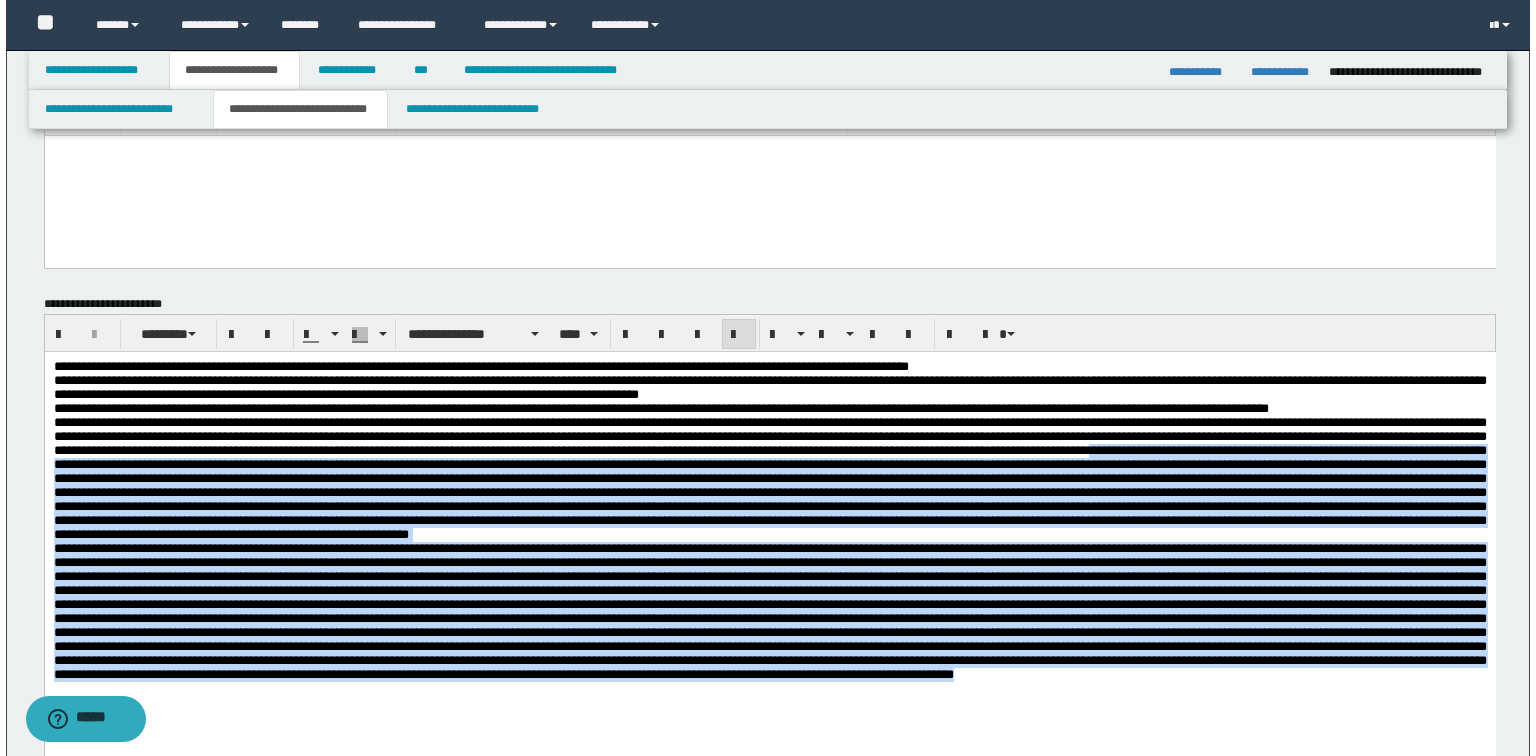 scroll, scrollTop: 0, scrollLeft: 0, axis: both 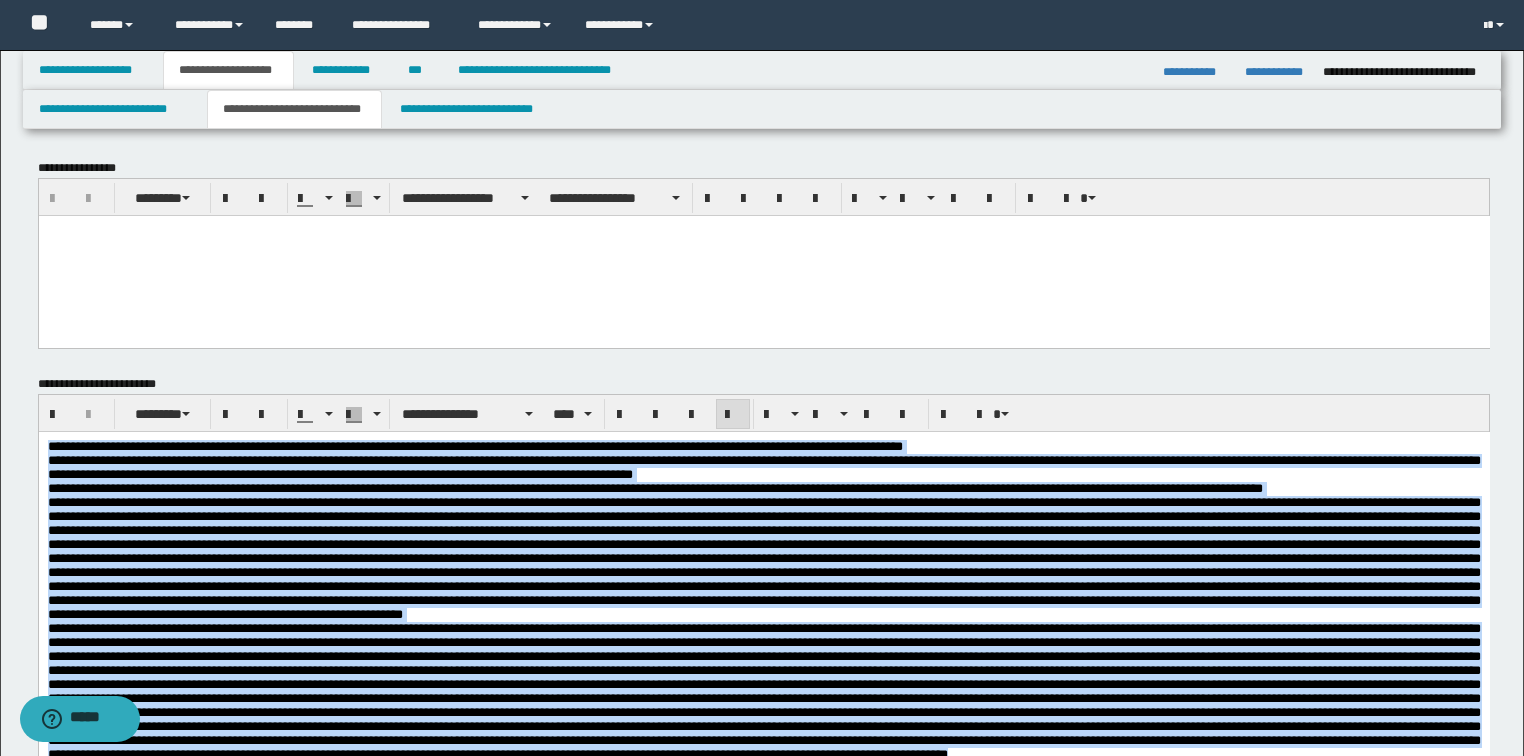 drag, startPoint x: 841, startPoint y: 815, endPoint x: -1, endPoint y: 266, distance: 1005.1691 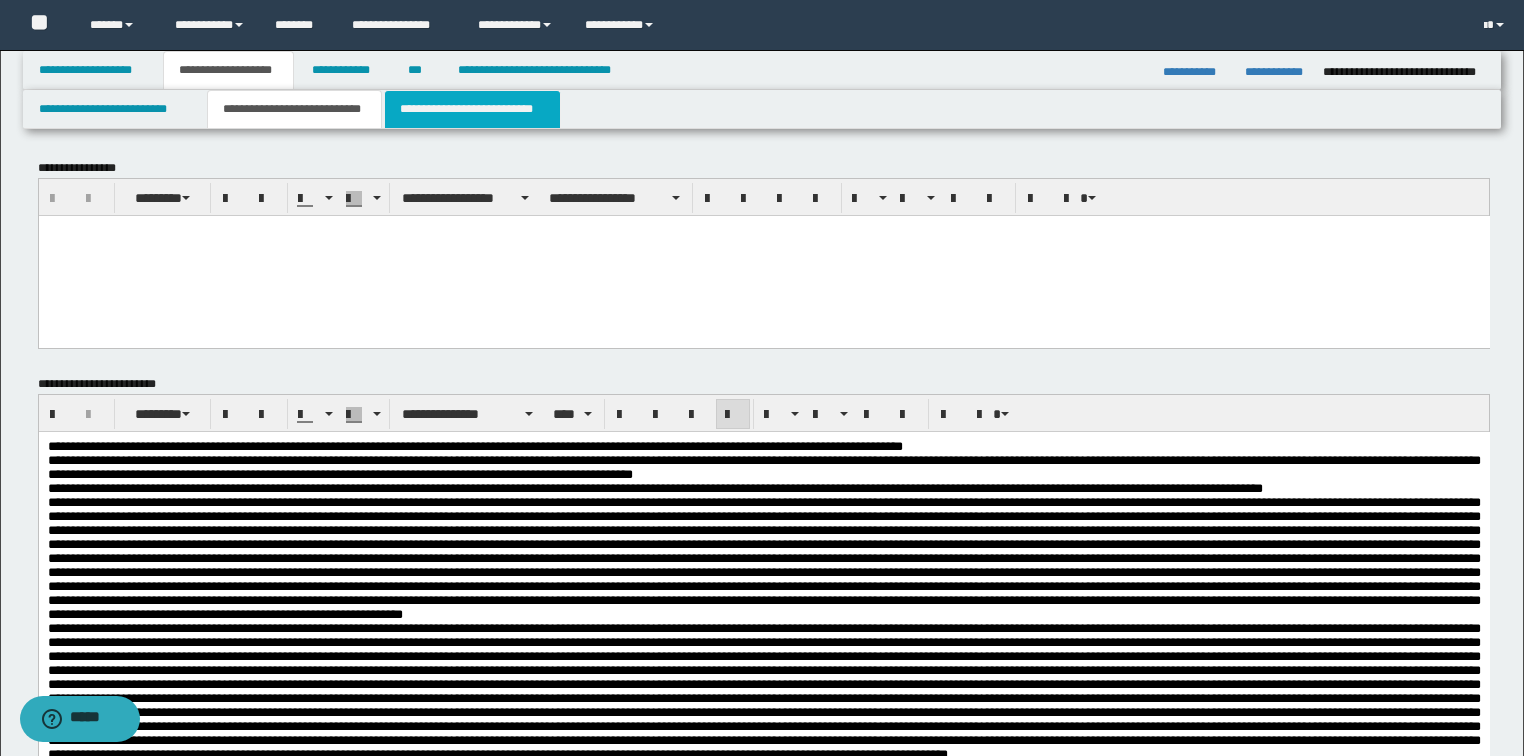 click on "**********" at bounding box center (472, 109) 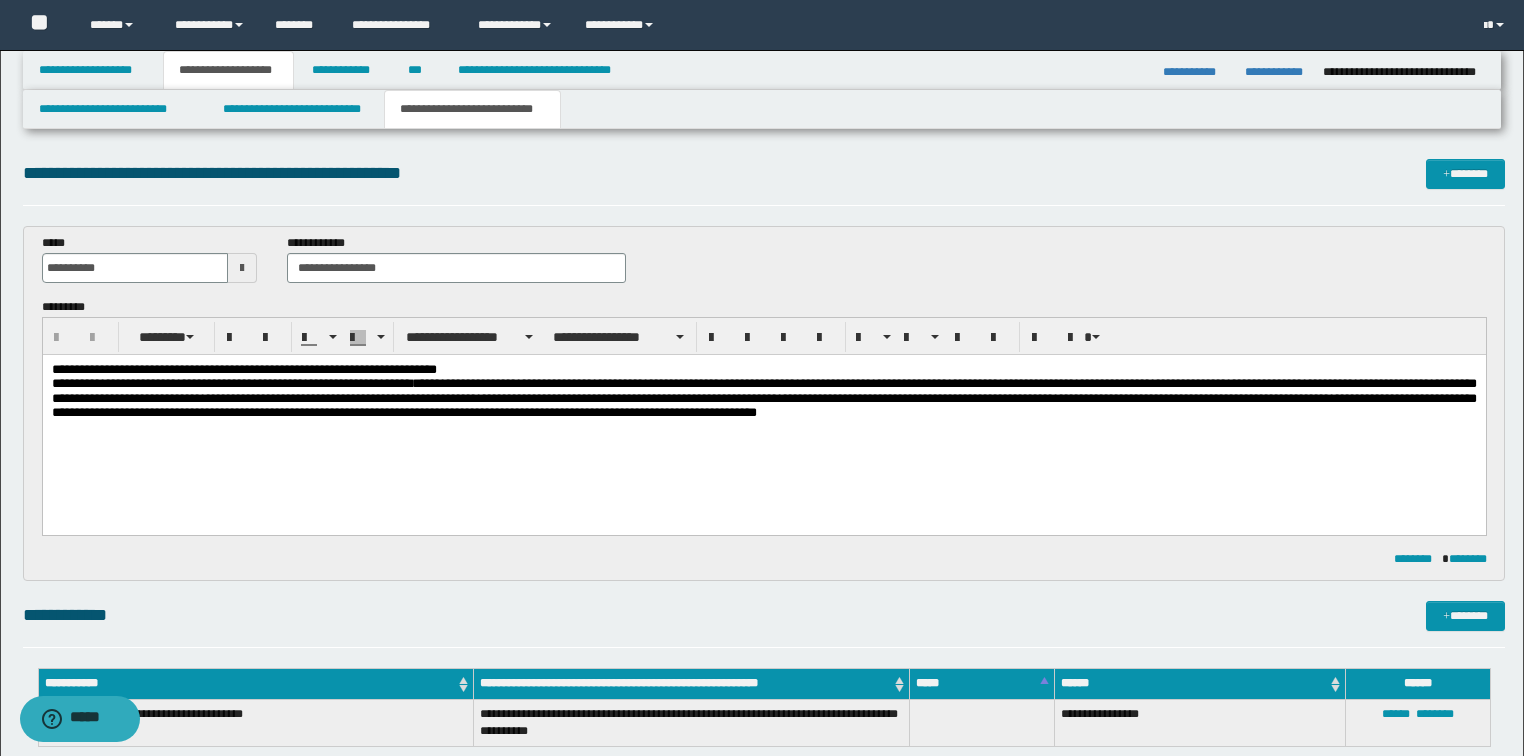 scroll, scrollTop: 0, scrollLeft: 0, axis: both 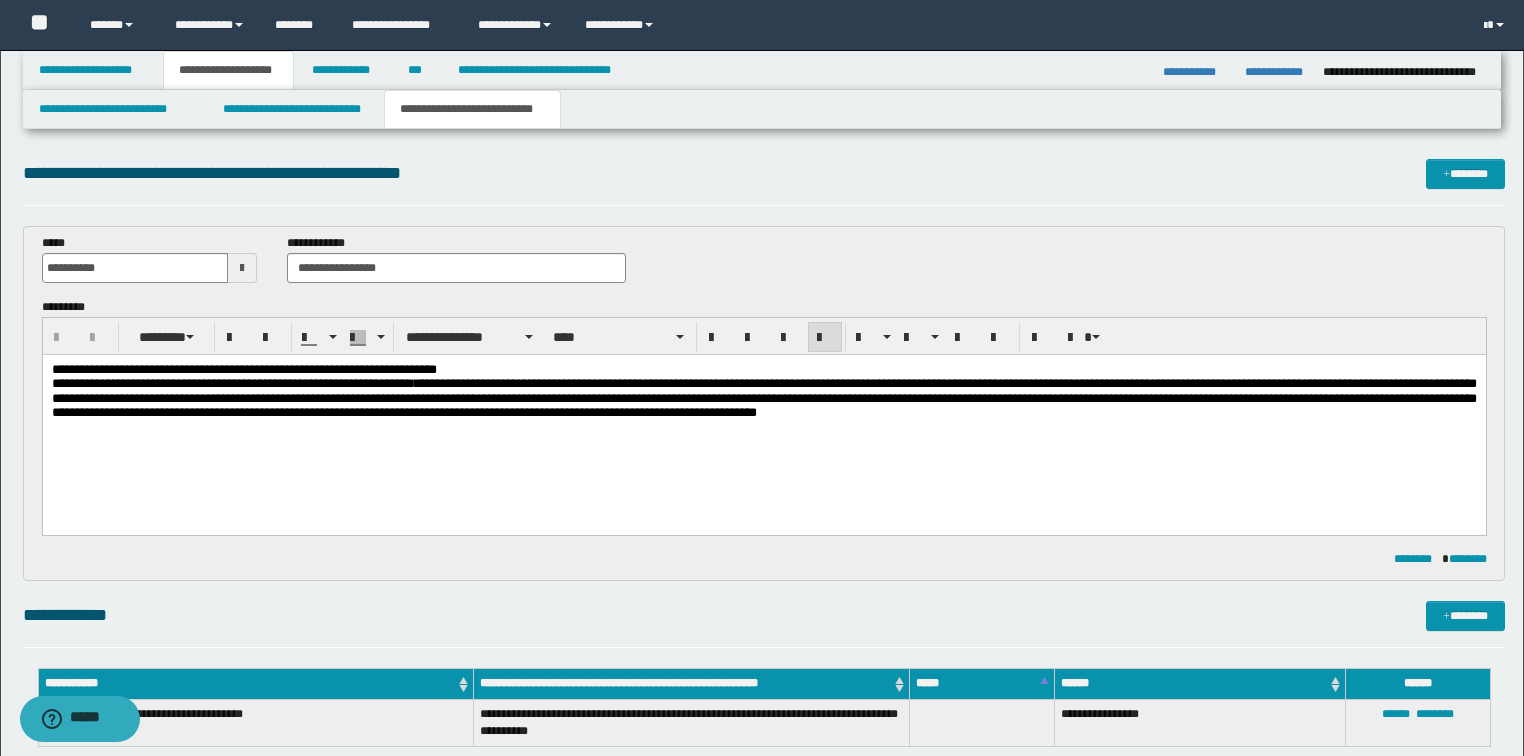 drag, startPoint x: 1107, startPoint y: 488, endPoint x: 1119, endPoint y: 417, distance: 72.00694 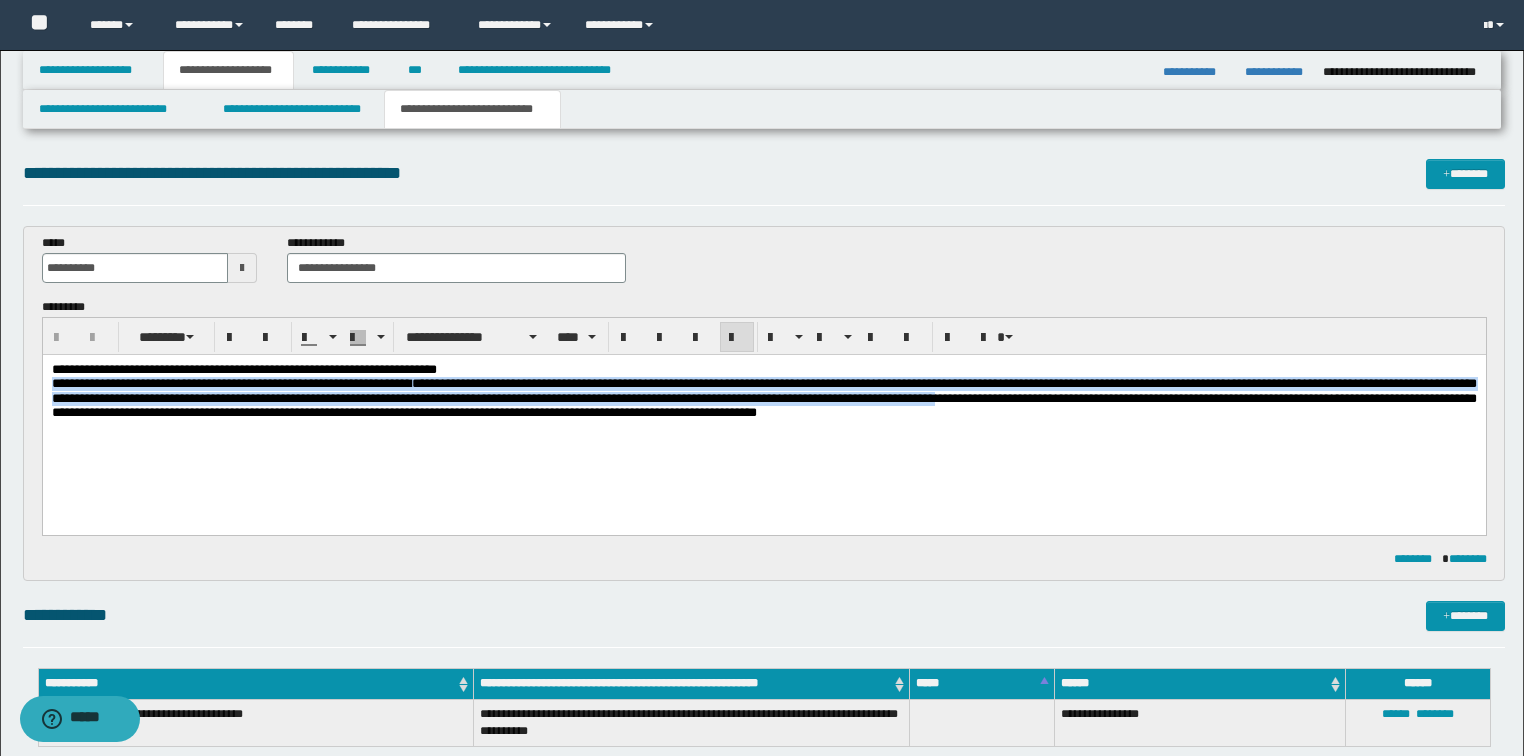 drag, startPoint x: 1112, startPoint y: 401, endPoint x: 42, endPoint y: 740, distance: 1122.4175 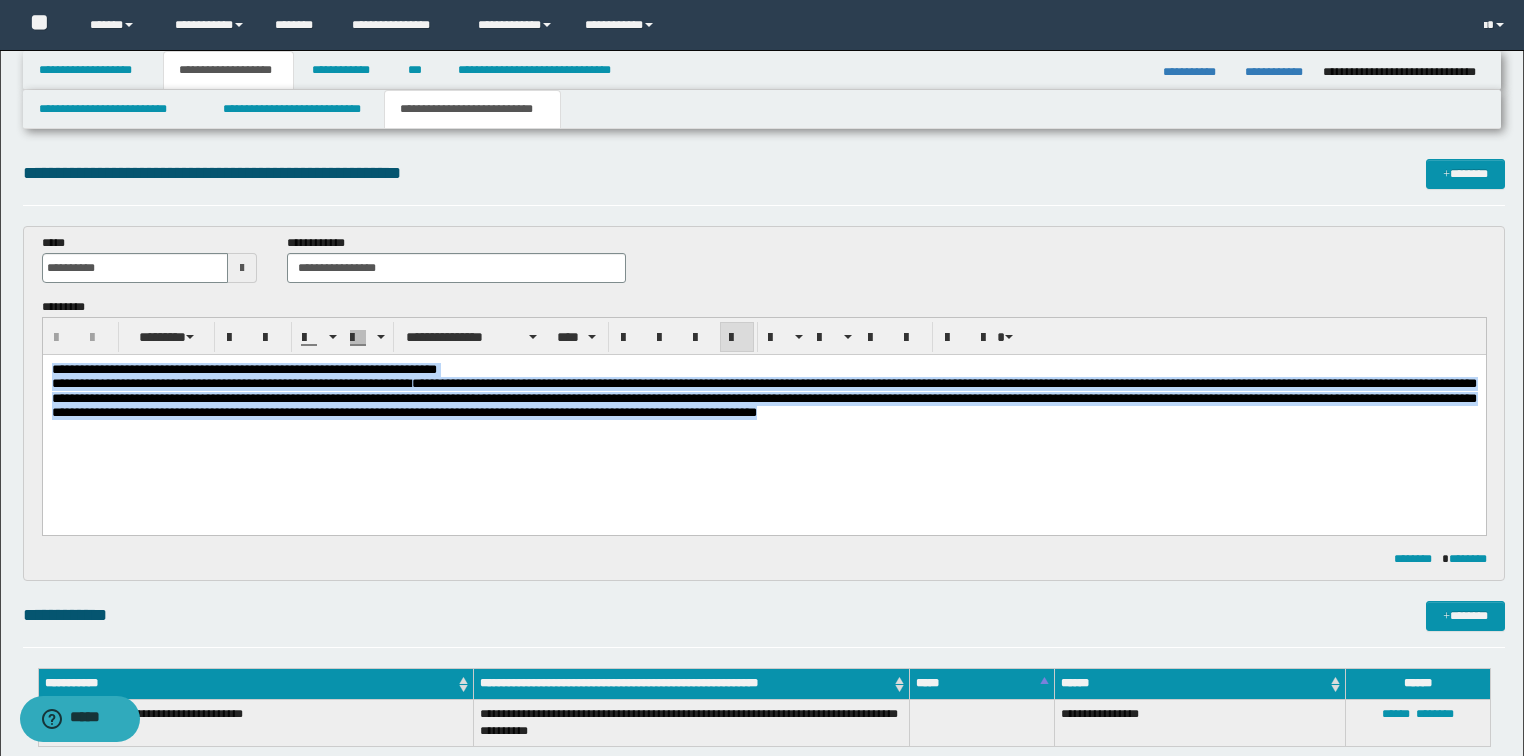 drag, startPoint x: 903, startPoint y: 413, endPoint x: 0, endPoint y: 341, distance: 905.8659 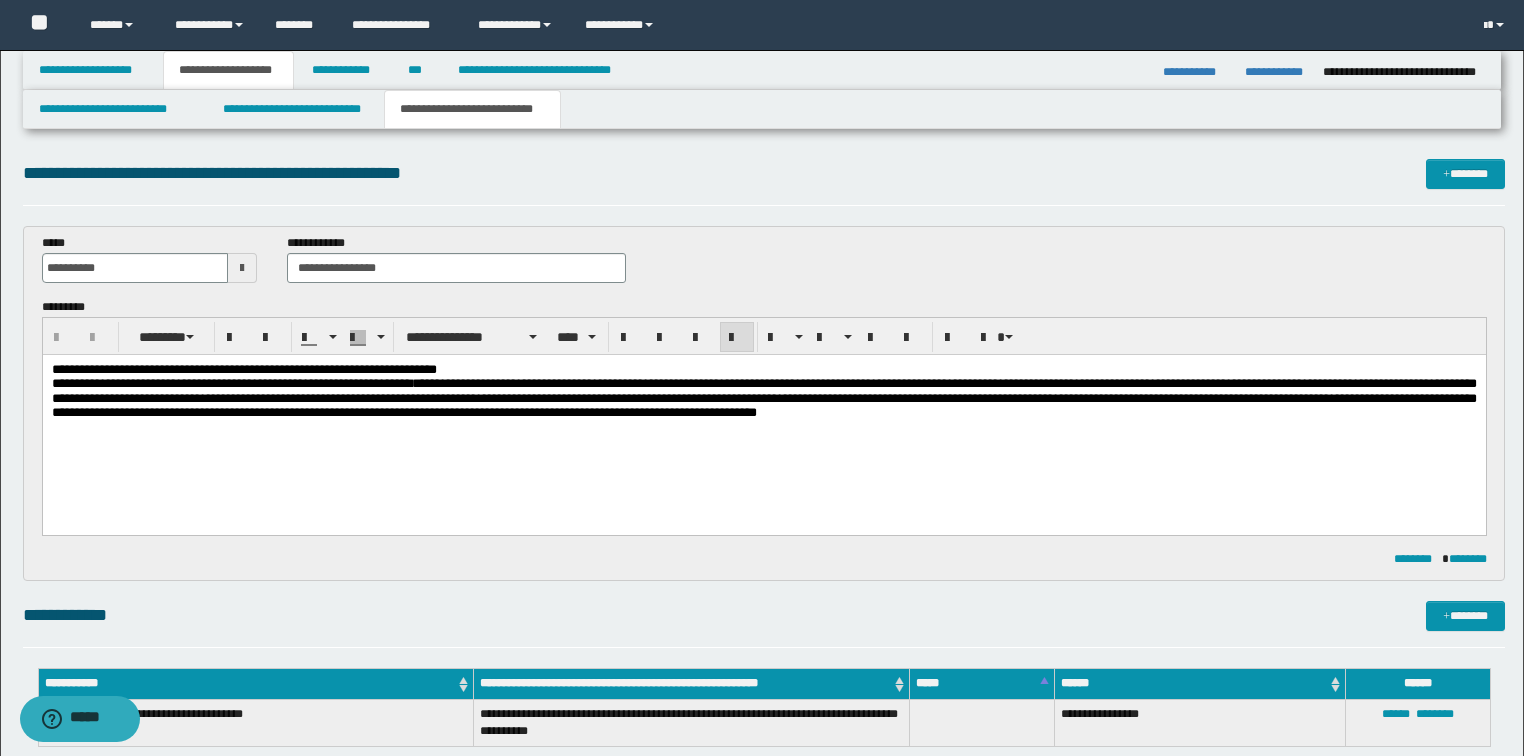 click on "**********" at bounding box center [763, 415] 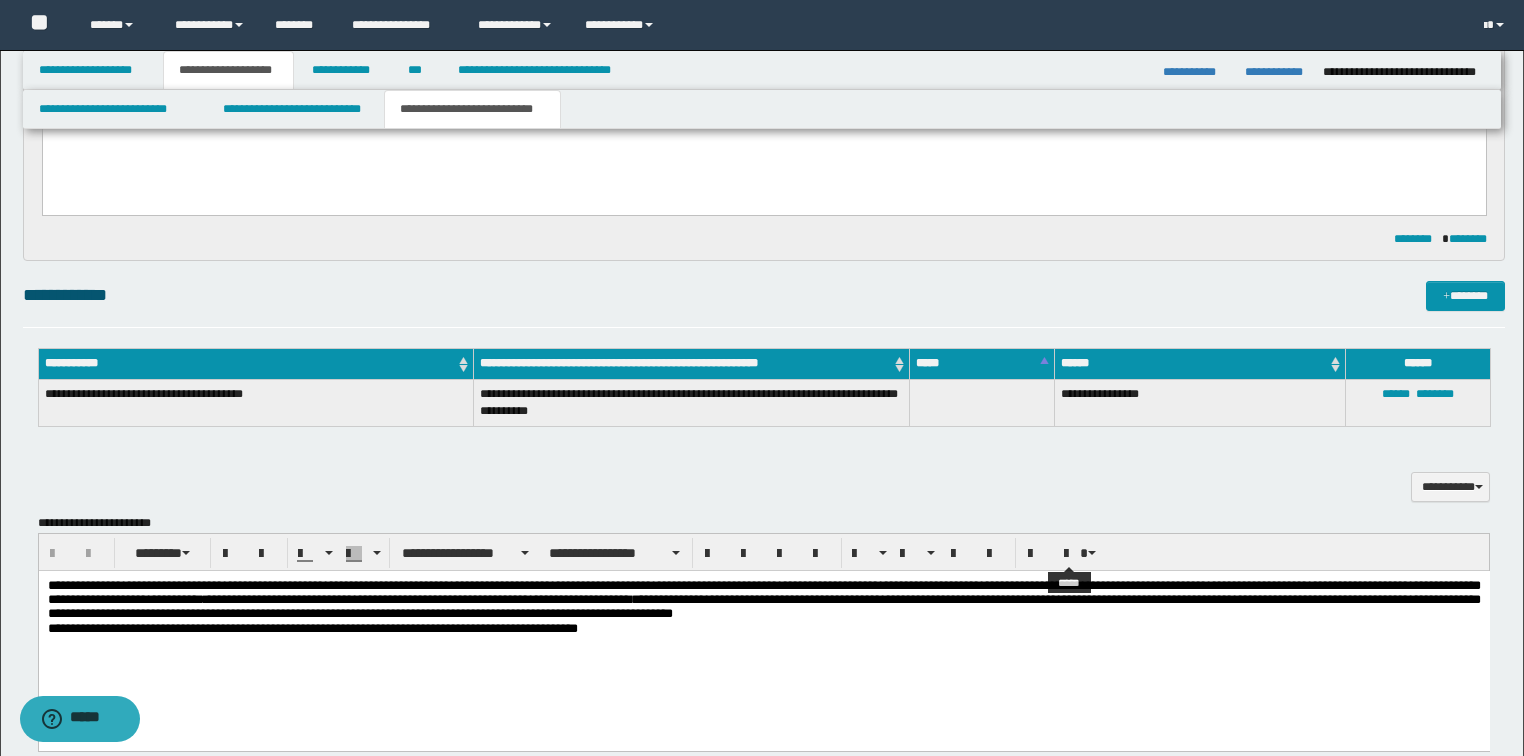 scroll, scrollTop: 560, scrollLeft: 0, axis: vertical 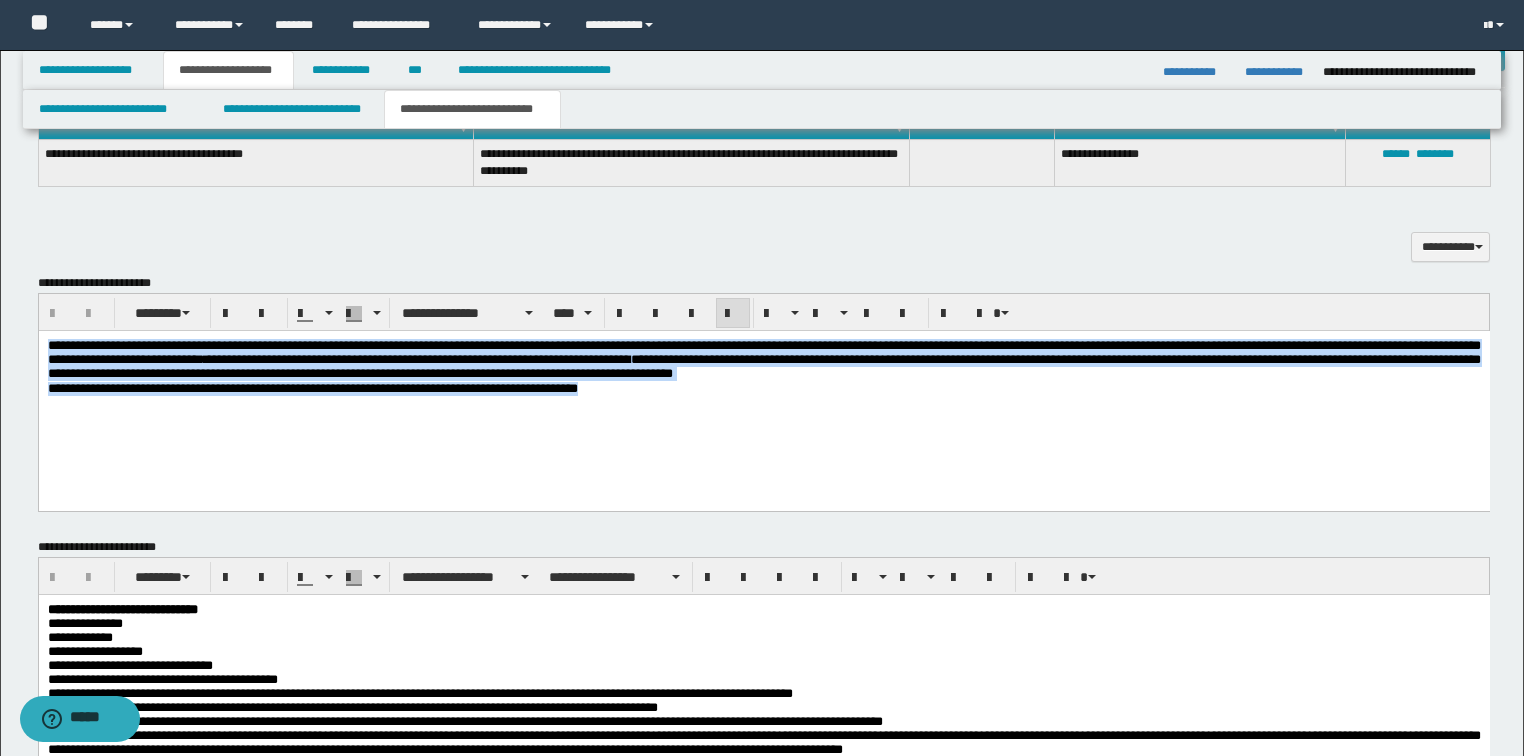 drag, startPoint x: 731, startPoint y: 423, endPoint x: -1, endPoint y: 142, distance: 784.0823 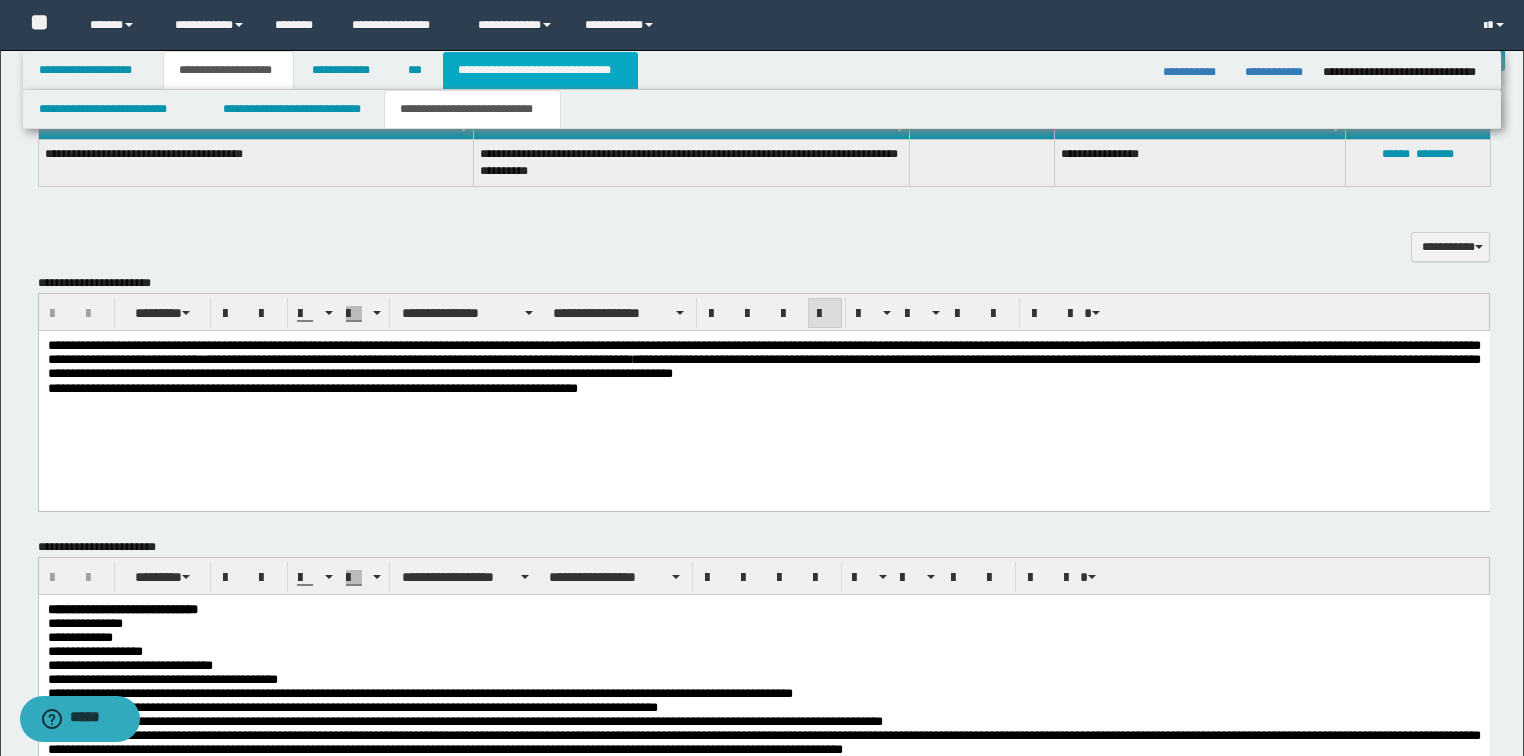 click on "**********" at bounding box center [540, 70] 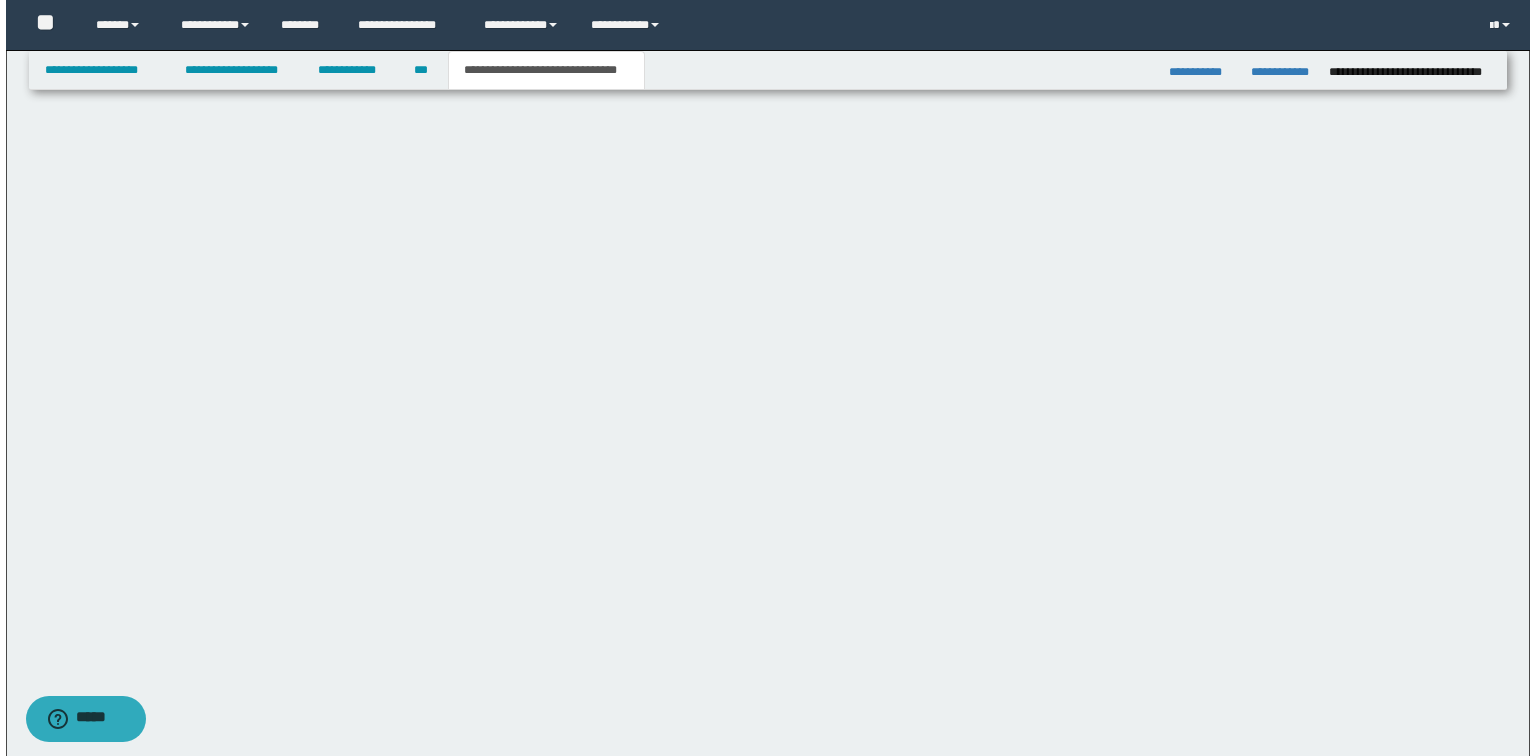 scroll, scrollTop: 0, scrollLeft: 0, axis: both 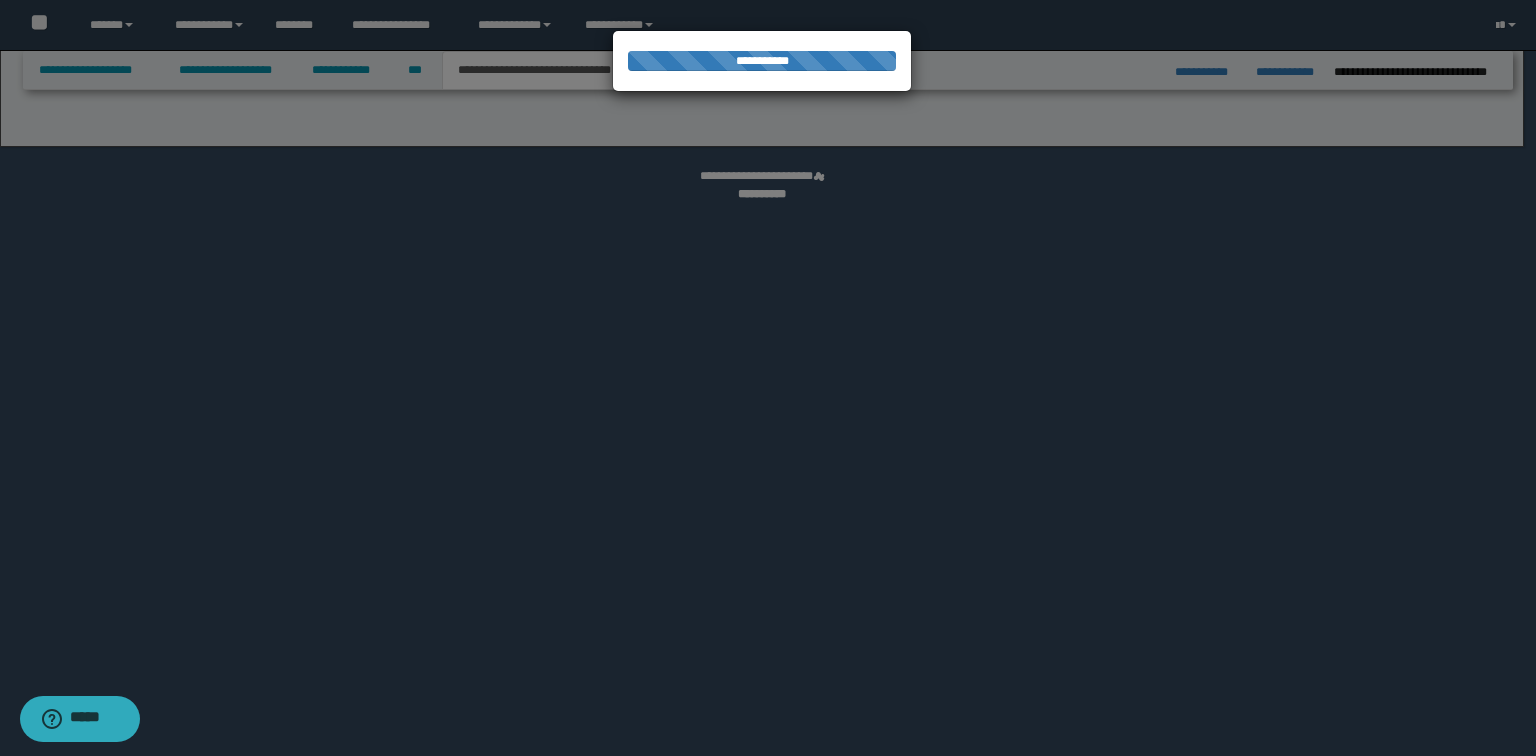 select on "*" 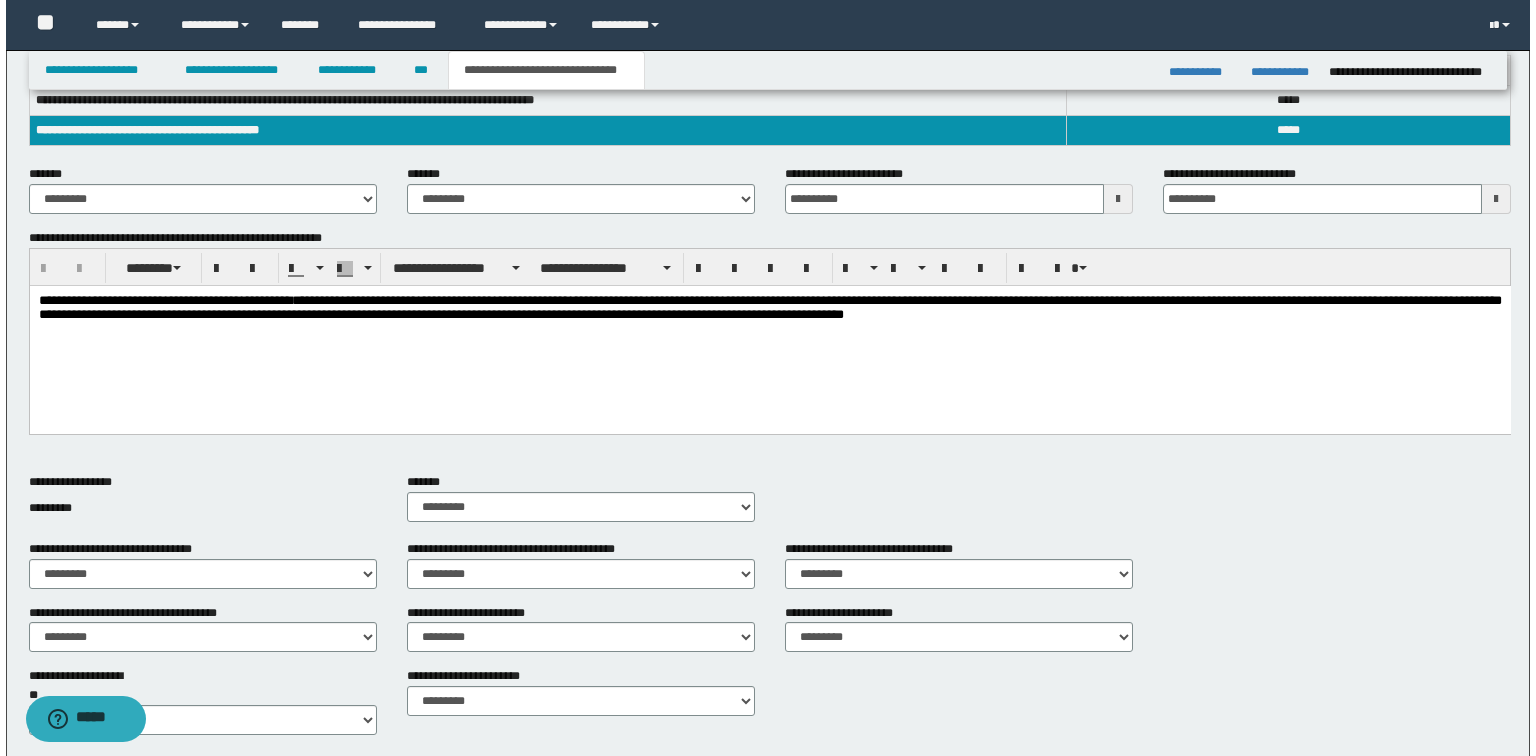 scroll, scrollTop: 720, scrollLeft: 0, axis: vertical 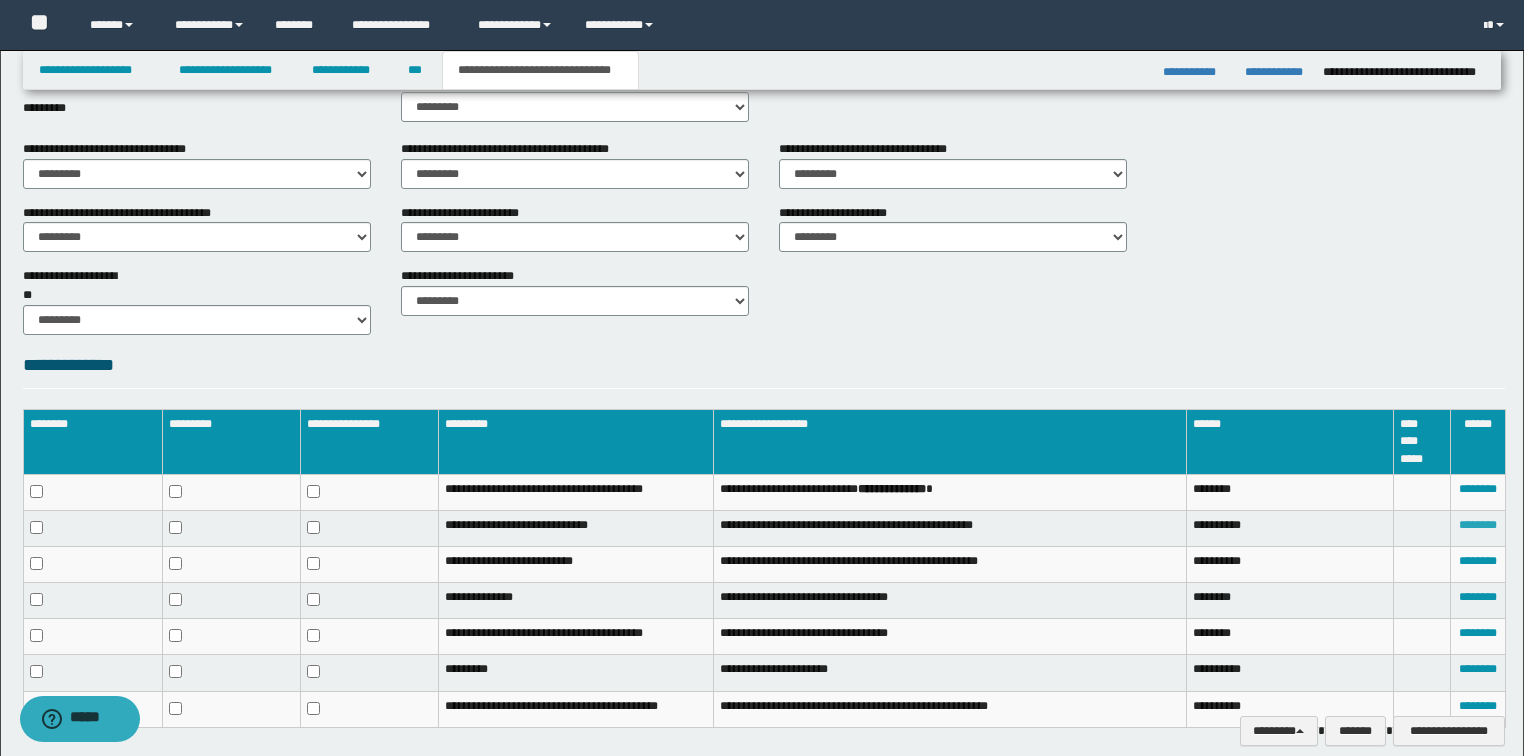 click on "********" at bounding box center (1478, 525) 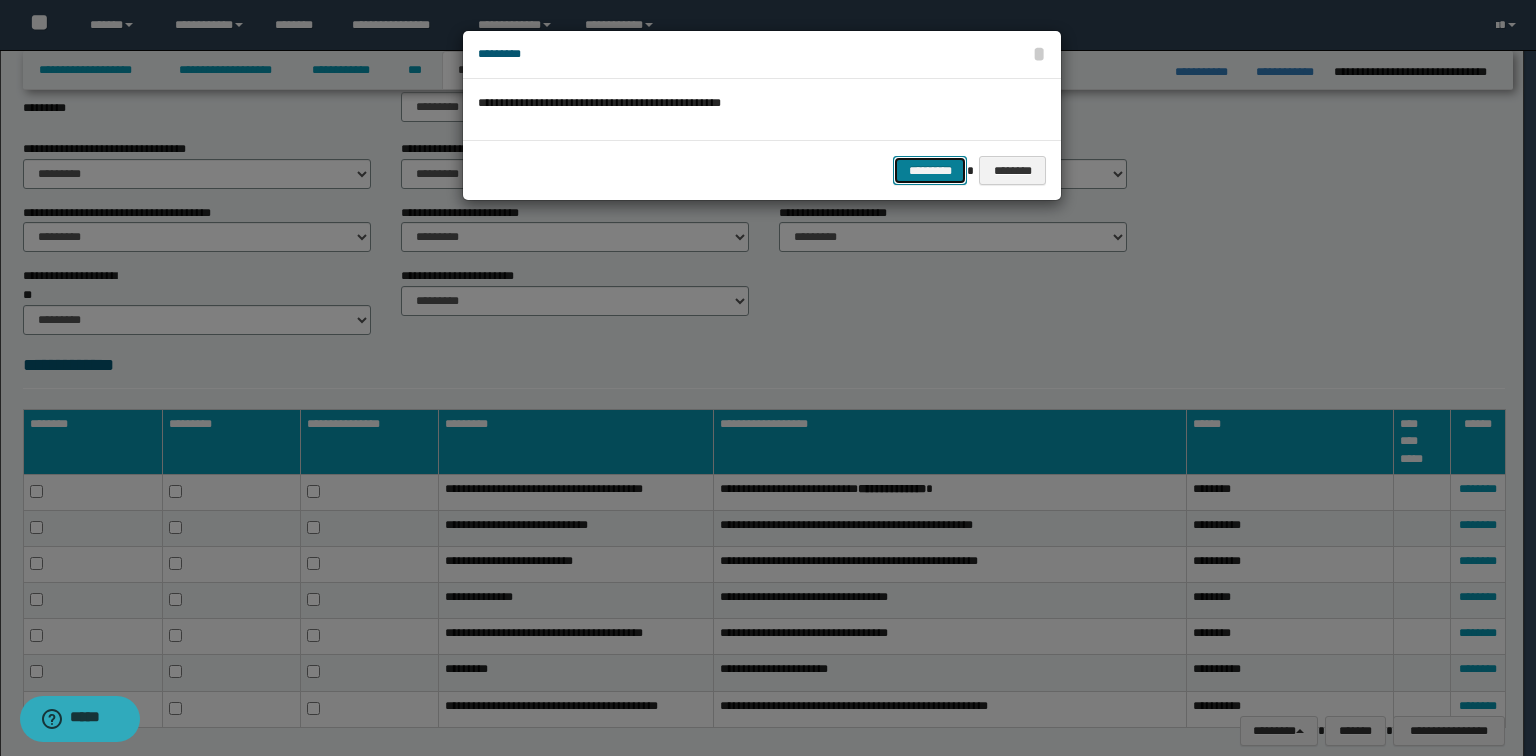 click on "*********" at bounding box center (930, 171) 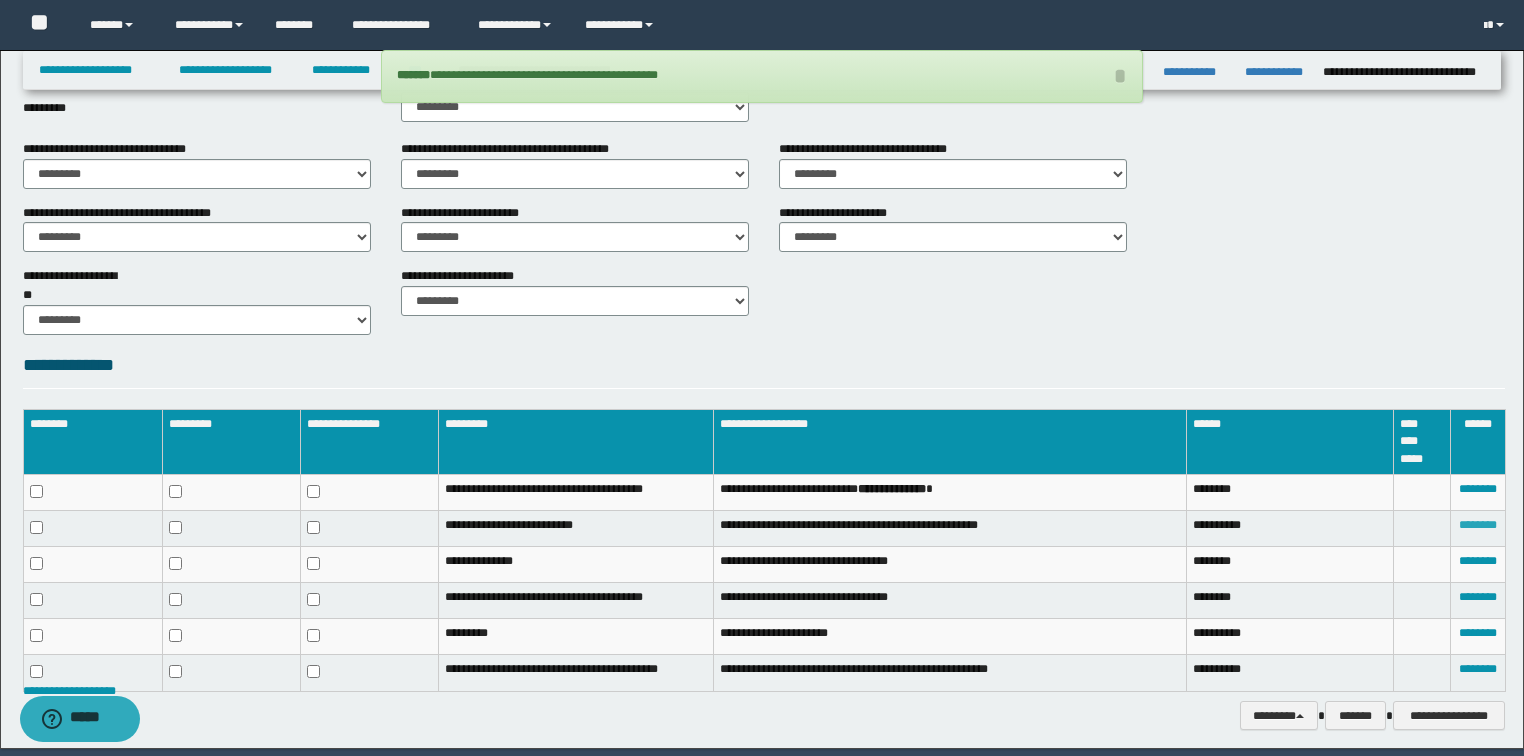 click on "********" at bounding box center [1478, 525] 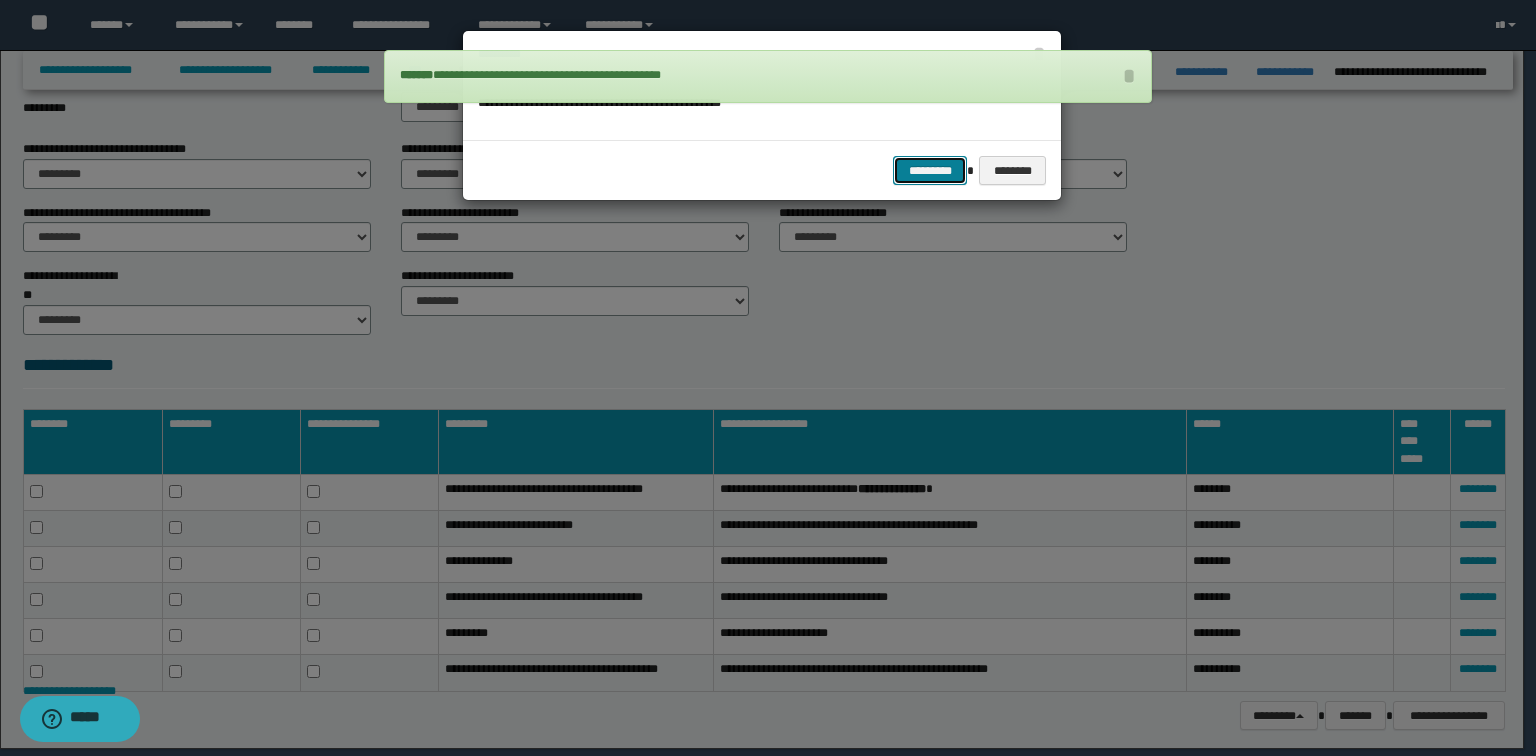 click on "*********" at bounding box center (930, 171) 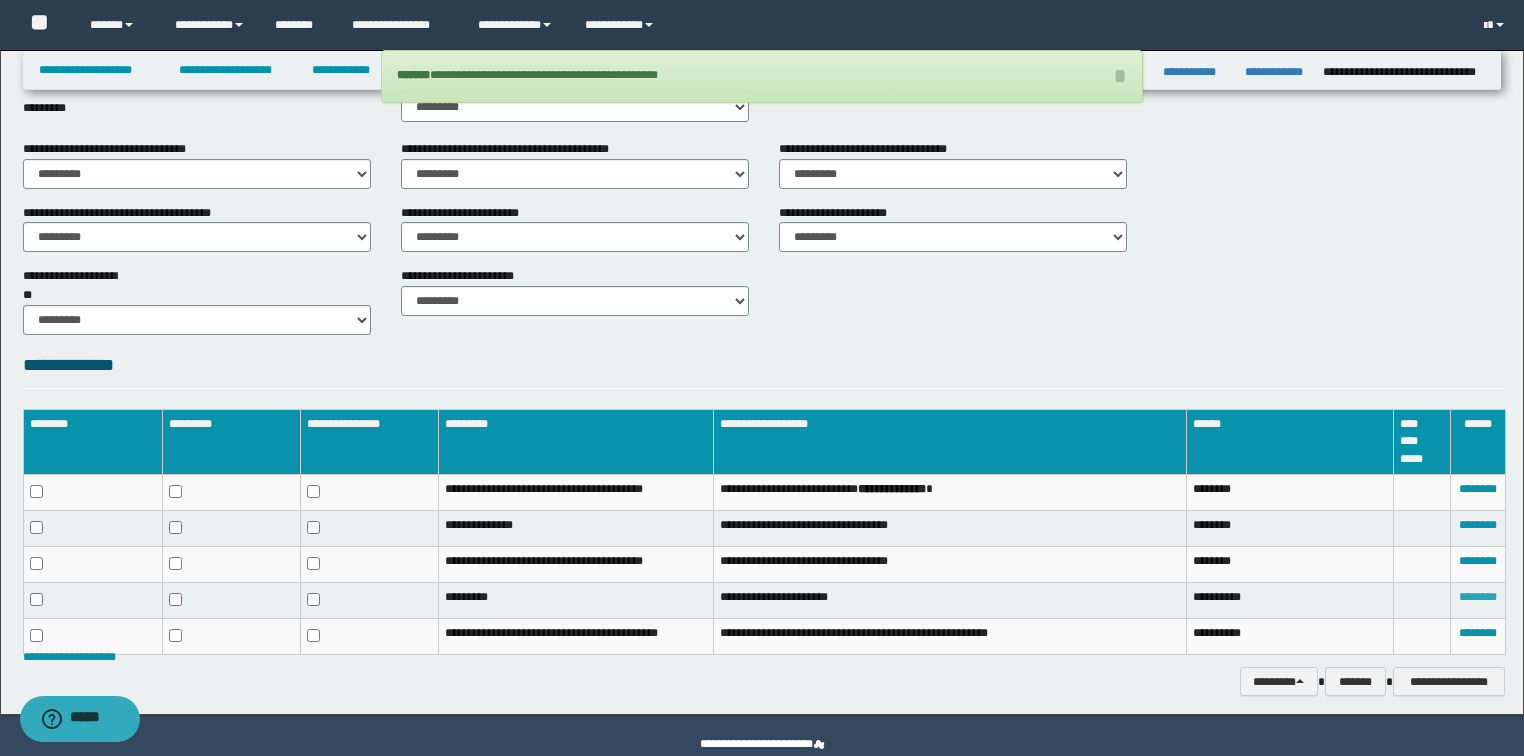 click on "********" at bounding box center [1478, 597] 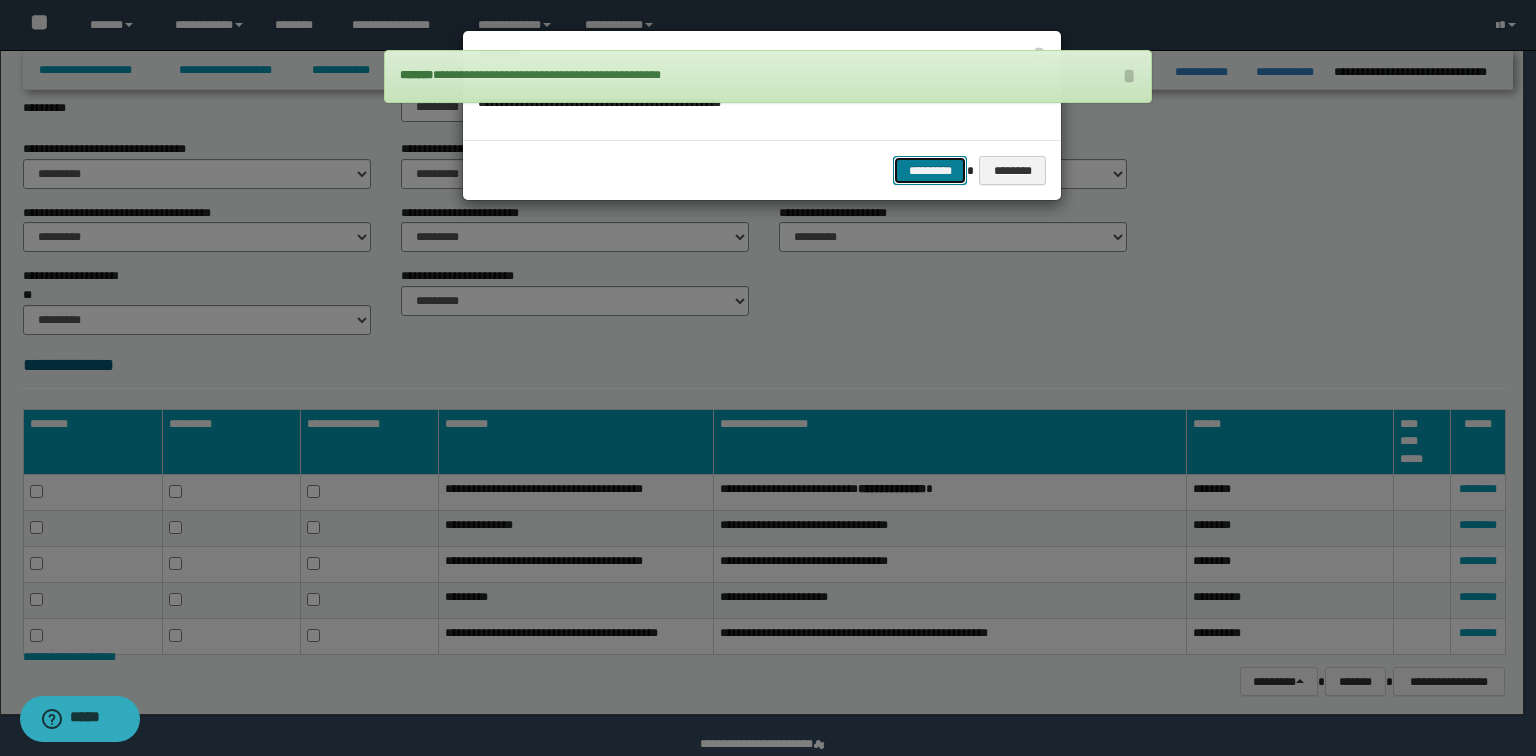 click on "*********" at bounding box center [930, 171] 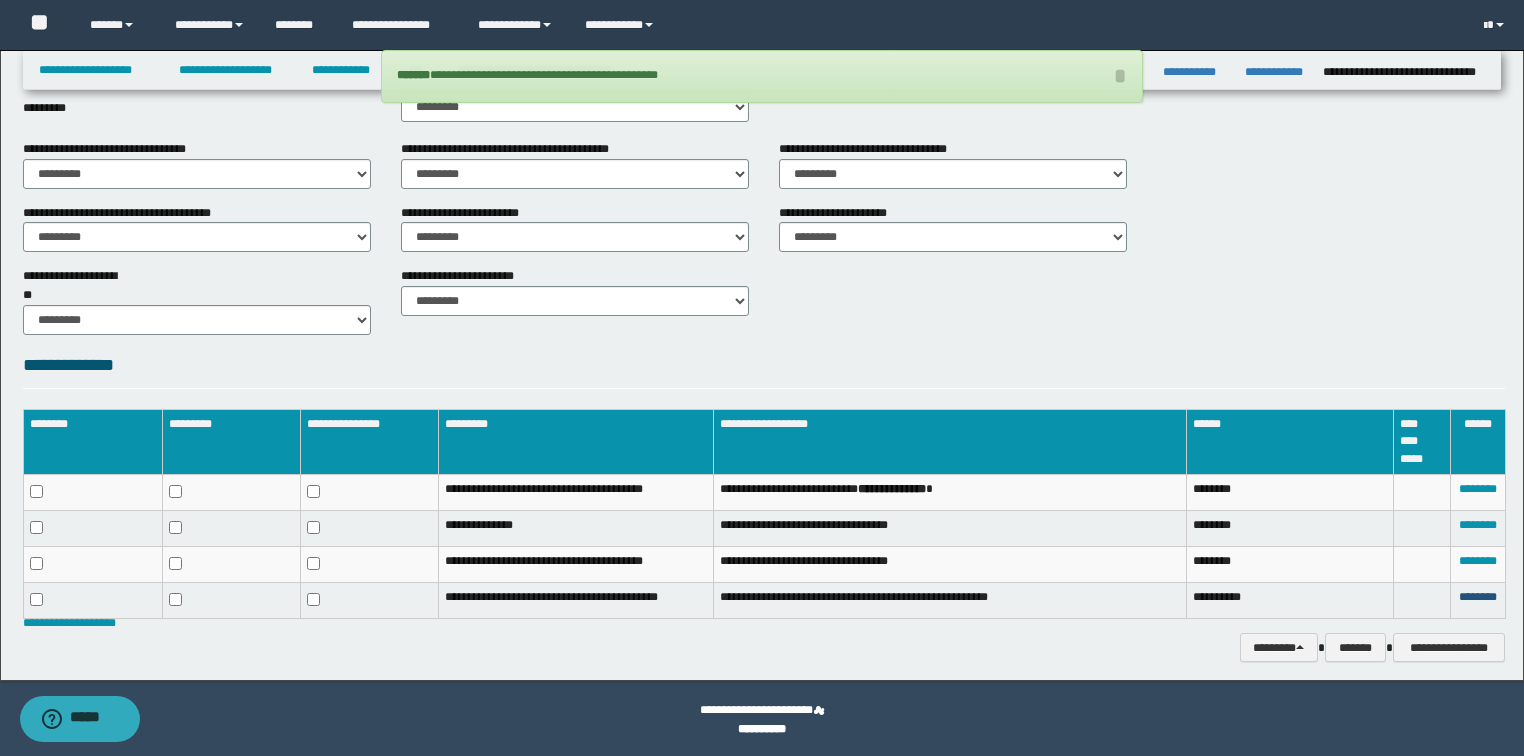 drag, startPoint x: 1479, startPoint y: 573, endPoint x: 1414, endPoint y: 420, distance: 166.23477 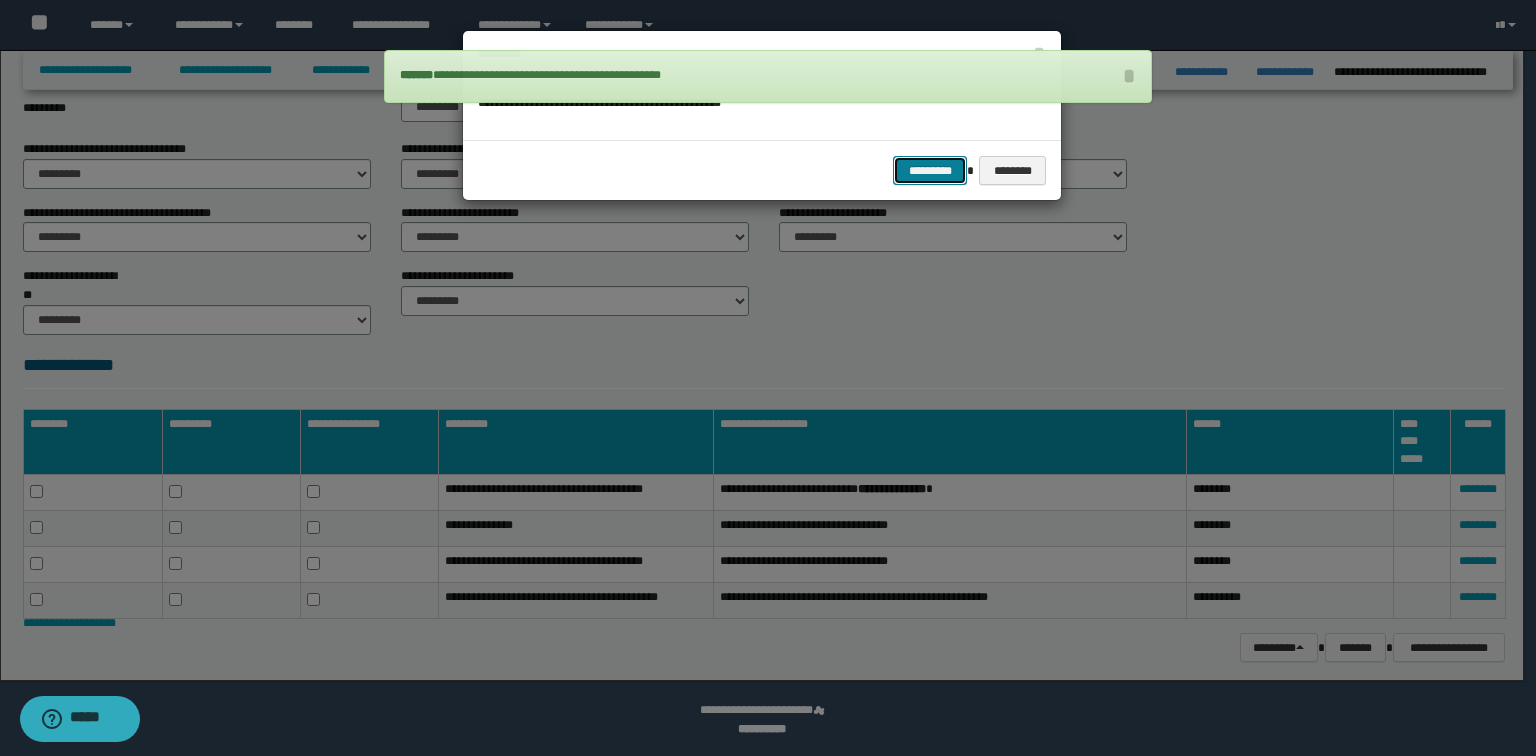 click on "*********" at bounding box center (930, 171) 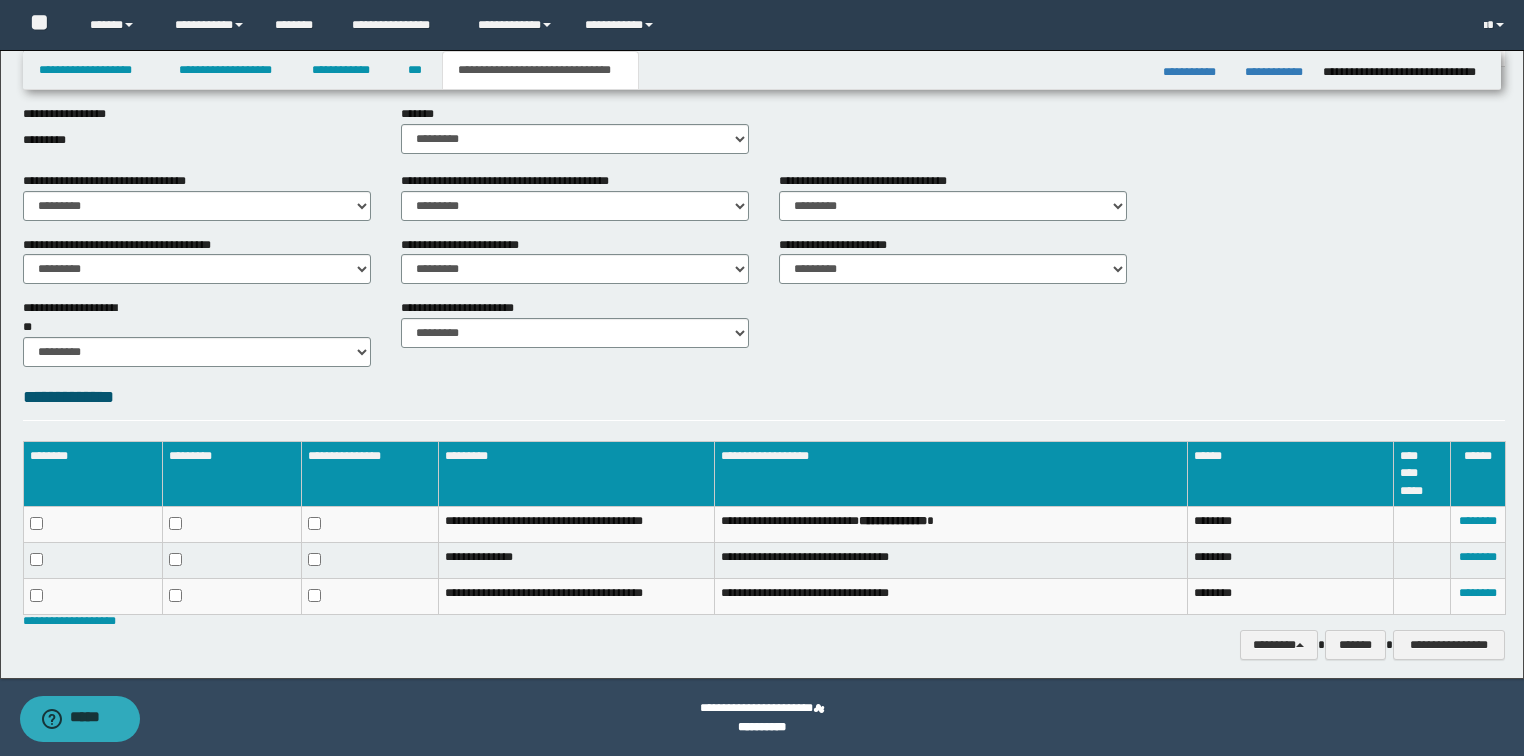 click on "**********" at bounding box center (764, 331) 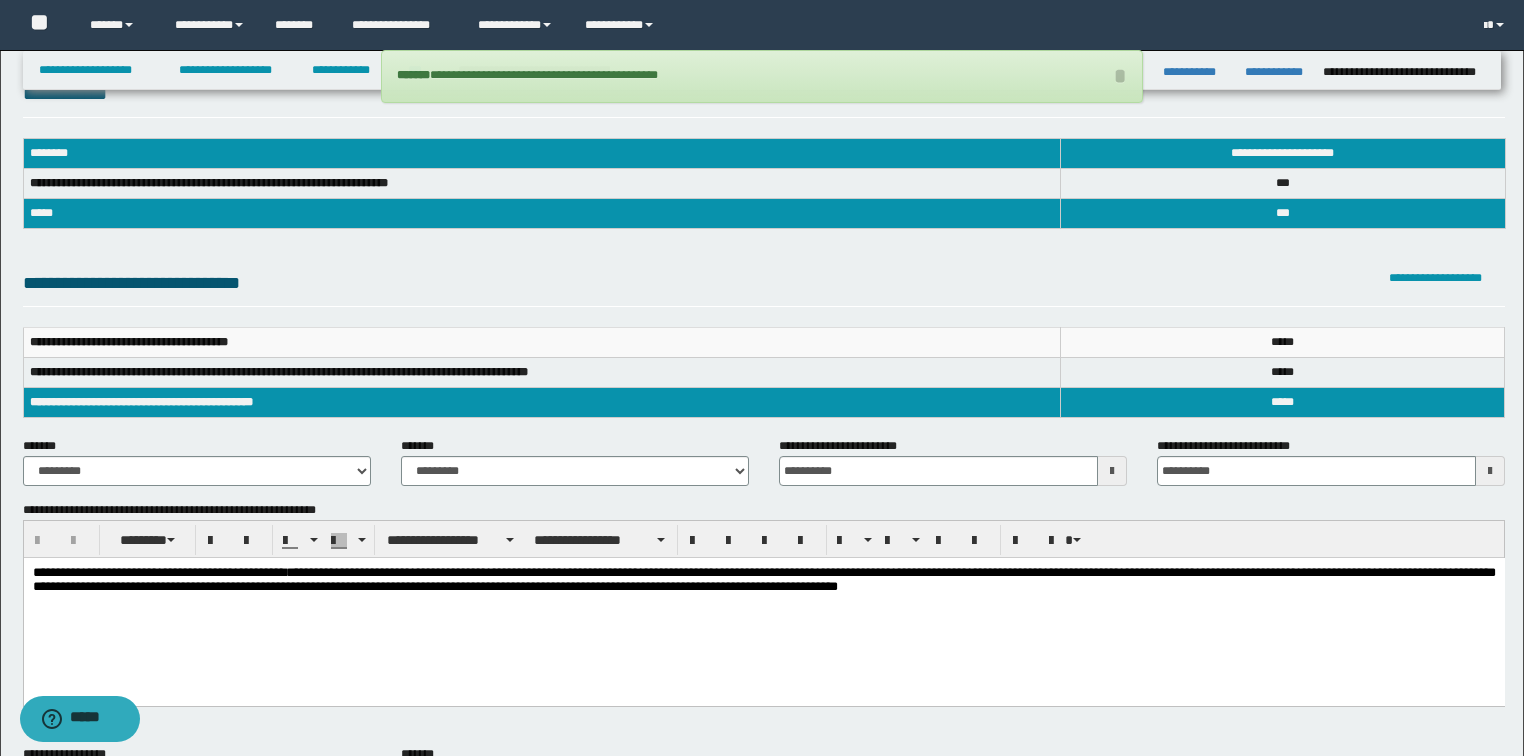 scroll, scrollTop: 0, scrollLeft: 0, axis: both 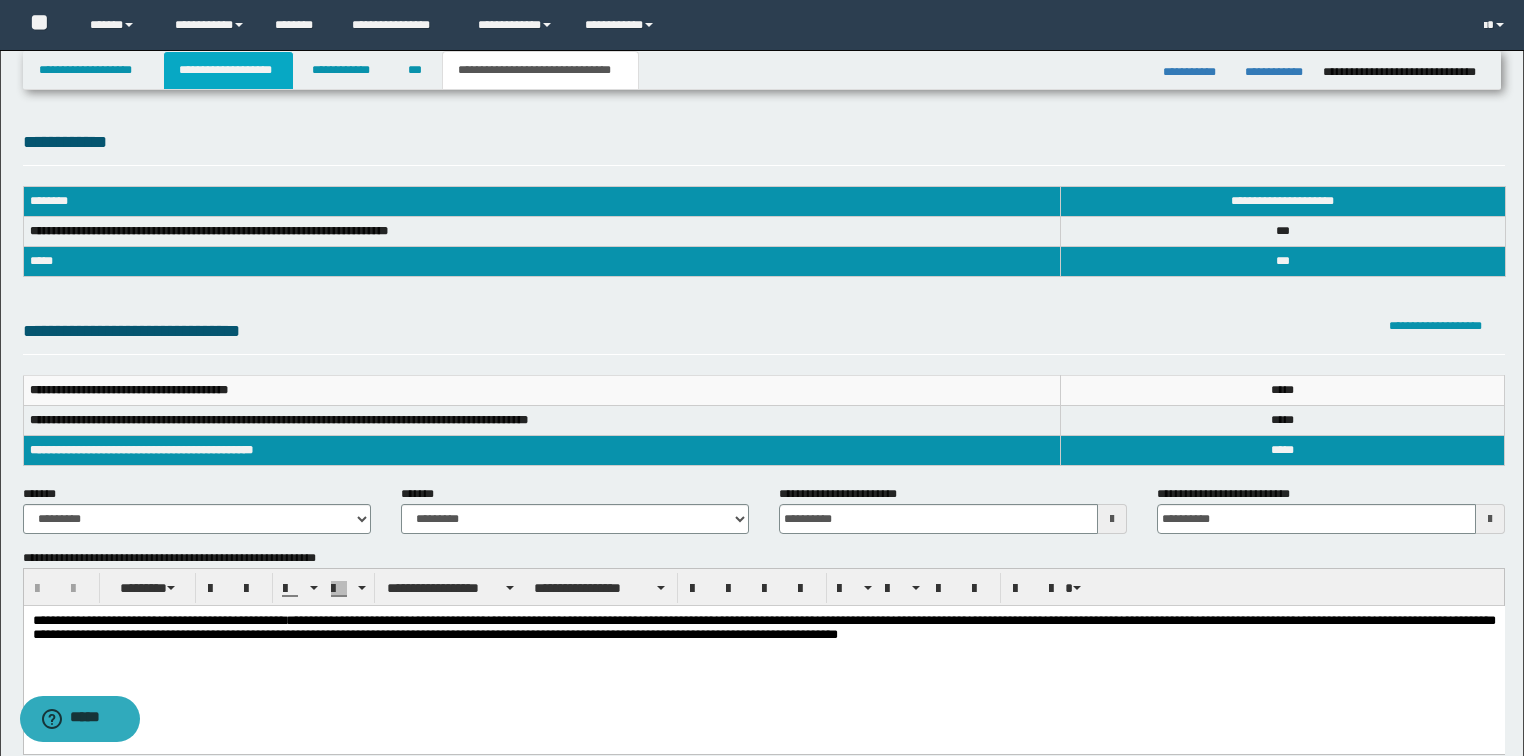 click on "**********" at bounding box center [228, 70] 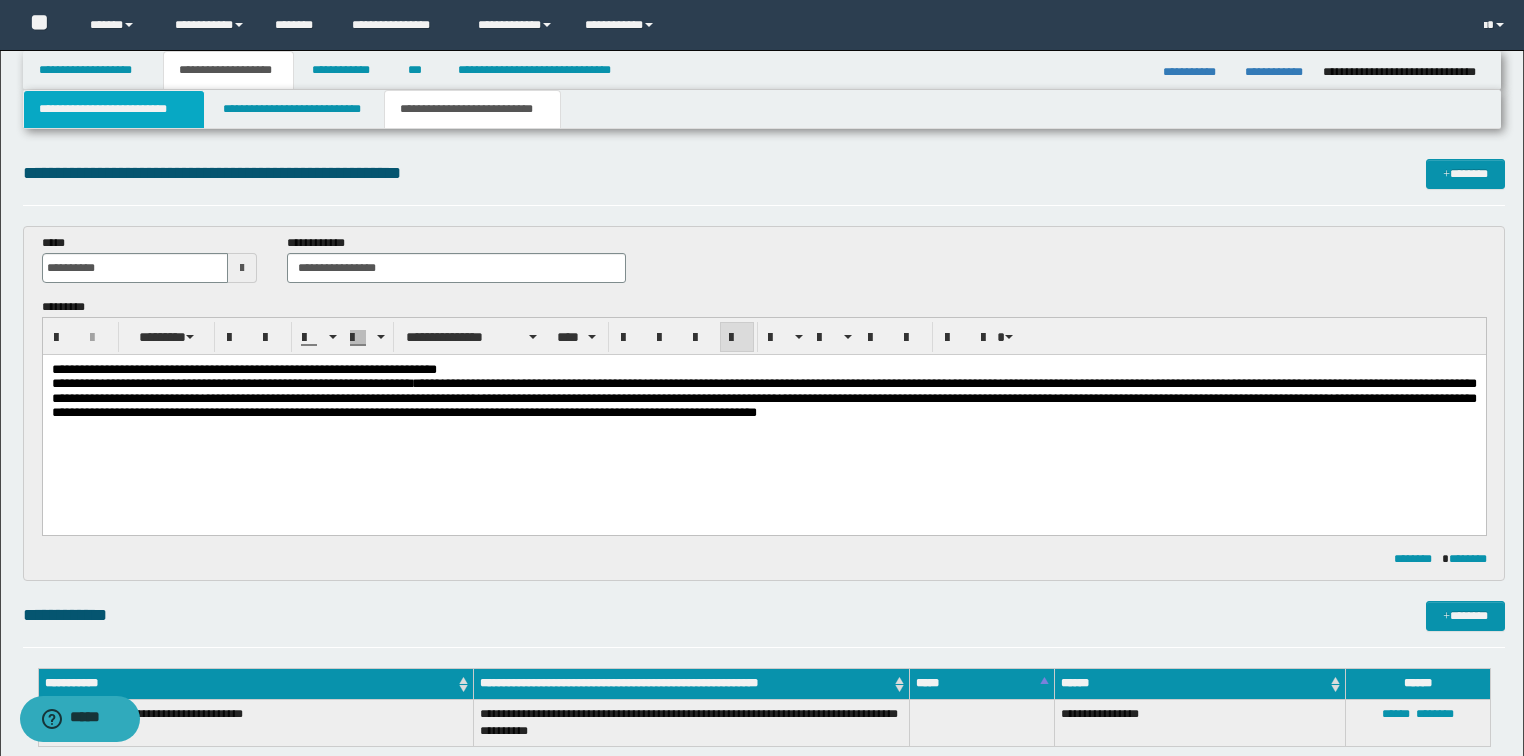 click on "**********" at bounding box center (114, 109) 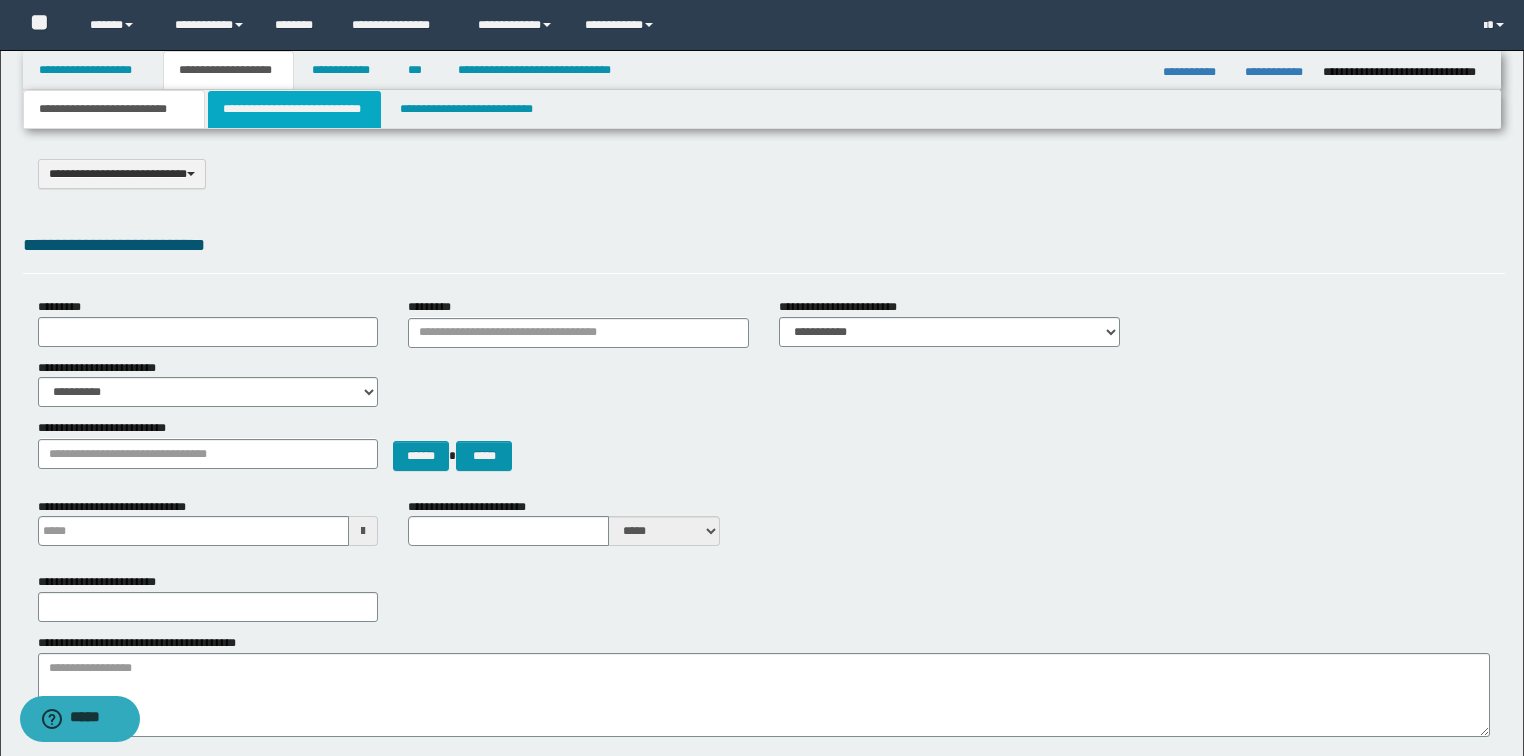 click on "**********" at bounding box center (294, 109) 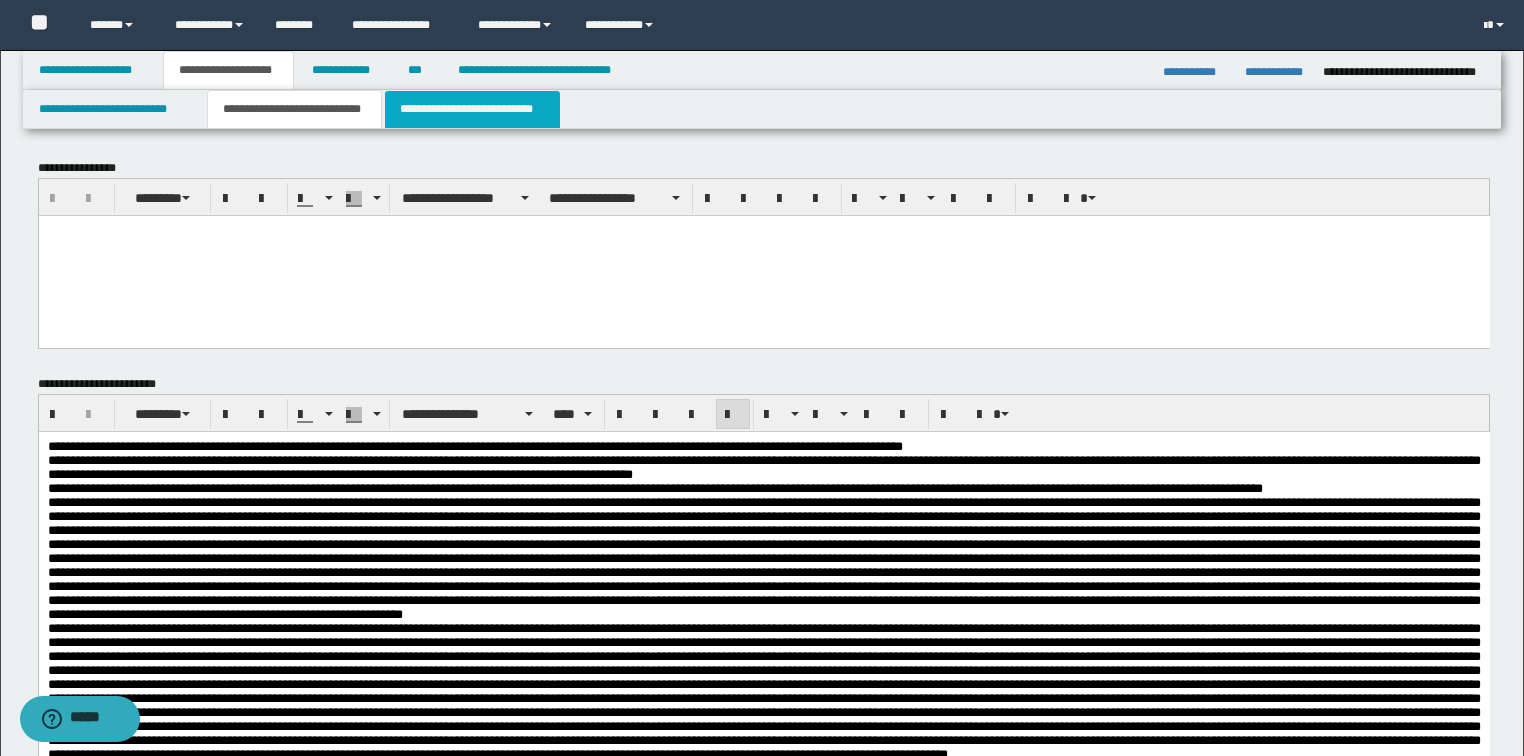 click on "**********" at bounding box center [472, 109] 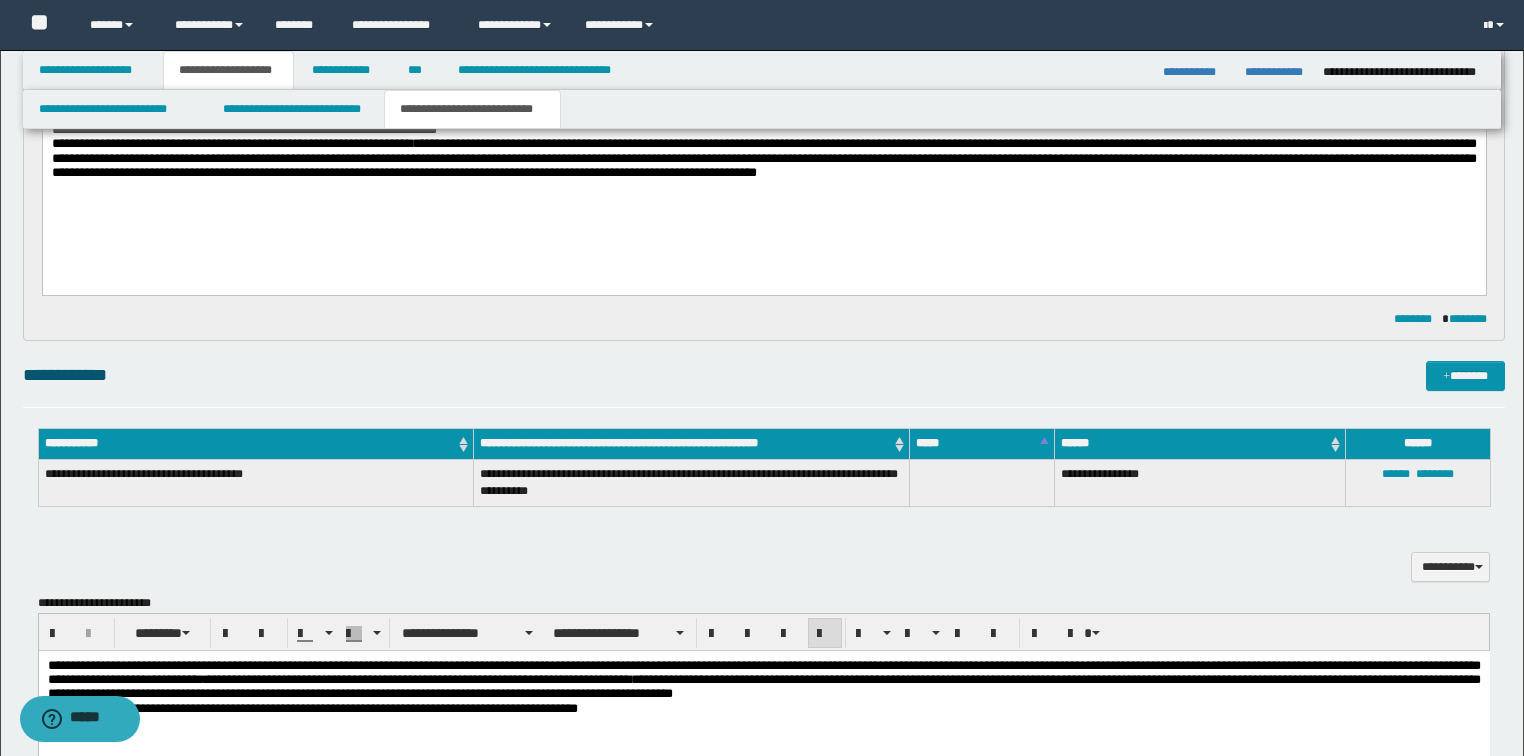 scroll, scrollTop: 320, scrollLeft: 0, axis: vertical 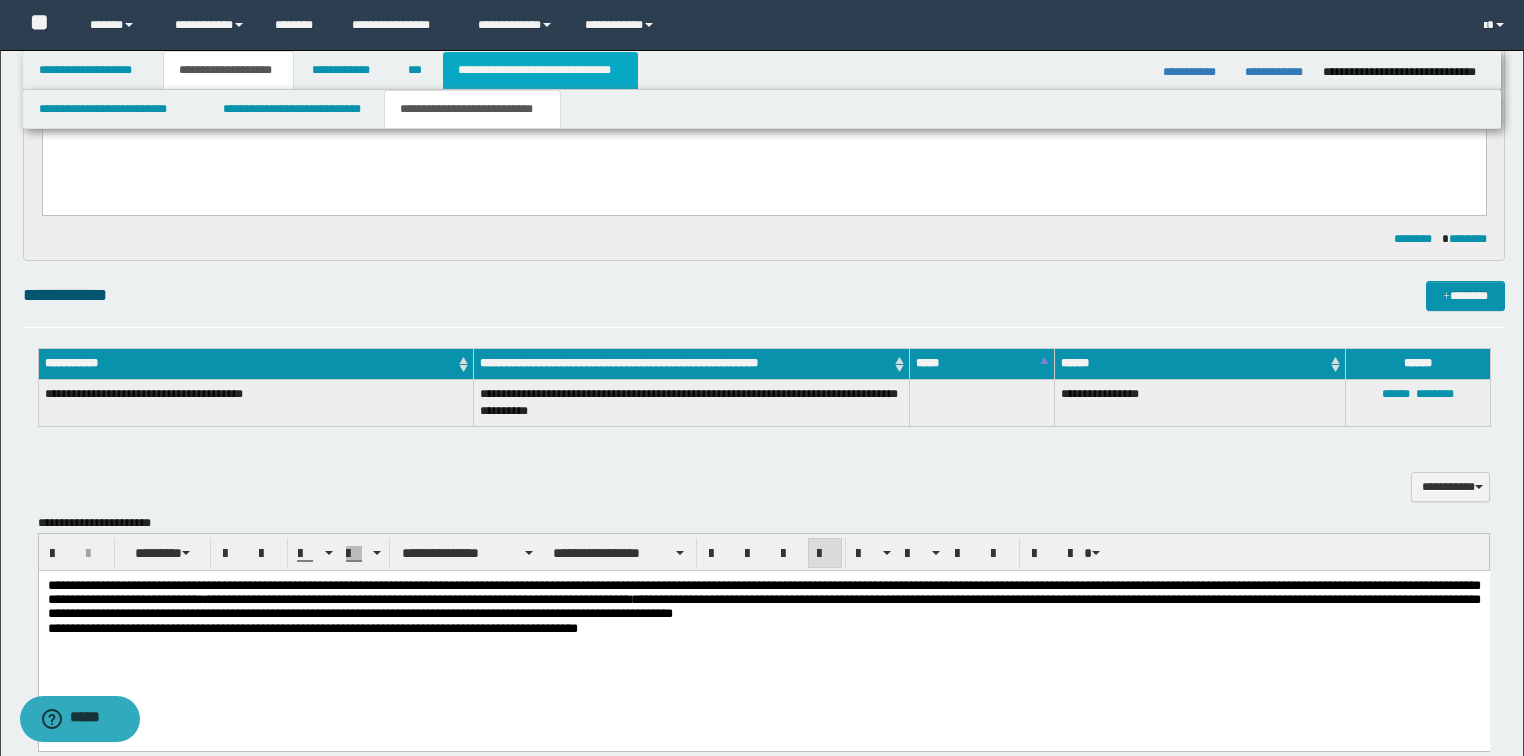 click on "**********" at bounding box center [540, 70] 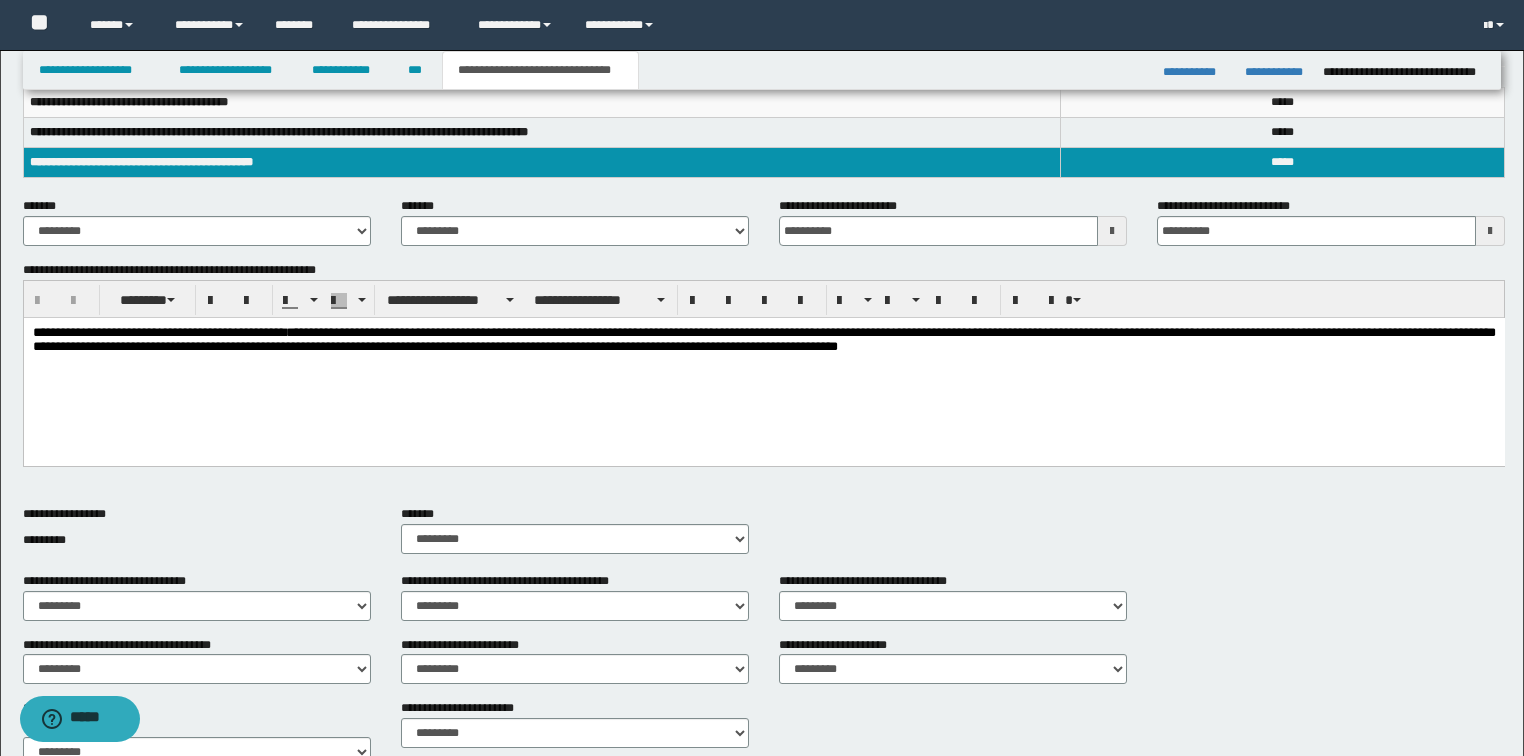 scroll, scrollTop: 688, scrollLeft: 0, axis: vertical 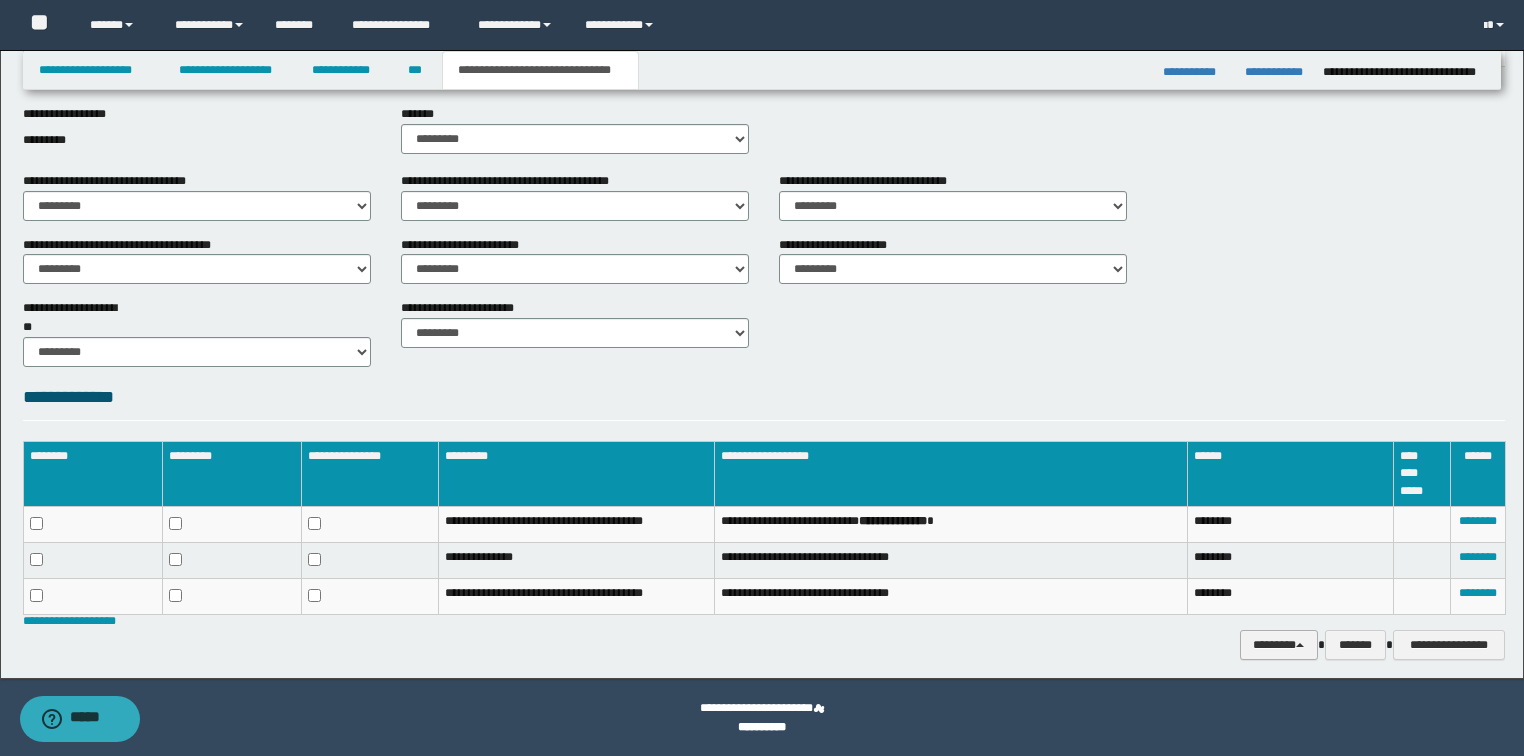 click on "********" at bounding box center [1279, 645] 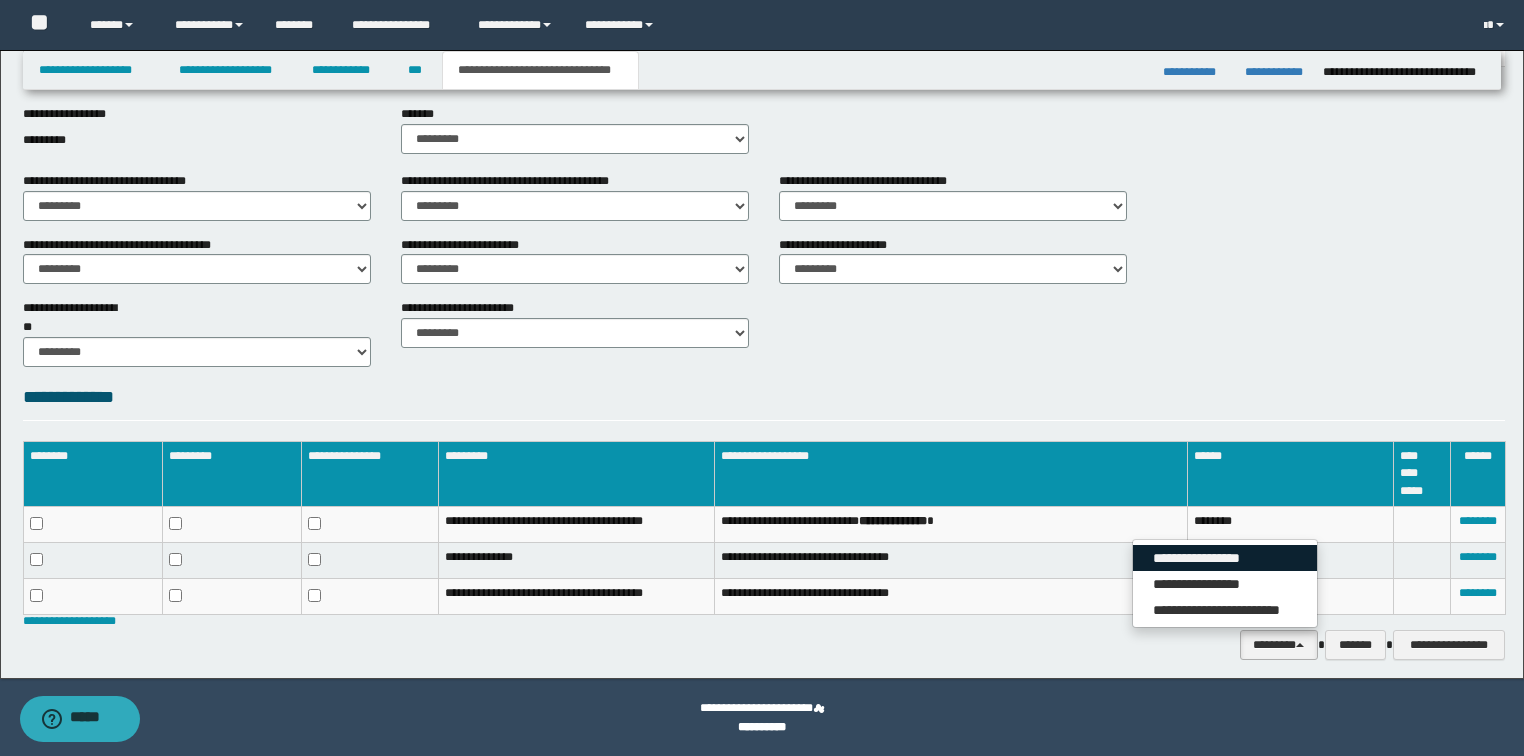 click on "**********" at bounding box center [1225, 558] 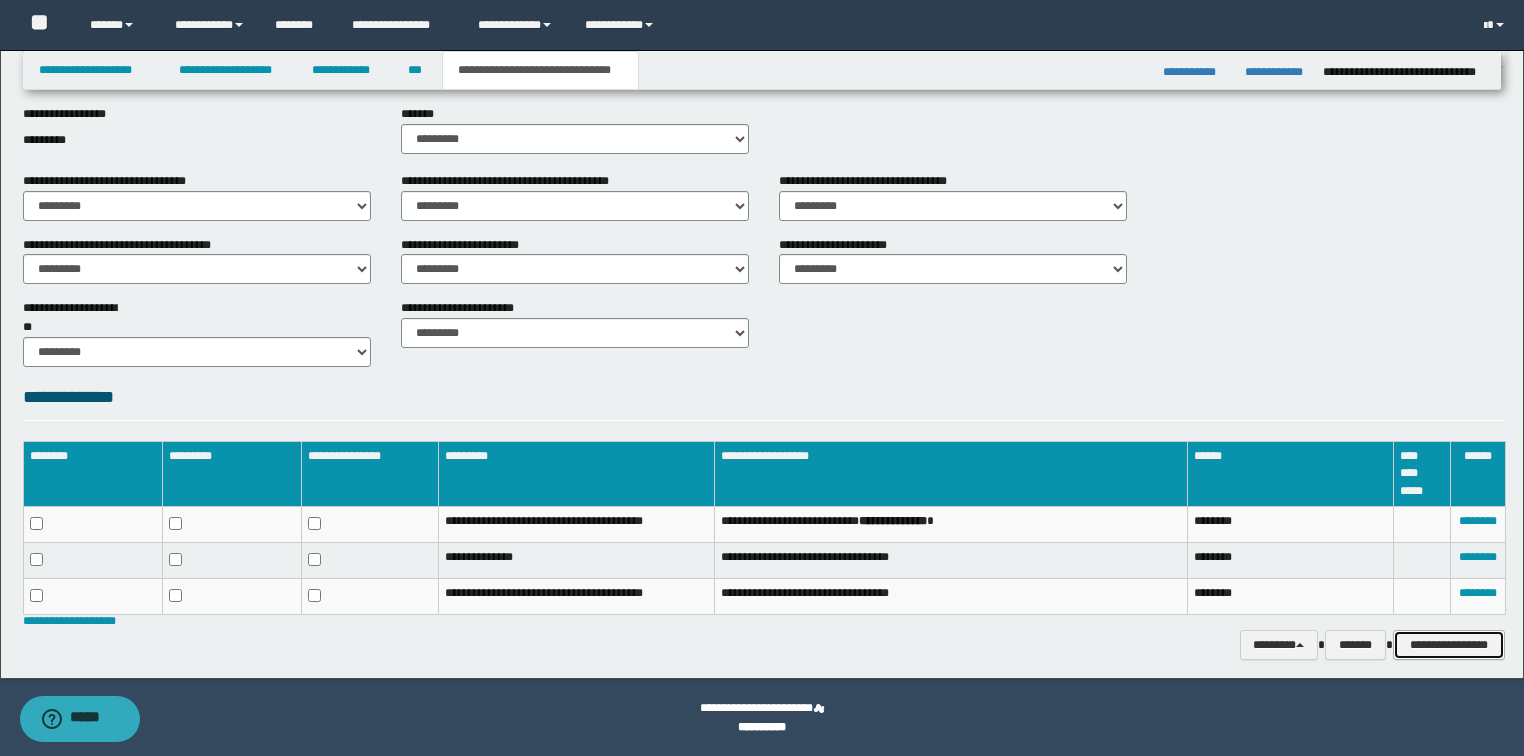 click on "**********" at bounding box center [1449, 645] 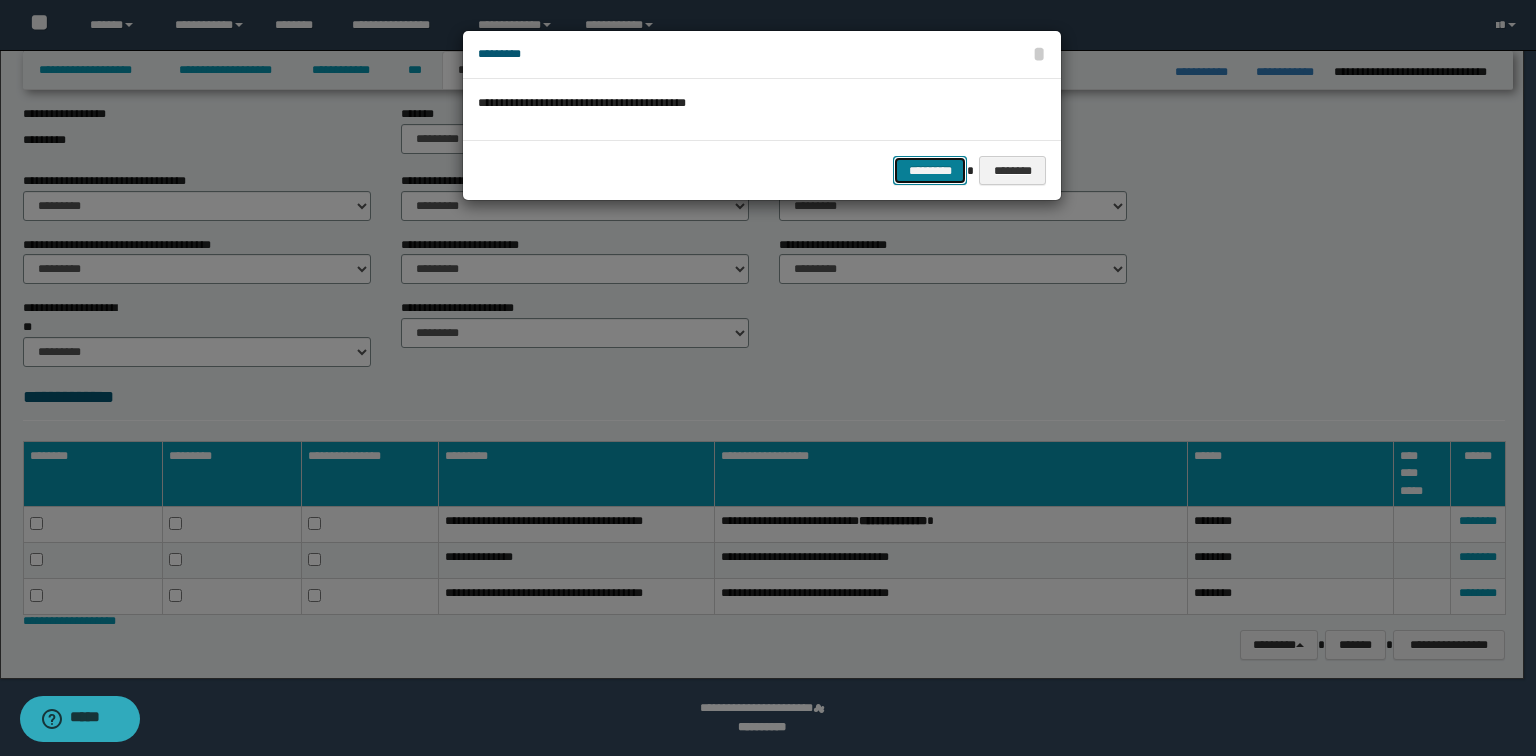 click on "*********" at bounding box center (930, 171) 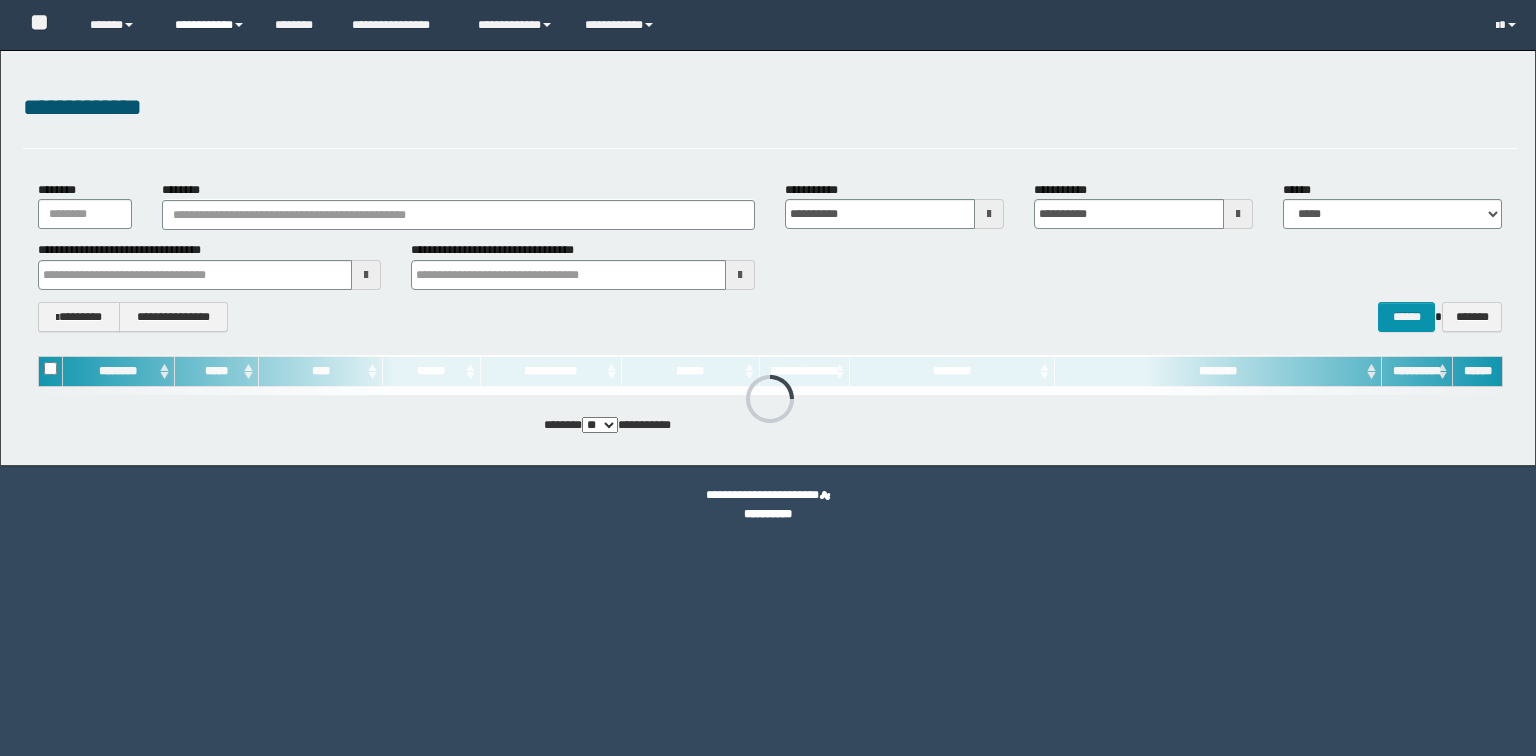 scroll, scrollTop: 0, scrollLeft: 0, axis: both 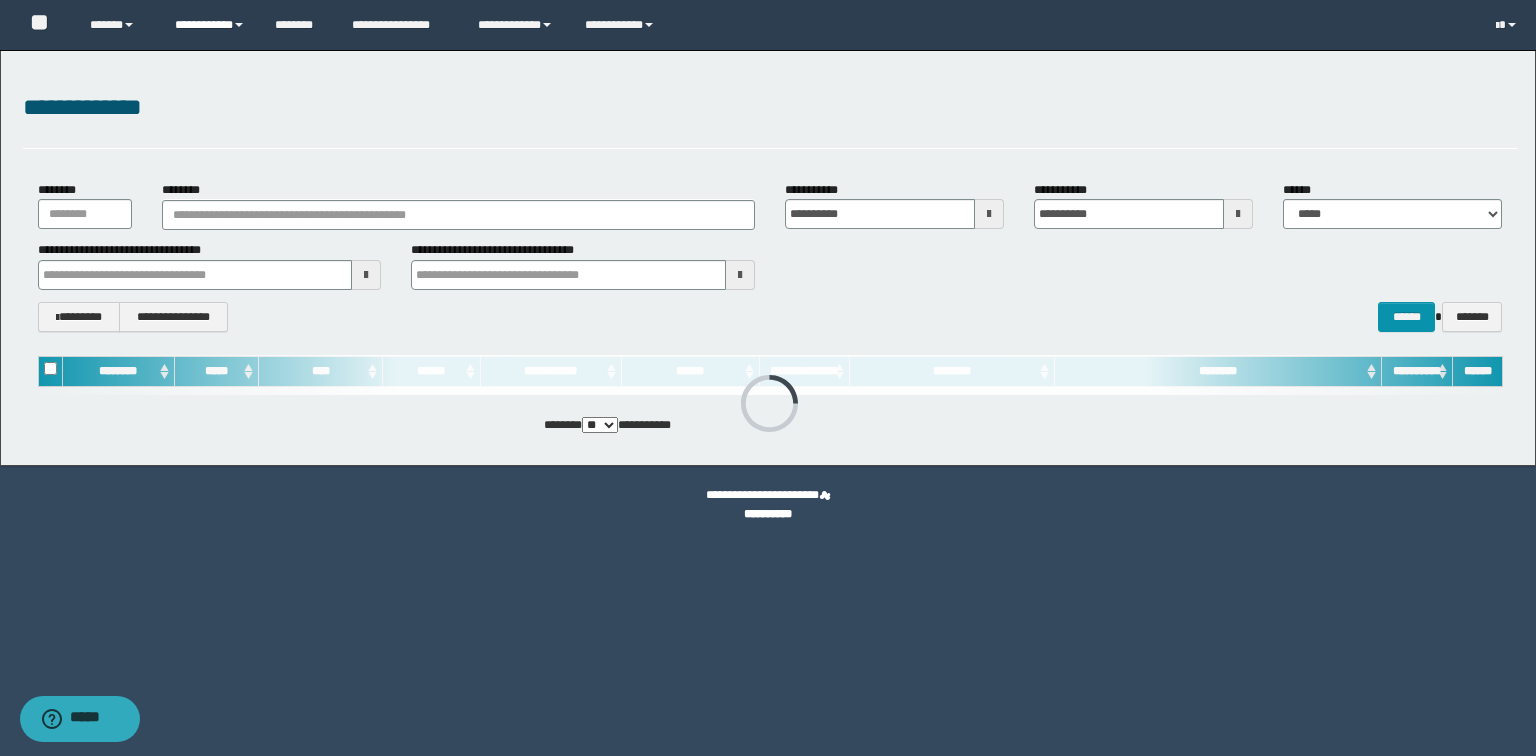 click on "**********" at bounding box center (210, 25) 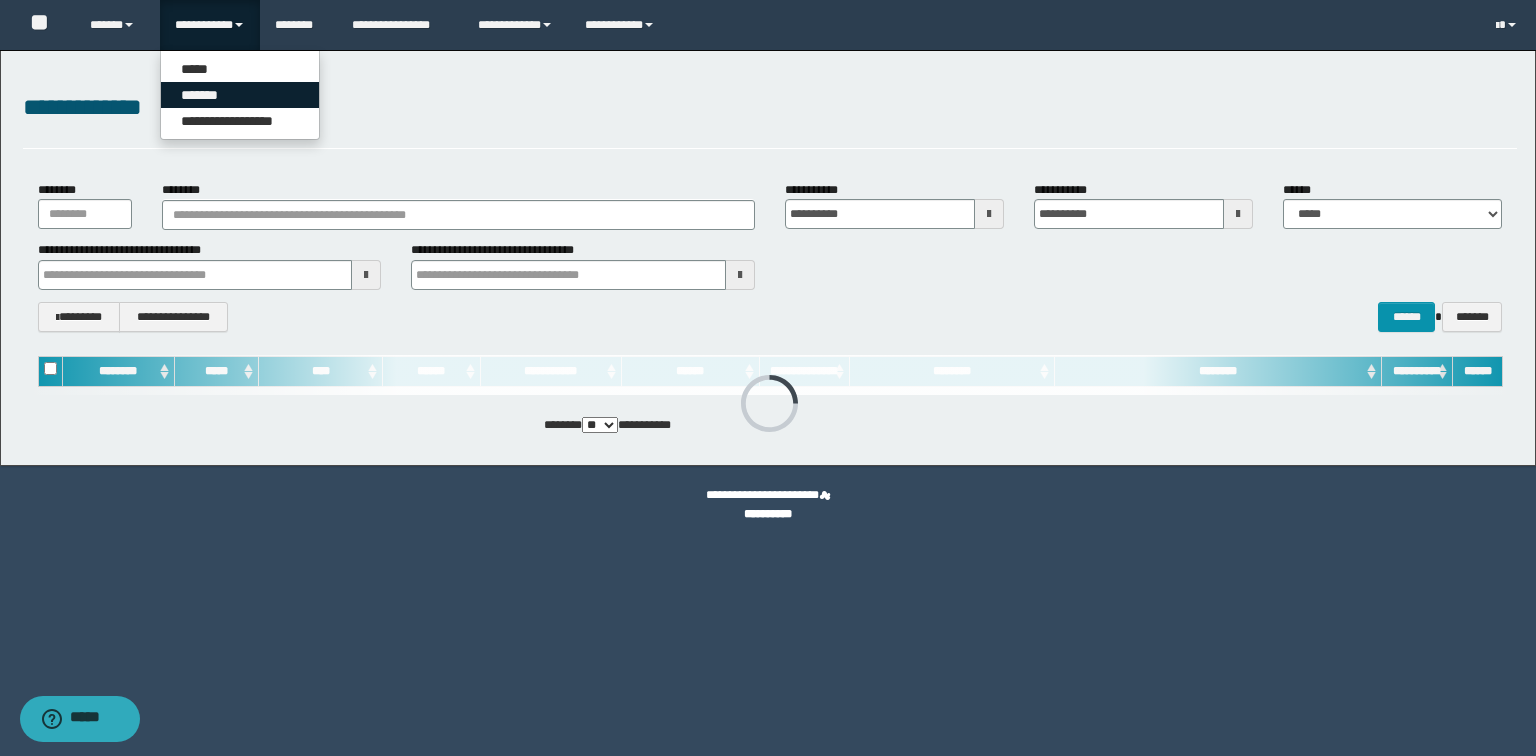 click on "*******" at bounding box center [240, 95] 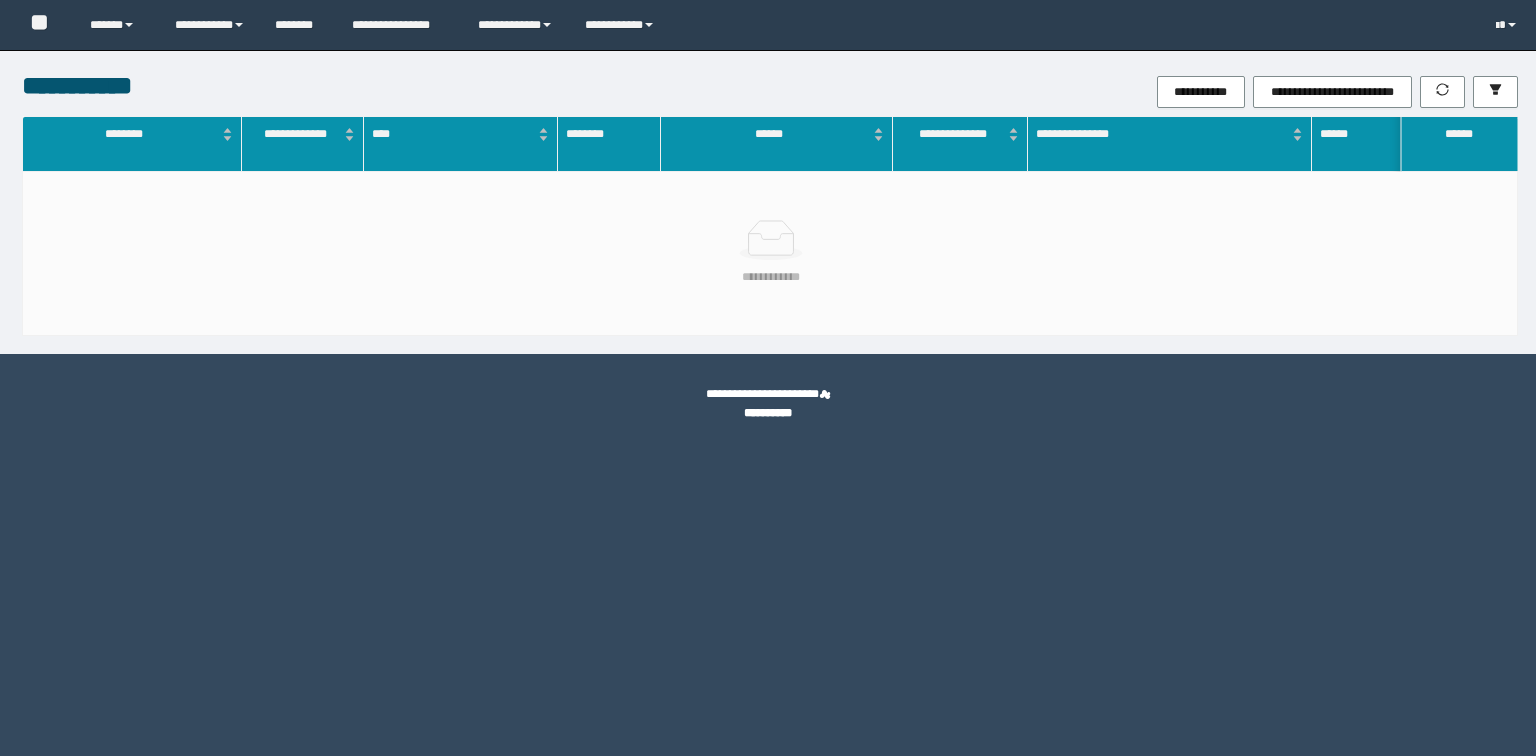 scroll, scrollTop: 0, scrollLeft: 0, axis: both 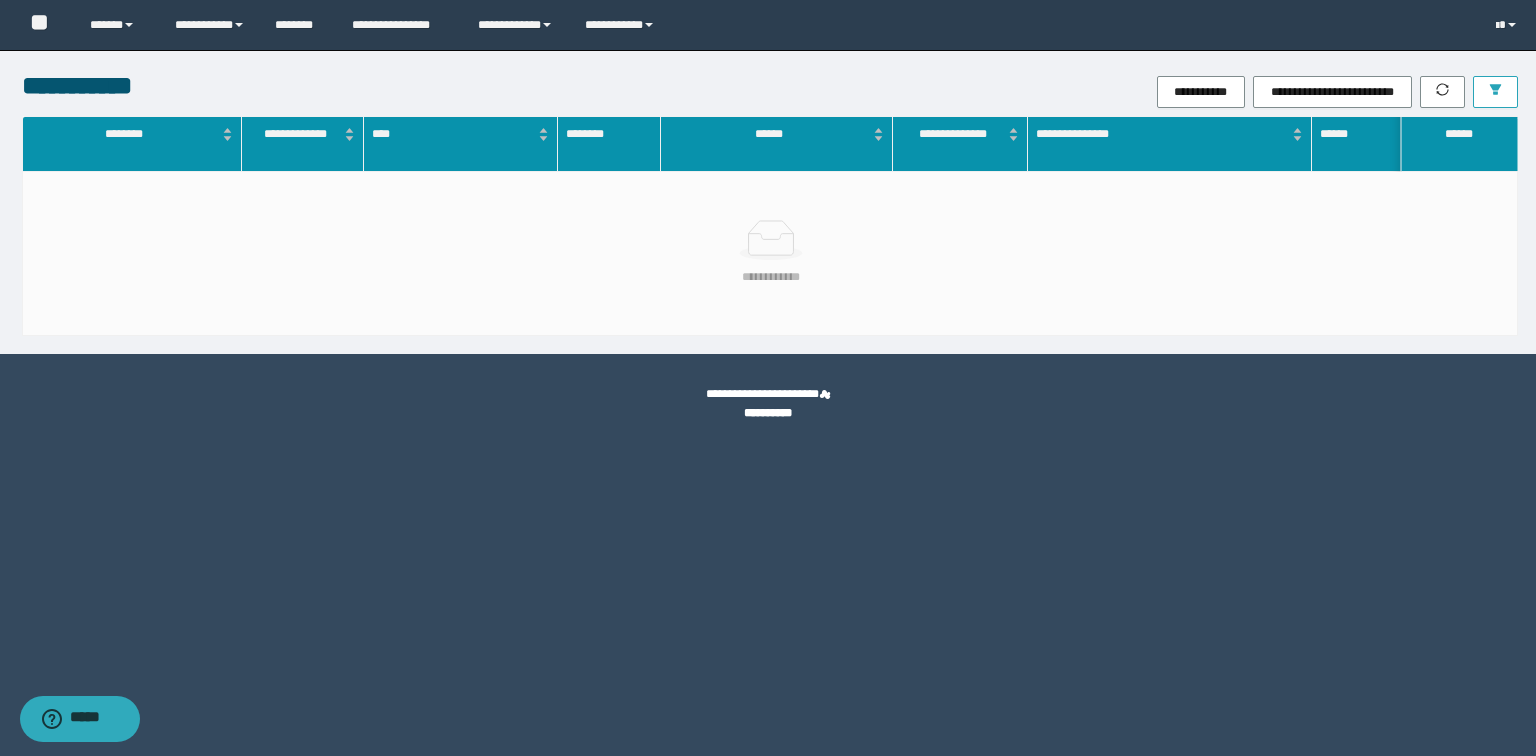 click 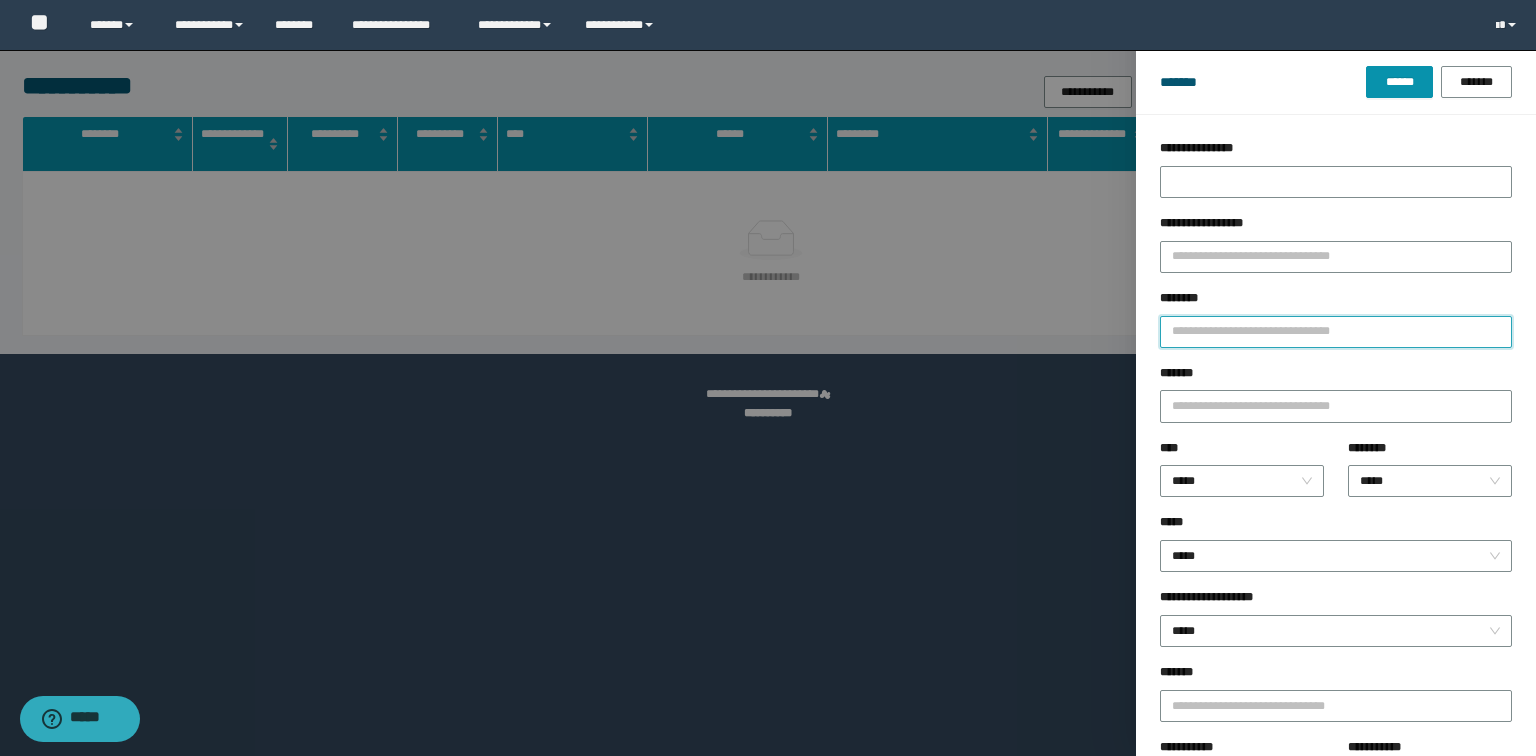 click on "********" at bounding box center [1336, 332] 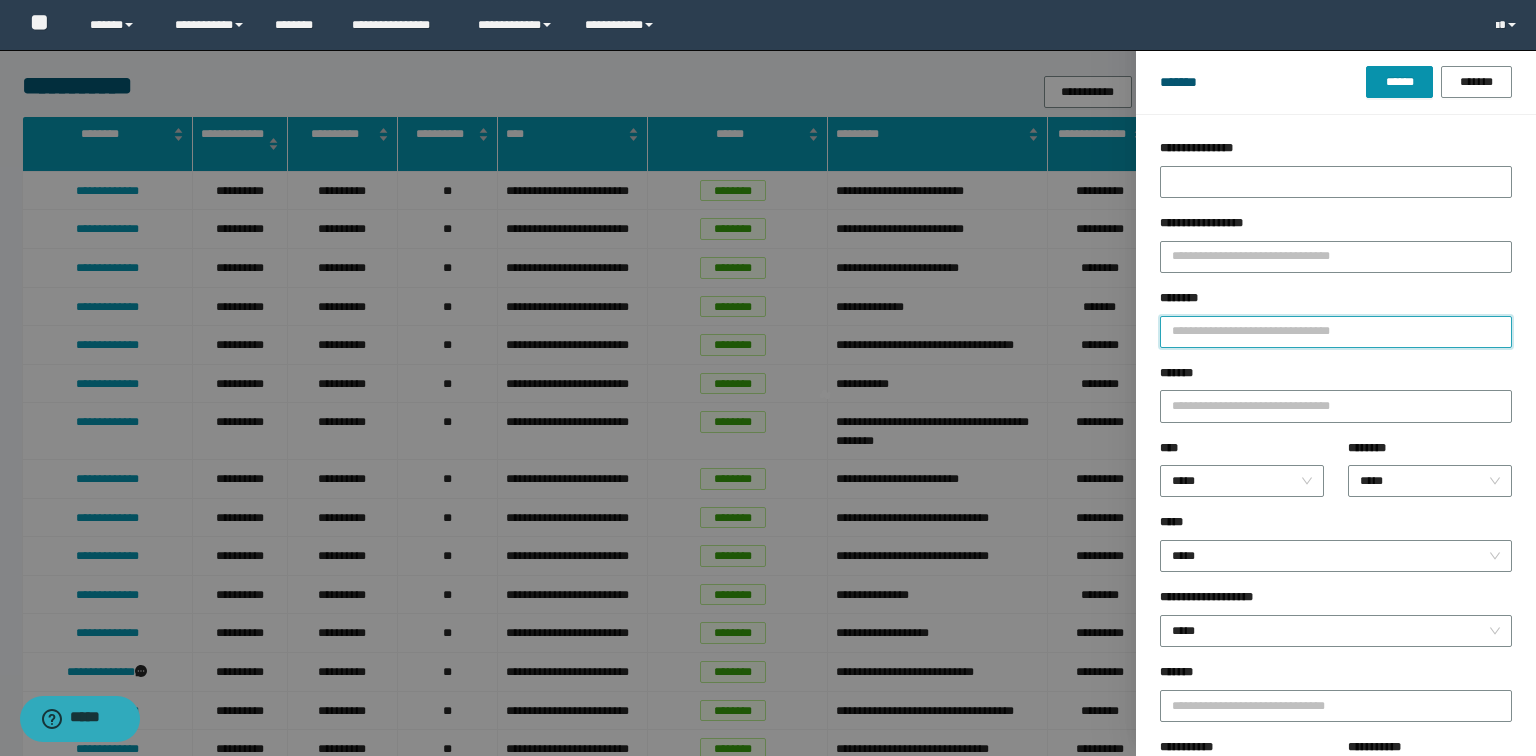 drag, startPoint x: 1223, startPoint y: 337, endPoint x: 1188, endPoint y: 326, distance: 36.687874 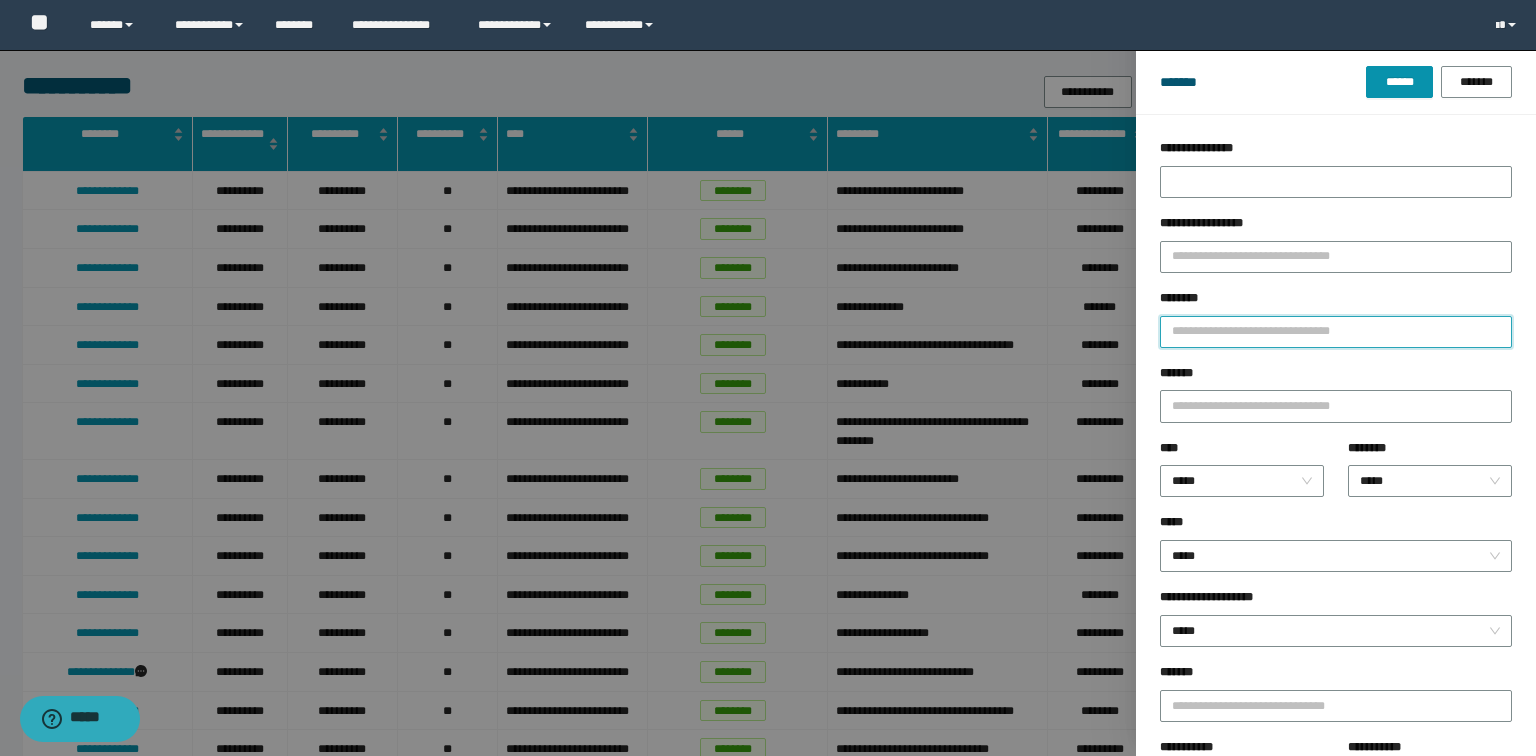 paste on "**********" 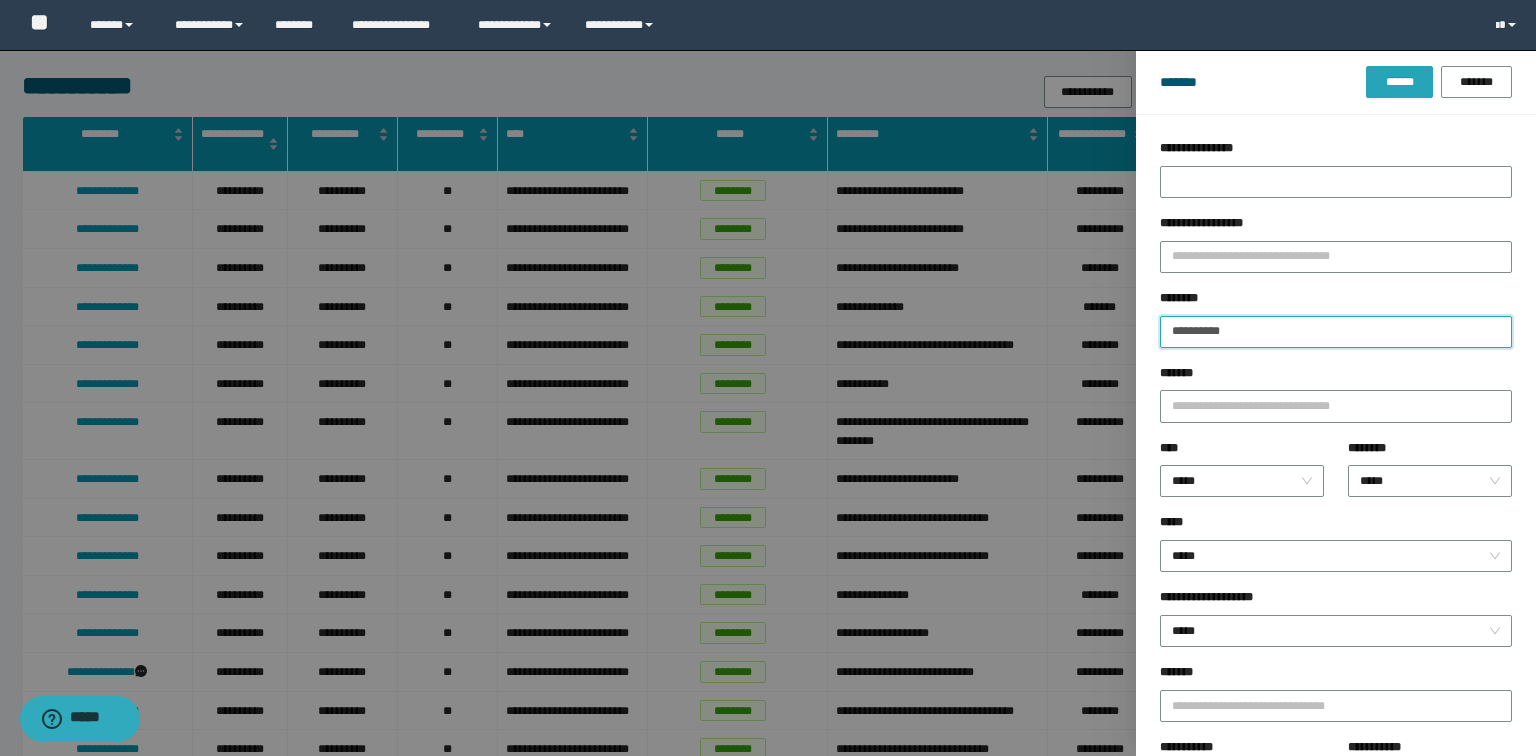 type on "**********" 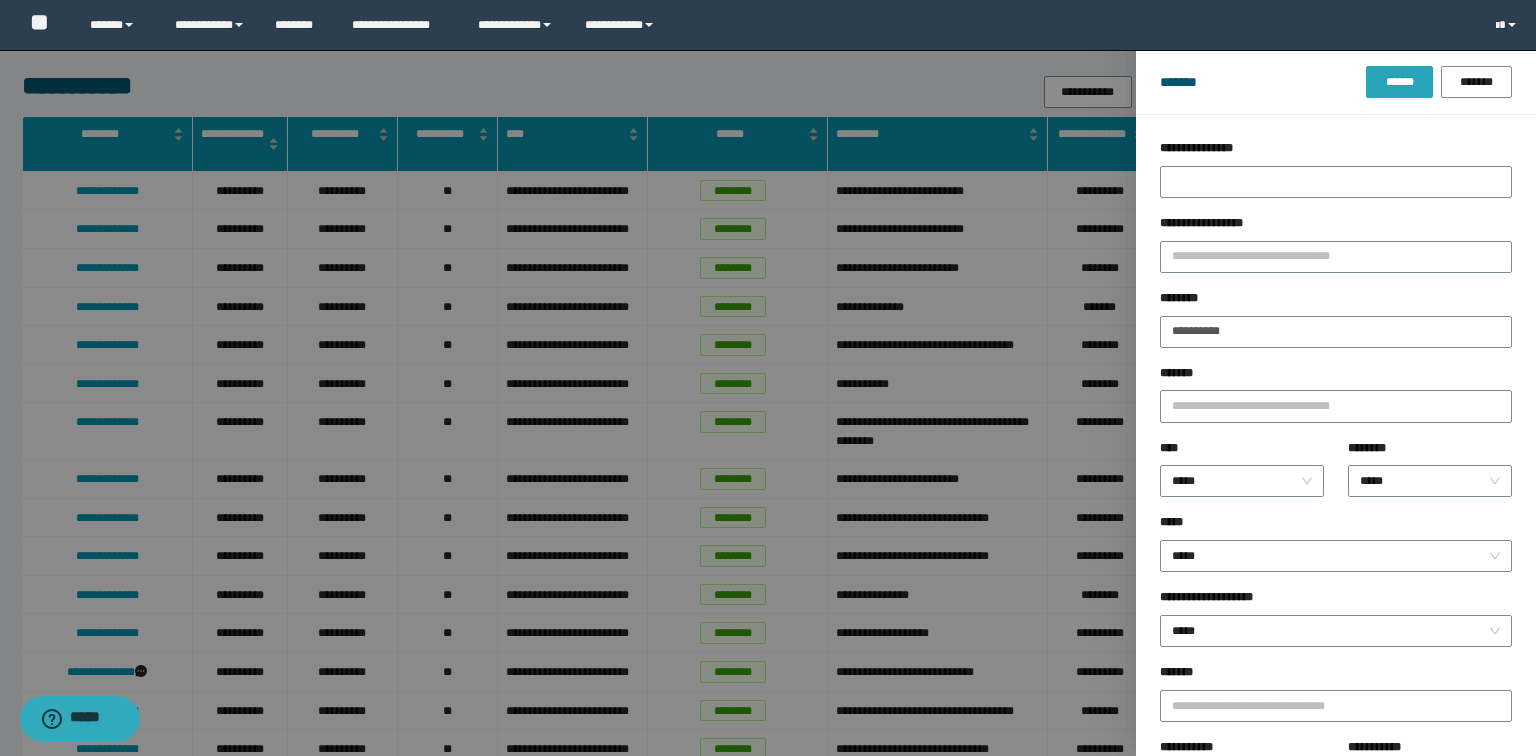 click on "******" at bounding box center (1399, 82) 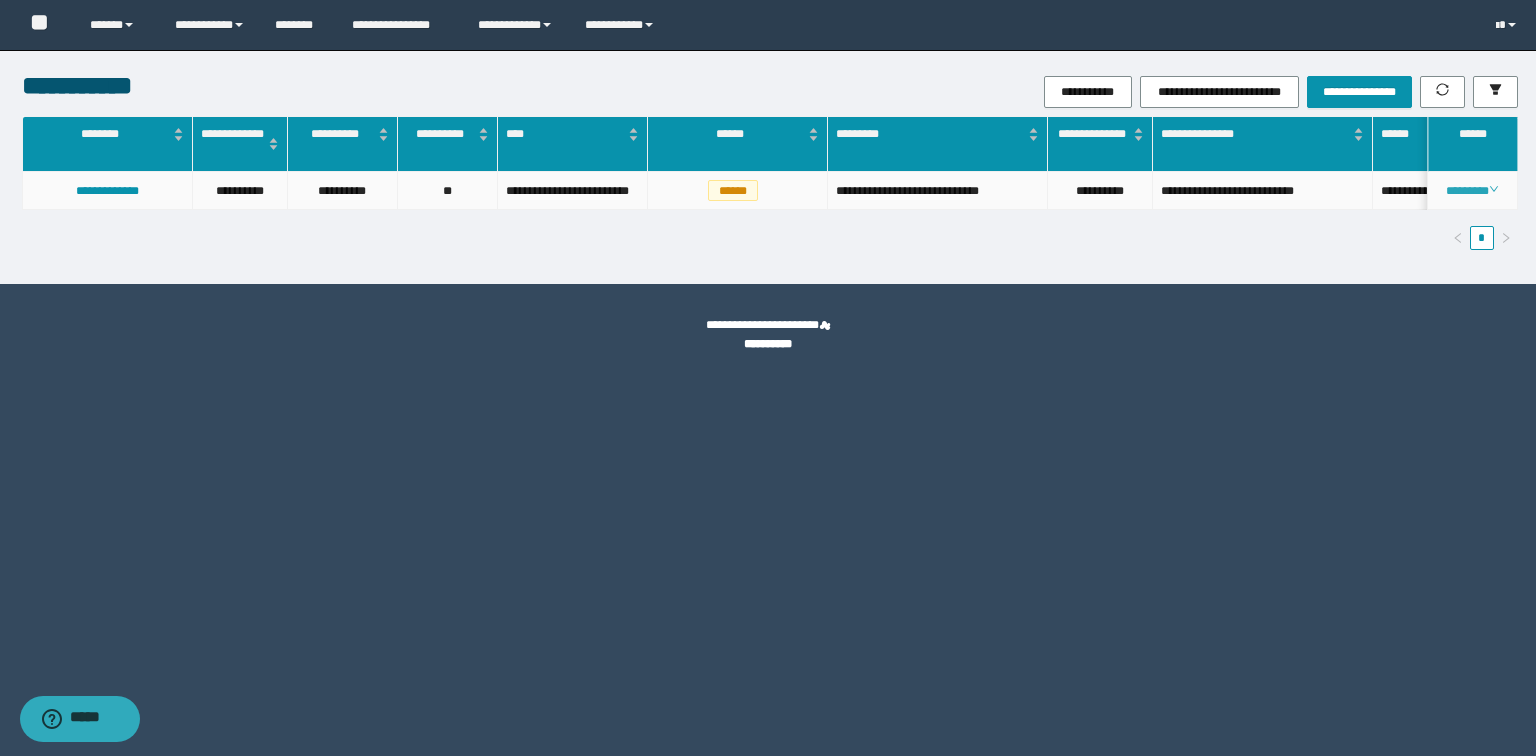 click on "********" at bounding box center (1472, 191) 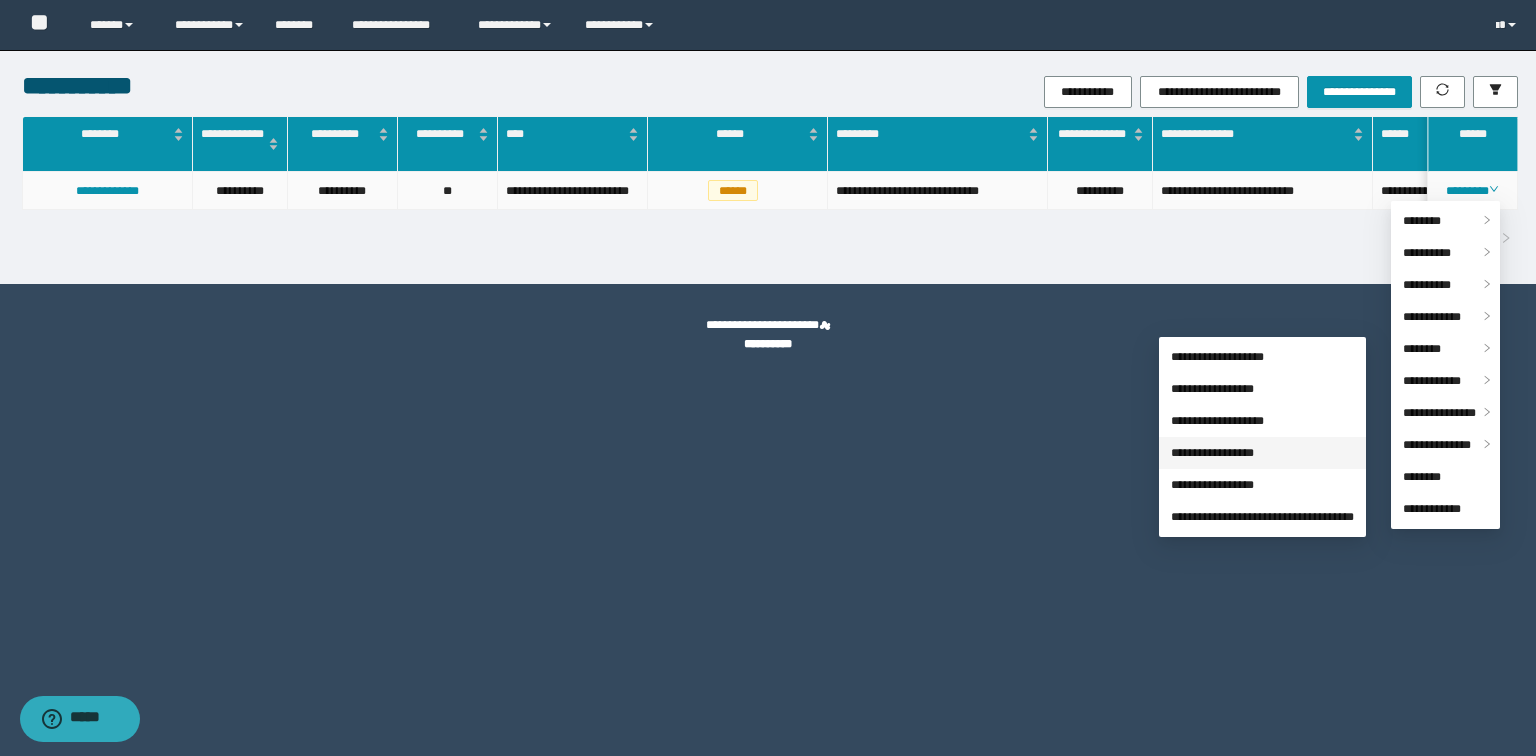 click on "**********" at bounding box center [1212, 453] 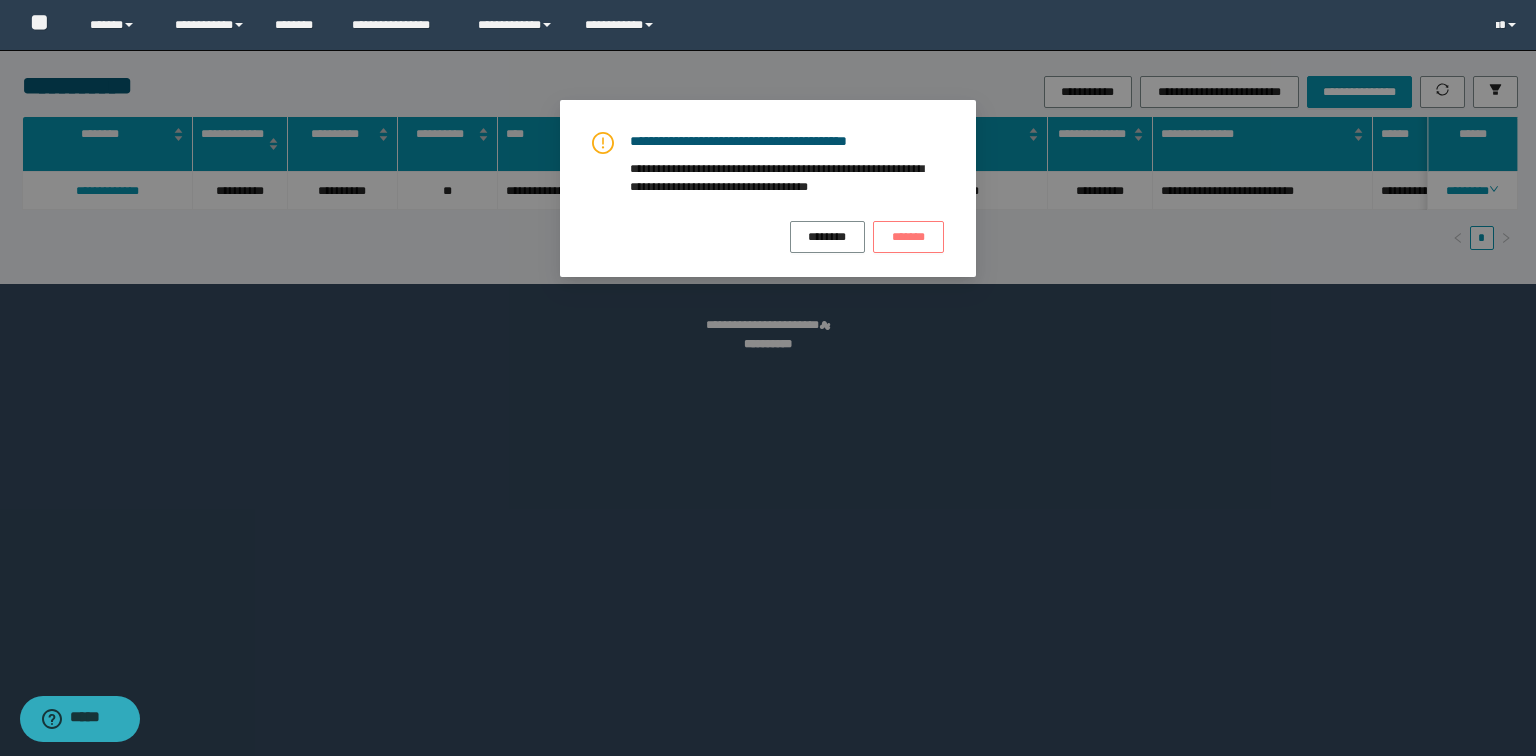 click on "*******" at bounding box center (908, 237) 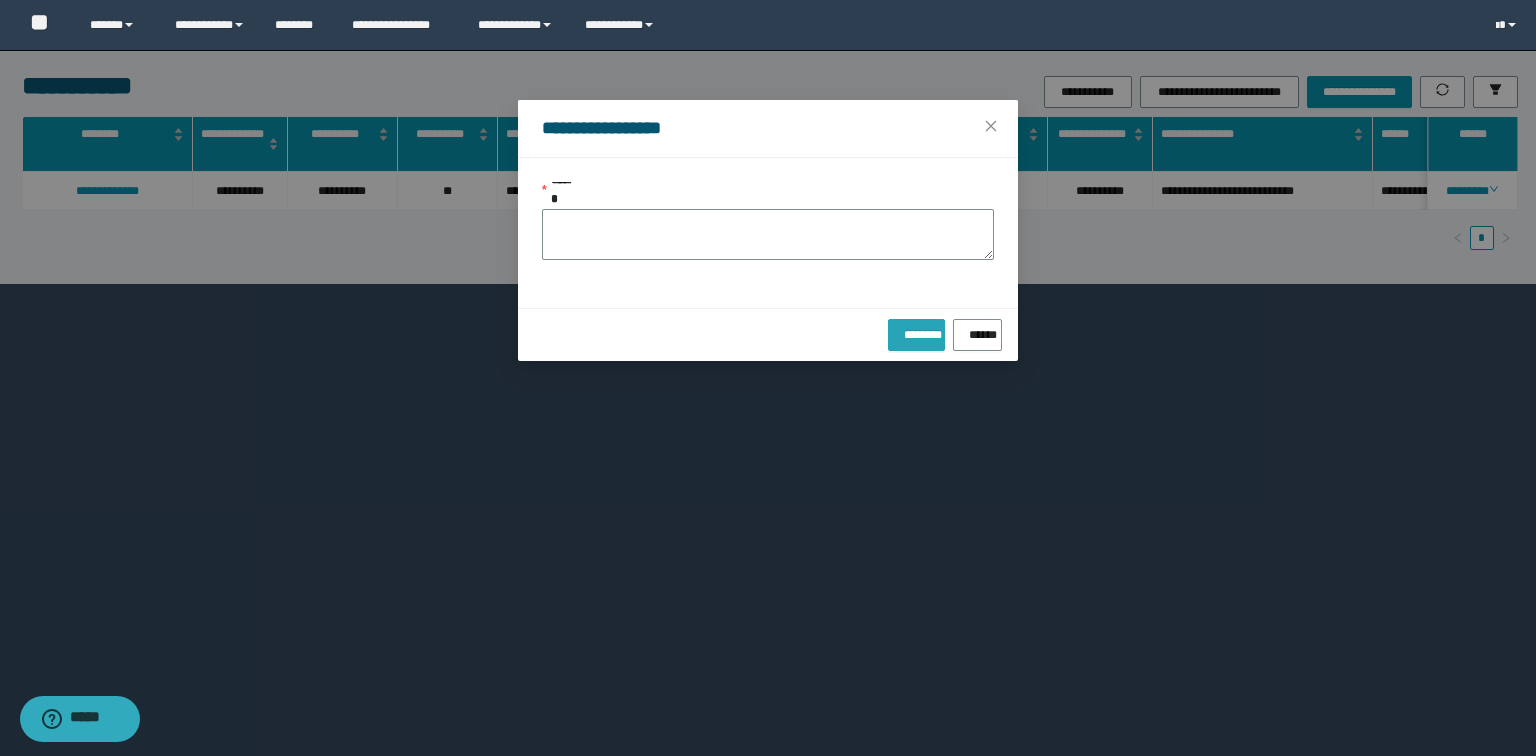 click on "********" at bounding box center (916, 331) 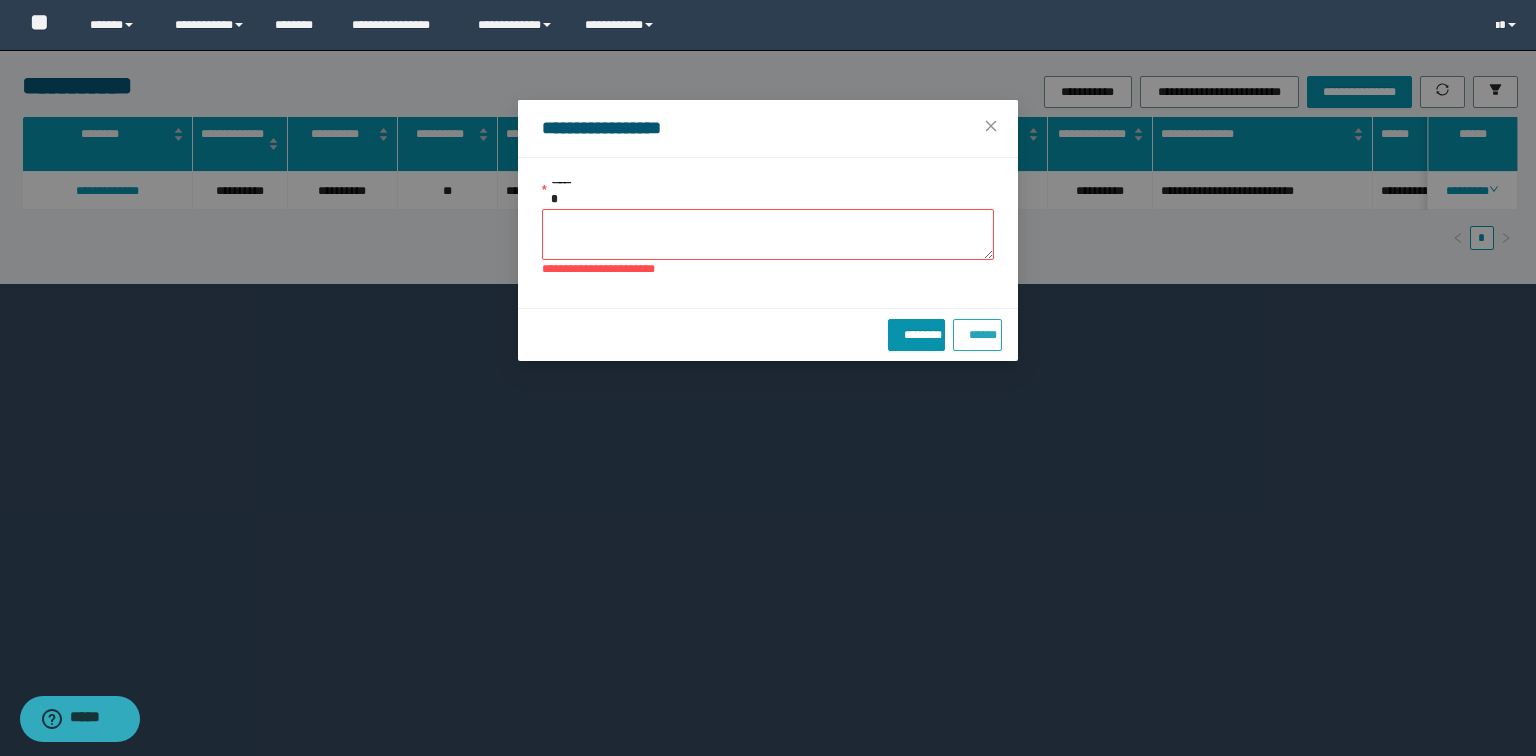 click on "******" at bounding box center [977, 331] 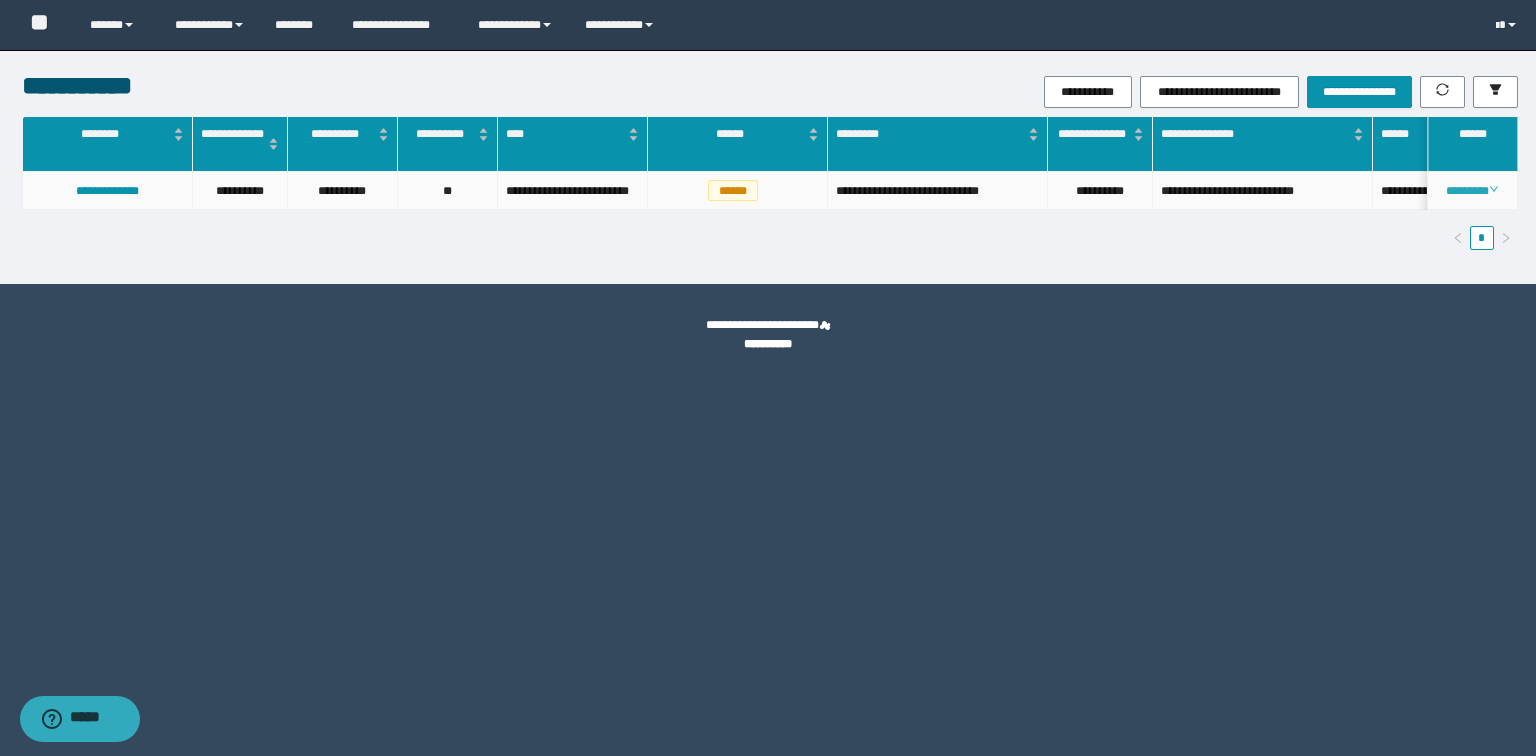 click on "********" at bounding box center [1472, 191] 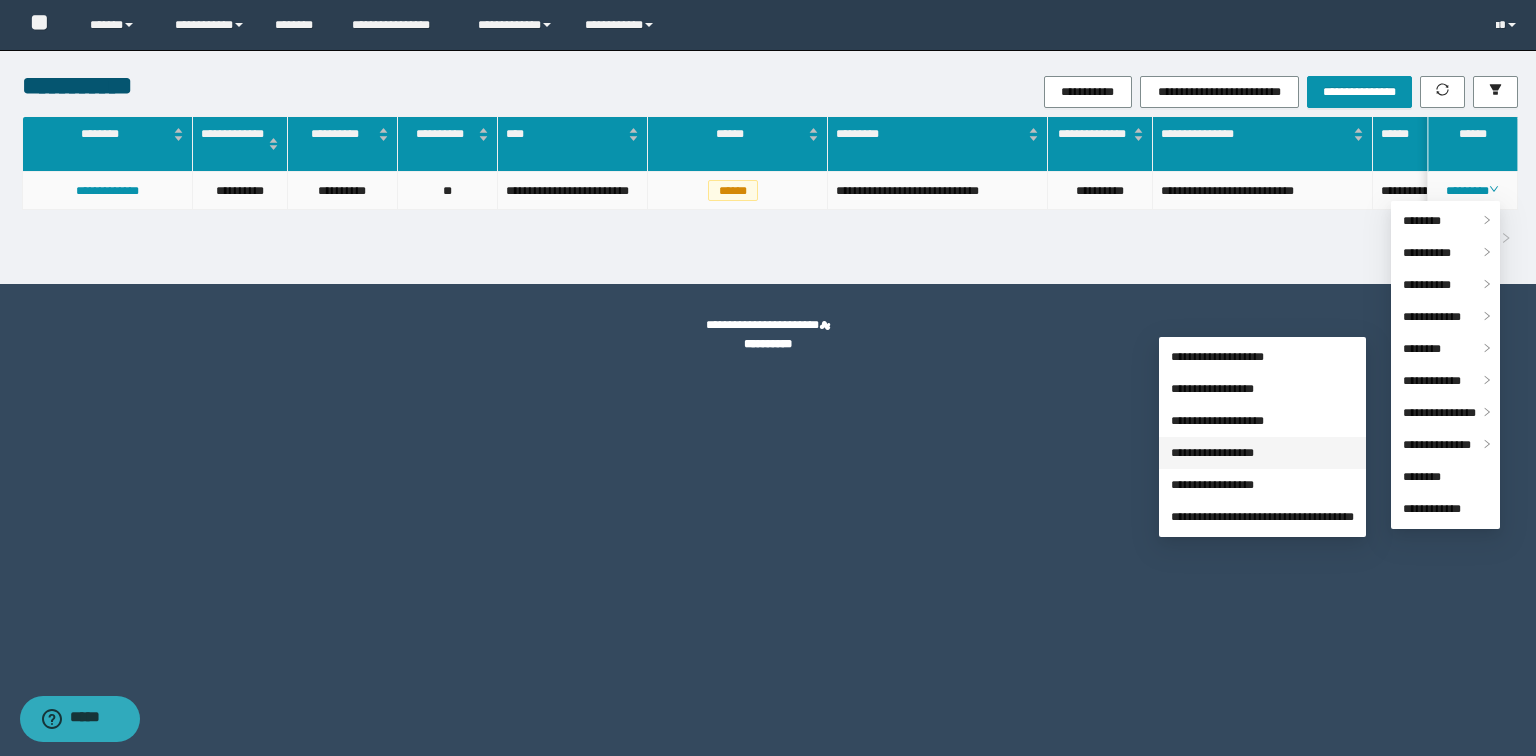 click on "**********" at bounding box center [1212, 453] 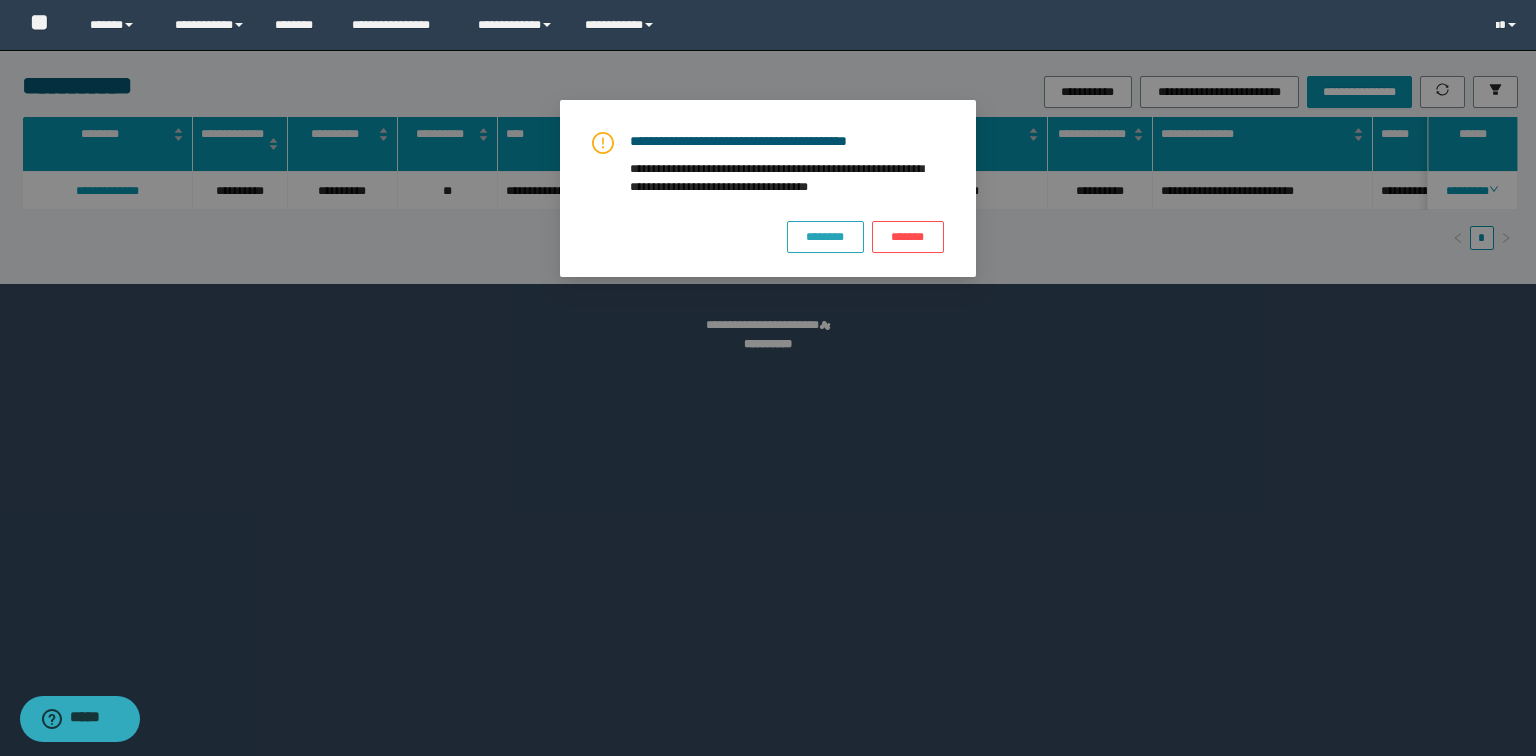 click on "********" at bounding box center (825, 237) 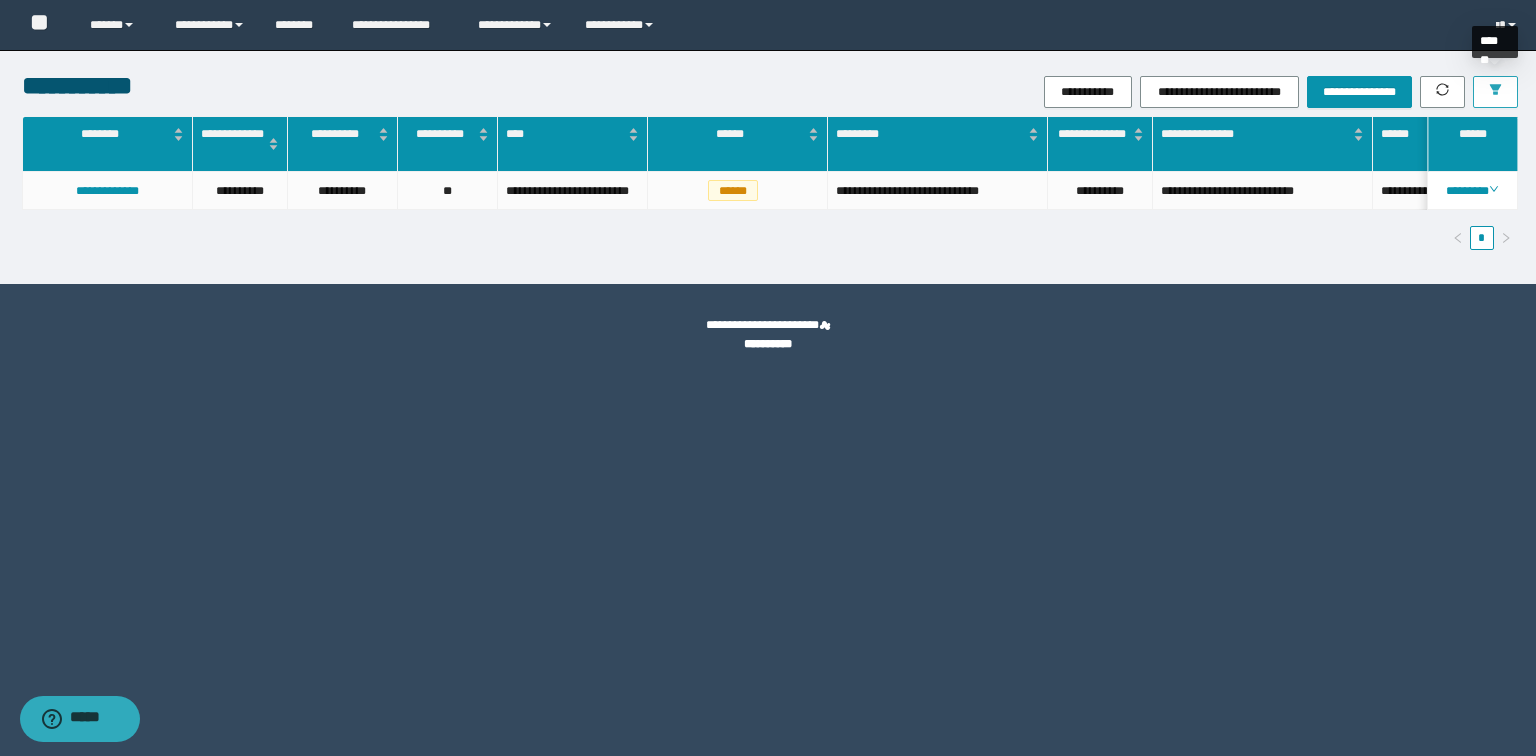 click 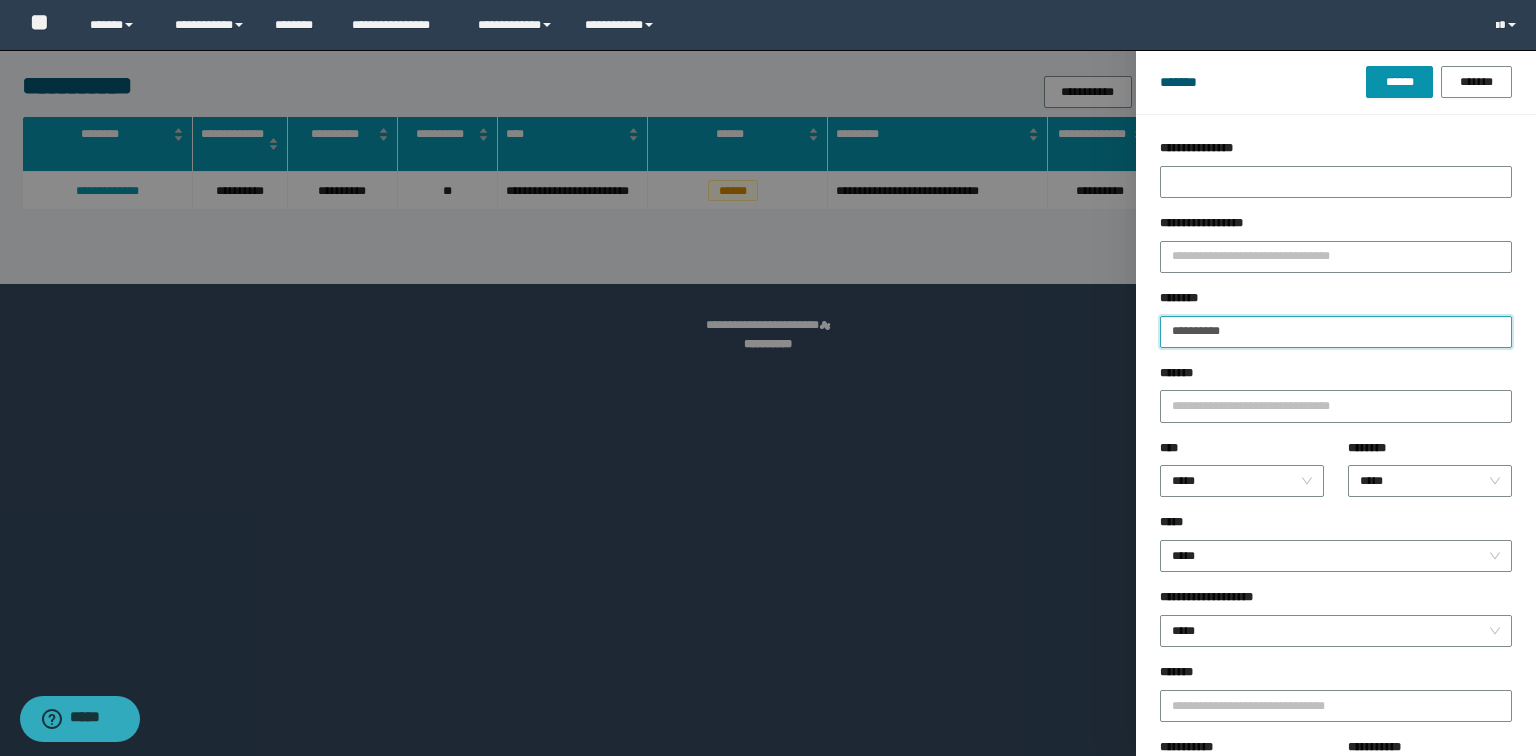 click on "**********" at bounding box center (1336, 332) 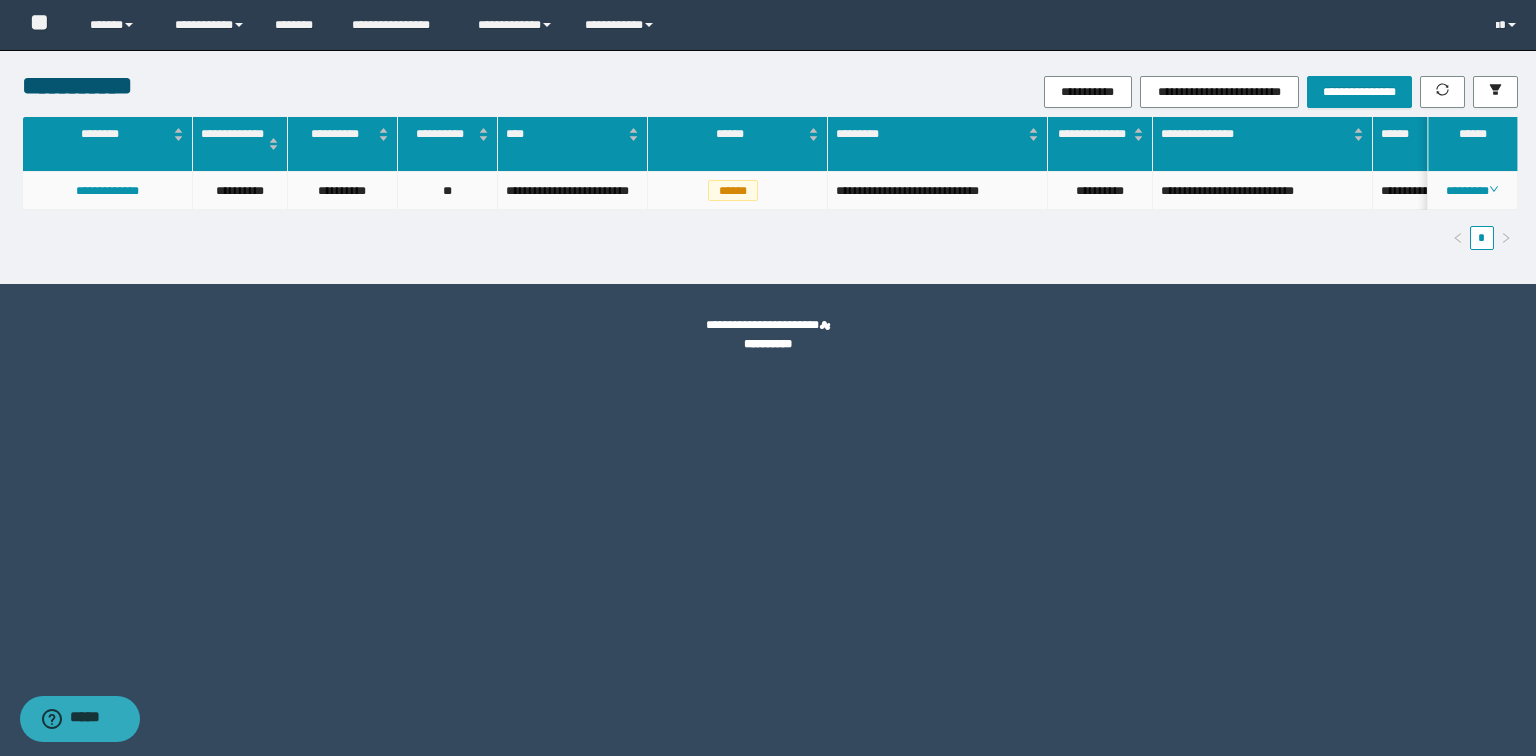 click on "********" at bounding box center [1473, 191] 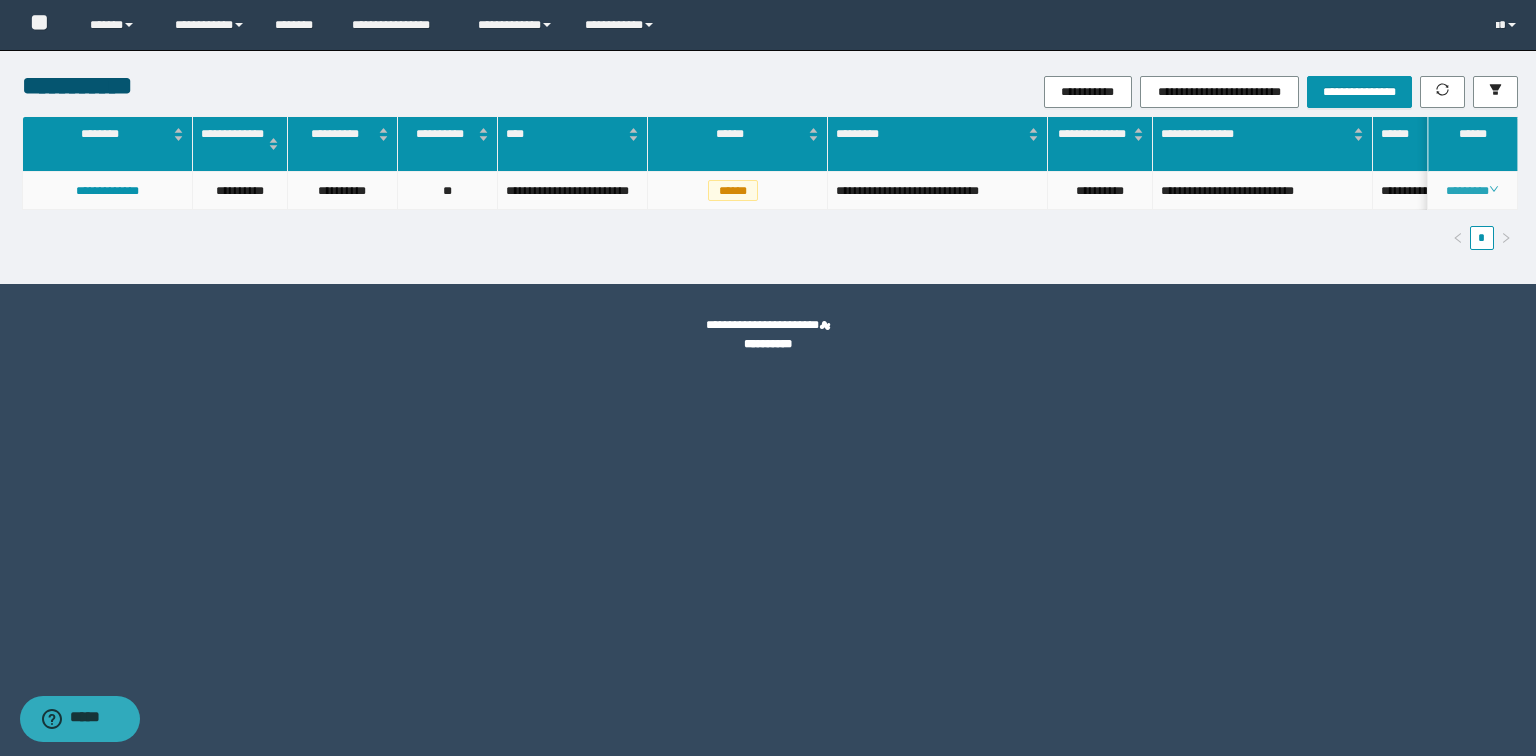 click on "********" at bounding box center [1472, 191] 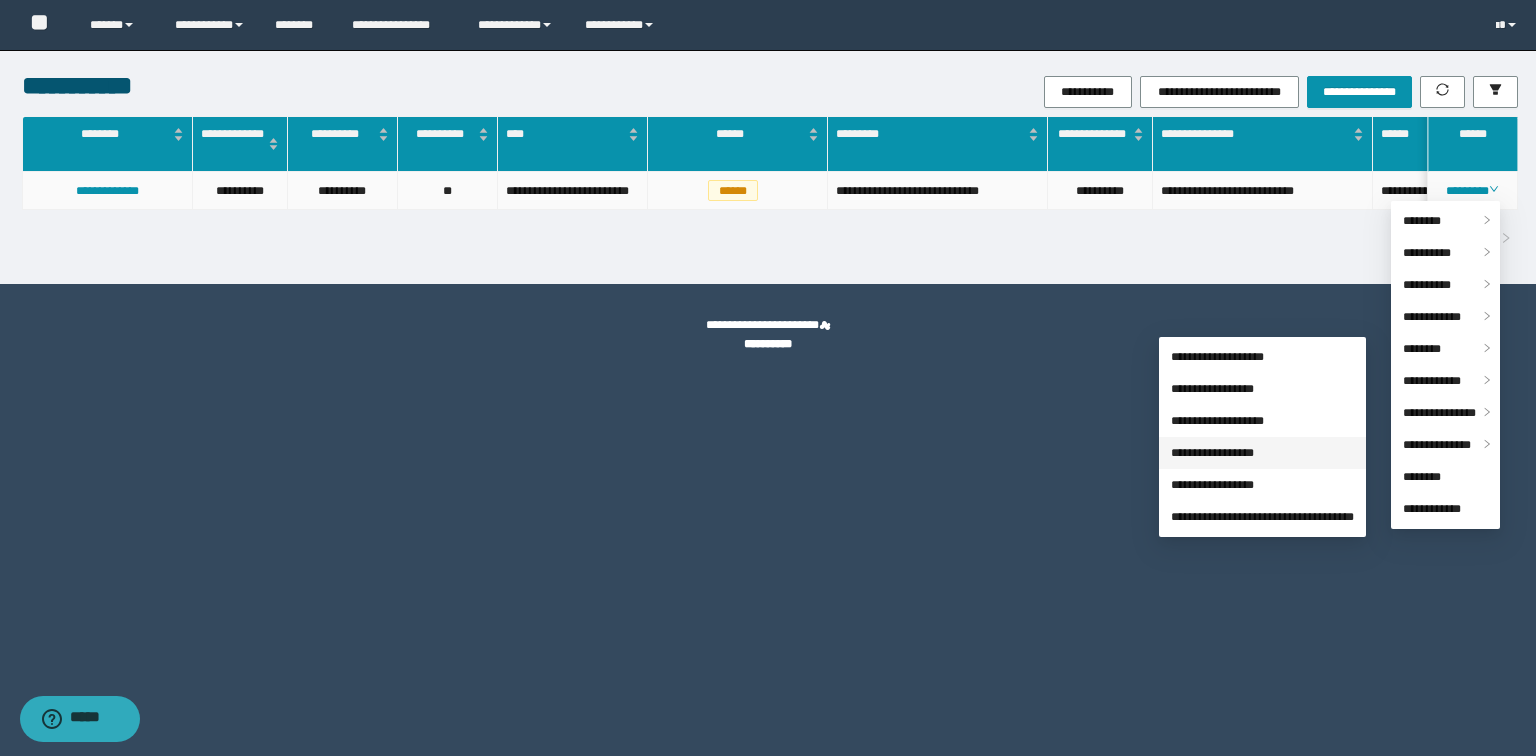 click on "**********" at bounding box center (1212, 453) 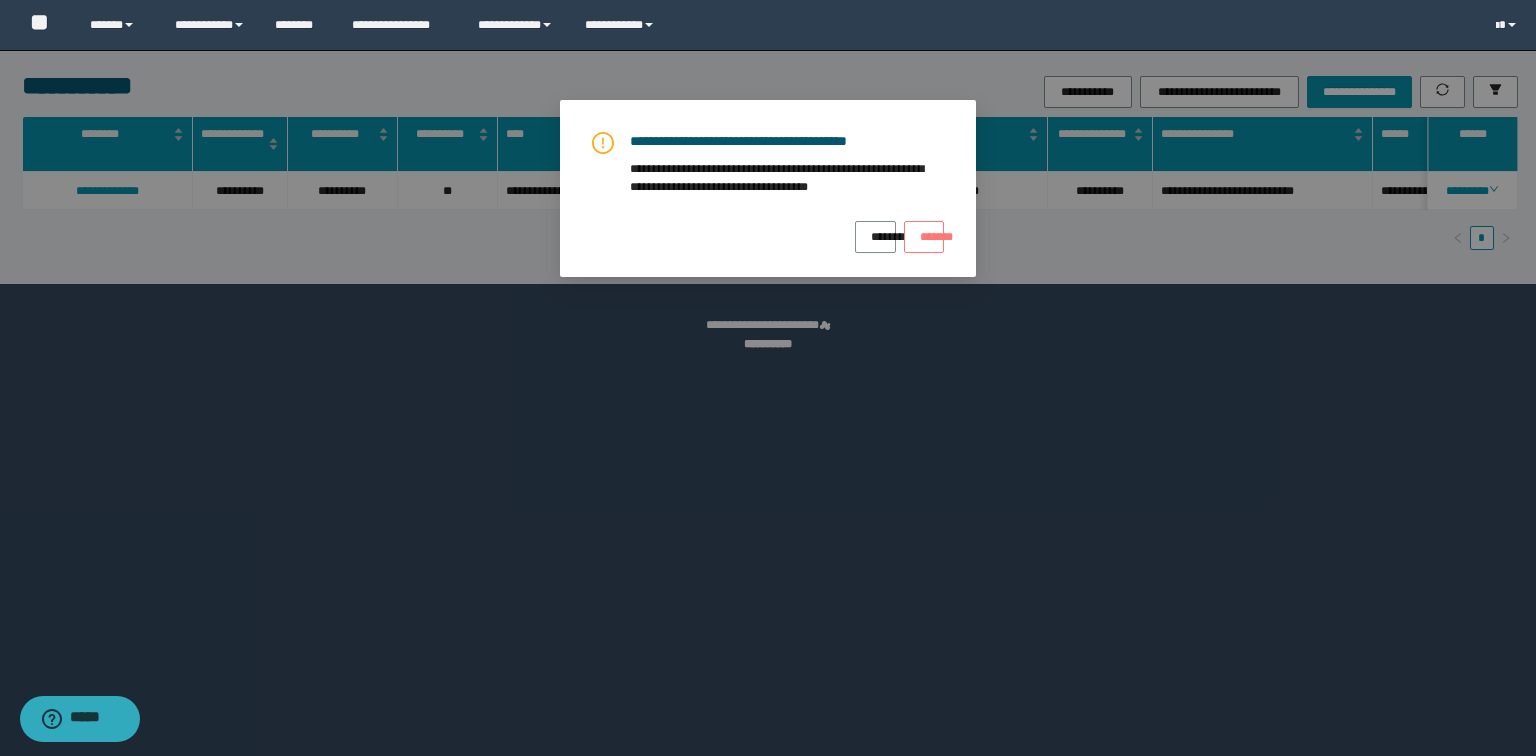 click on "*******" at bounding box center (924, 230) 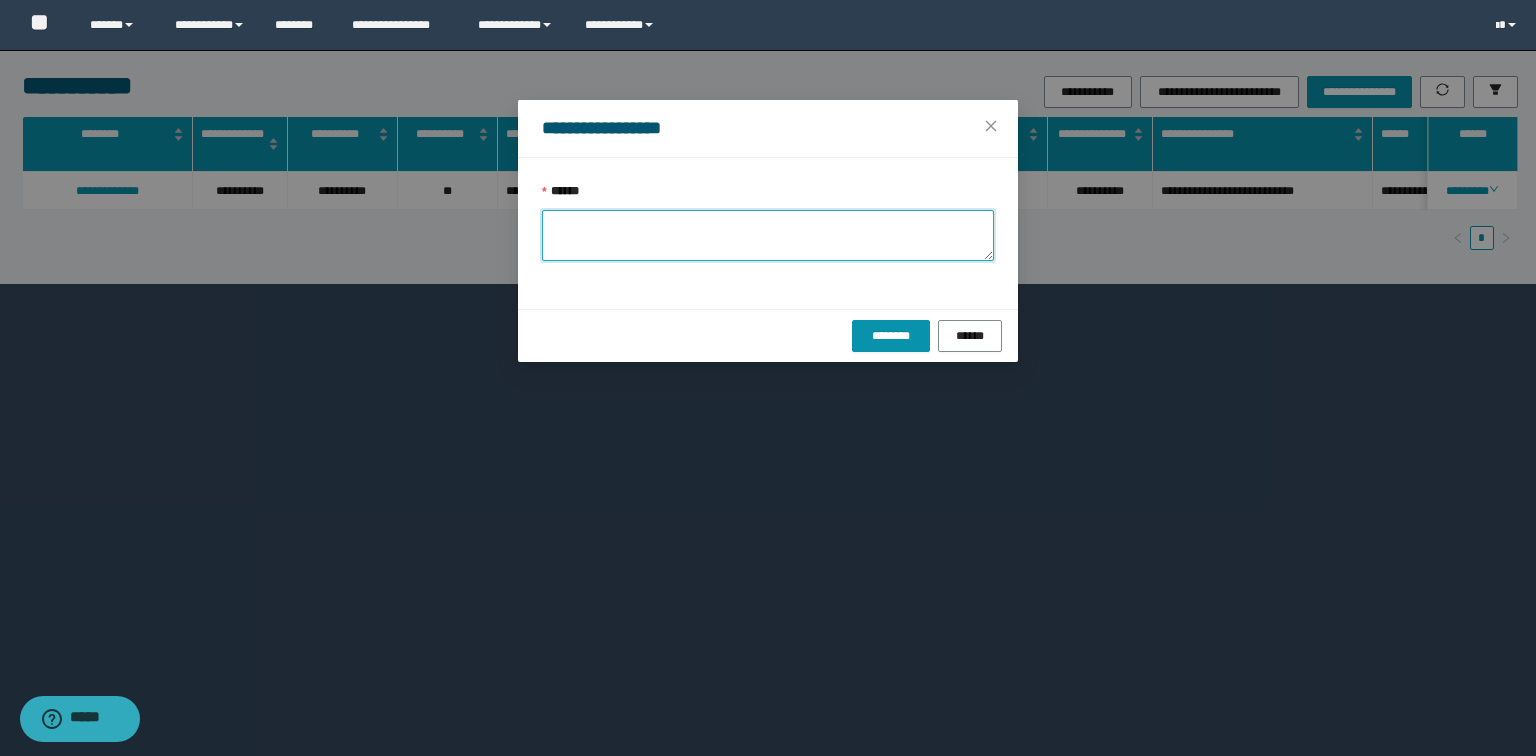 click on "******" at bounding box center [768, 235] 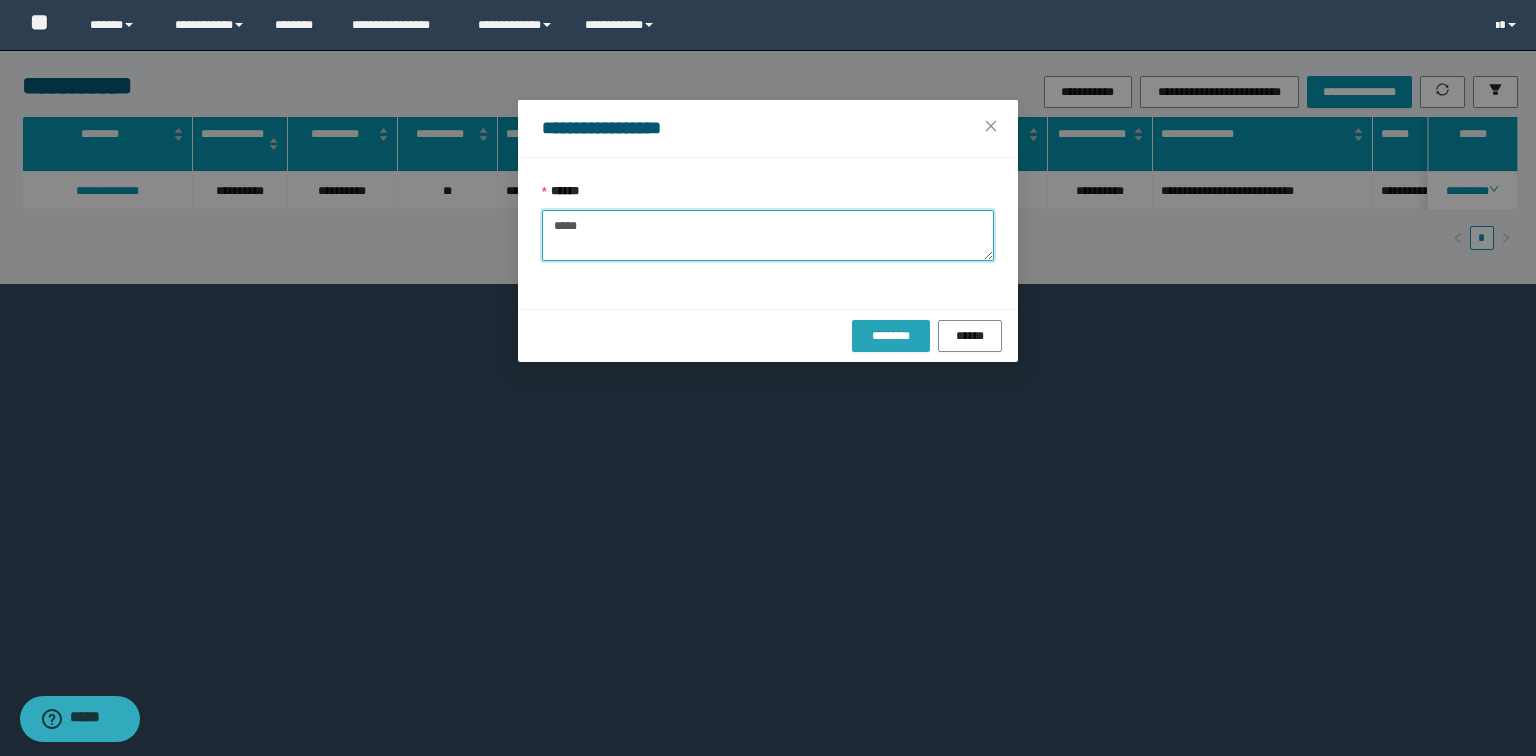 type on "*****" 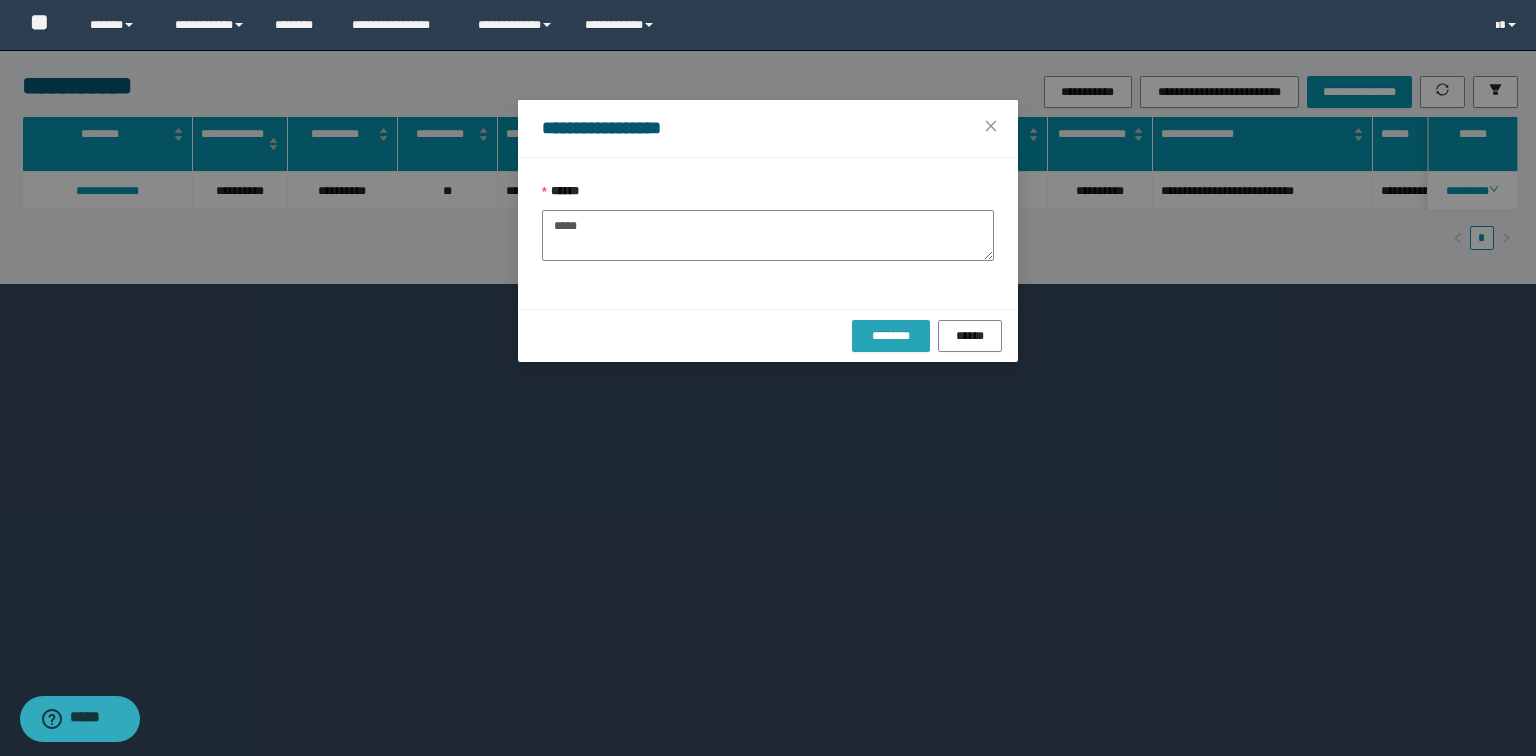 click on "********" at bounding box center (890, 336) 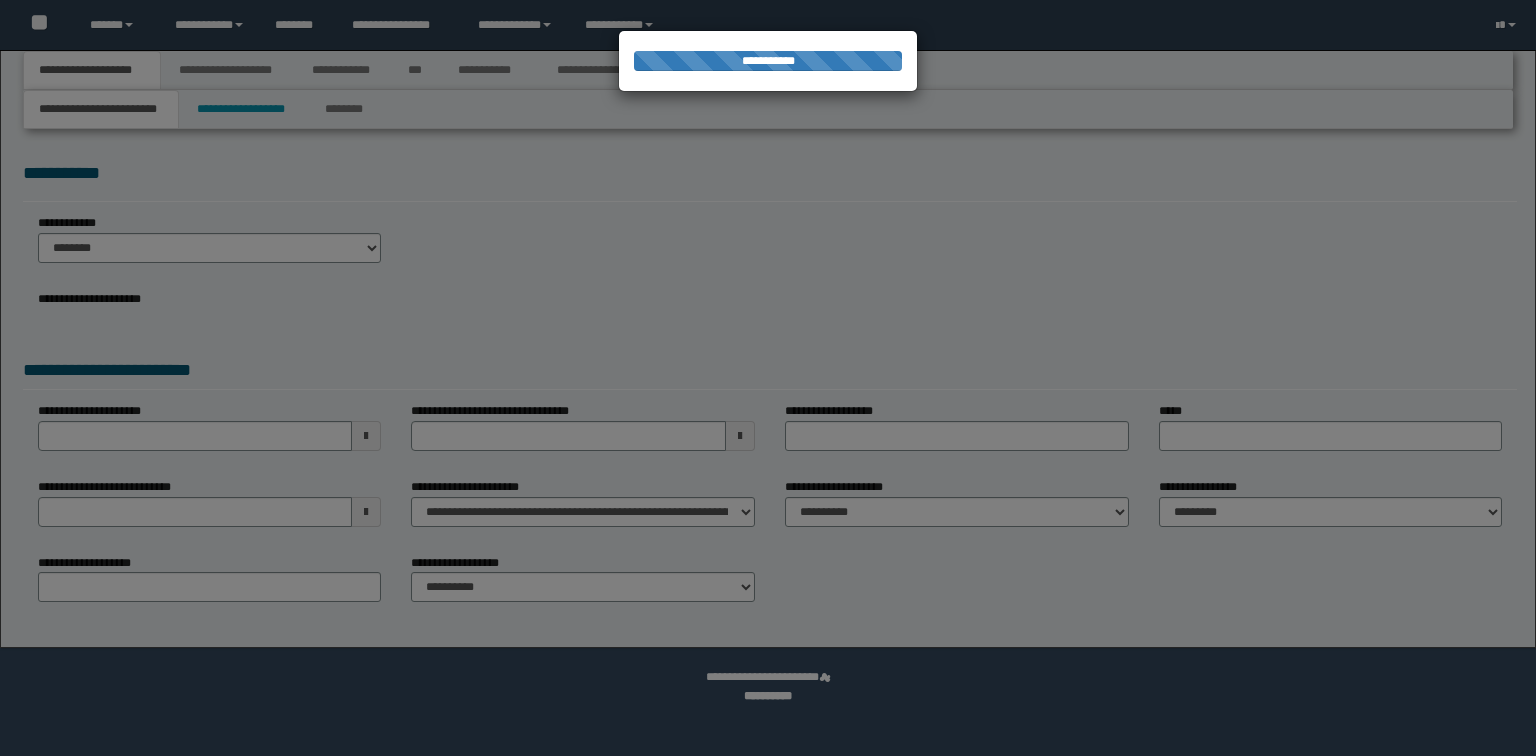 scroll, scrollTop: 0, scrollLeft: 0, axis: both 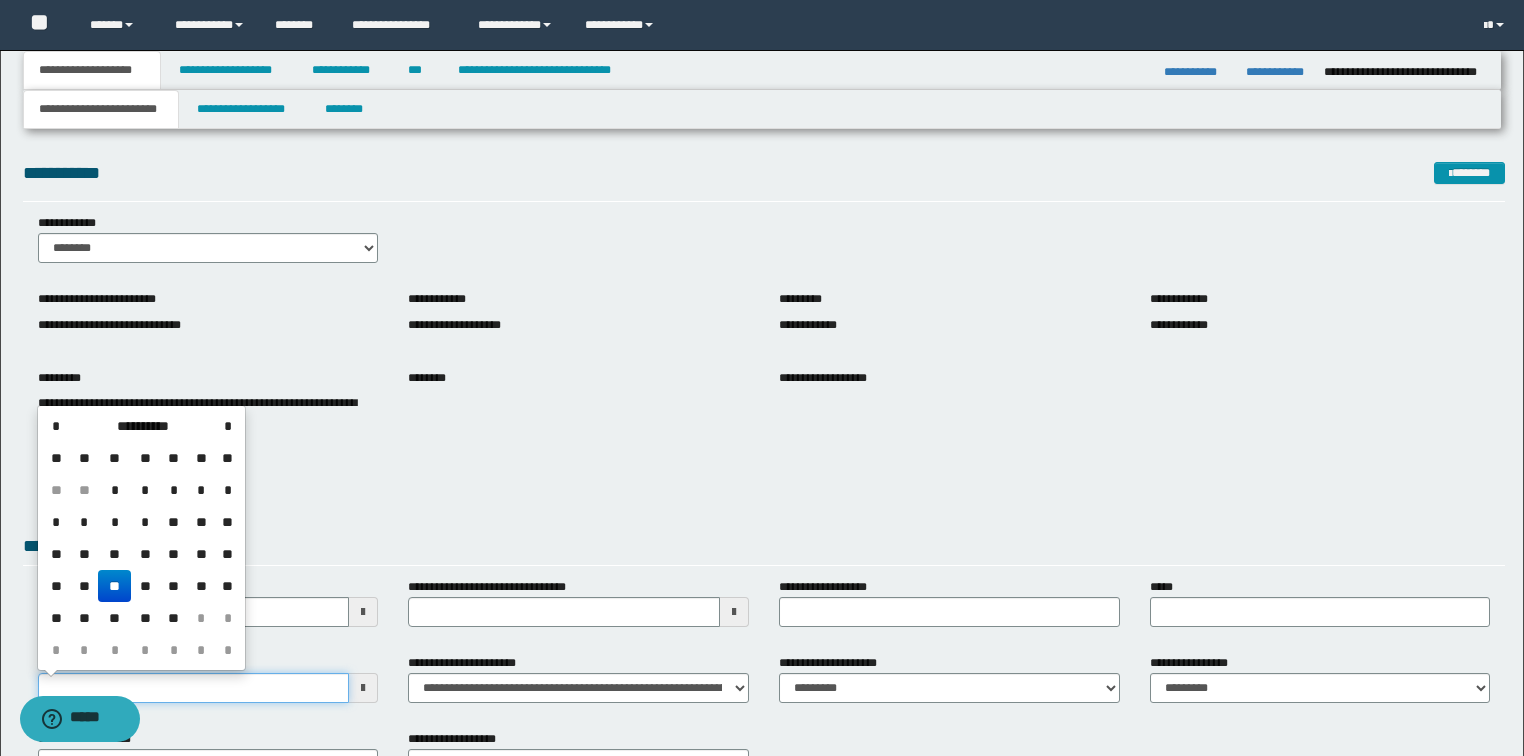 click on "**********" at bounding box center [194, 688] 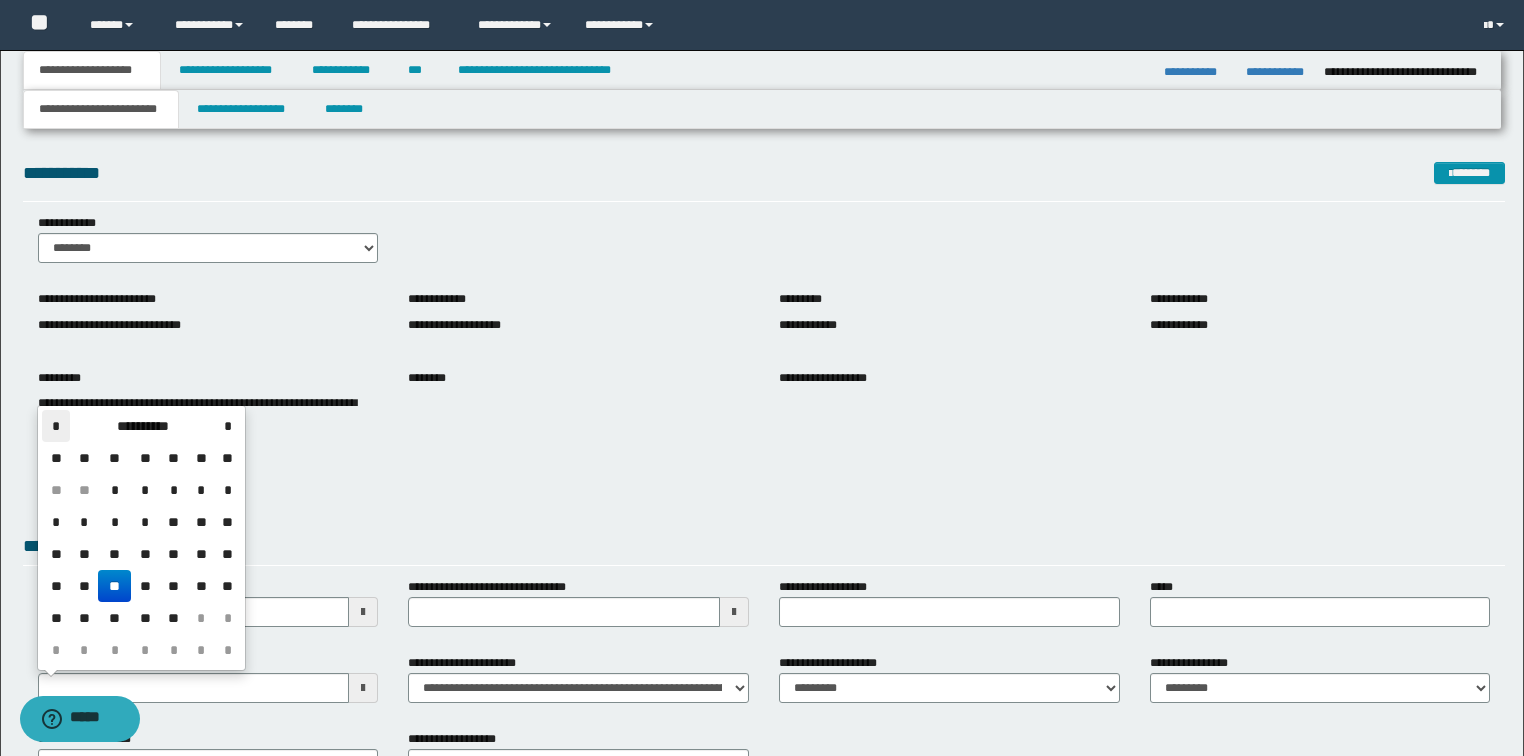 click on "*" at bounding box center [56, 426] 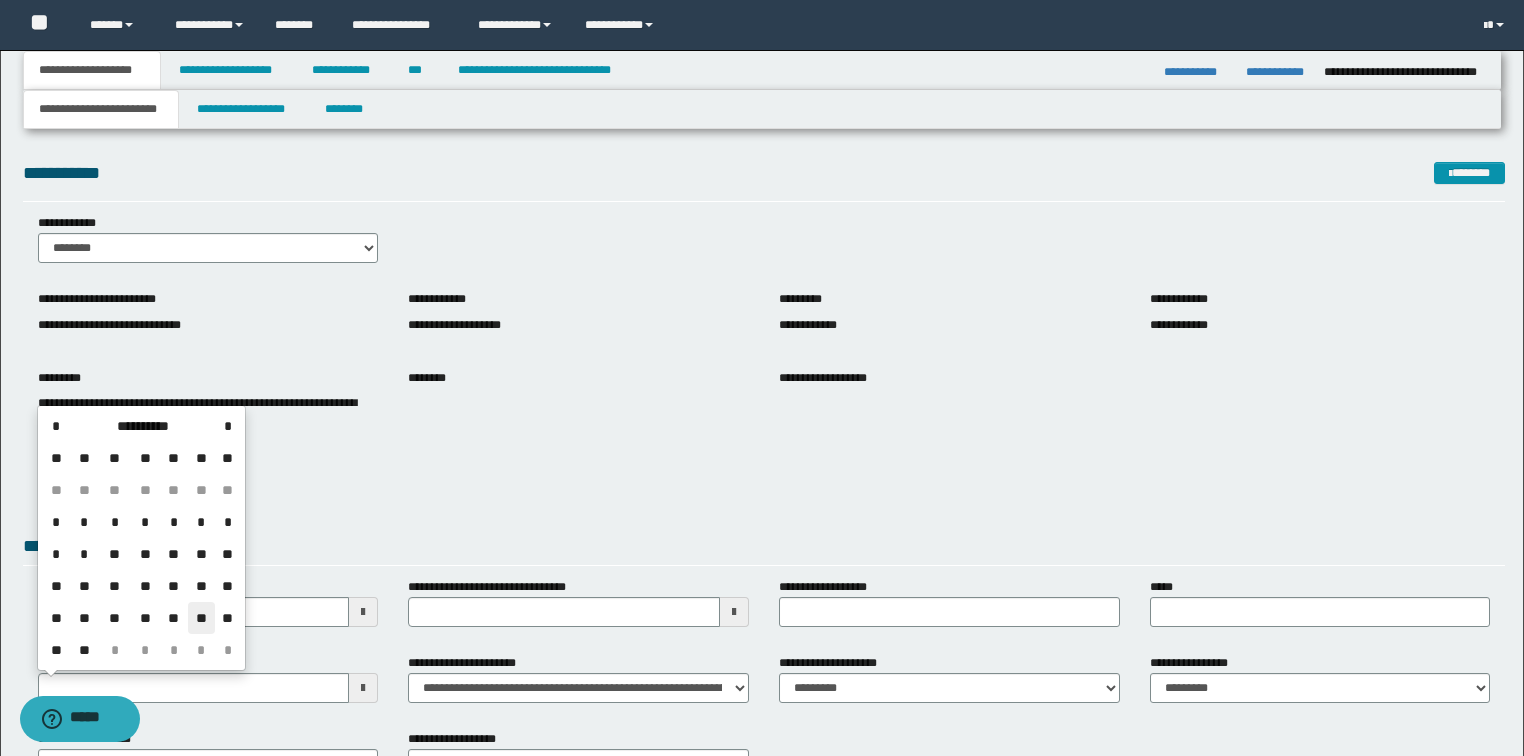 click on "**" at bounding box center [202, 618] 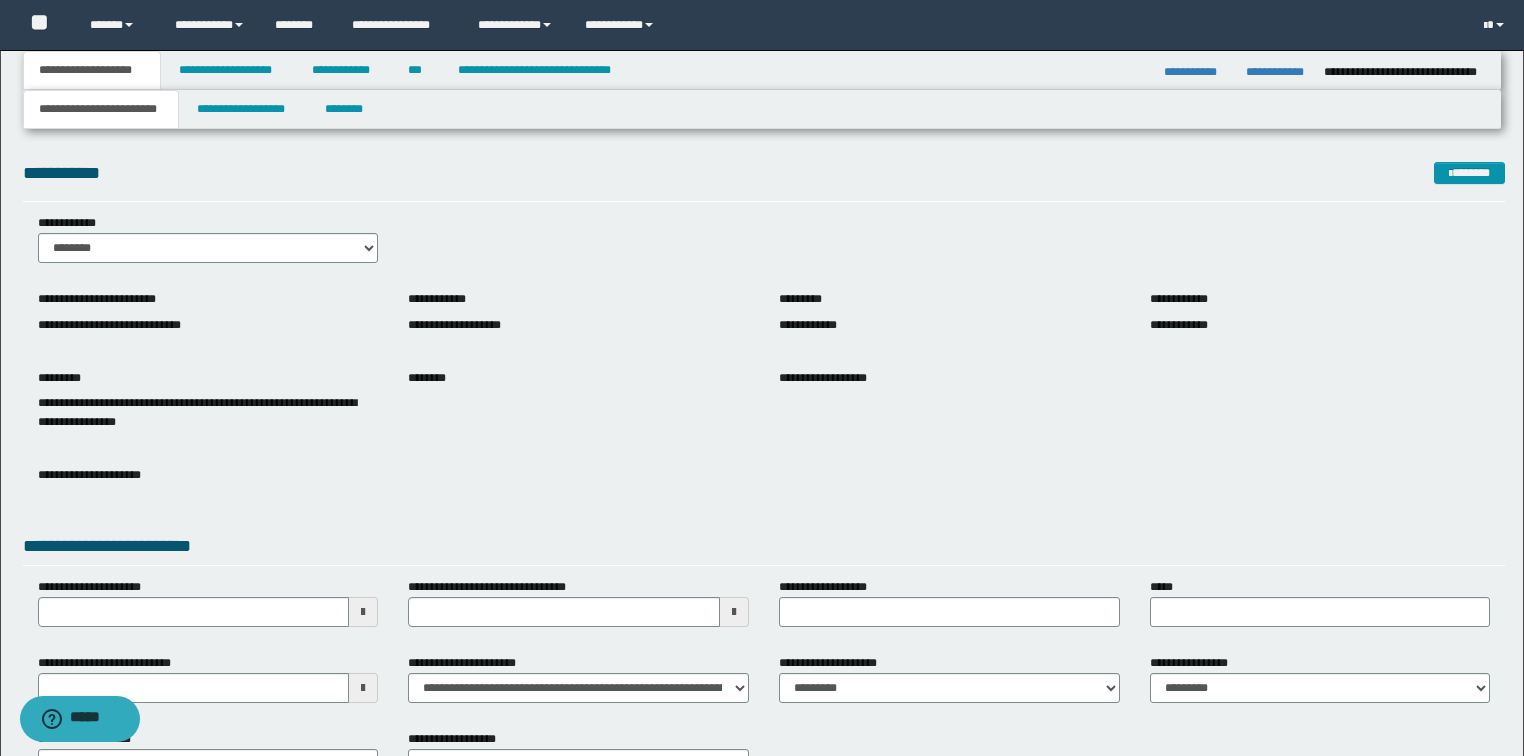 drag, startPoint x: 347, startPoint y: 479, endPoint x: 352, endPoint y: 442, distance: 37.336308 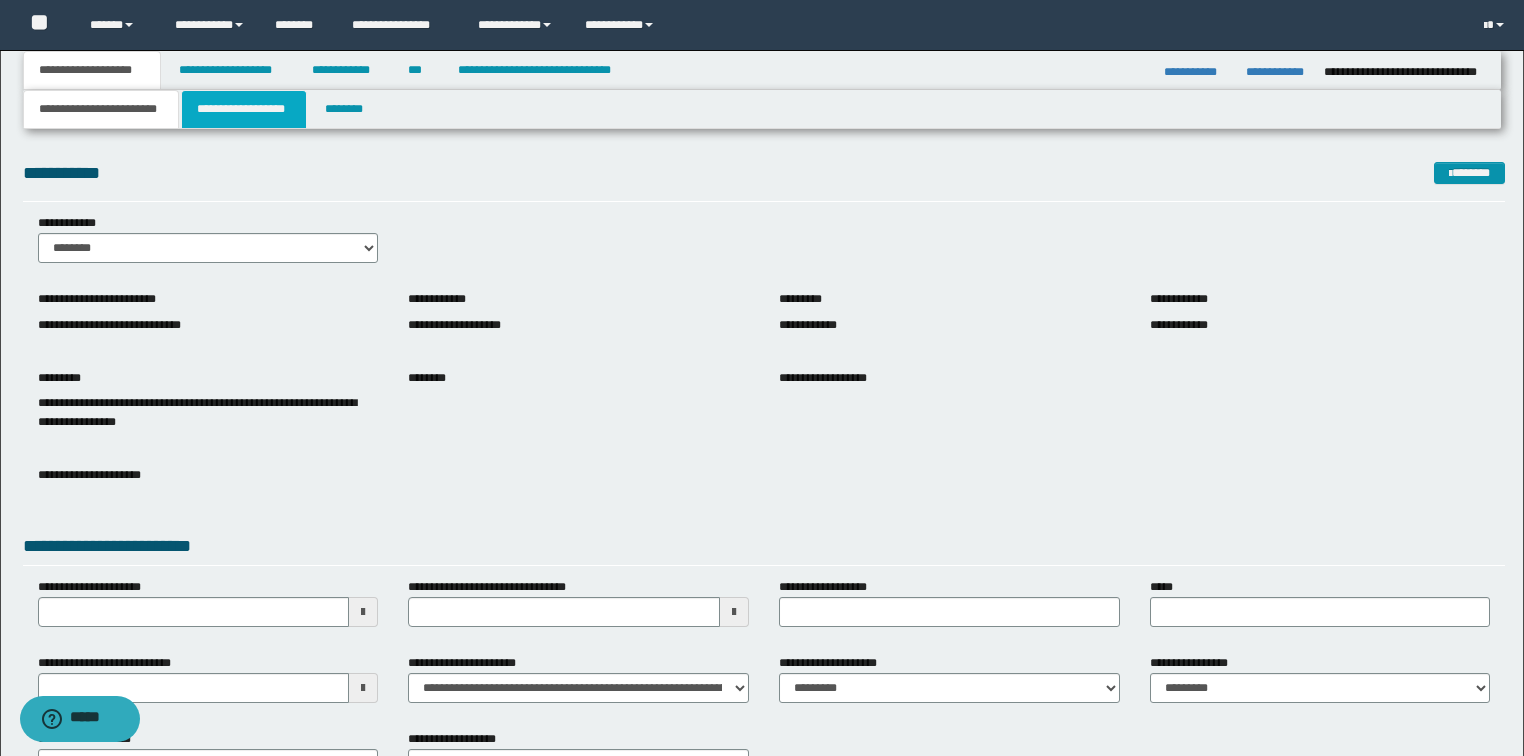click on "**********" at bounding box center (244, 109) 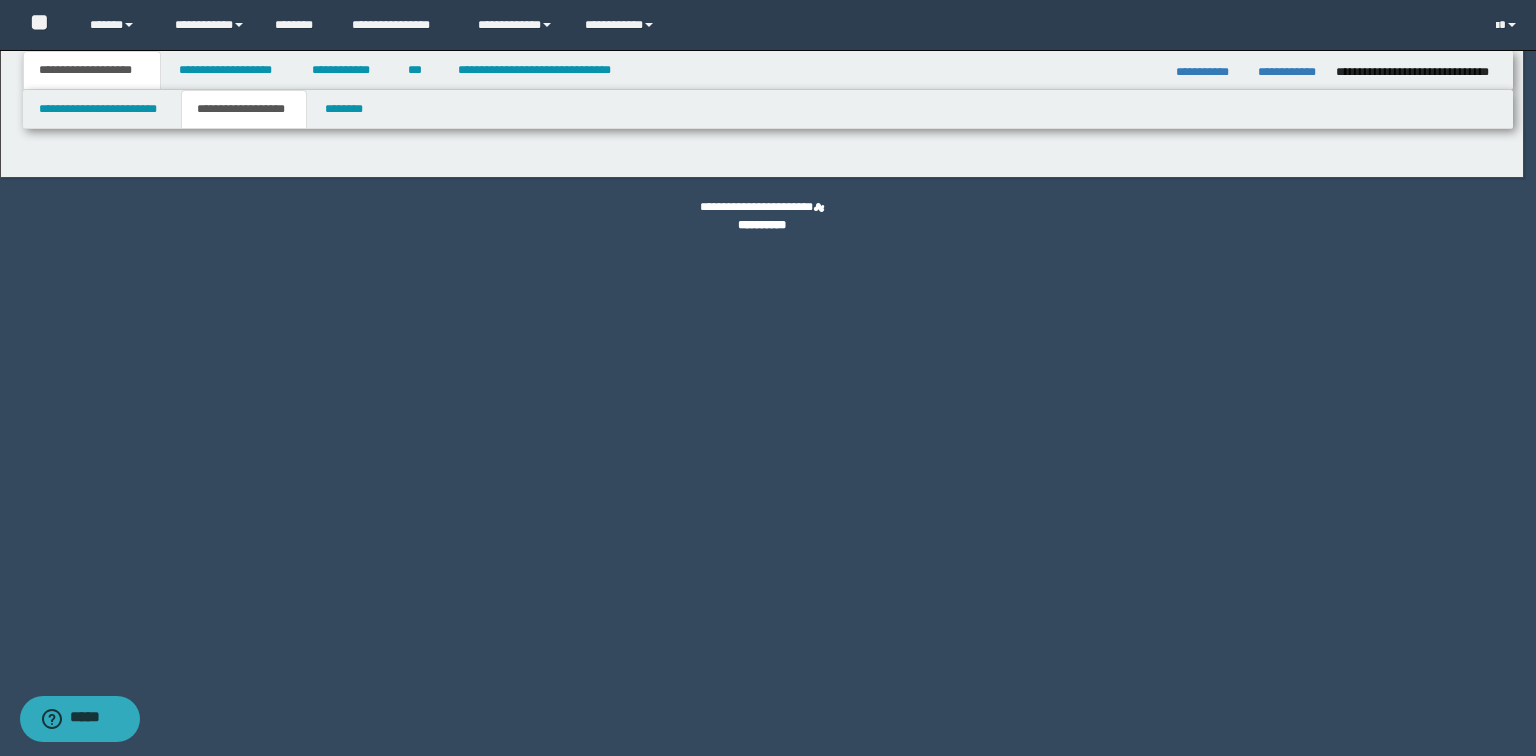 type on "**********" 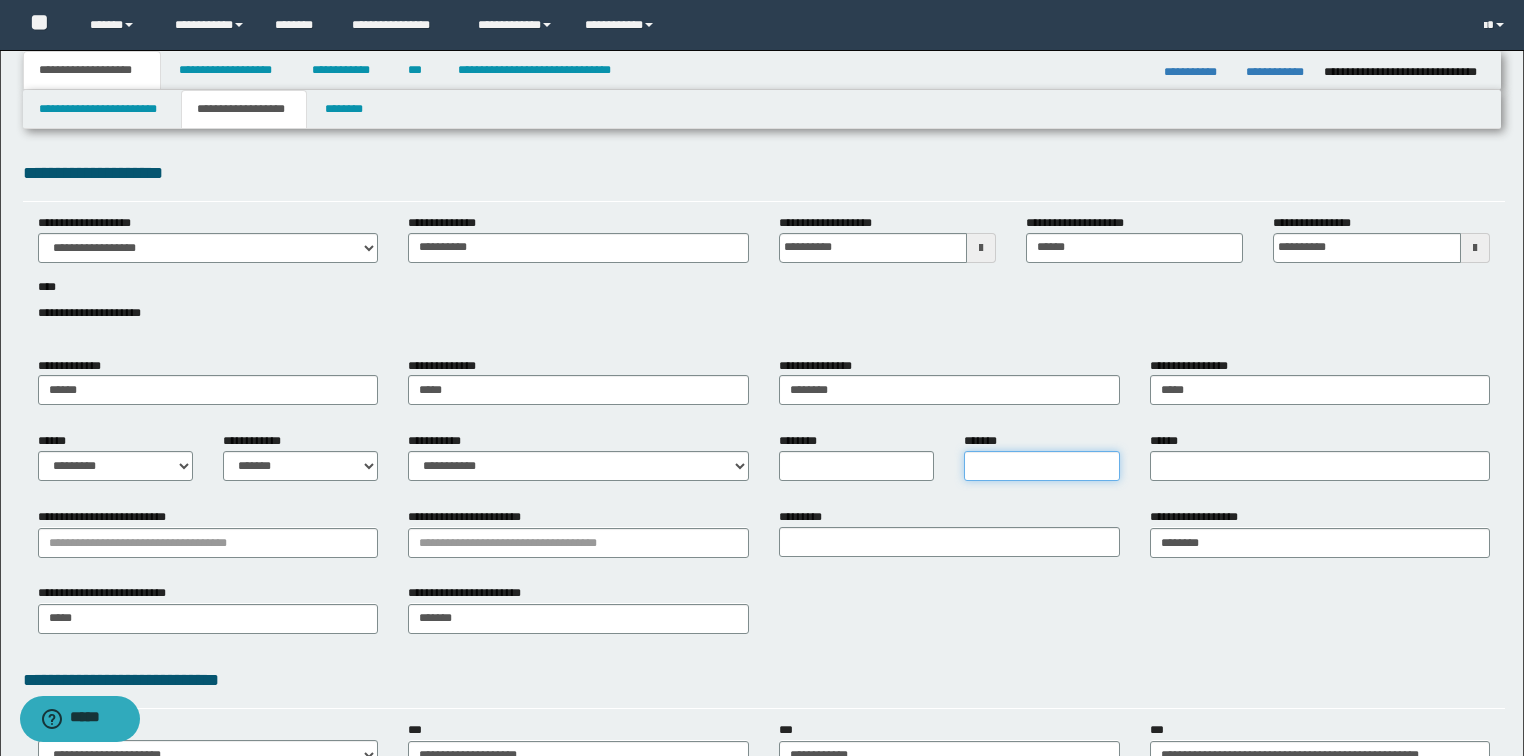 click on "*******" at bounding box center [1041, 466] 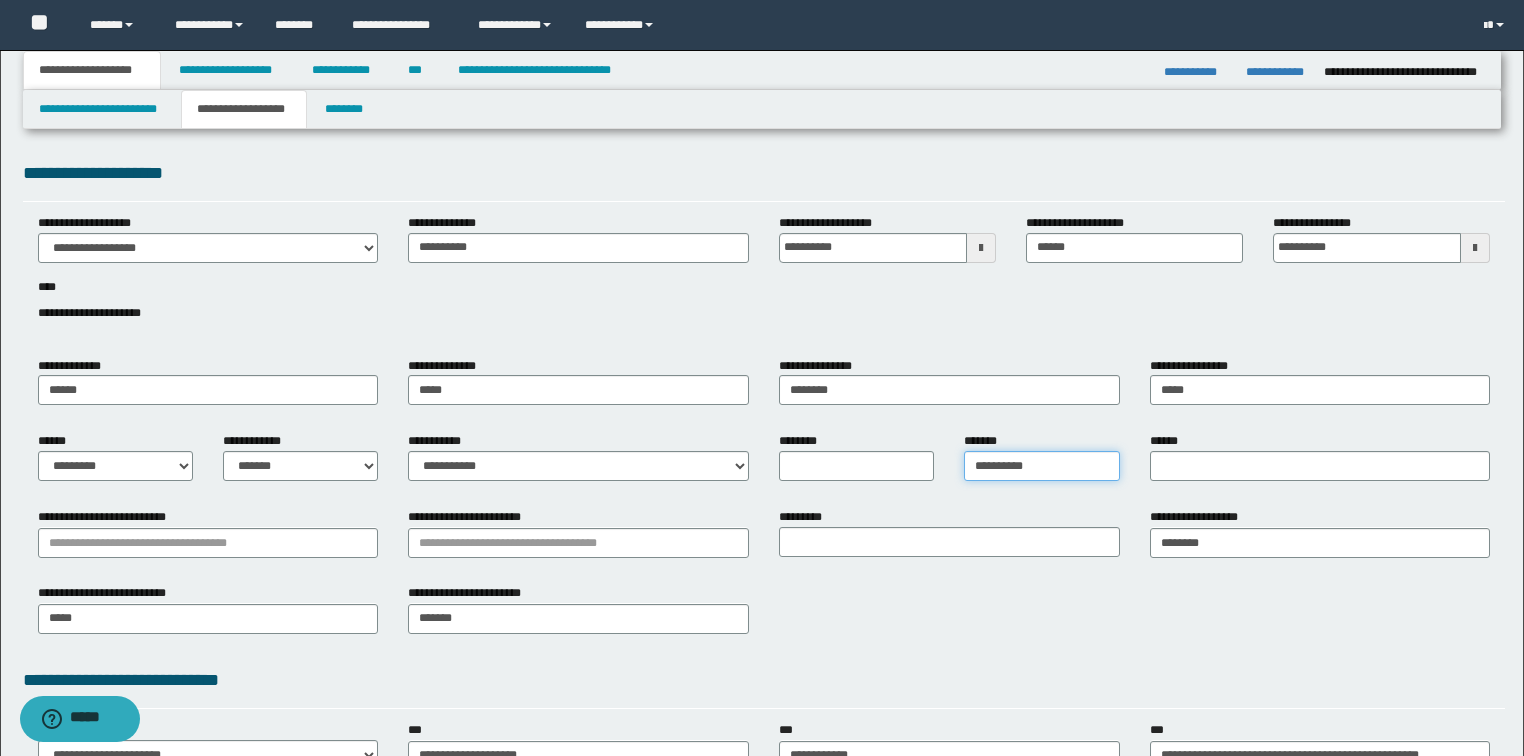 type on "**********" 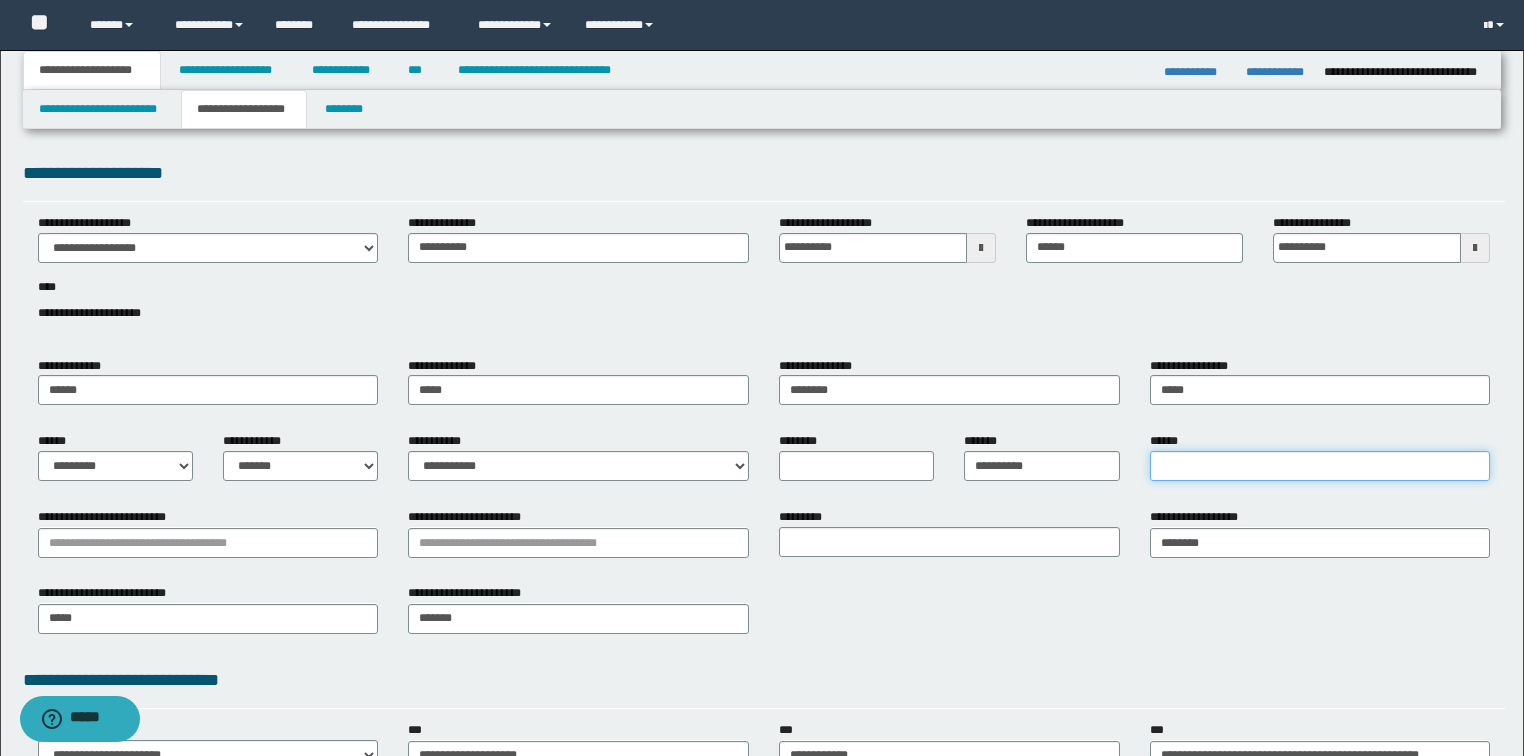 click on "******" at bounding box center [1320, 466] 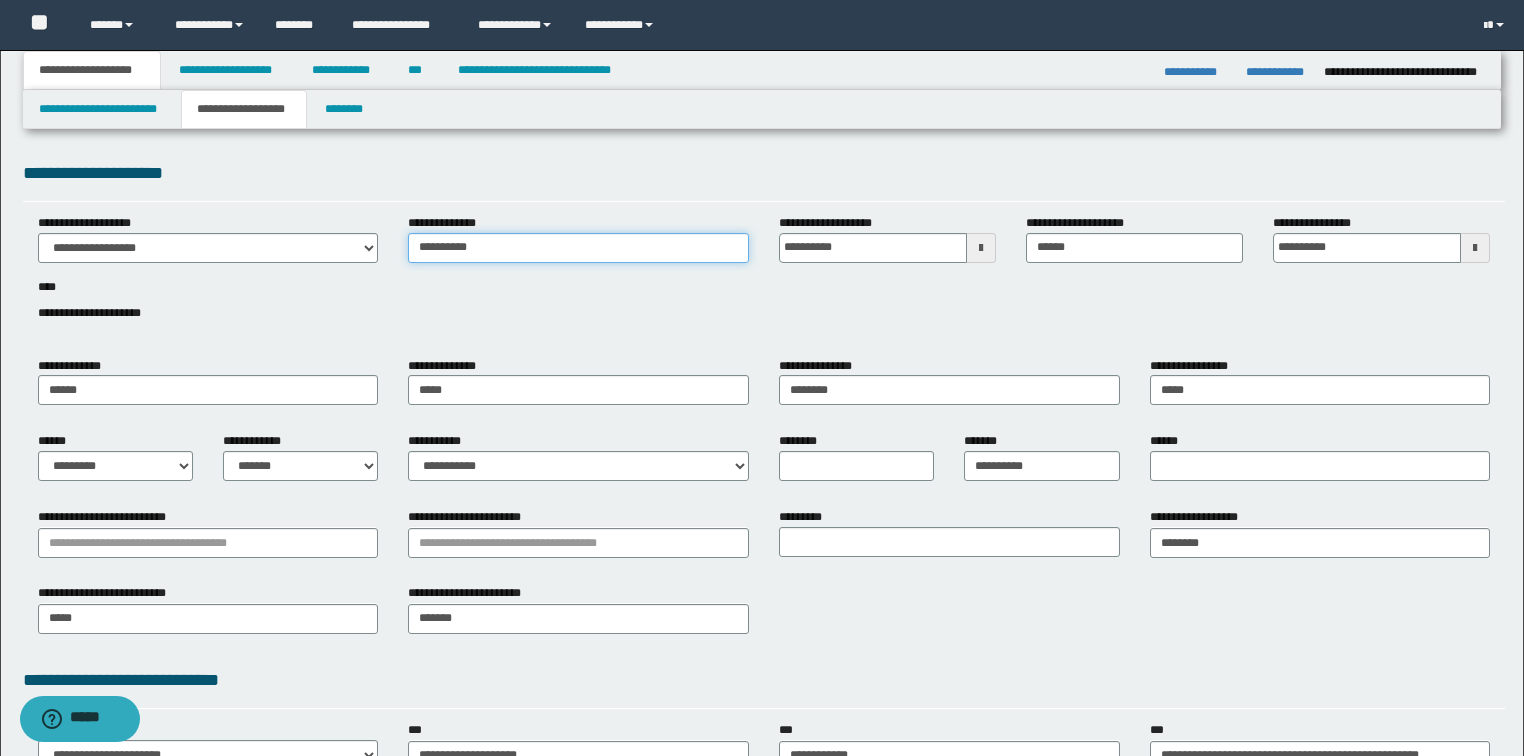 click on "**********" at bounding box center [578, 248] 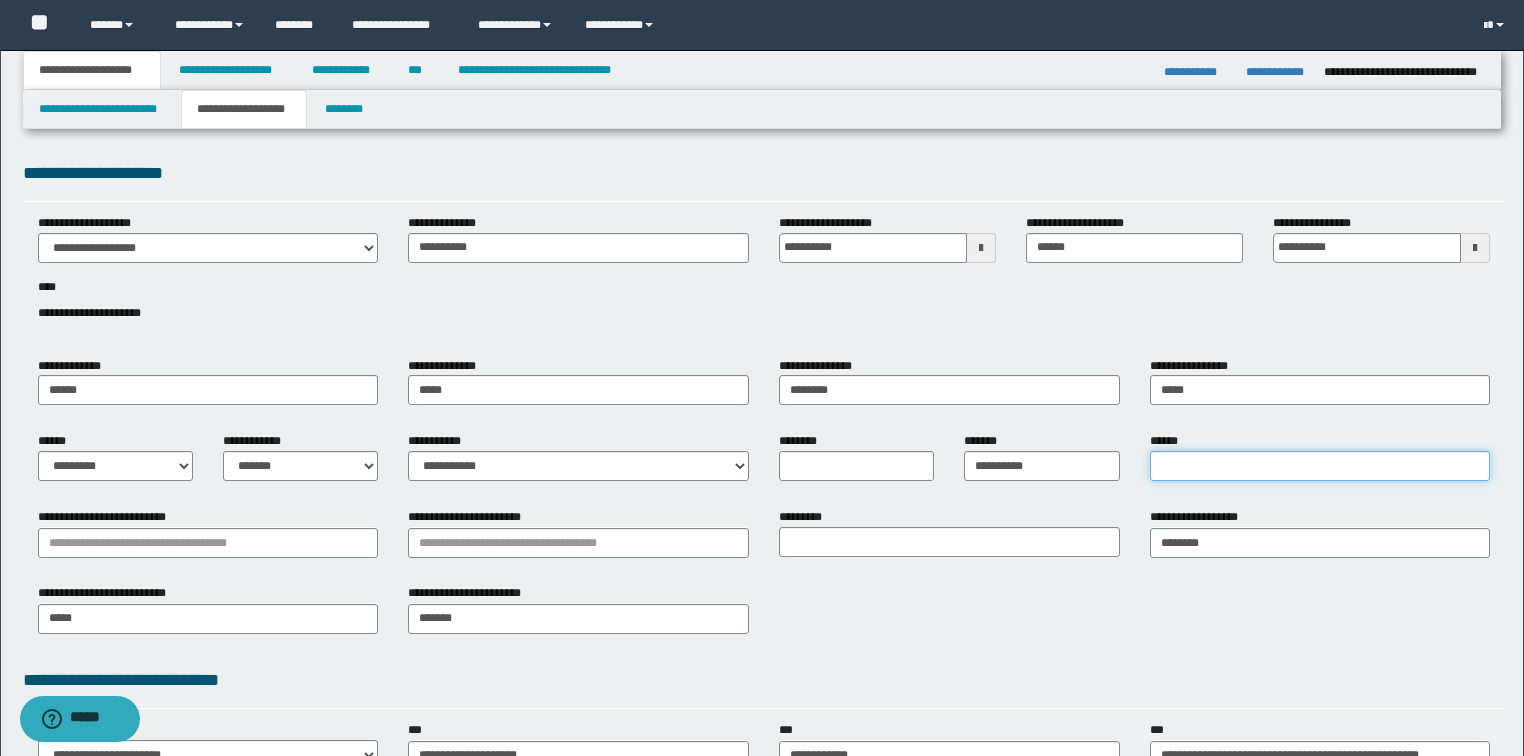 click on "******" at bounding box center (1320, 466) 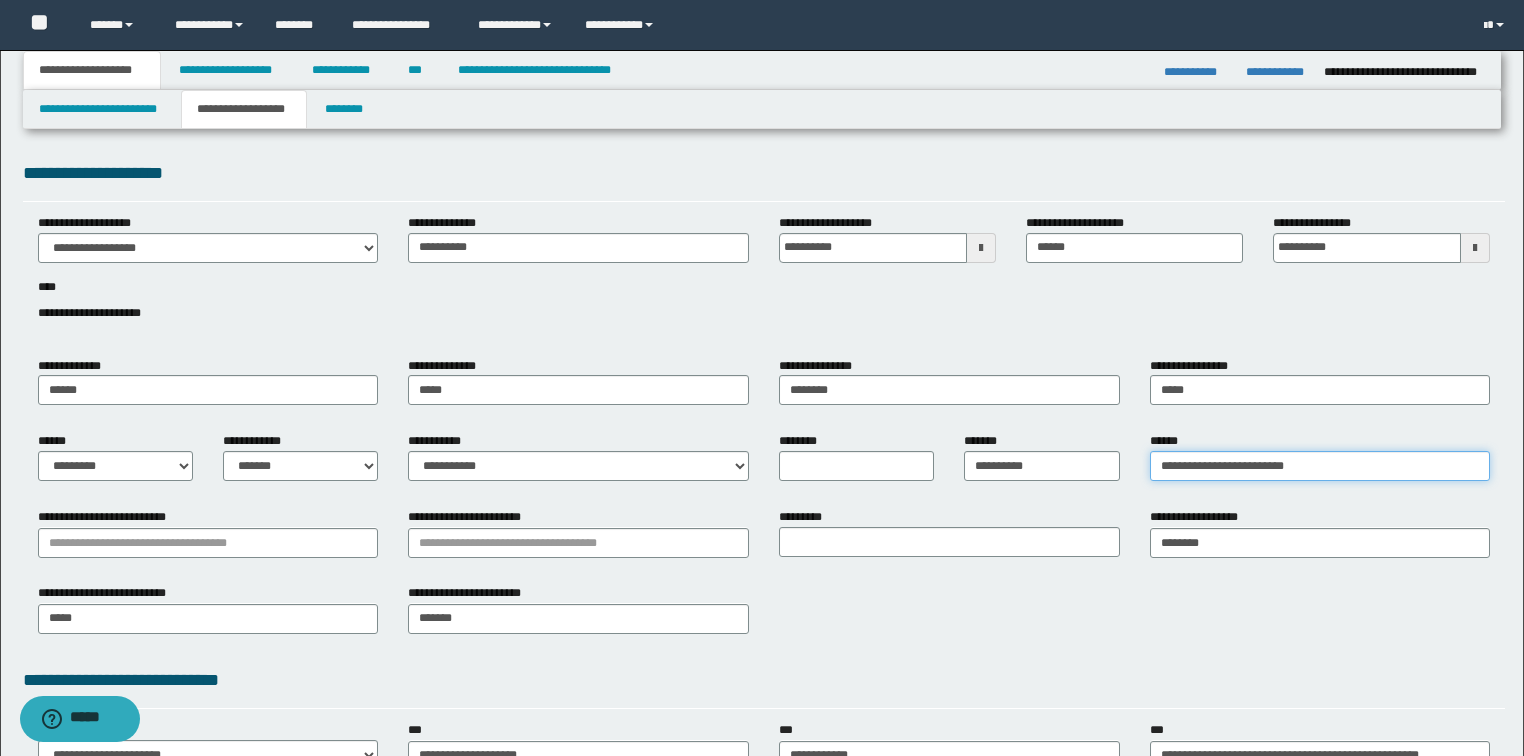 type on "**********" 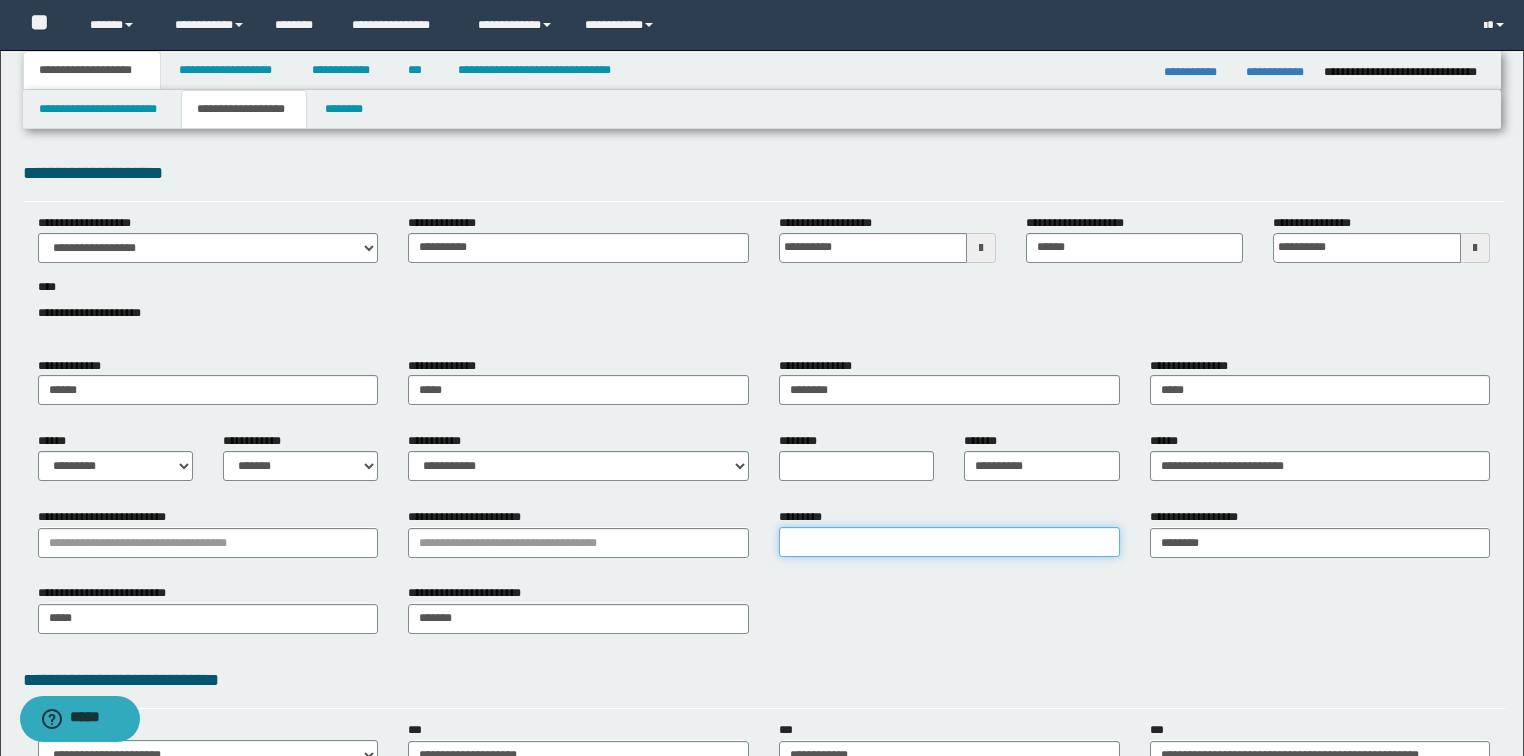 click on "*********" at bounding box center (949, 542) 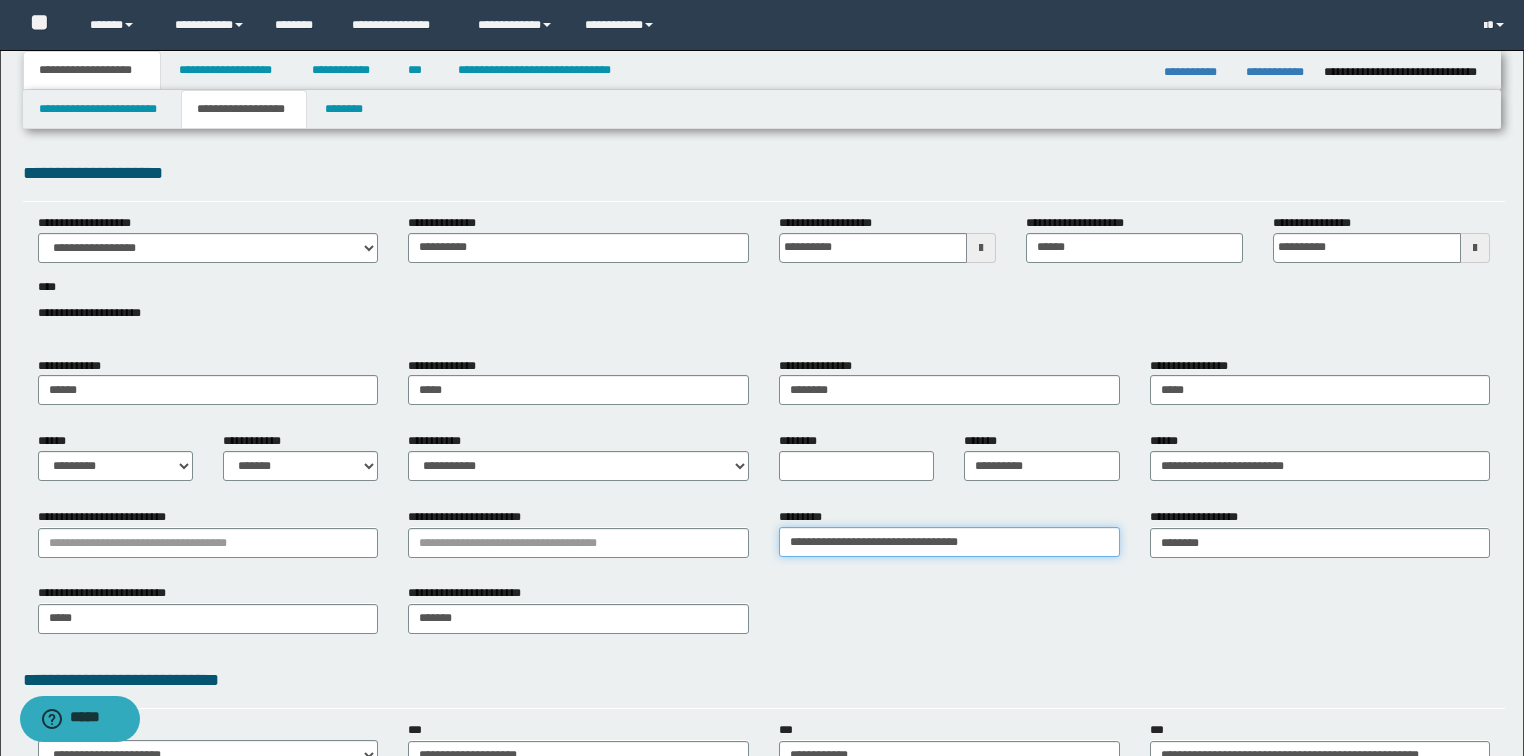 type on "**********" 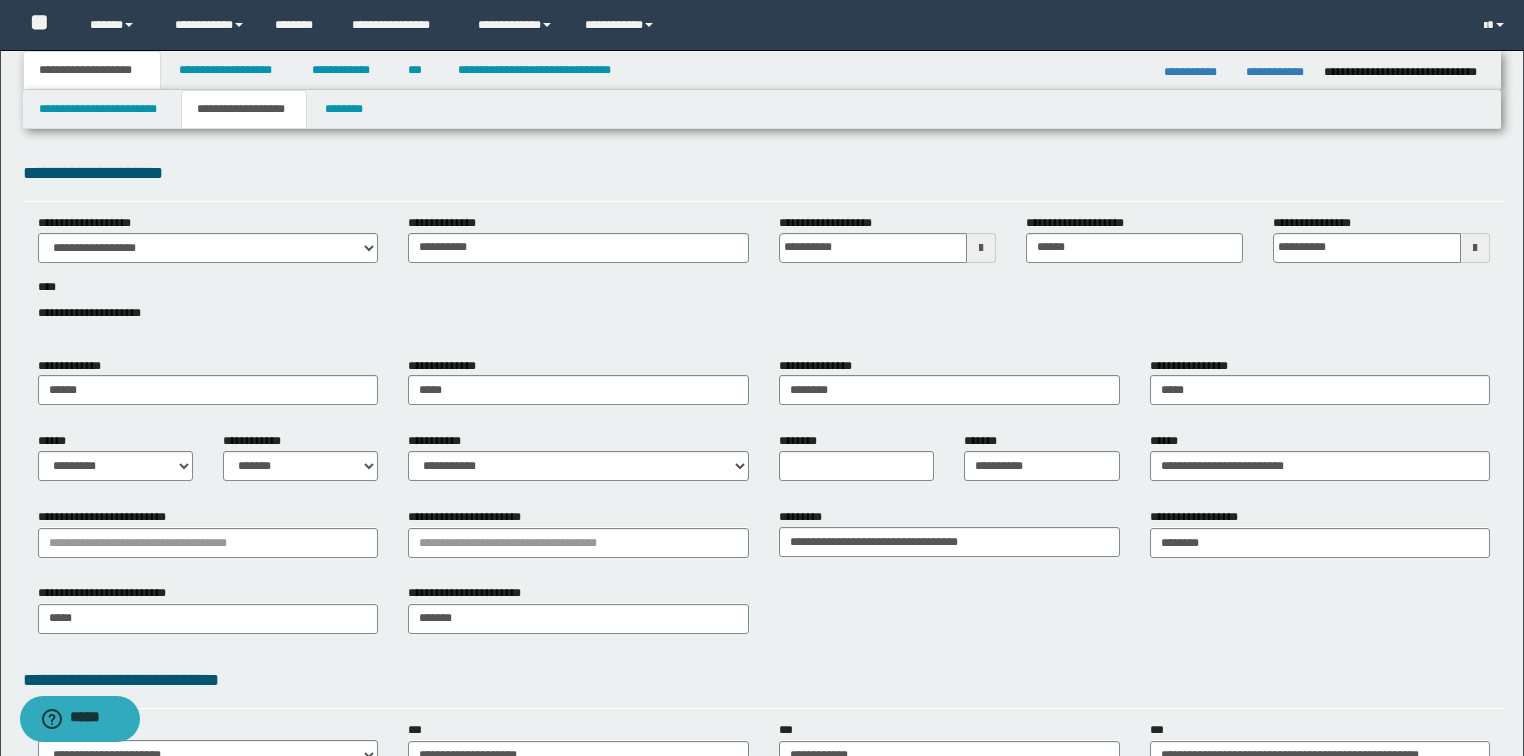 click on "**********" at bounding box center (578, 540) 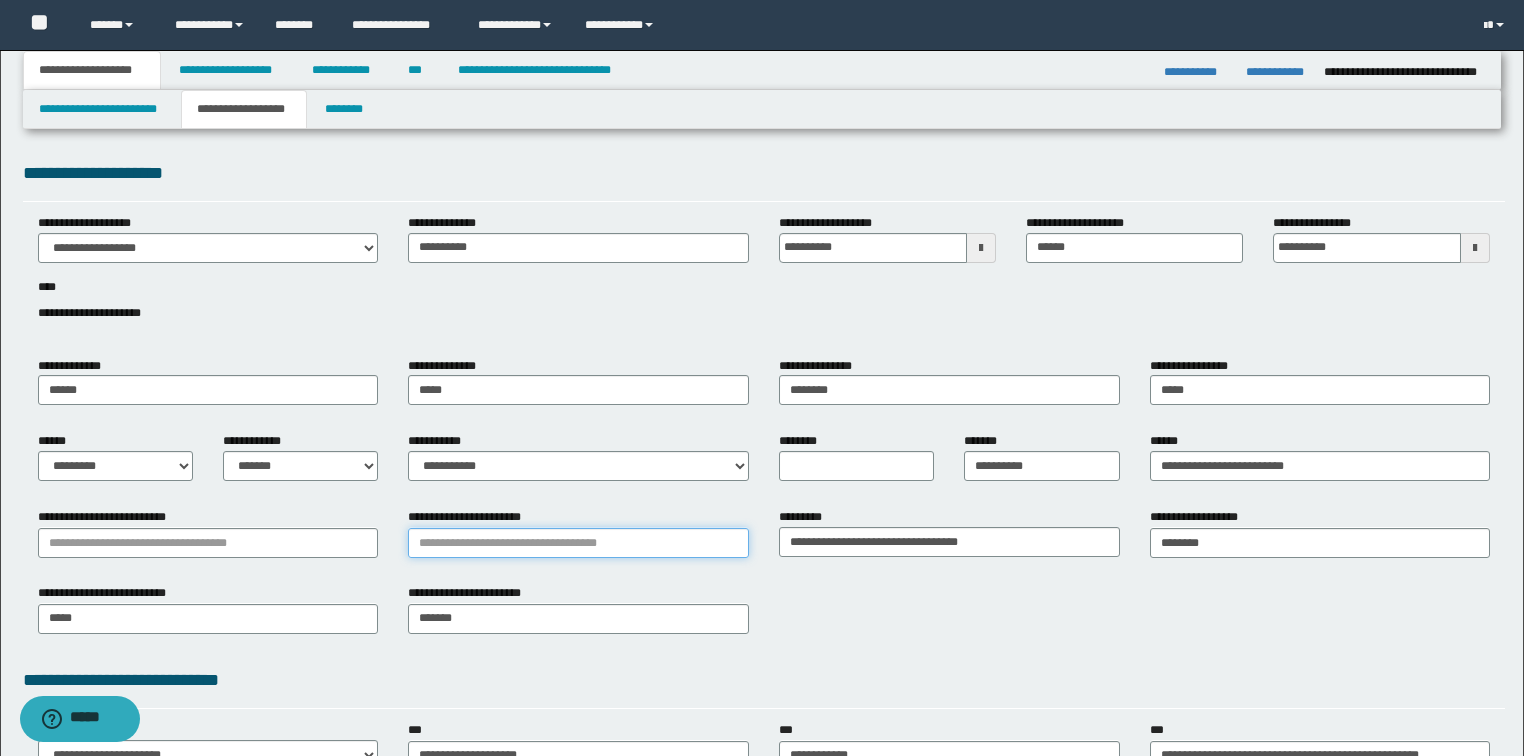click on "**********" at bounding box center [578, 543] 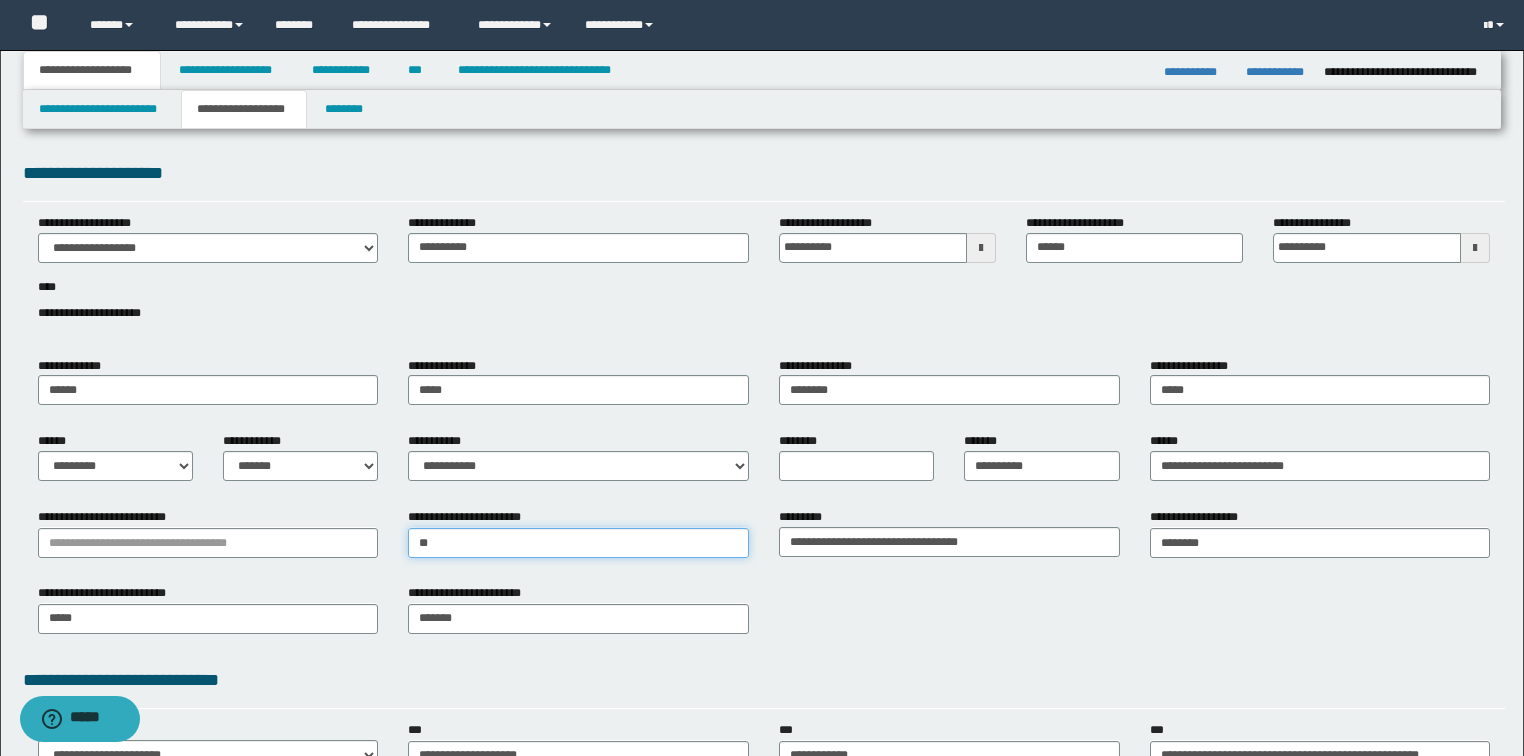 type on "***" 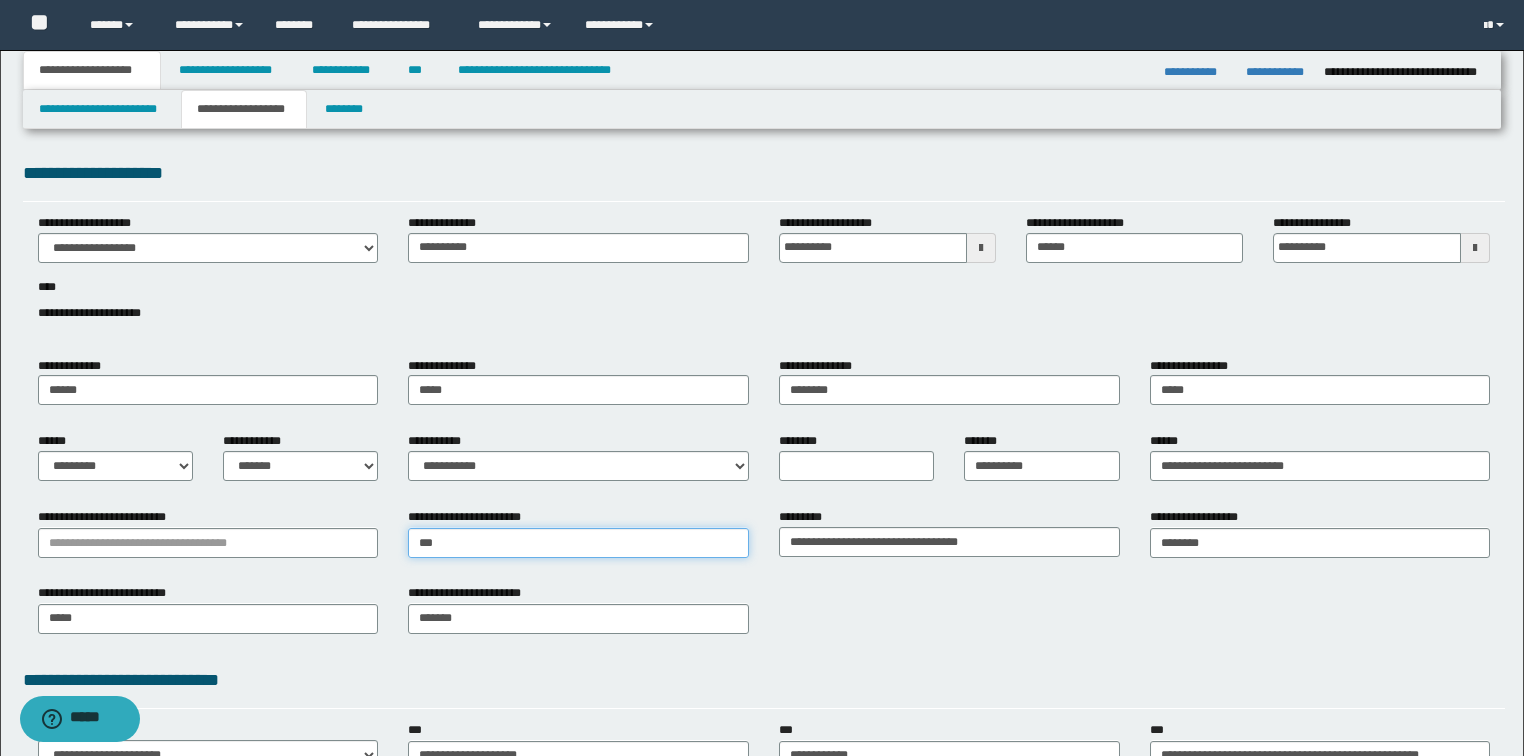 type on "***" 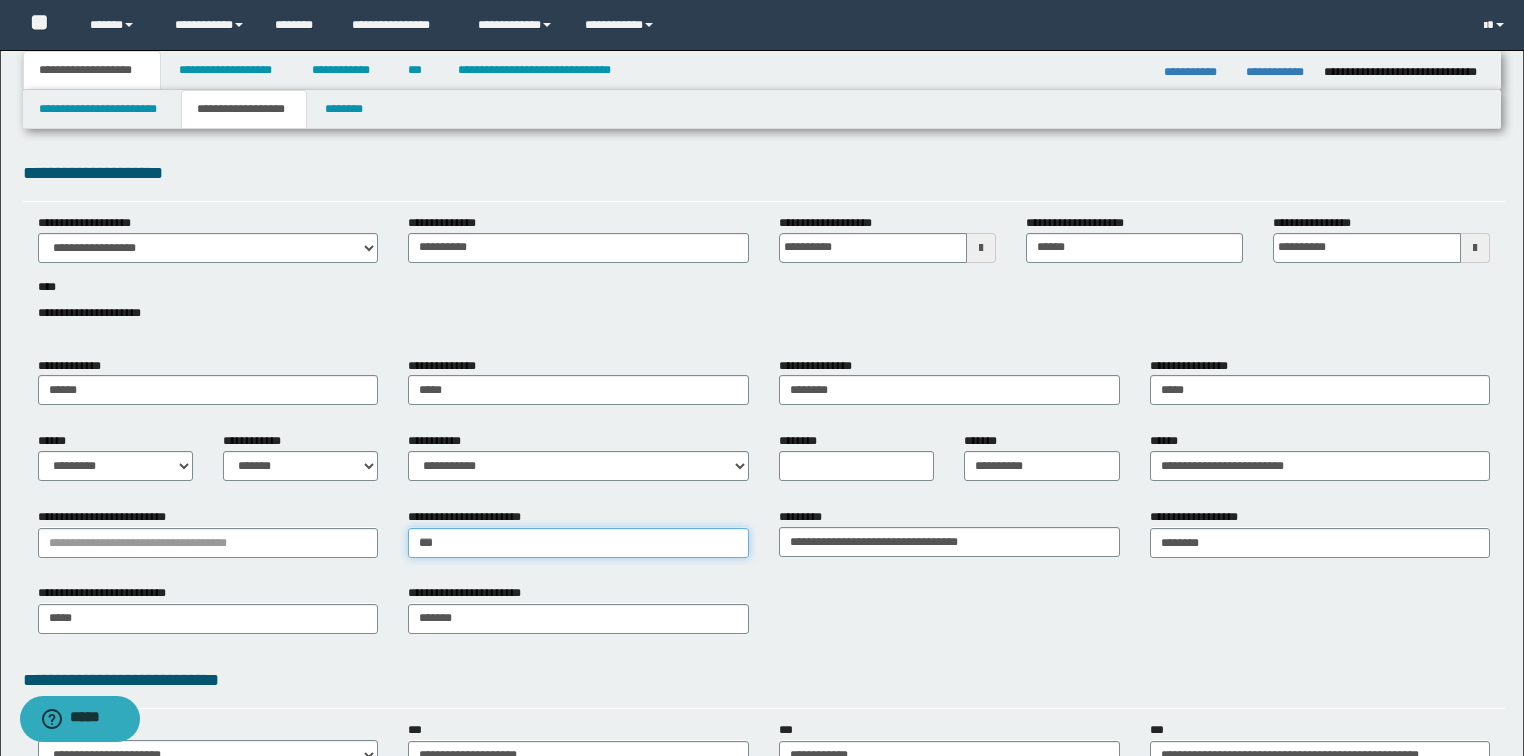 type 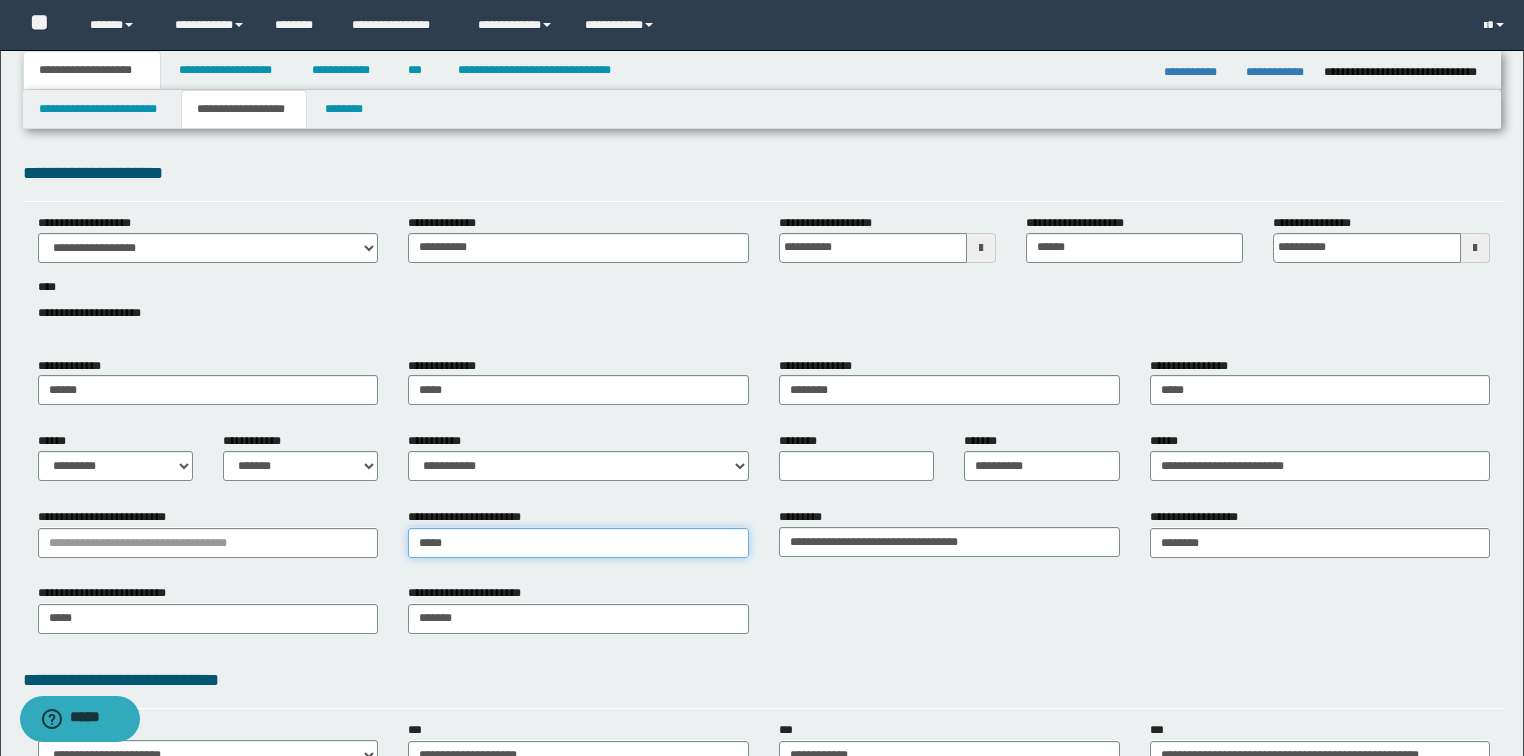 type on "******" 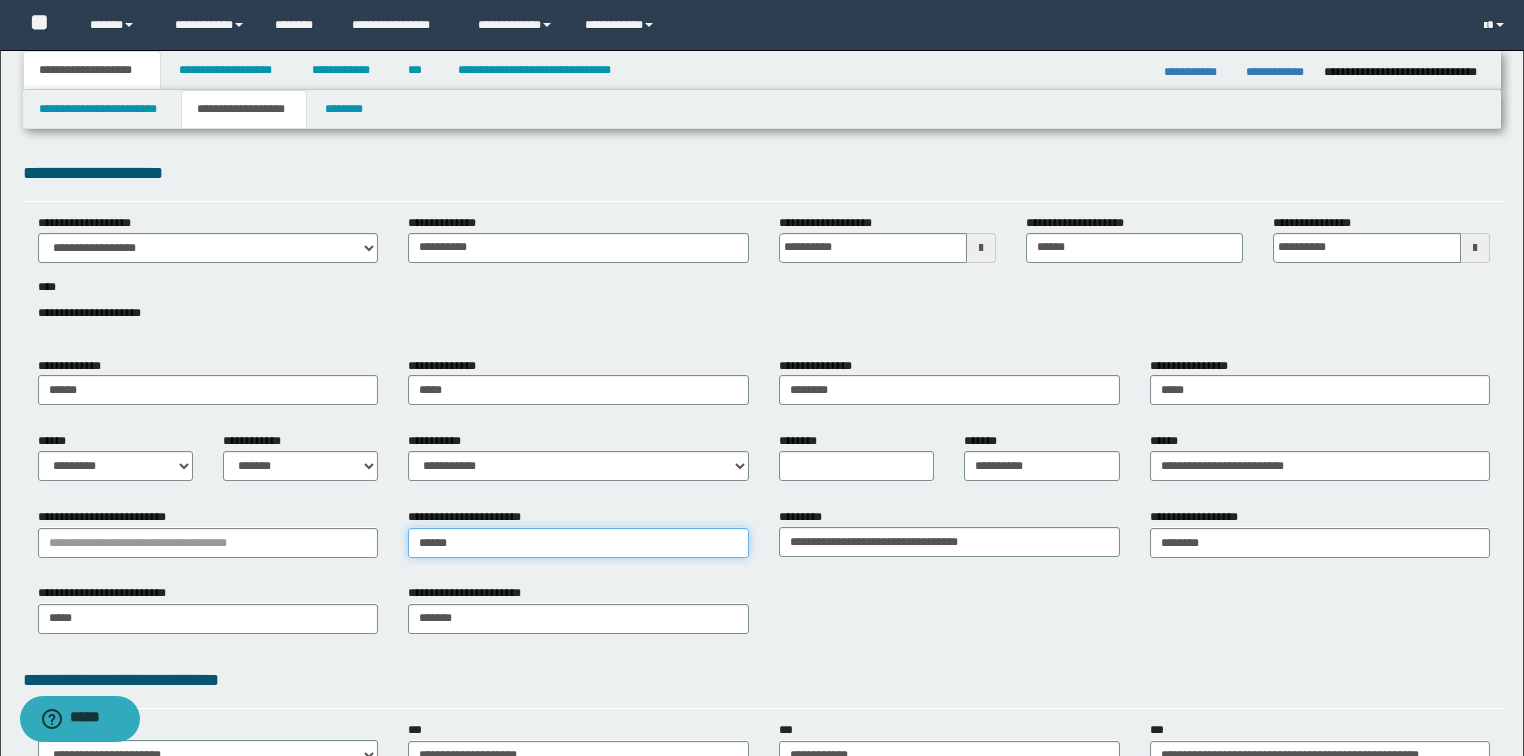 type on "*******" 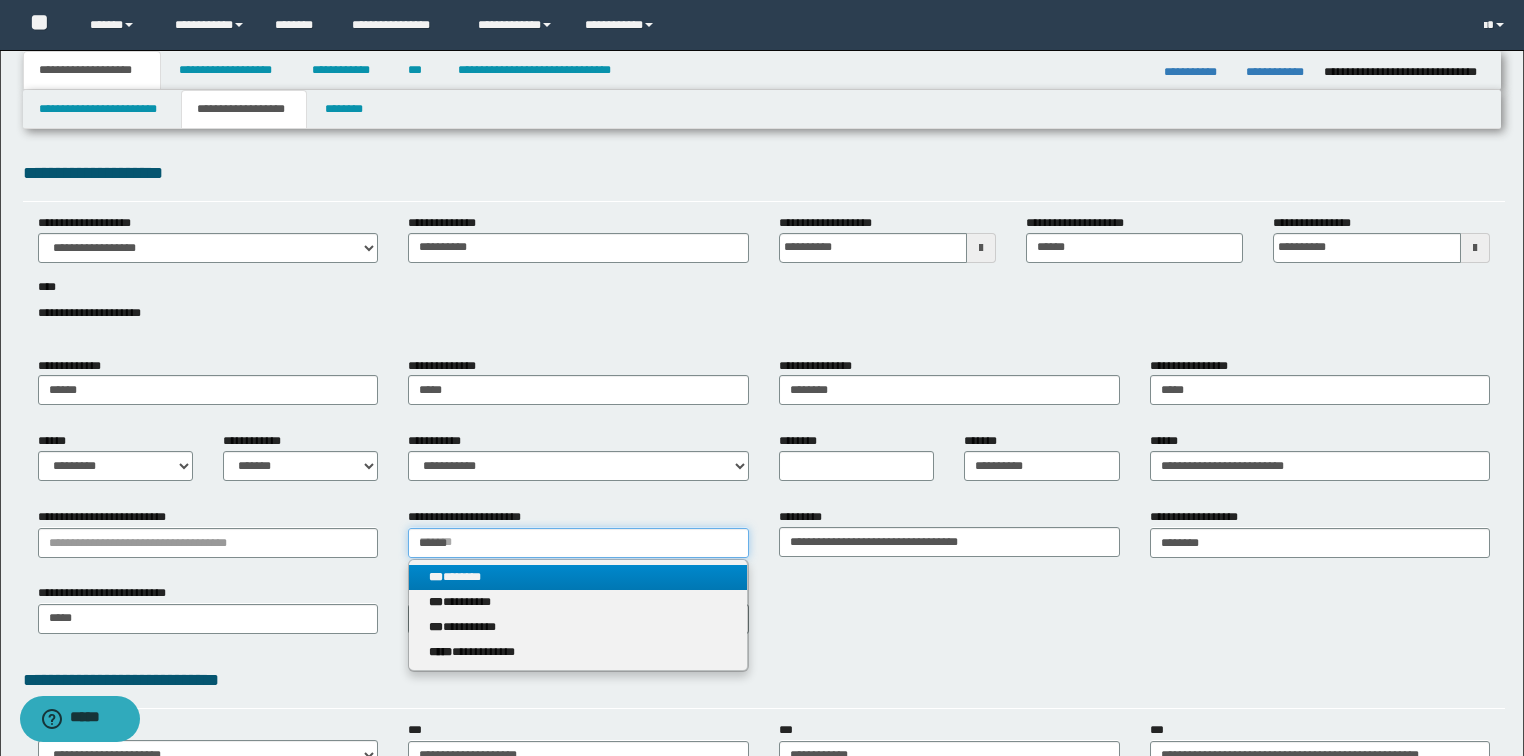 type on "******" 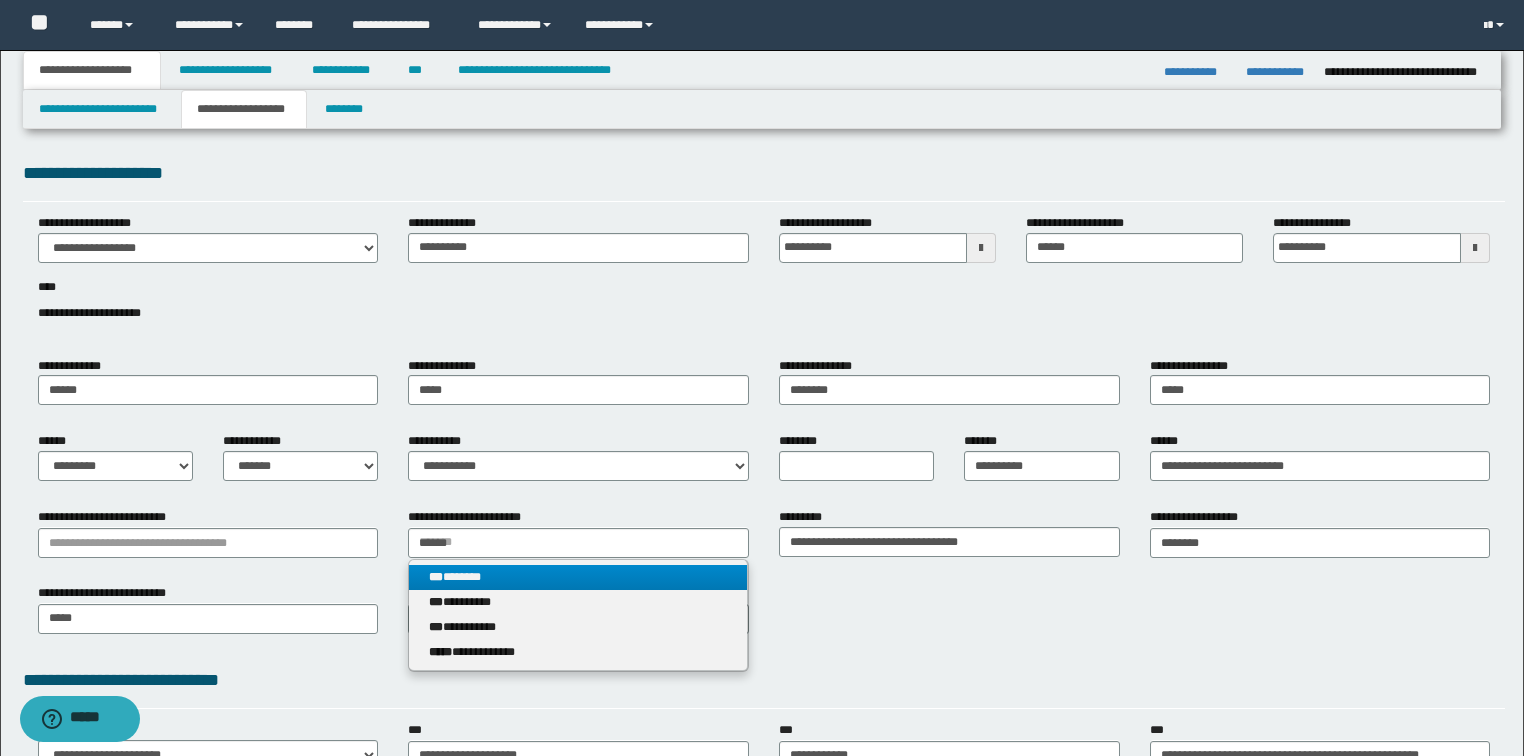type 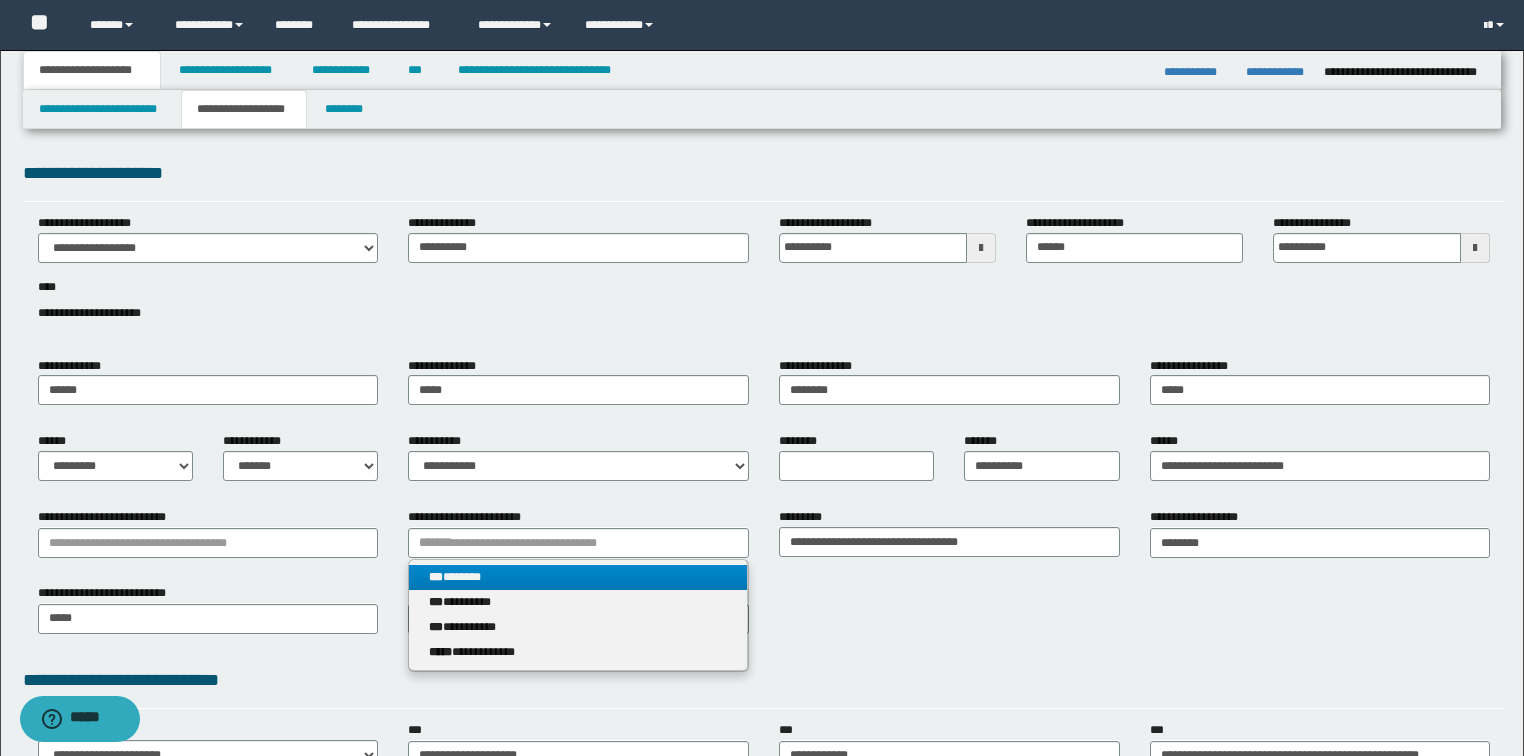 click on "*** *******" at bounding box center (578, 577) 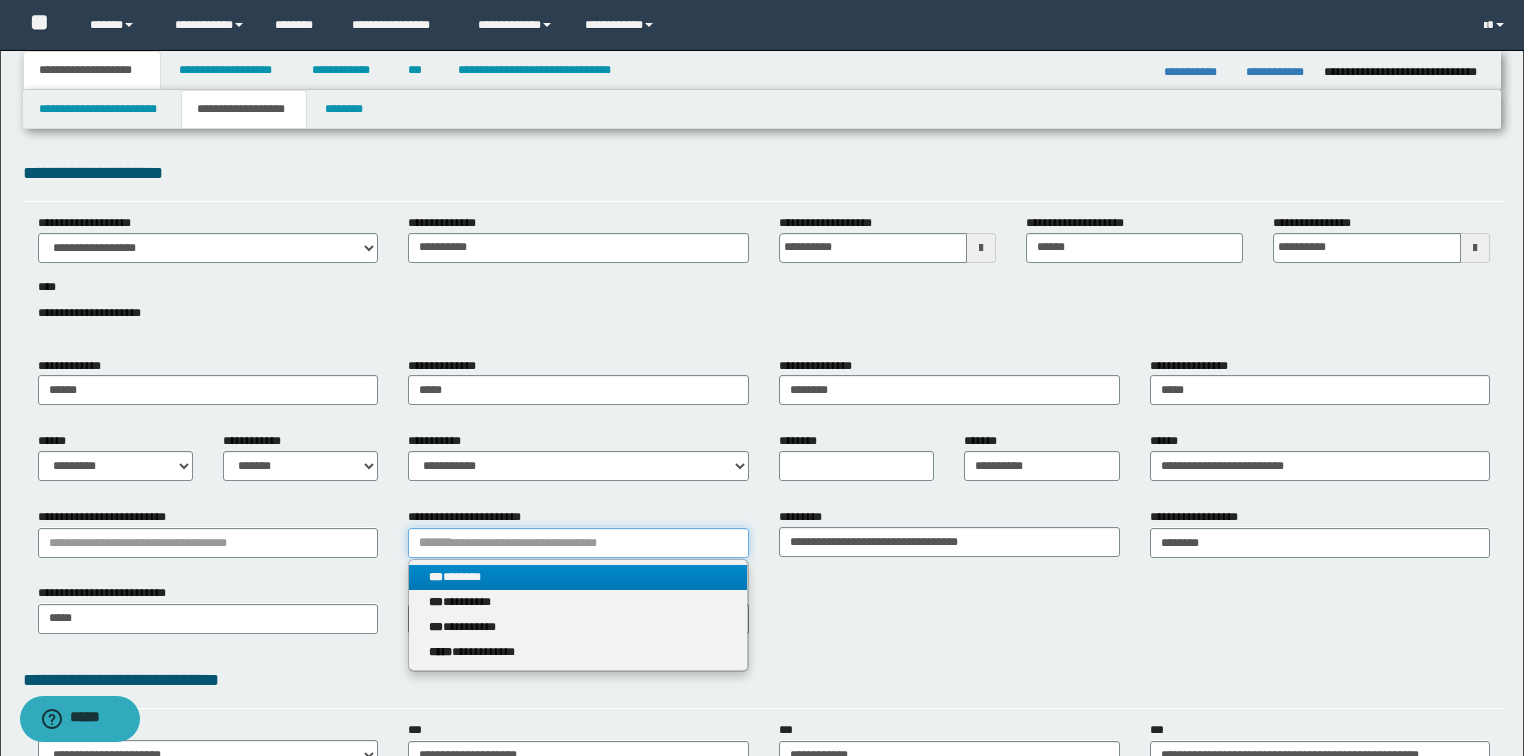 type 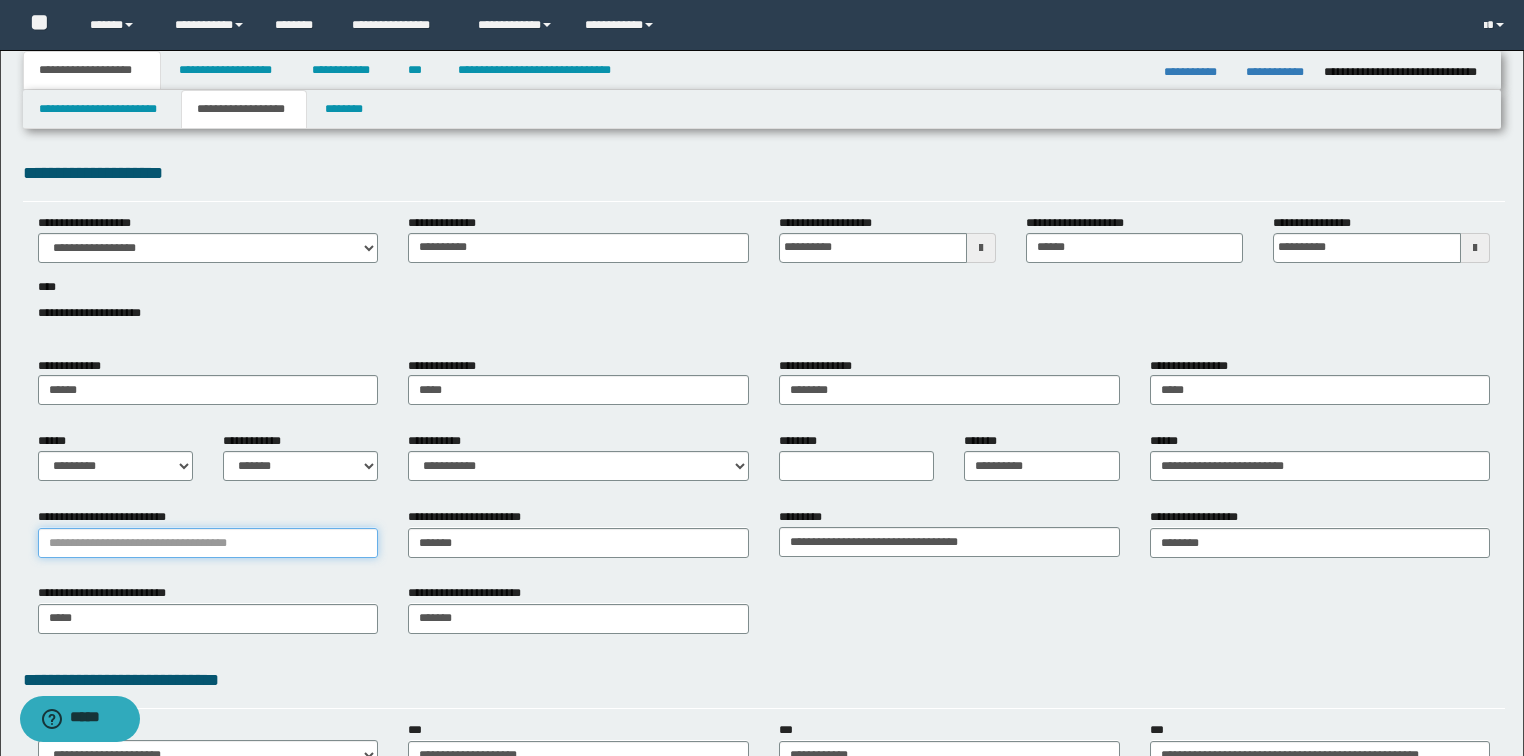 click on "**********" at bounding box center (208, 543) 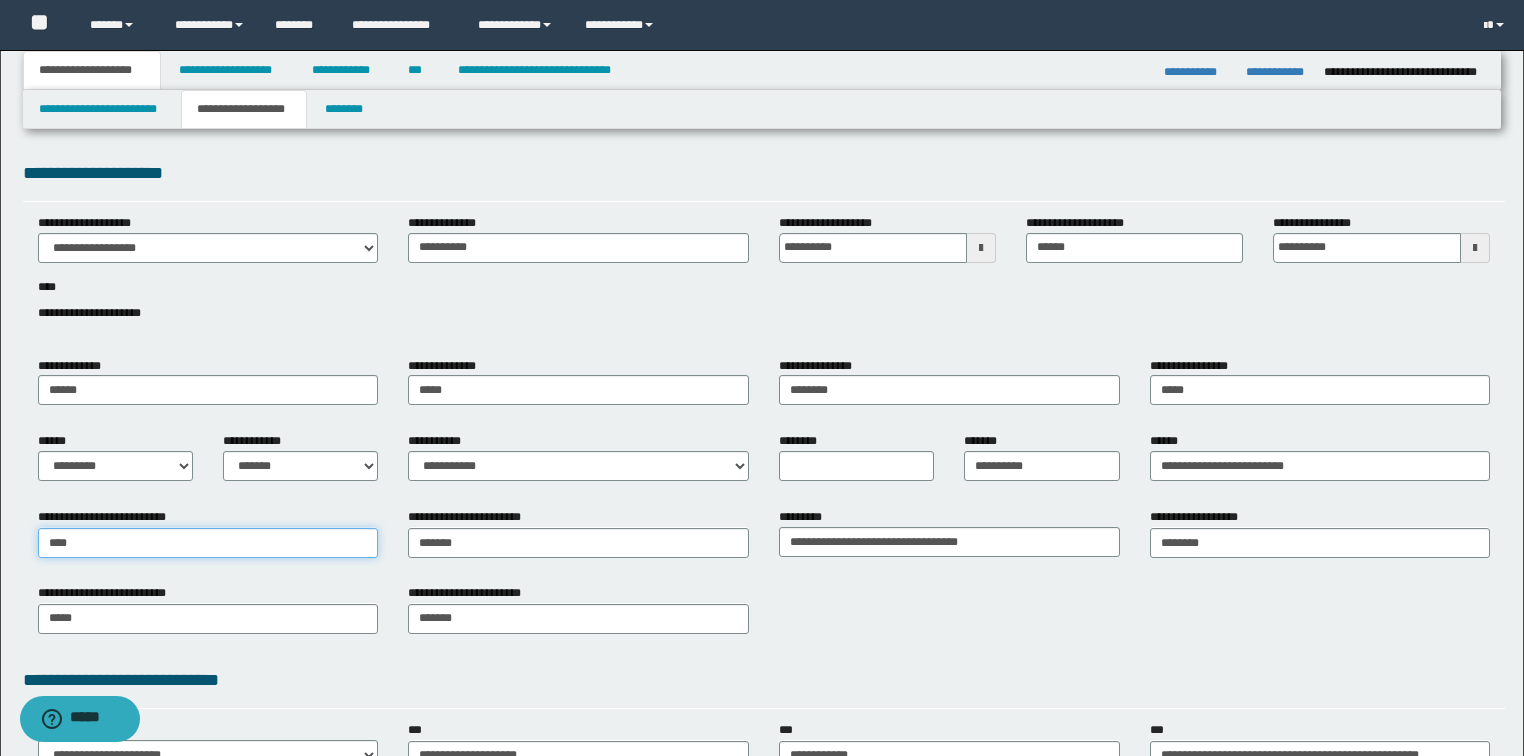 type on "*****" 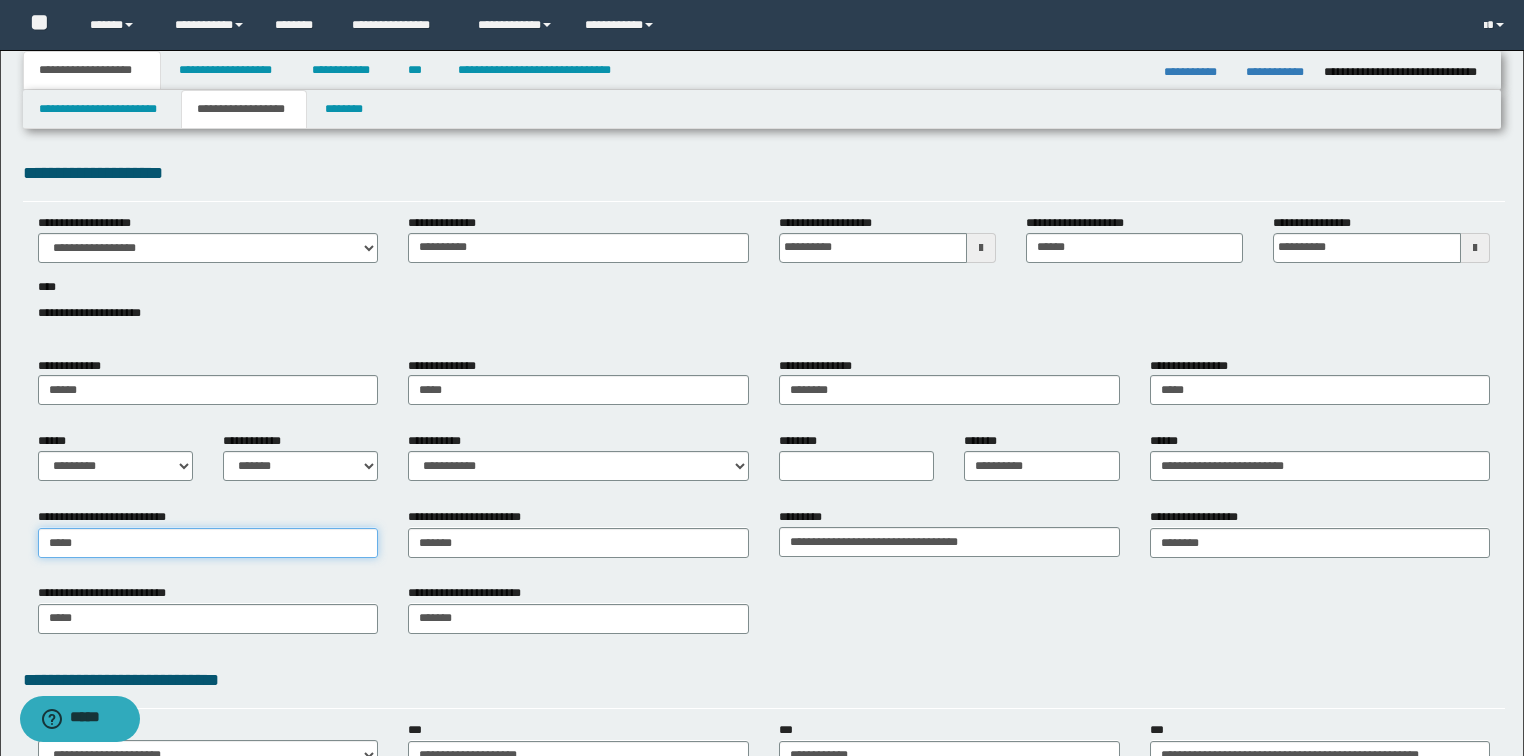 type on "*****" 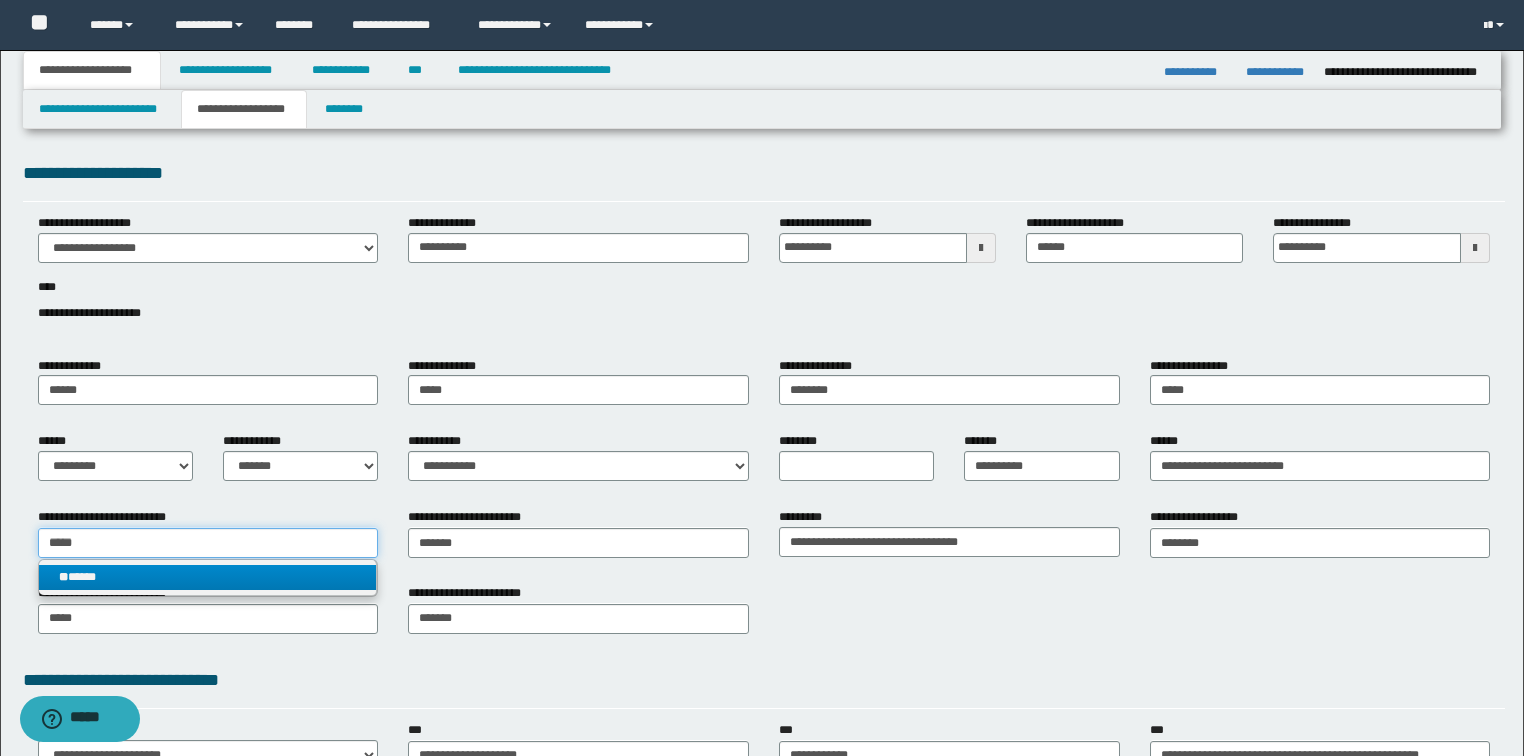 type on "*****" 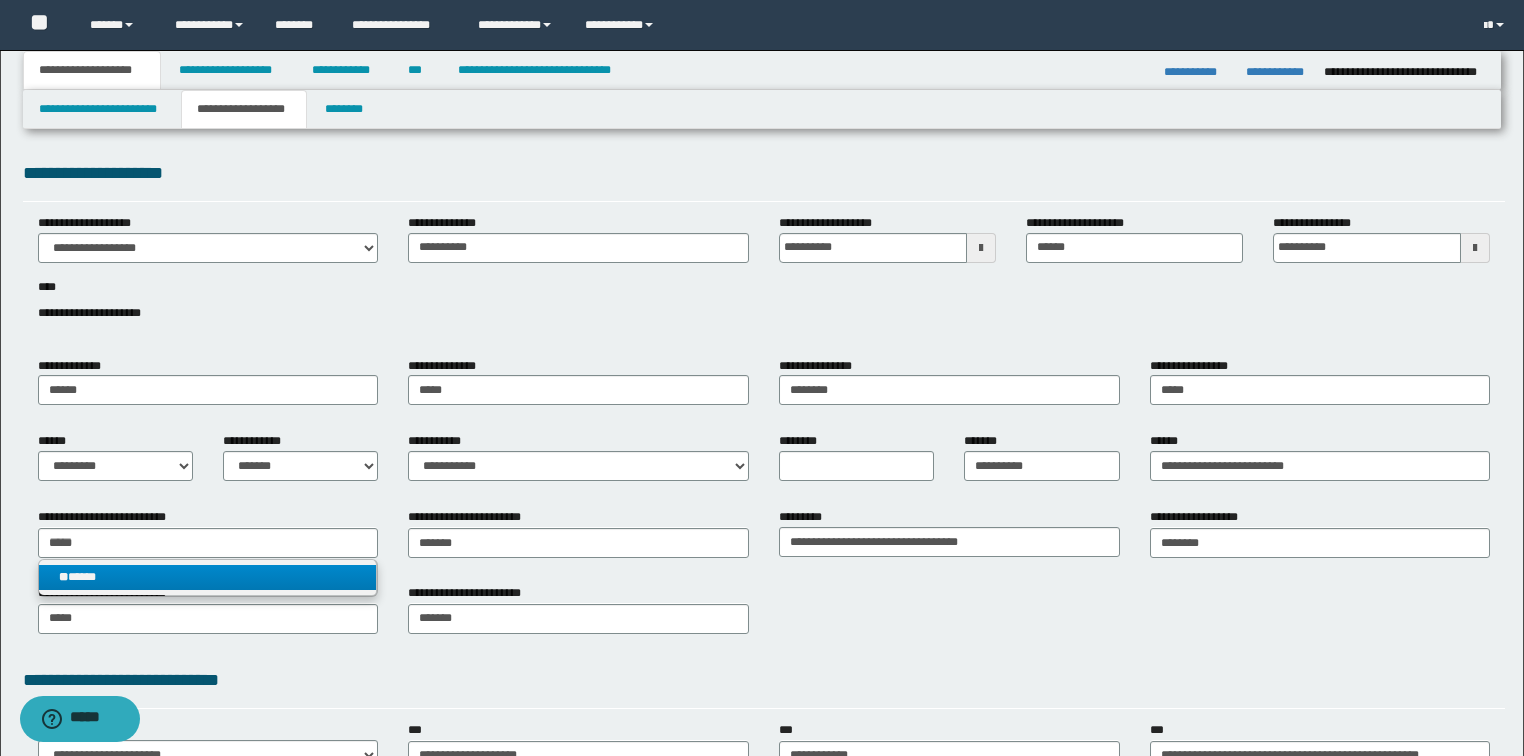 type 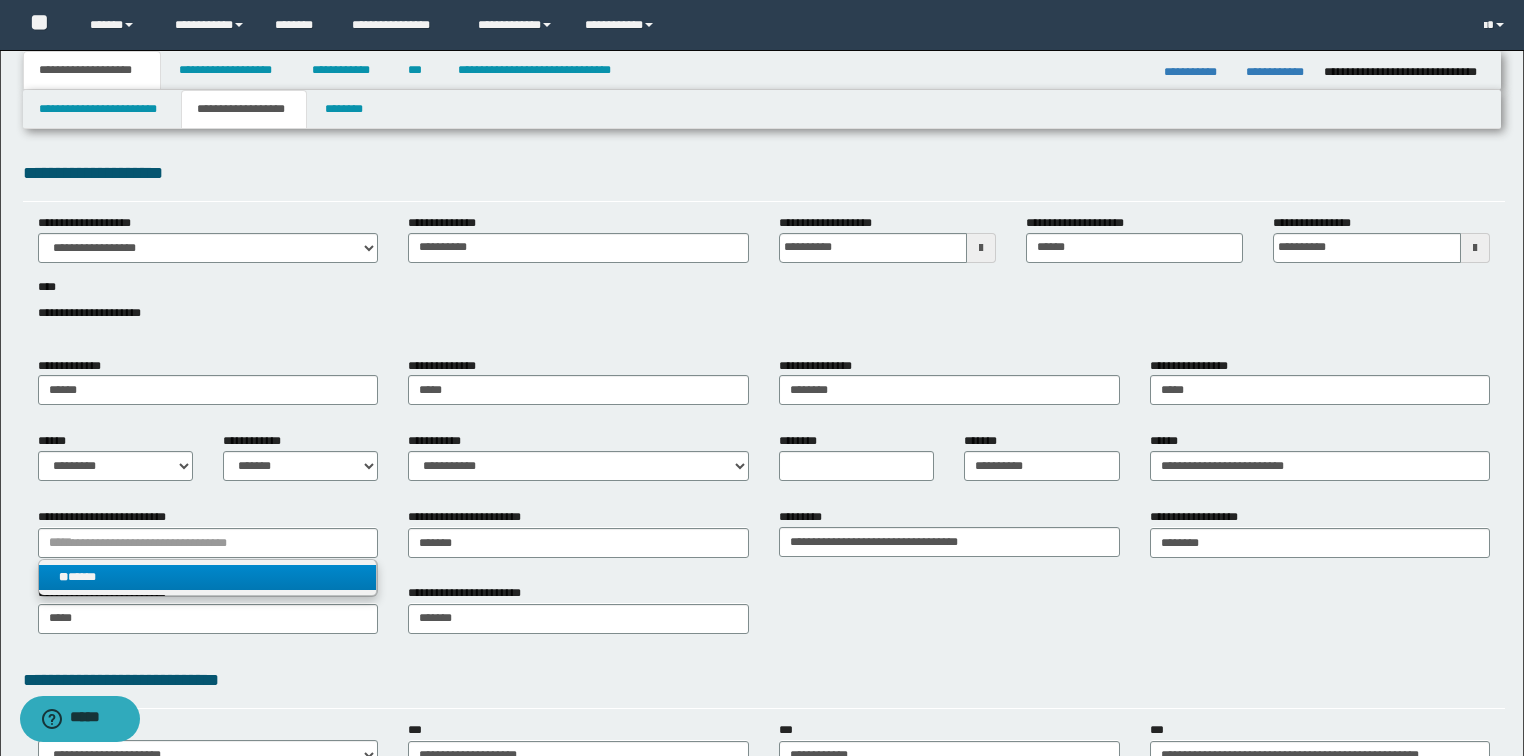 click on "** *****" at bounding box center (208, 577) 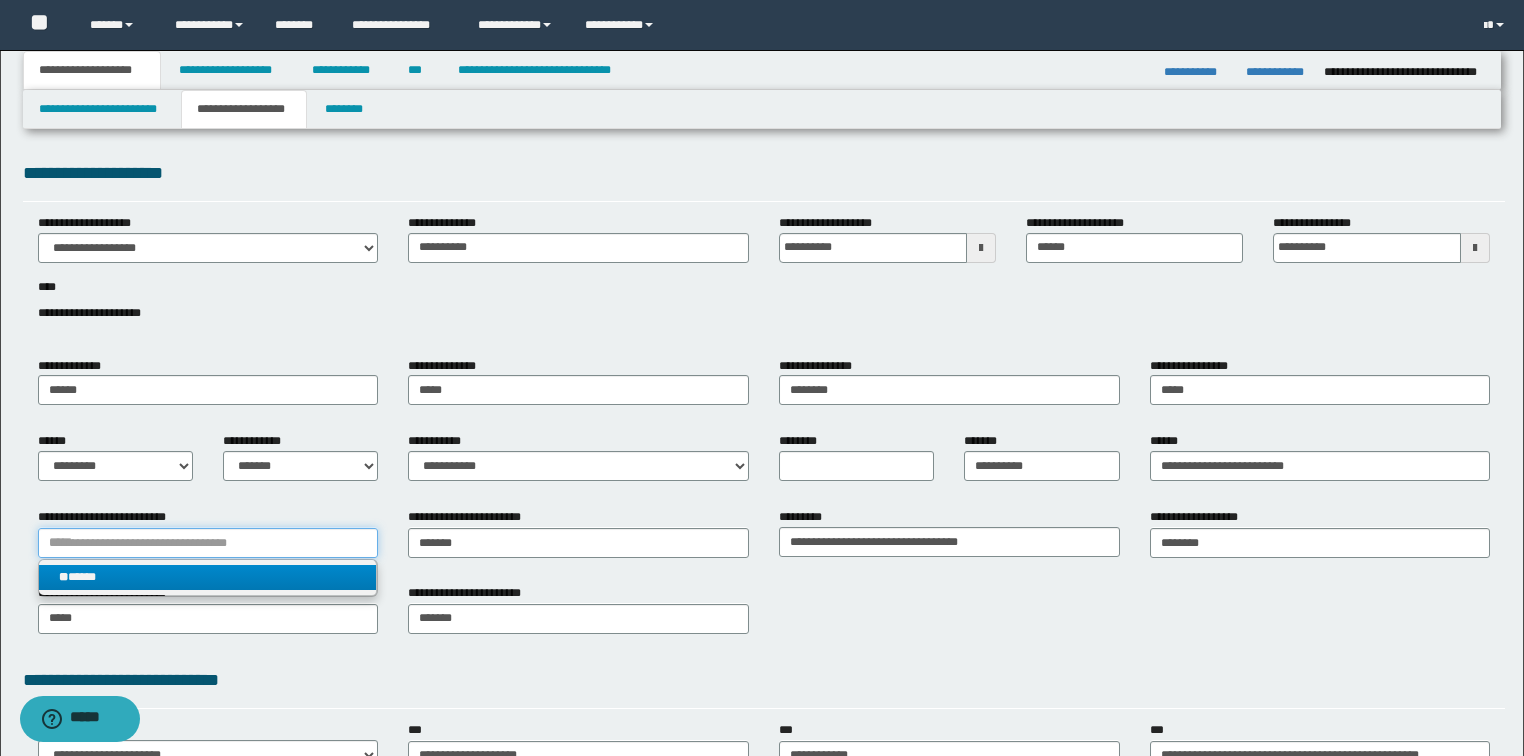 type 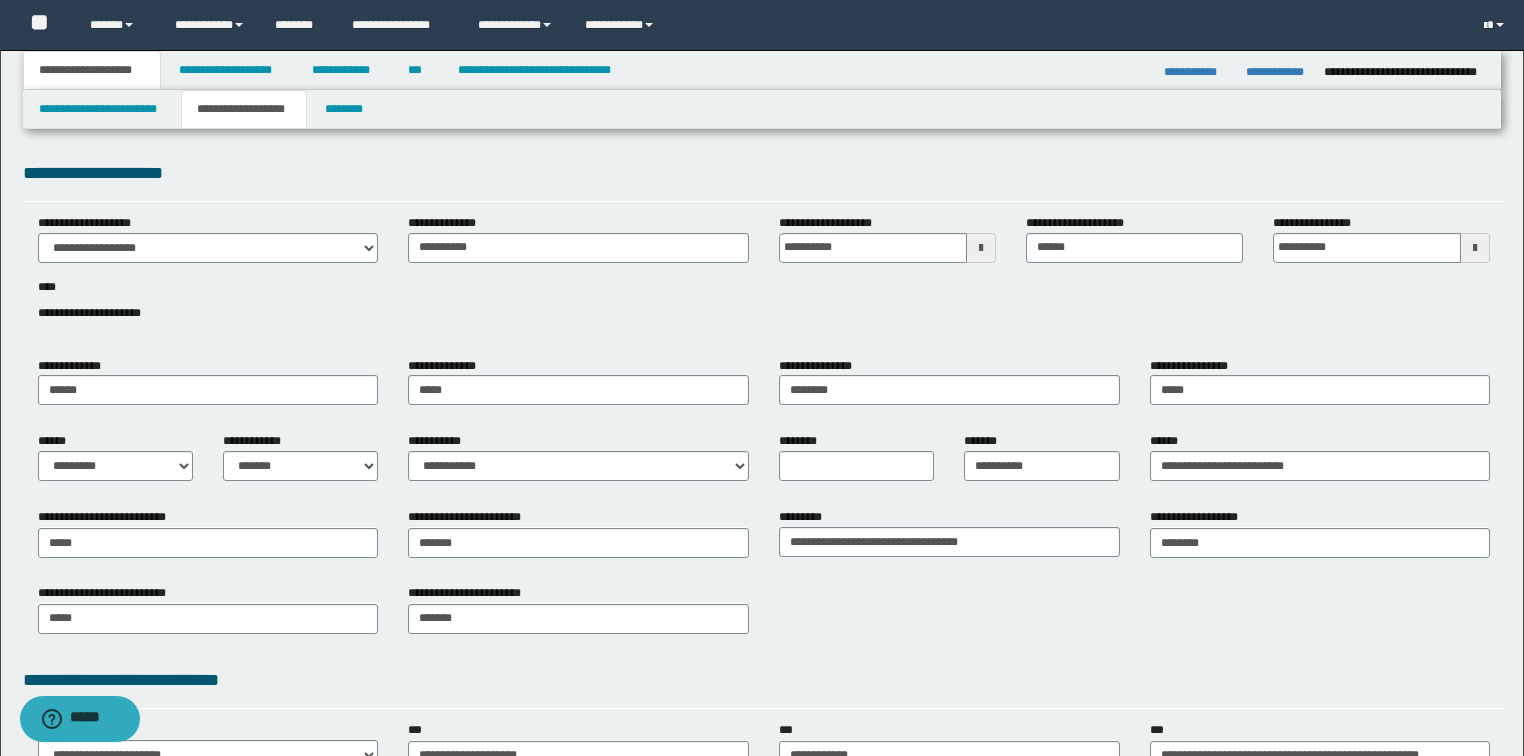 click on "**********" at bounding box center (764, 616) 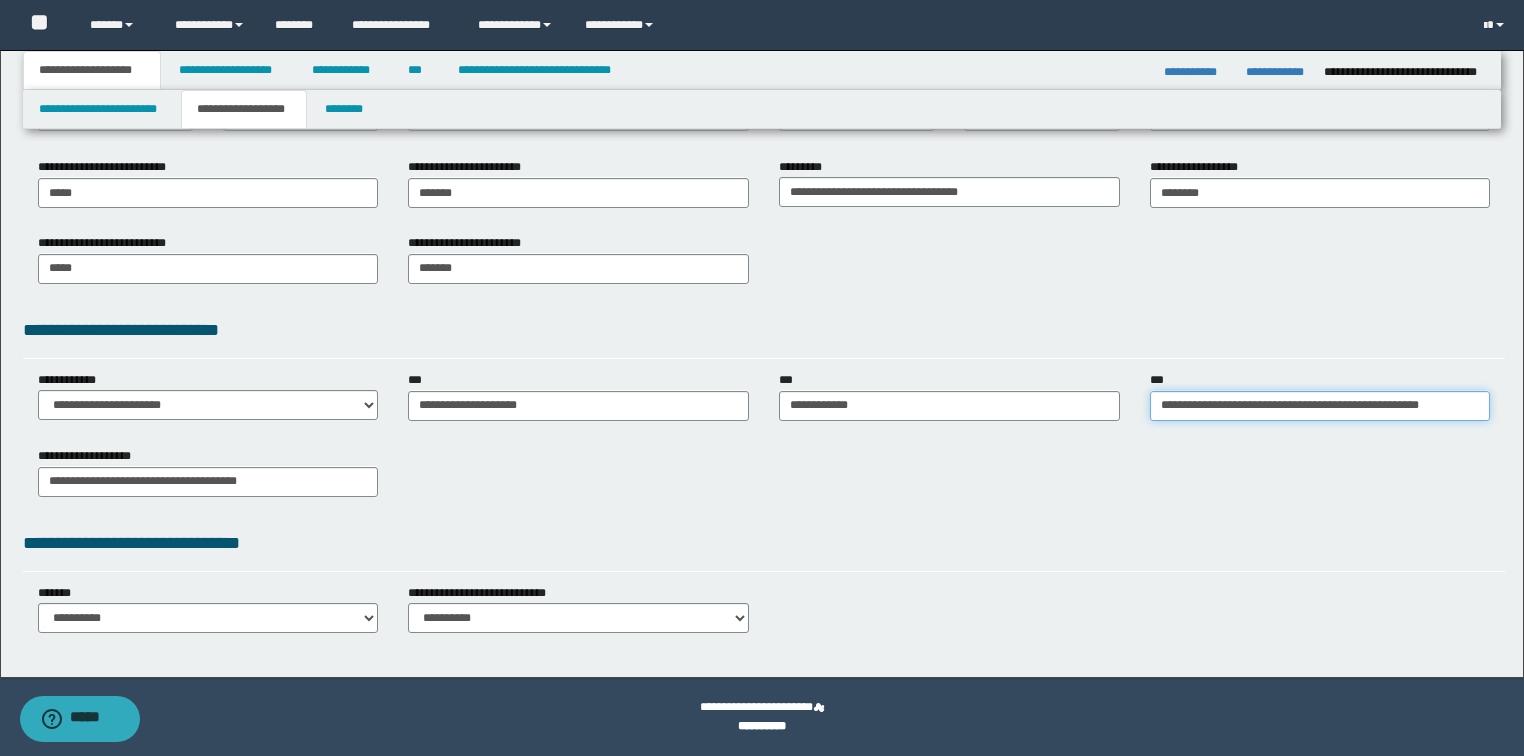 type on "**********" 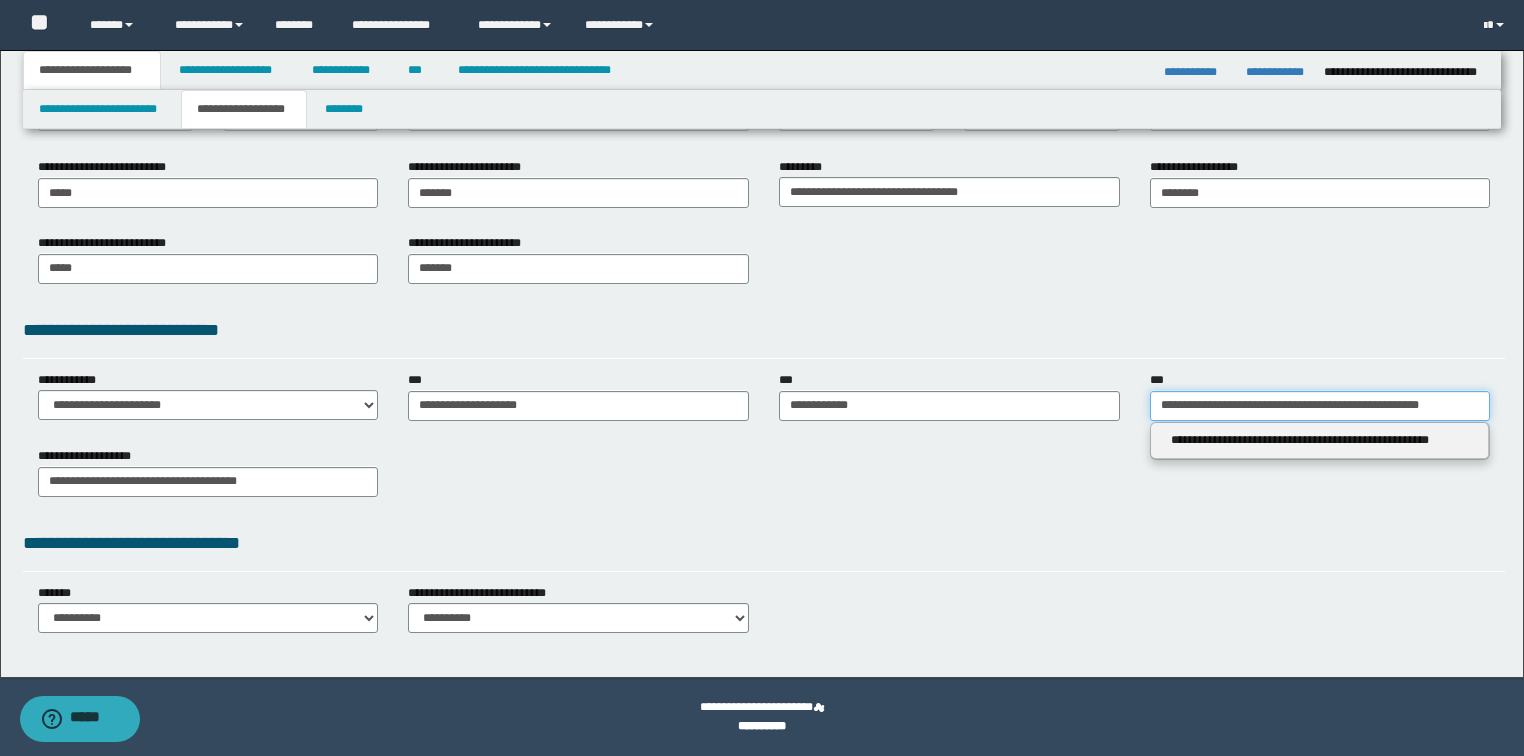 drag, startPoint x: 1459, startPoint y: 403, endPoint x: 616, endPoint y: 406, distance: 843.0053 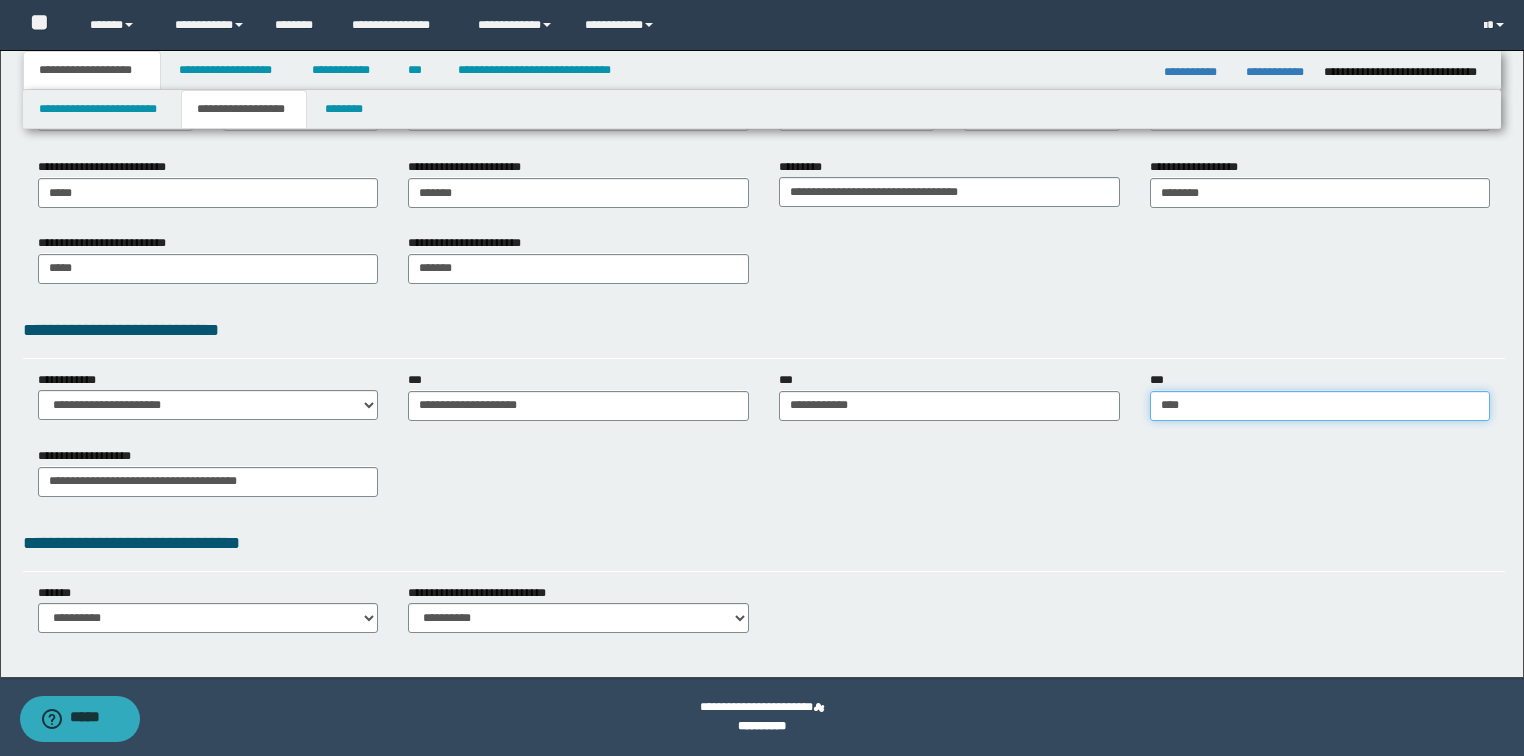 type on "*****" 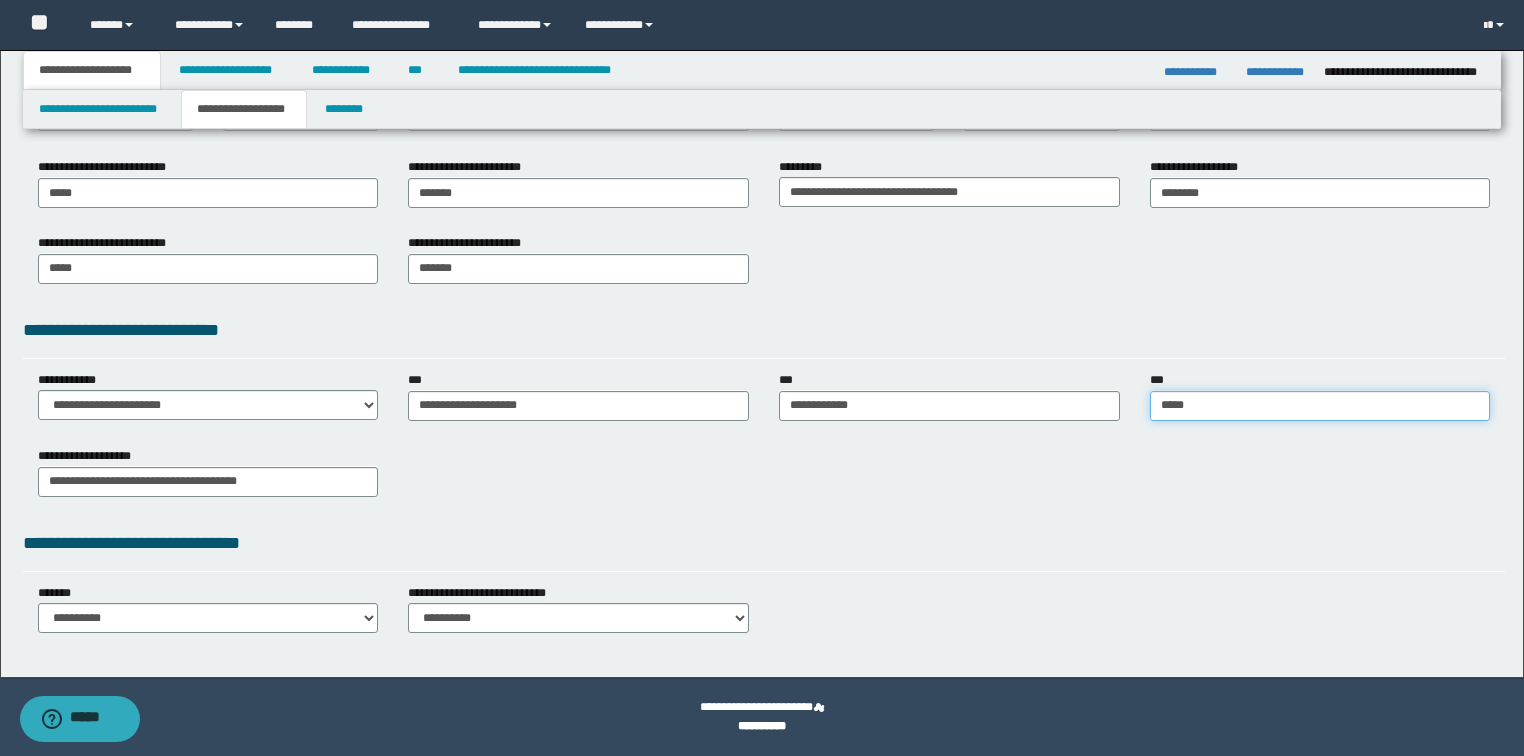 type on "*****" 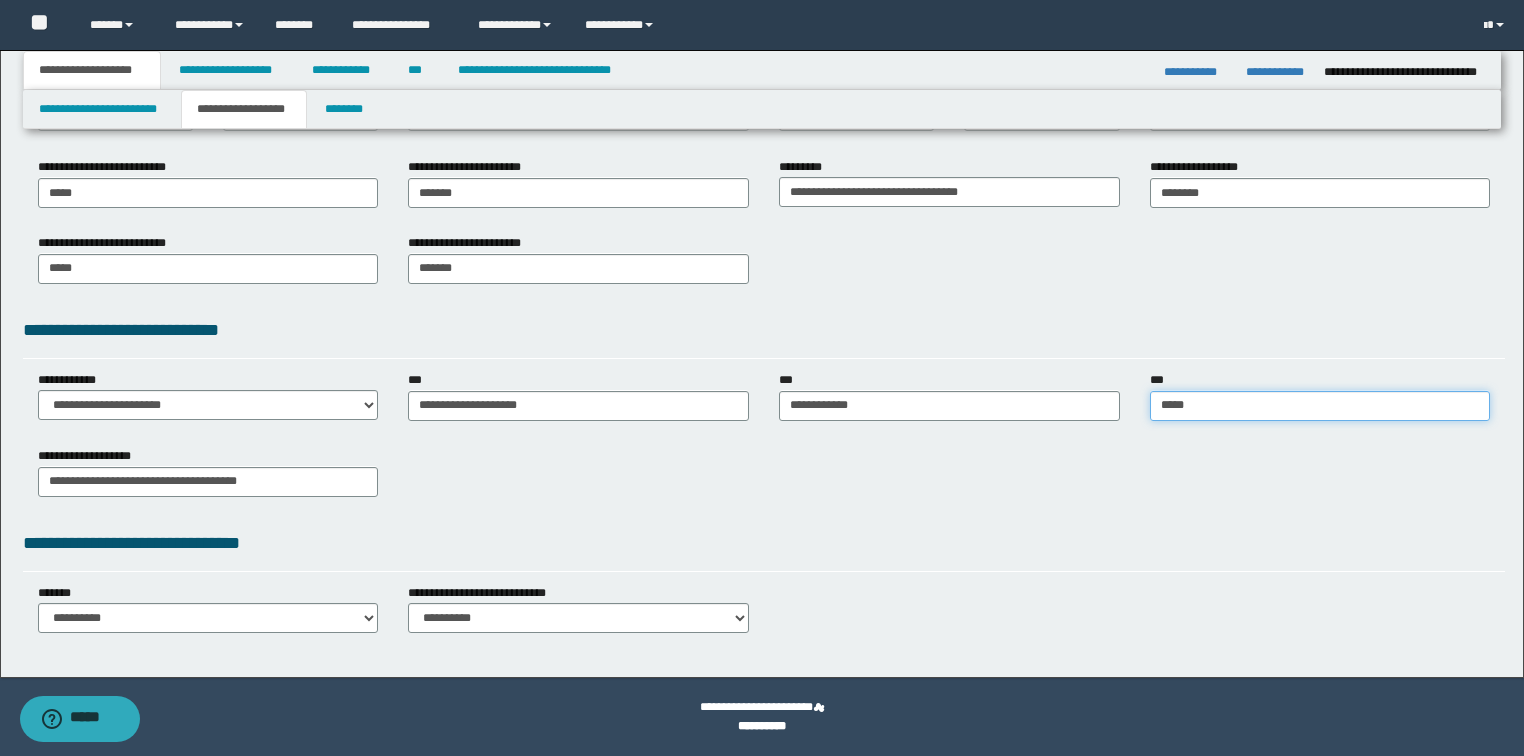 type 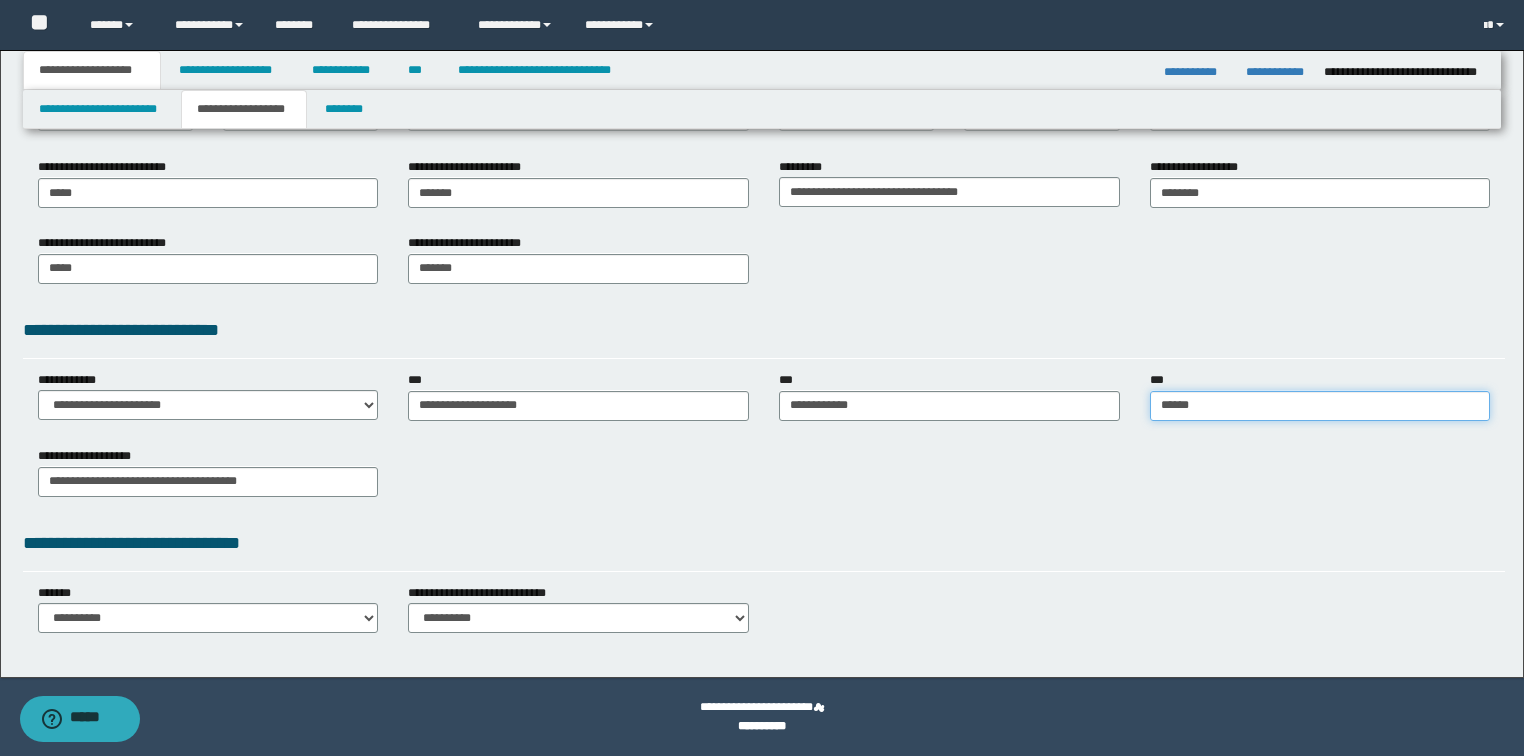 type on "******" 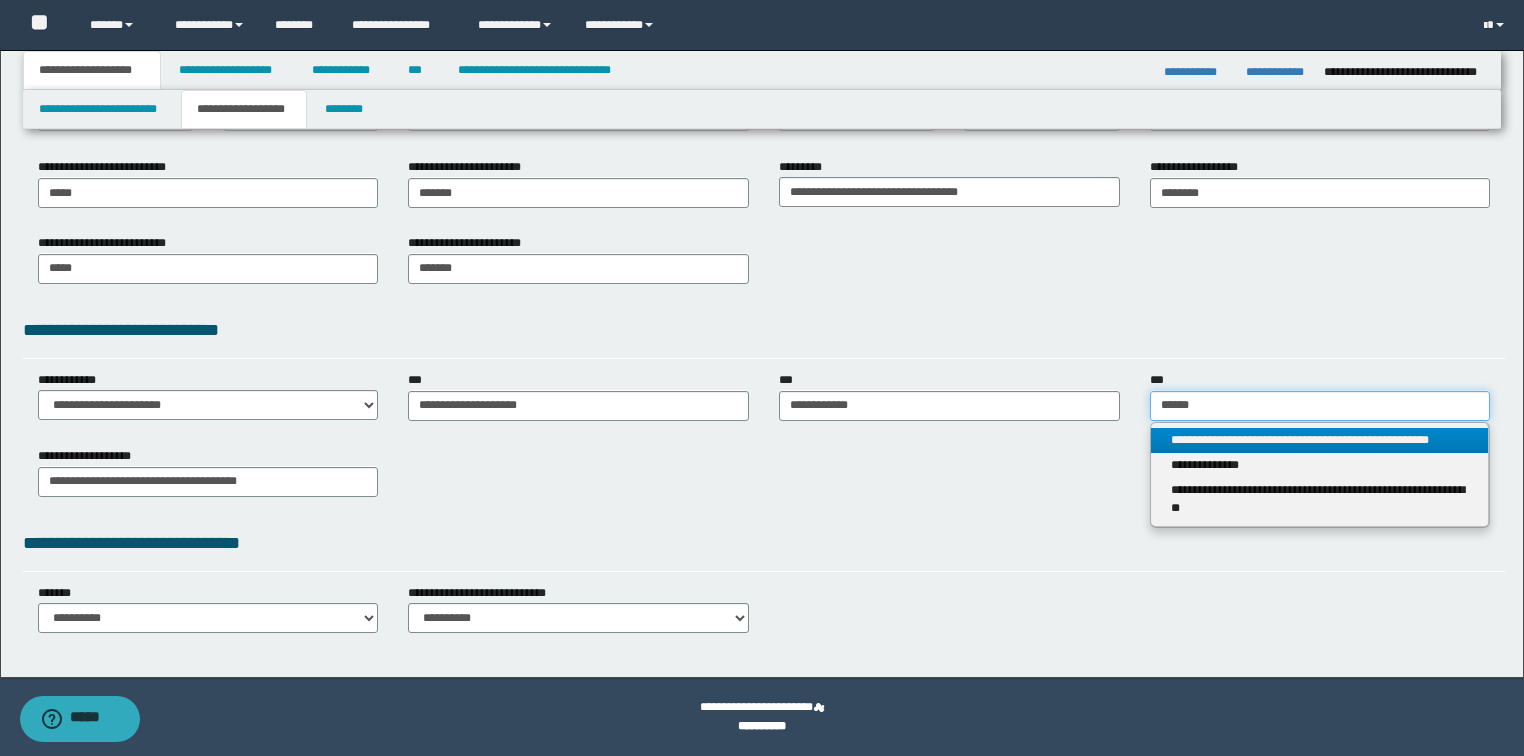 type on "******" 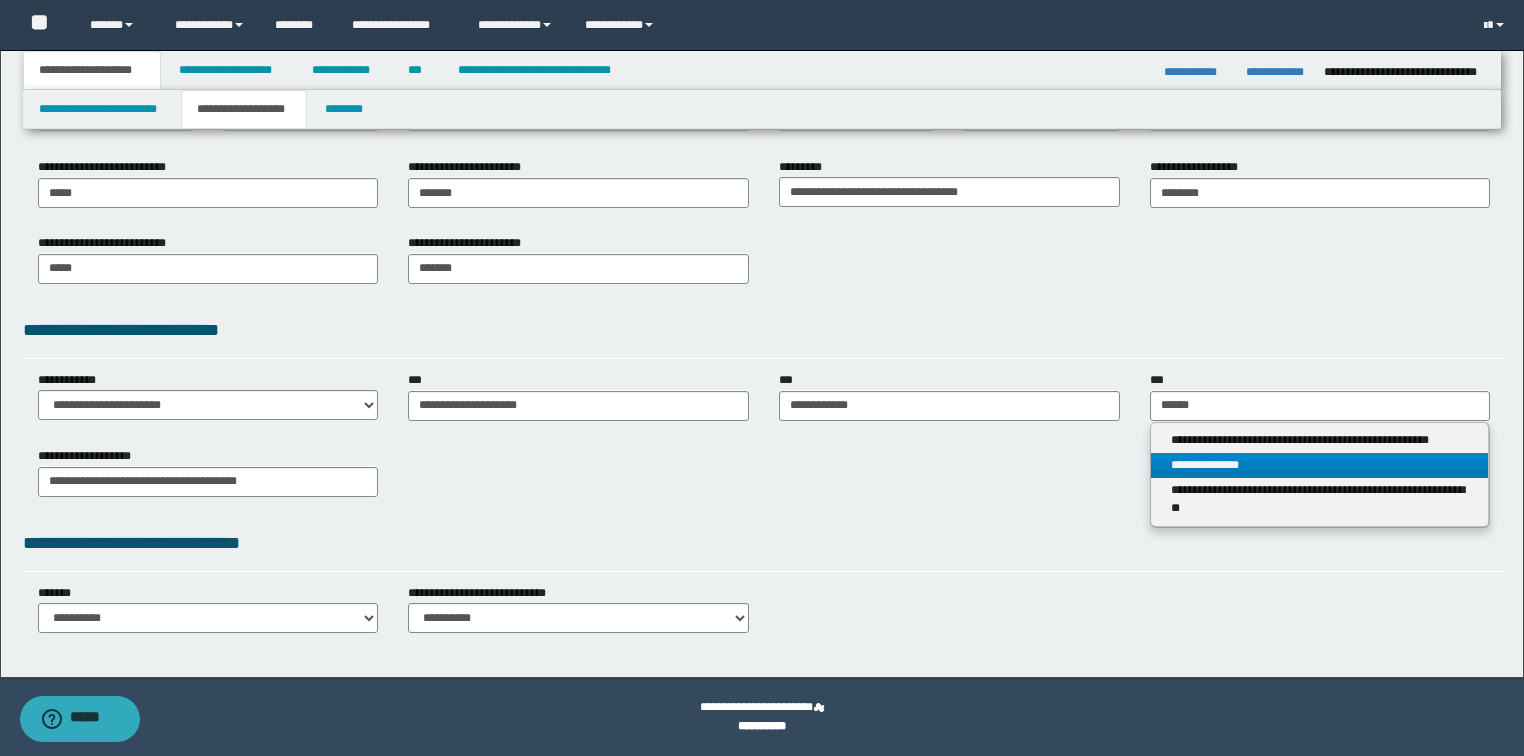 click on "**********" at bounding box center [1320, 465] 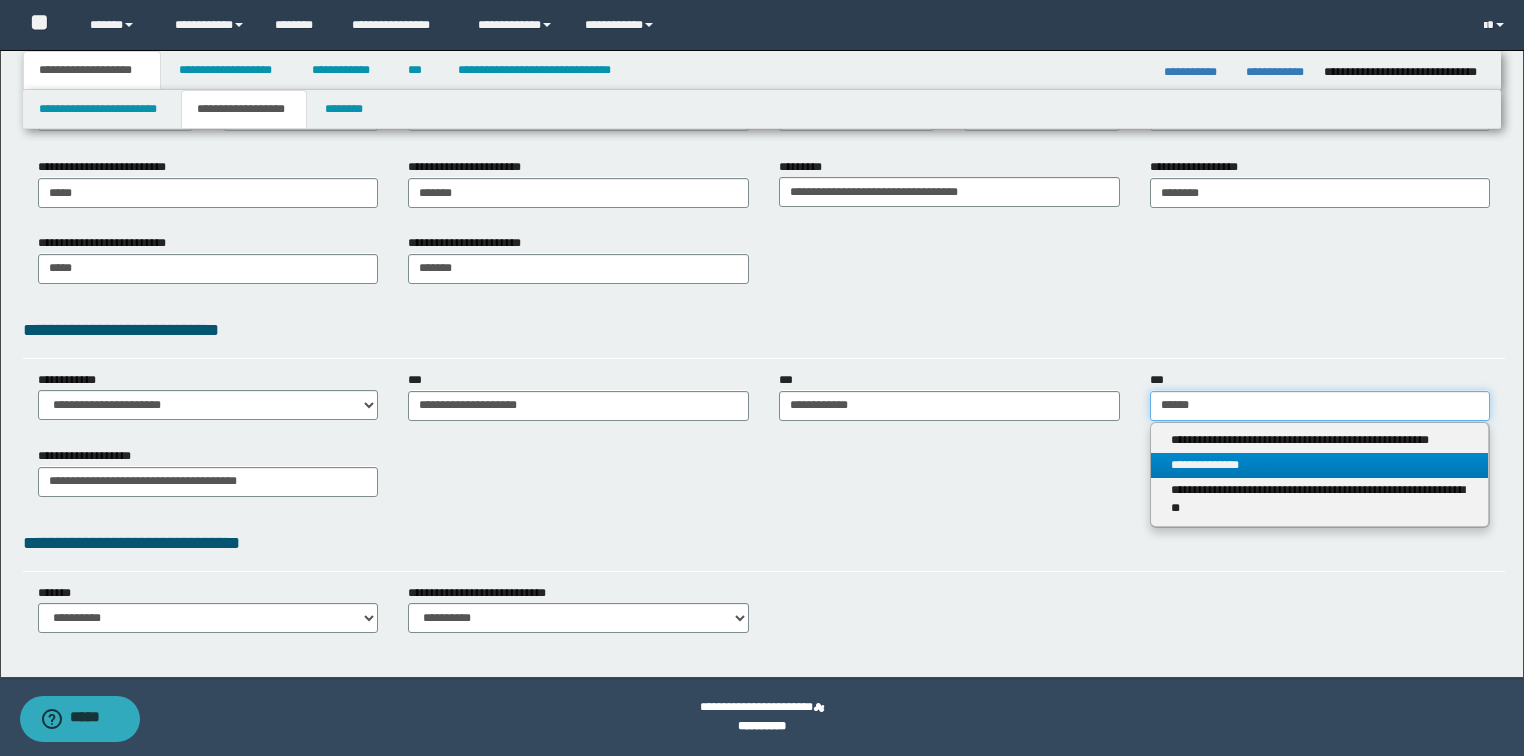 type 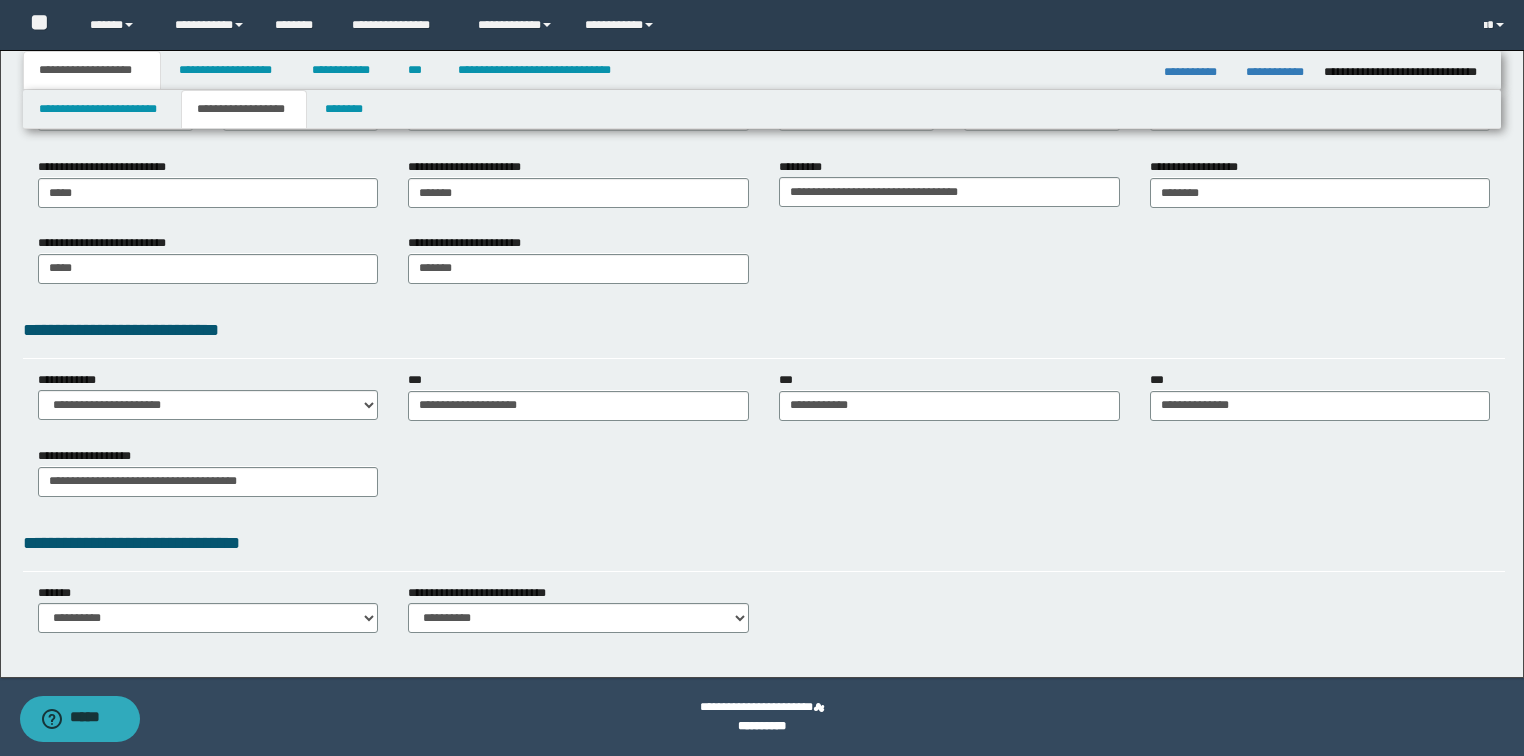 click on "**********" at bounding box center [764, 479] 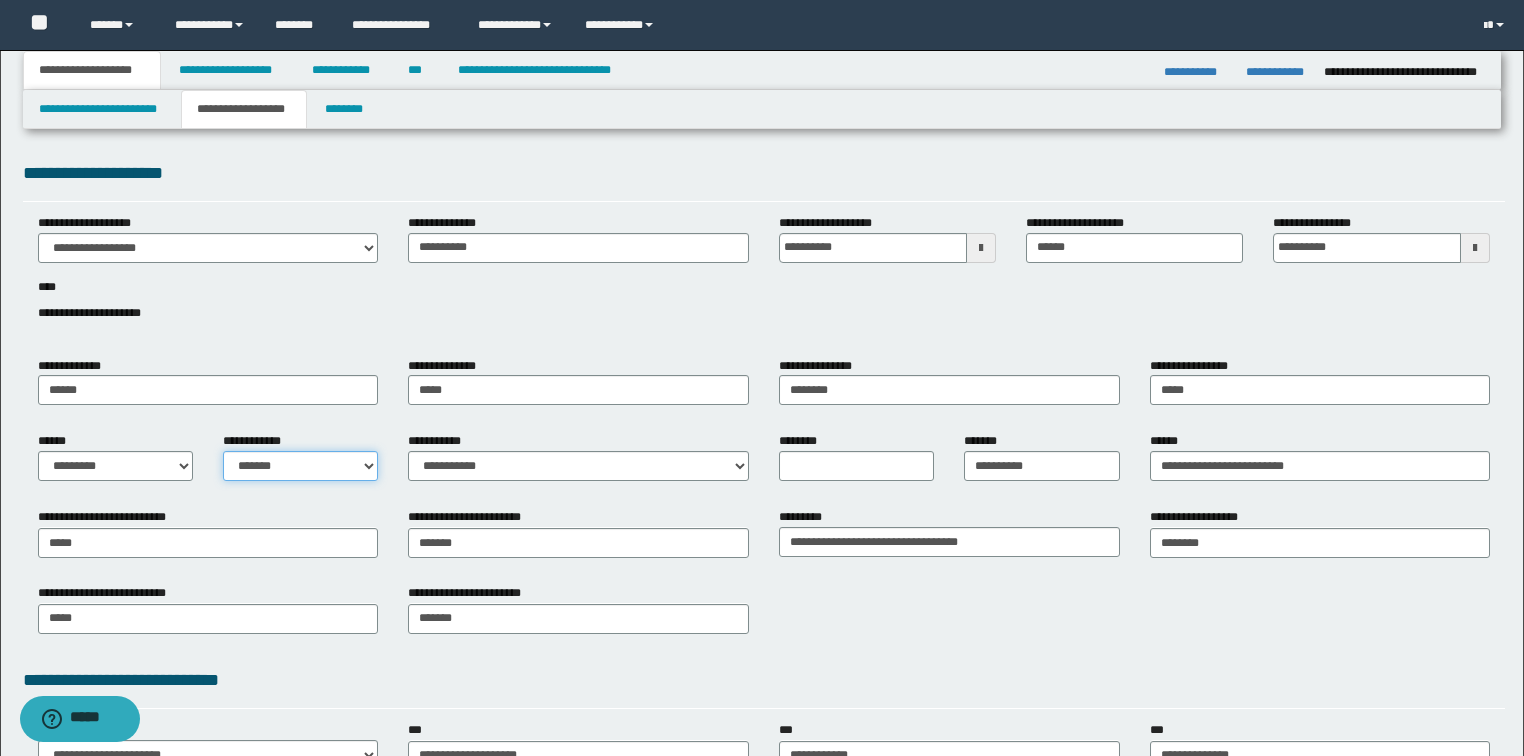 click on "**********" at bounding box center (300, 466) 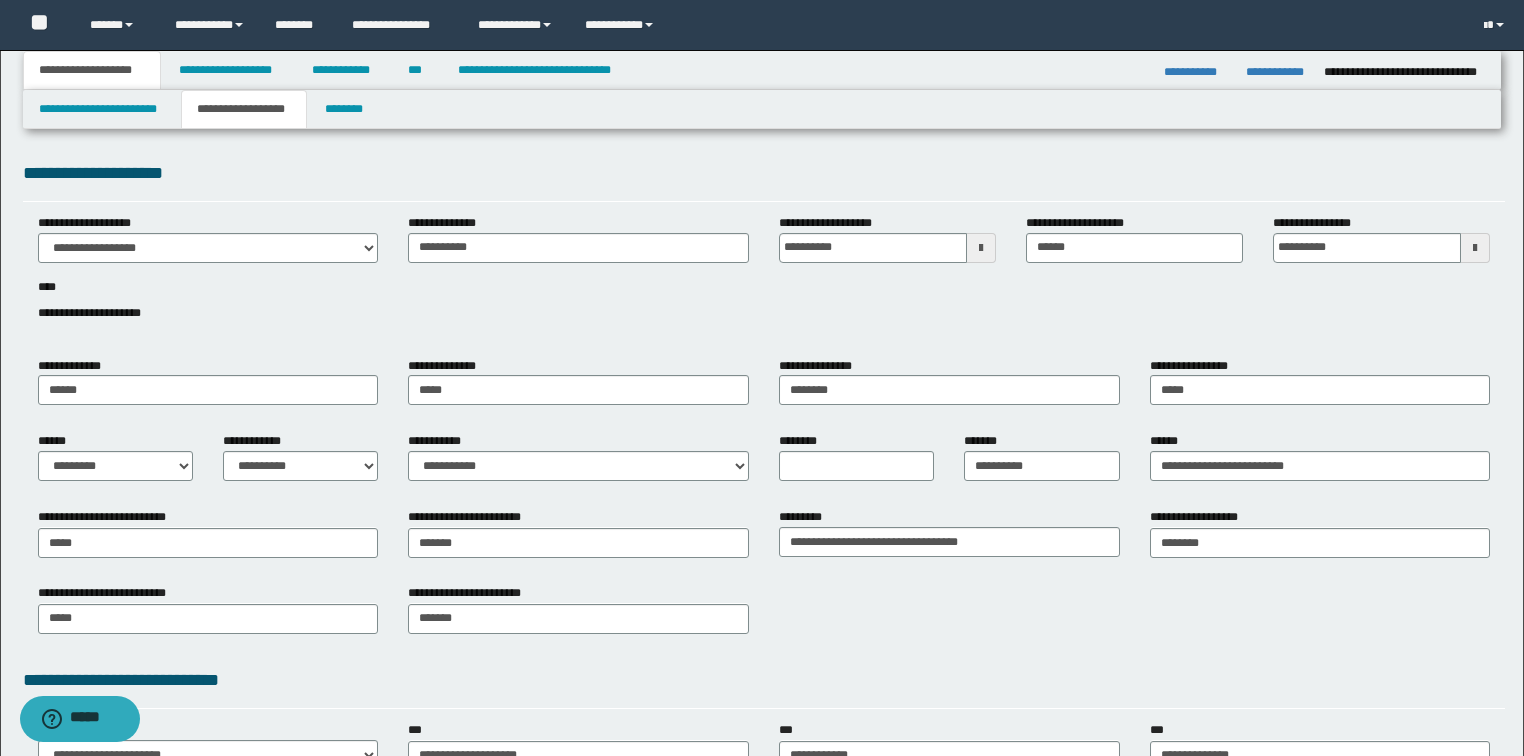 click on "**********" at bounding box center (764, 578) 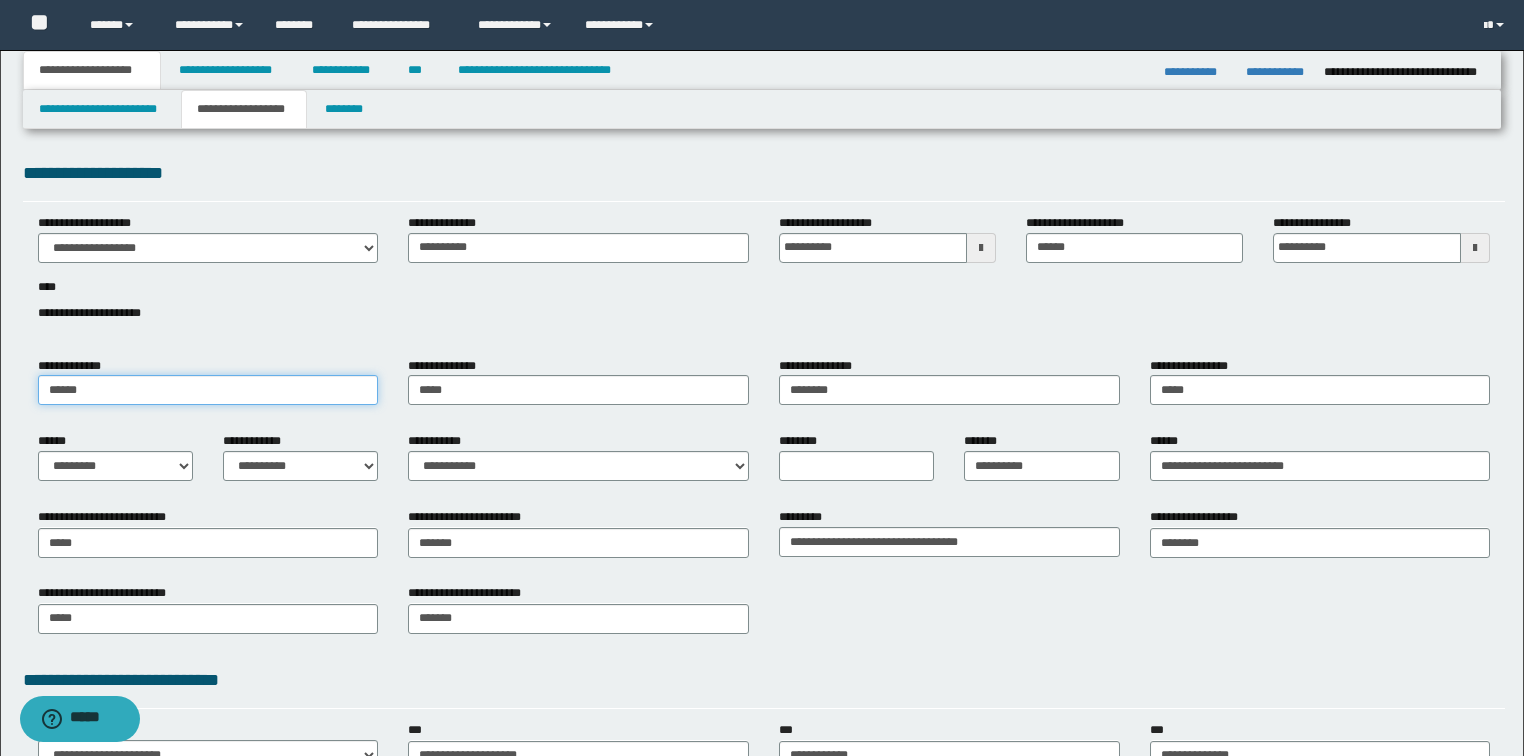 click on "******" at bounding box center [208, 390] 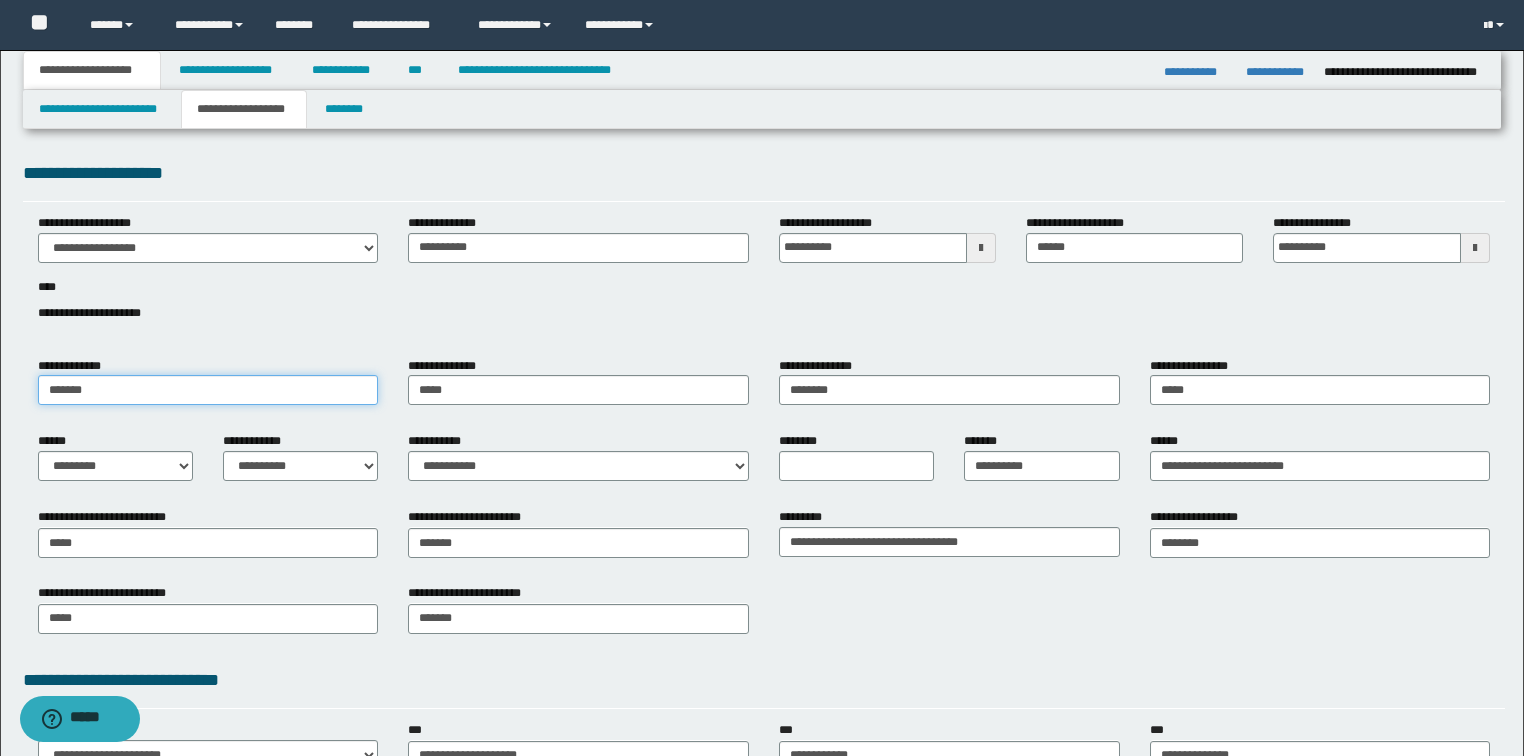 type on "*******" 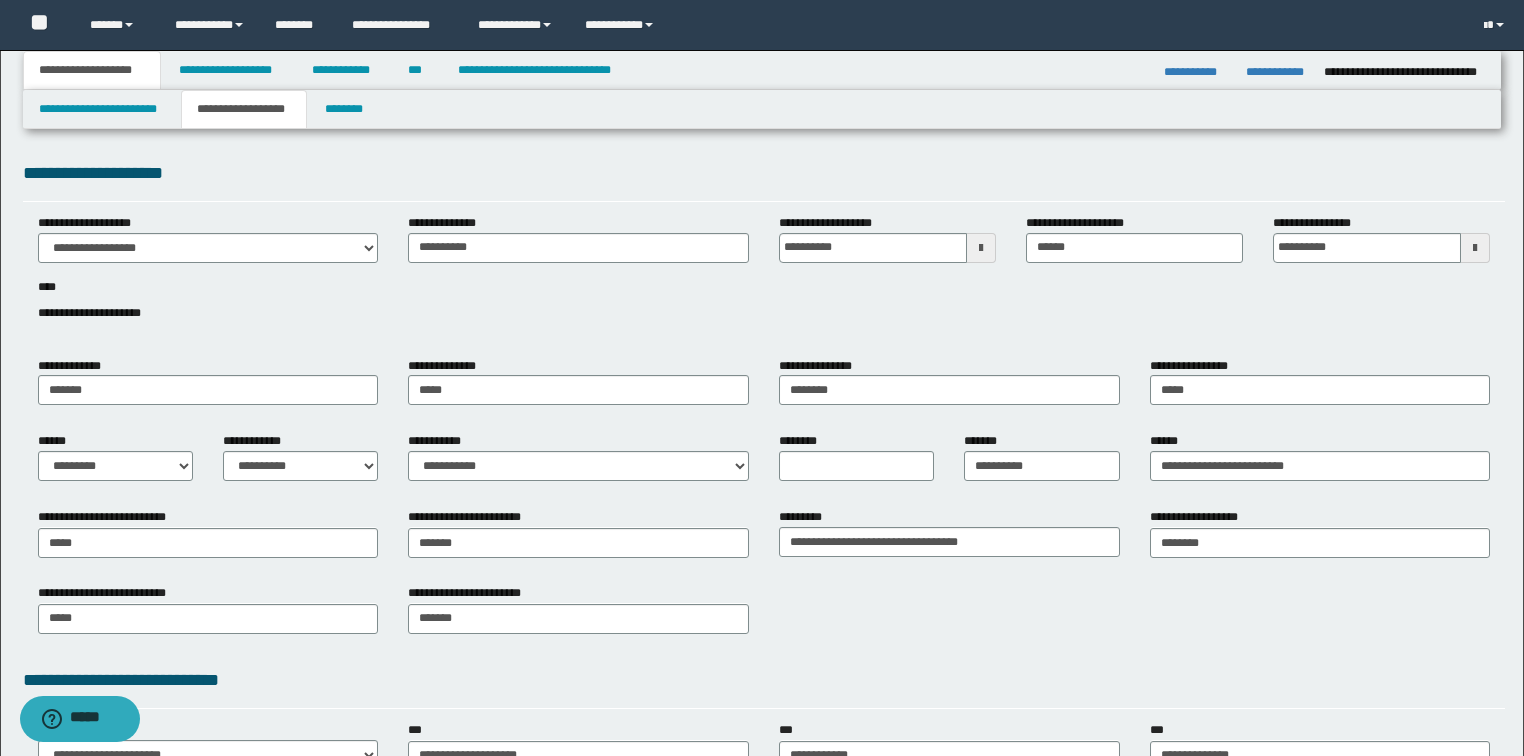 drag, startPoint x: 1071, startPoint y: 632, endPoint x: 1060, endPoint y: 628, distance: 11.7046995 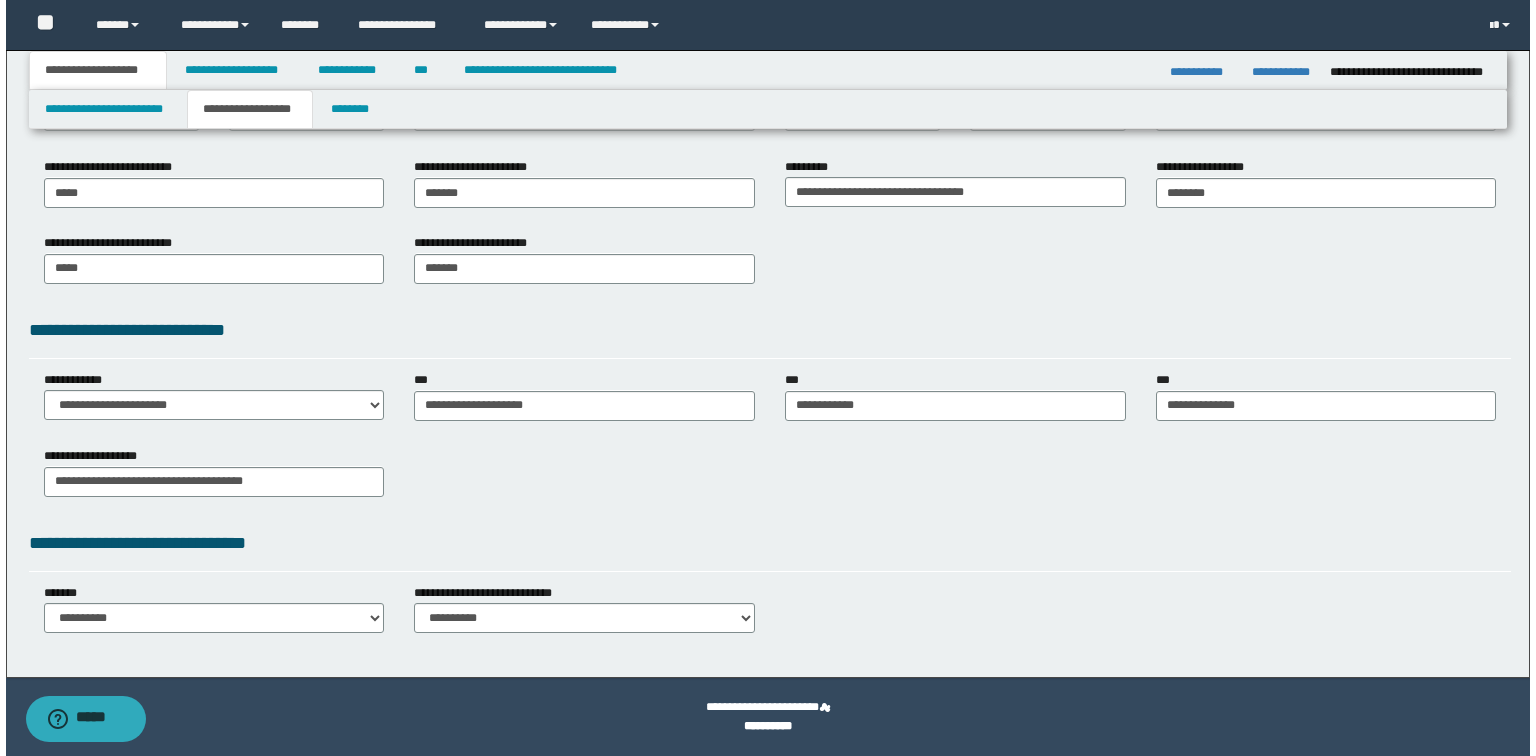 scroll, scrollTop: 0, scrollLeft: 0, axis: both 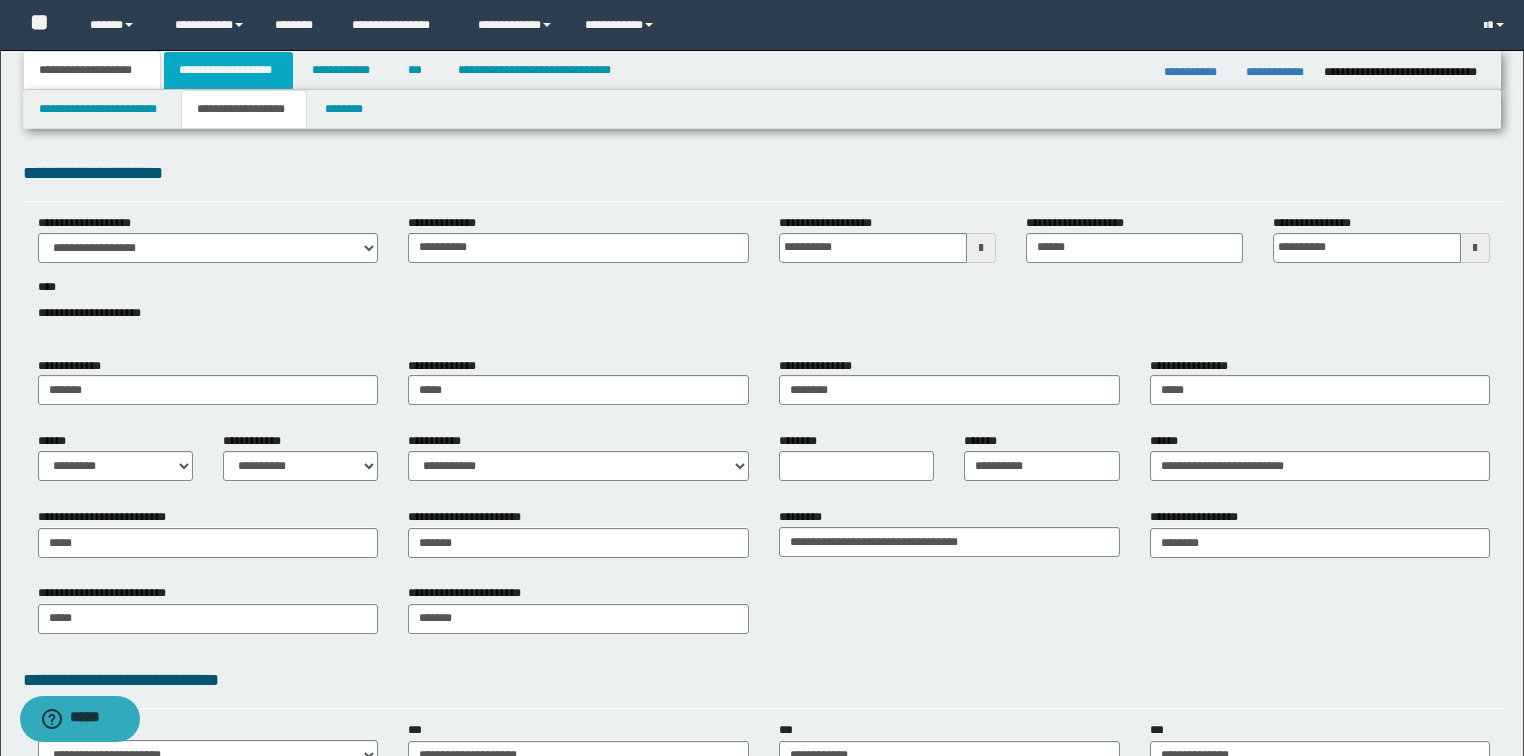 click on "**********" at bounding box center (228, 70) 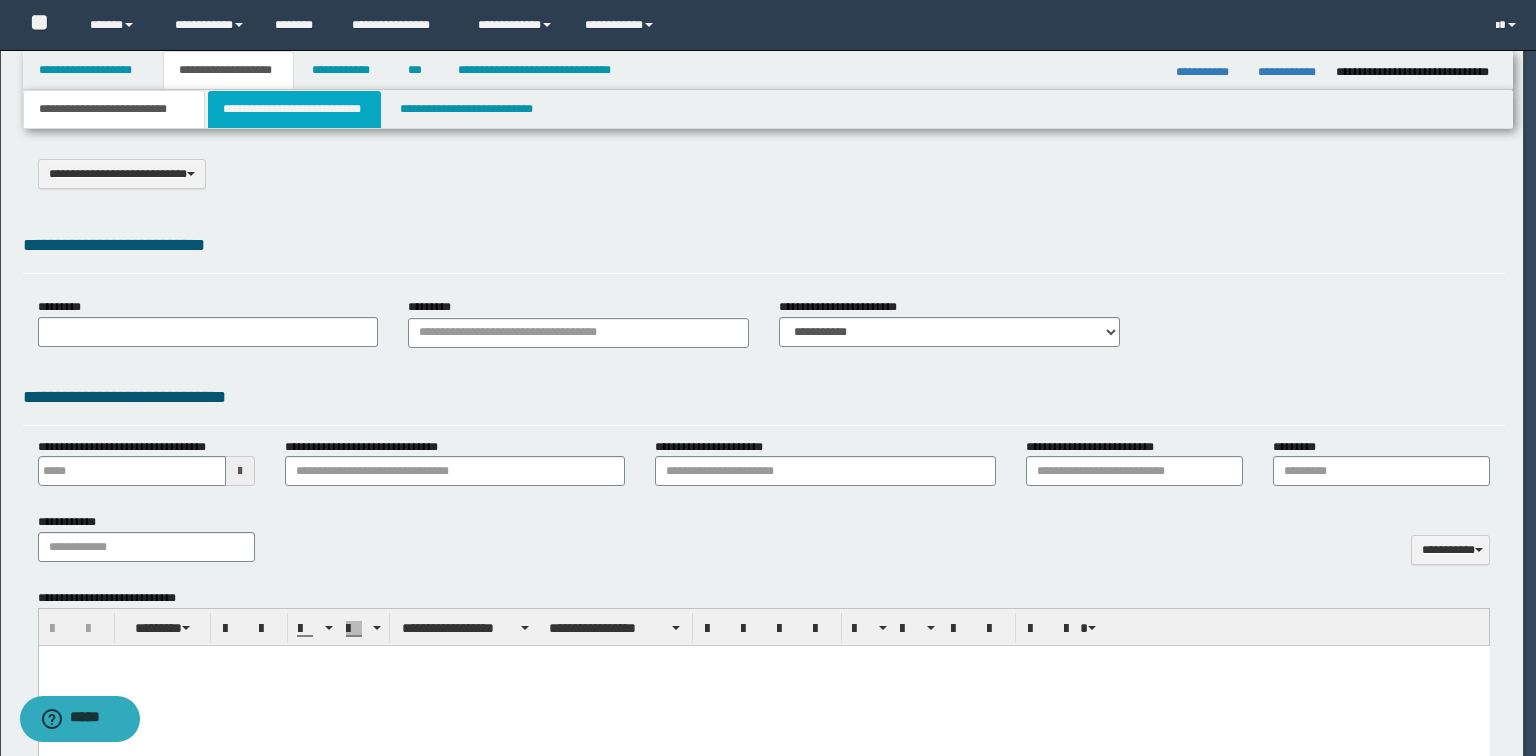 select on "*" 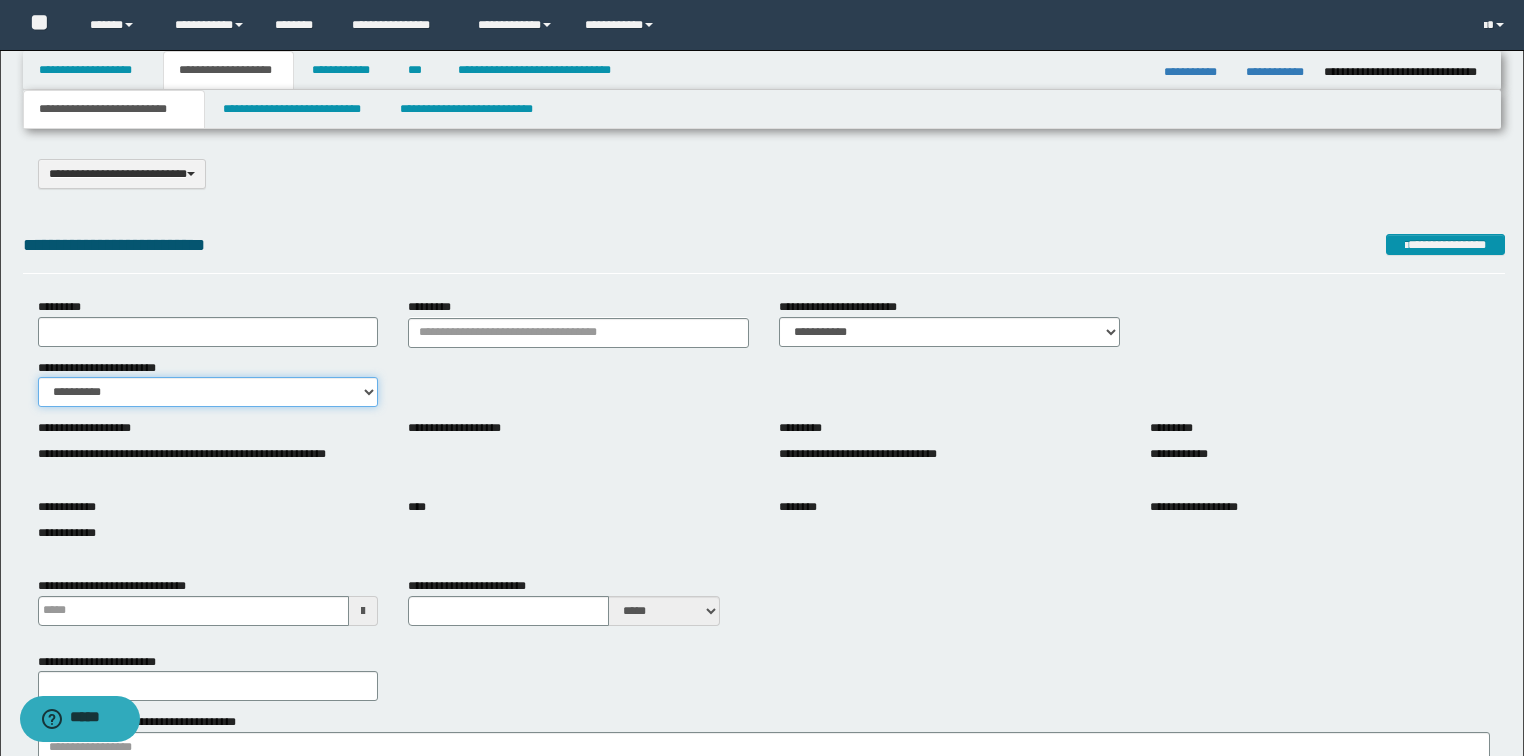 click on "**********" at bounding box center (208, 392) 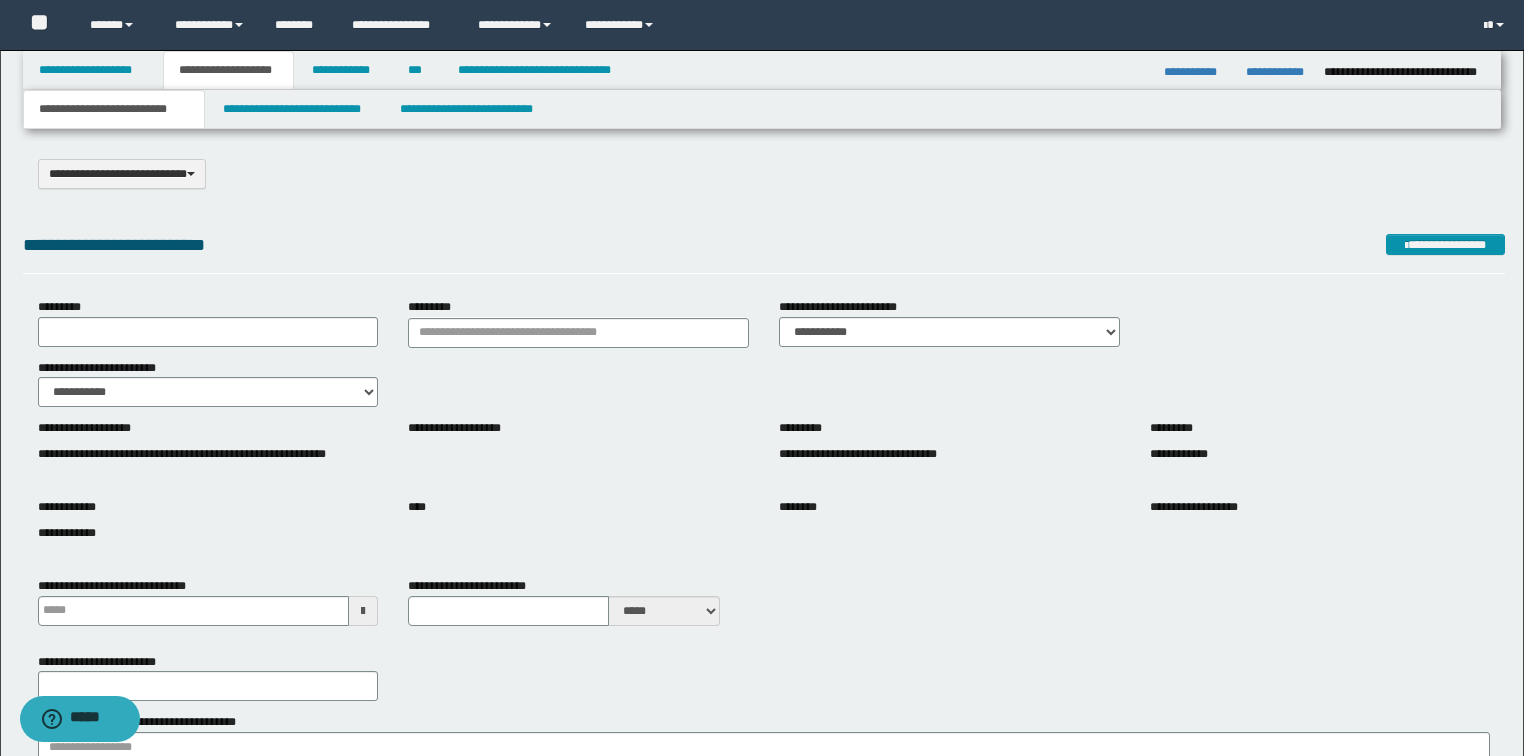 click on "**********" at bounding box center [764, 252] 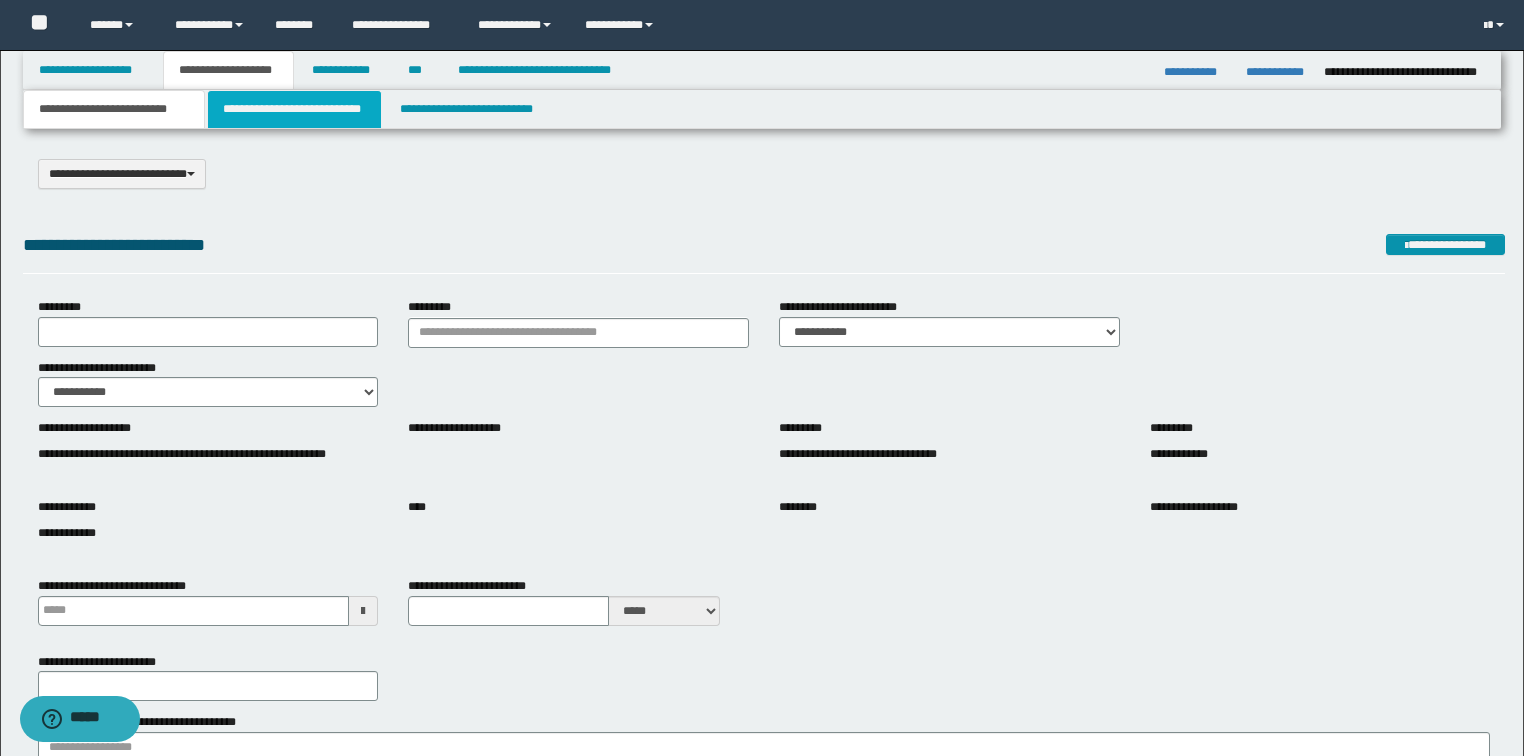 click on "**********" at bounding box center (294, 109) 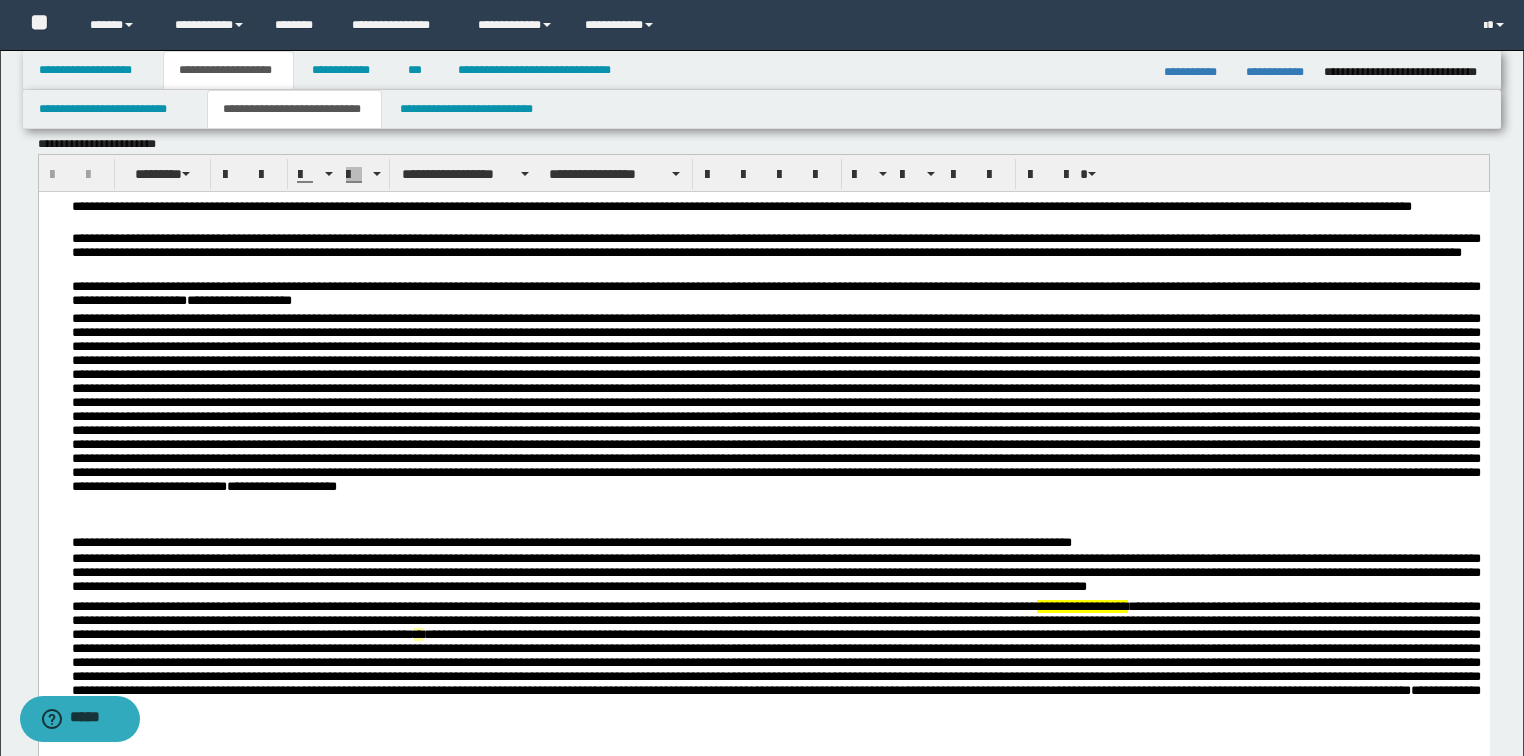 scroll, scrollTop: 400, scrollLeft: 0, axis: vertical 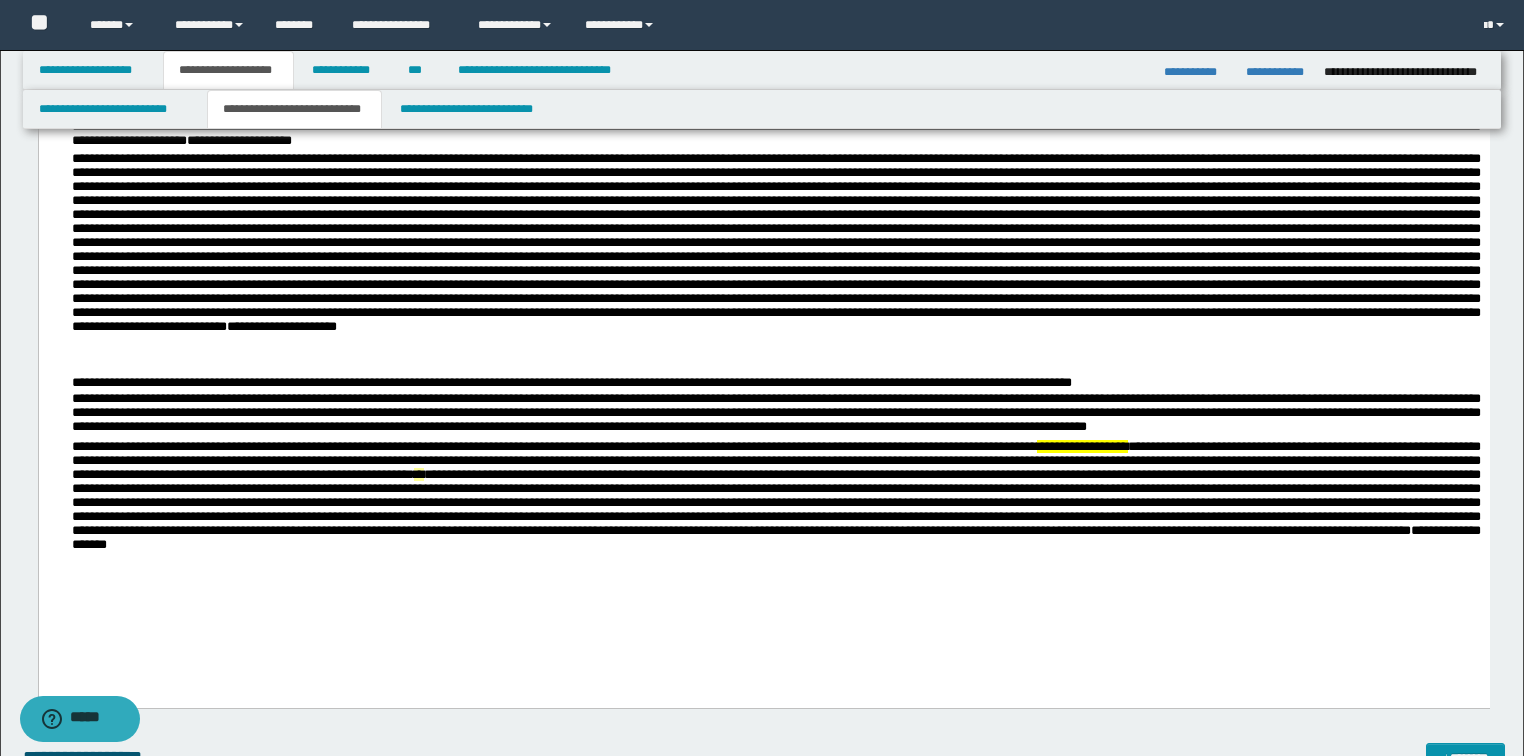 click on "**********" at bounding box center [1081, 445] 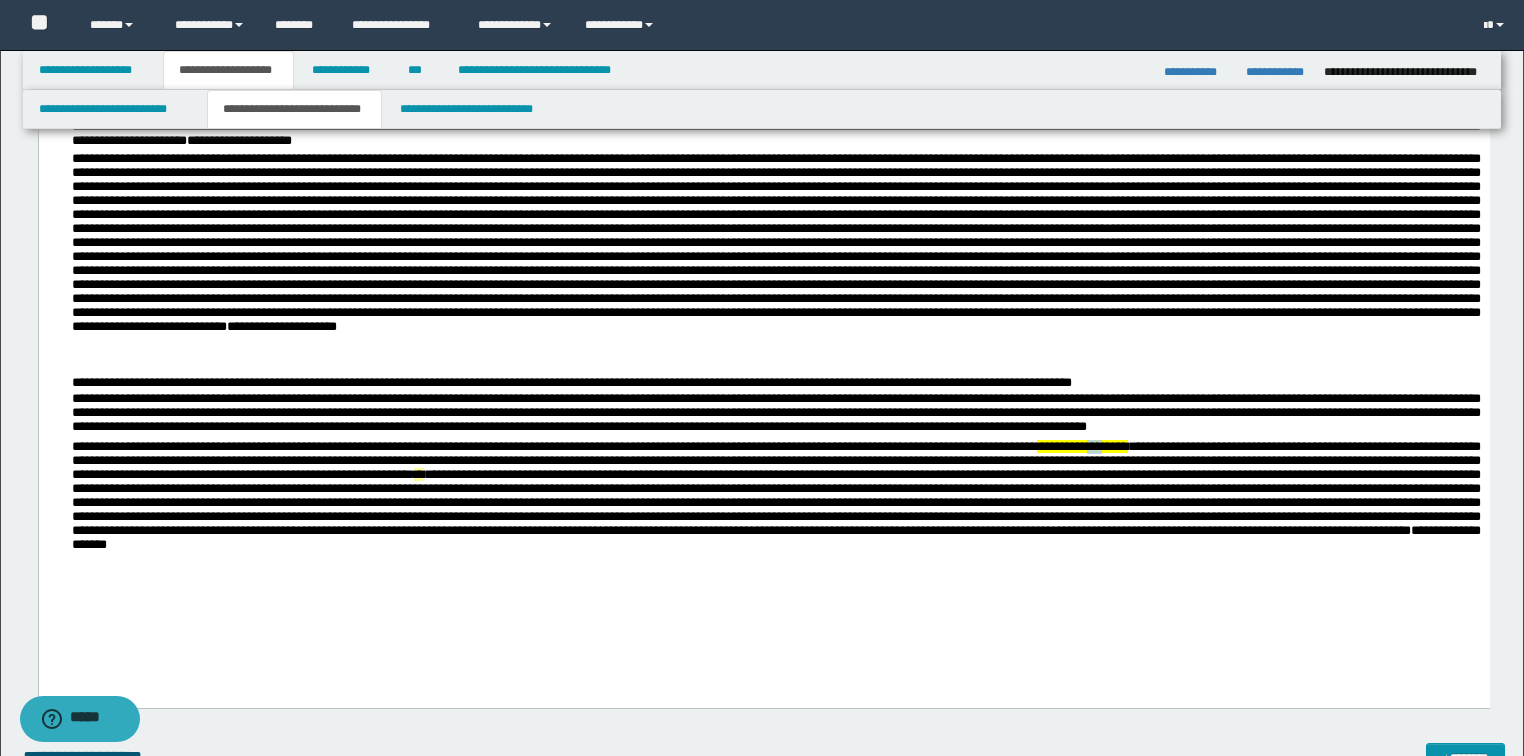 drag, startPoint x: 1159, startPoint y: 444, endPoint x: 1176, endPoint y: 444, distance: 17 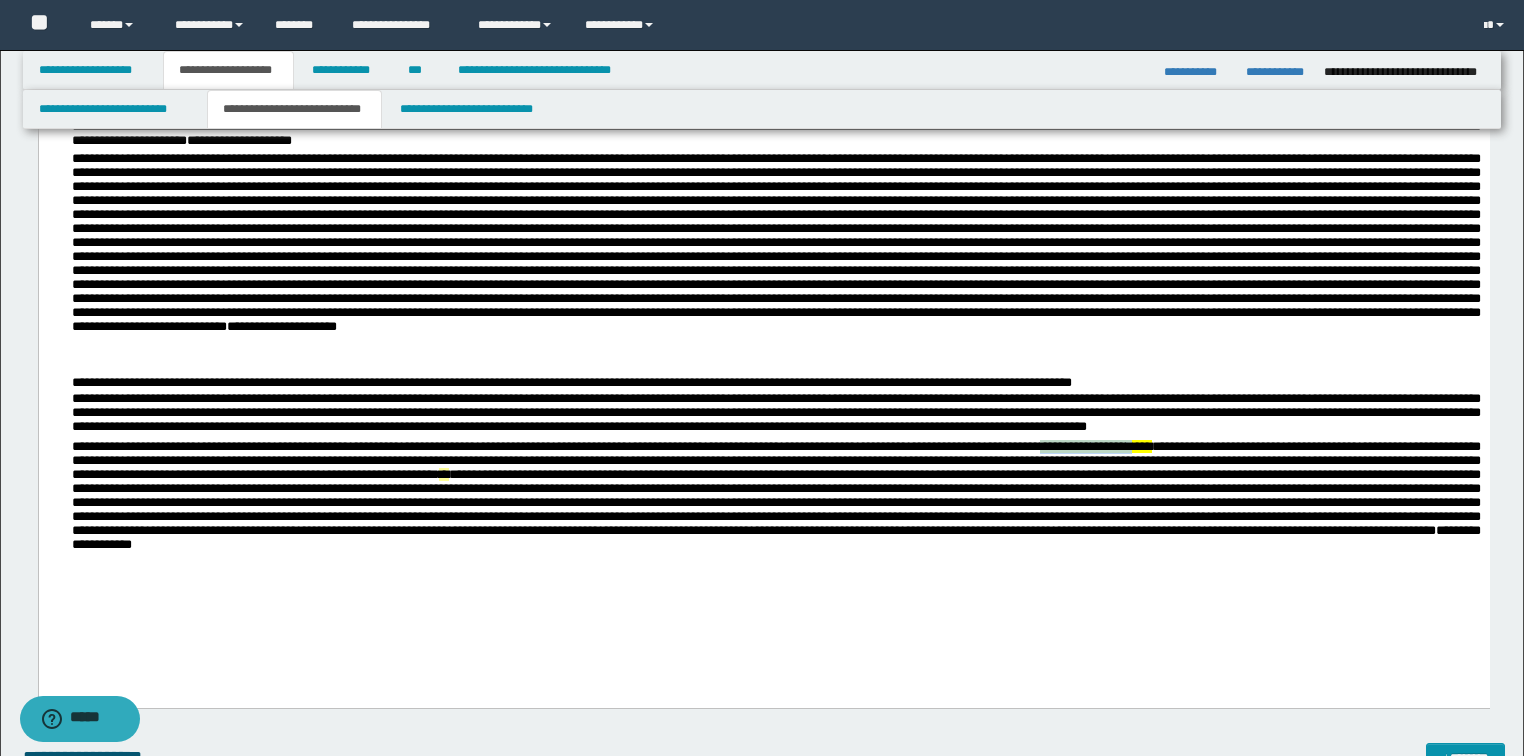 drag, startPoint x: 1124, startPoint y: 444, endPoint x: 1227, endPoint y: 448, distance: 103.077644 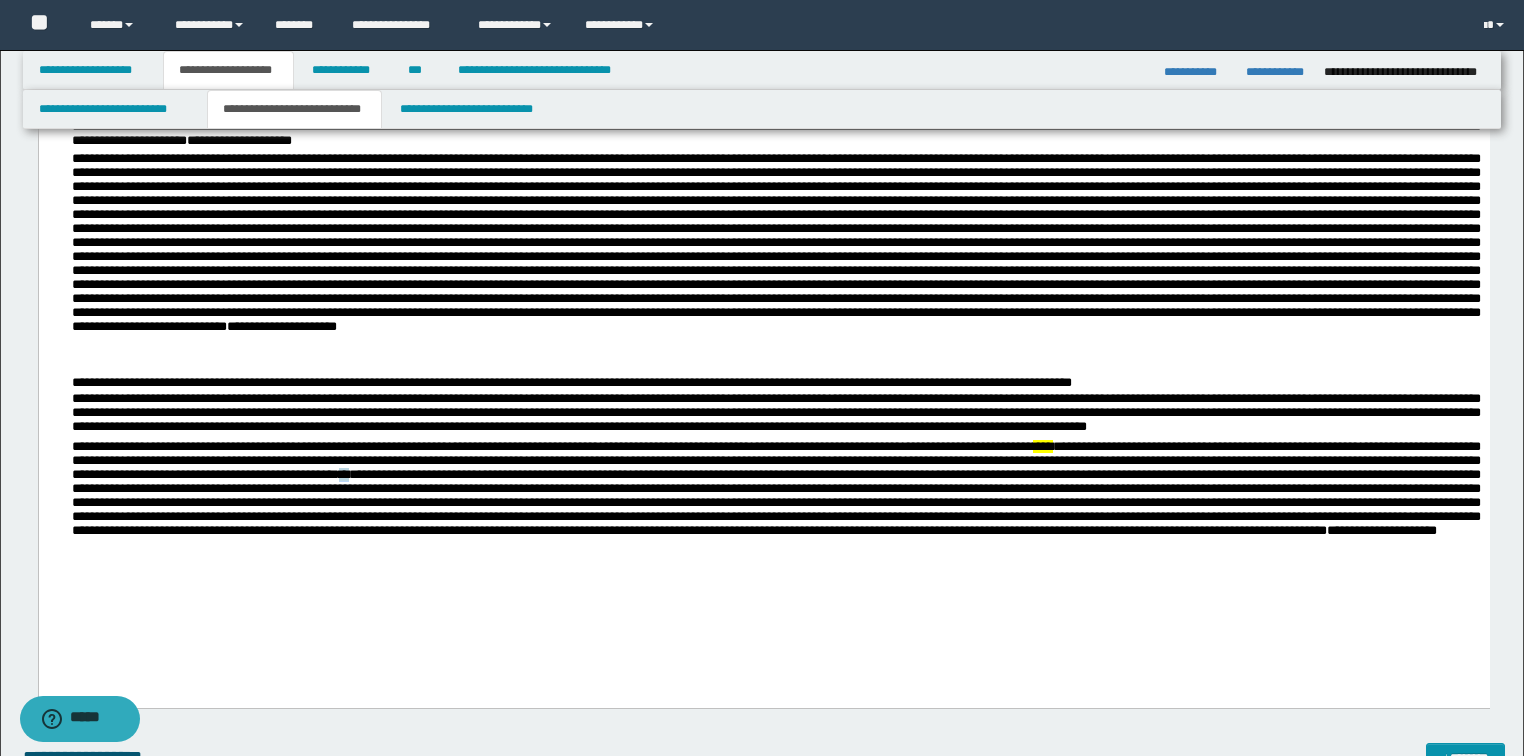 drag, startPoint x: 681, startPoint y: 480, endPoint x: 692, endPoint y: 477, distance: 11.401754 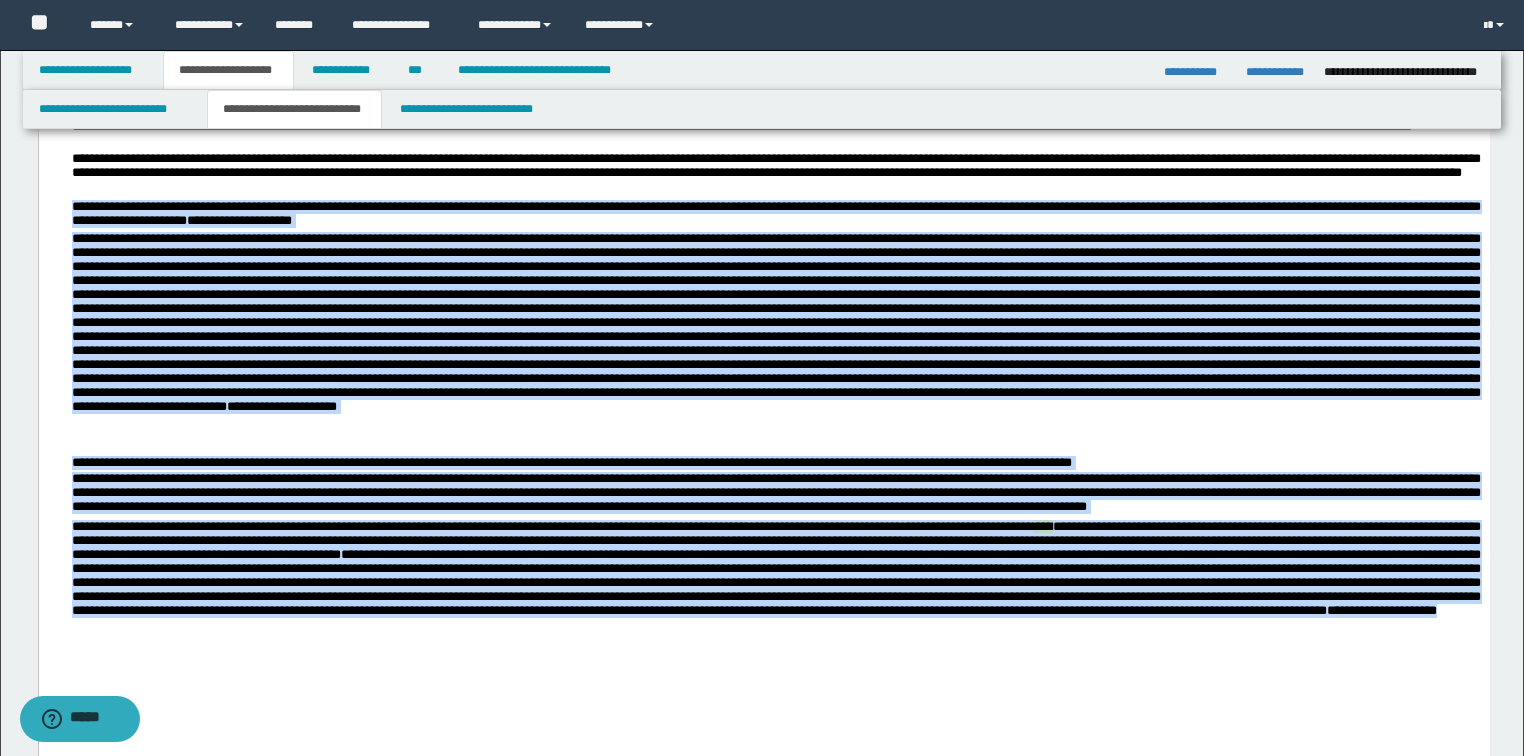 scroll, scrollTop: 240, scrollLeft: 0, axis: vertical 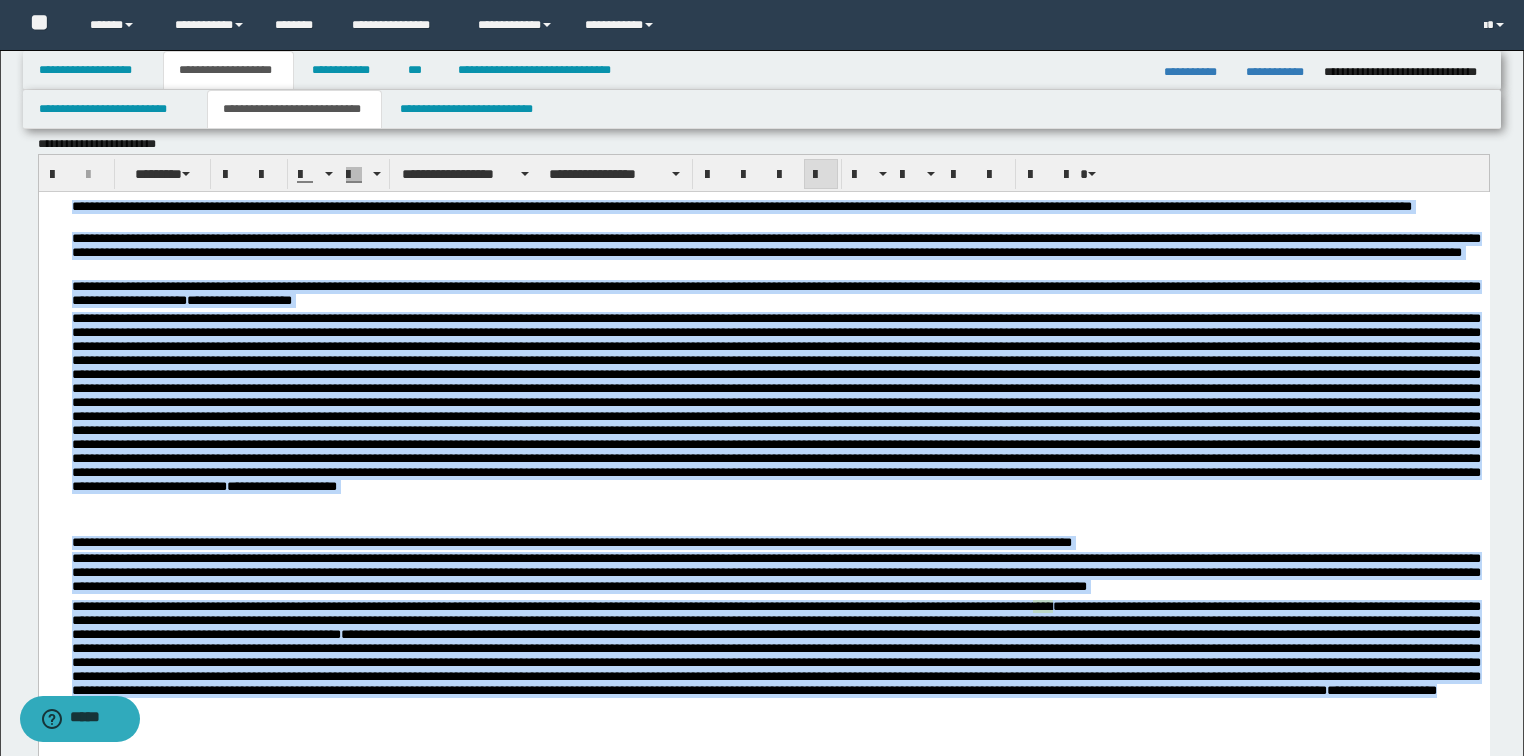 drag, startPoint x: 1083, startPoint y: 723, endPoint x: 4, endPoint y: 185, distance: 1205.6886 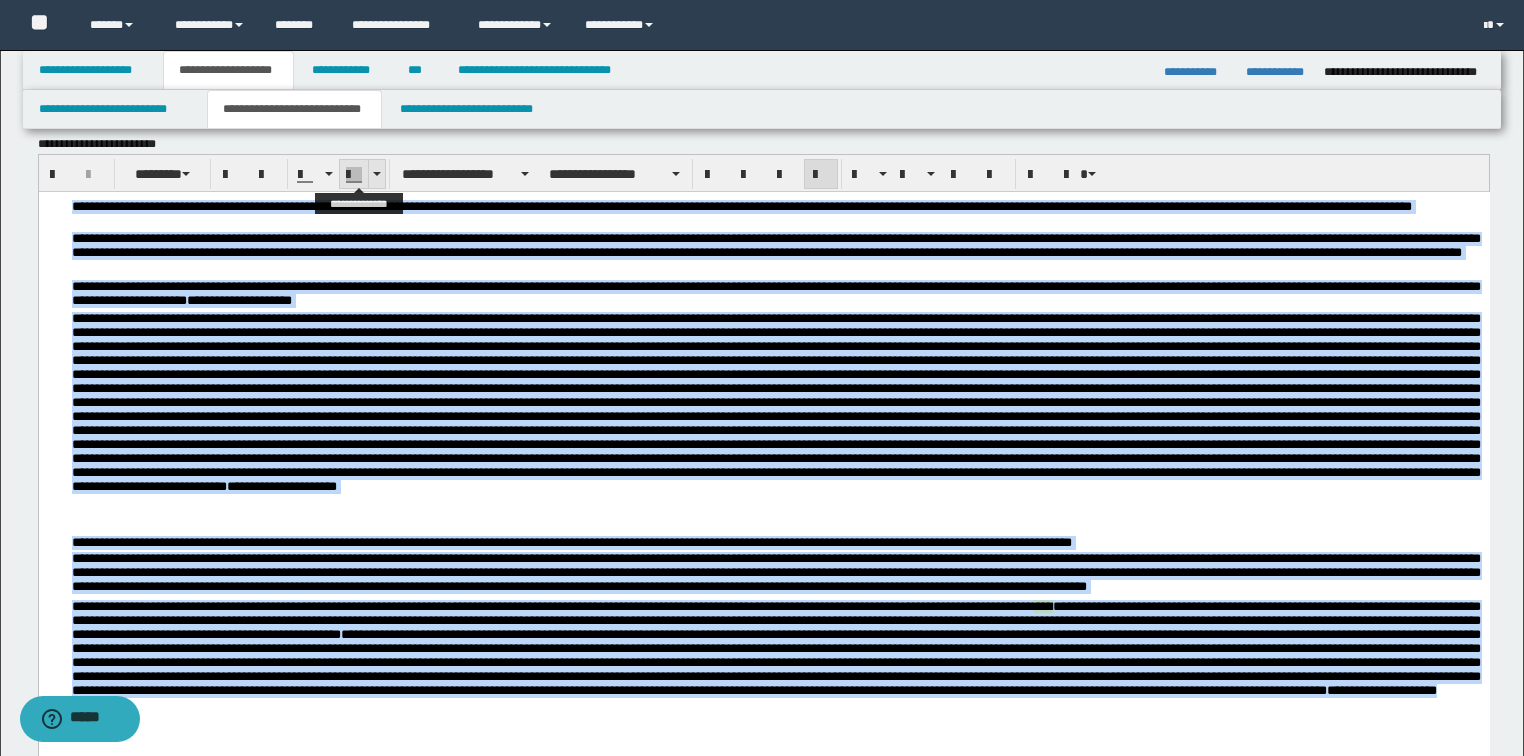 click at bounding box center (377, 174) 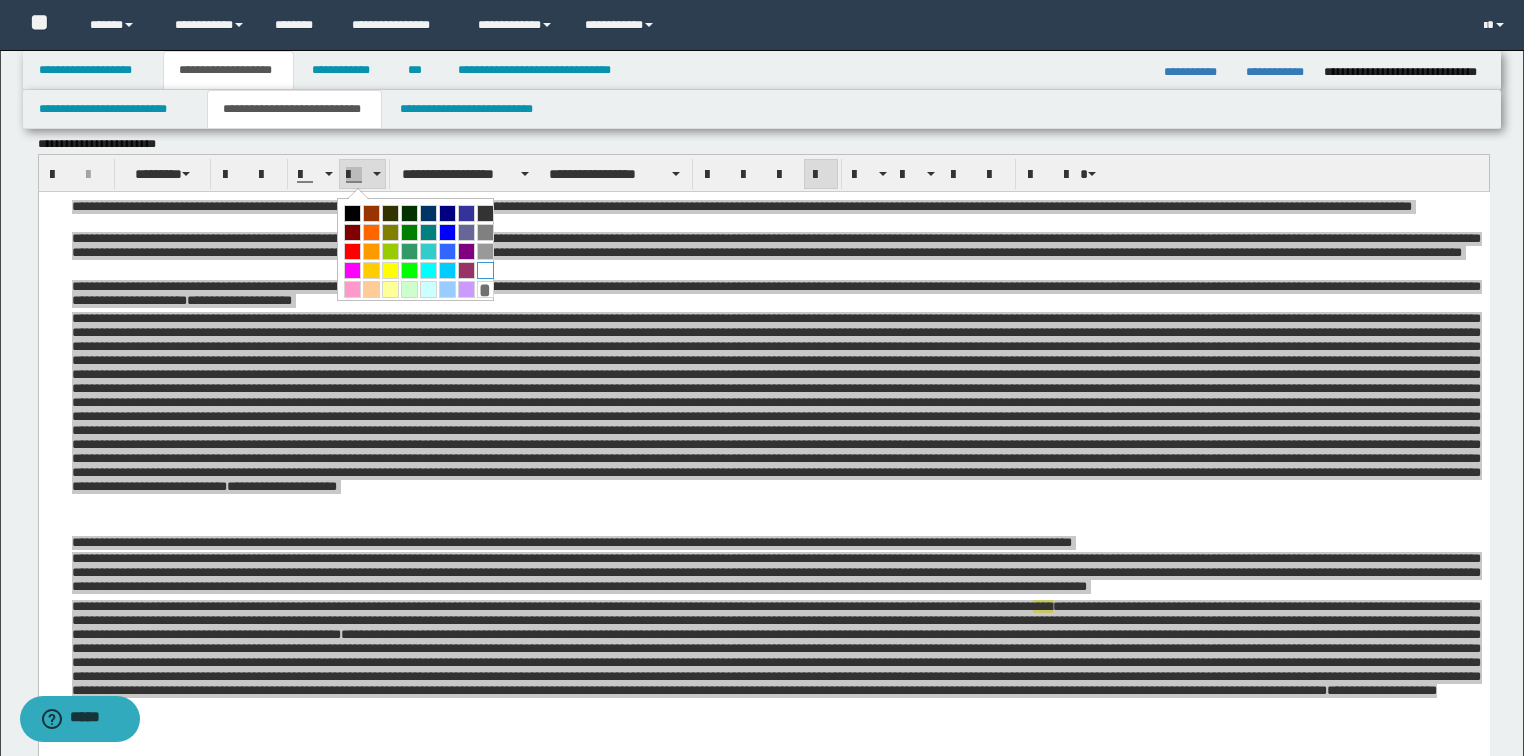 click at bounding box center [485, 270] 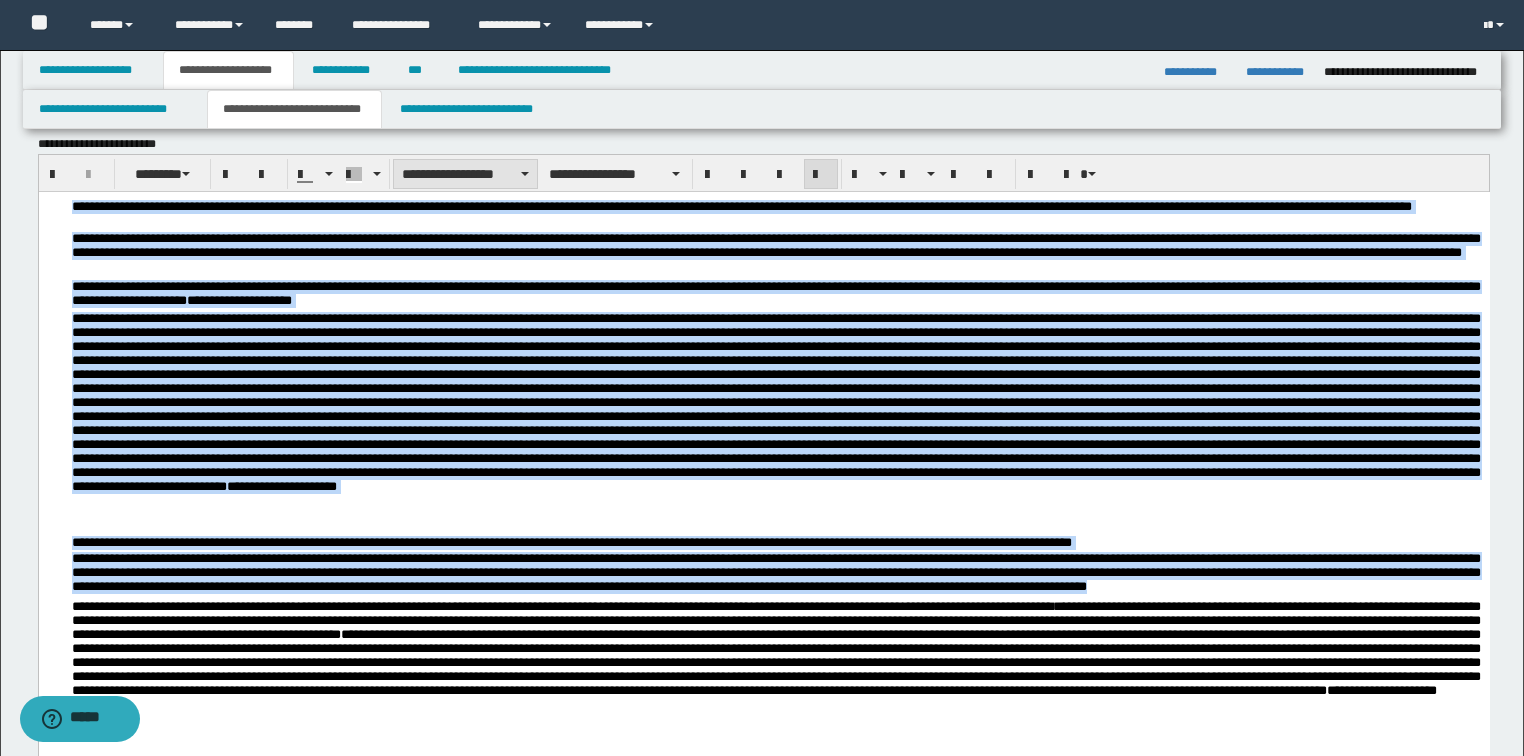 click on "**********" at bounding box center (465, 174) 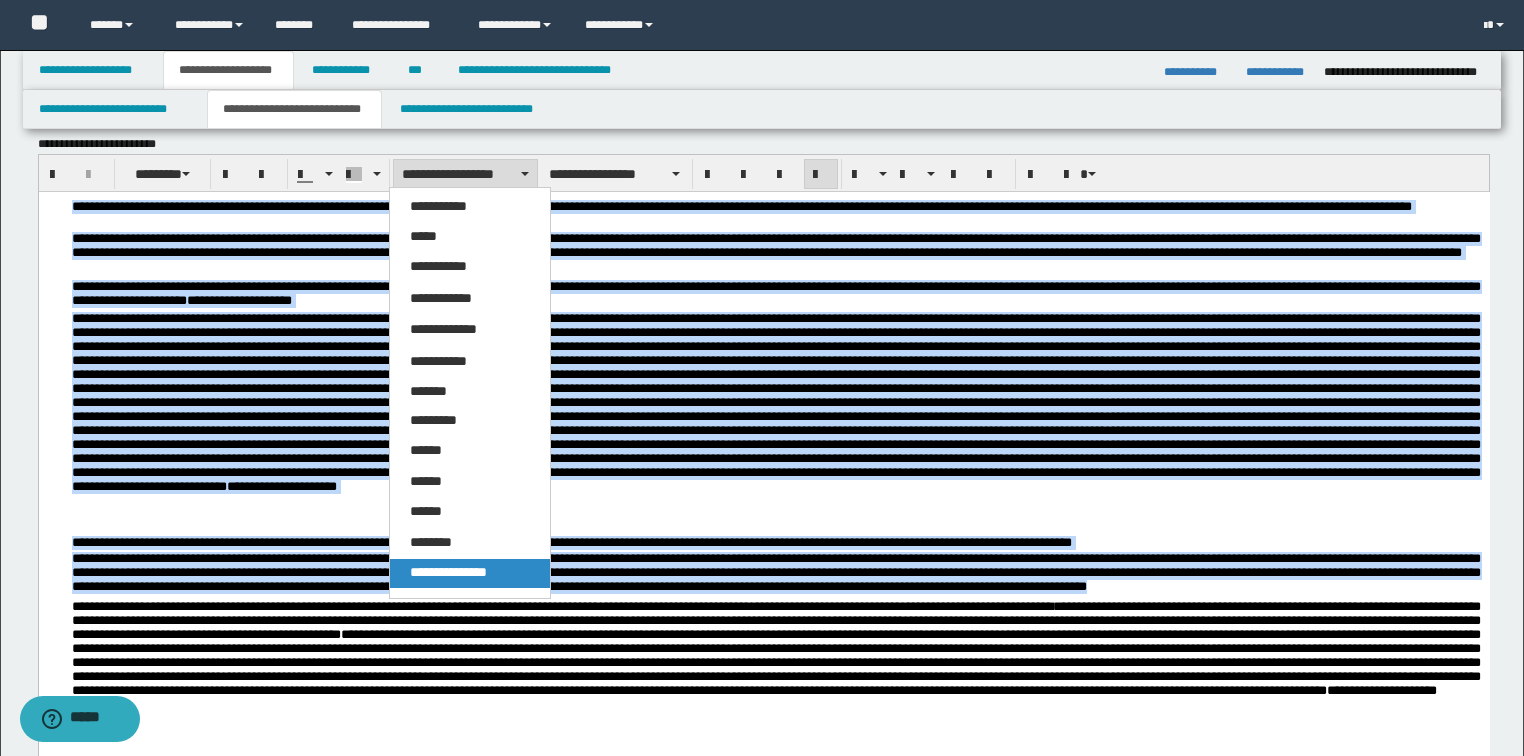 click on "**********" at bounding box center (470, 573) 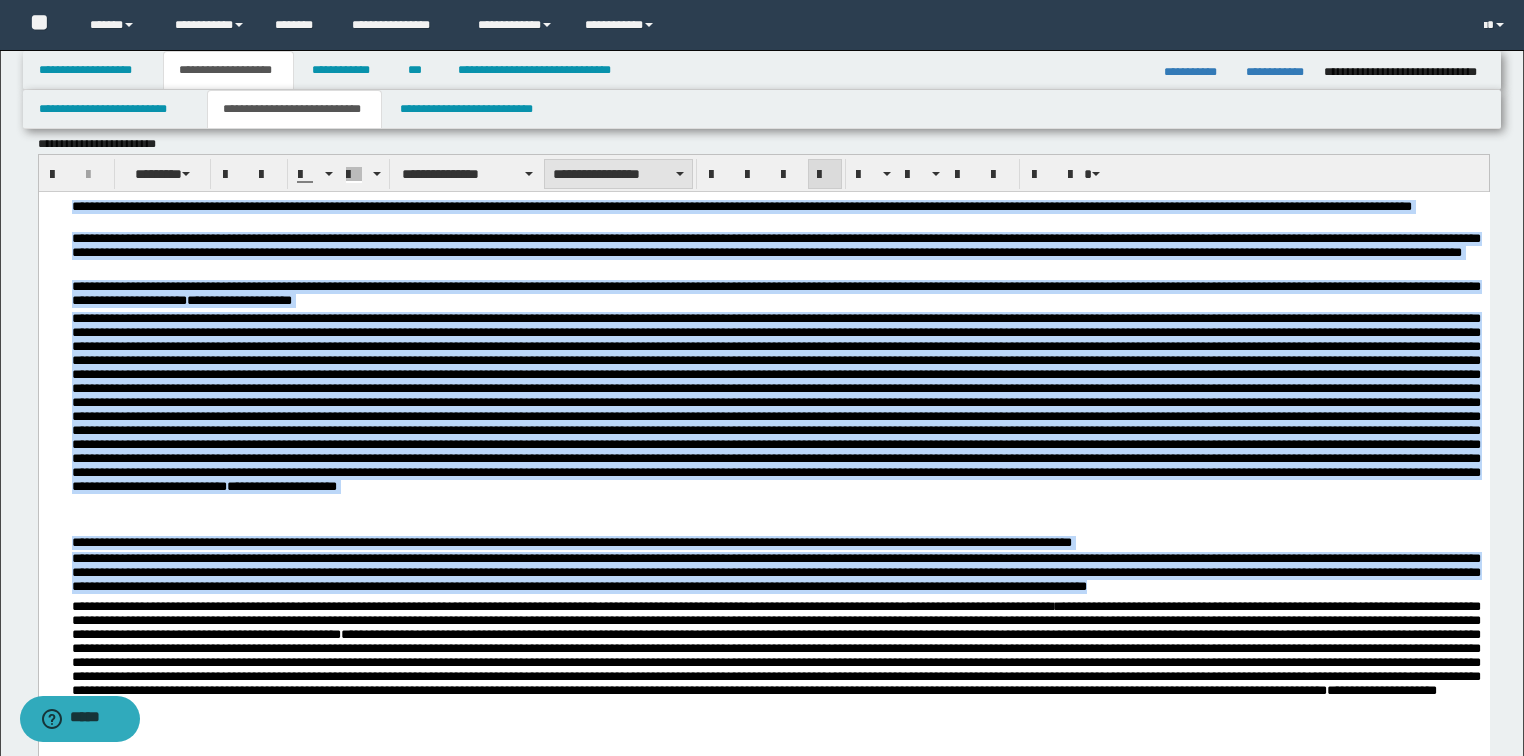 click on "**********" at bounding box center [618, 174] 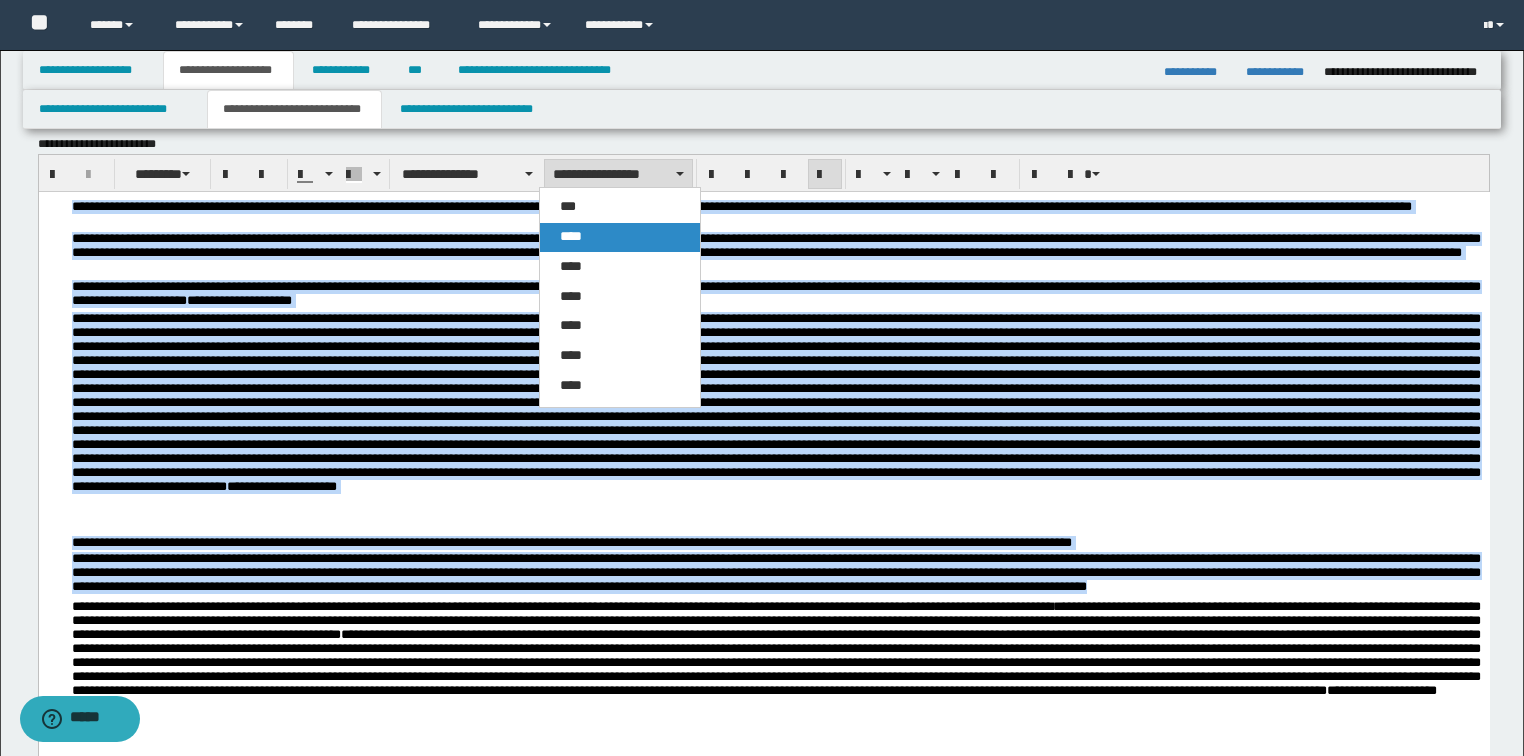 drag, startPoint x: 580, startPoint y: 242, endPoint x: 717, endPoint y: 0, distance: 278.0881 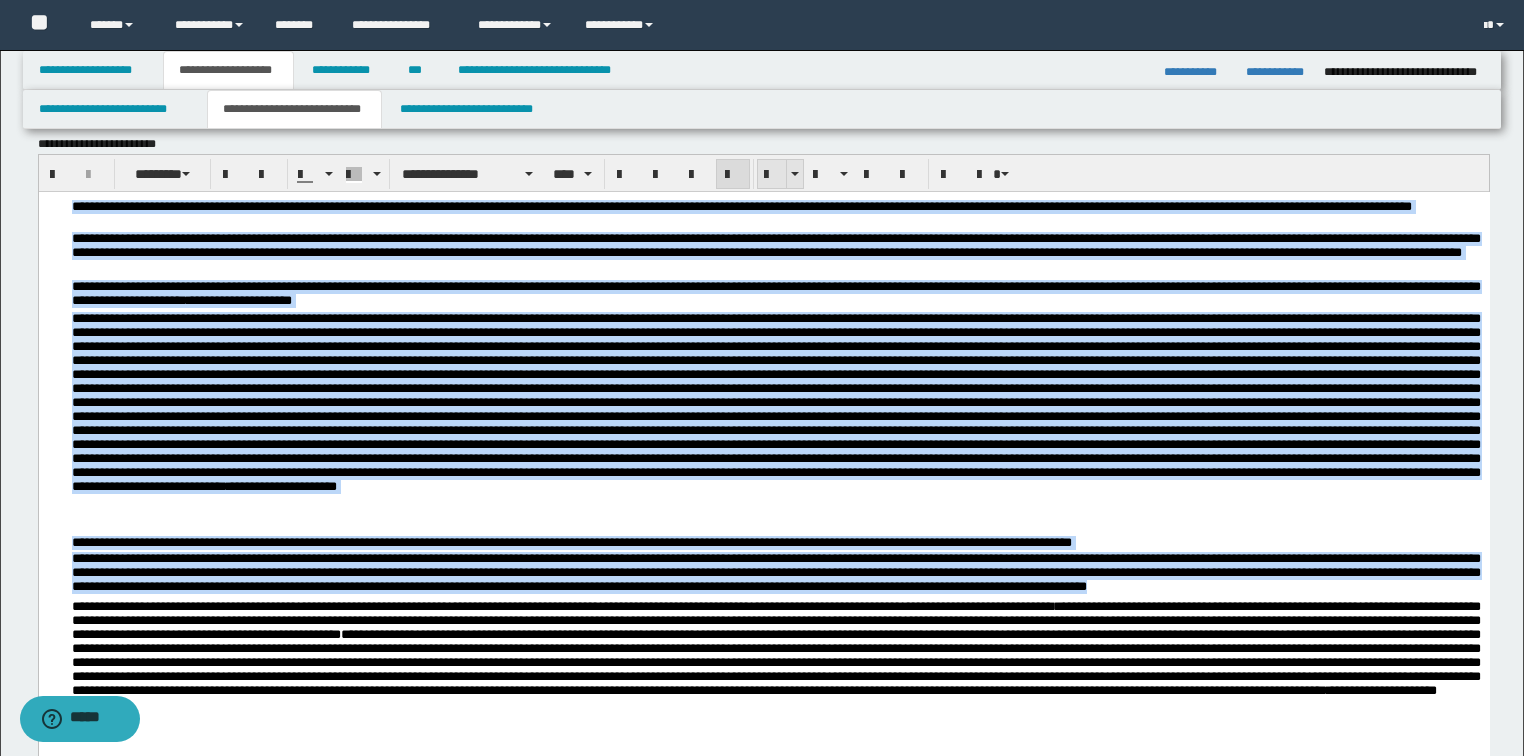 click at bounding box center [772, 175] 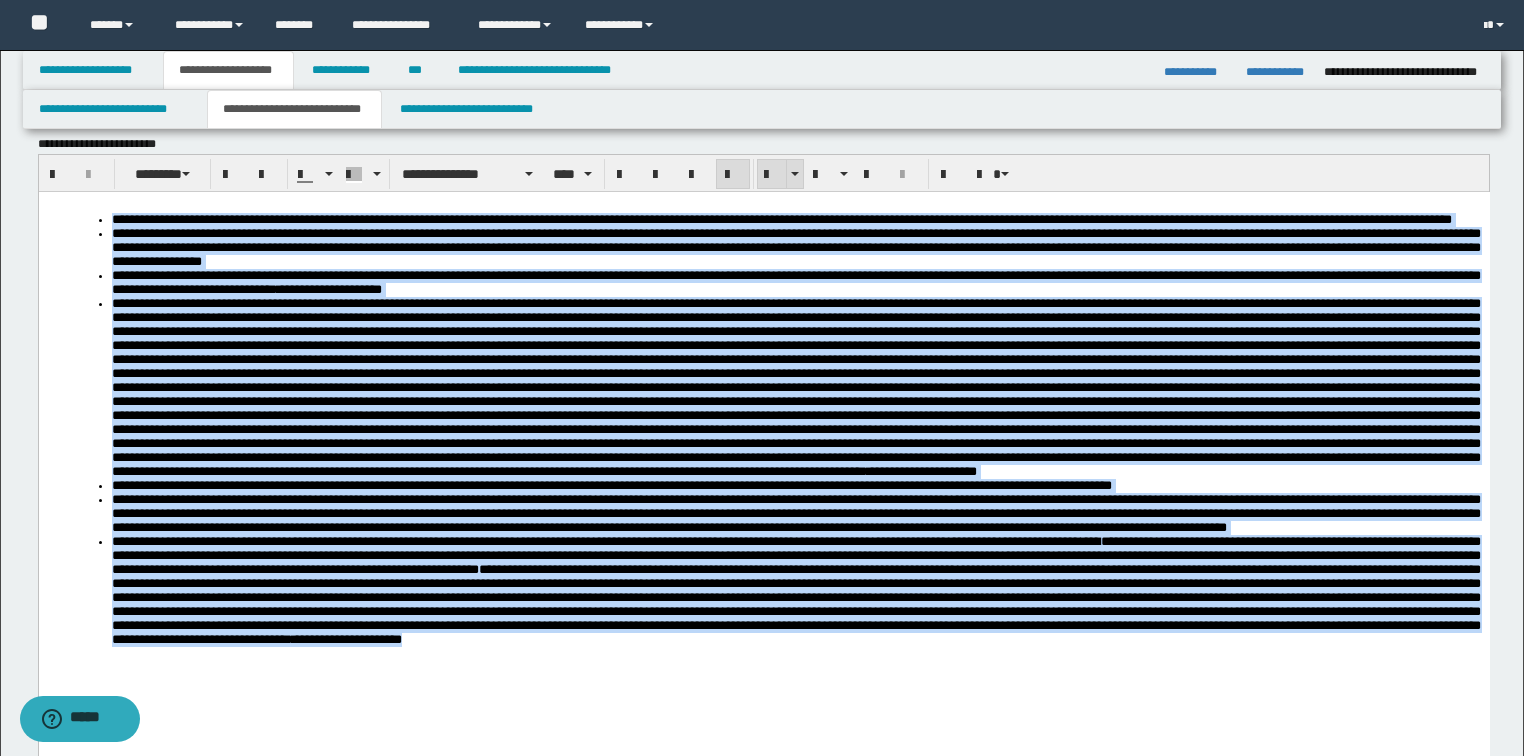 click at bounding box center [772, 175] 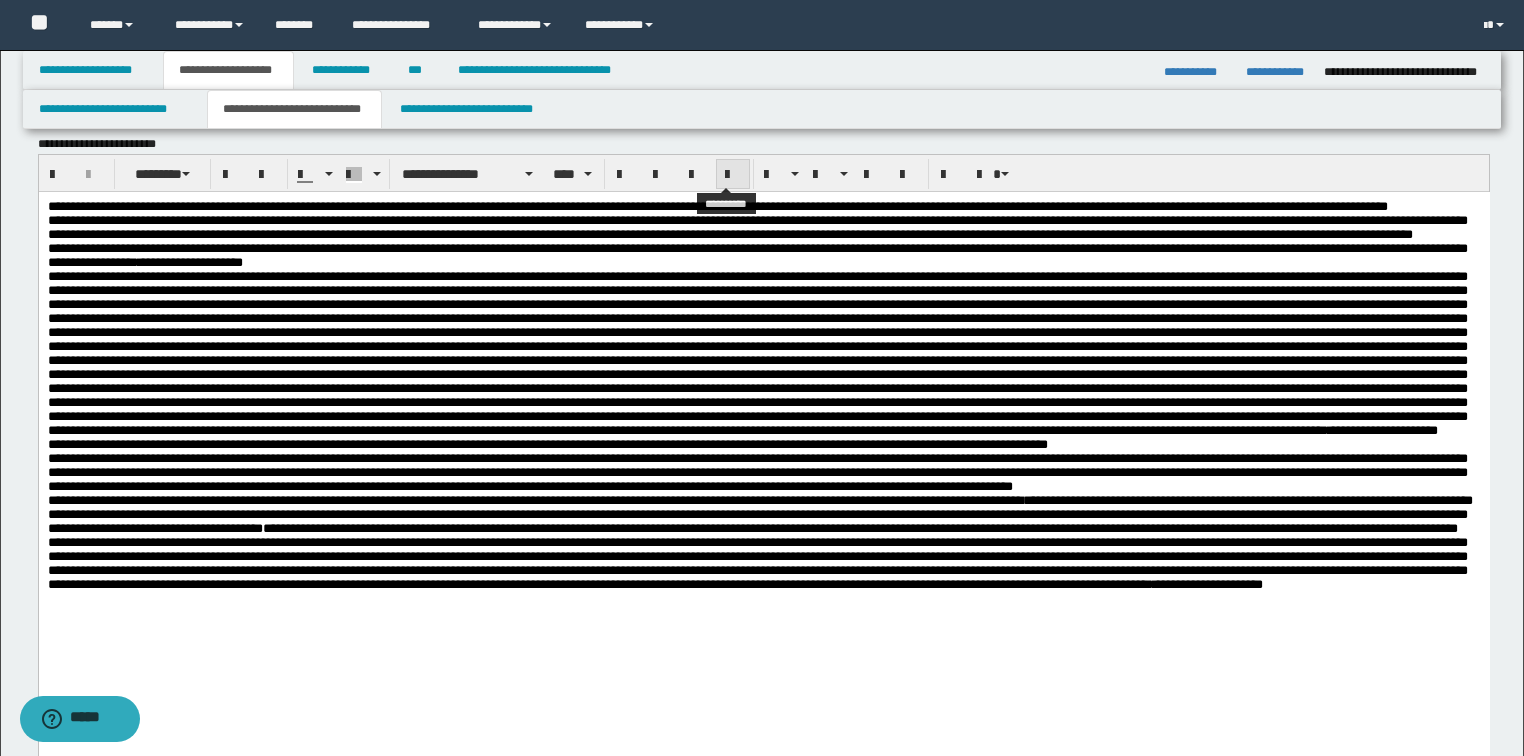 click at bounding box center (733, 175) 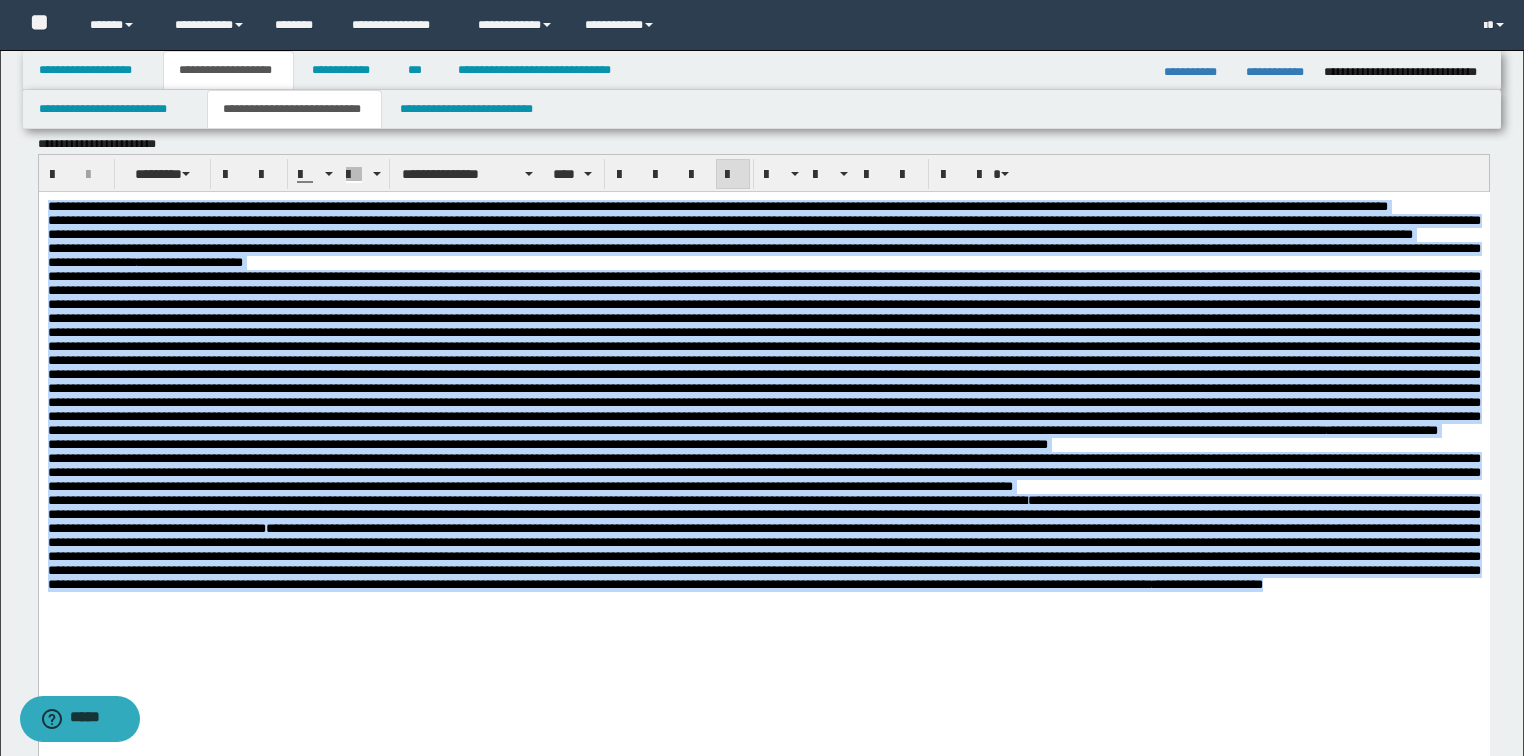 click on "**********" at bounding box center (763, 352) 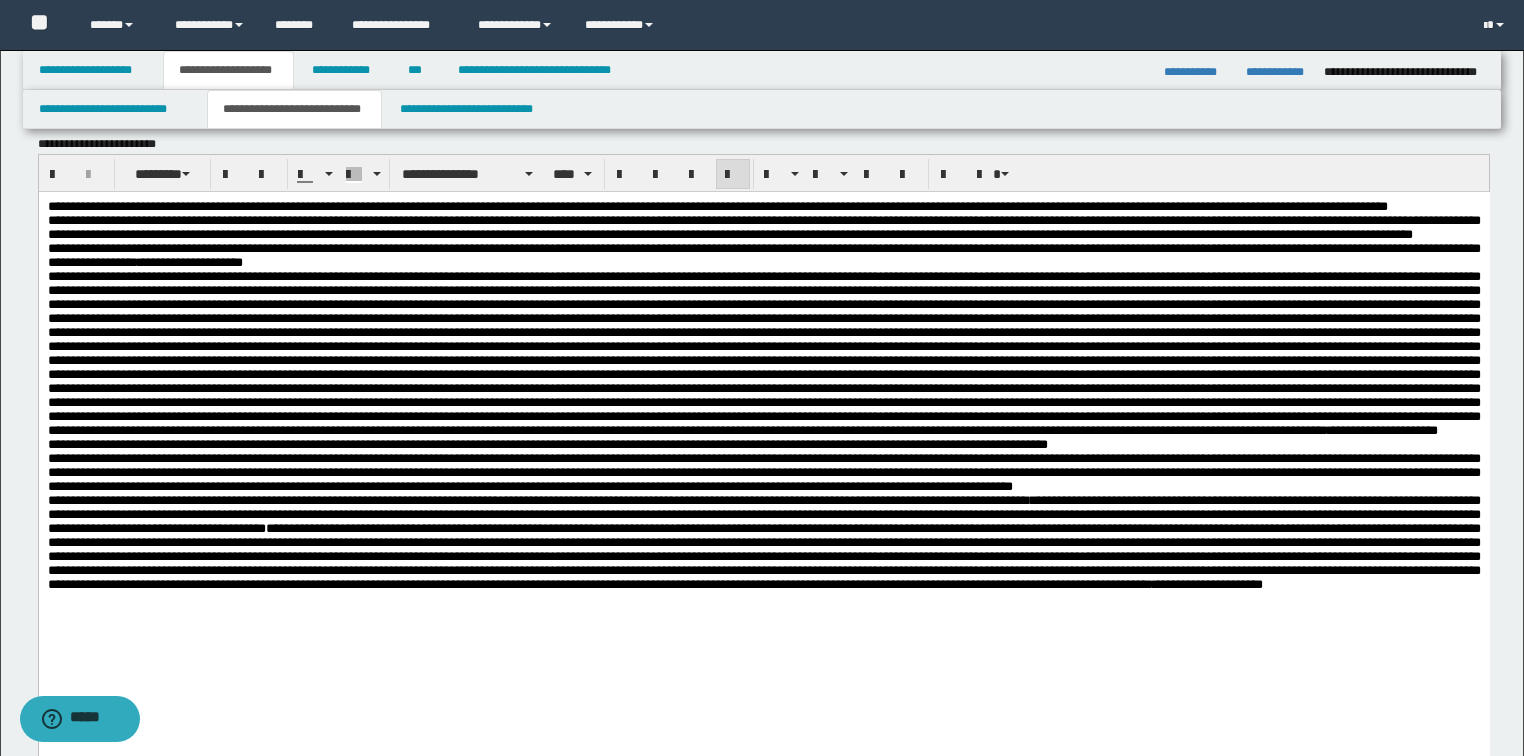 scroll, scrollTop: 560, scrollLeft: 0, axis: vertical 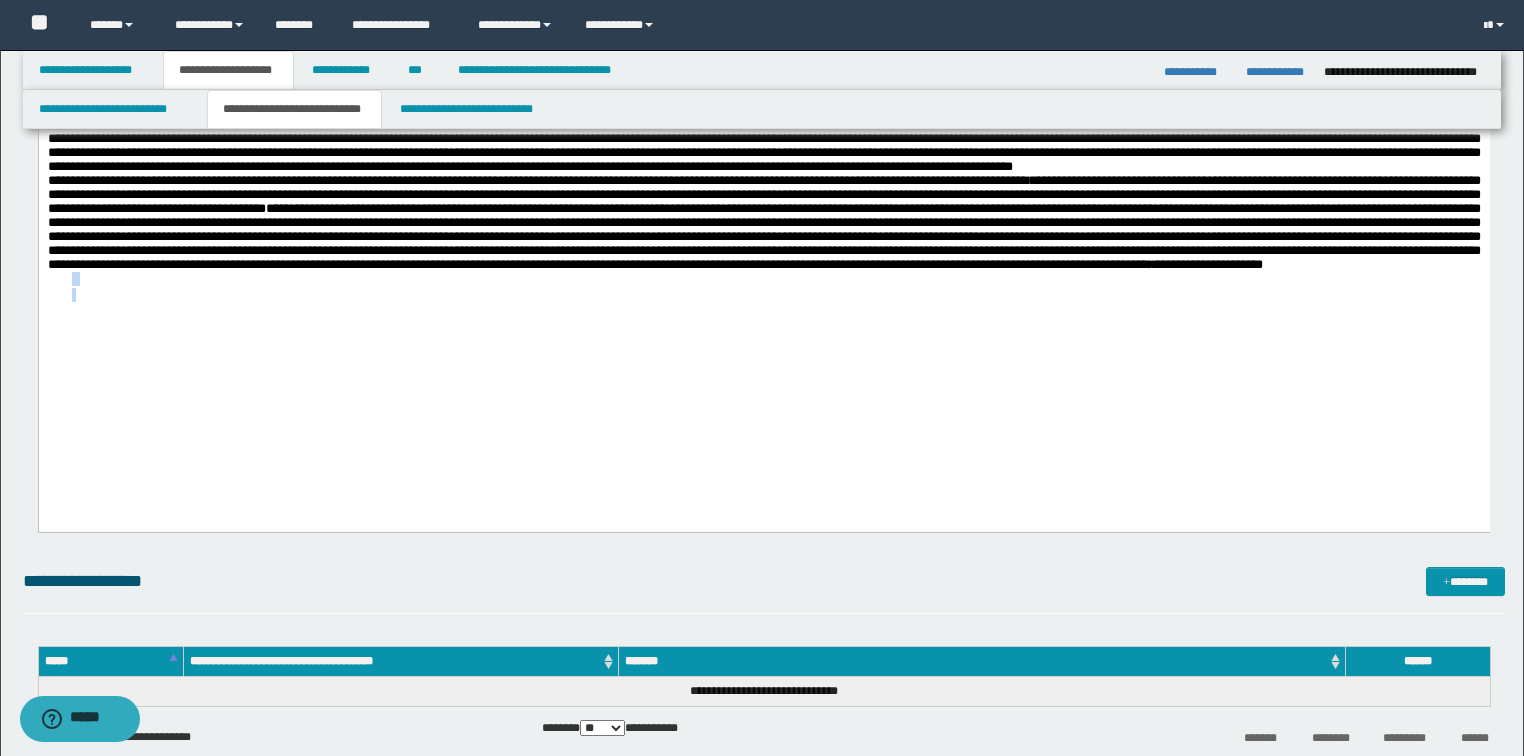 drag, startPoint x: 831, startPoint y: 383, endPoint x: 918, endPoint y: 566, distance: 202.62773 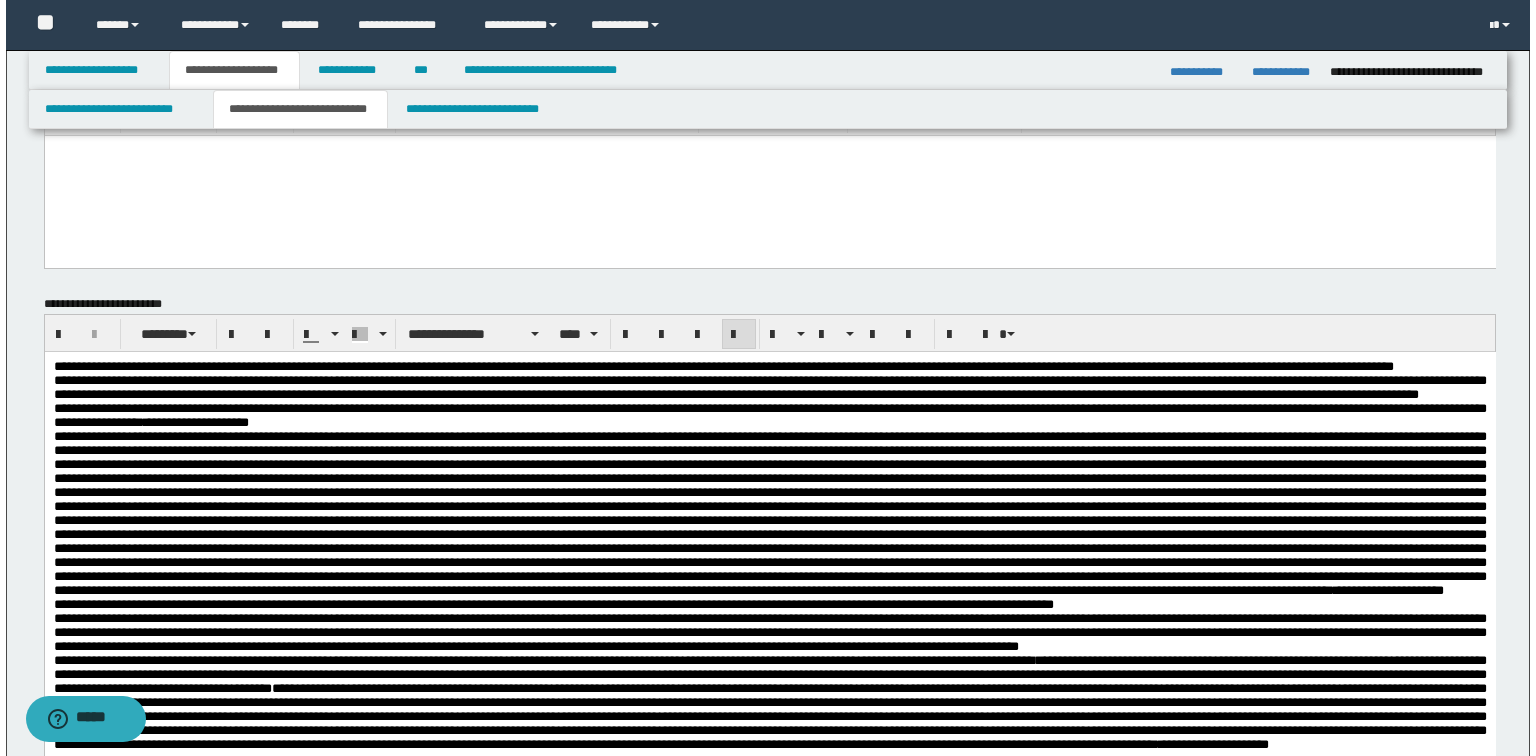 scroll, scrollTop: 0, scrollLeft: 0, axis: both 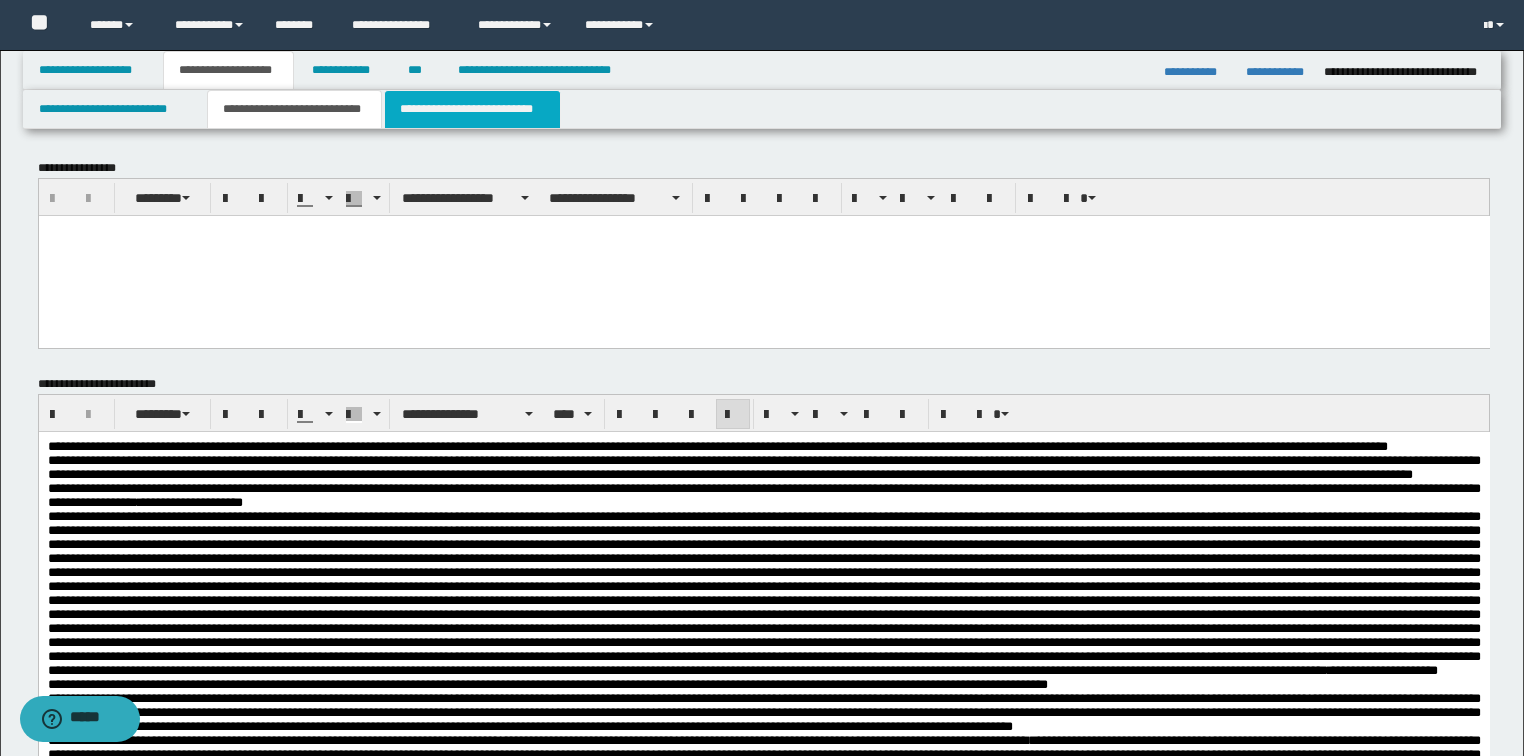 click on "**********" at bounding box center [472, 109] 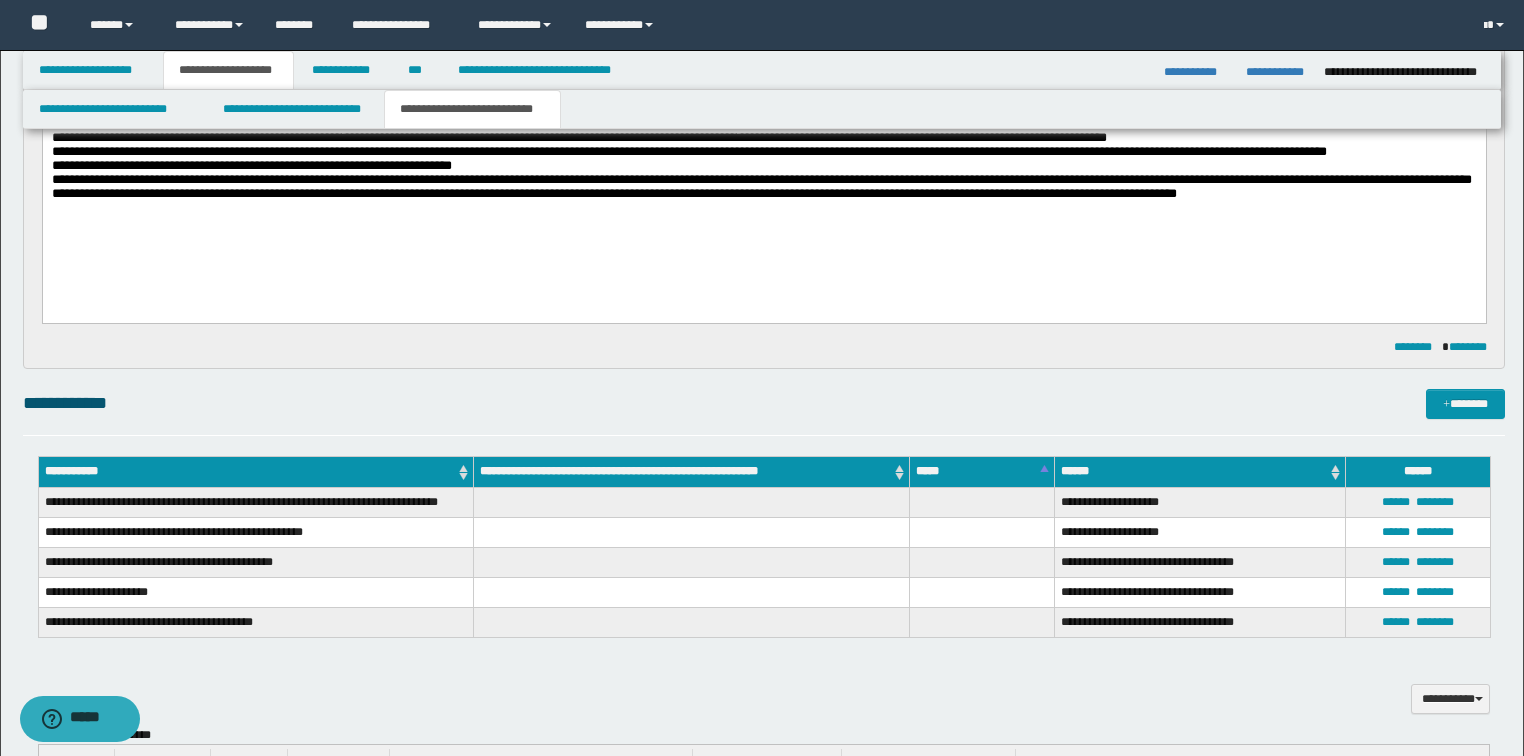 scroll, scrollTop: 180, scrollLeft: 0, axis: vertical 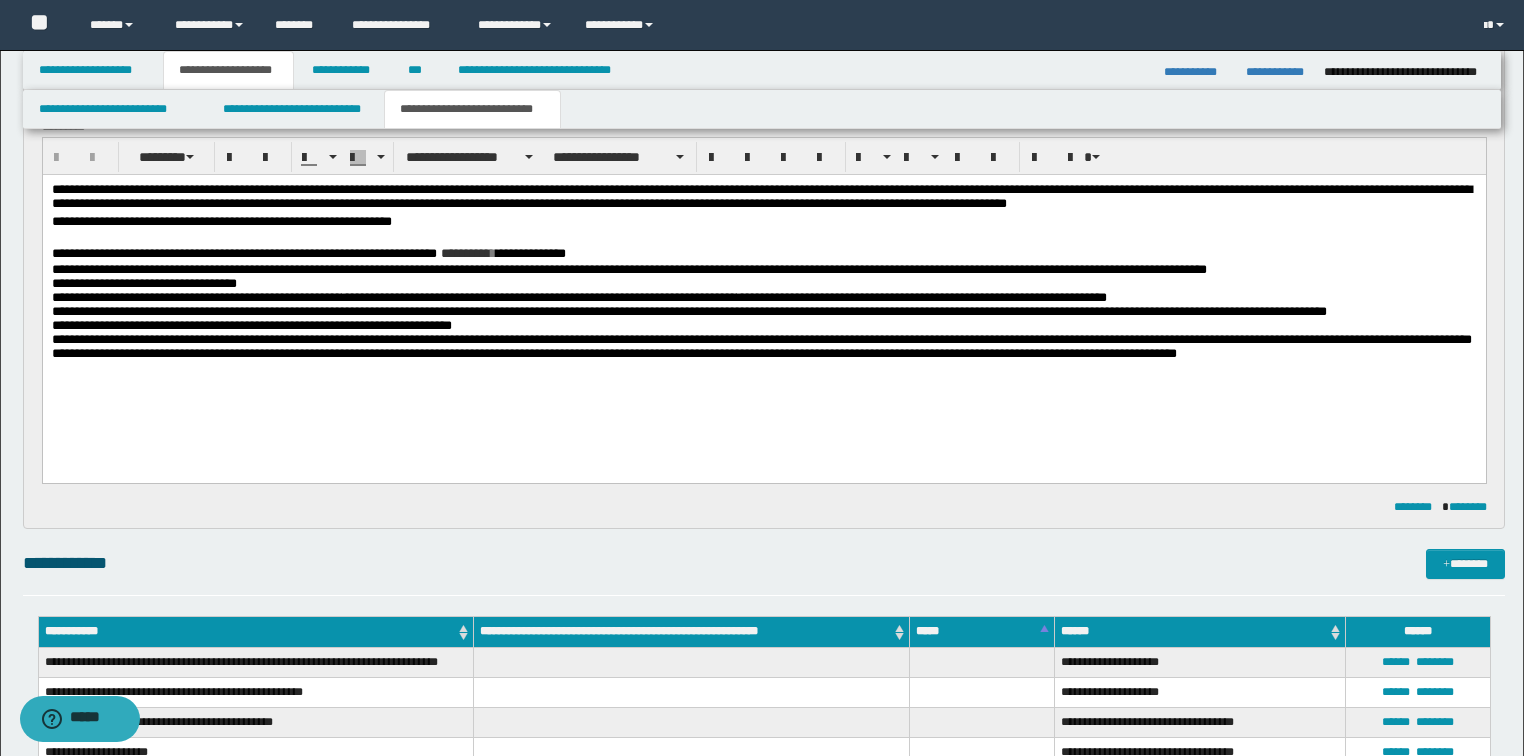 click on "**********" at bounding box center (763, 346) 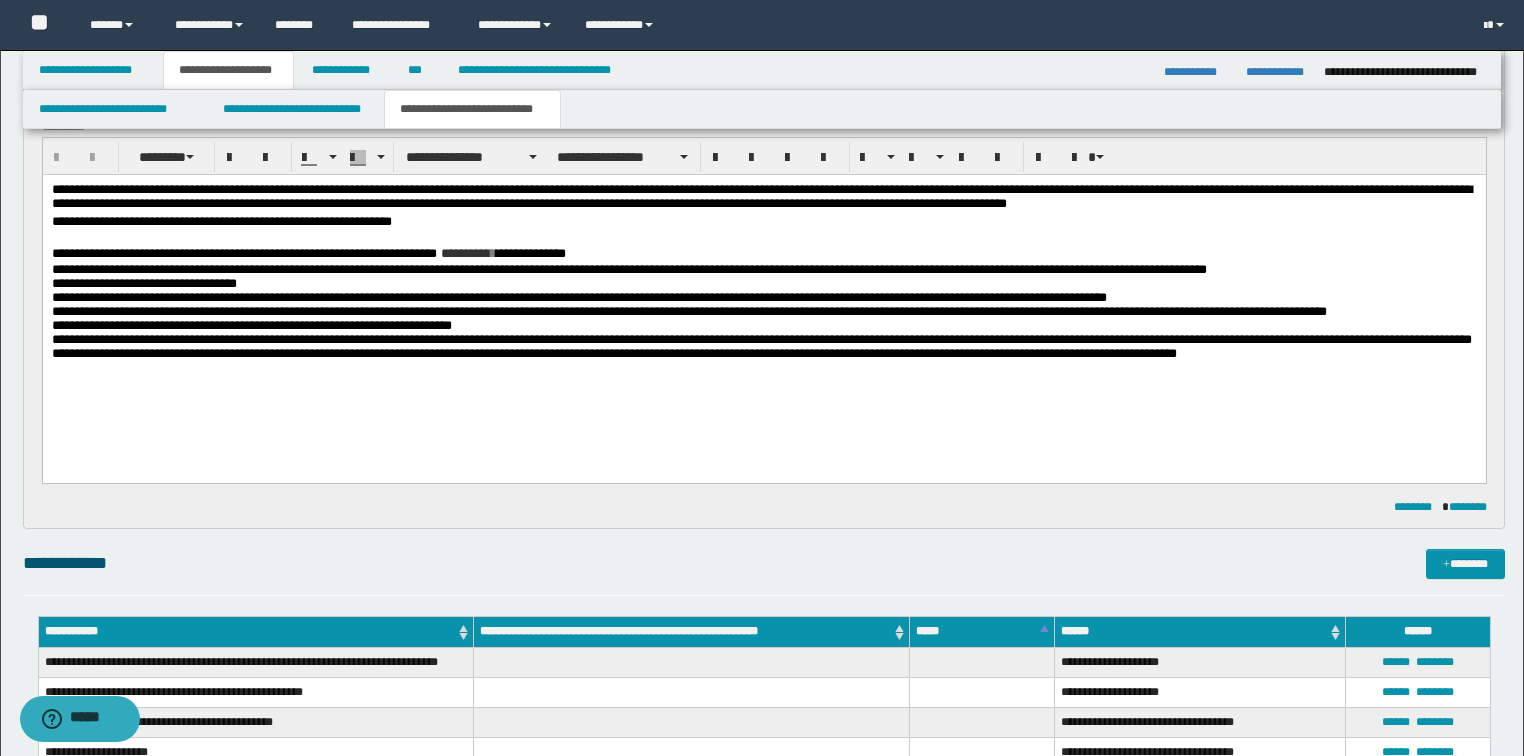 type 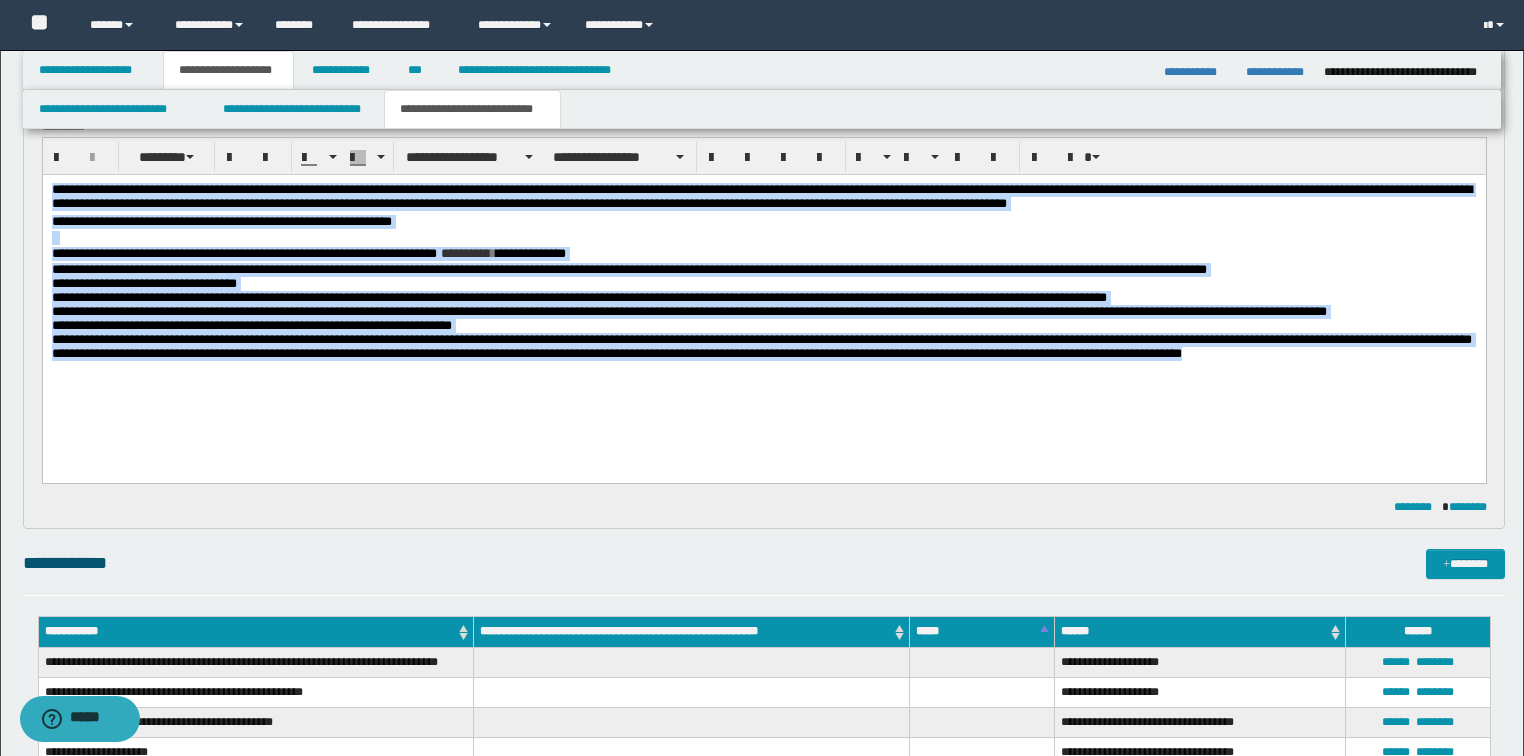 drag, startPoint x: 1473, startPoint y: 367, endPoint x: 0, endPoint y: 27, distance: 1511.7305 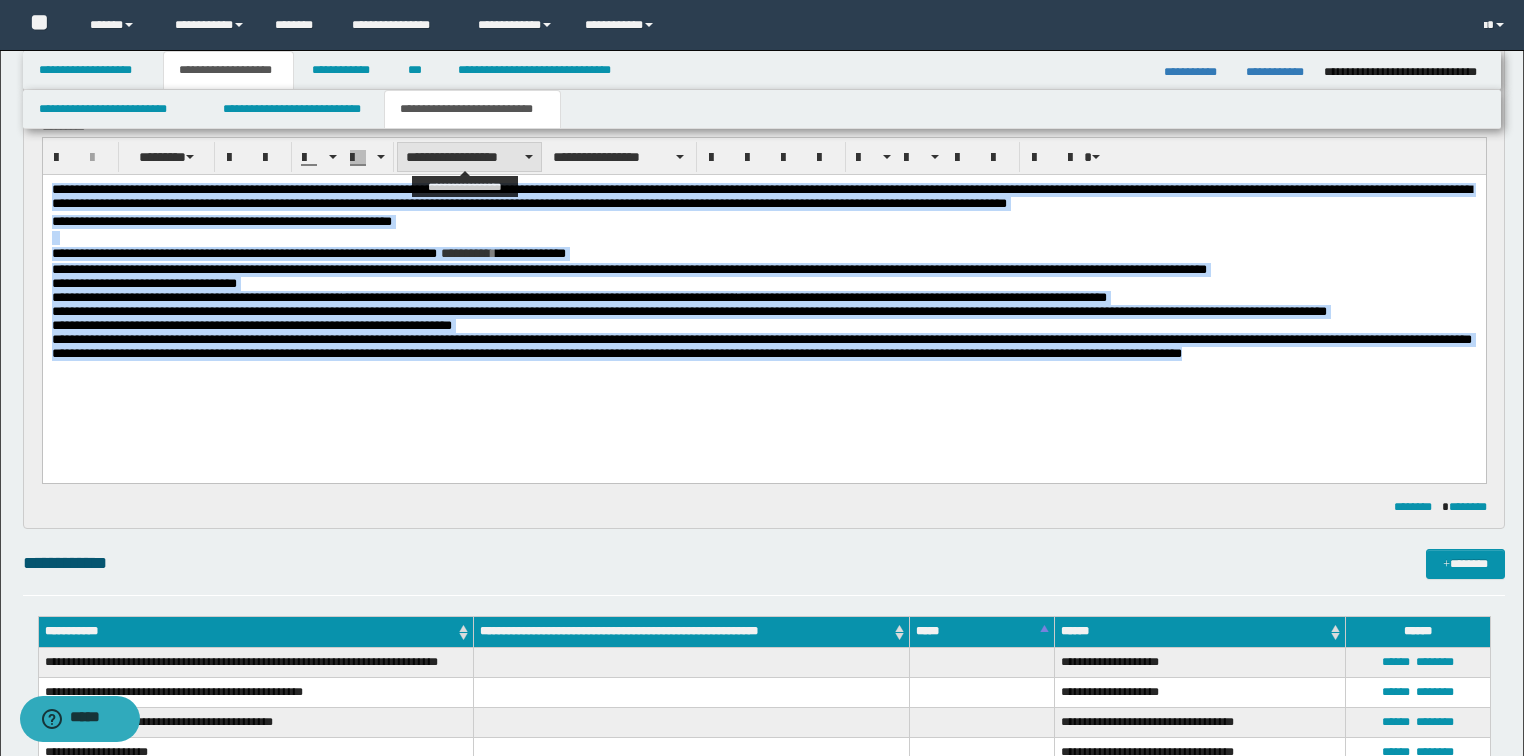 click on "**********" at bounding box center (469, 157) 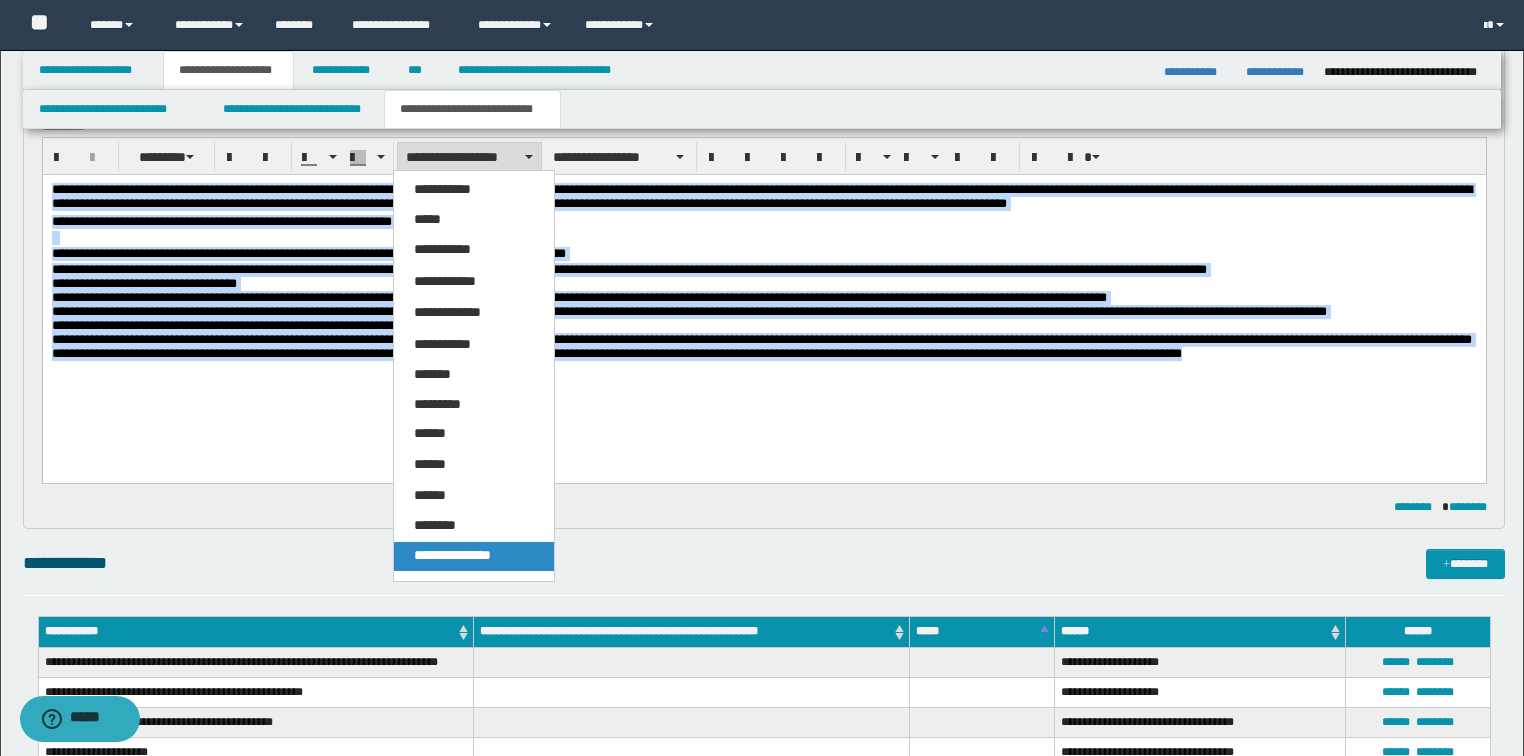 click on "**********" at bounding box center [452, 555] 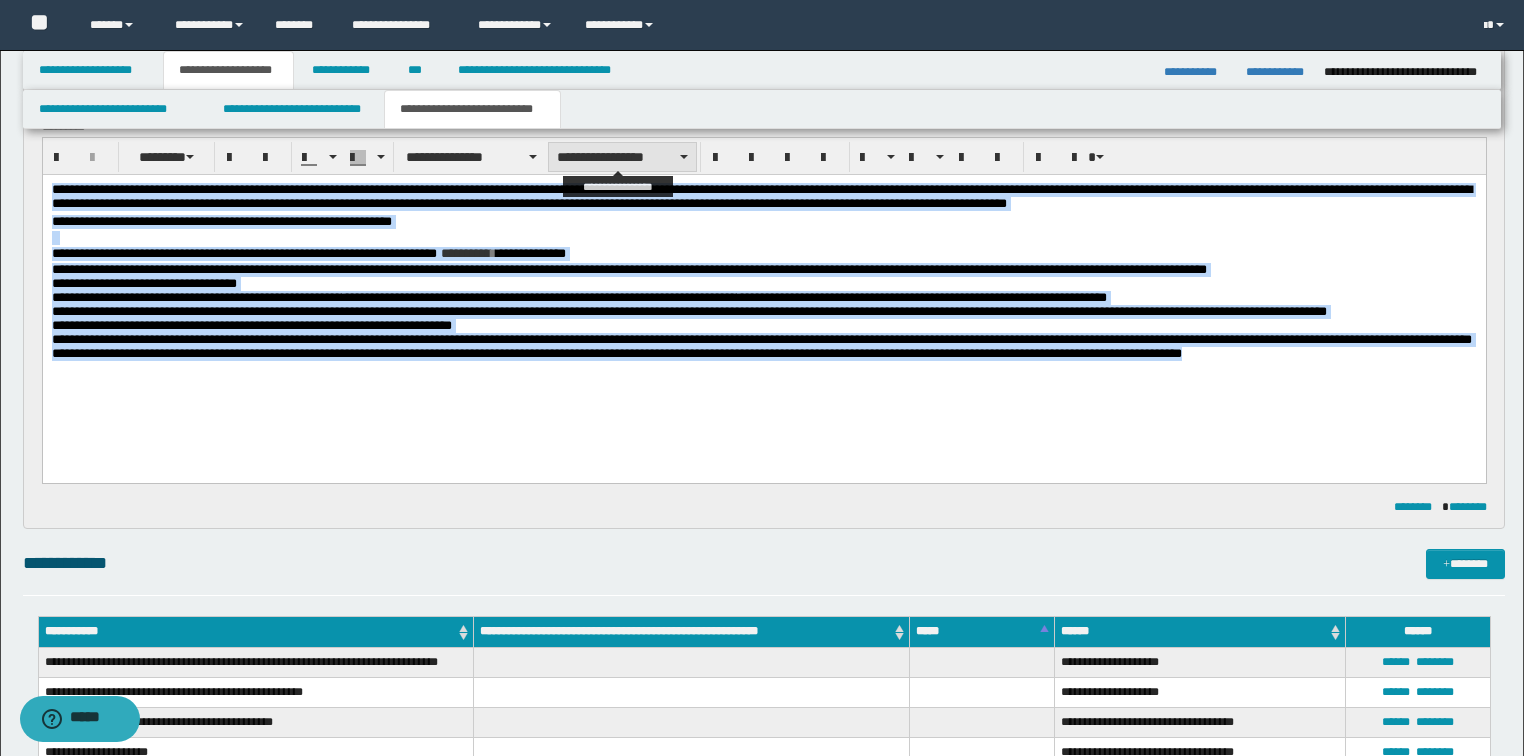 click on "**********" at bounding box center (622, 157) 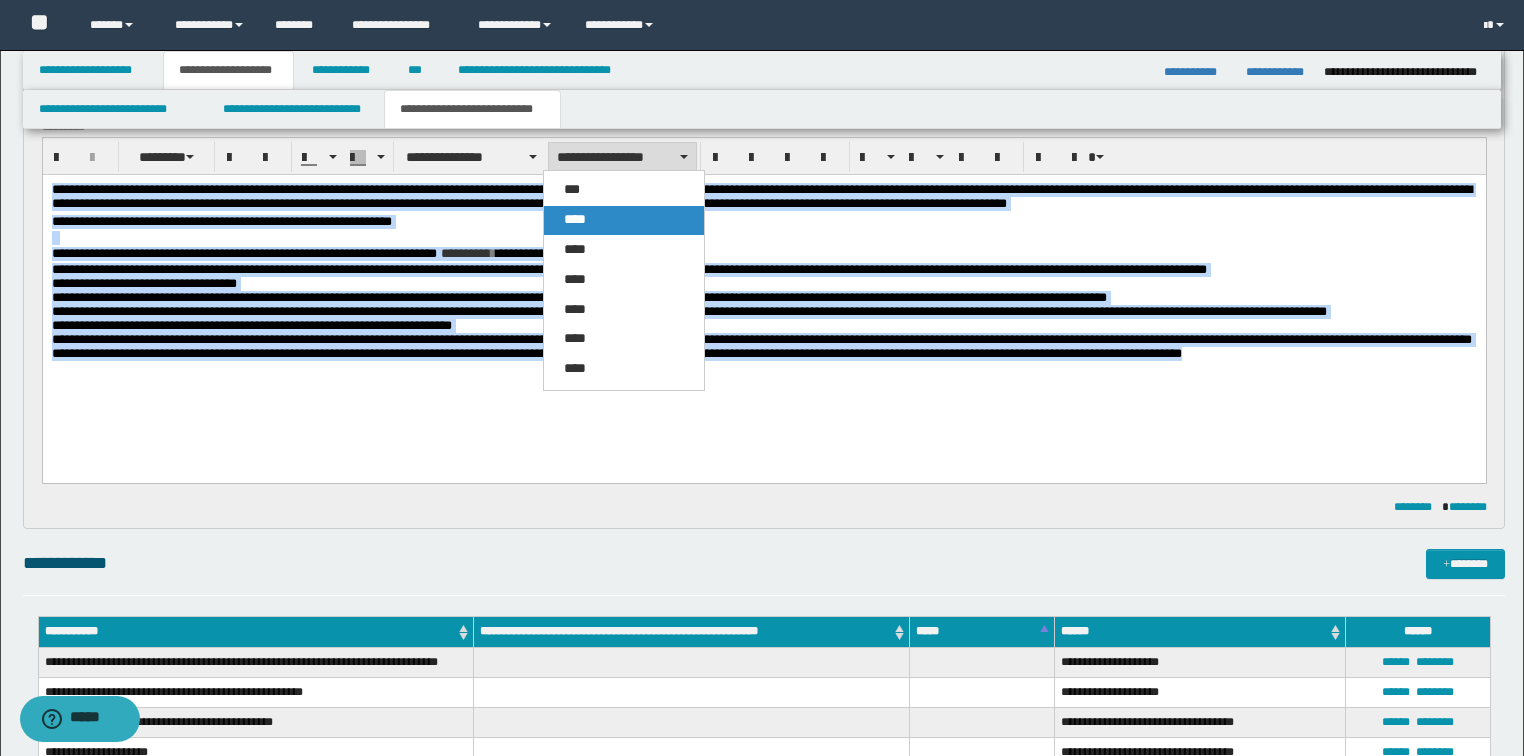 click on "****" at bounding box center (575, 219) 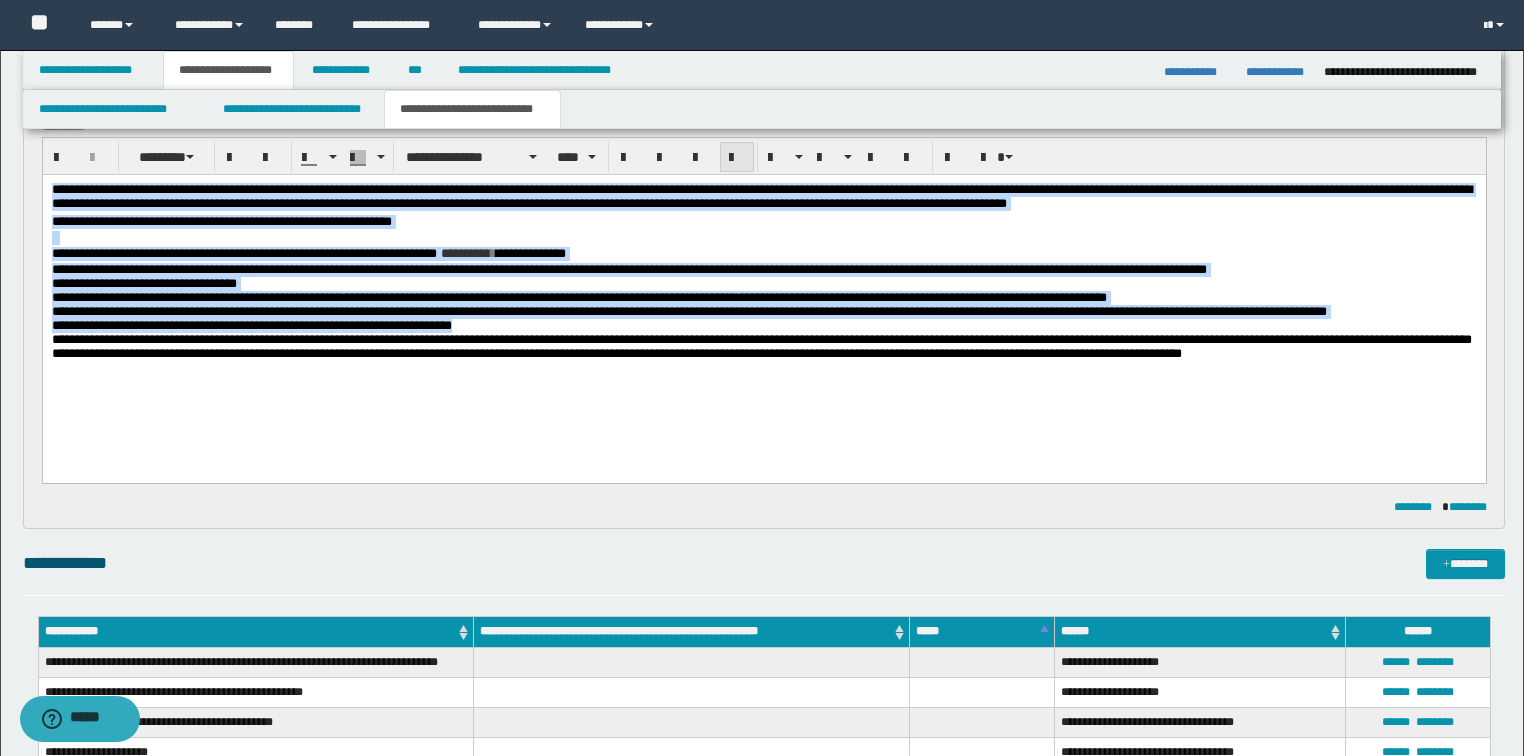 click at bounding box center (737, 158) 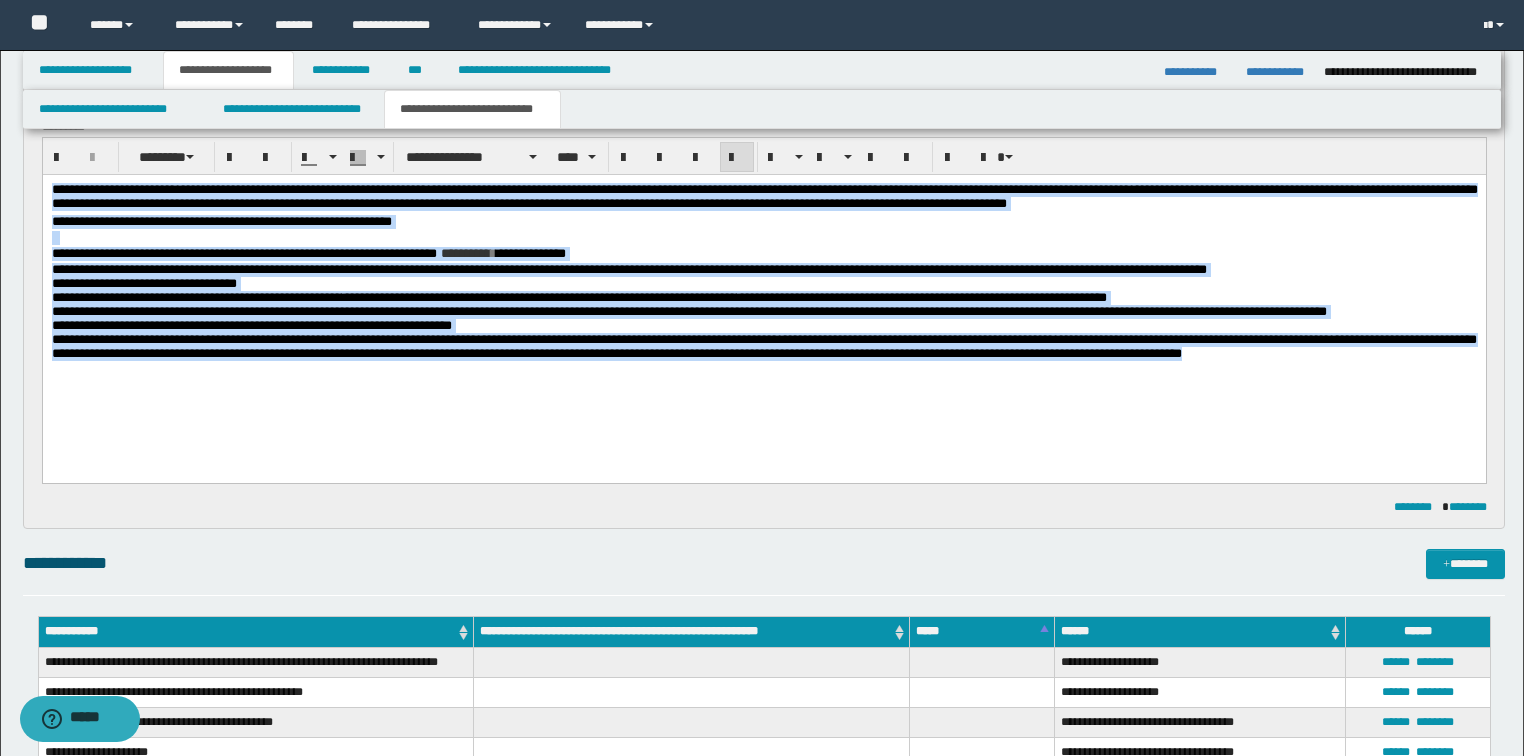 click on "**********" at bounding box center (763, 345) 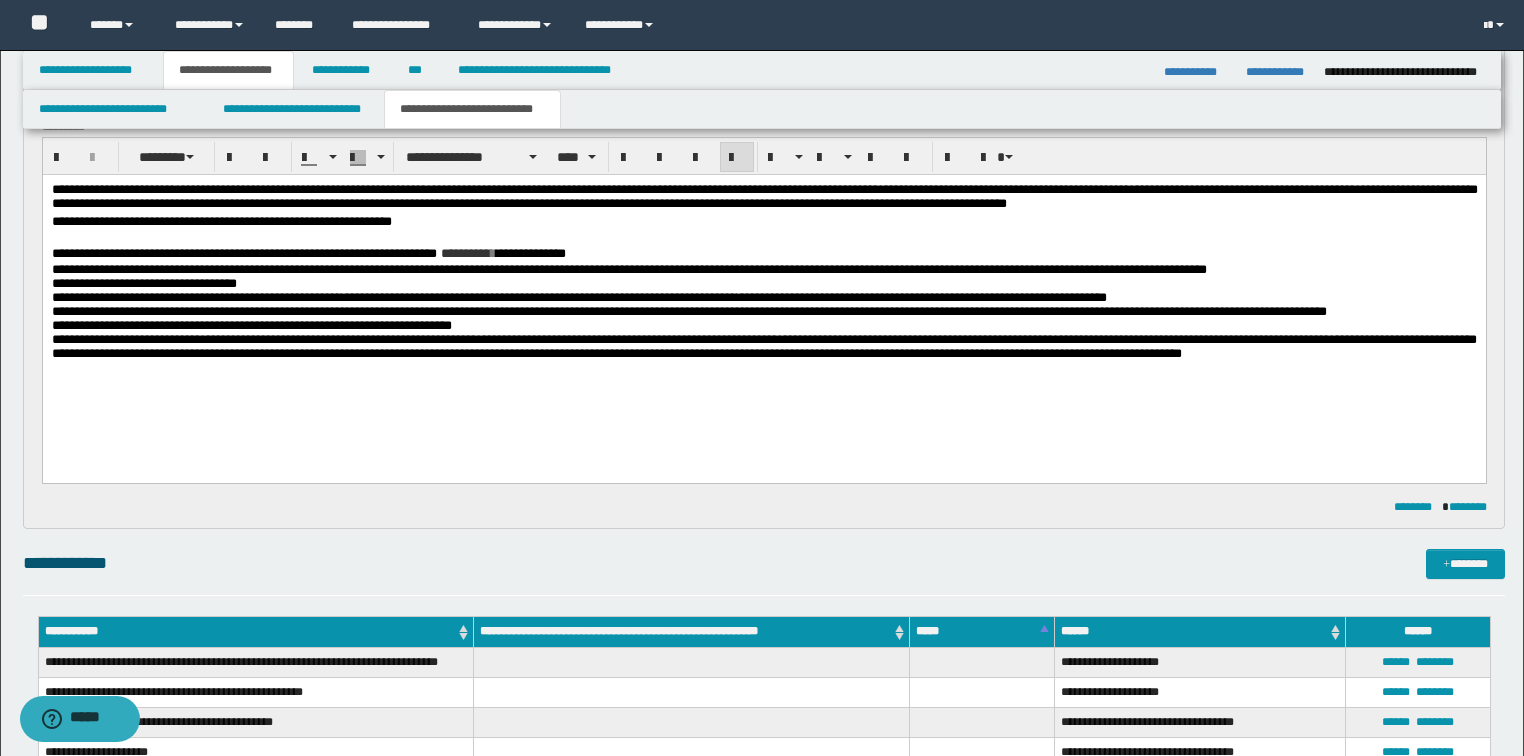click on "**********" at bounding box center (763, 269) 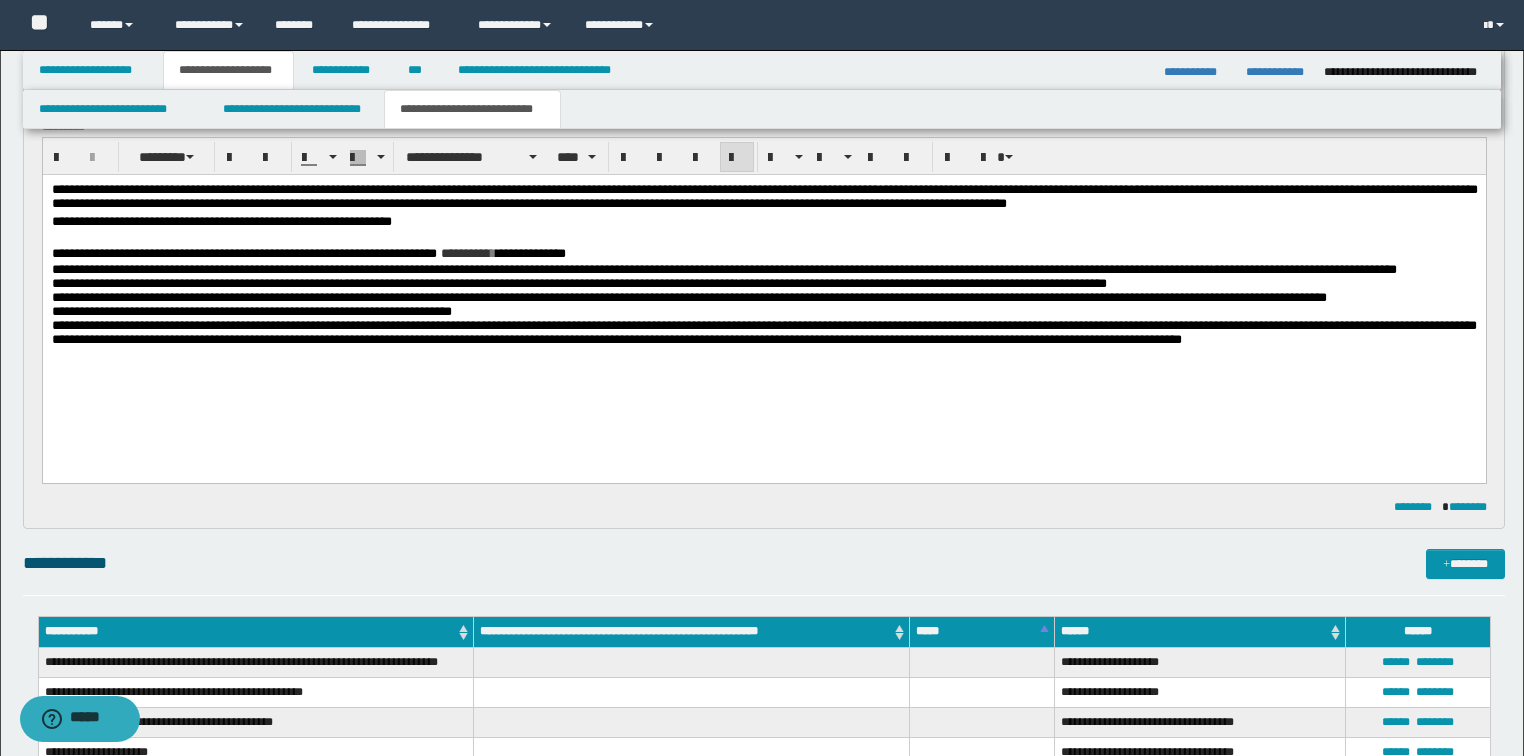 drag, startPoint x: 787, startPoint y: 302, endPoint x: 1088, endPoint y: 309, distance: 301.0814 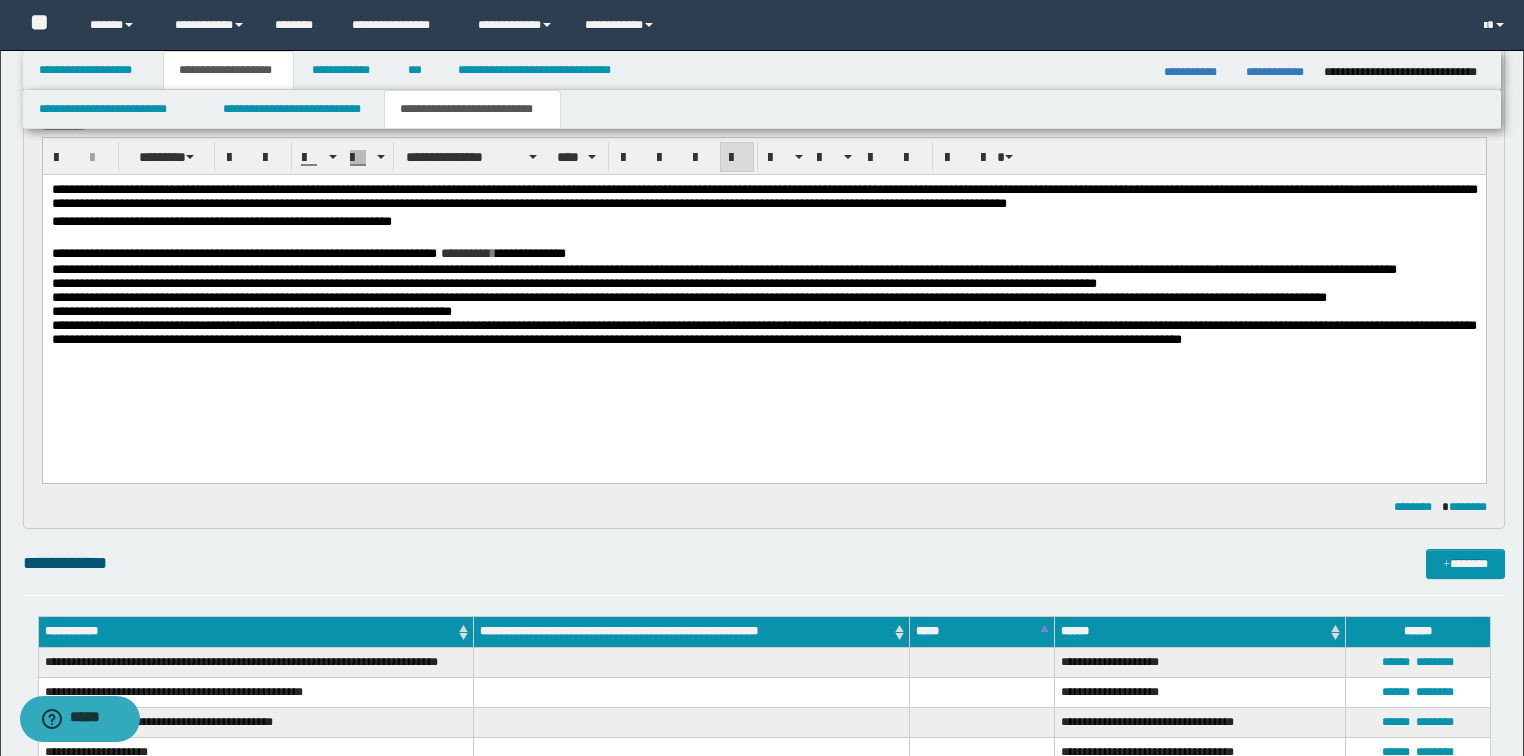 click on "**********" at bounding box center [763, 297] 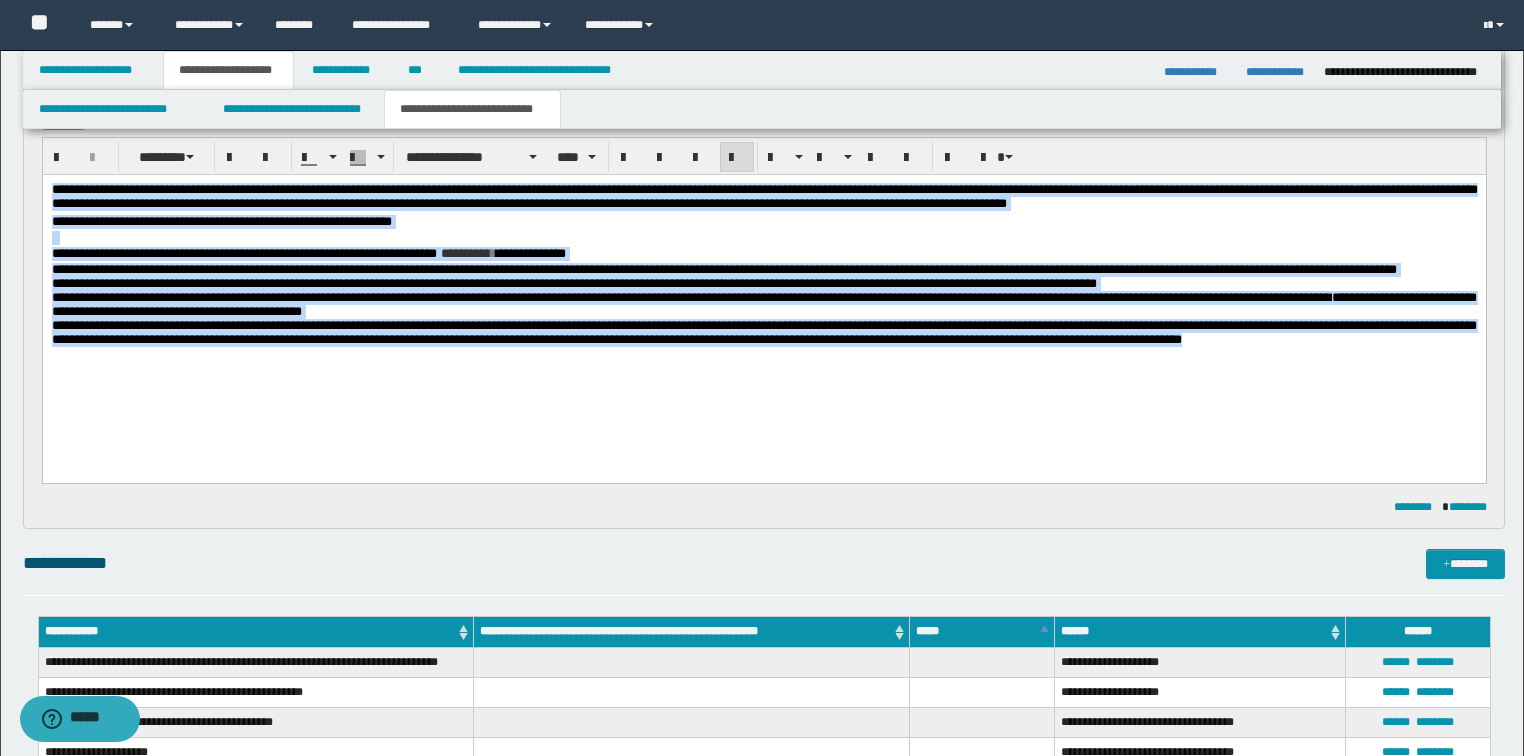 scroll, scrollTop: 0, scrollLeft: 0, axis: both 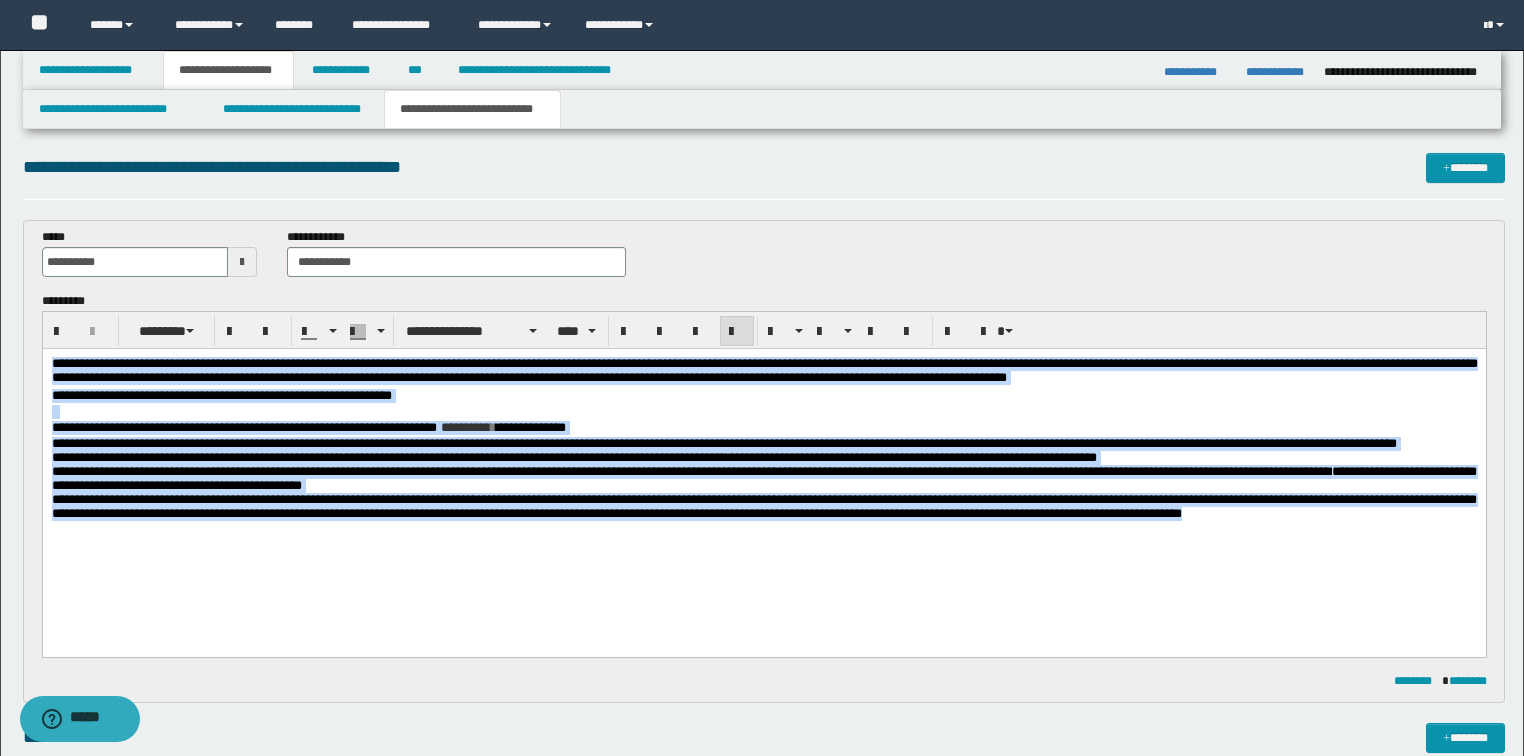drag, startPoint x: 1476, startPoint y: 543, endPoint x: 0, endPoint y: -9, distance: 1575.8427 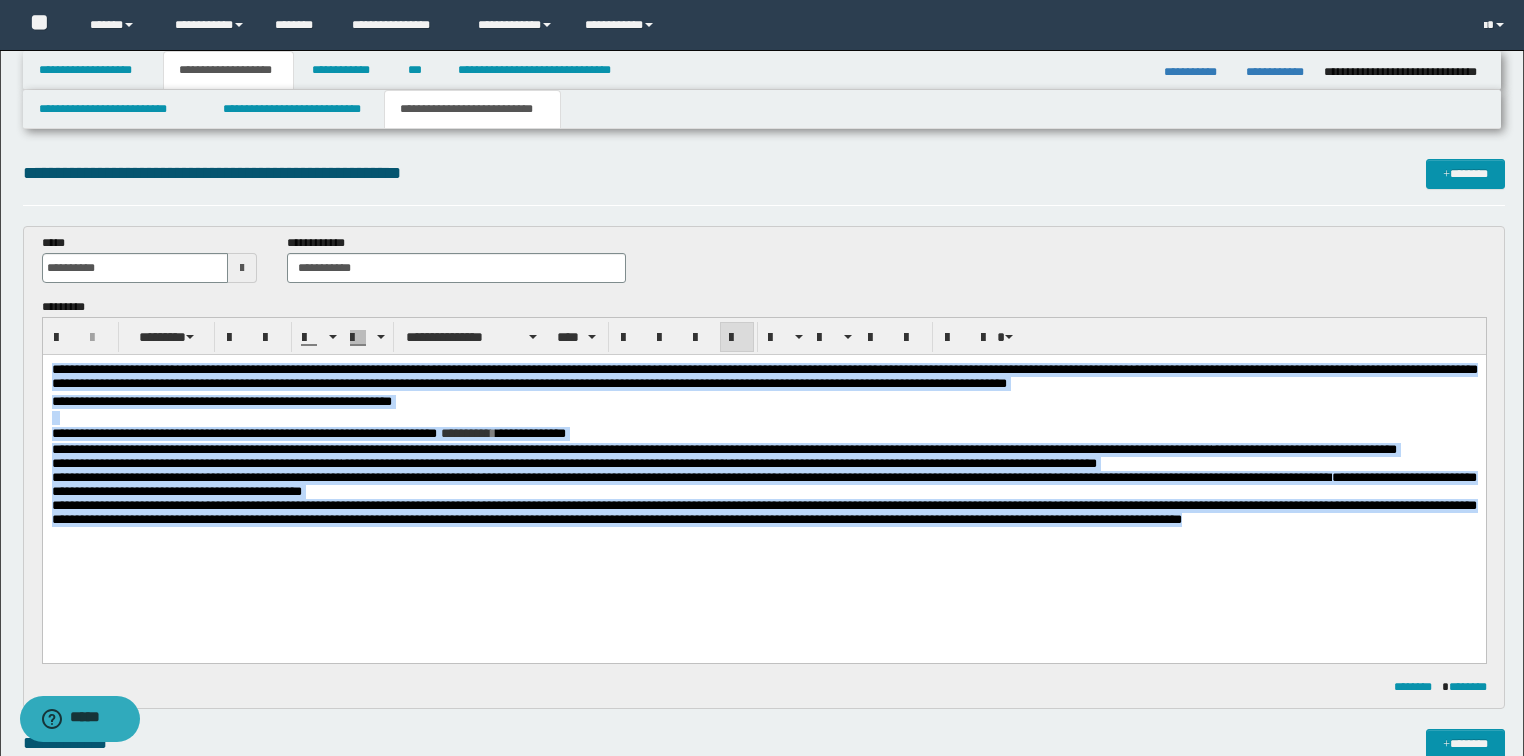 click on "**********" at bounding box center (763, 469) 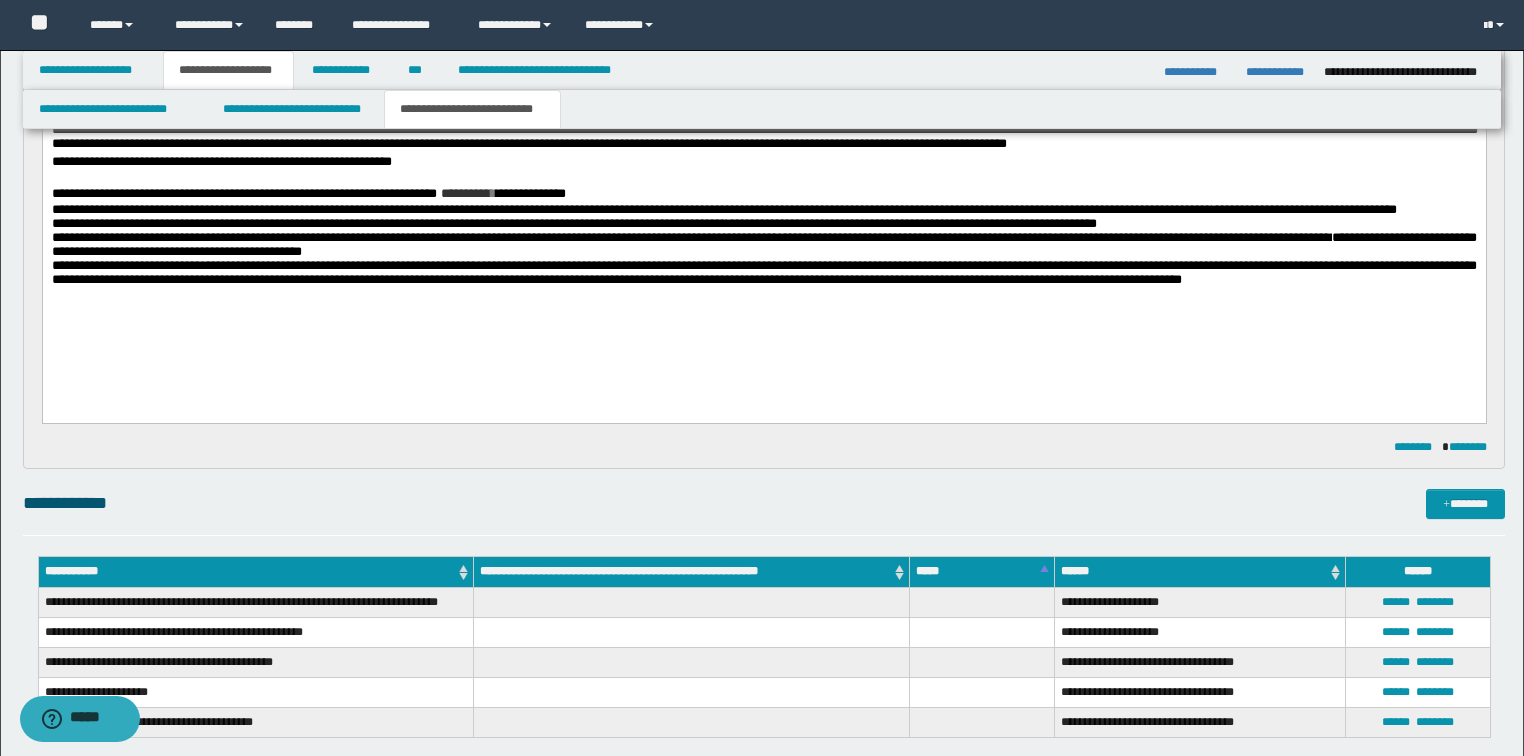 scroll, scrollTop: 0, scrollLeft: 0, axis: both 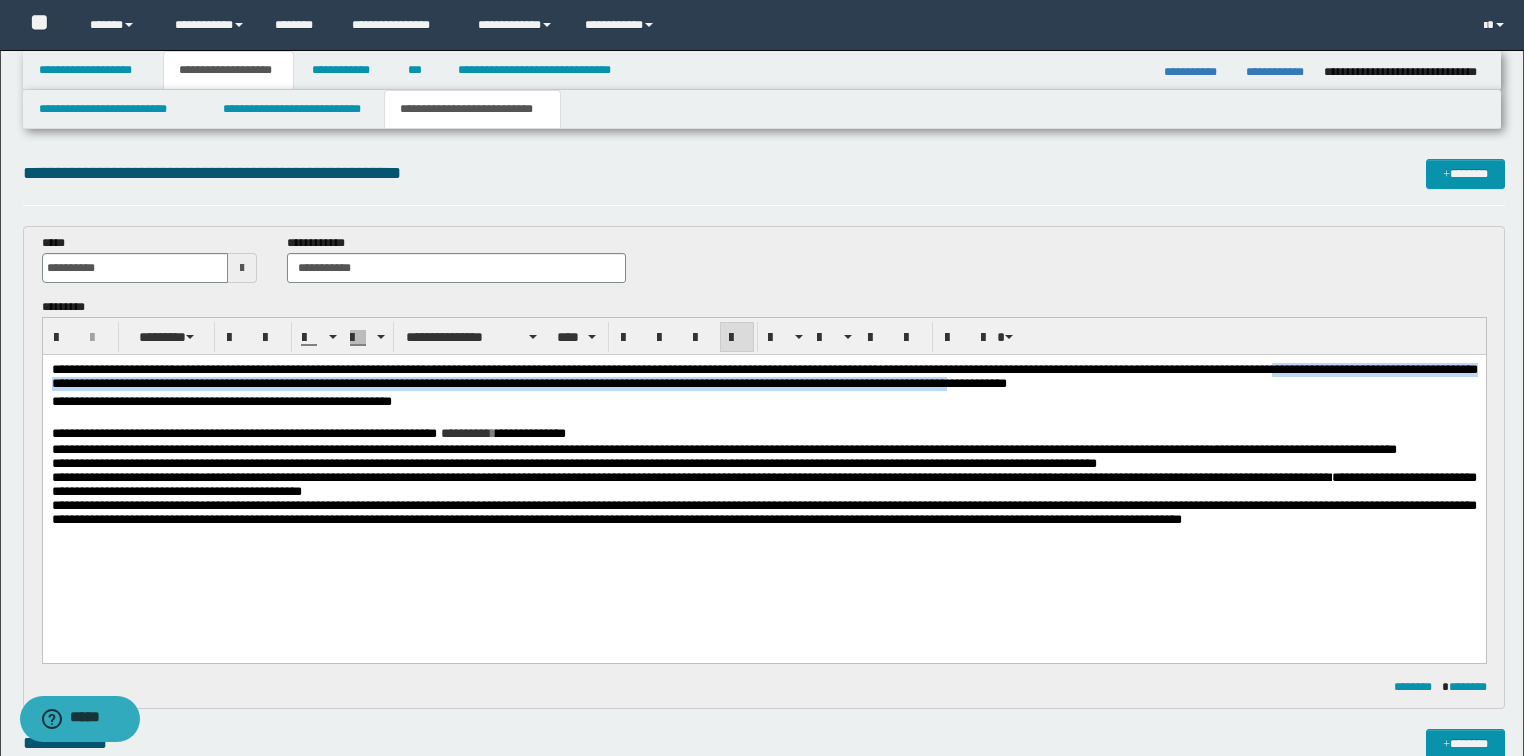 drag, startPoint x: 52, startPoint y: 387, endPoint x: 1278, endPoint y: 385, distance: 1226.0016 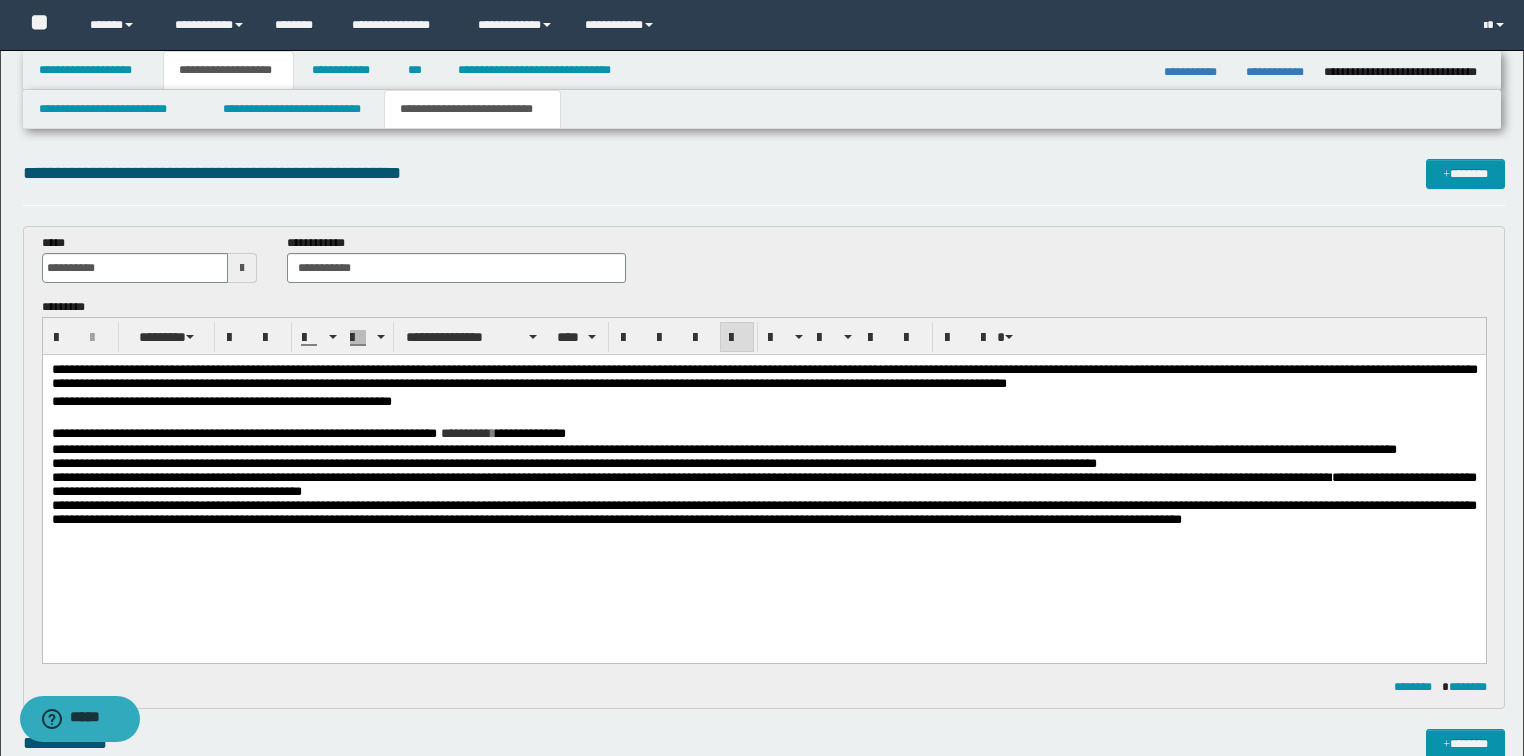 click at bounding box center (764, 418) 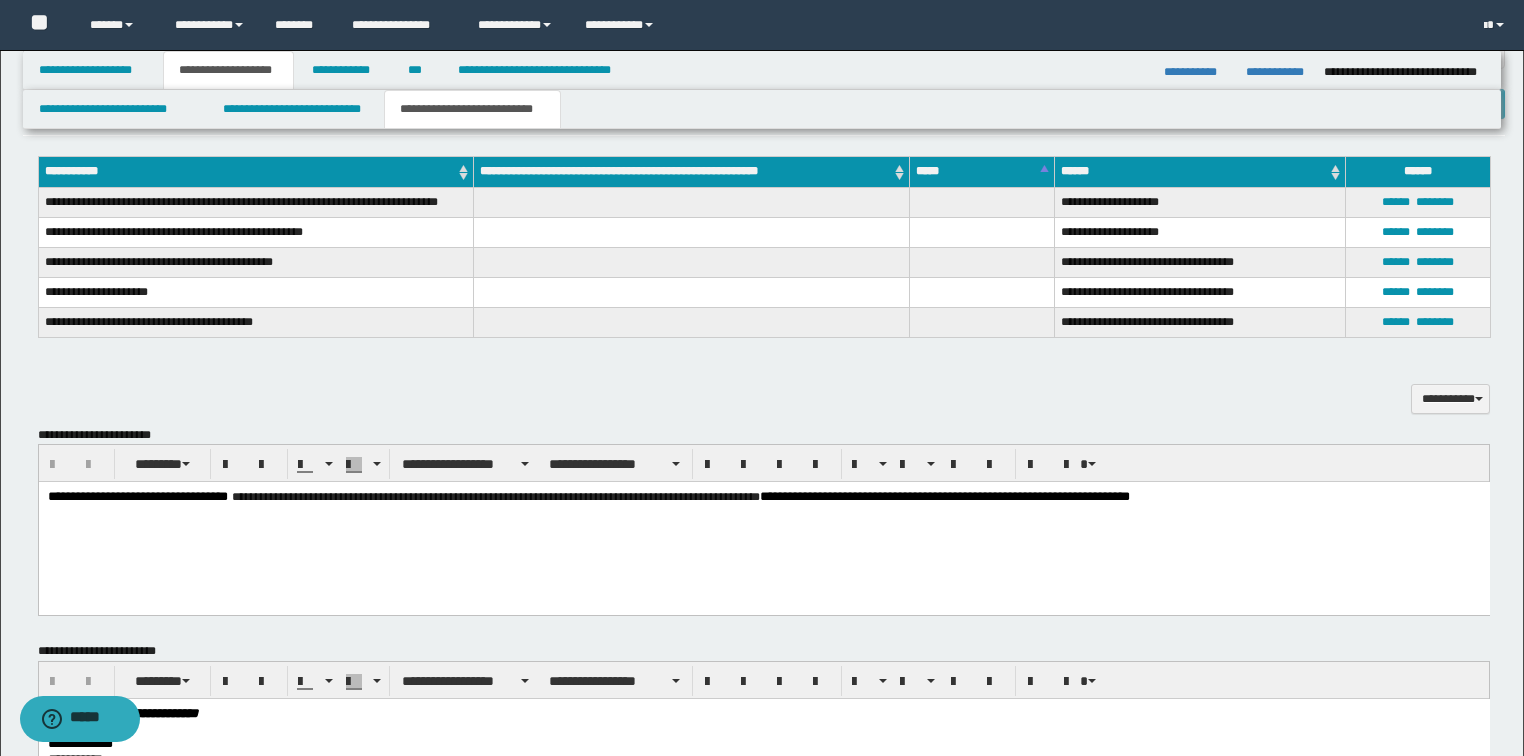 scroll, scrollTop: 960, scrollLeft: 0, axis: vertical 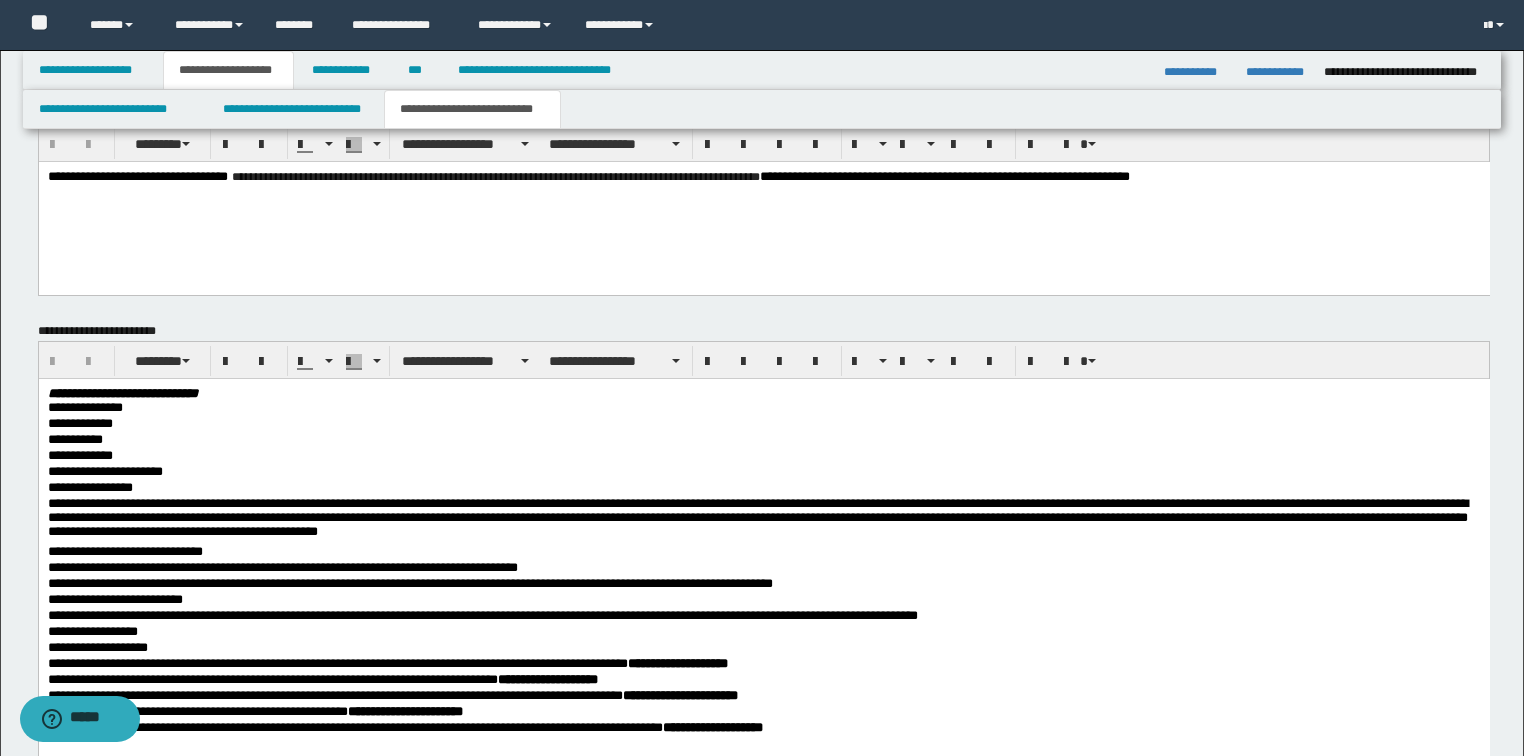 click on "**********" at bounding box center [763, 178] 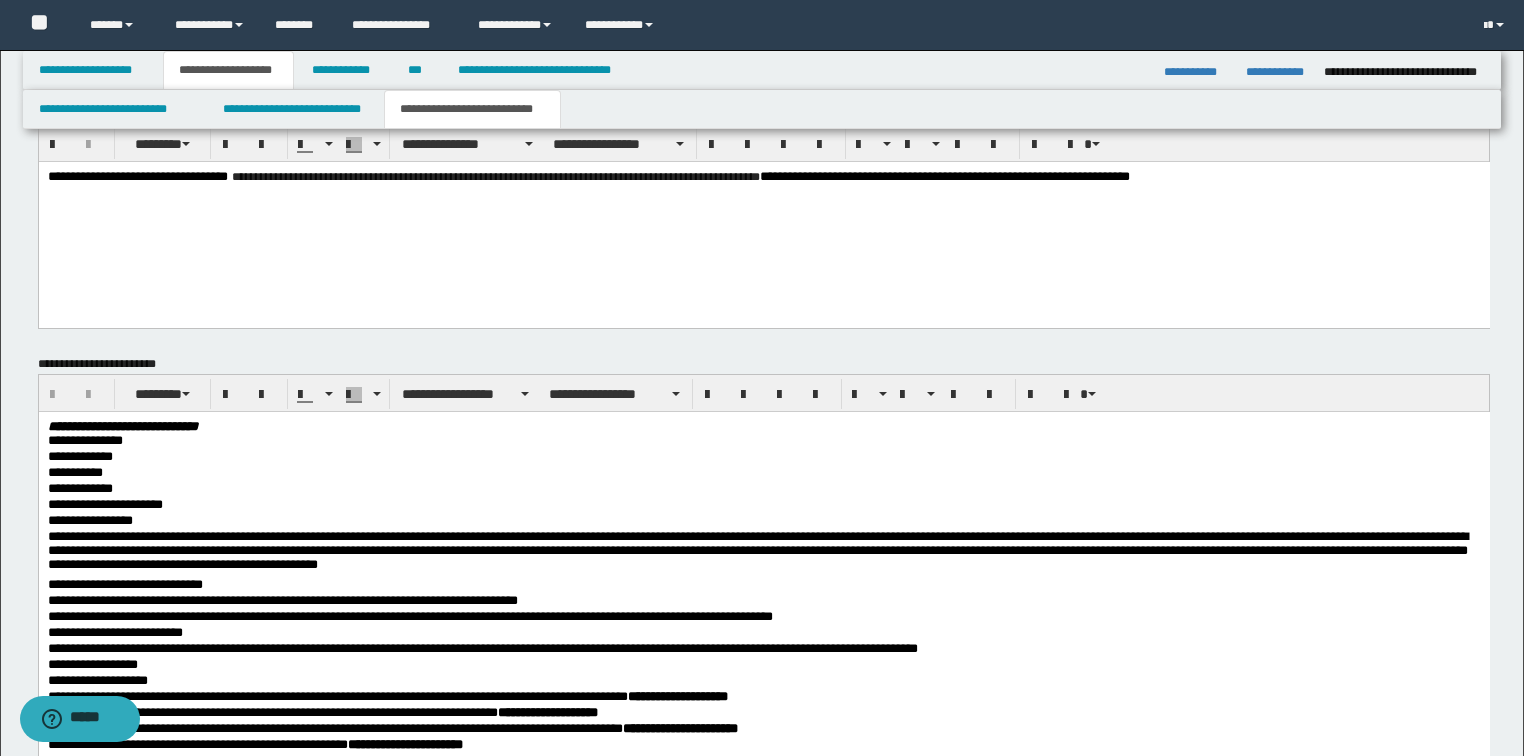 type 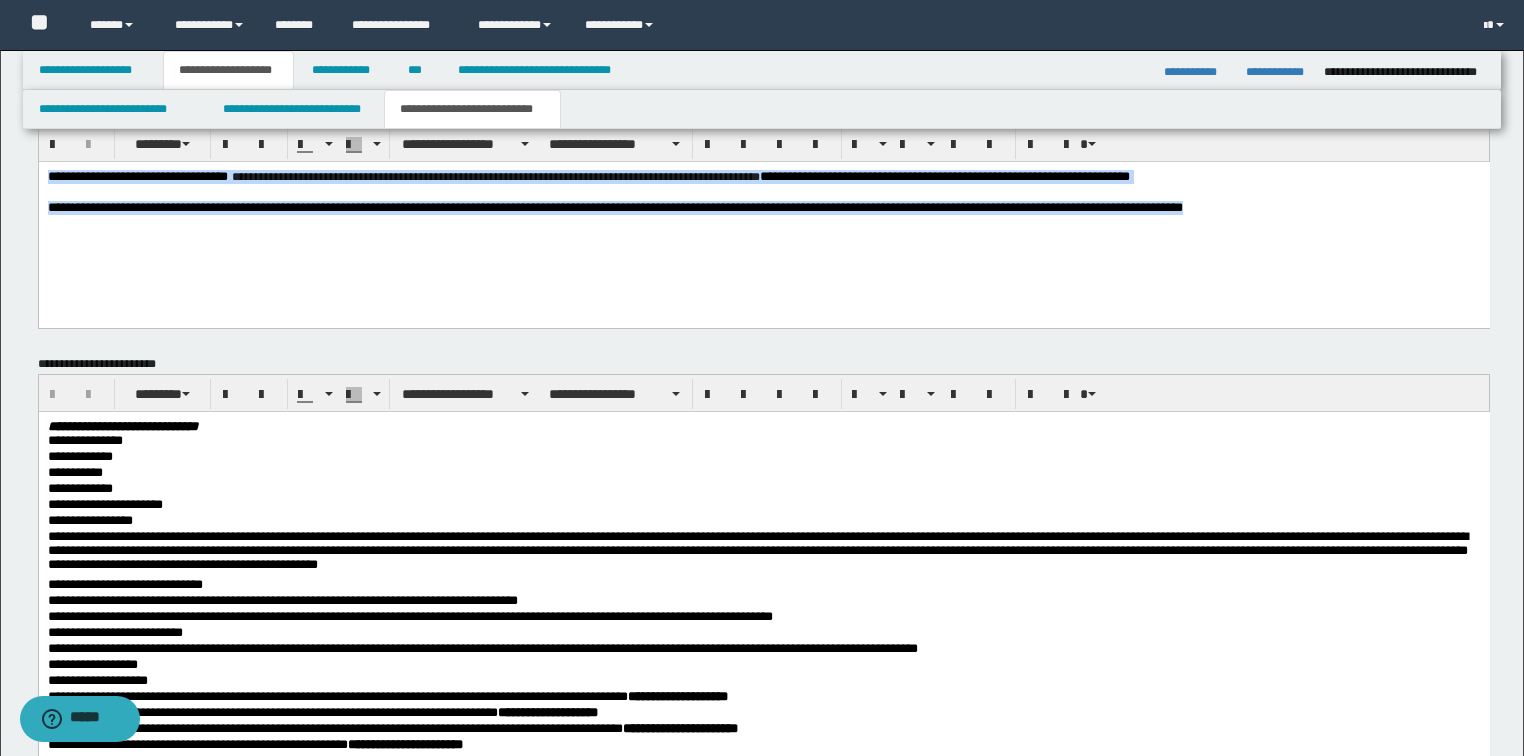 drag, startPoint x: 1331, startPoint y: 206, endPoint x: -1, endPoint y: 147, distance: 1333.306 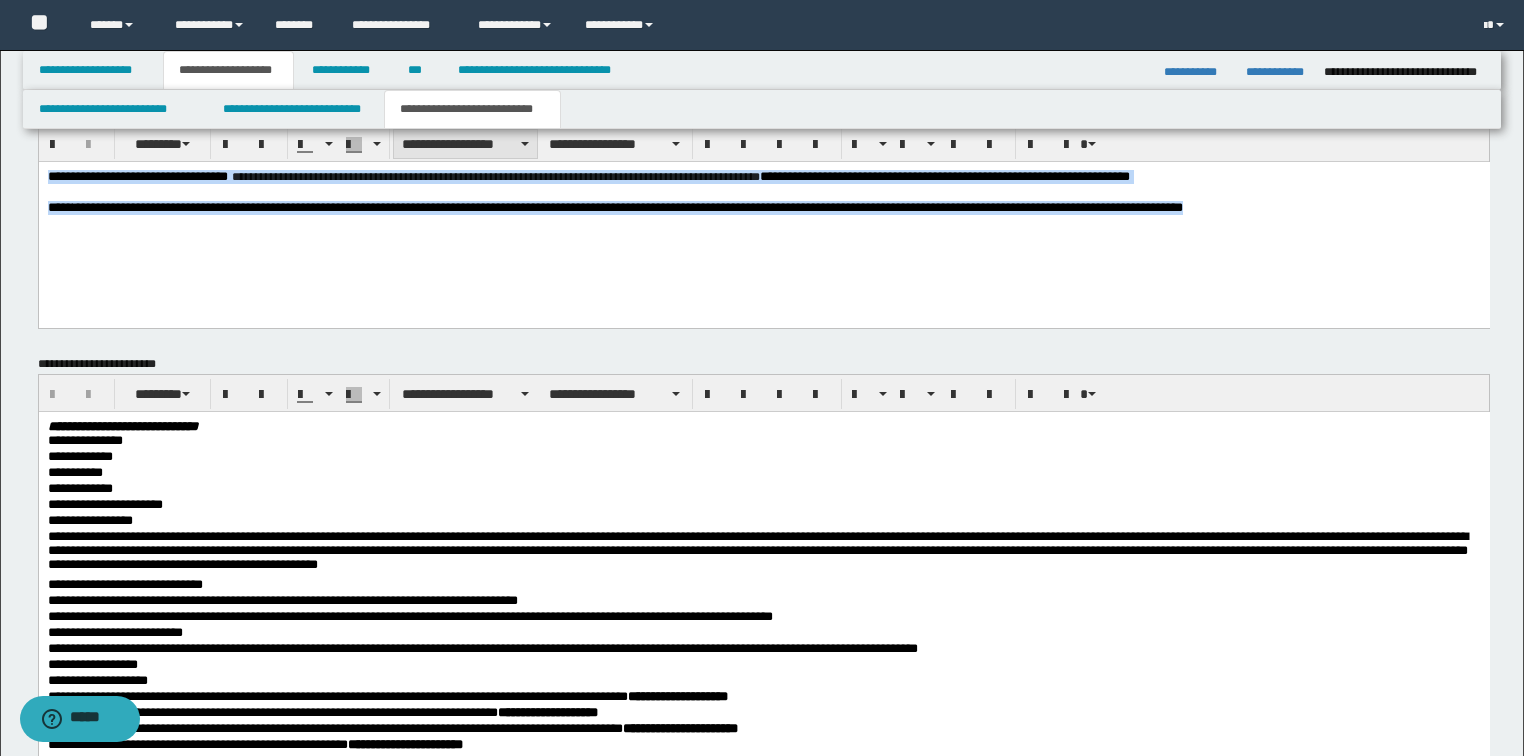 click on "**********" at bounding box center [465, 144] 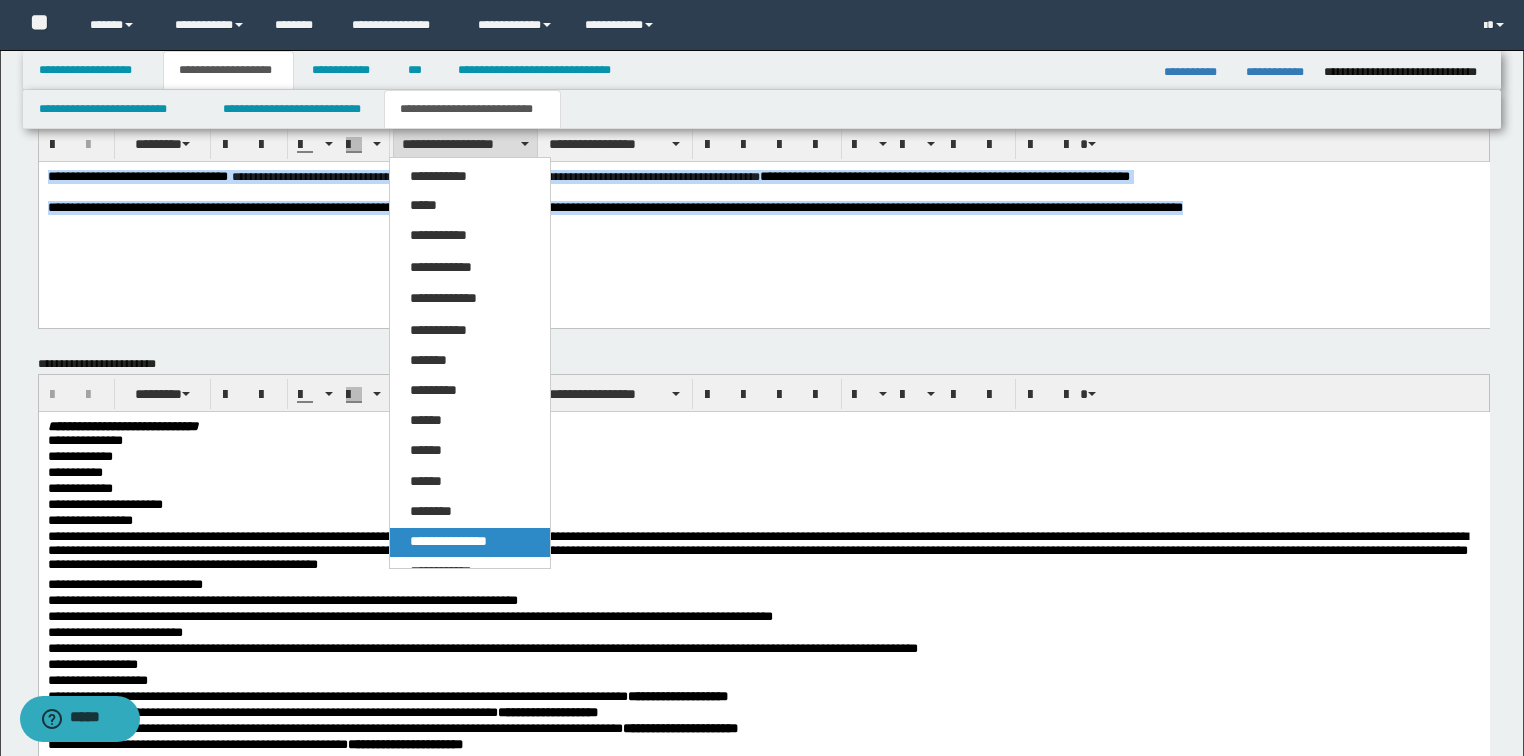 drag, startPoint x: 455, startPoint y: 540, endPoint x: 445, endPoint y: 8, distance: 532.094 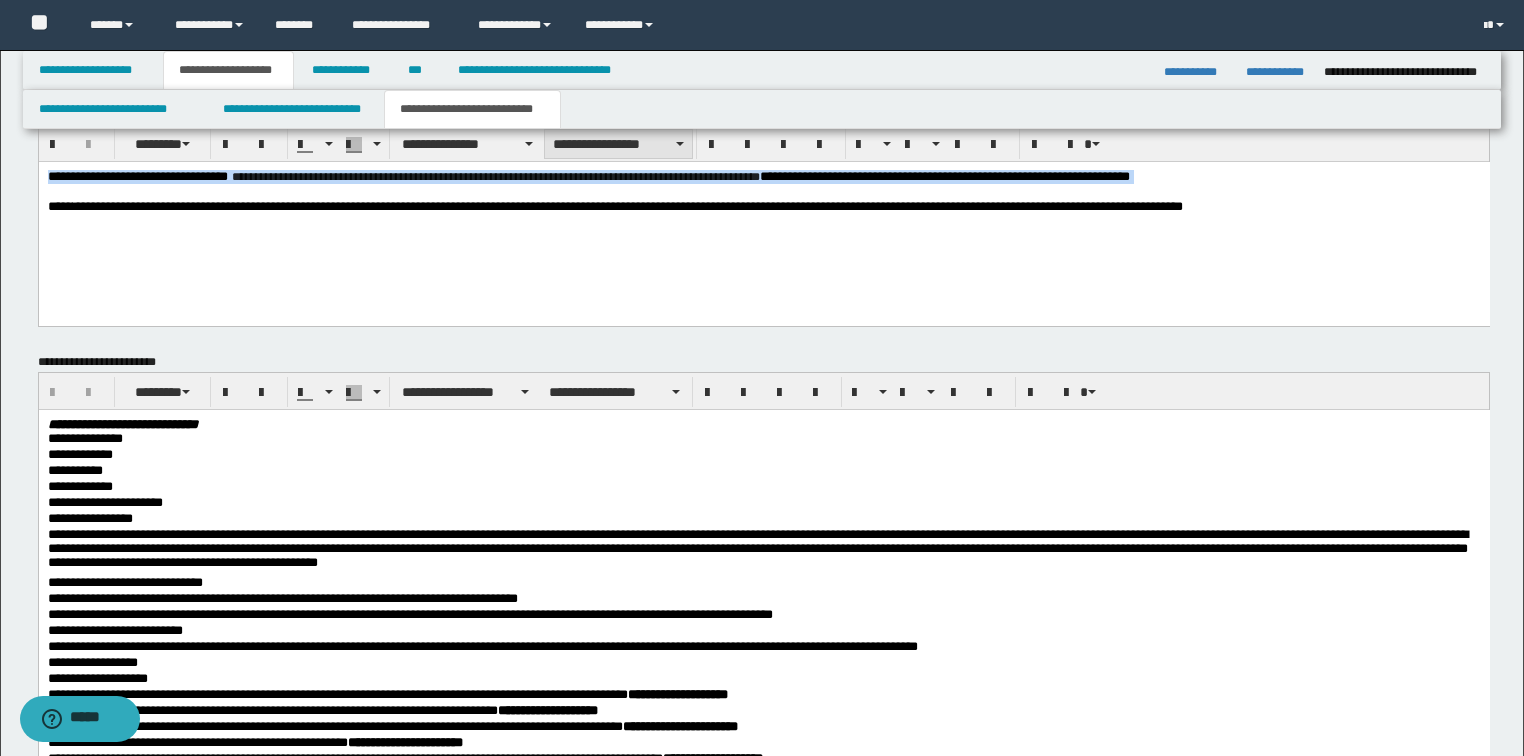 click on "**********" at bounding box center [618, 144] 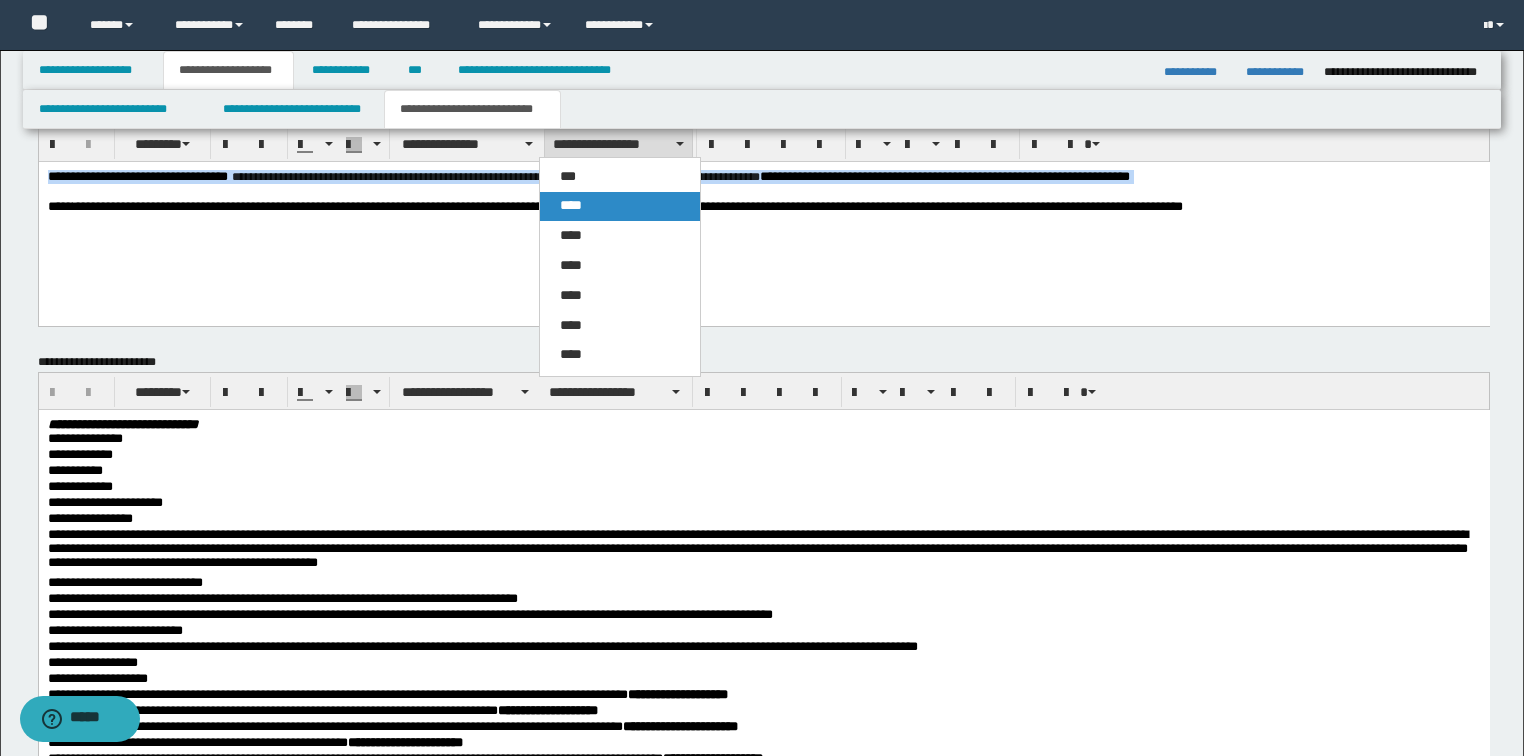 click on "****" at bounding box center [571, 205] 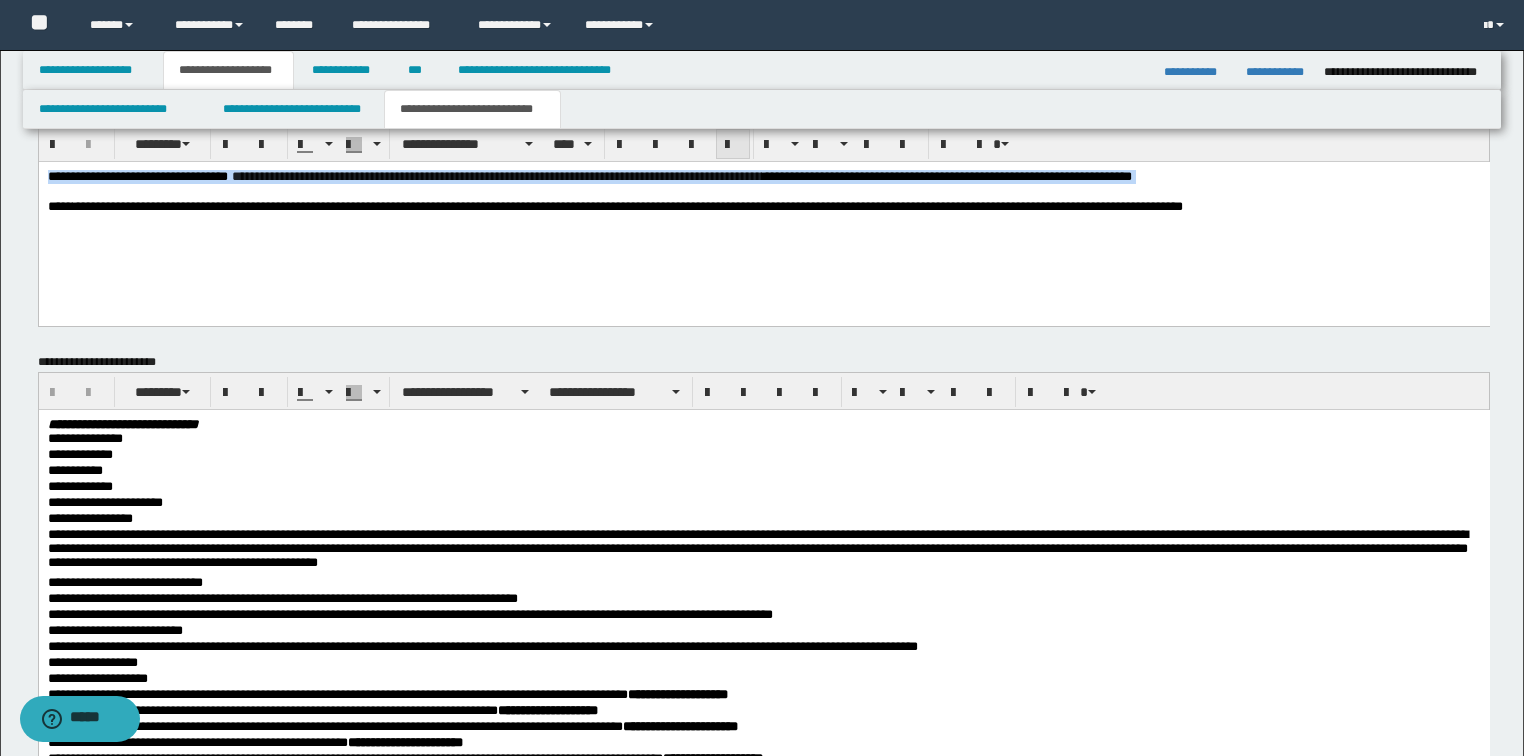 click at bounding box center (733, 145) 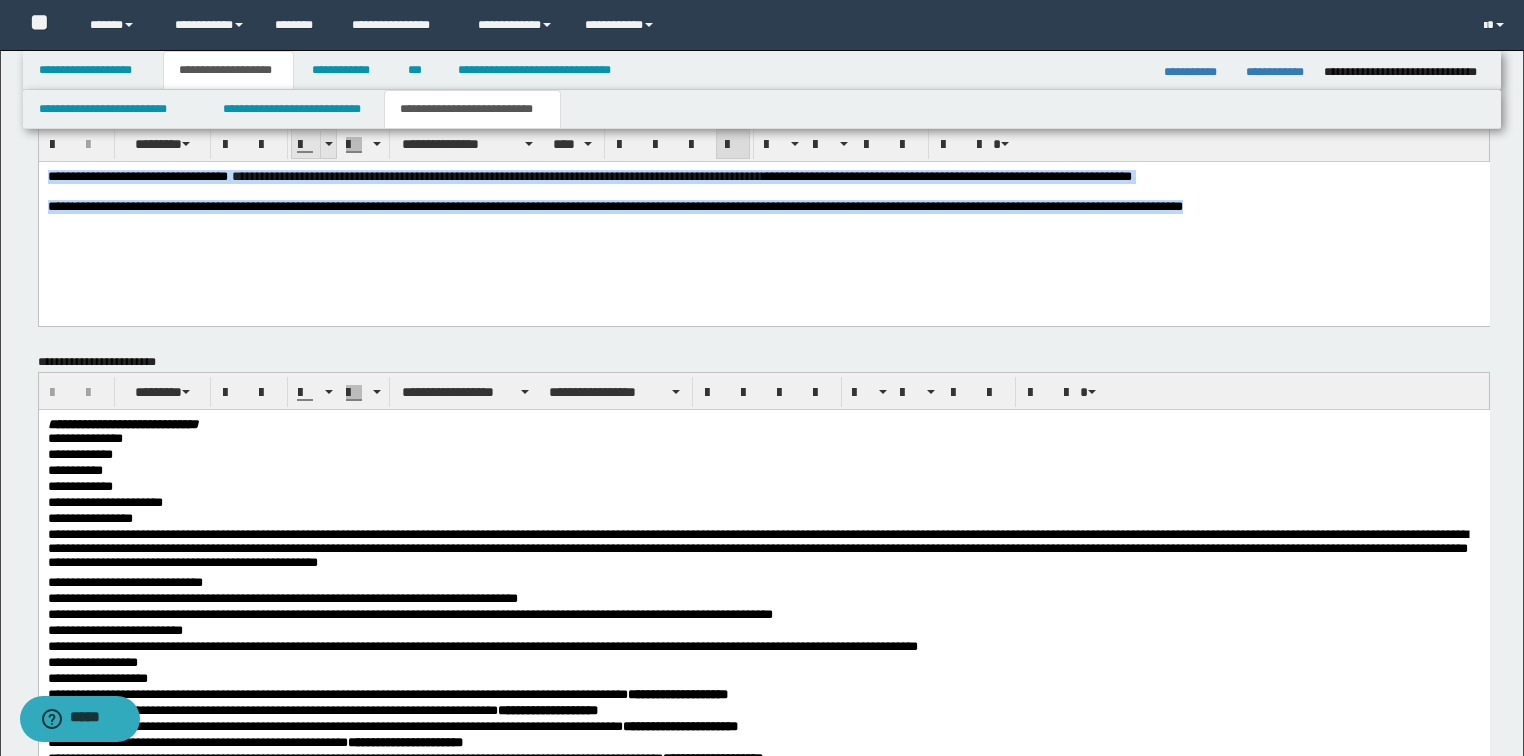 click at bounding box center [328, 144] 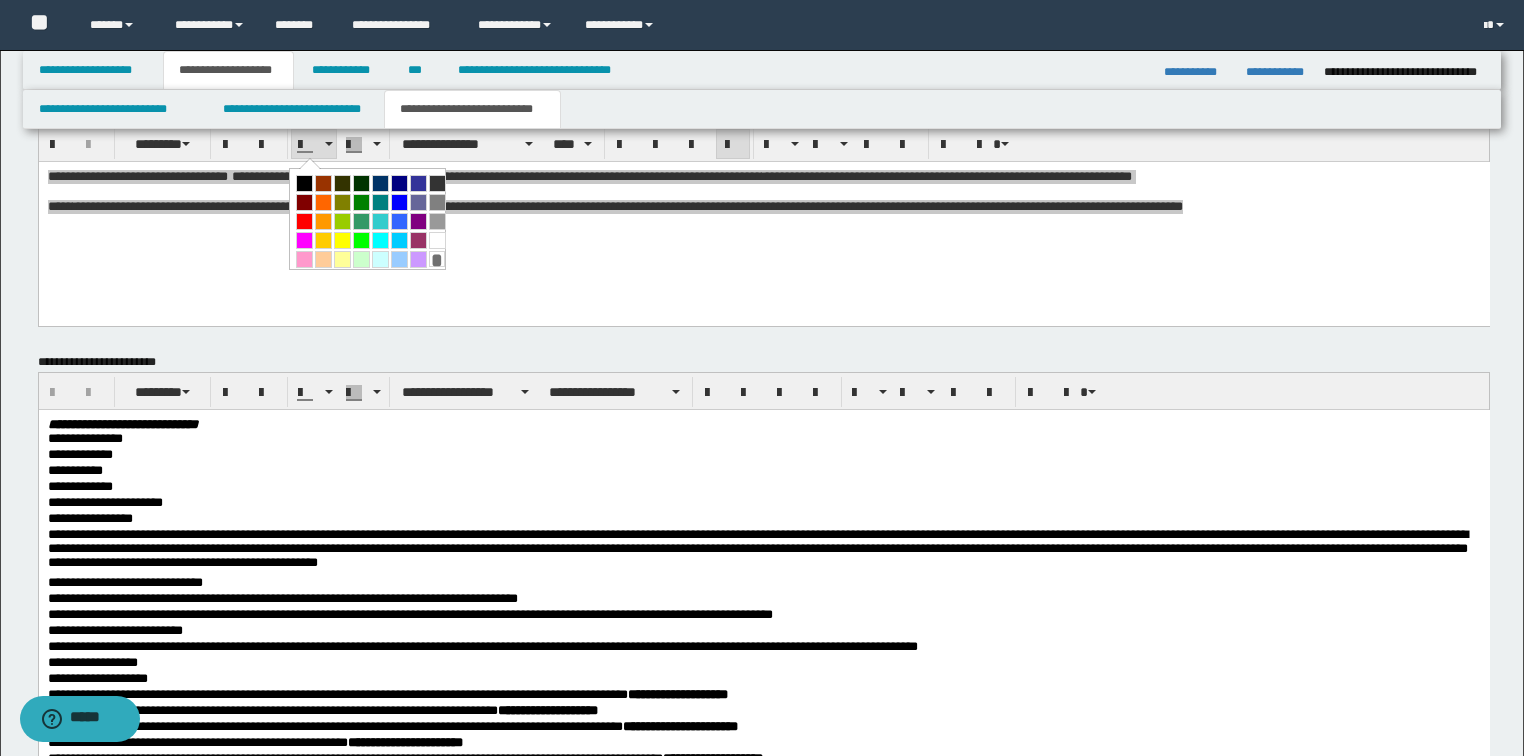click at bounding box center [304, 183] 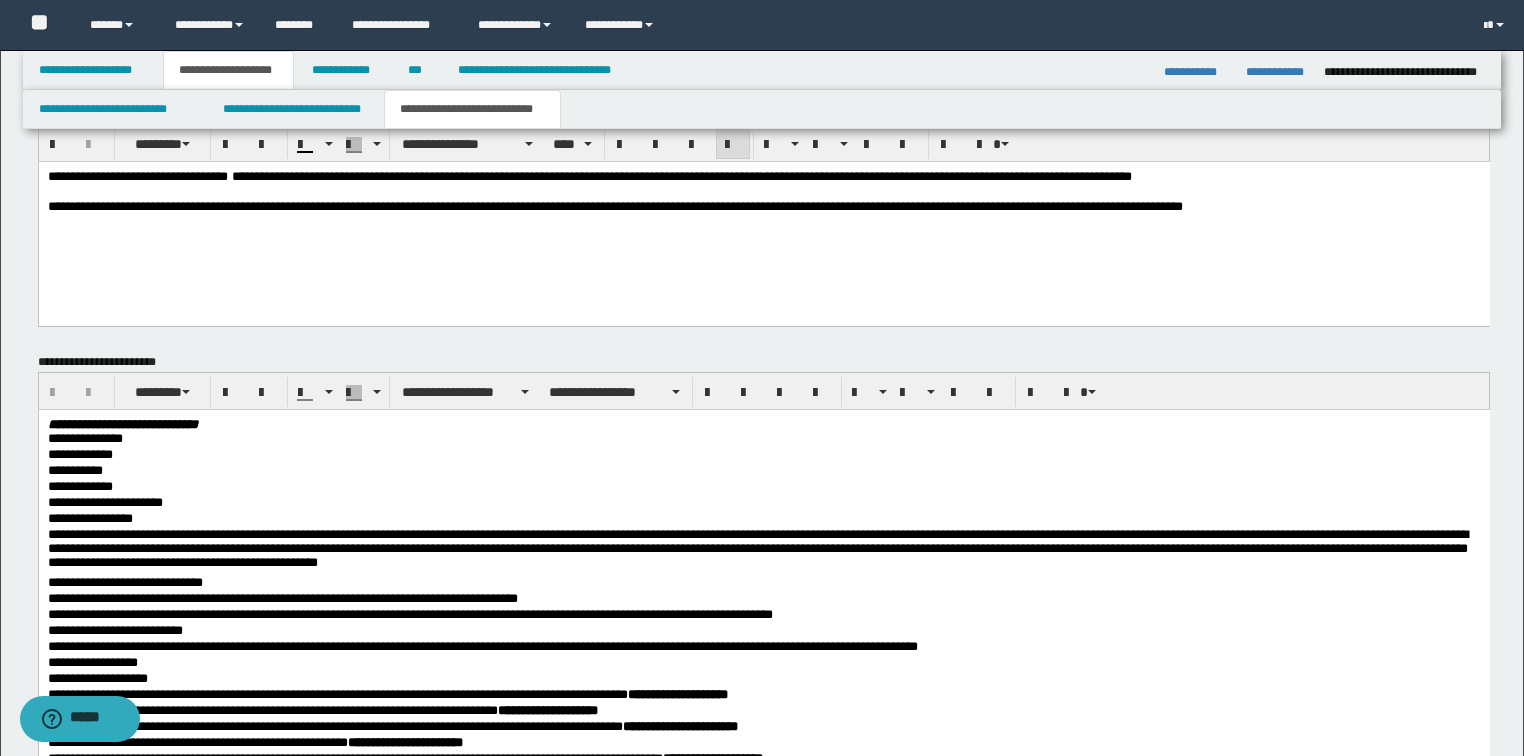 click on "**********" at bounding box center [763, 217] 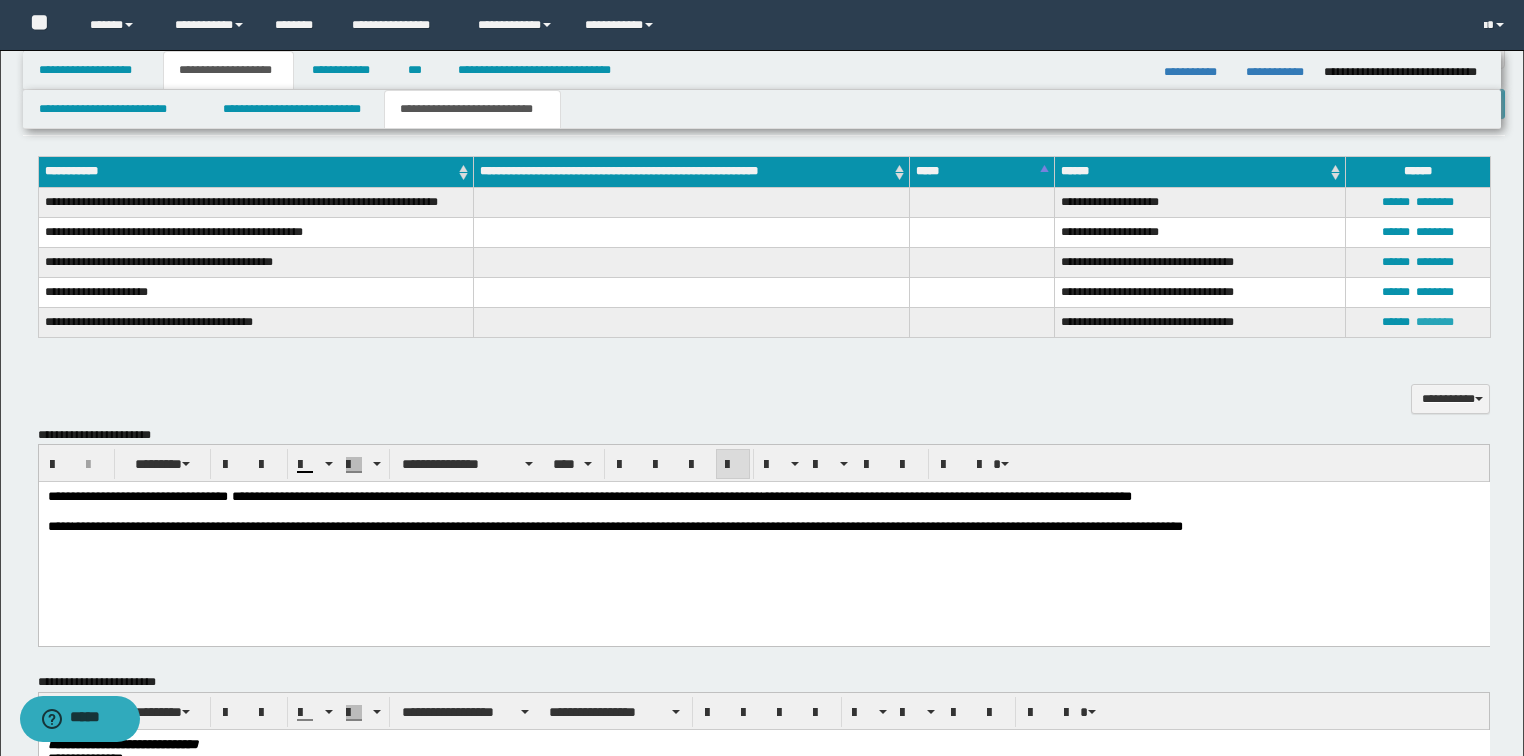 click on "********" at bounding box center [1435, 322] 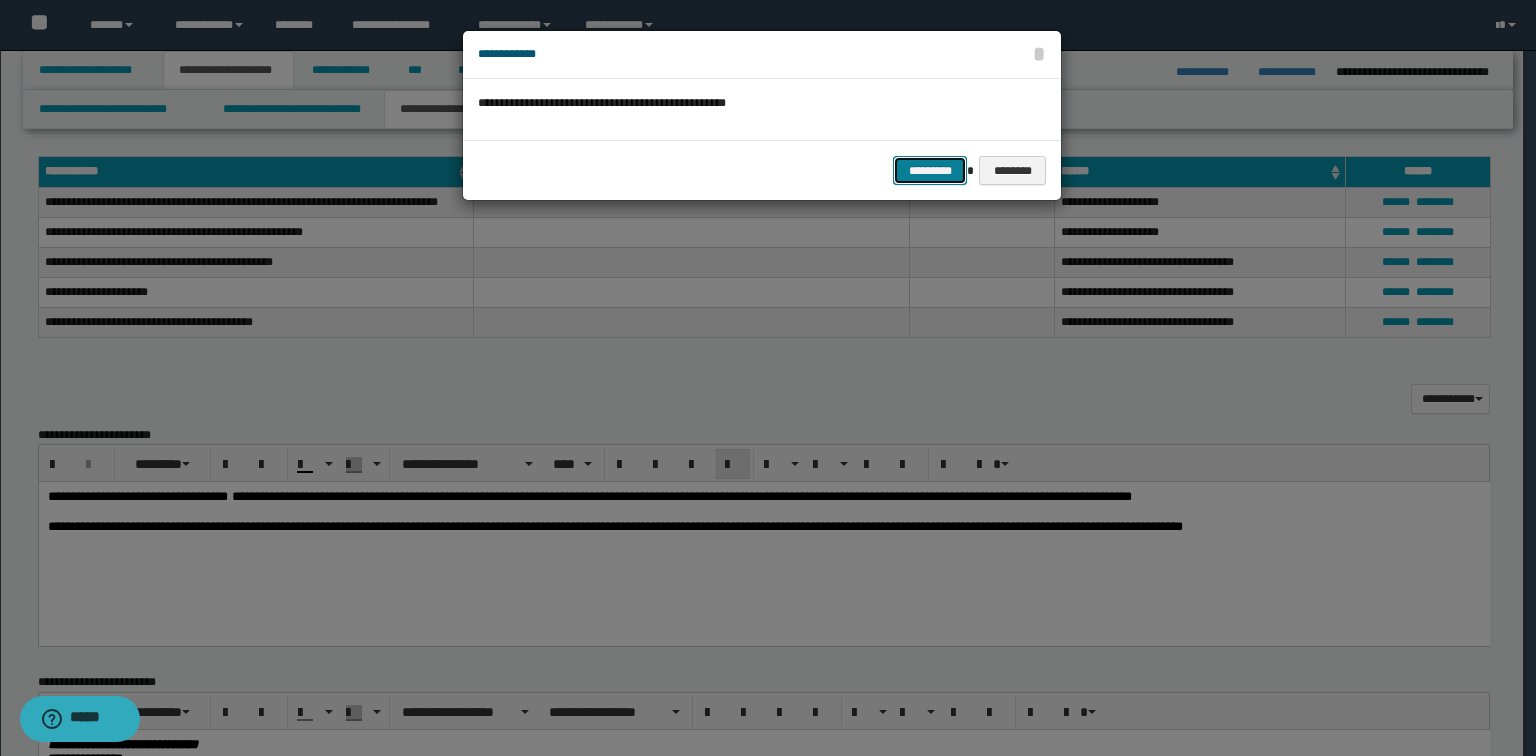 click on "*********" at bounding box center [930, 171] 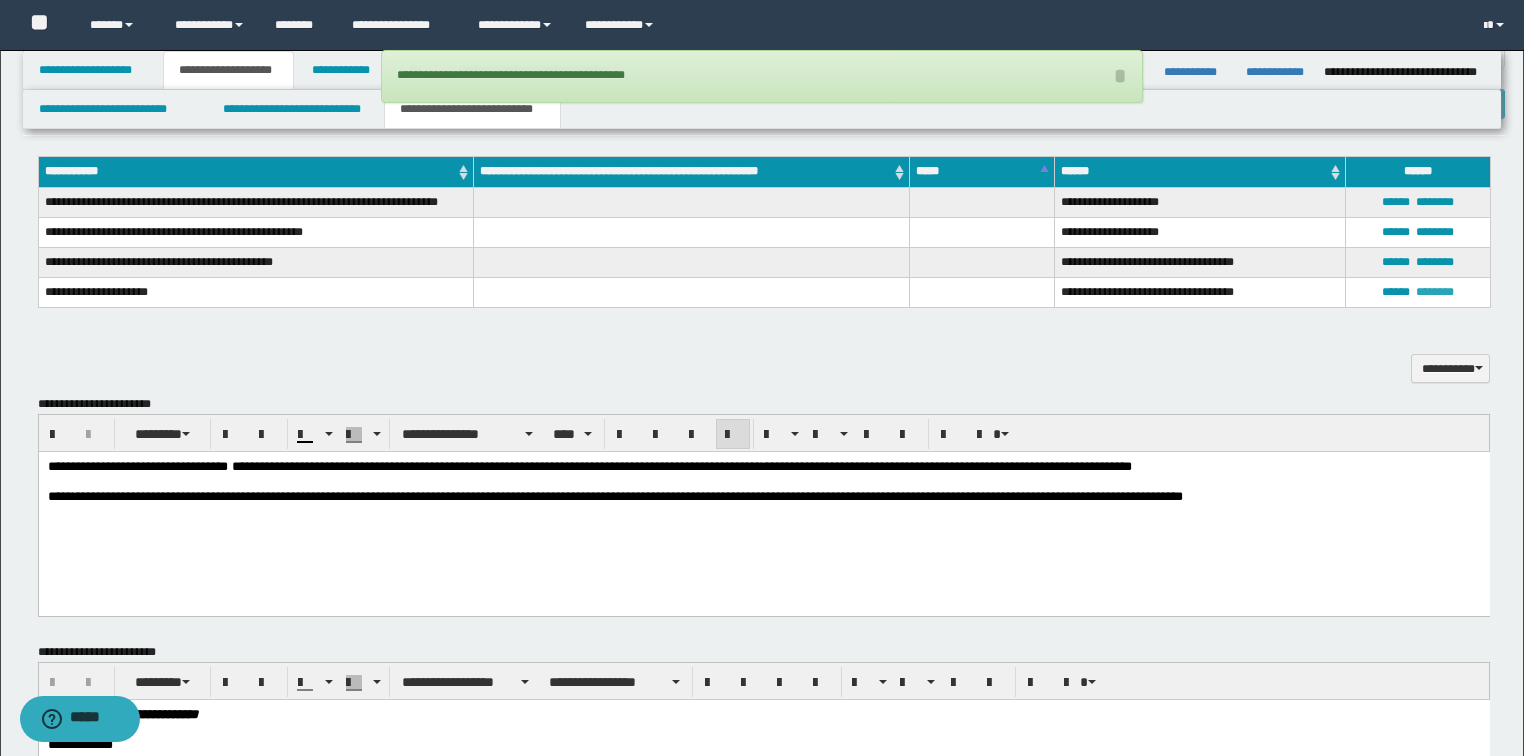 click on "********" at bounding box center (1435, 292) 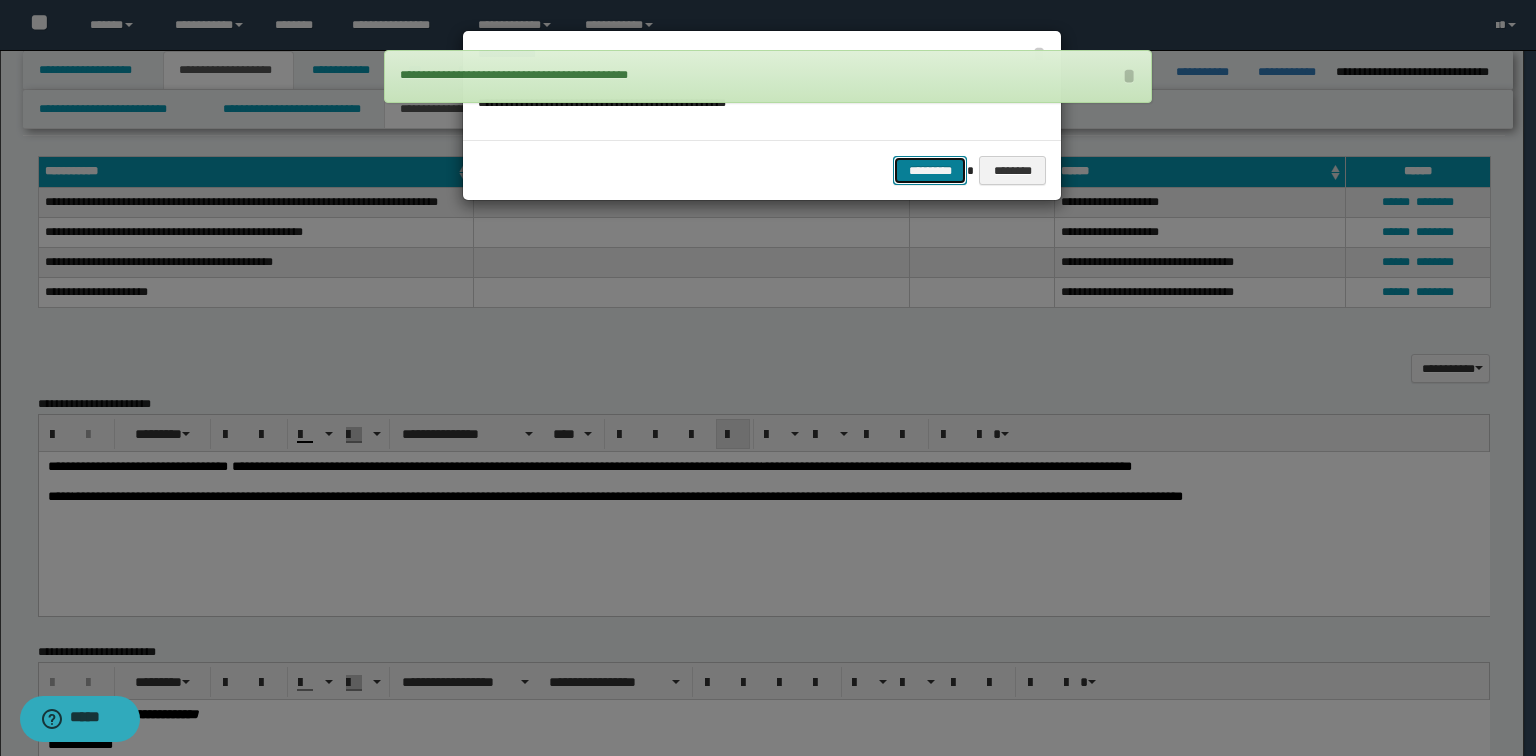 click on "*********" at bounding box center [930, 171] 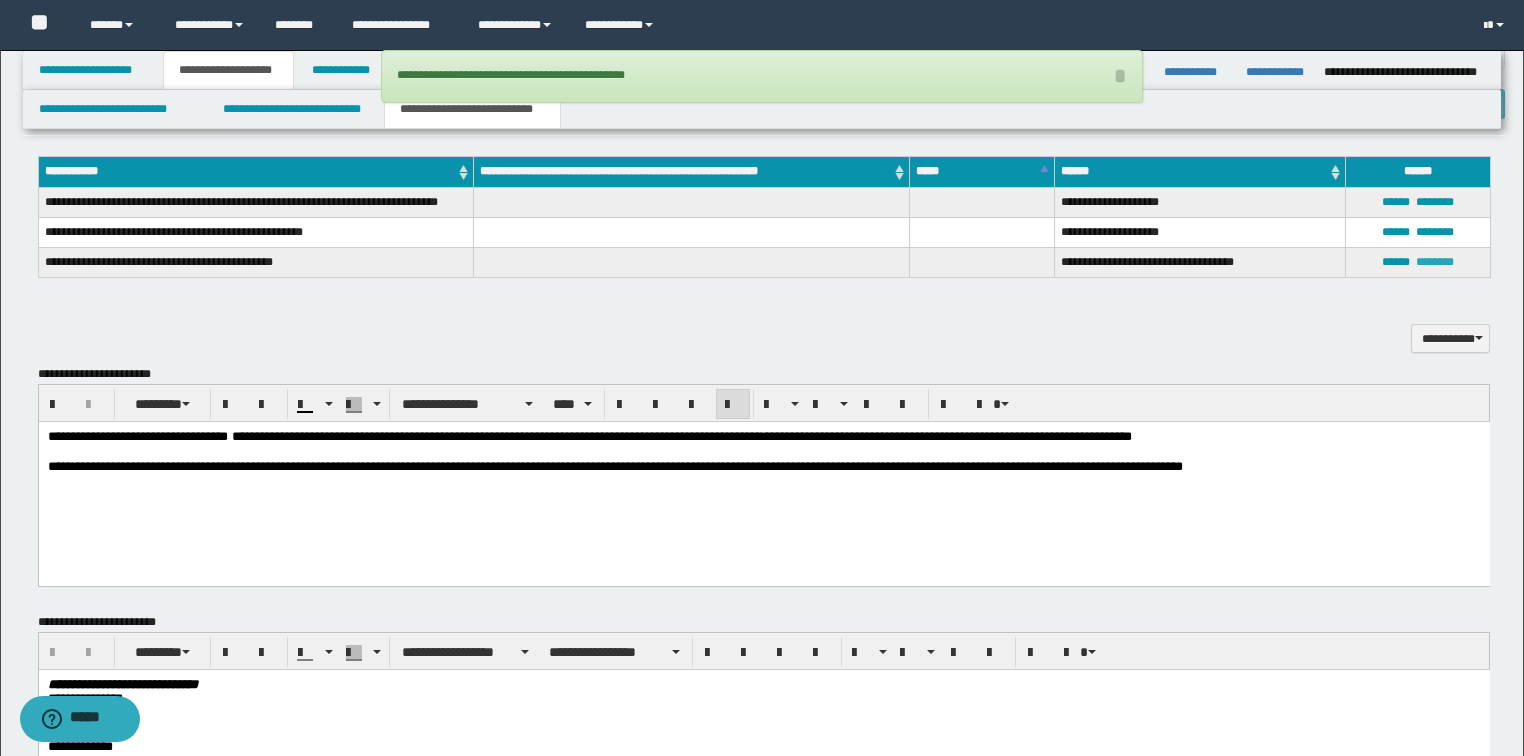 click on "********" at bounding box center (1435, 262) 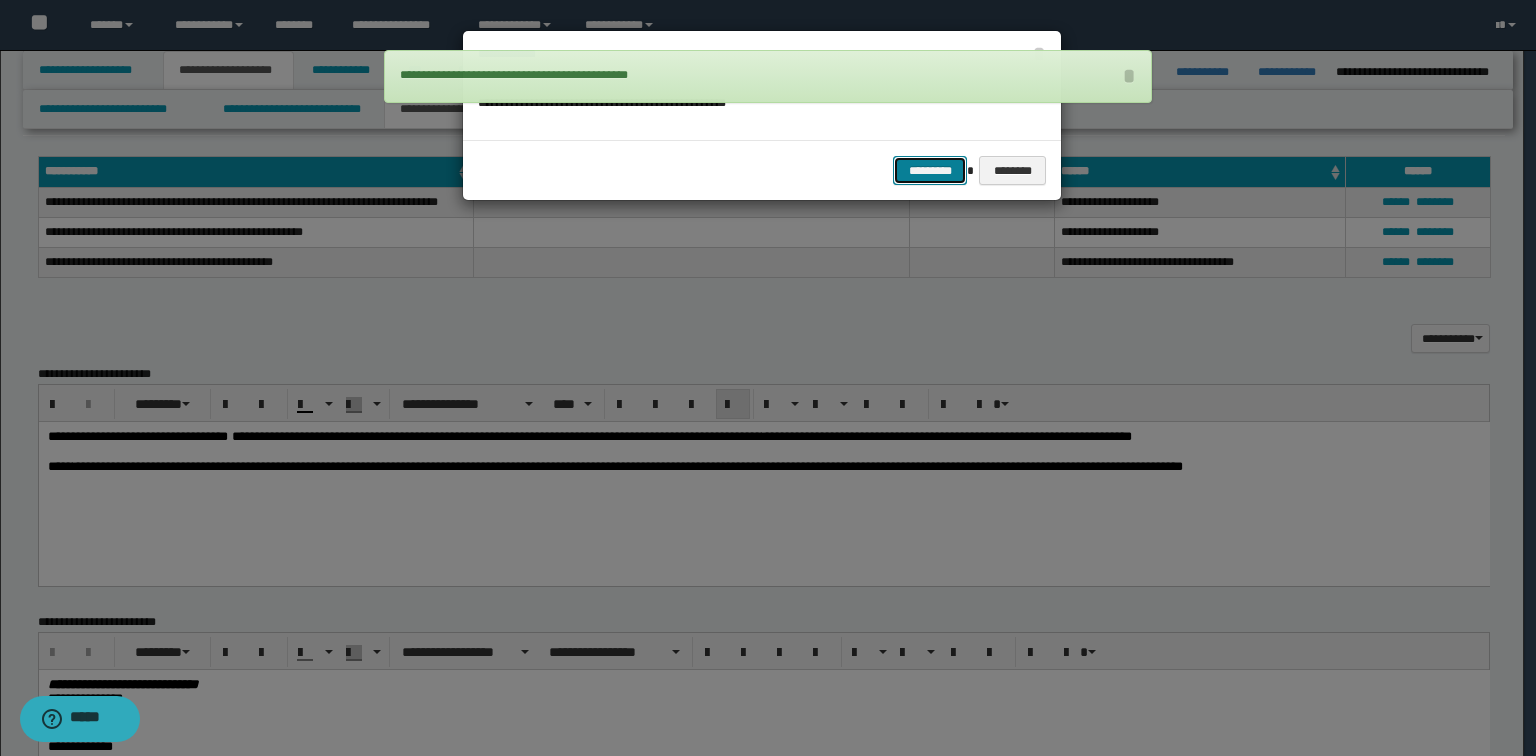 click on "*********" at bounding box center (930, 171) 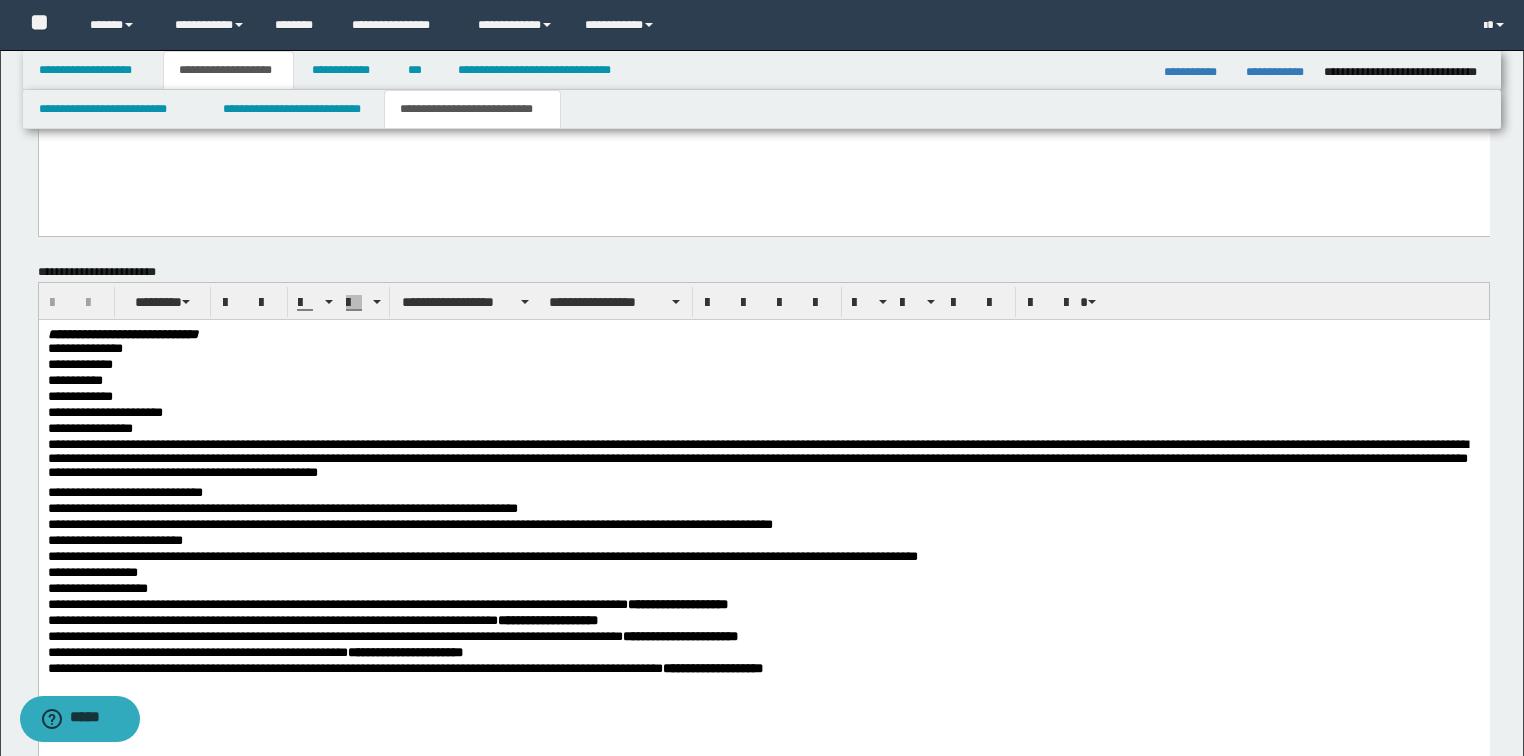 scroll, scrollTop: 1040, scrollLeft: 0, axis: vertical 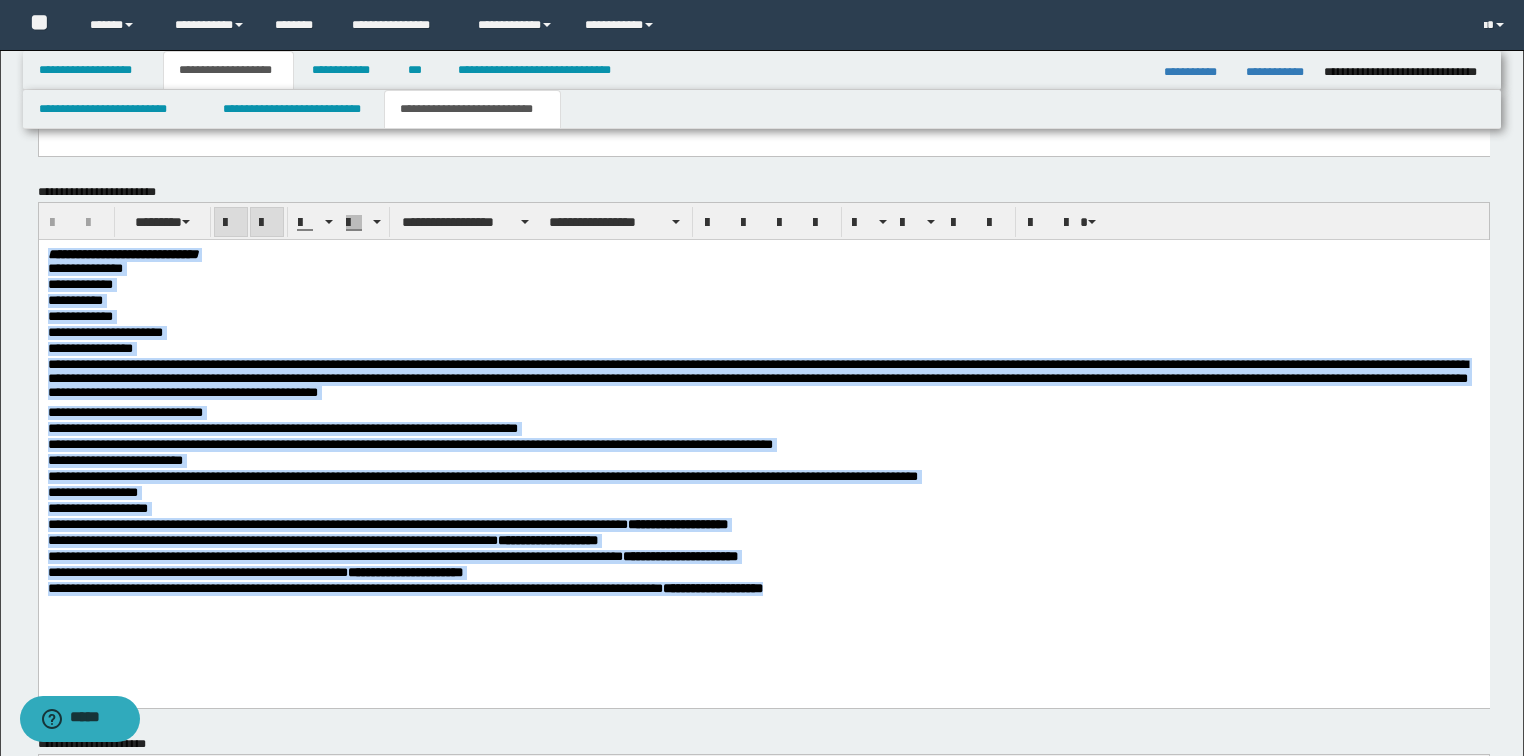drag, startPoint x: 880, startPoint y: 603, endPoint x: -1, endPoint y: 232, distance: 955.92993 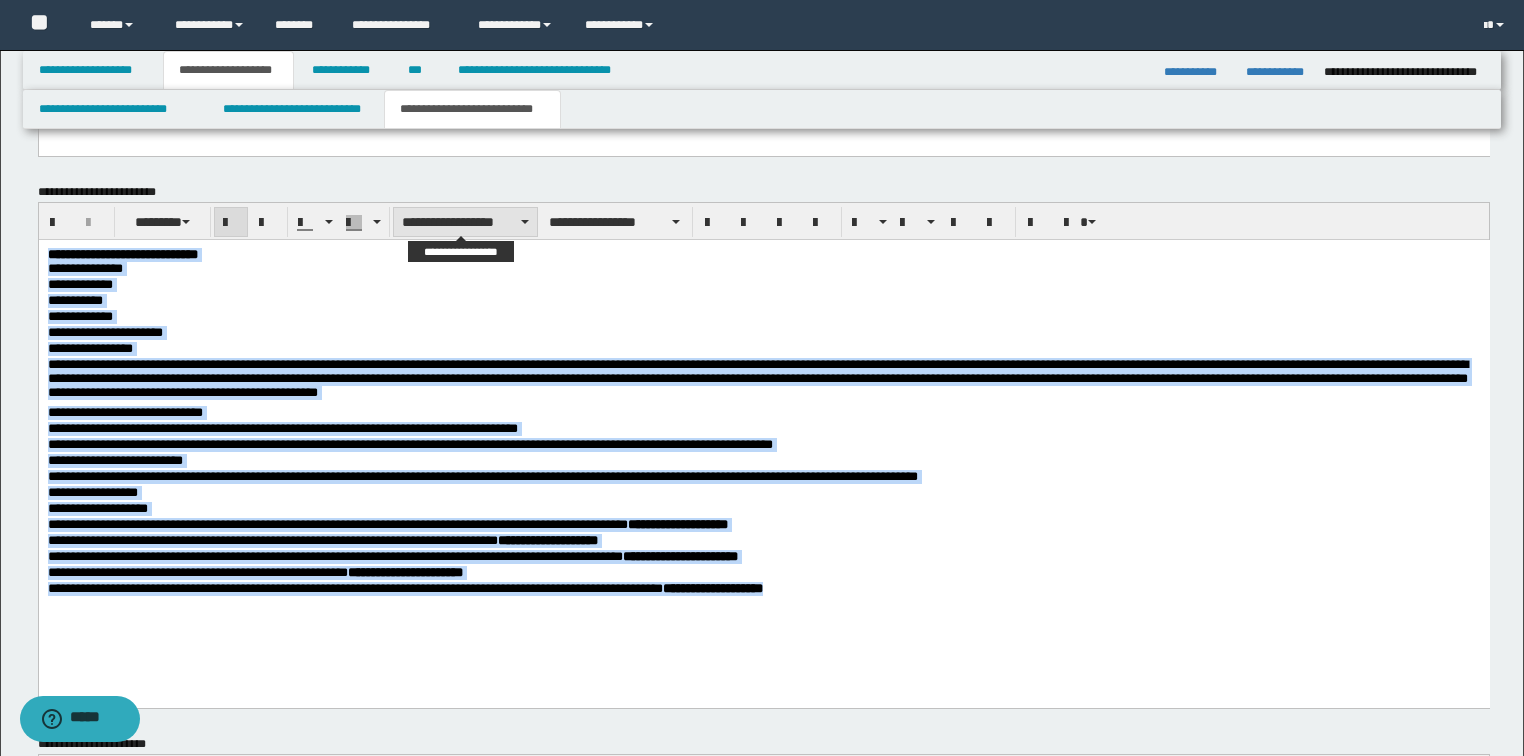 click on "**********" at bounding box center (465, 222) 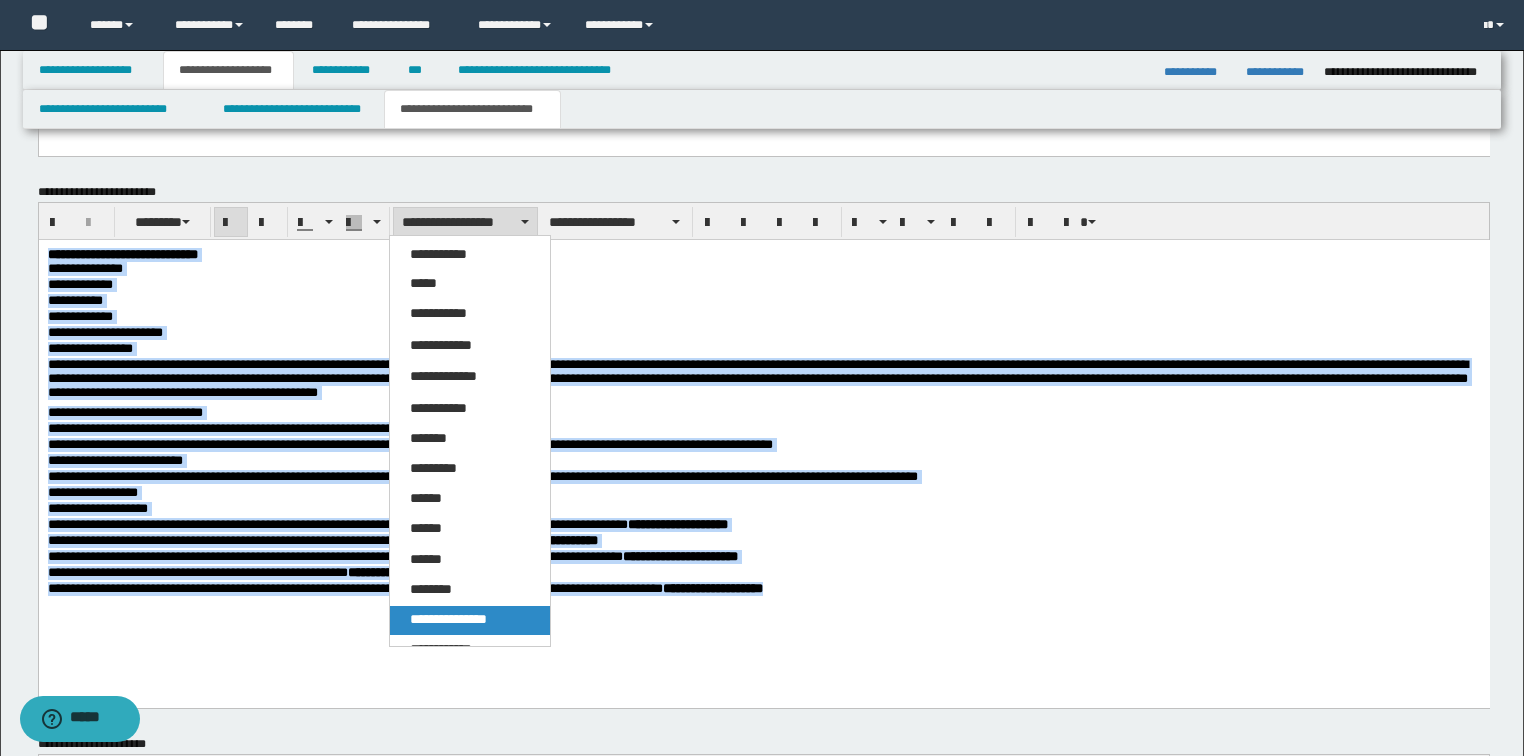 drag, startPoint x: 401, startPoint y: 378, endPoint x: 439, endPoint y: 616, distance: 241.01453 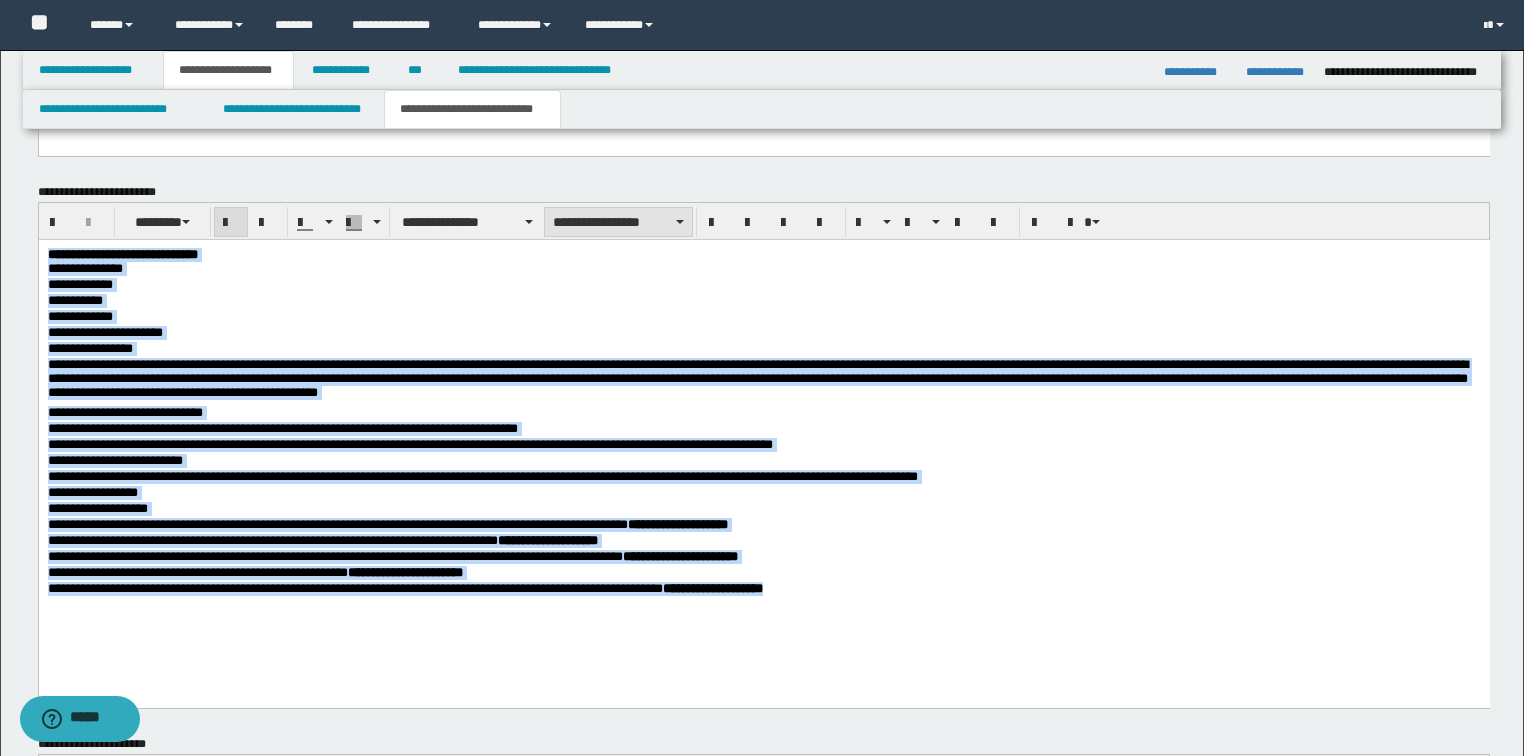 click on "**********" at bounding box center (618, 222) 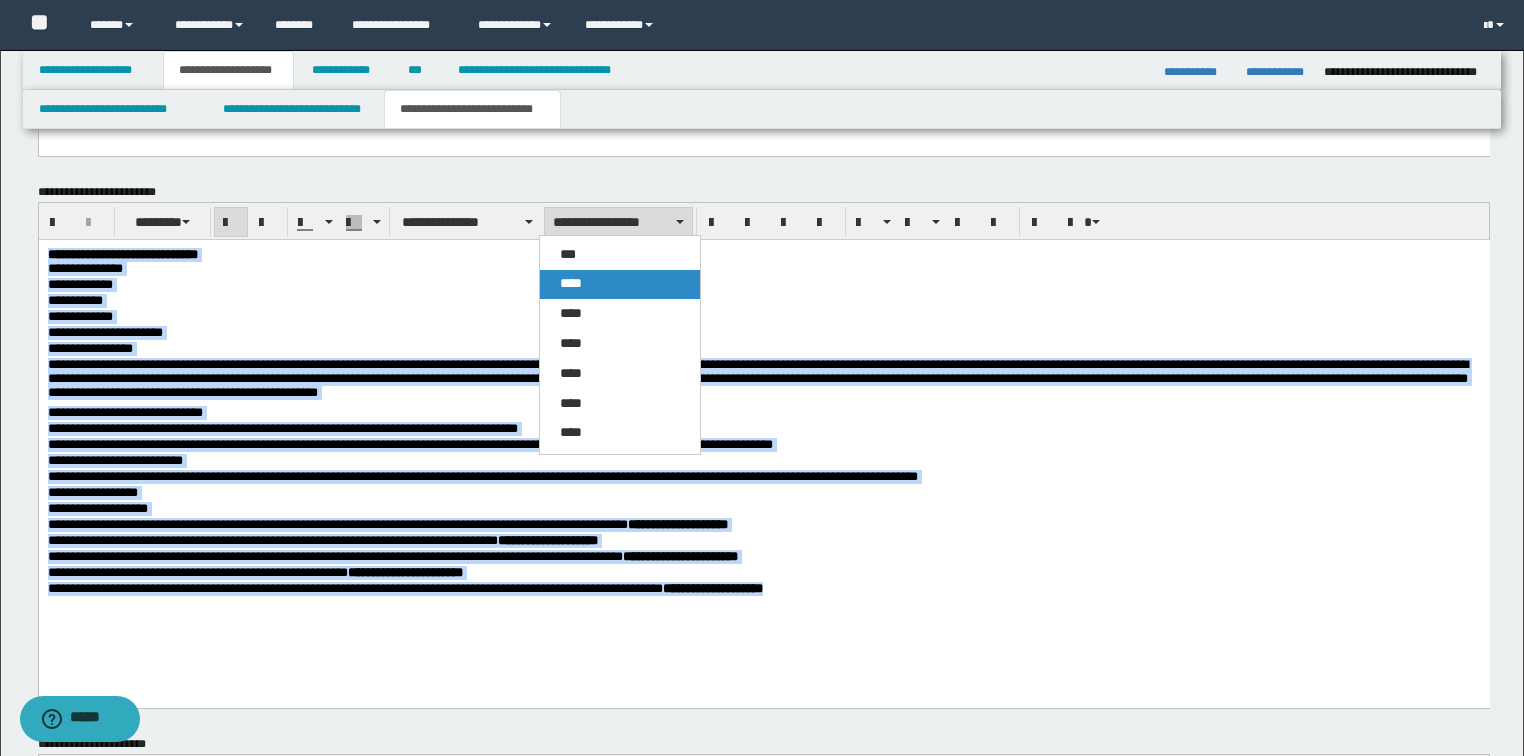 click on "****" at bounding box center [620, 284] 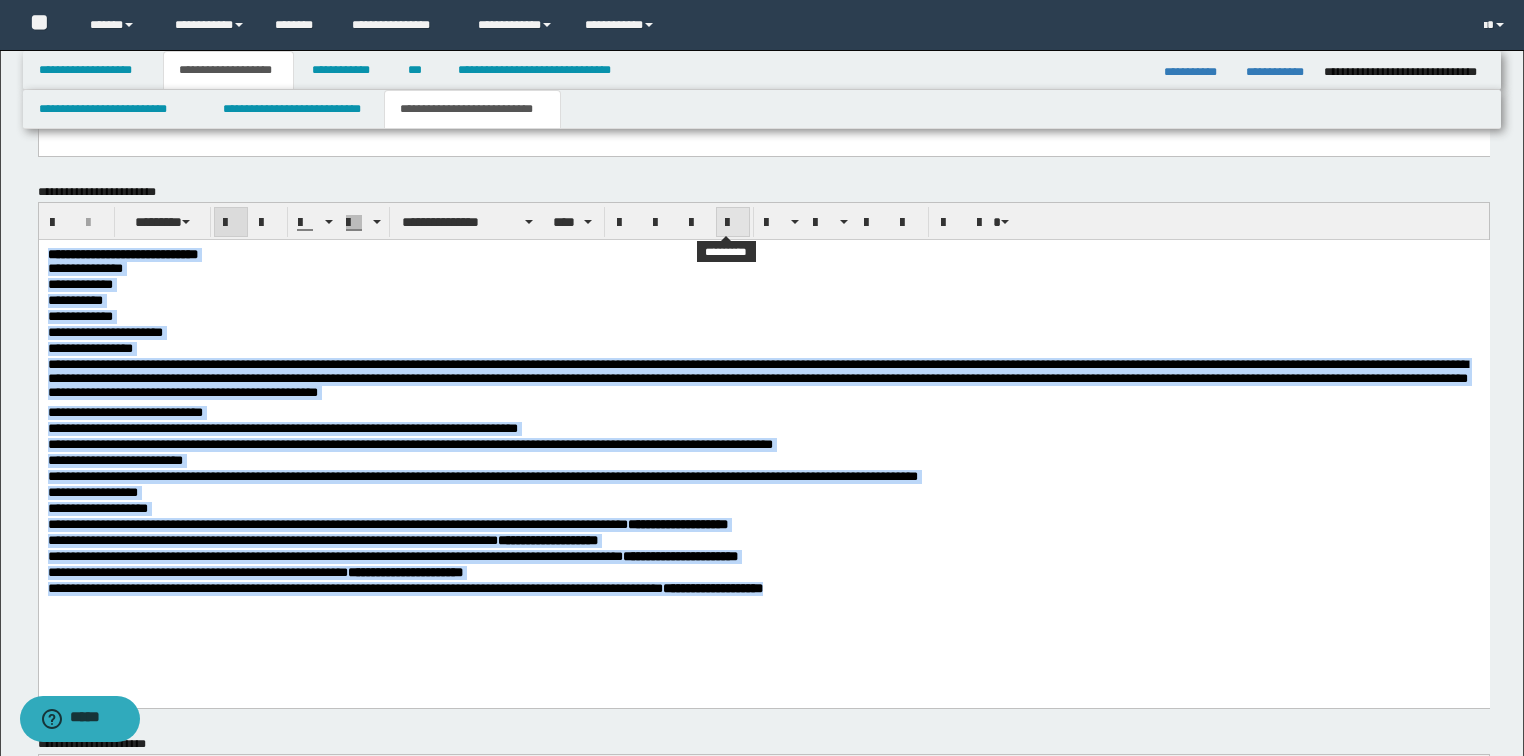 click at bounding box center (733, 223) 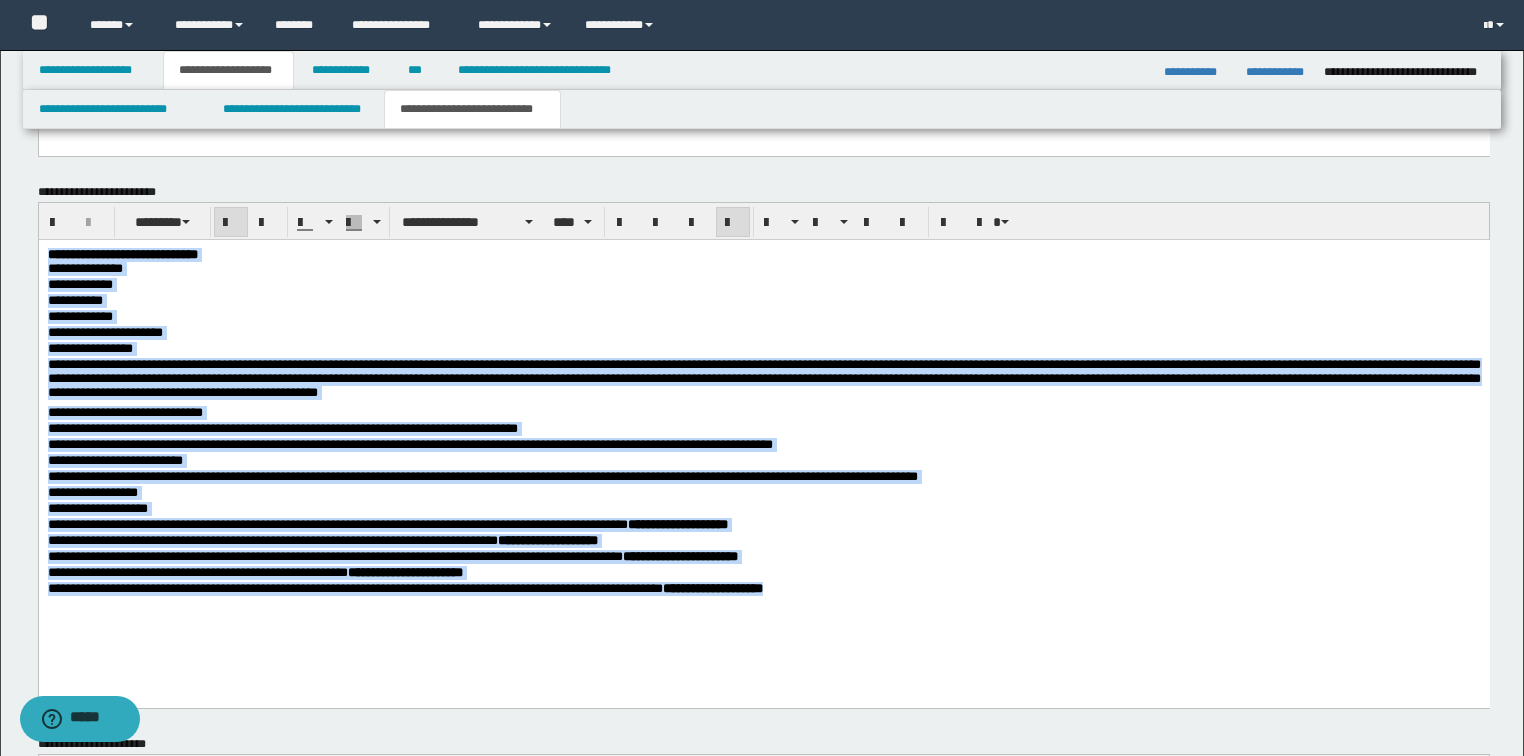 click on "**********" at bounding box center (763, 377) 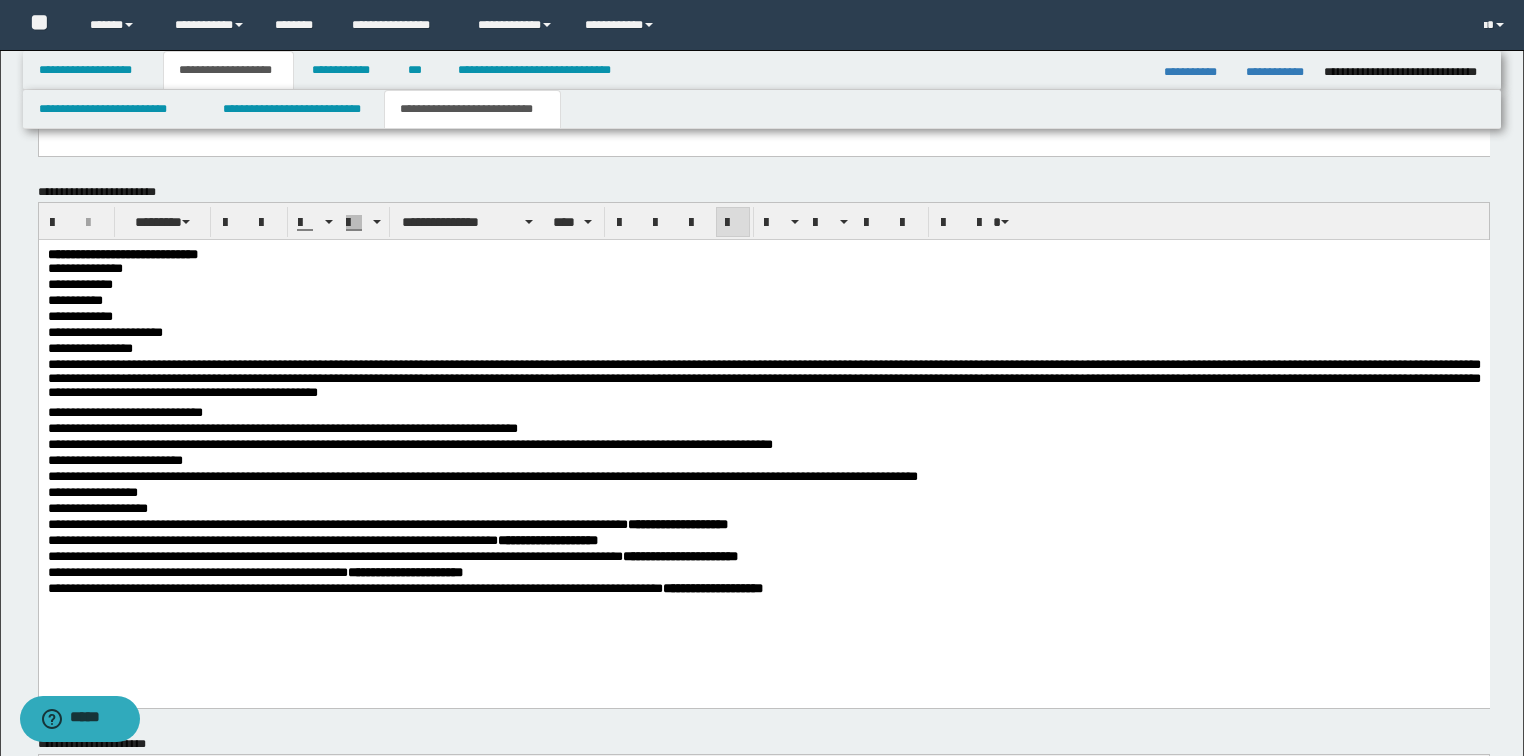 scroll, scrollTop: 1330, scrollLeft: 0, axis: vertical 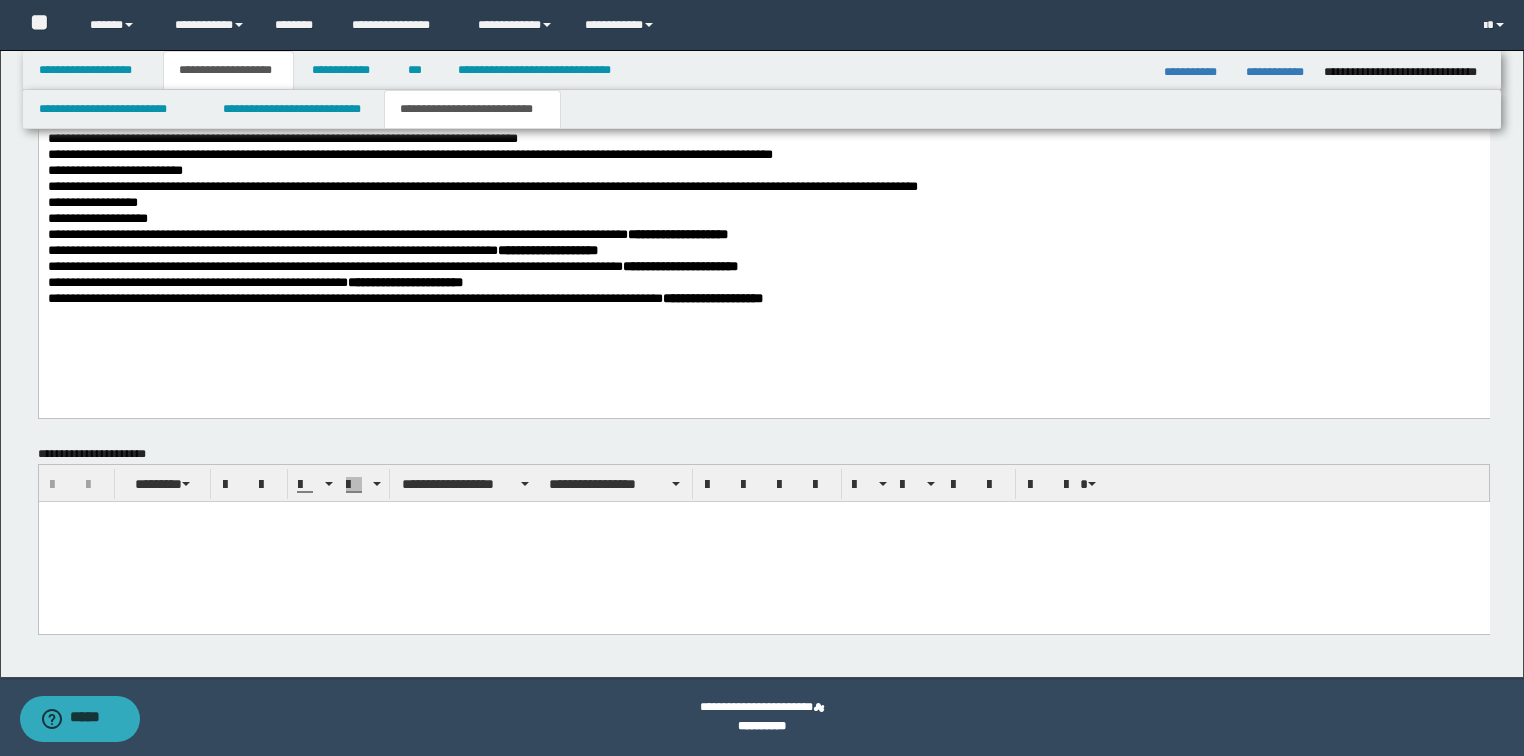 click at bounding box center [763, 541] 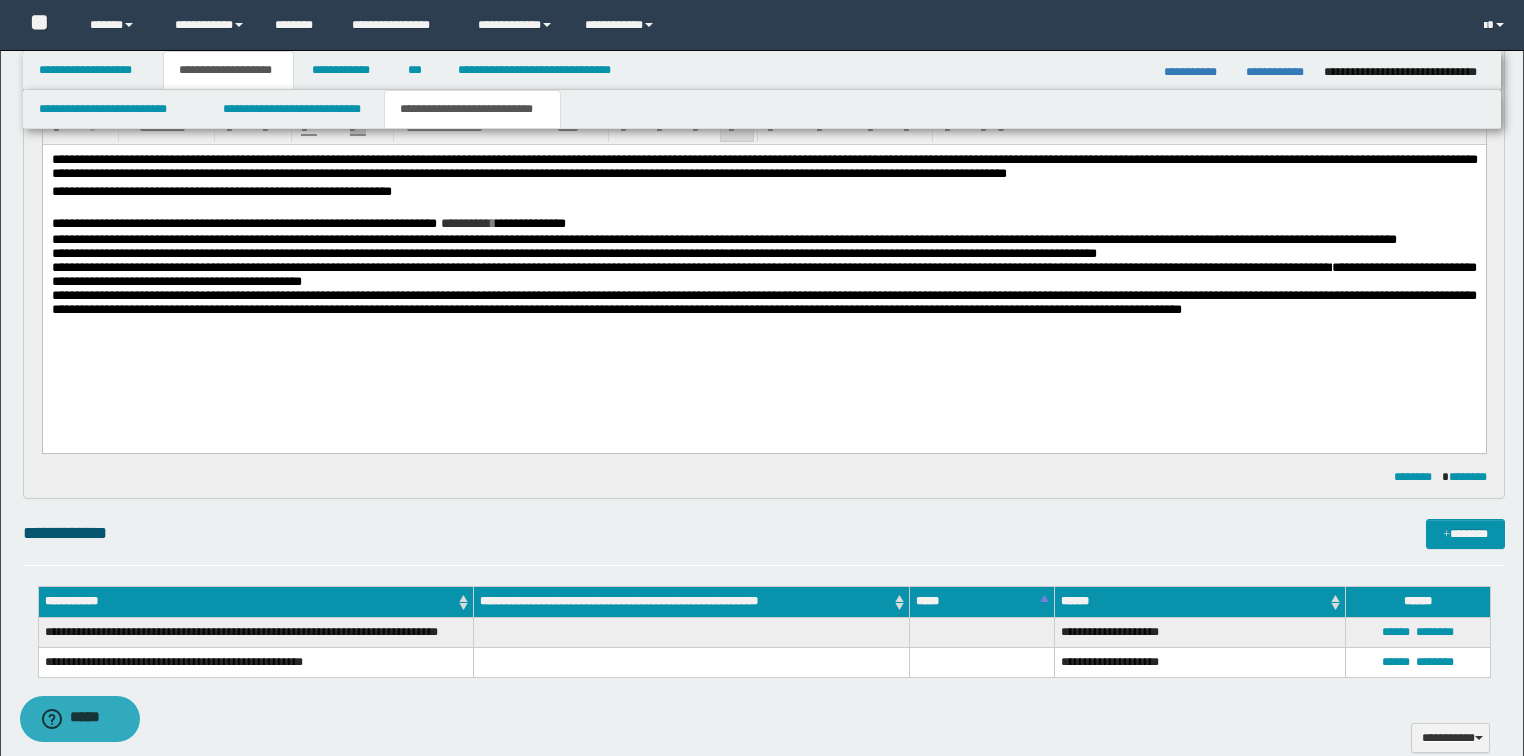 scroll, scrollTop: 0, scrollLeft: 0, axis: both 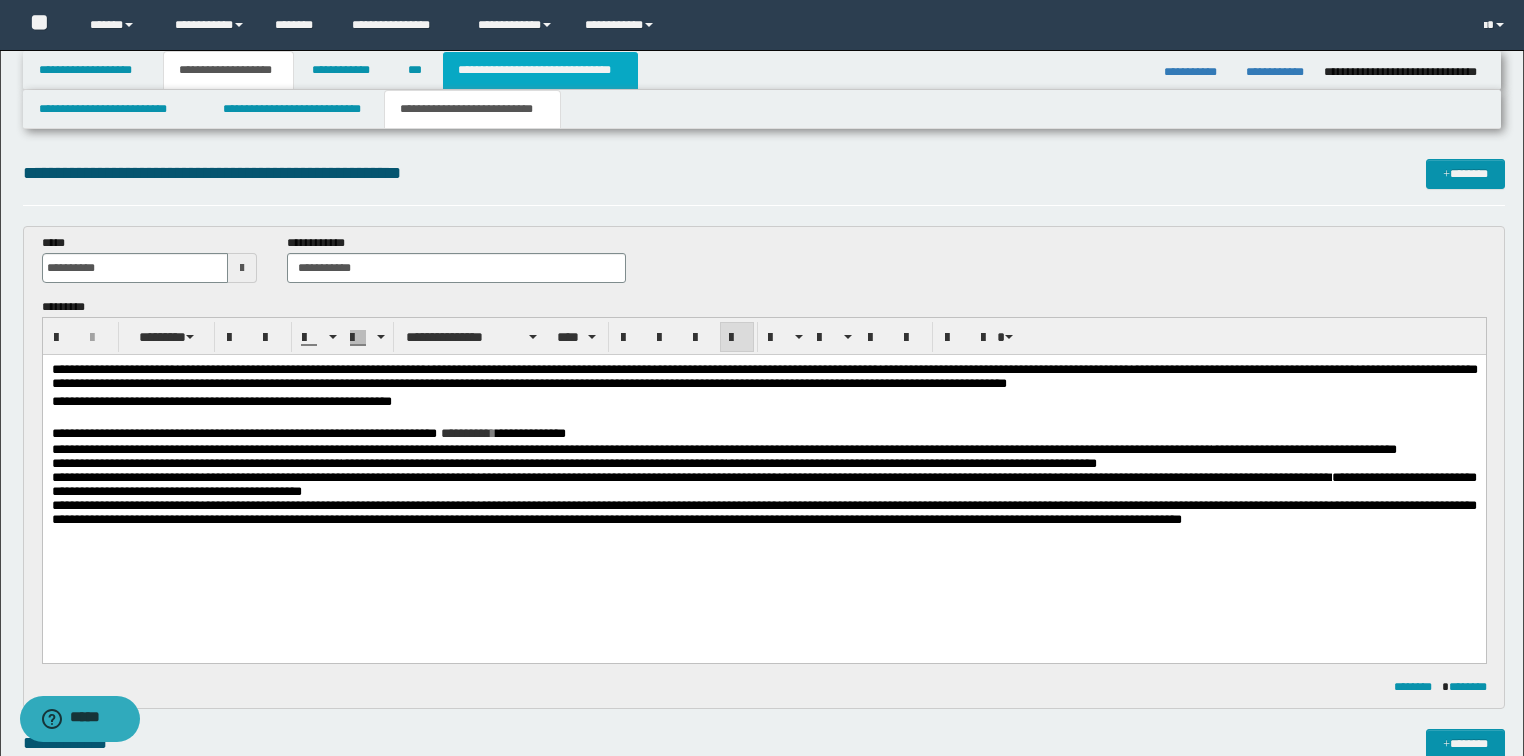 click on "**********" at bounding box center [540, 70] 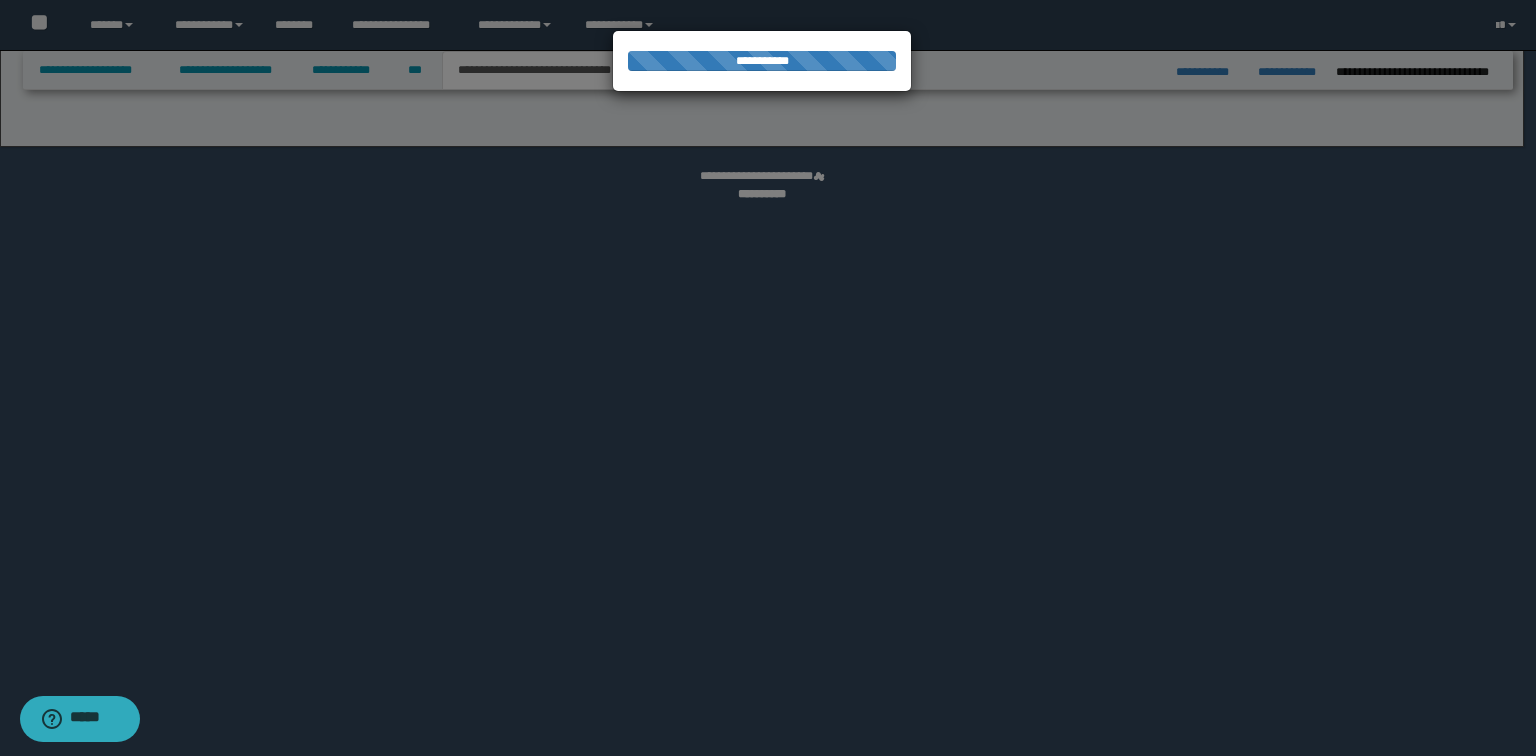 select on "*" 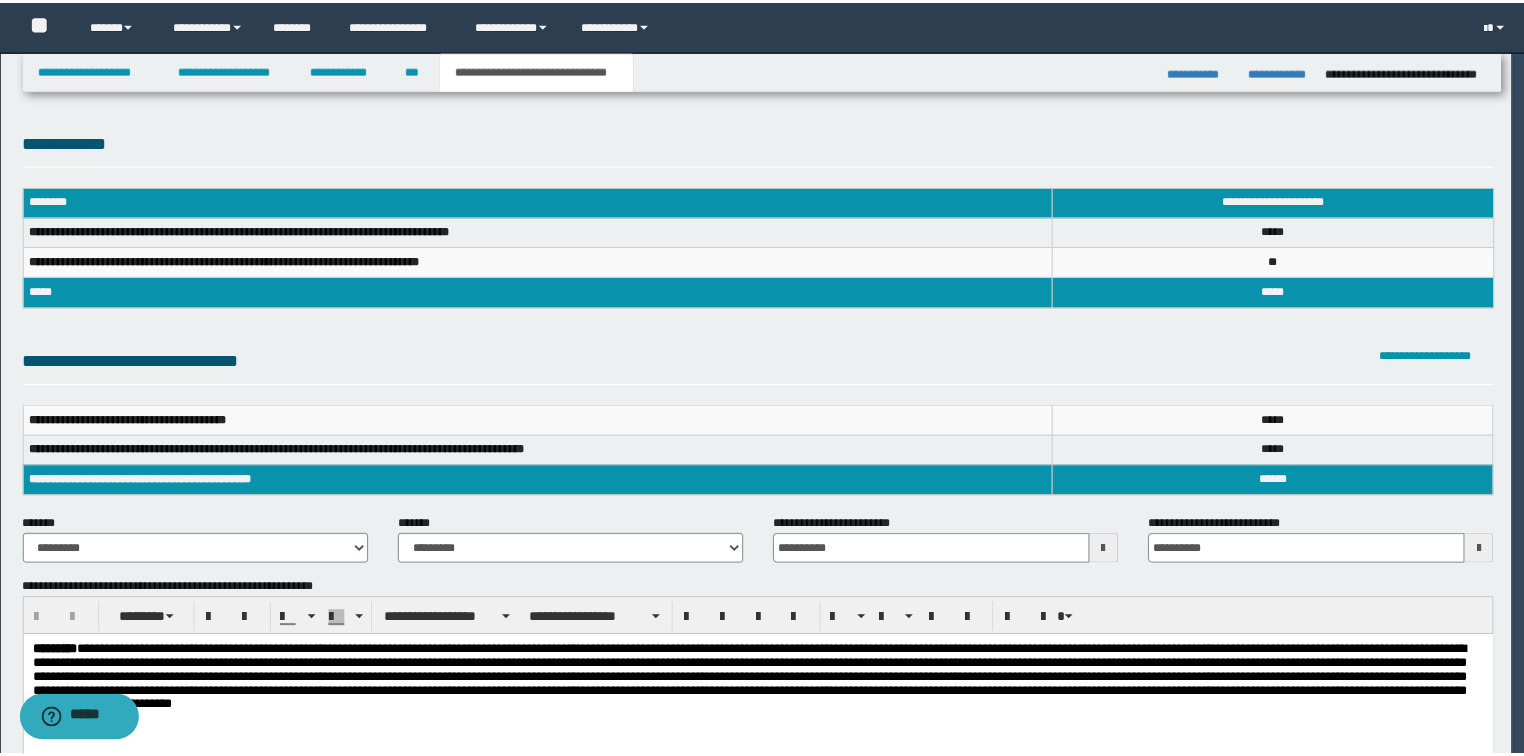 scroll, scrollTop: 0, scrollLeft: 0, axis: both 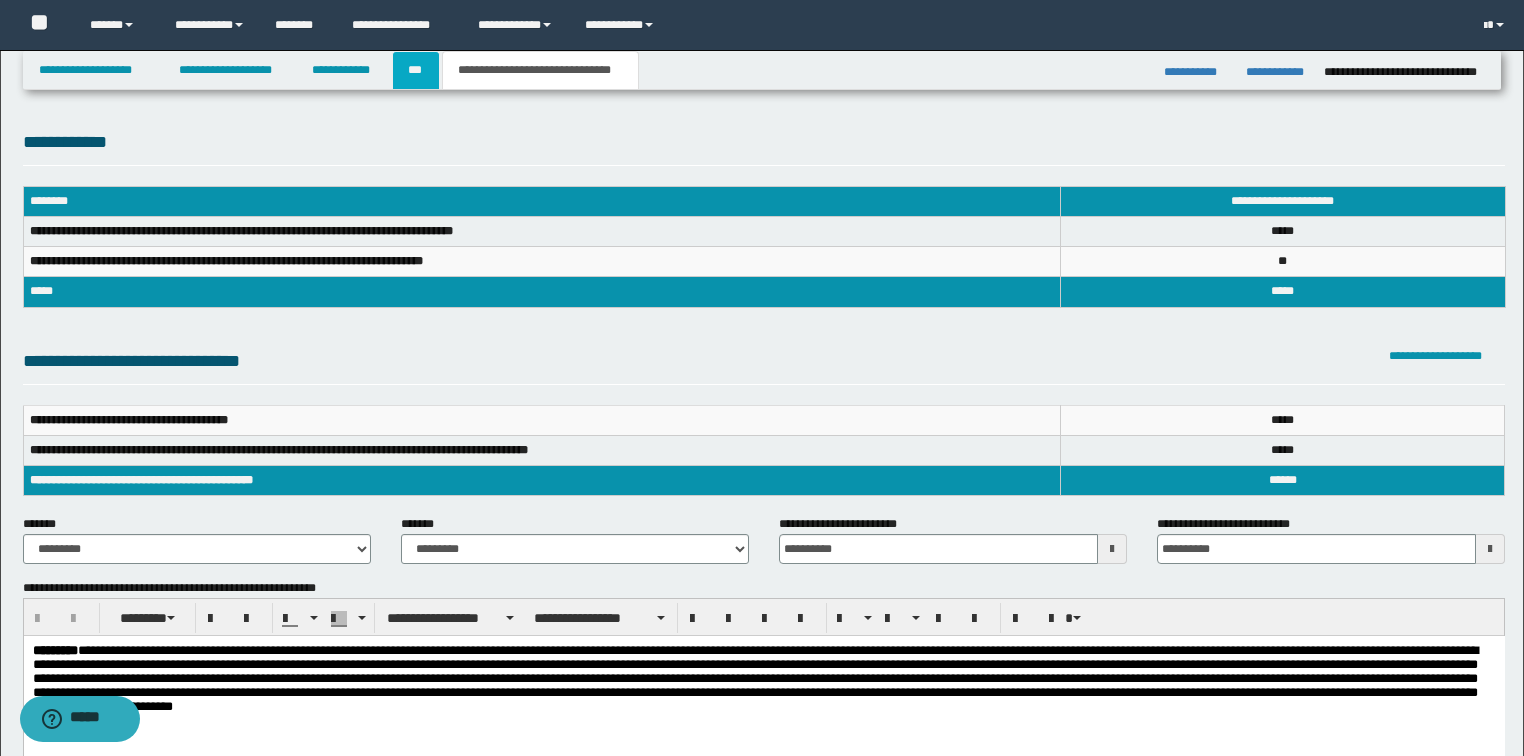 click on "***" at bounding box center (416, 70) 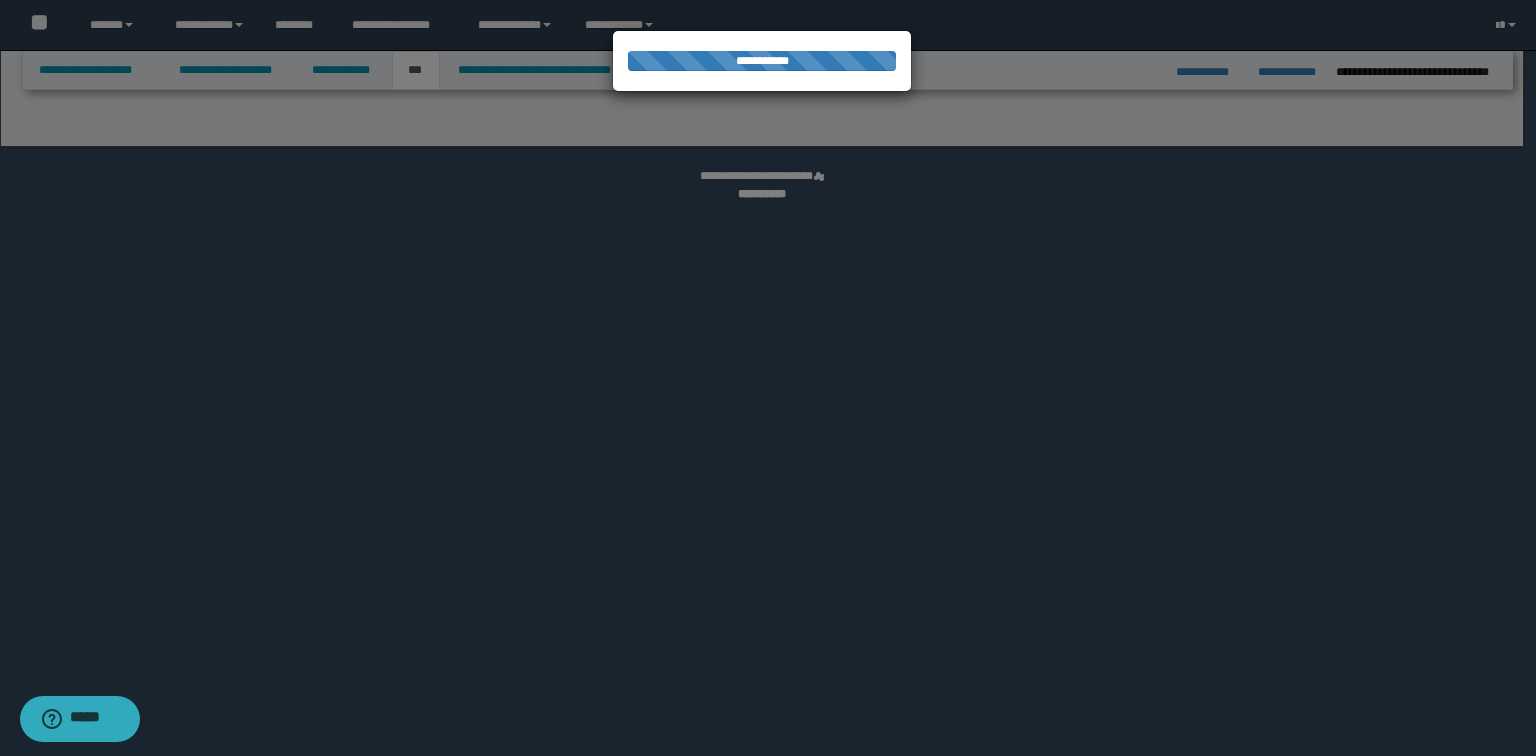 select on "**" 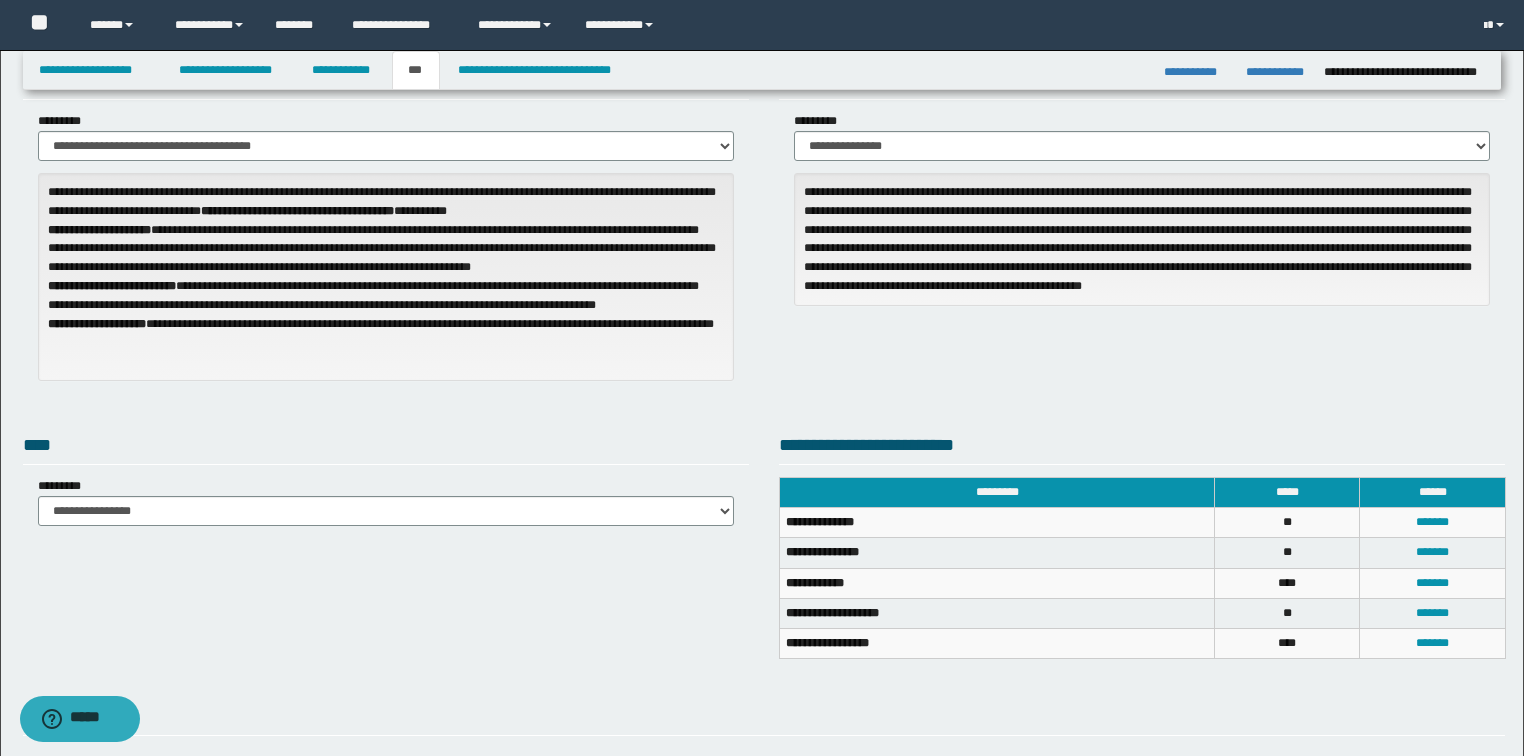 scroll, scrollTop: 0, scrollLeft: 0, axis: both 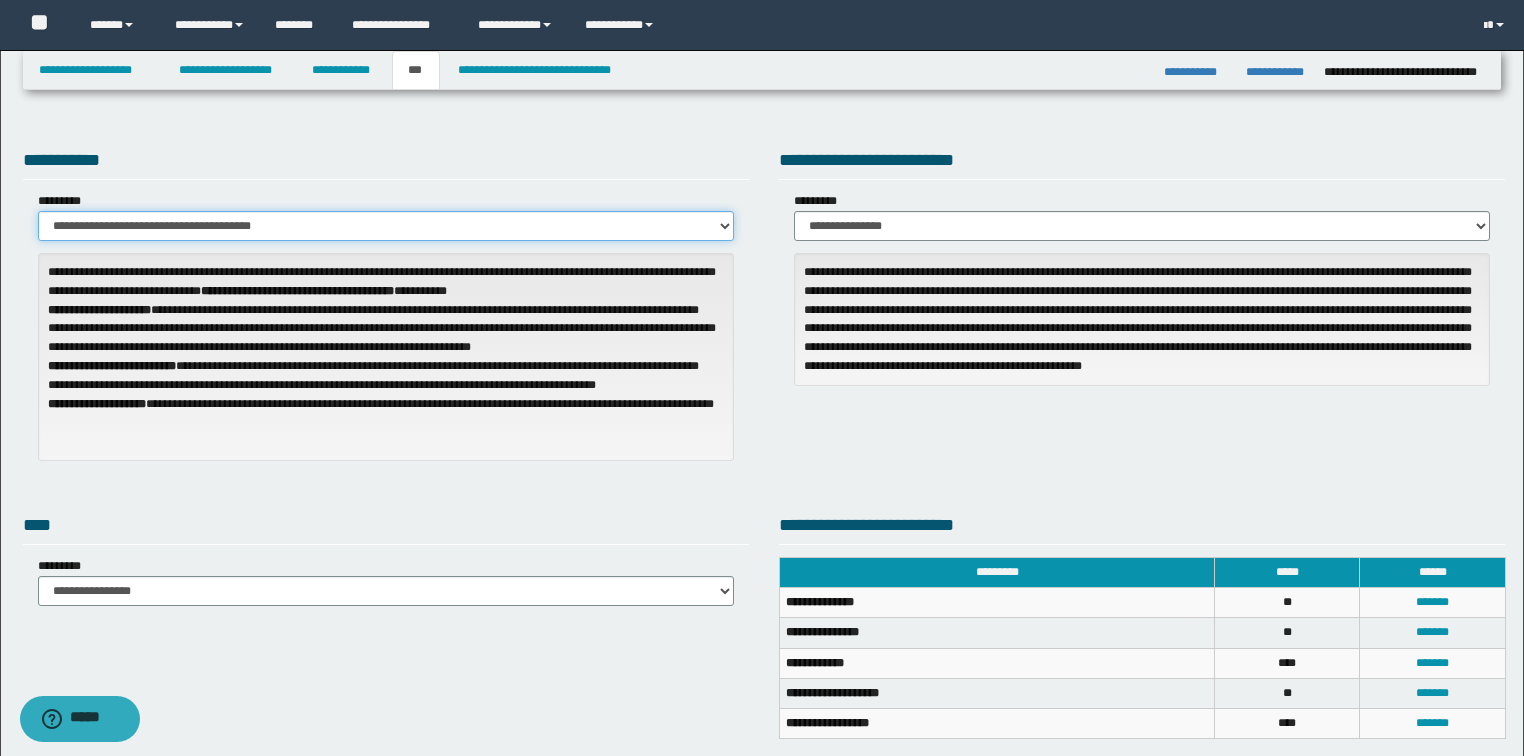 click on "**********" at bounding box center [386, 226] 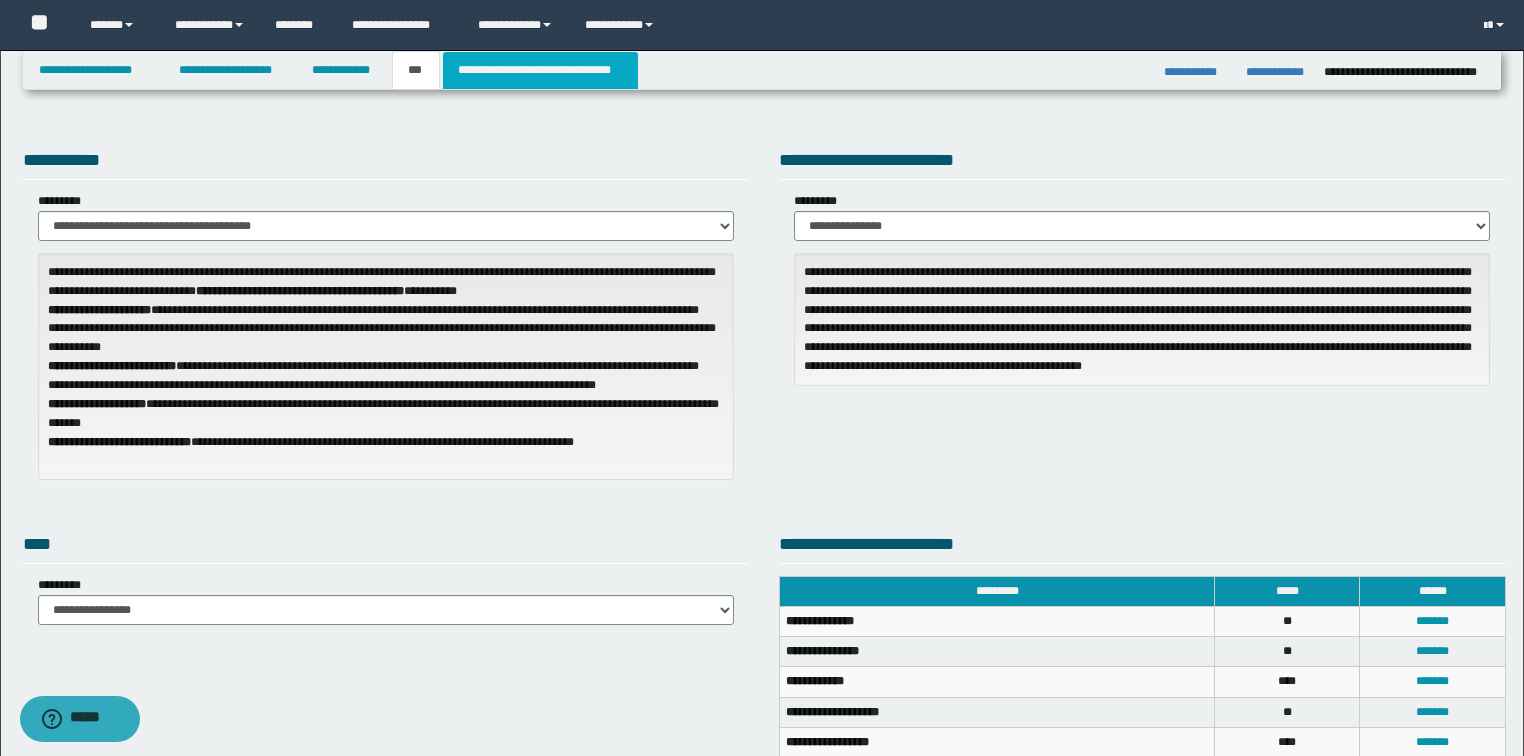 click on "**********" at bounding box center (540, 70) 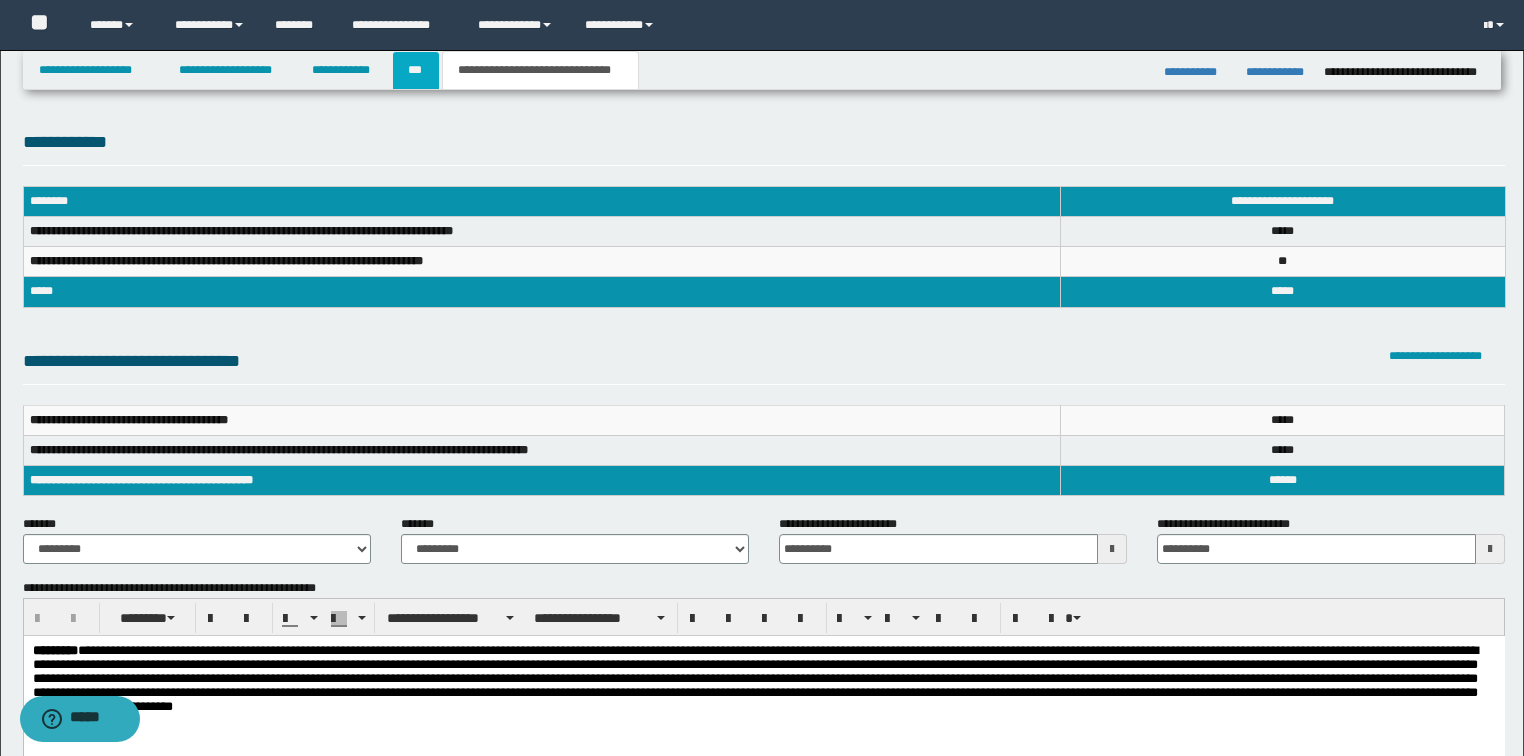 click on "***" at bounding box center [416, 70] 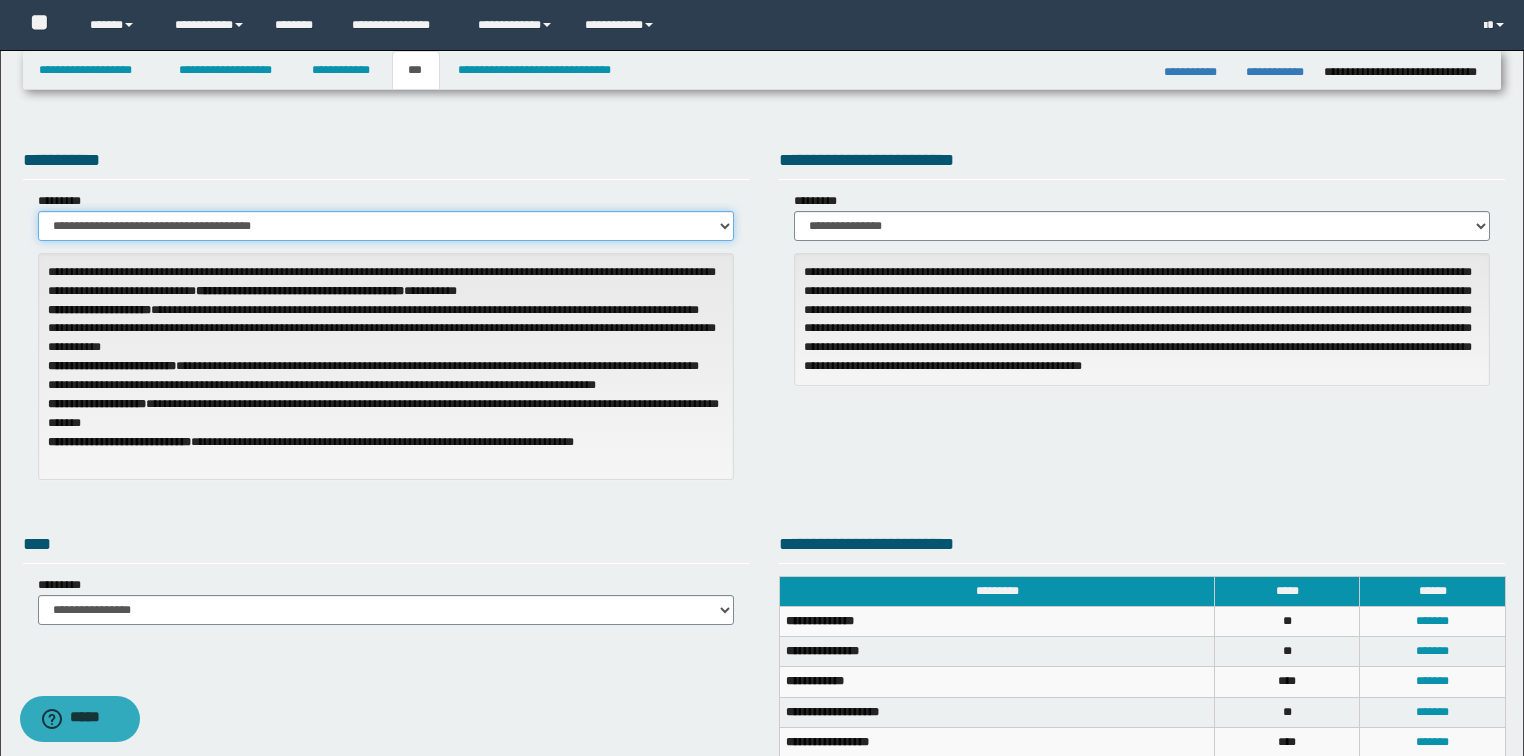 click on "**********" at bounding box center (386, 226) 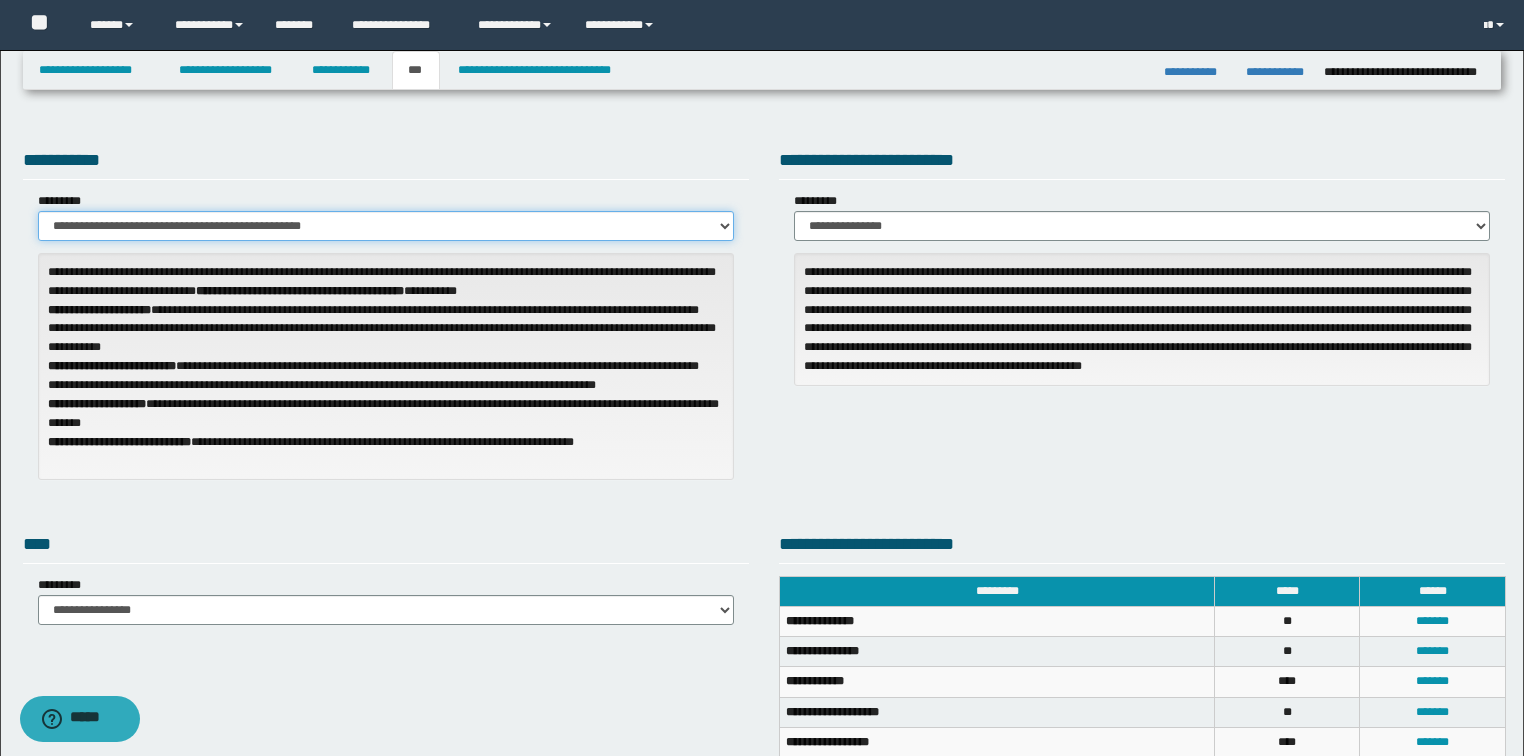 click on "**********" at bounding box center (386, 226) 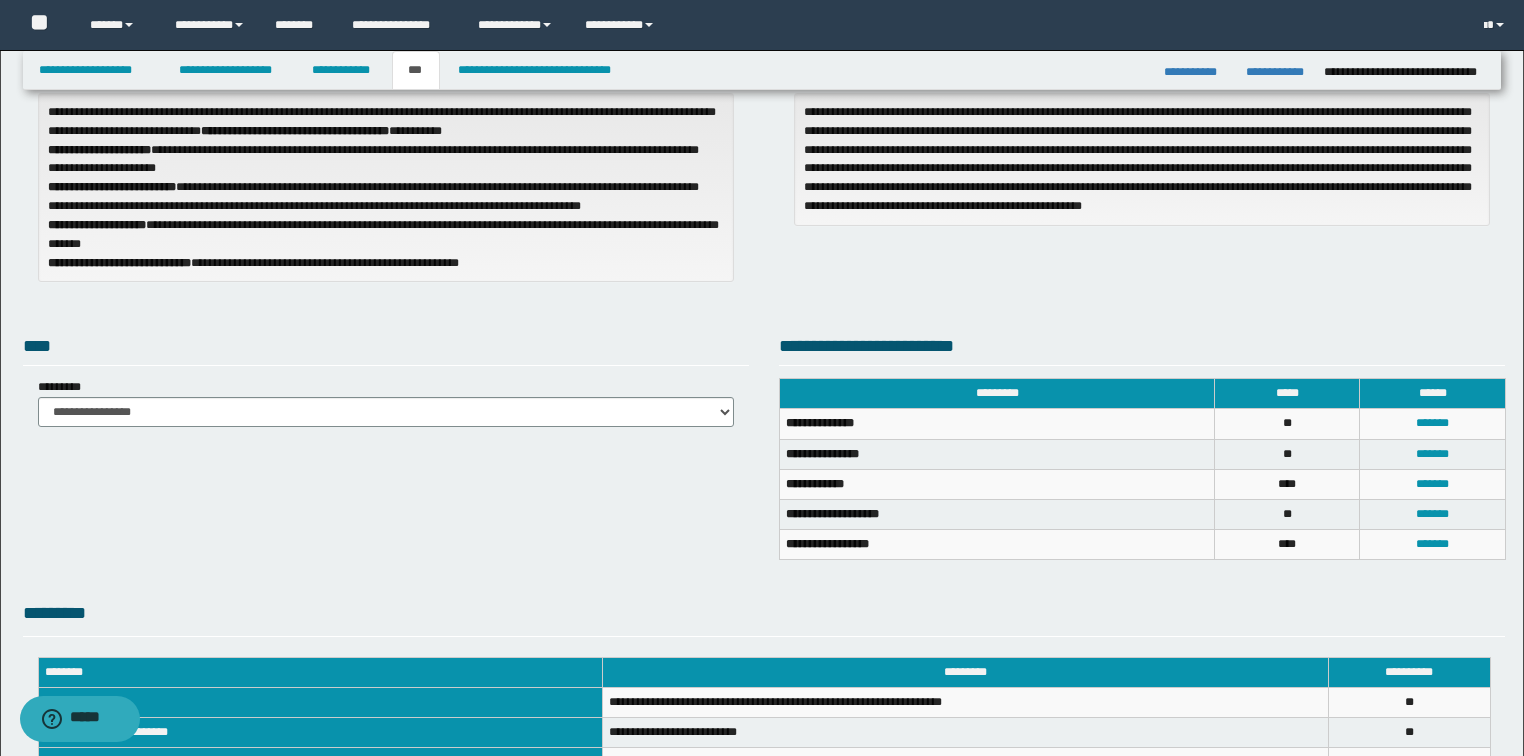 scroll, scrollTop: 0, scrollLeft: 0, axis: both 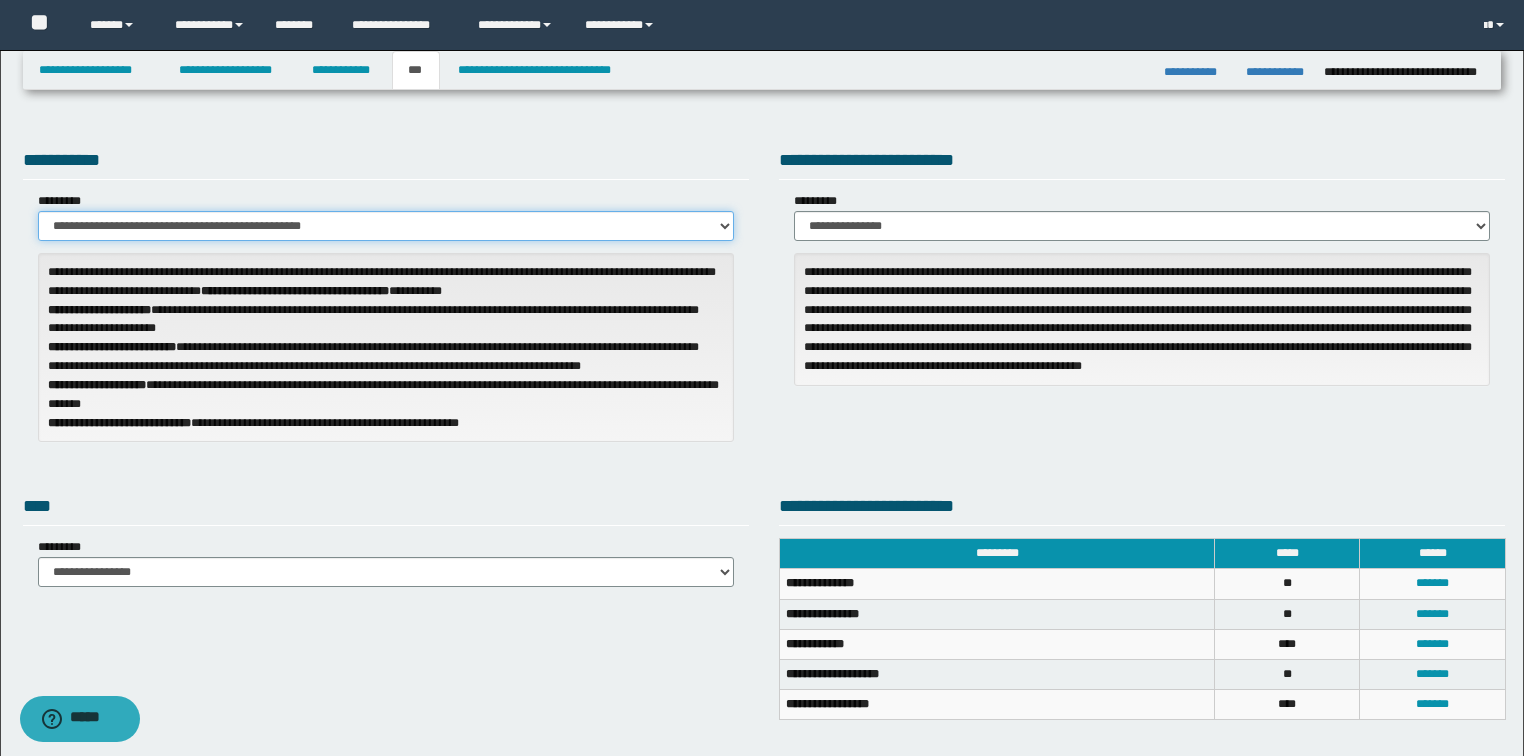 click on "**********" at bounding box center [386, 226] 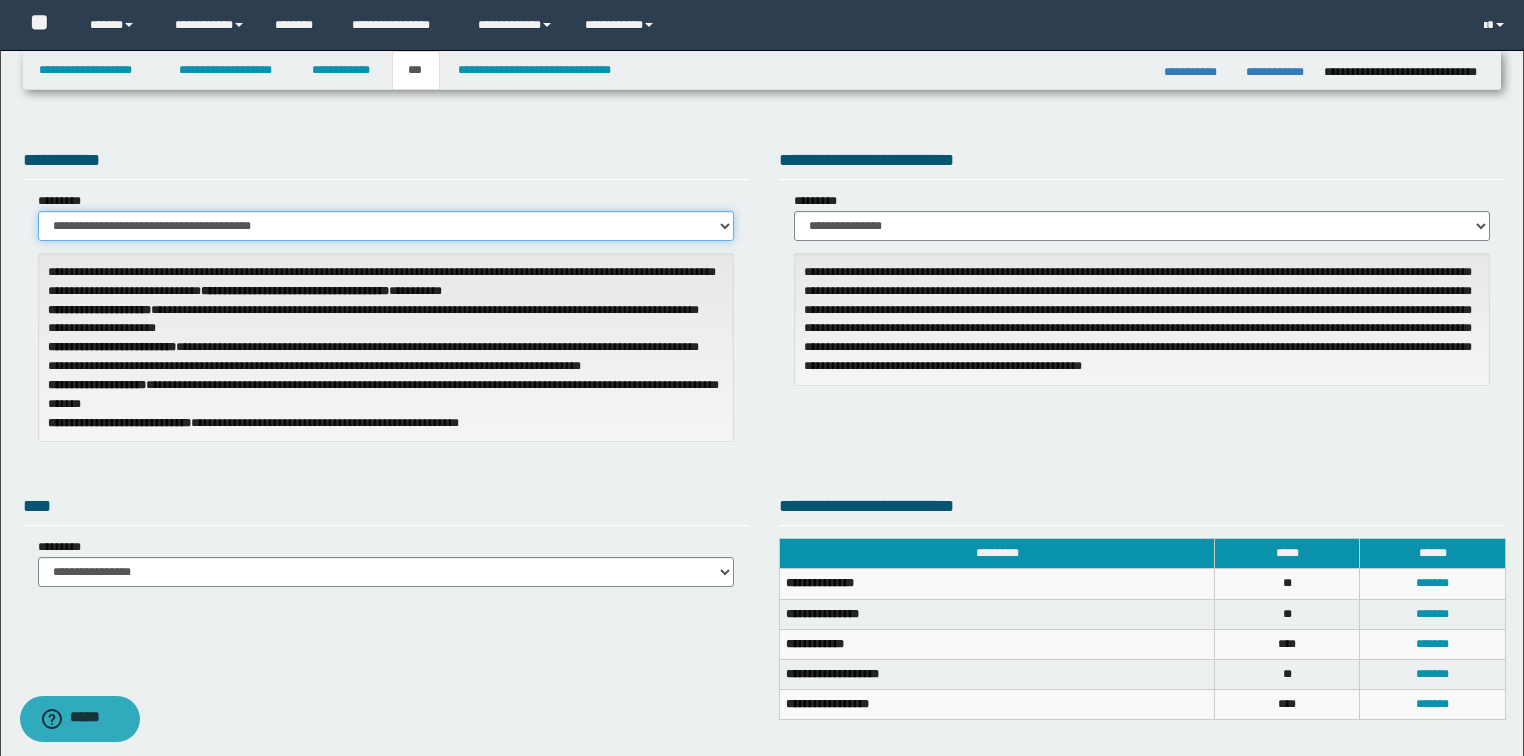 click on "**********" at bounding box center [386, 226] 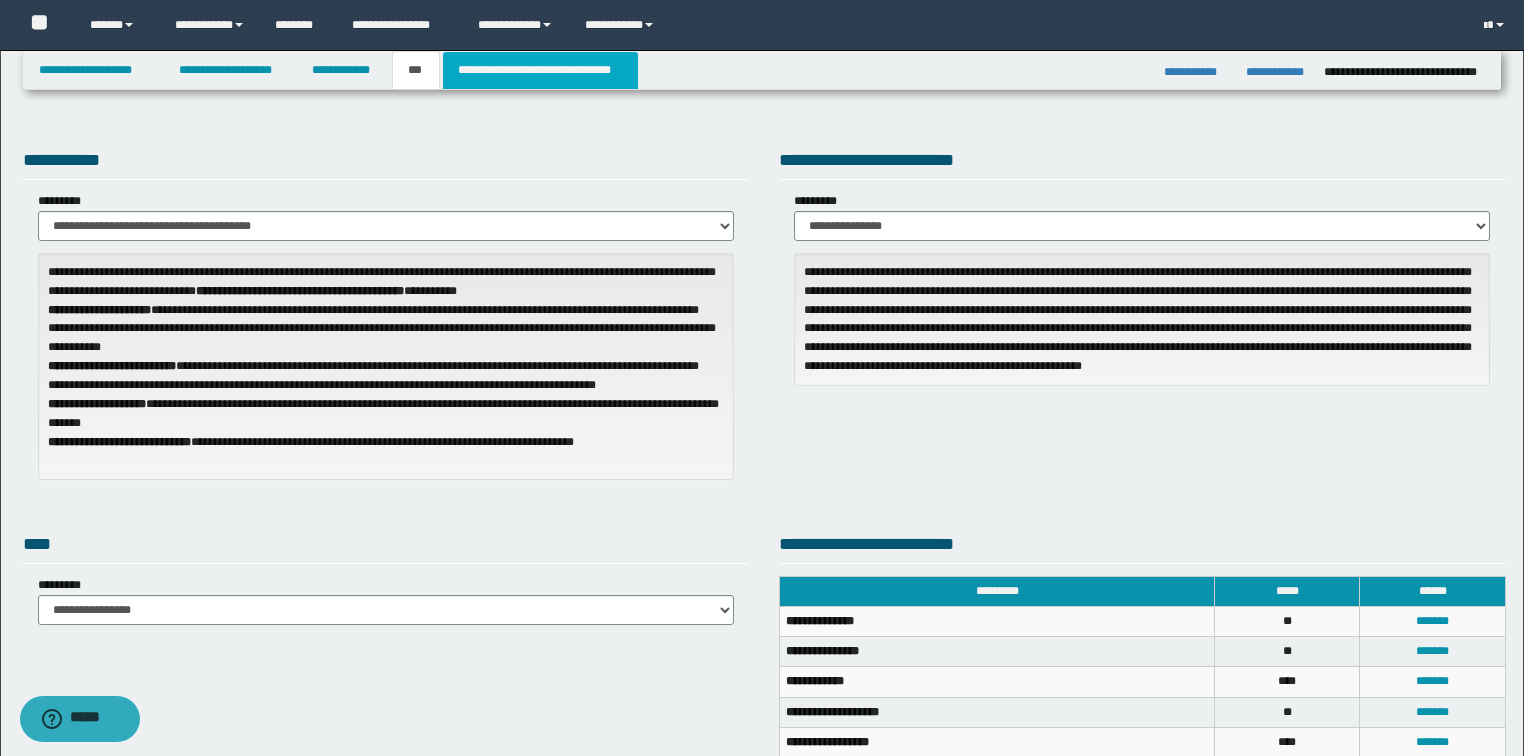 click on "**********" at bounding box center (540, 70) 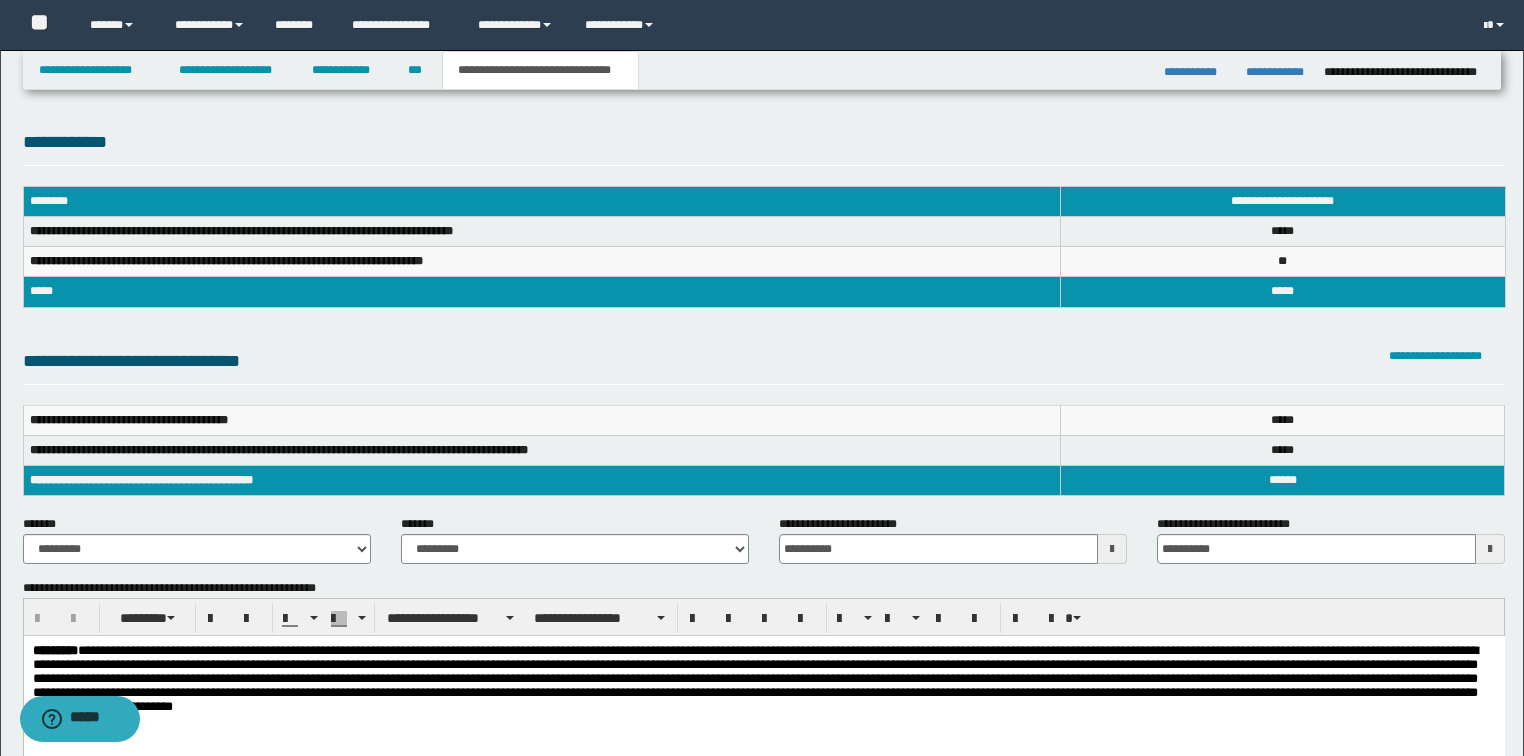 scroll, scrollTop: 80, scrollLeft: 0, axis: vertical 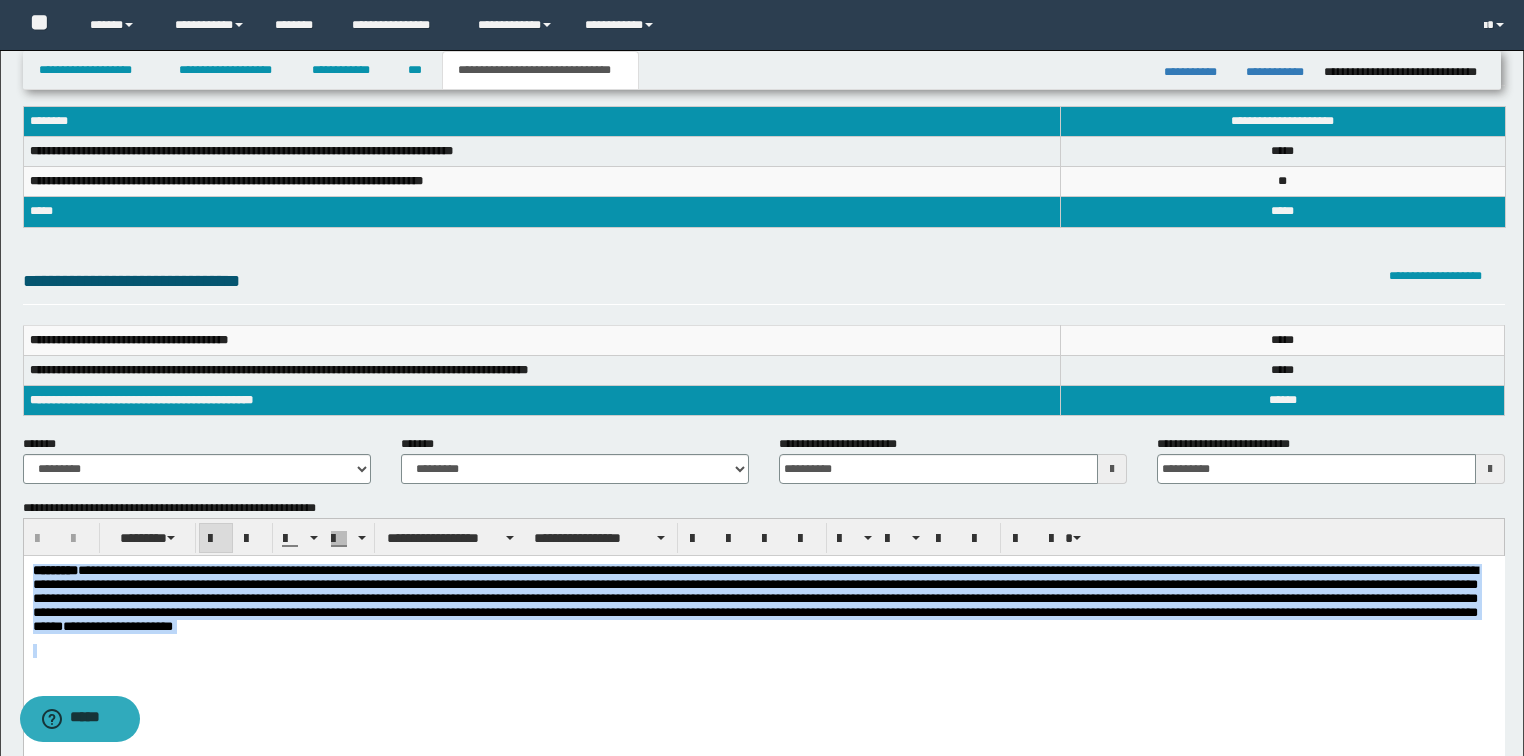 drag, startPoint x: 717, startPoint y: 653, endPoint x: 263, endPoint y: 1100, distance: 637.12244 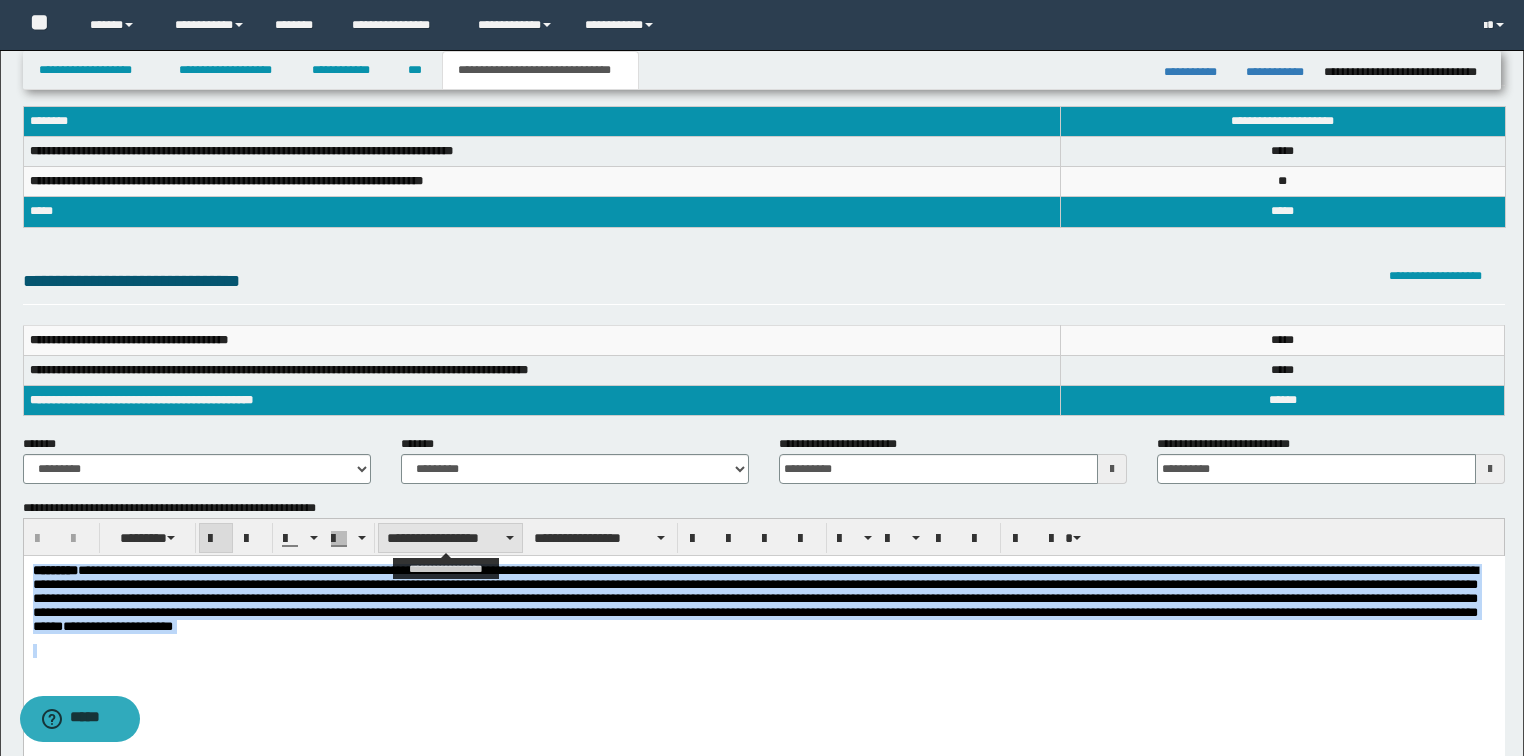 click on "**********" at bounding box center (450, 538) 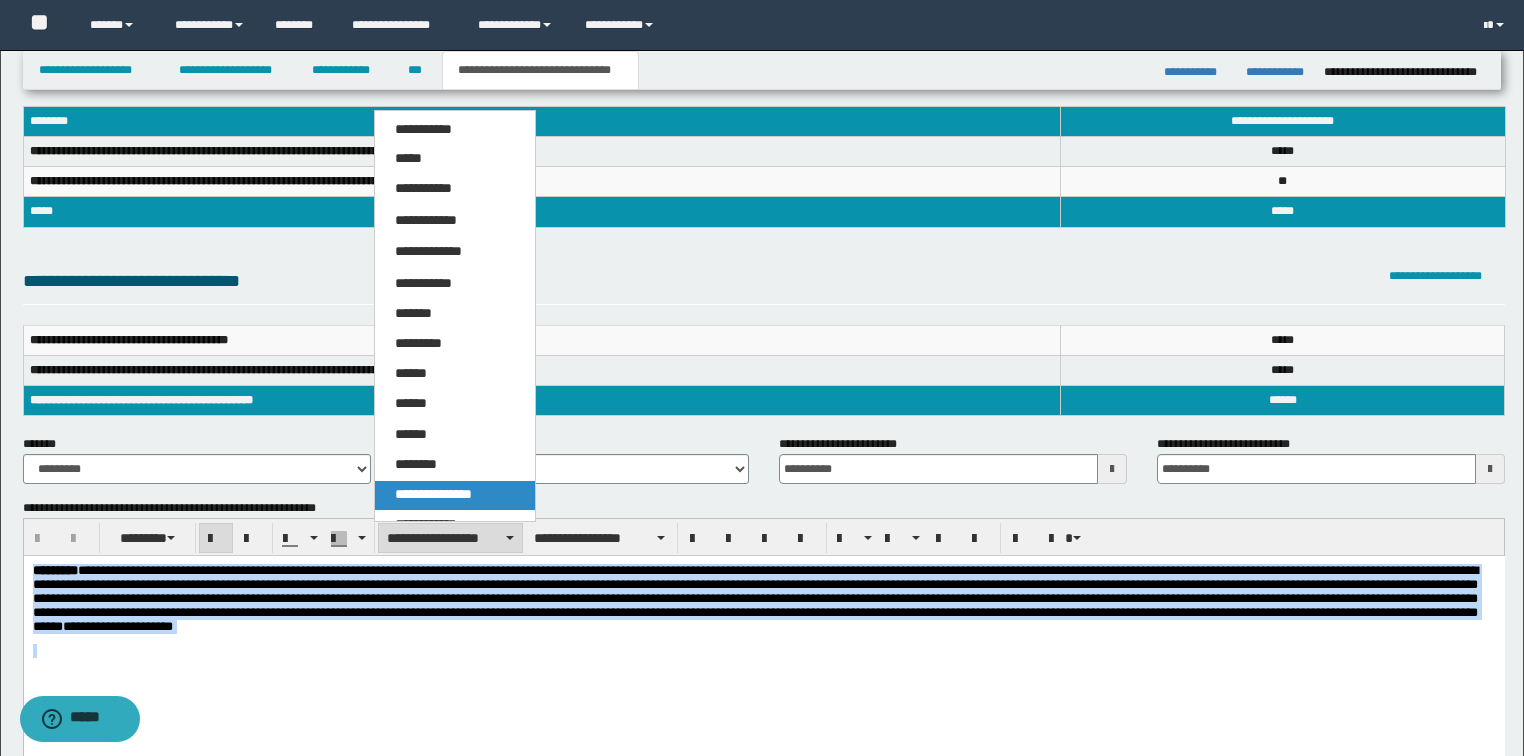 click on "**********" at bounding box center (433, 494) 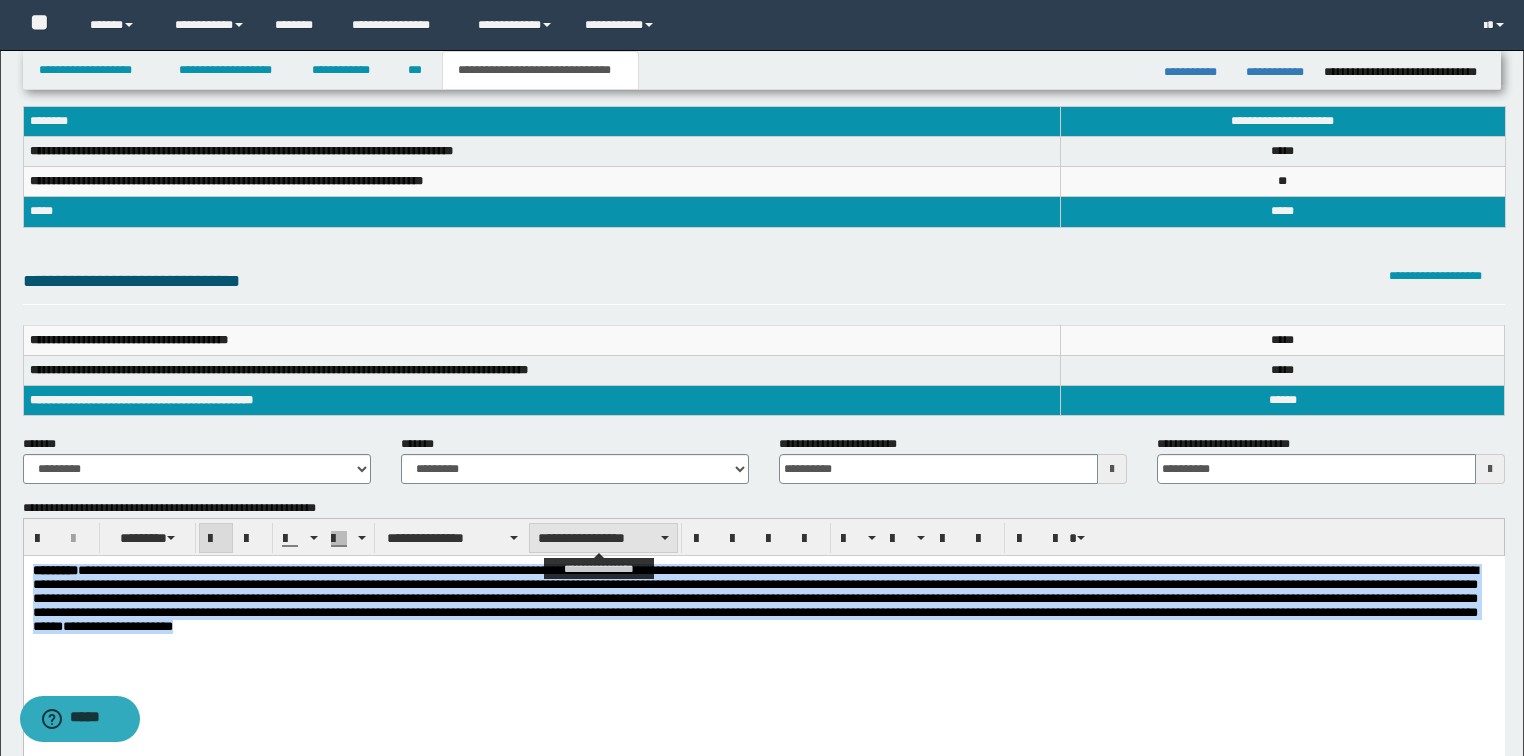 click on "**********" at bounding box center (603, 538) 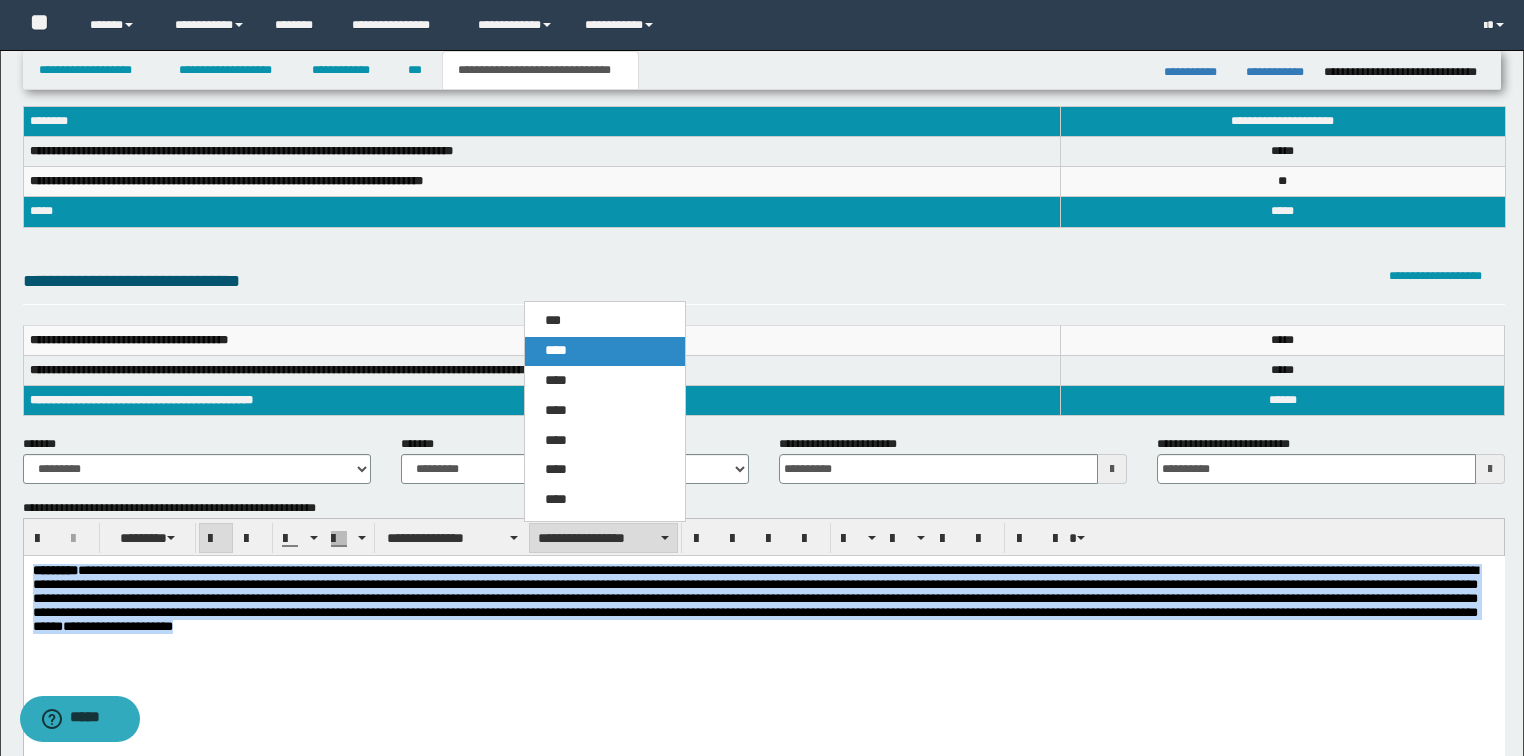 click on "****" at bounding box center (556, 350) 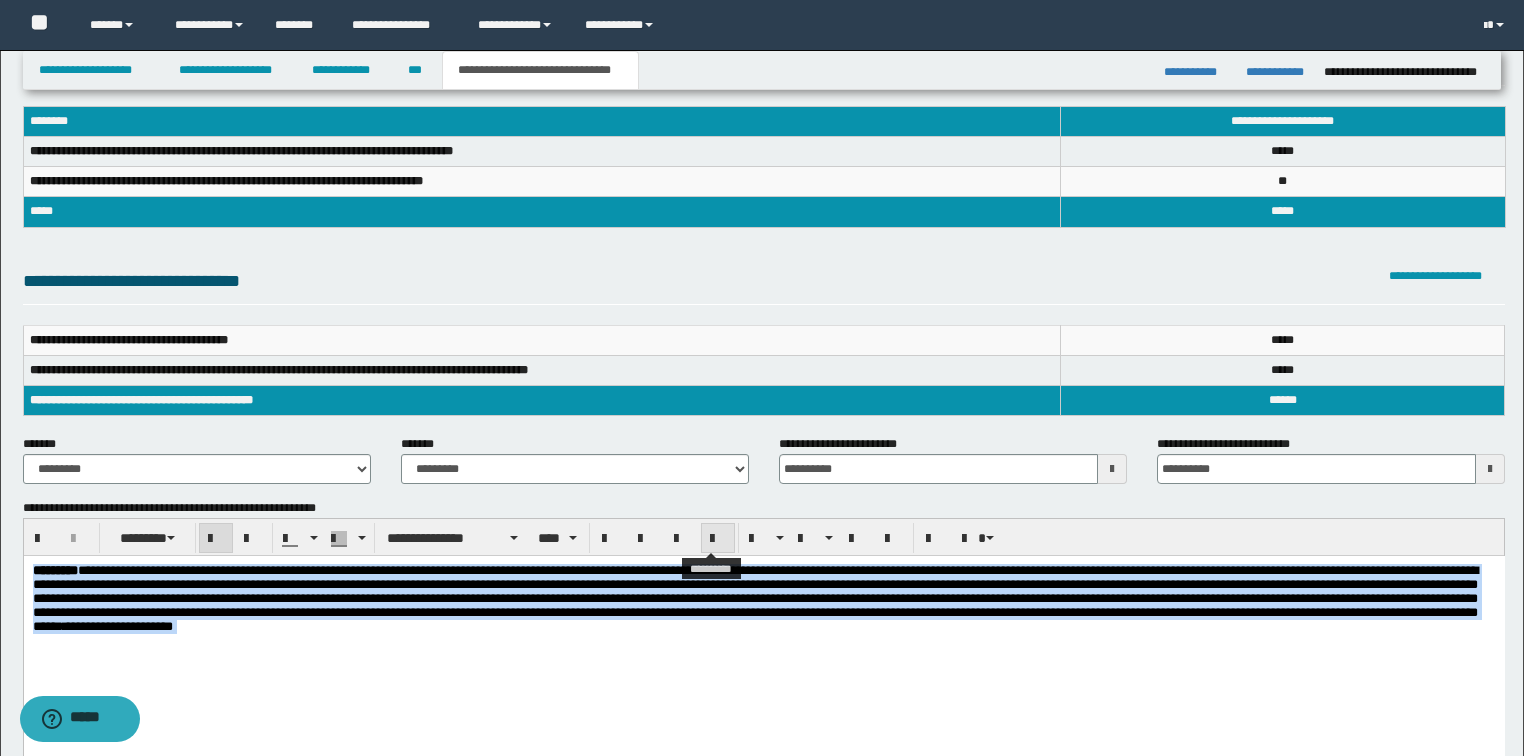click at bounding box center (718, 539) 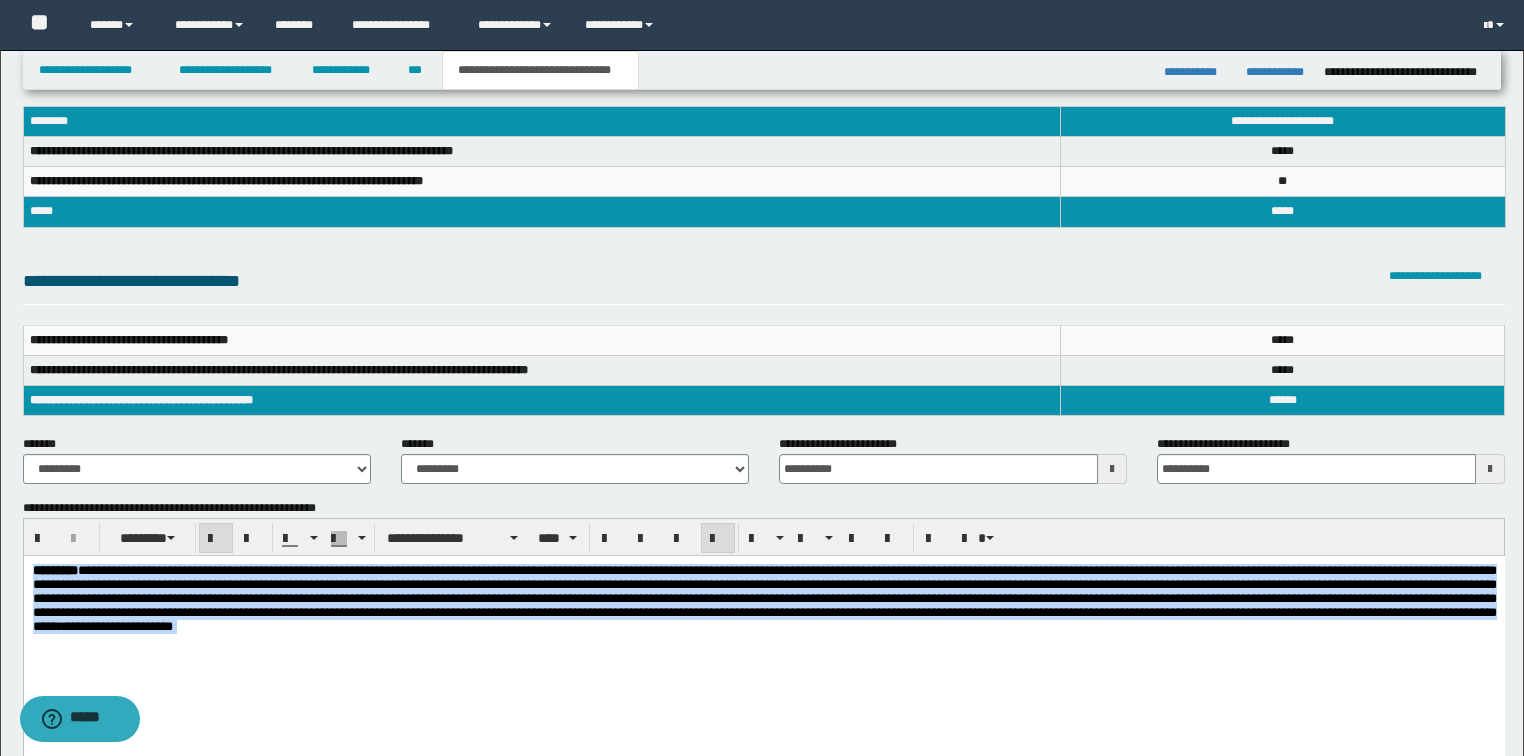 click at bounding box center [764, 652] 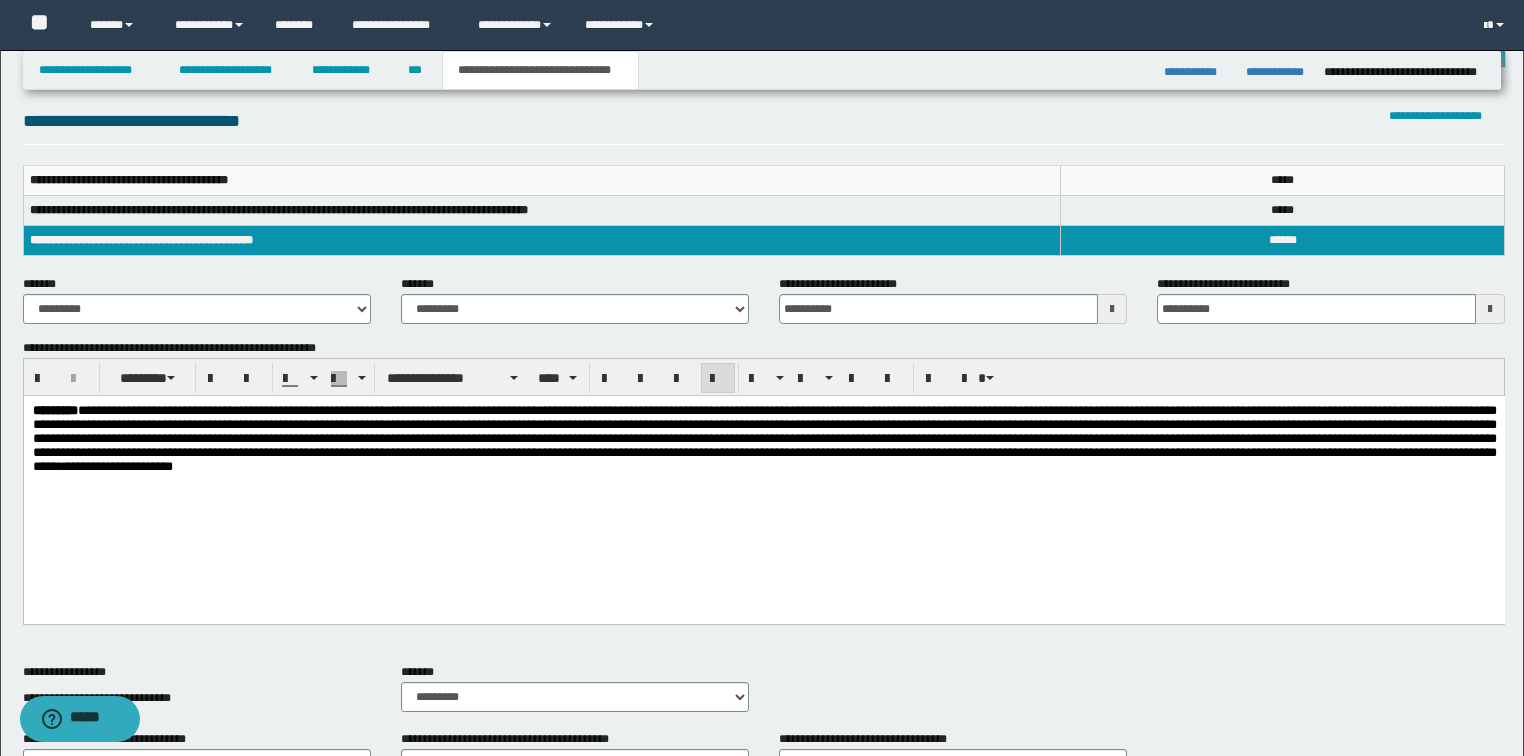 scroll, scrollTop: 320, scrollLeft: 0, axis: vertical 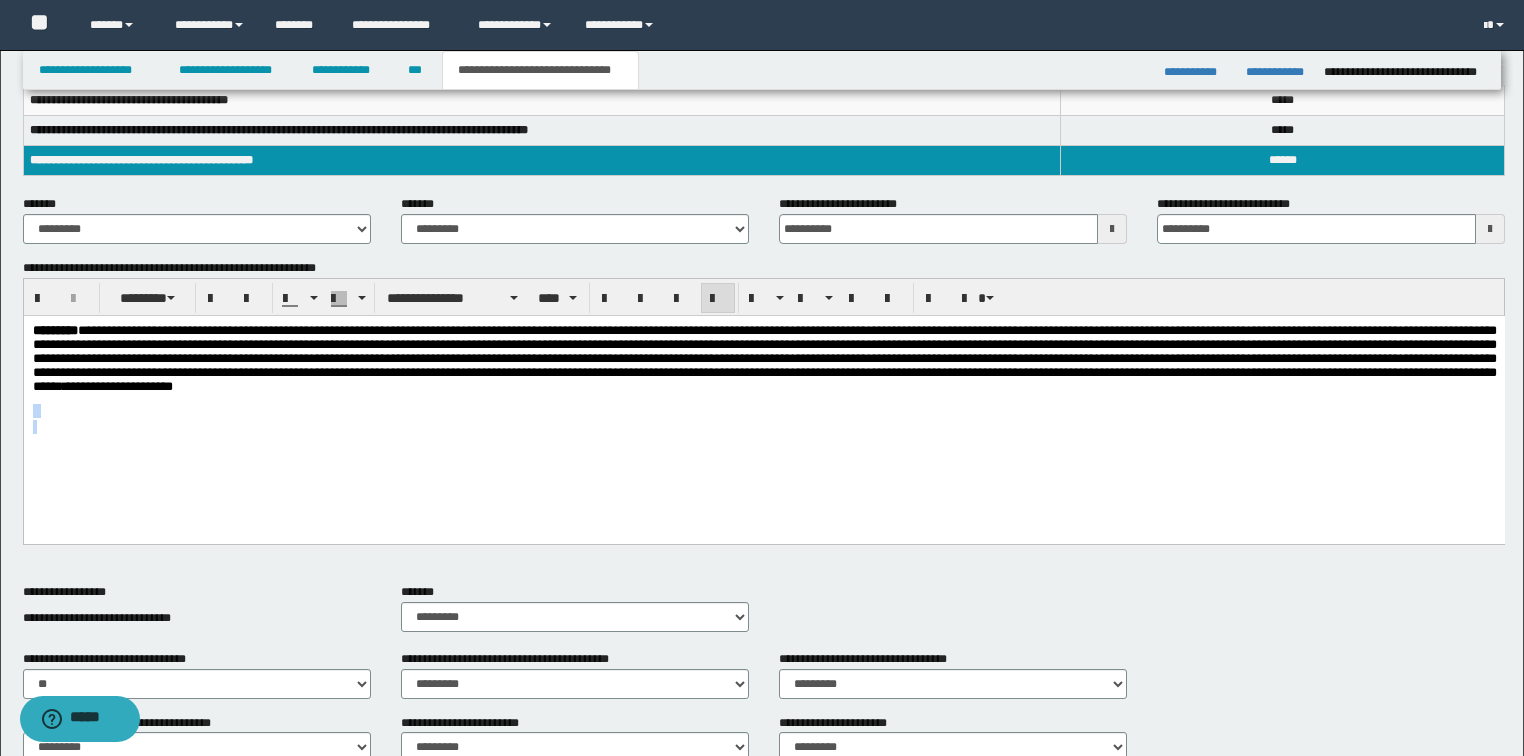 drag, startPoint x: 689, startPoint y: 393, endPoint x: 833, endPoint y: 590, distance: 244.01845 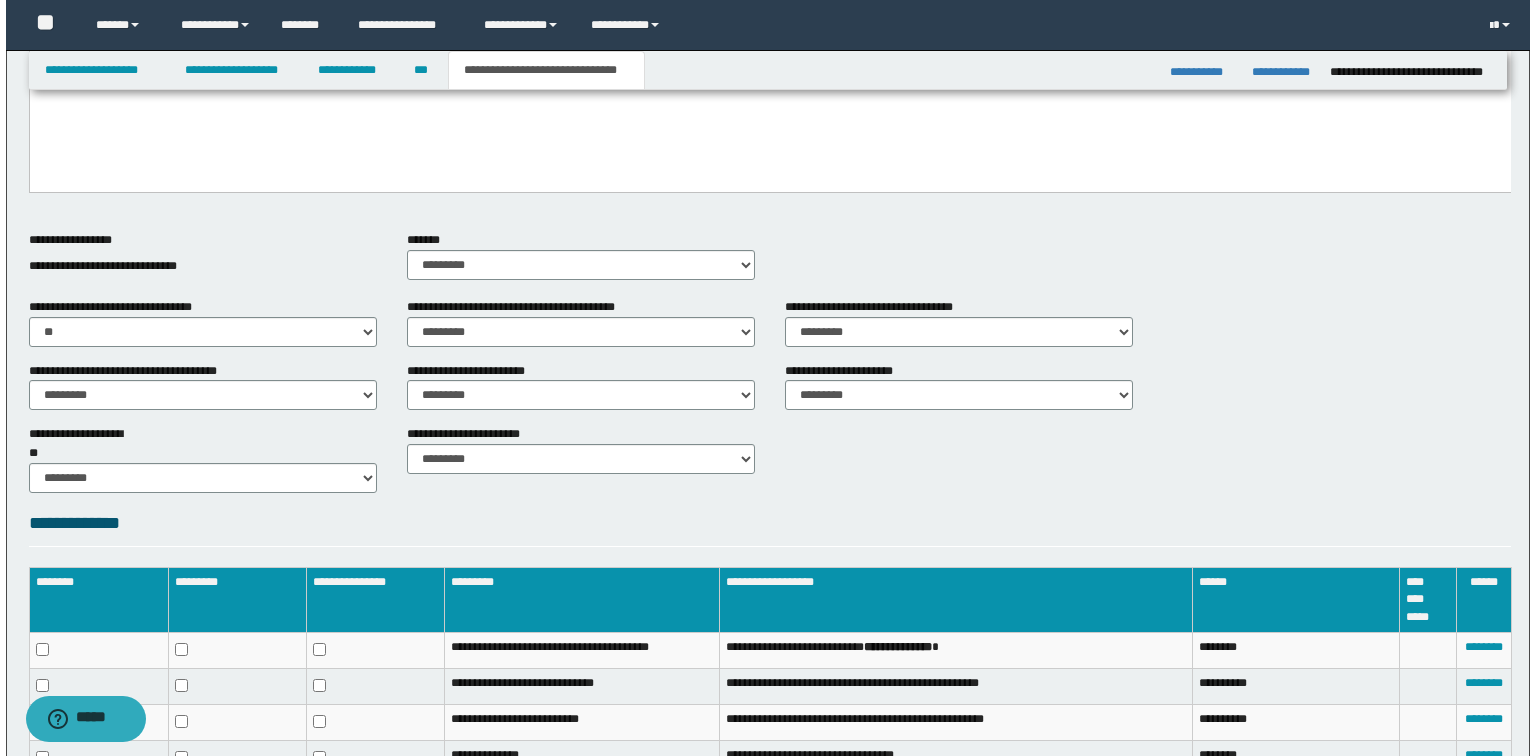 scroll, scrollTop: 884, scrollLeft: 0, axis: vertical 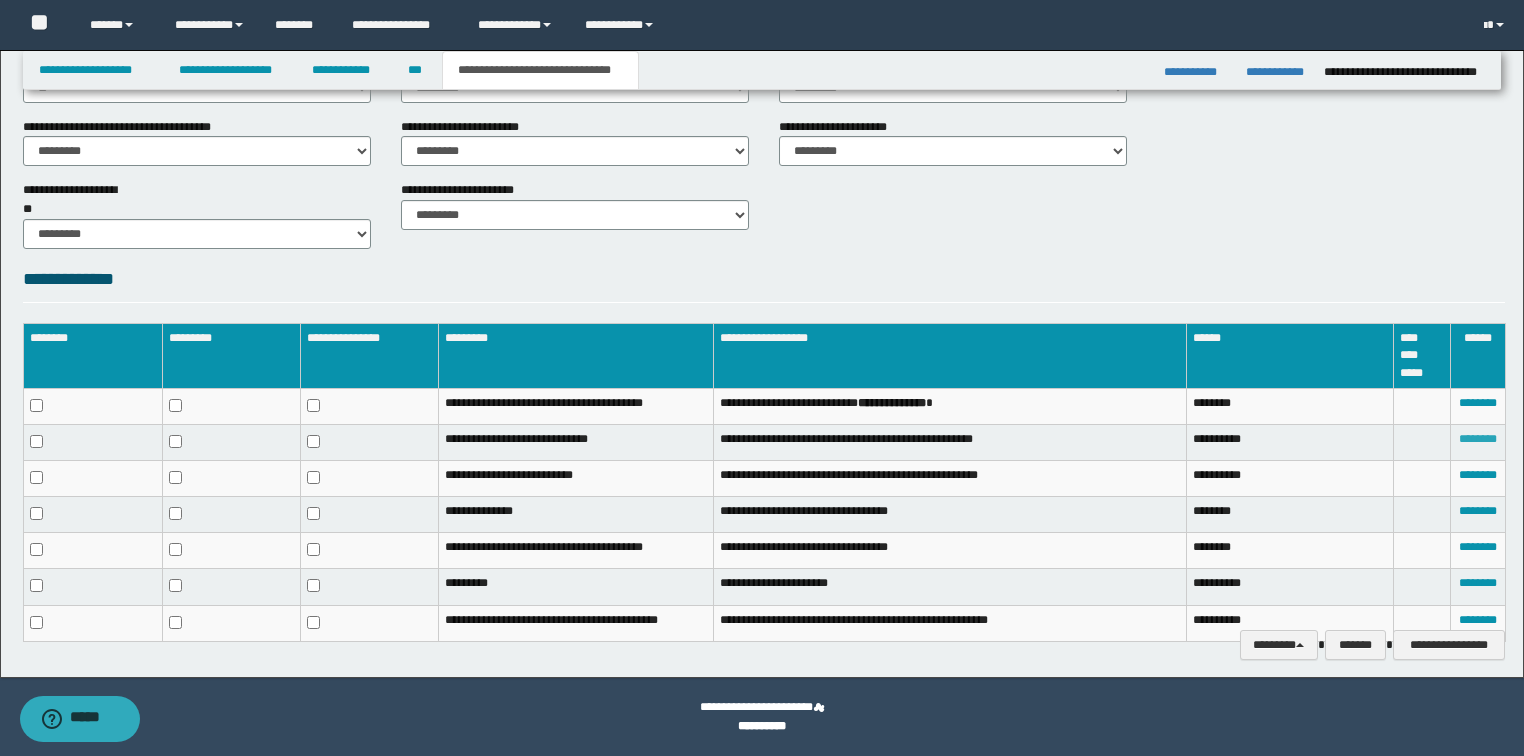 click on "********" at bounding box center (1478, 439) 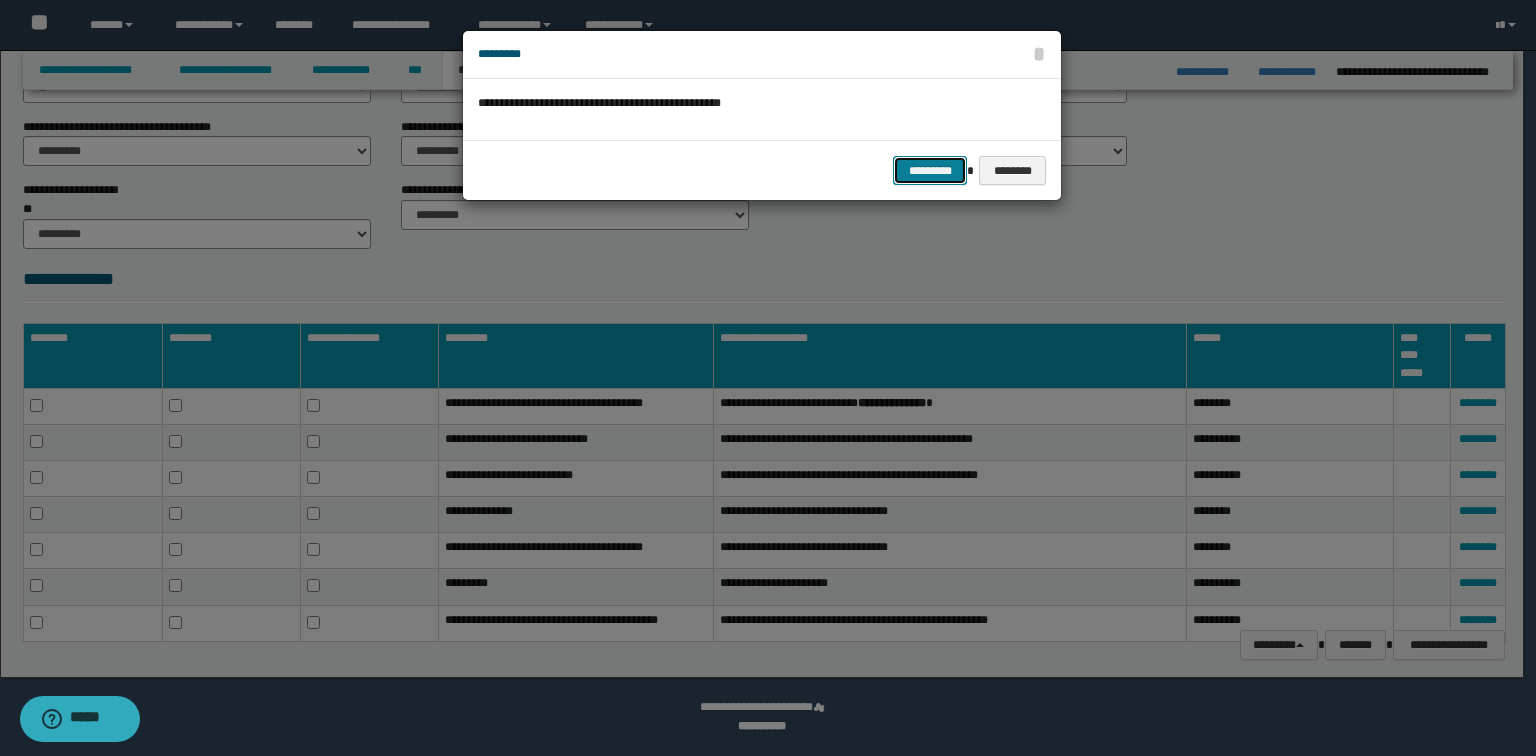 click on "*********" at bounding box center (930, 171) 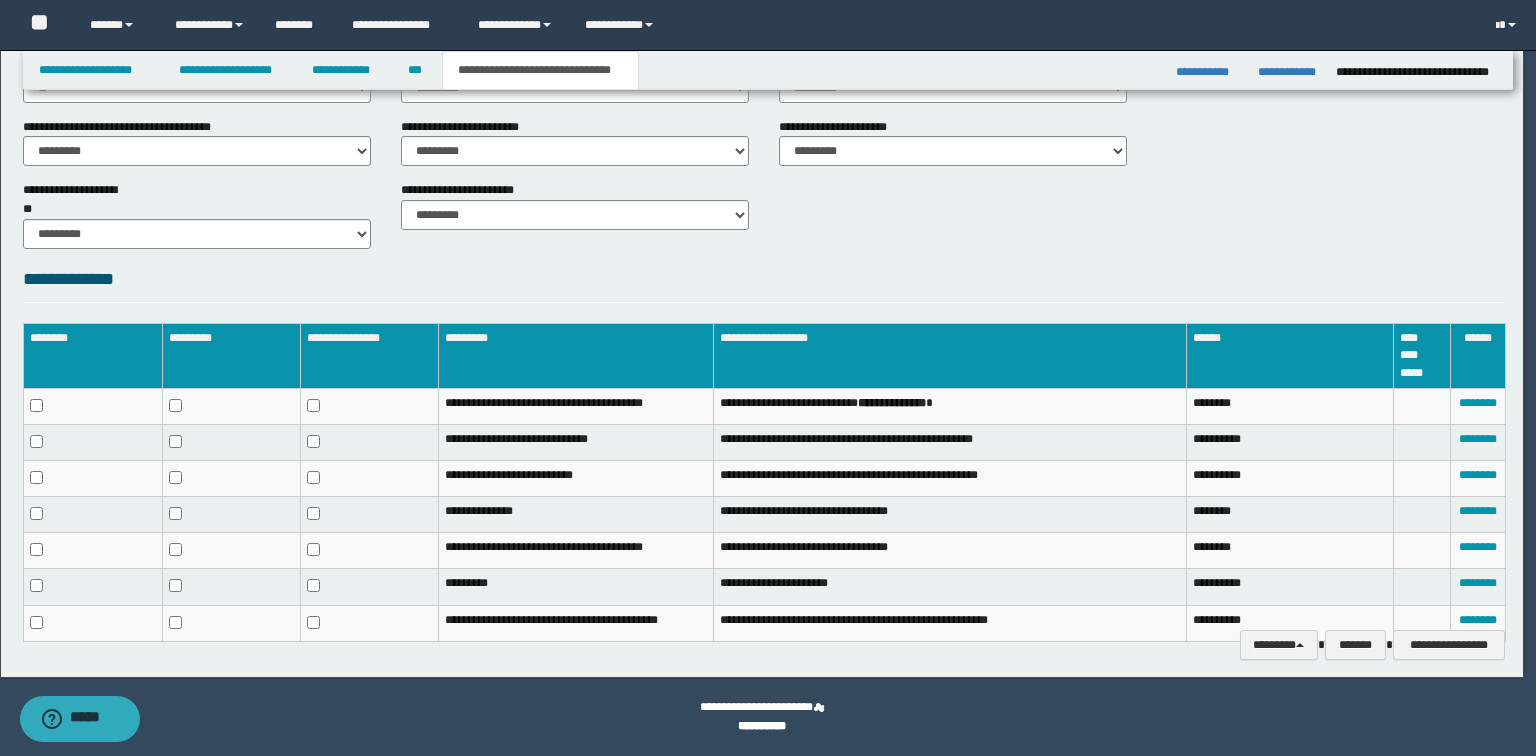 scroll, scrollTop: 868, scrollLeft: 0, axis: vertical 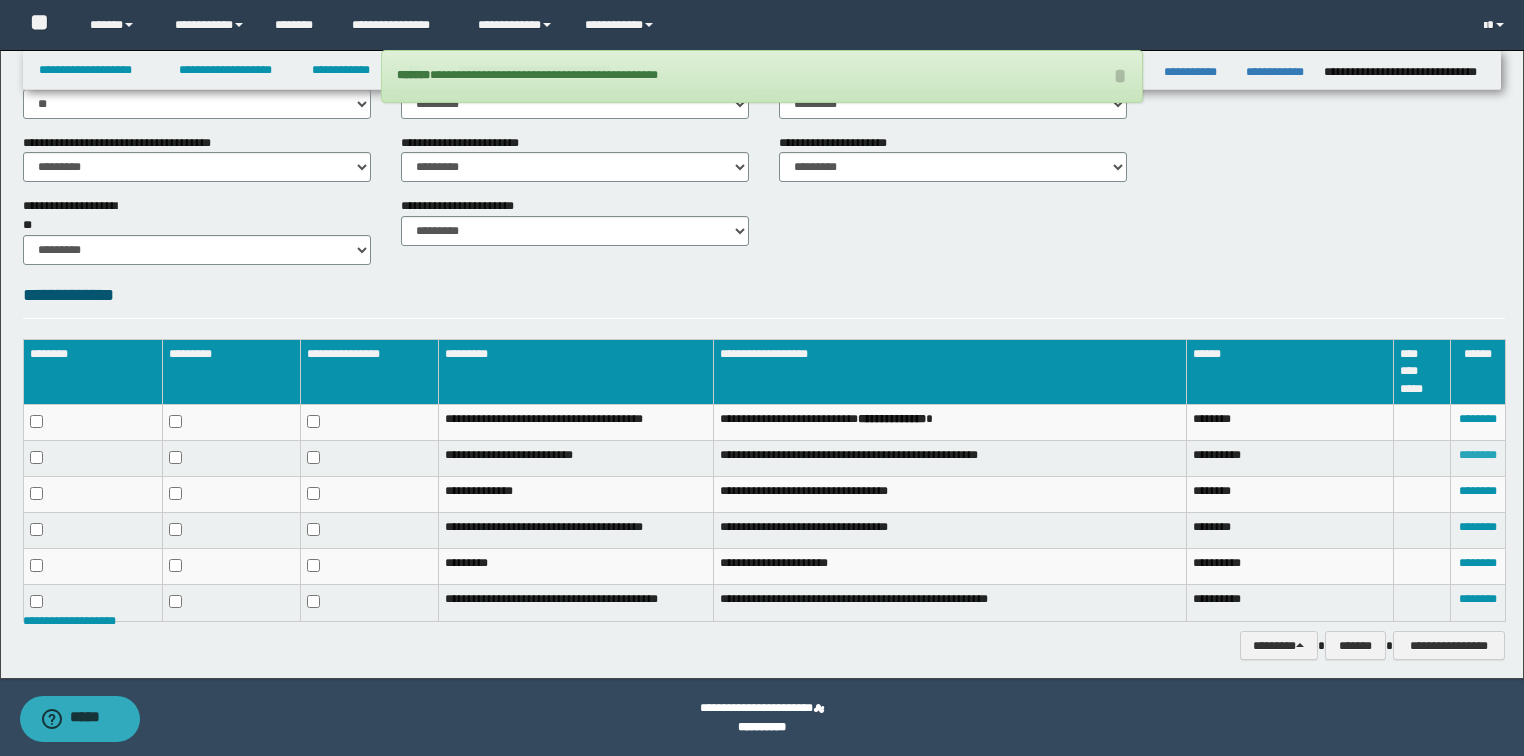 click on "********" at bounding box center (1478, 455) 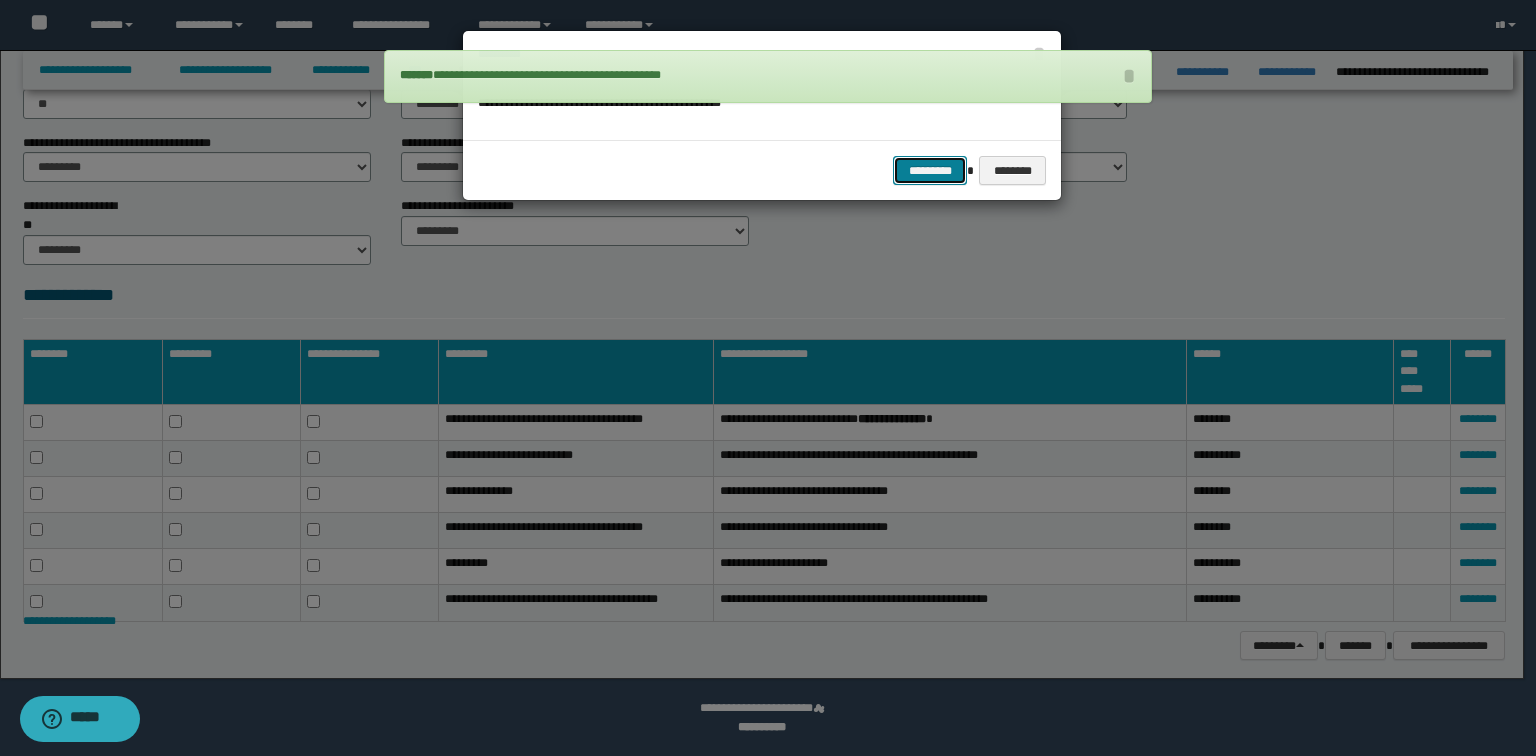 click on "*********" at bounding box center [930, 171] 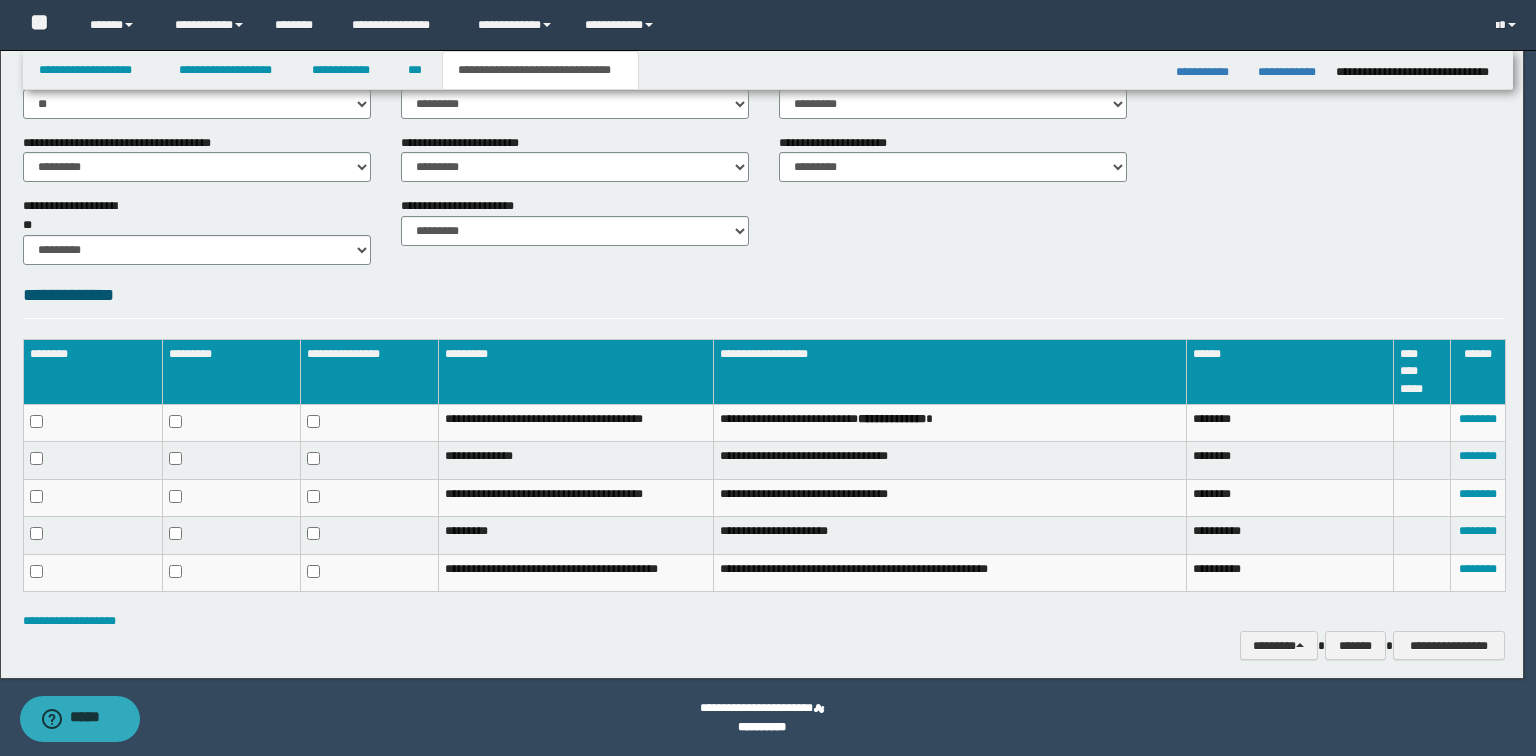 scroll, scrollTop: 834, scrollLeft: 0, axis: vertical 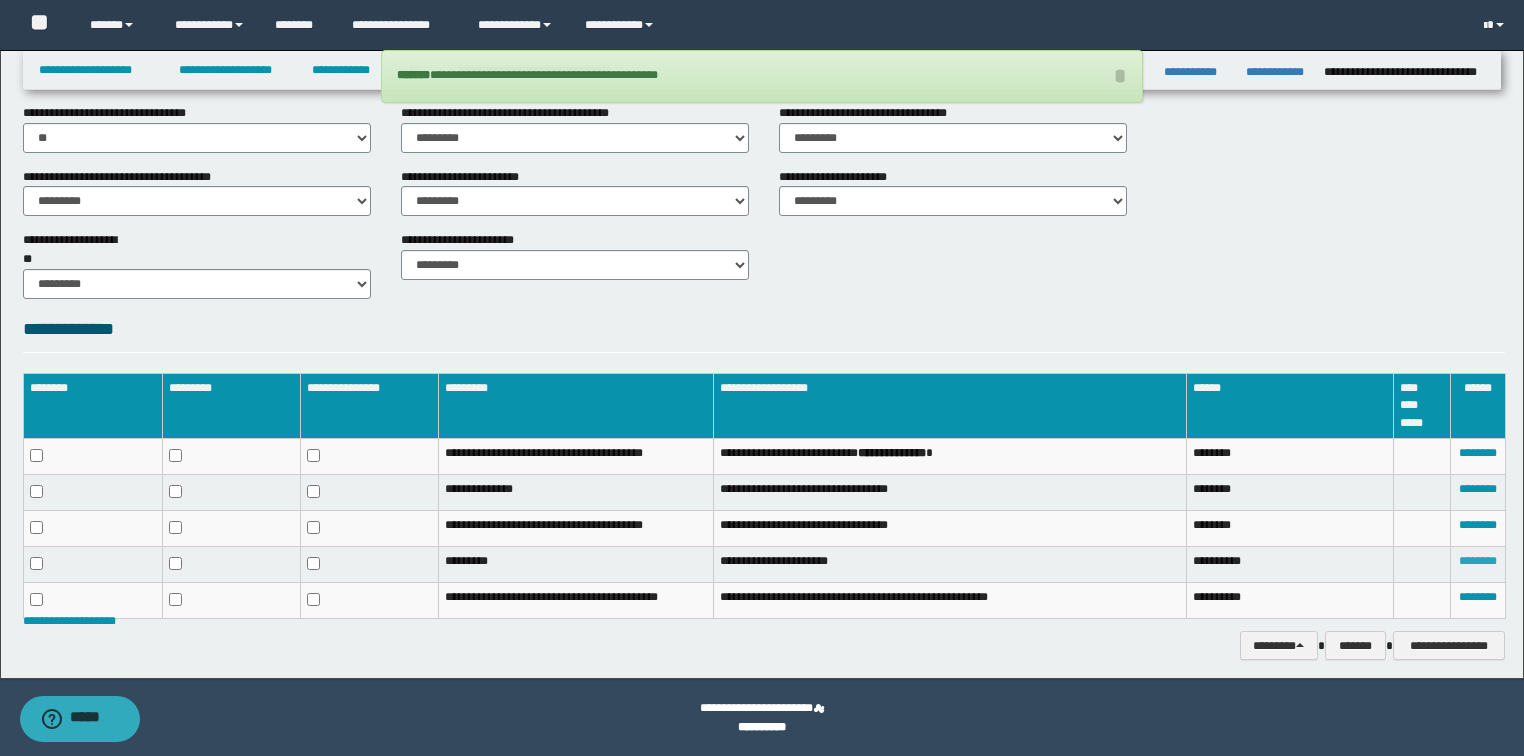 click on "********" at bounding box center (1478, 561) 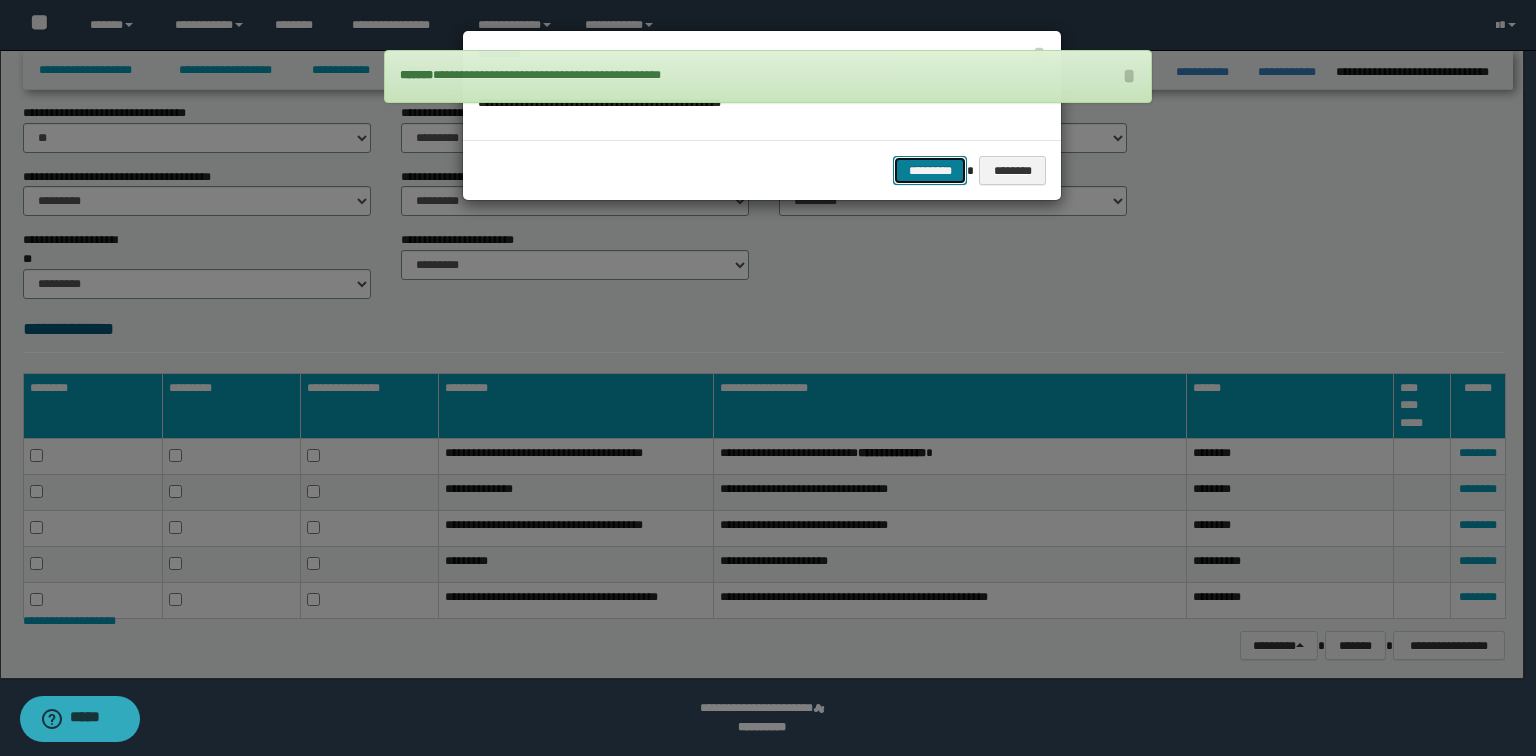 click on "*********" at bounding box center (930, 171) 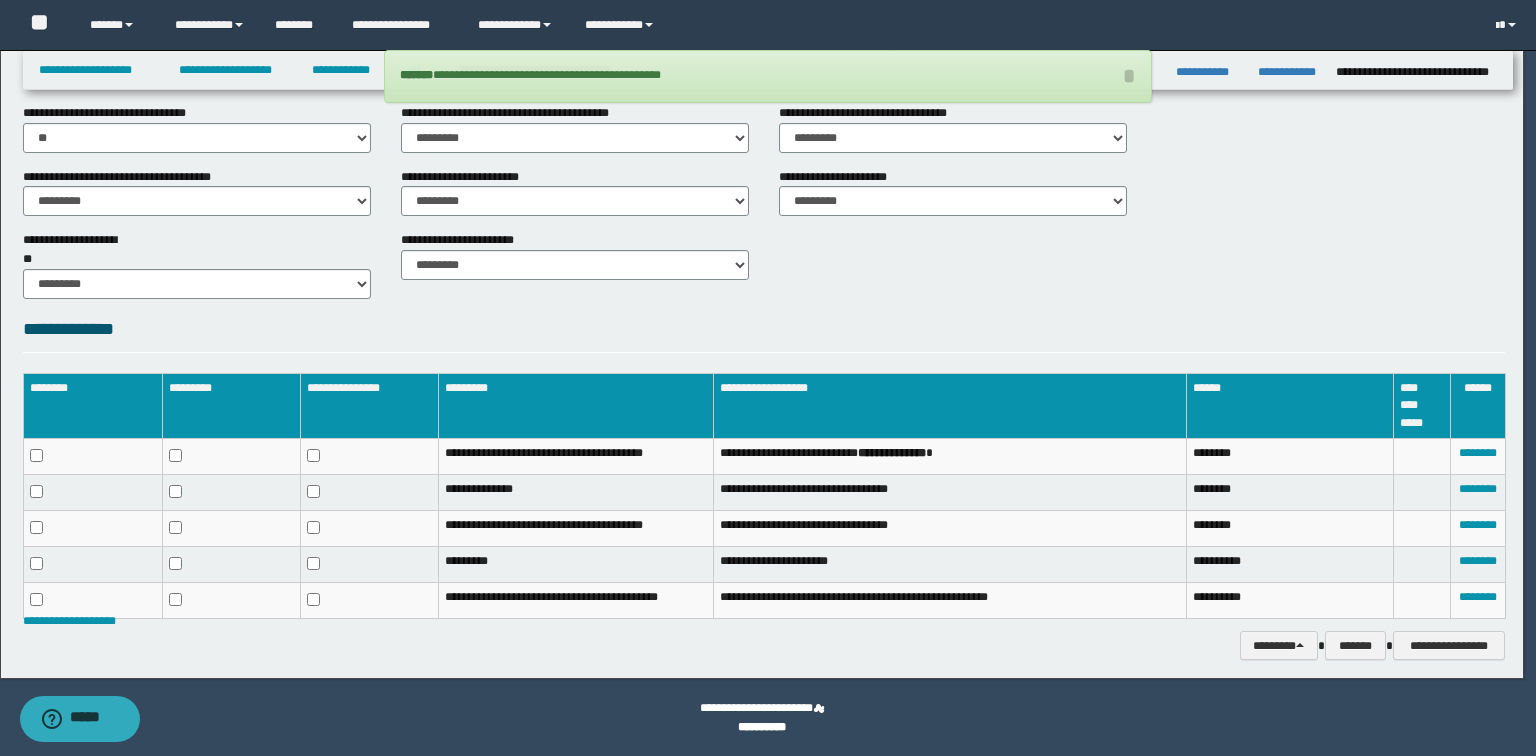 scroll, scrollTop: 800, scrollLeft: 0, axis: vertical 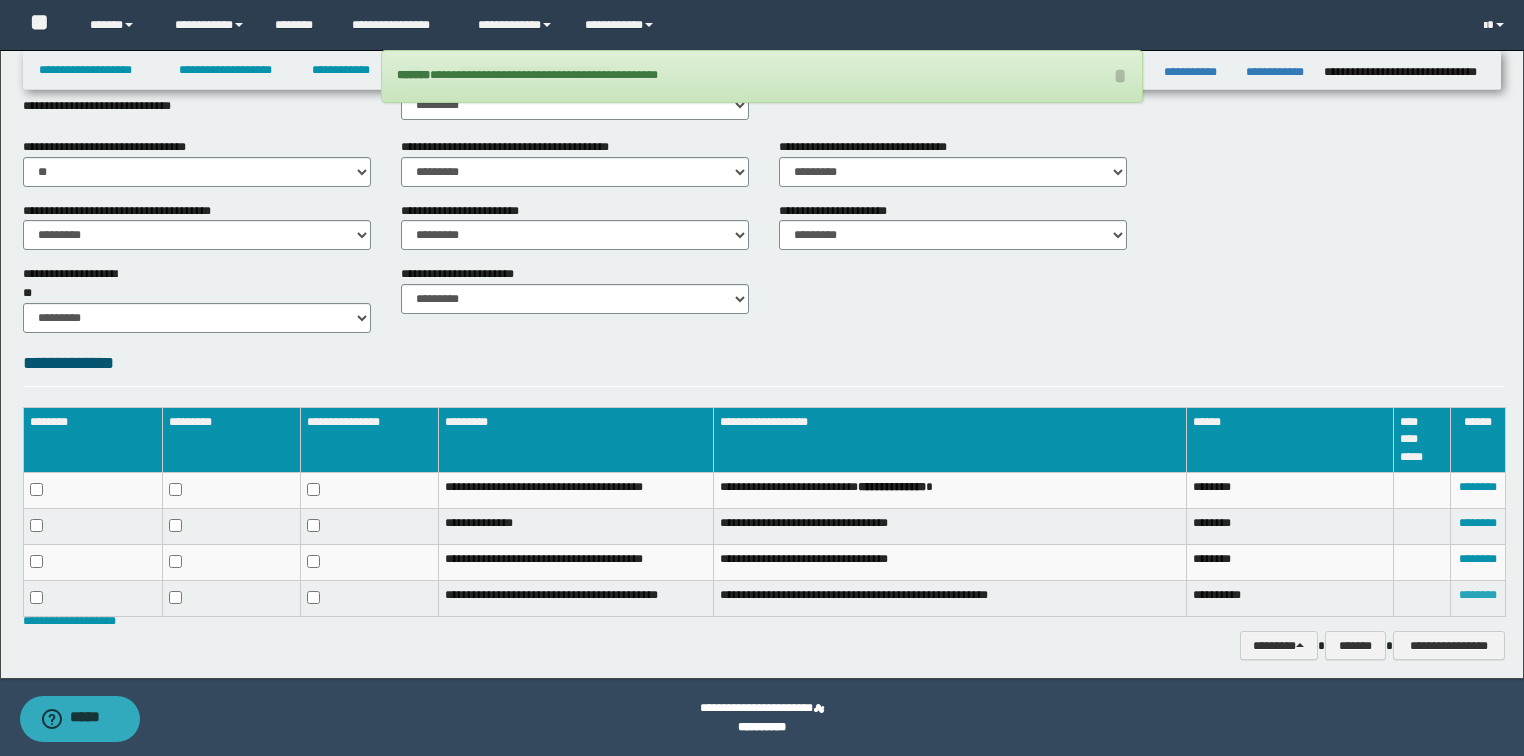 click on "********" at bounding box center (1478, 595) 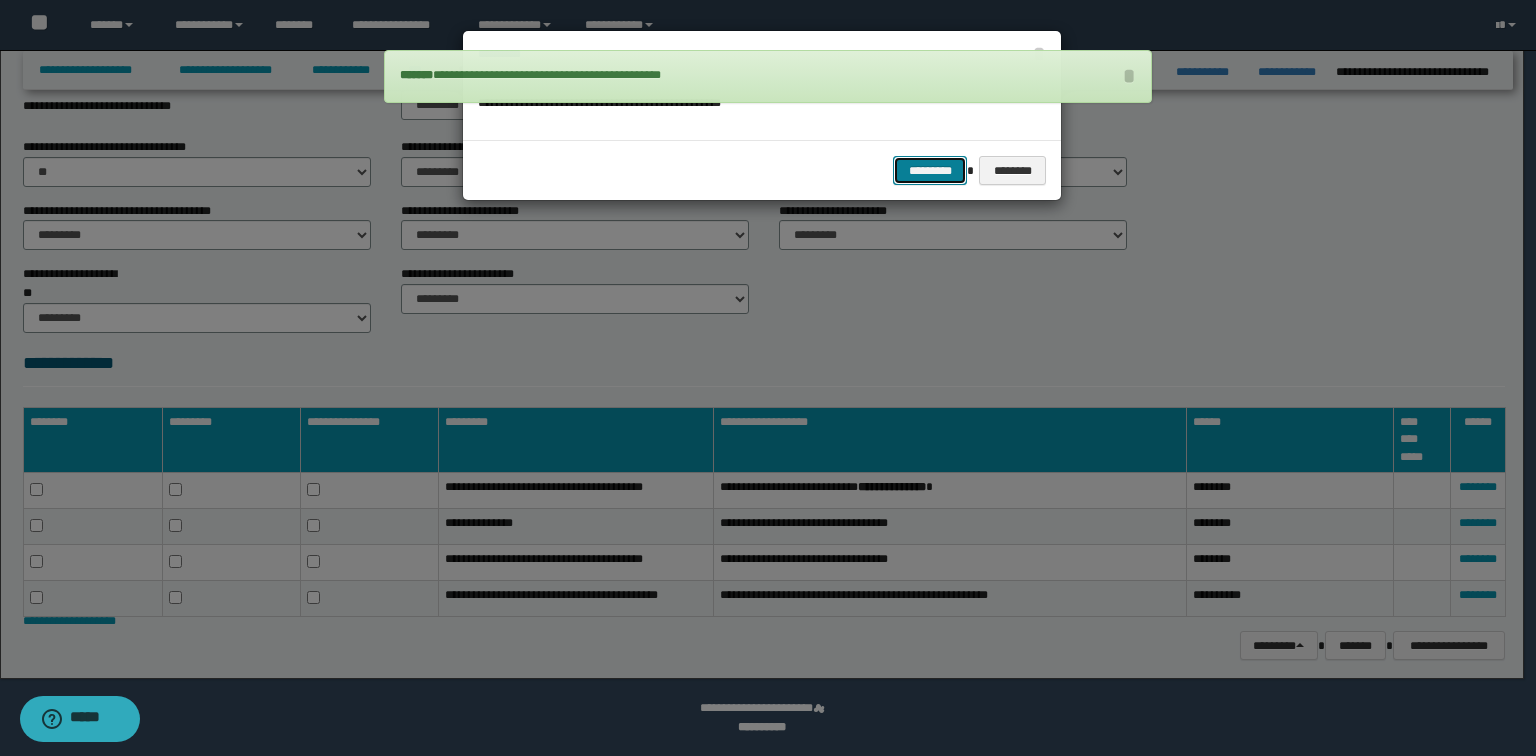 click on "*********" at bounding box center [930, 171] 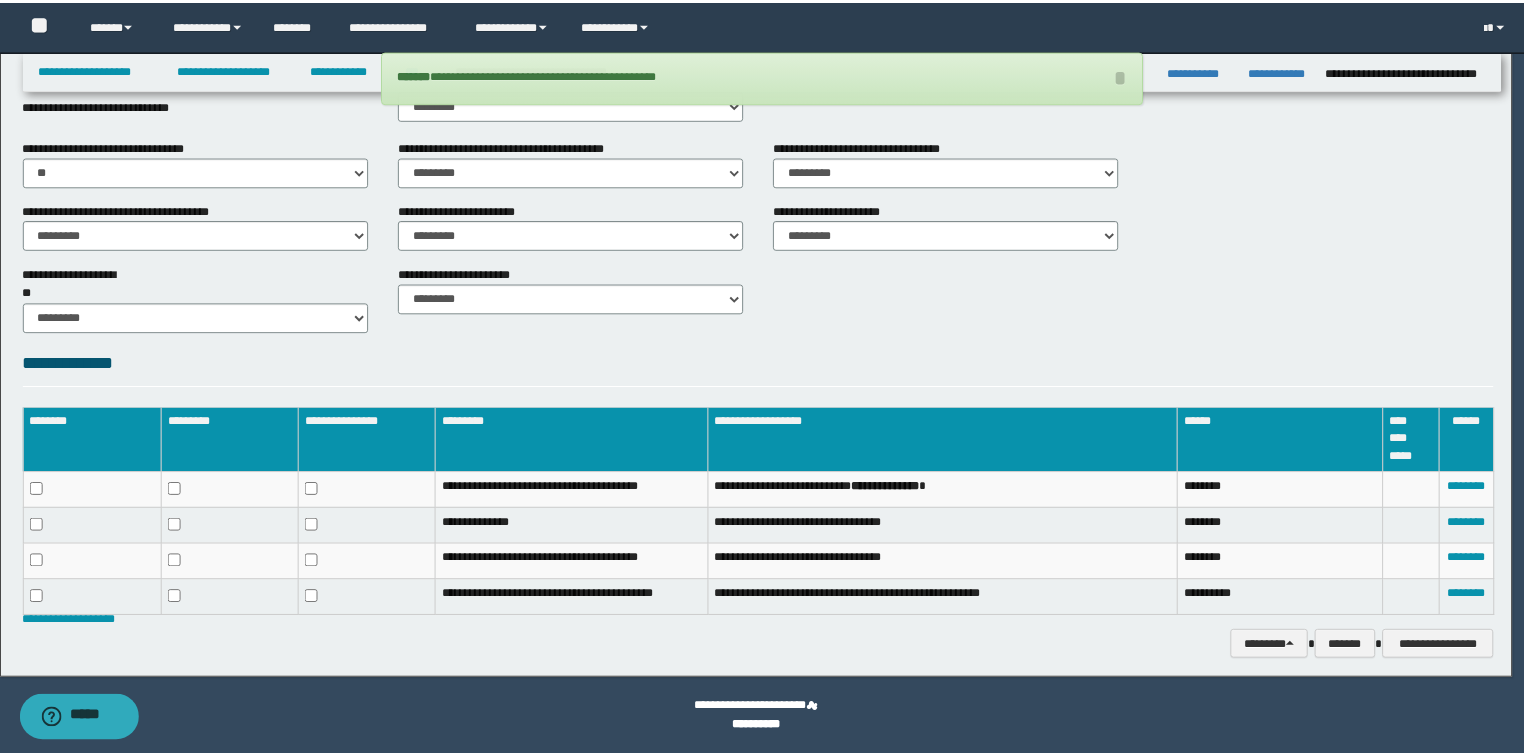scroll, scrollTop: 766, scrollLeft: 0, axis: vertical 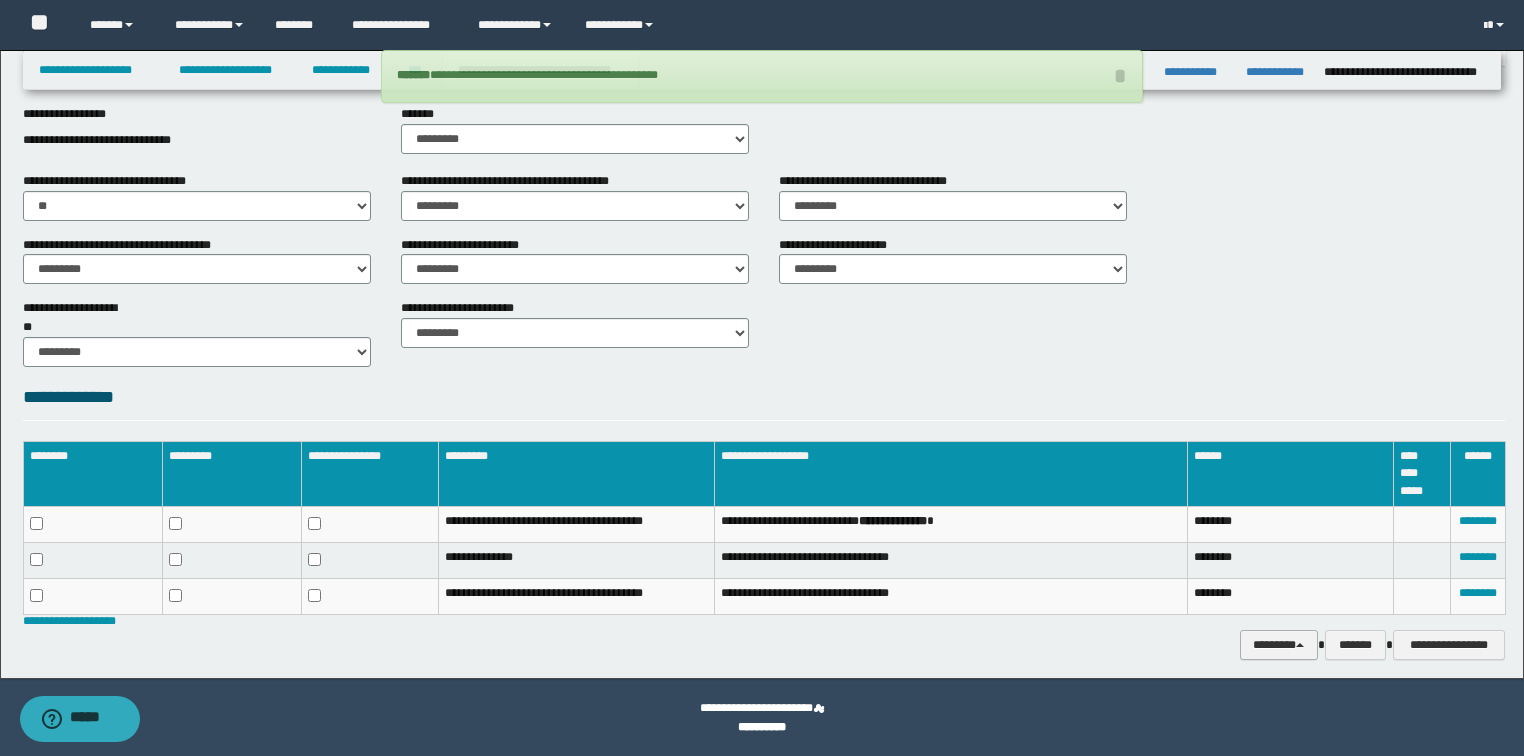 click on "********" at bounding box center [1279, 645] 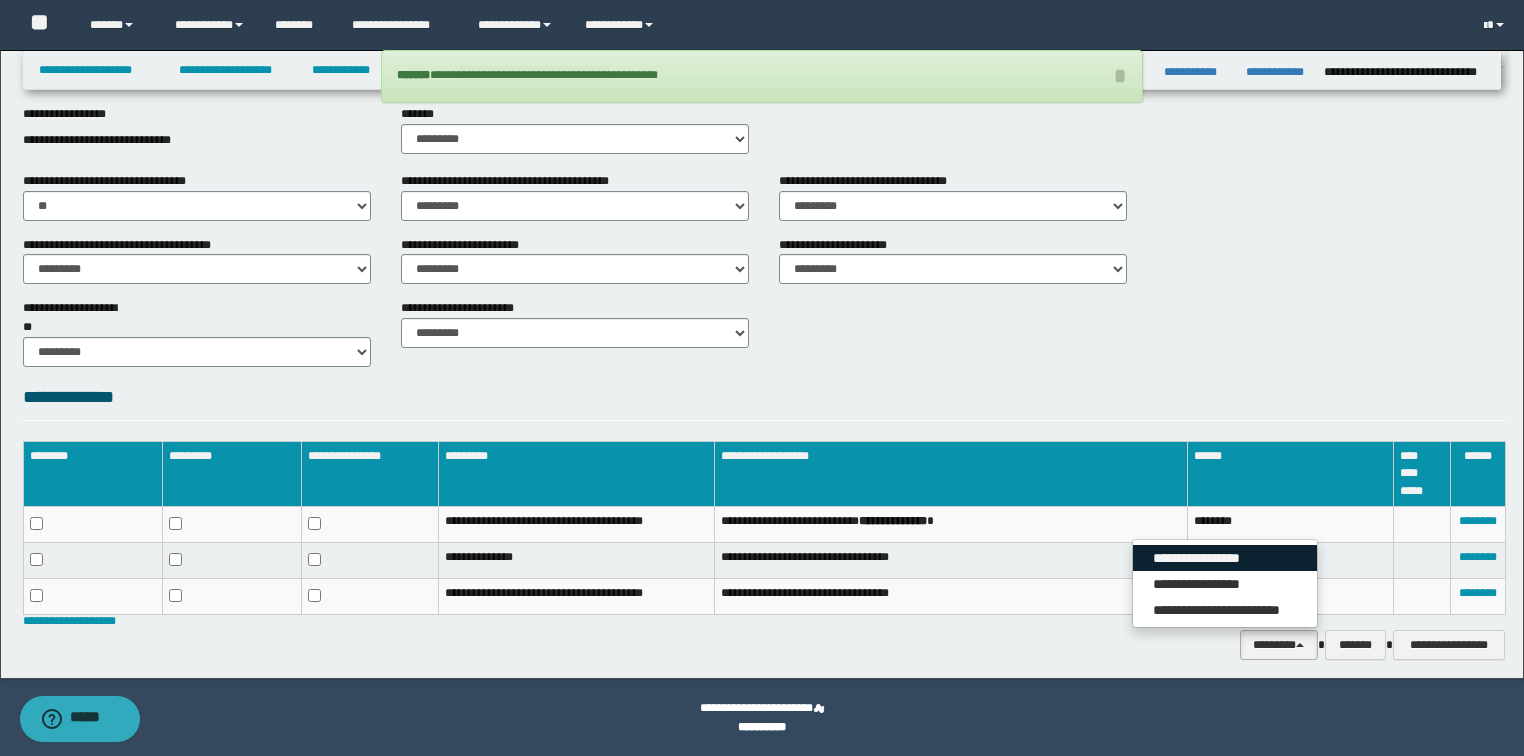 click on "**********" at bounding box center (1225, 558) 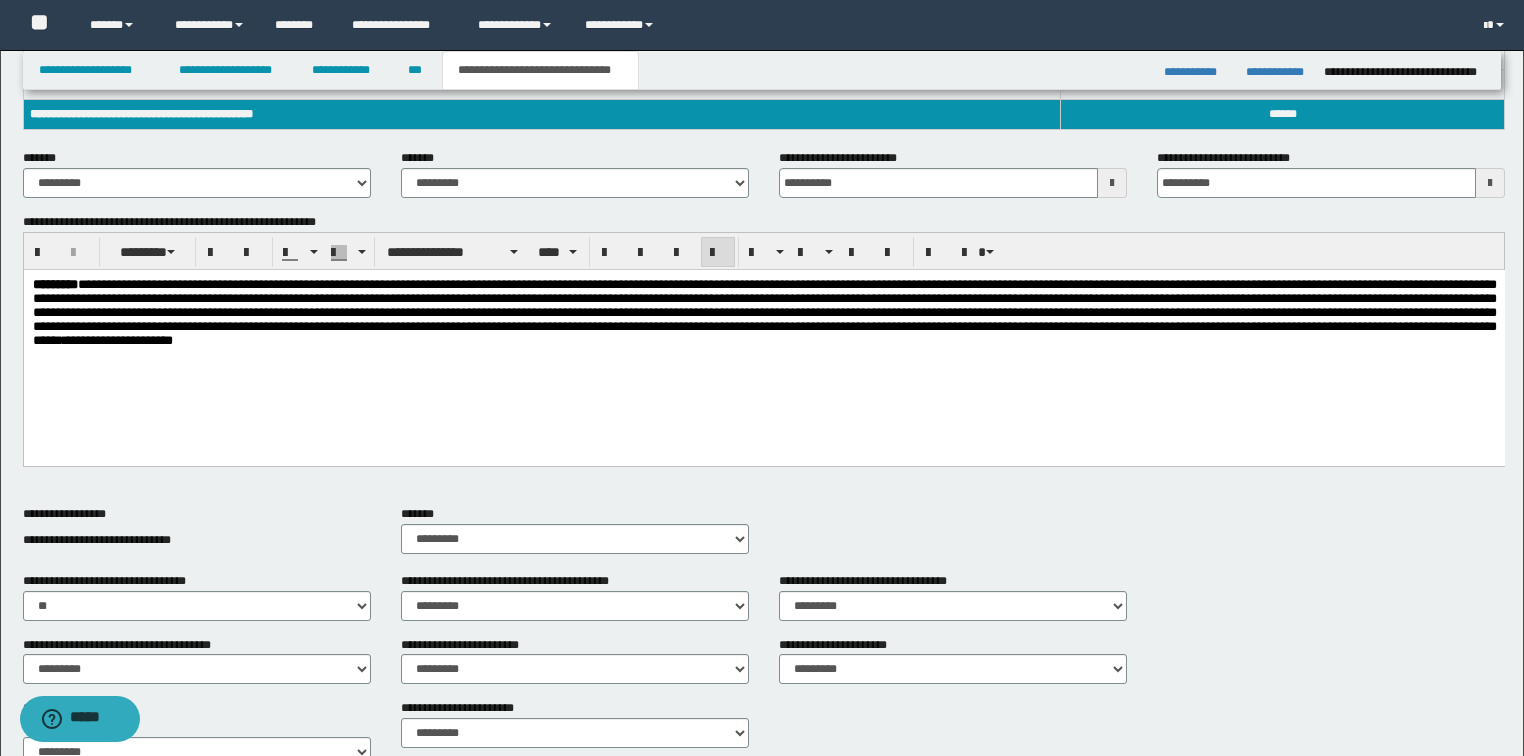 scroll, scrollTop: 286, scrollLeft: 0, axis: vertical 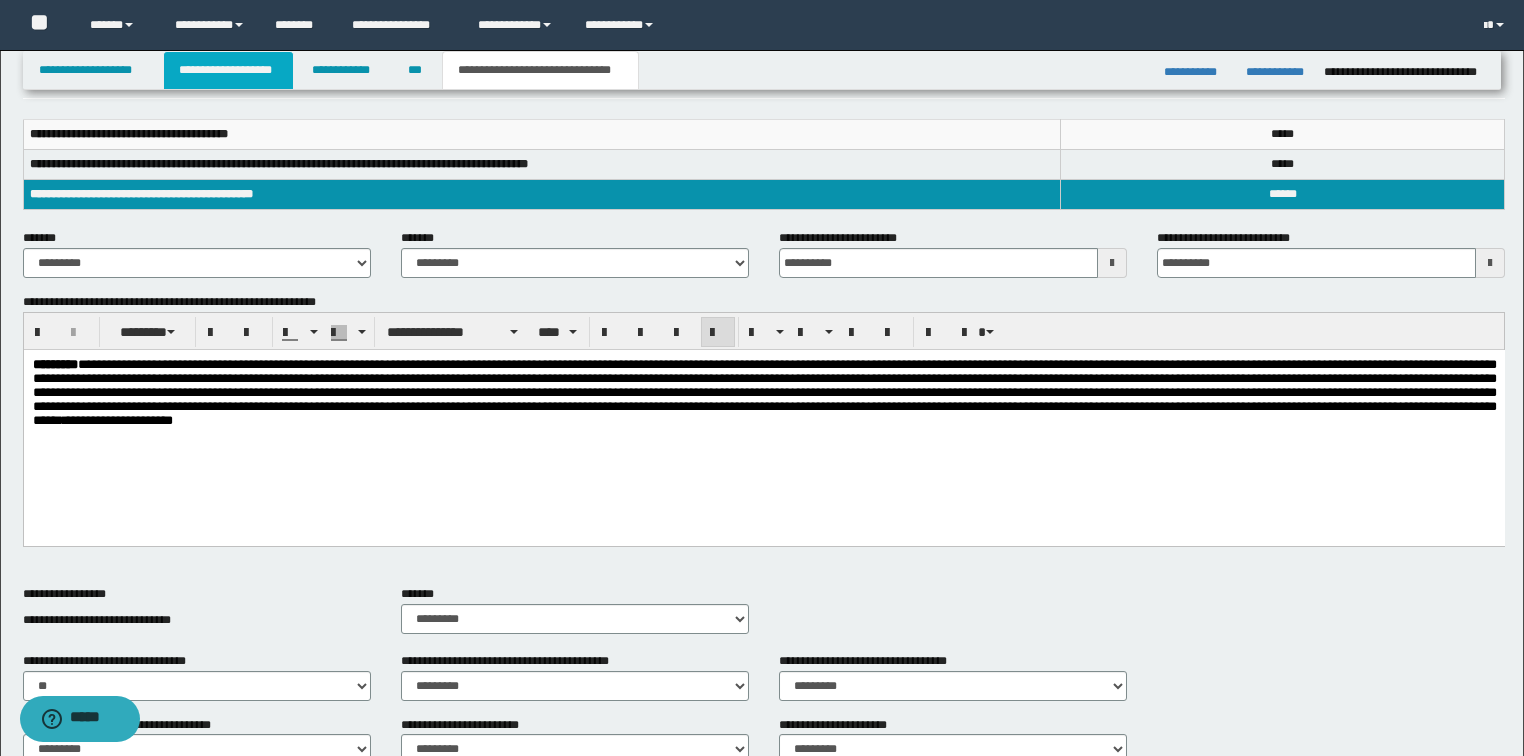 click on "**********" at bounding box center [228, 70] 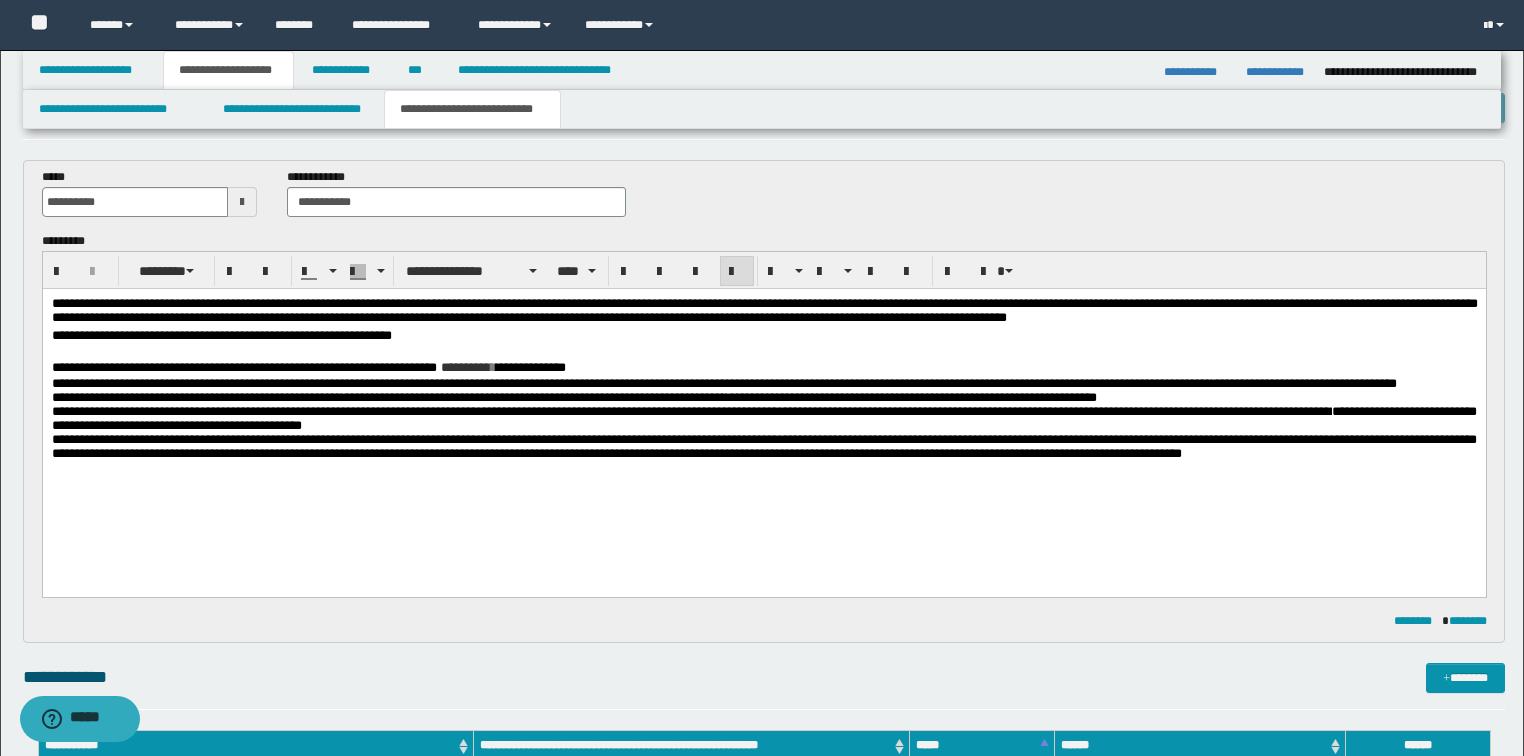 scroll, scrollTop: 0, scrollLeft: 0, axis: both 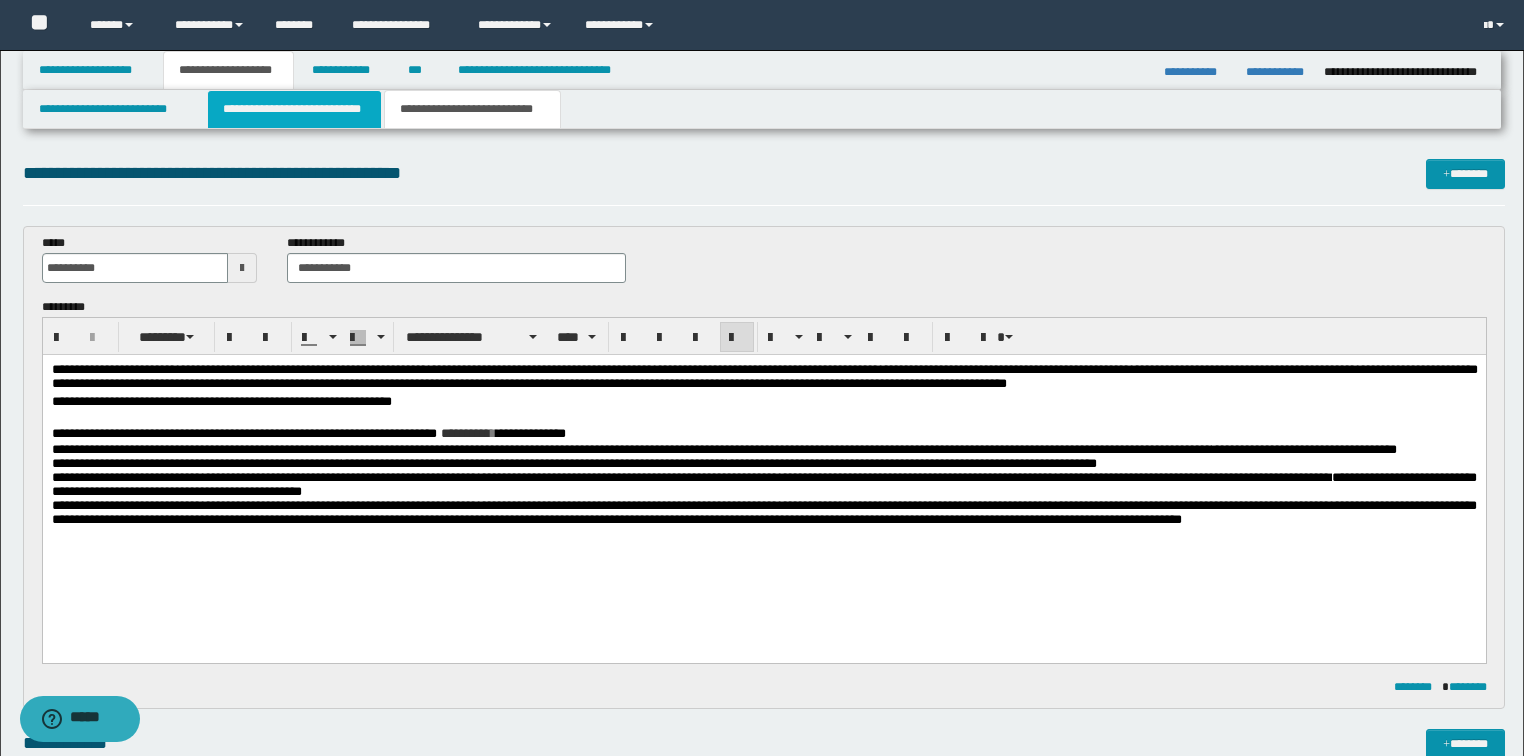 click on "**********" at bounding box center [294, 109] 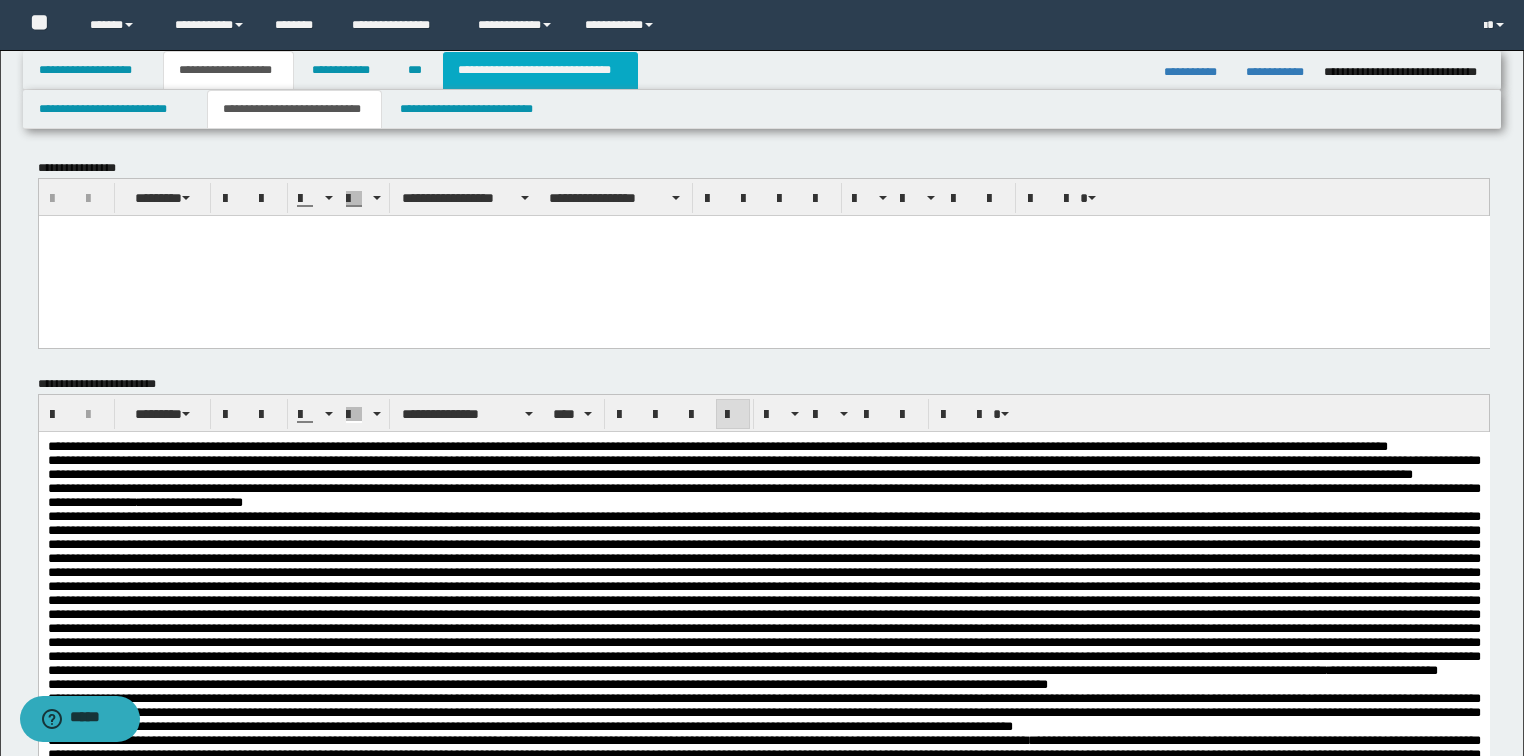 click on "**********" at bounding box center (540, 70) 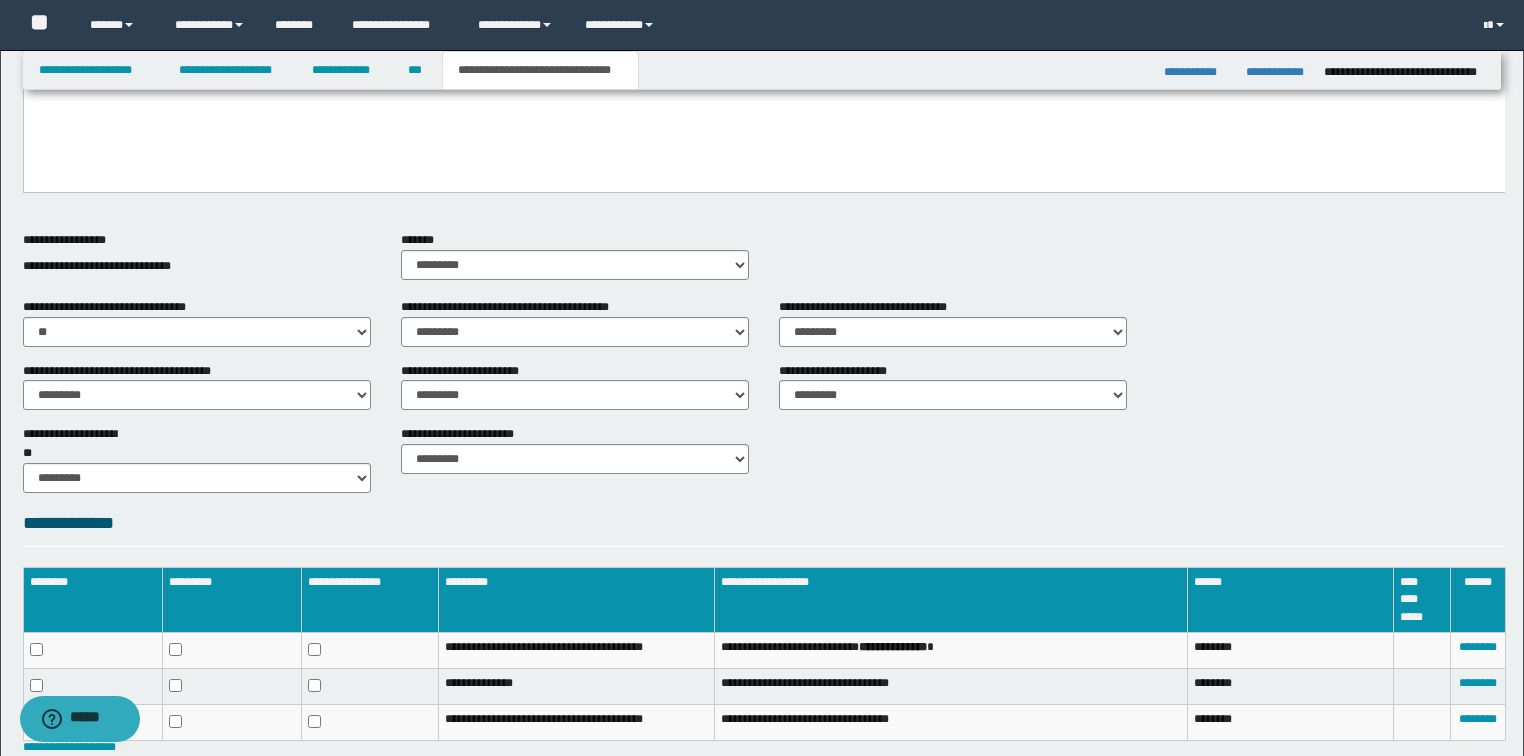 scroll, scrollTop: 766, scrollLeft: 0, axis: vertical 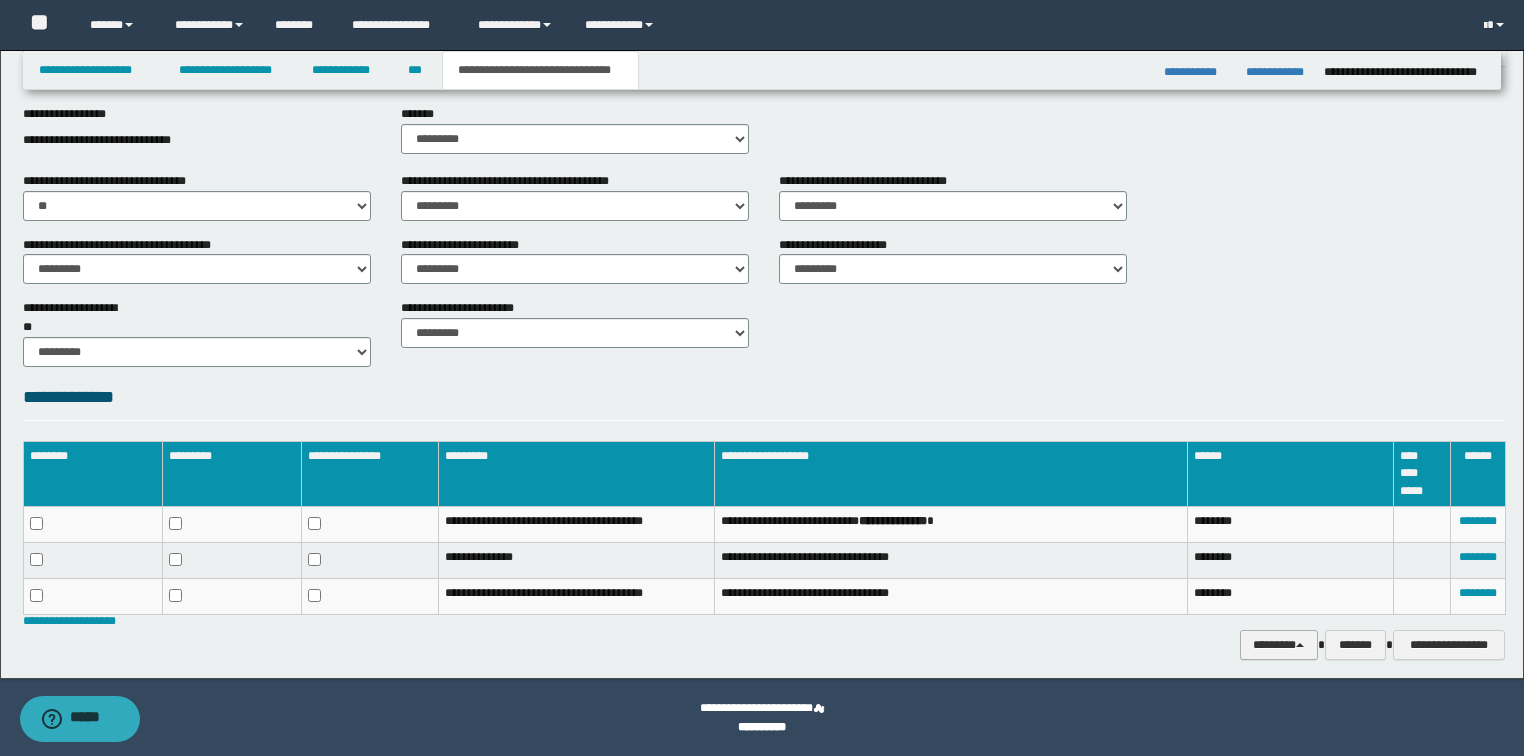 click on "********" at bounding box center (1279, 645) 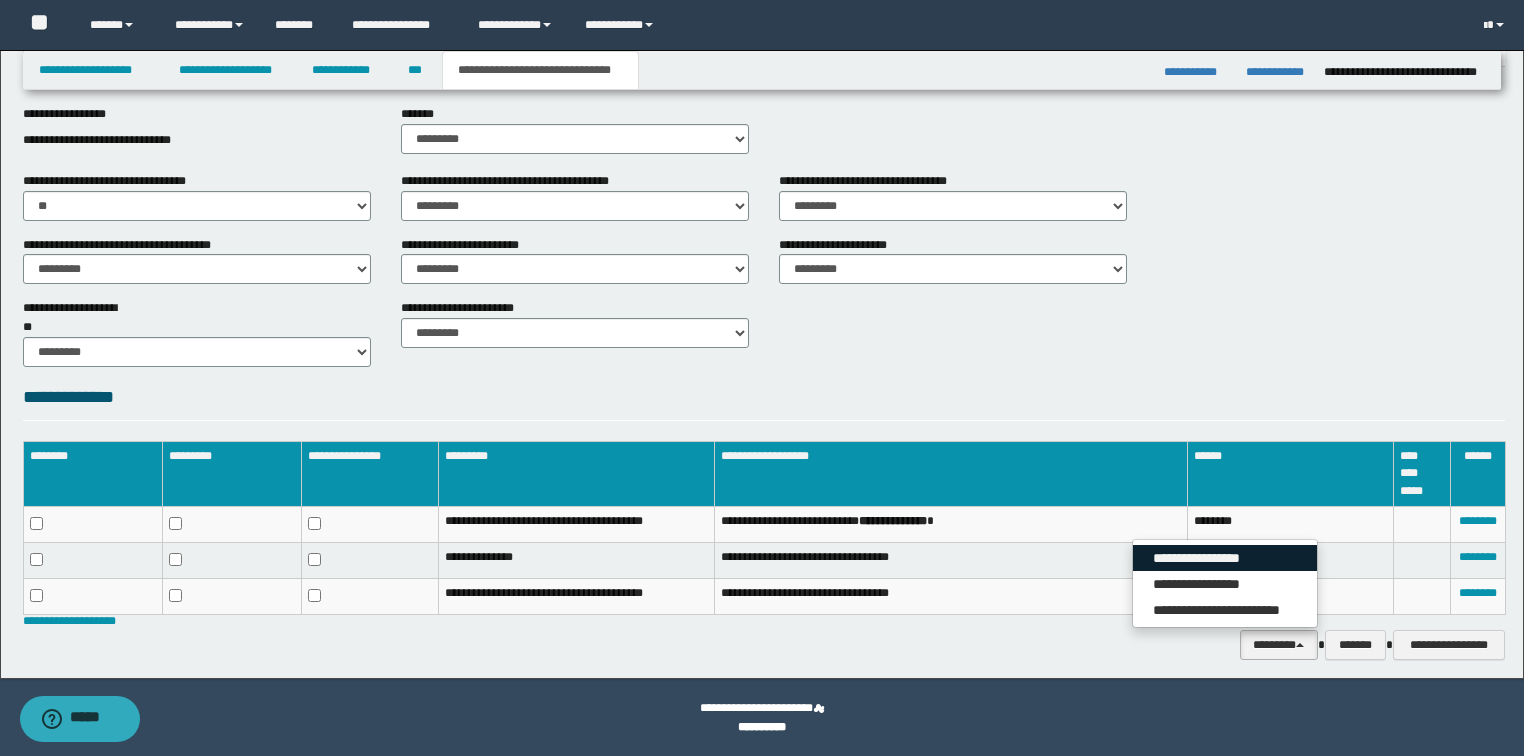 click on "**********" at bounding box center [1225, 558] 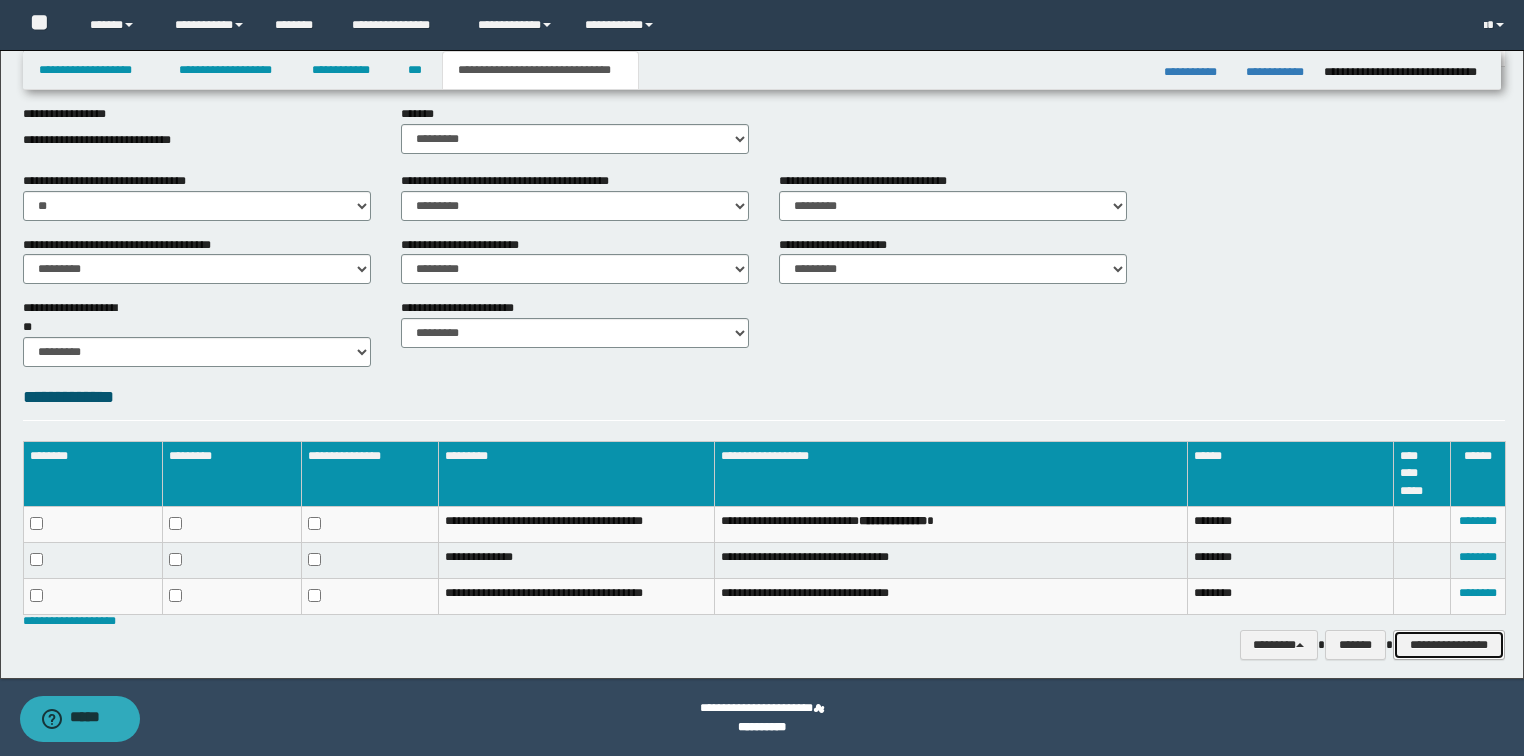 click on "**********" at bounding box center [1449, 645] 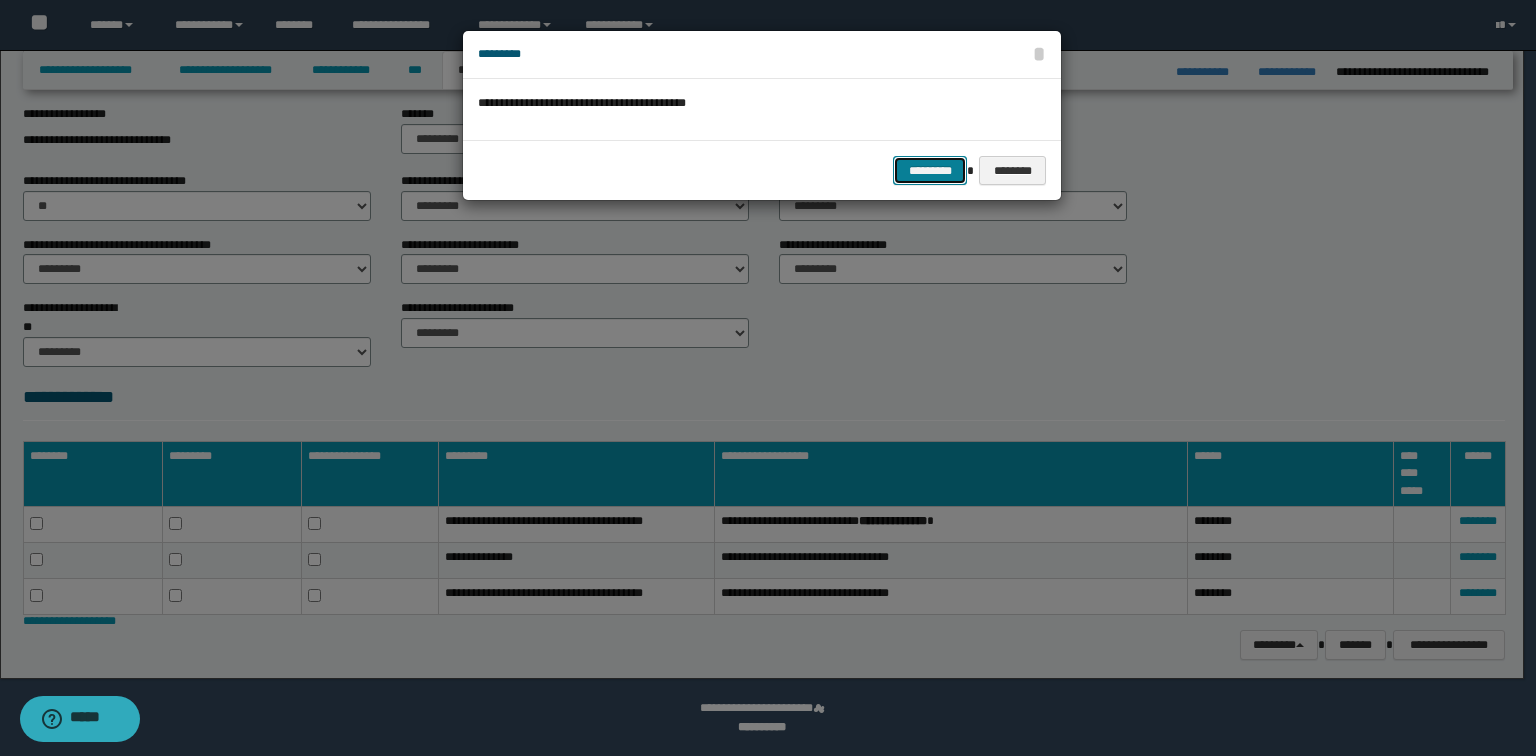 click on "*********" at bounding box center [930, 171] 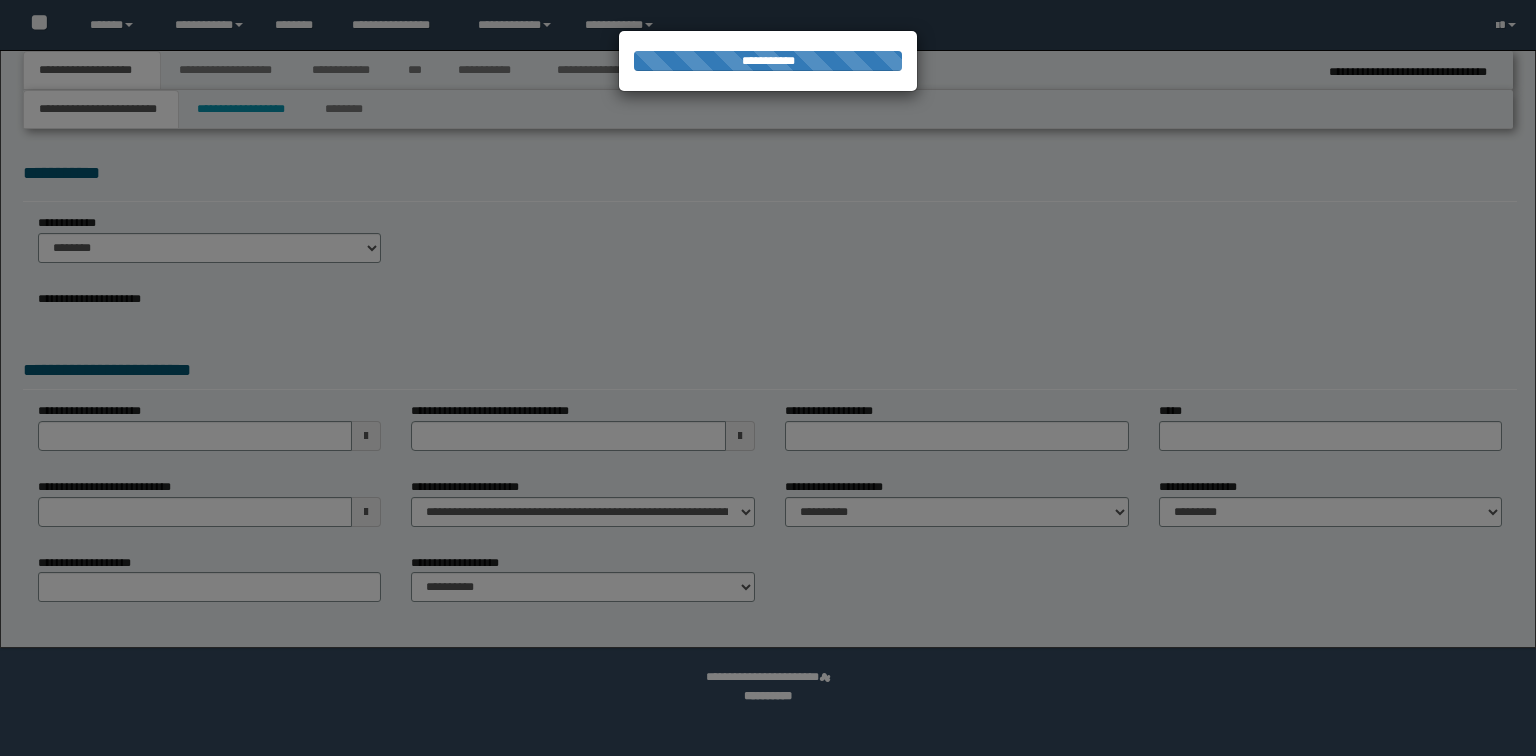 scroll, scrollTop: 0, scrollLeft: 0, axis: both 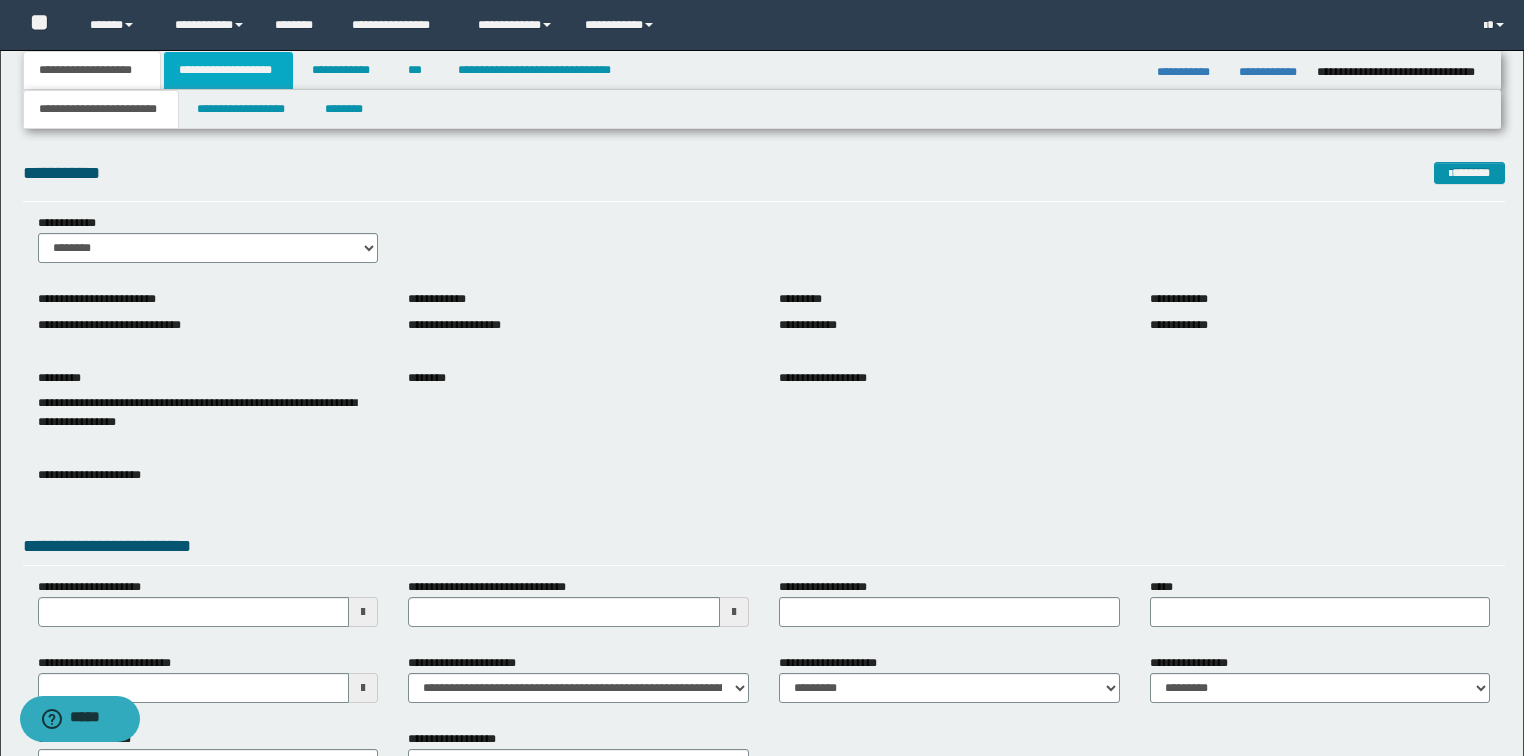 click on "**********" at bounding box center [228, 70] 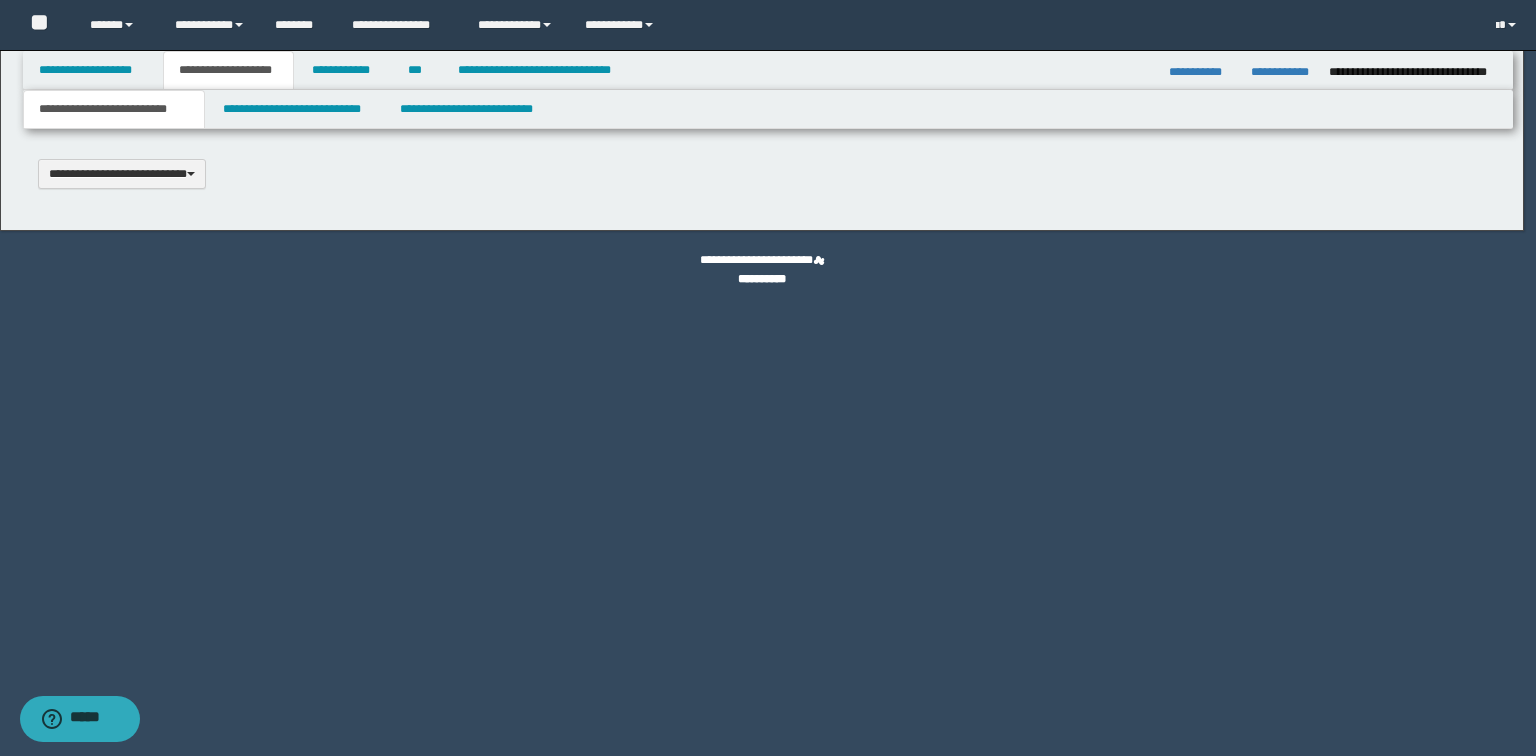 type 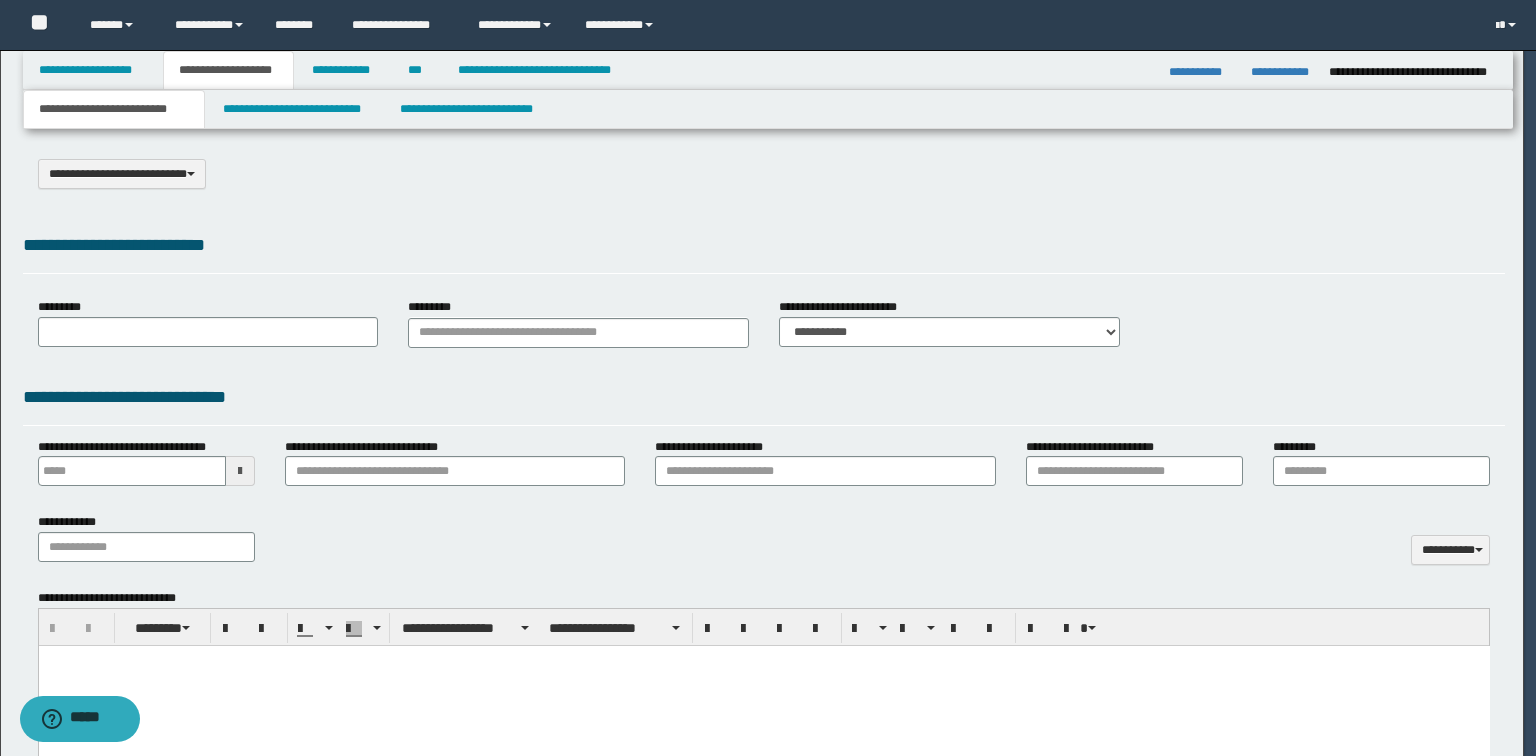 select on "*" 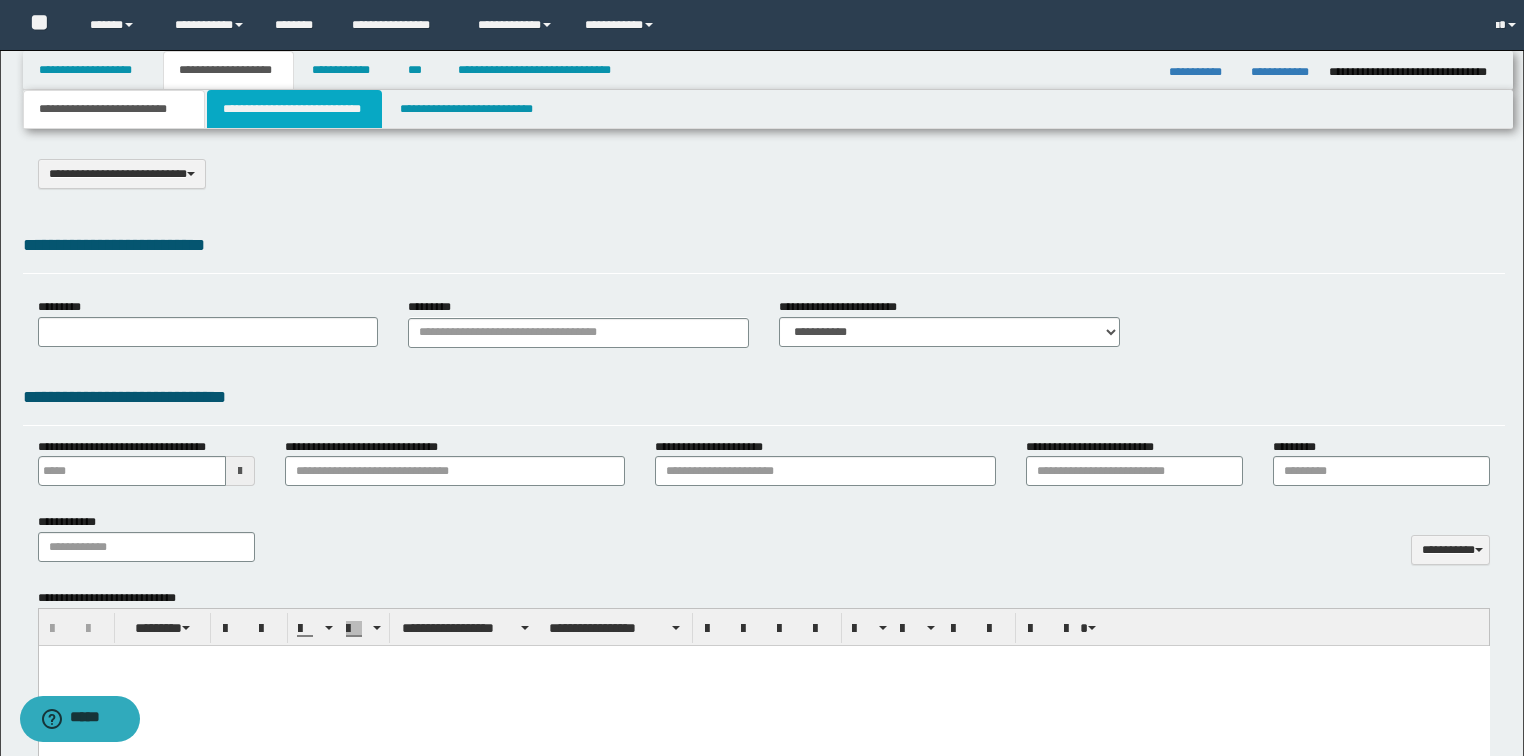click on "**********" at bounding box center (294, 109) 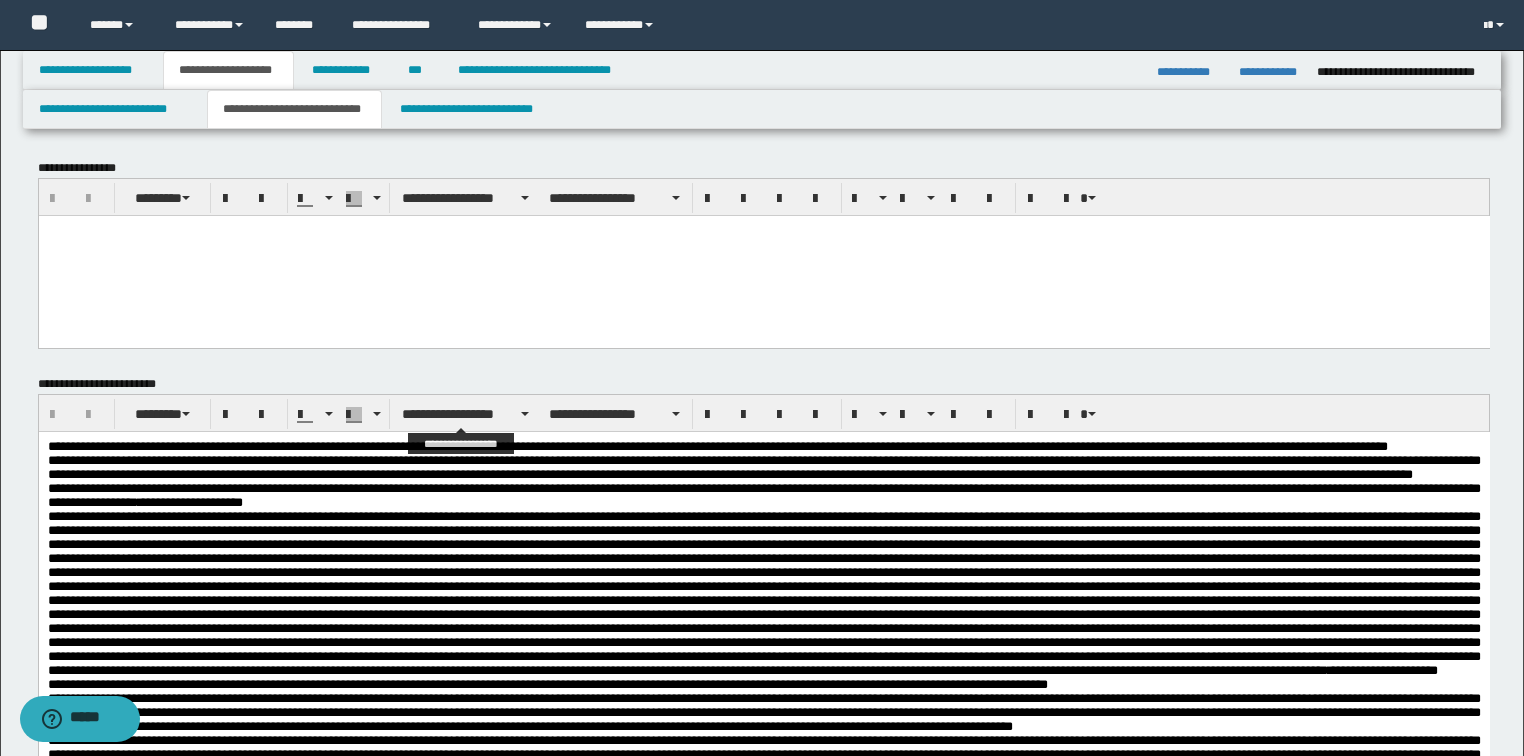 scroll, scrollTop: 400, scrollLeft: 0, axis: vertical 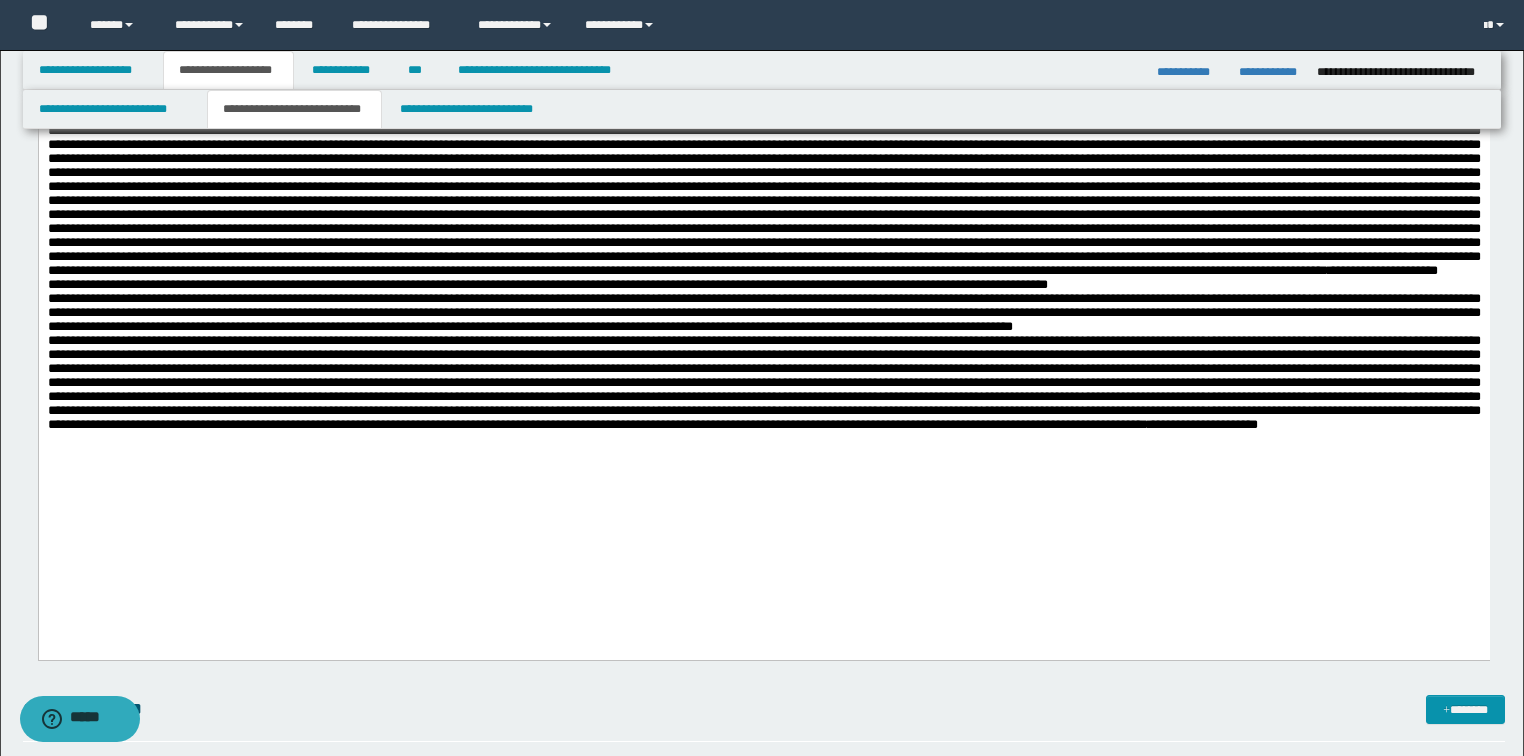click on "**********" at bounding box center (763, 381) 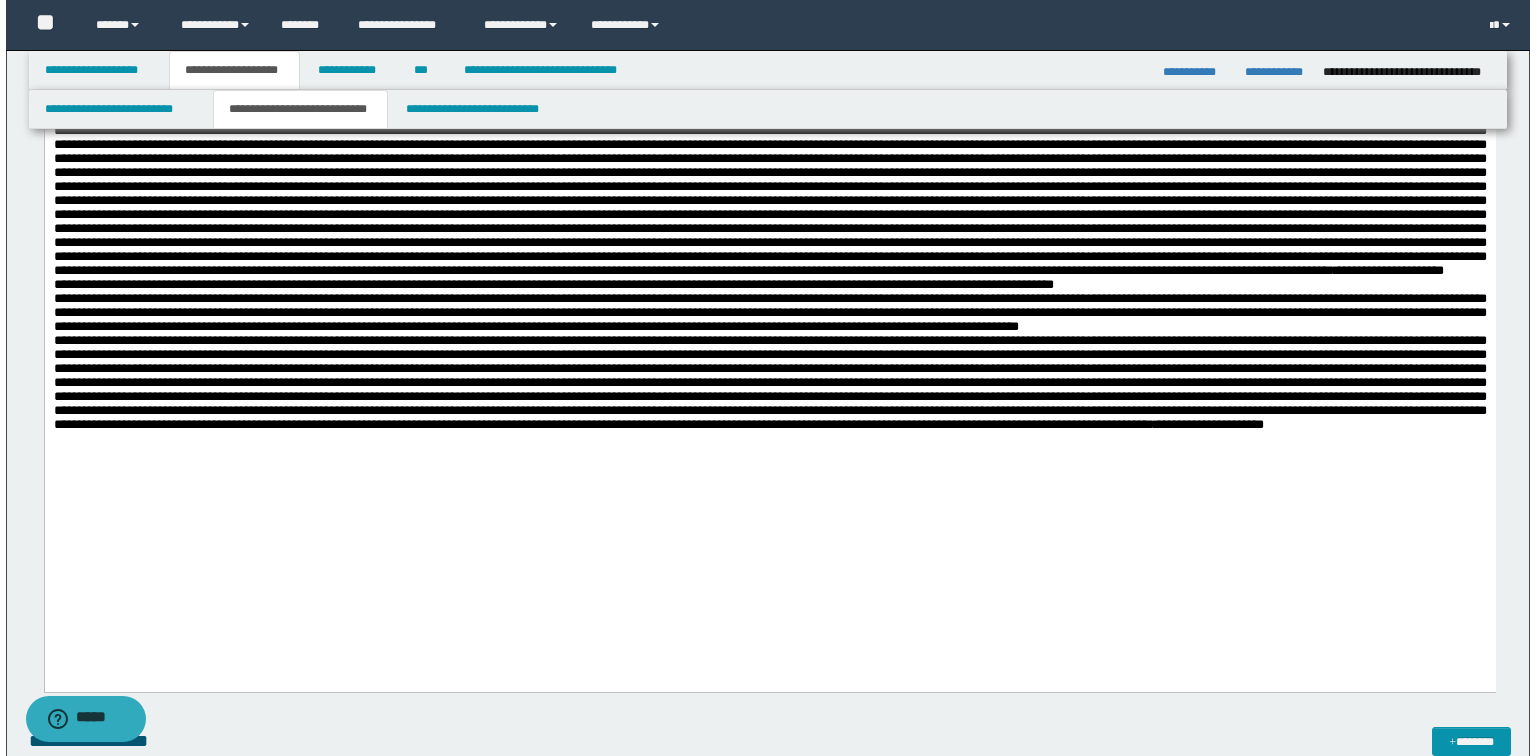 scroll, scrollTop: 0, scrollLeft: 0, axis: both 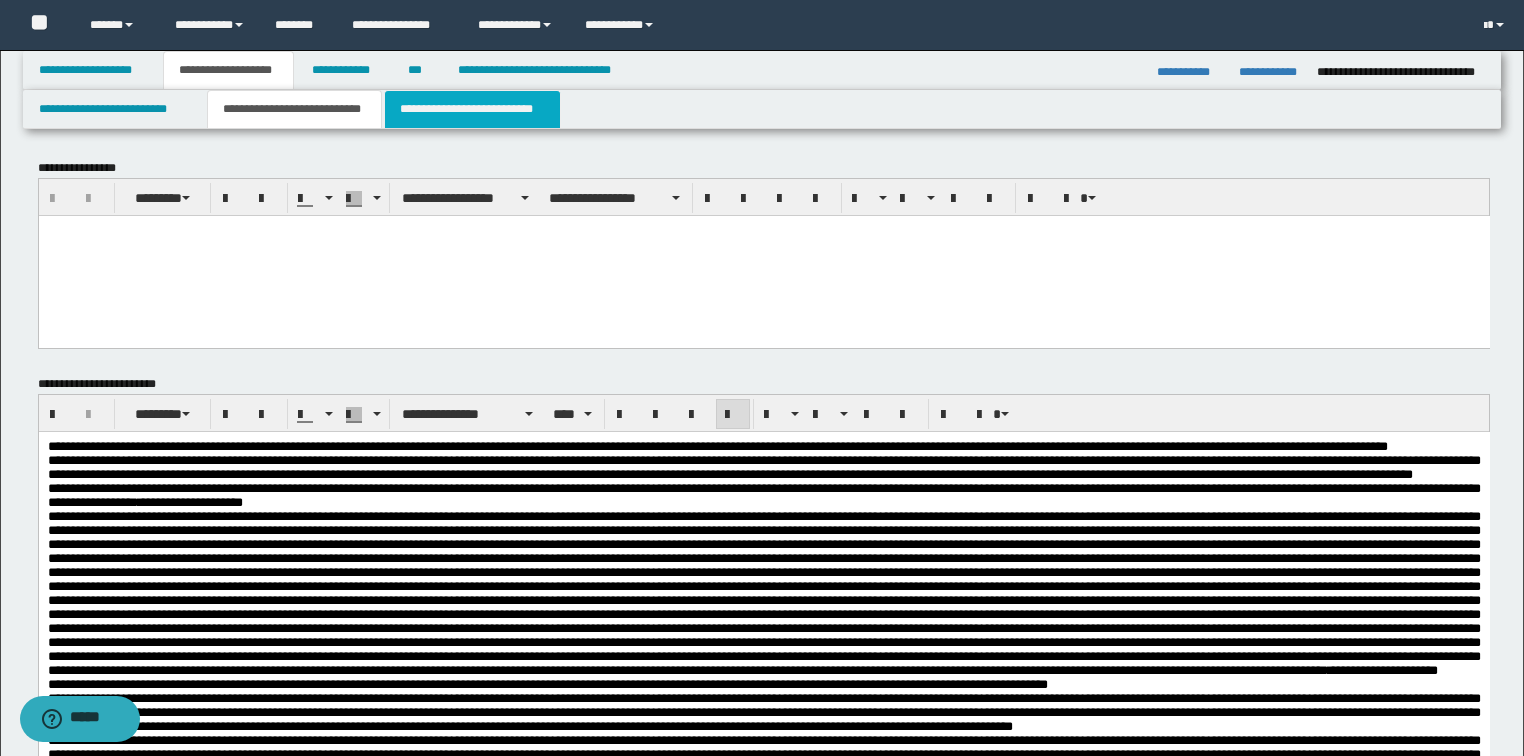 click on "**********" at bounding box center (472, 109) 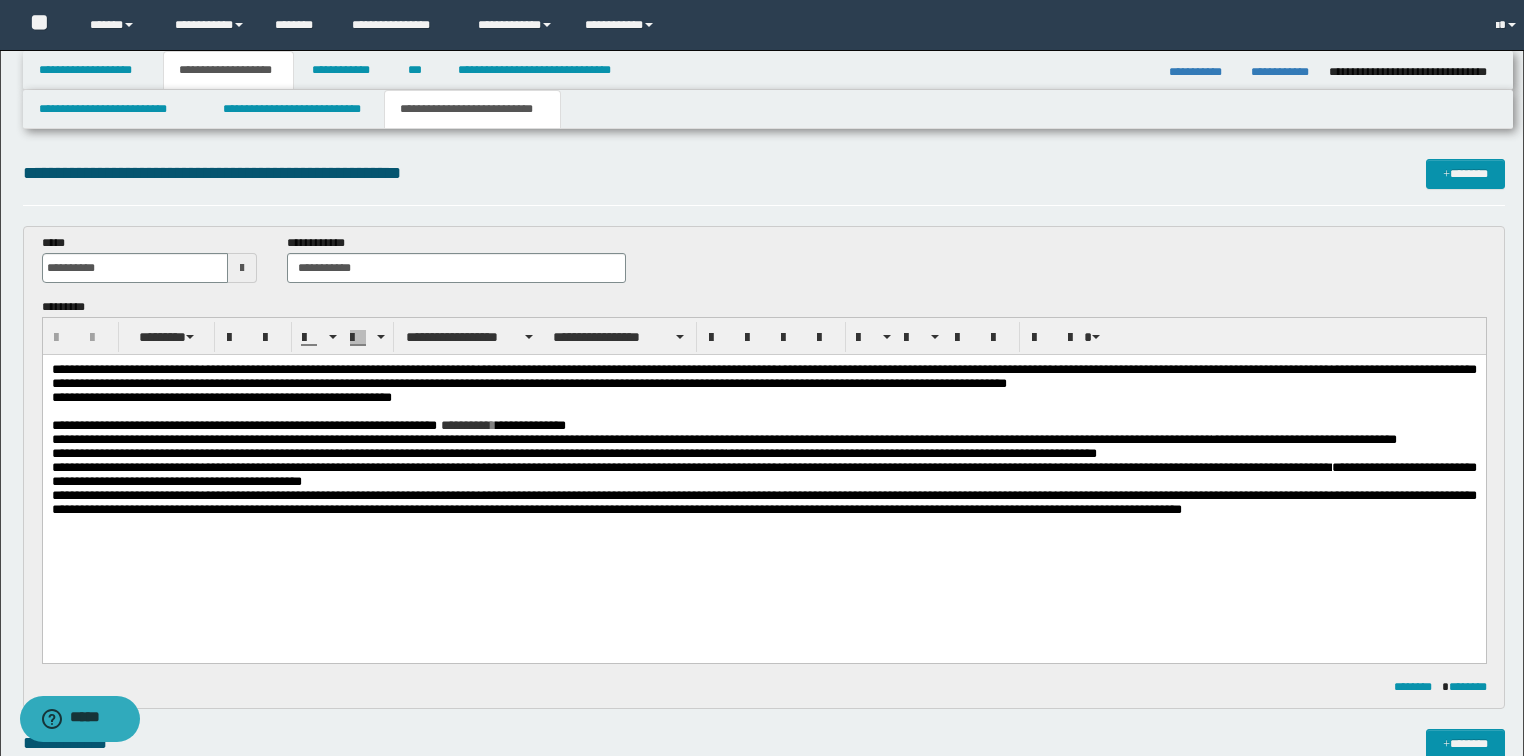 scroll, scrollTop: 0, scrollLeft: 0, axis: both 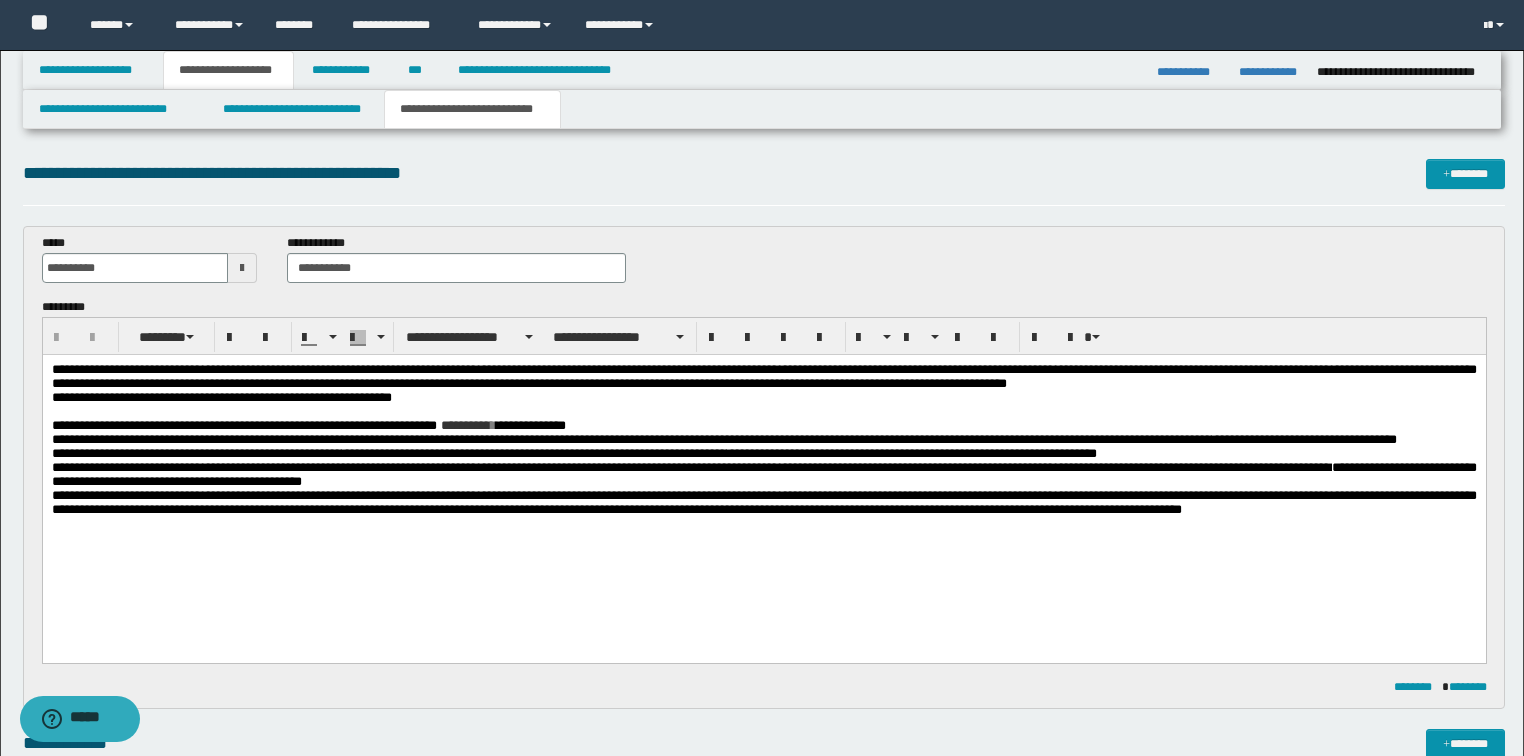 click on "**********" at bounding box center [763, 464] 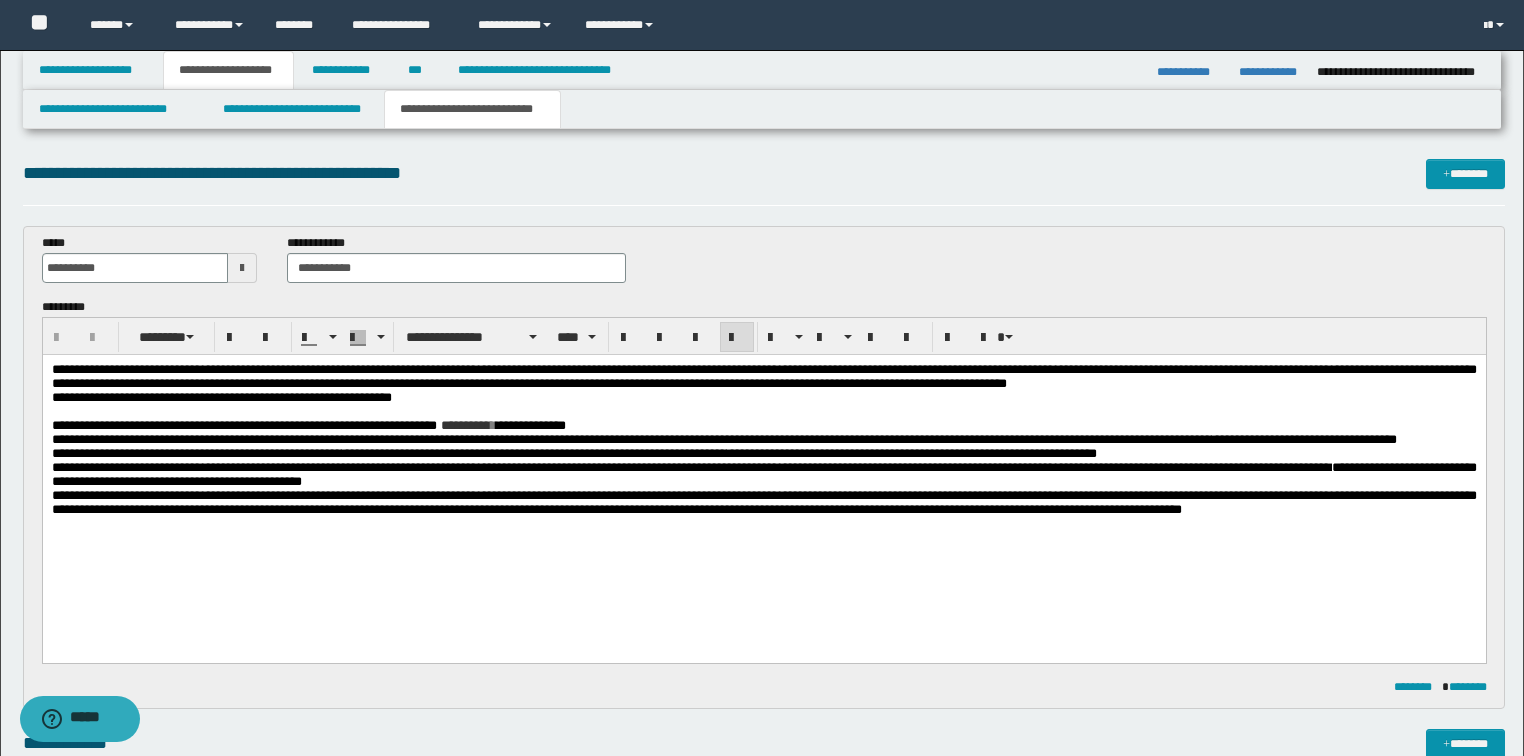 click on "**********" at bounding box center (763, 502) 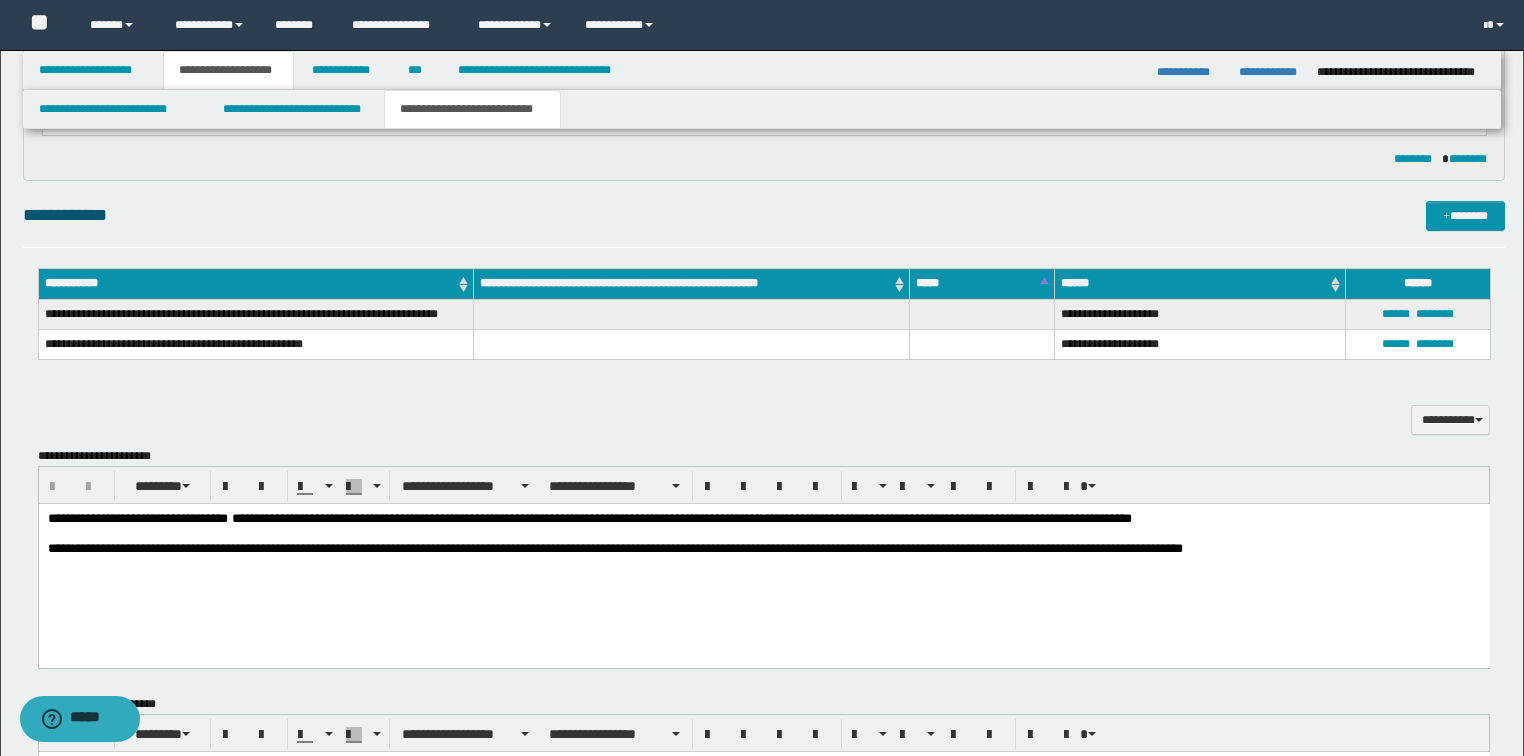 scroll, scrollTop: 800, scrollLeft: 0, axis: vertical 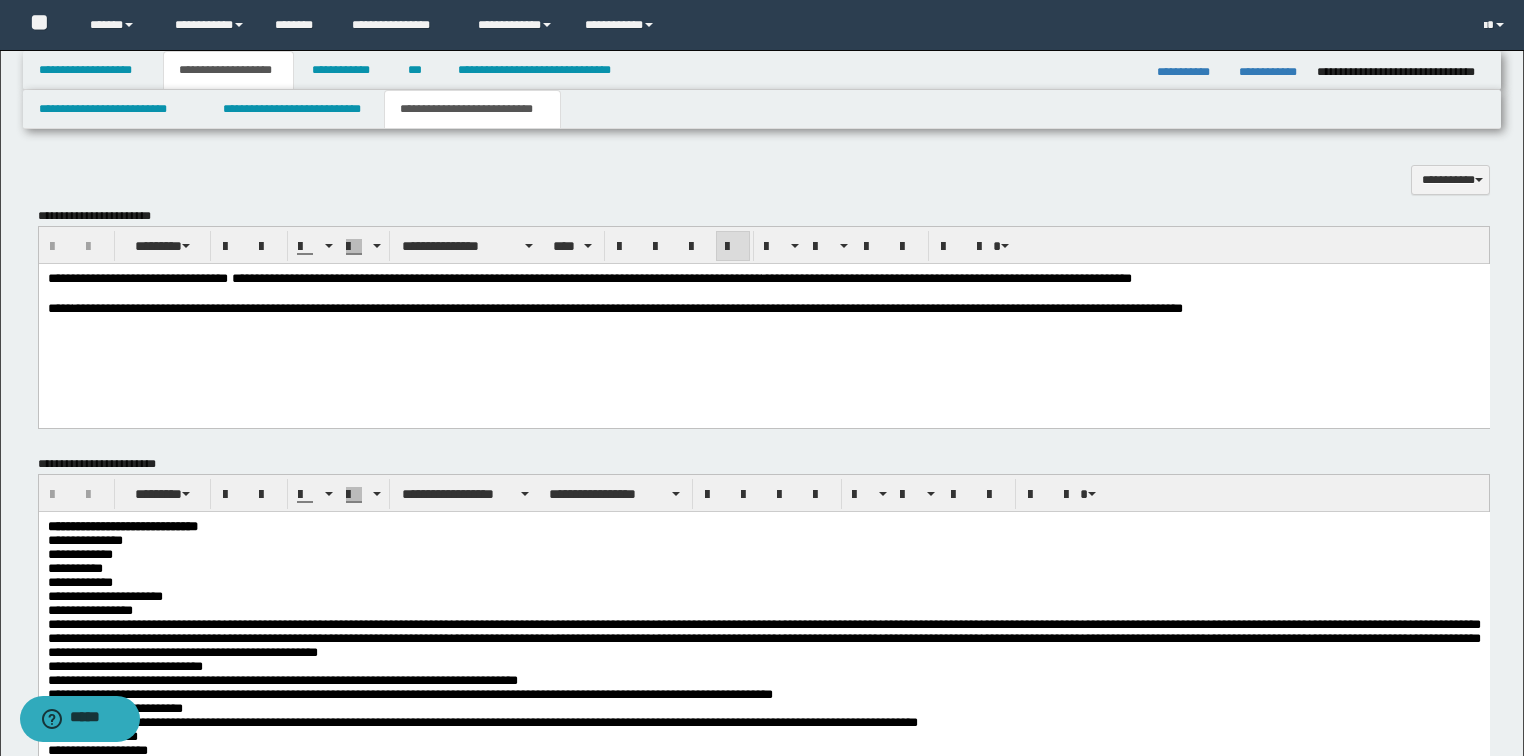 click on "**********" at bounding box center (763, 308) 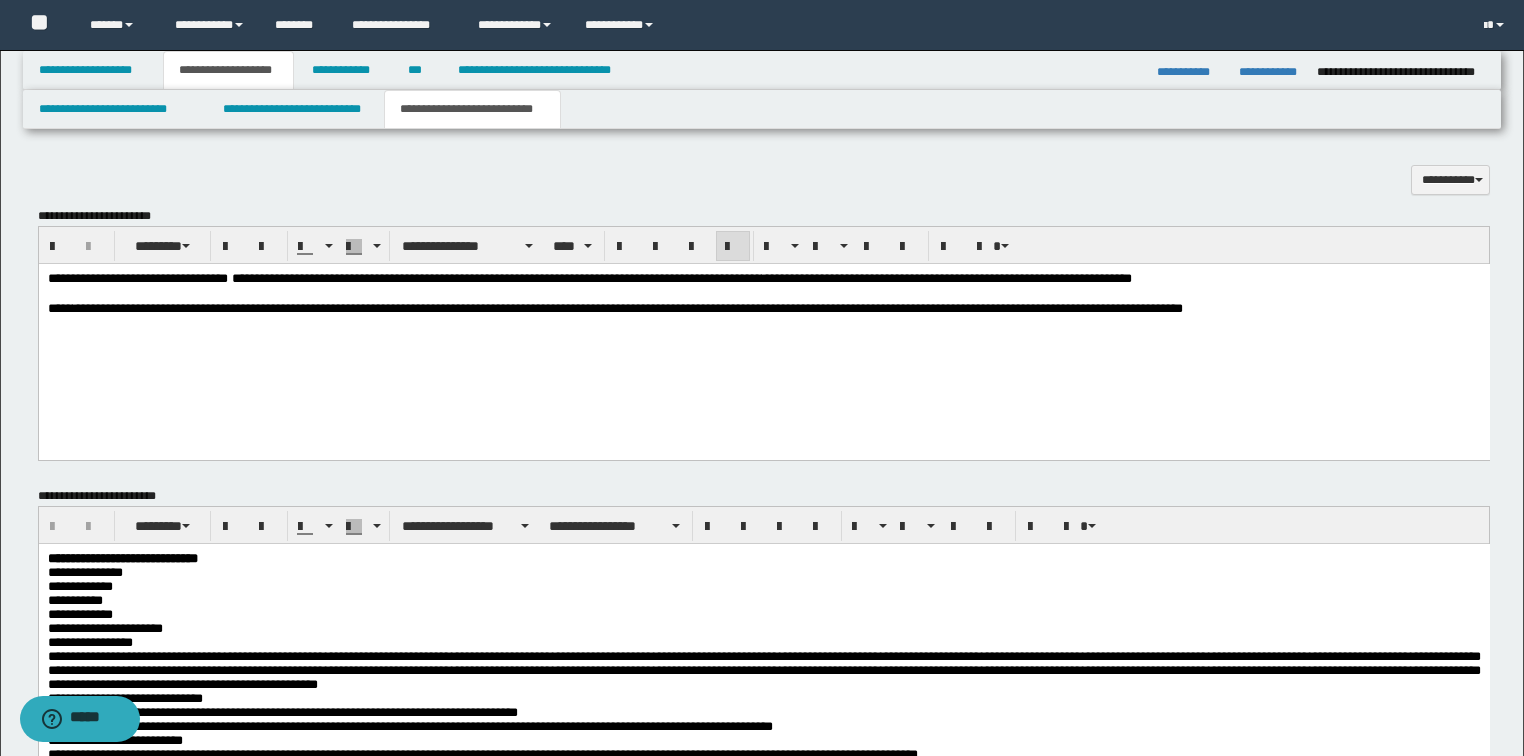 scroll, scrollTop: 1280, scrollLeft: 0, axis: vertical 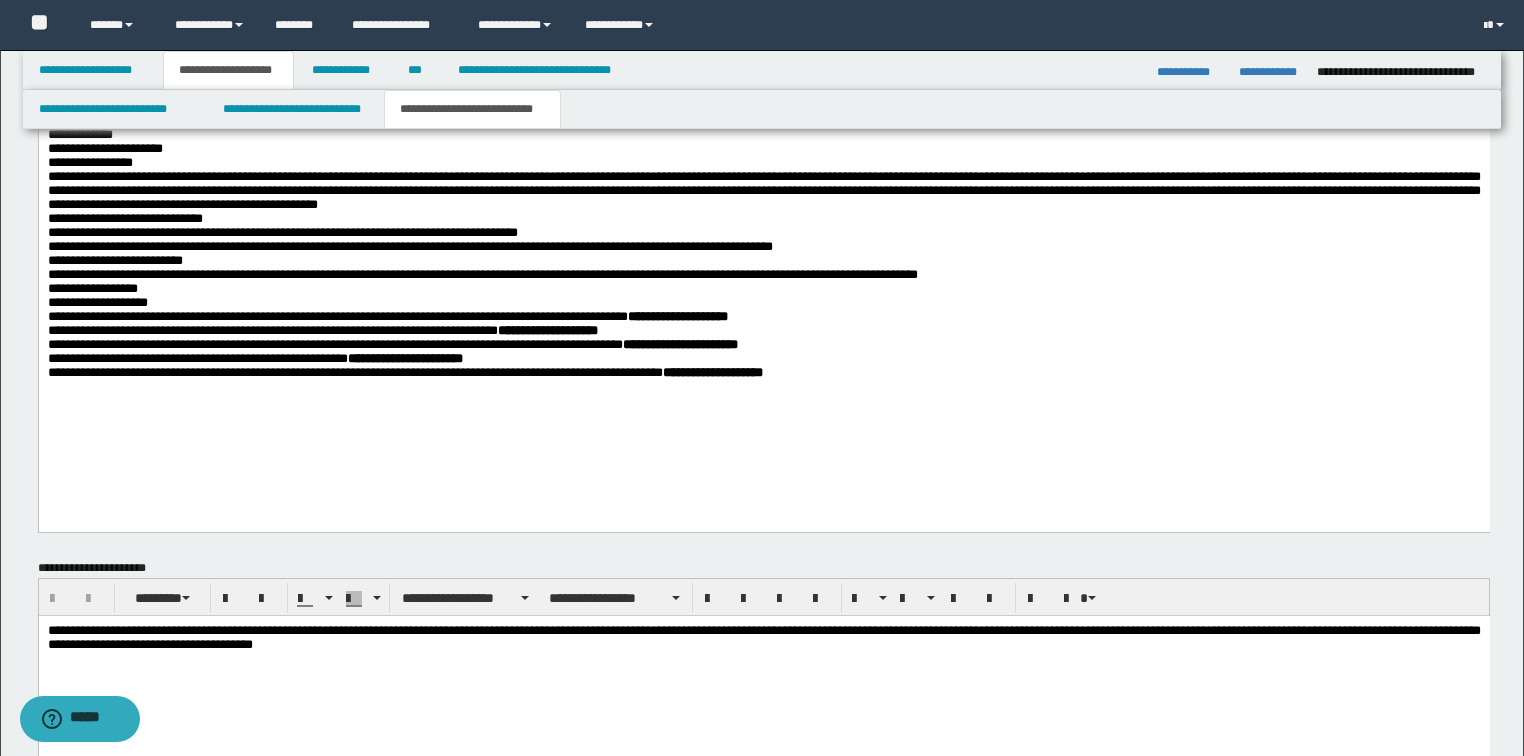 click on "**********" at bounding box center [763, 372] 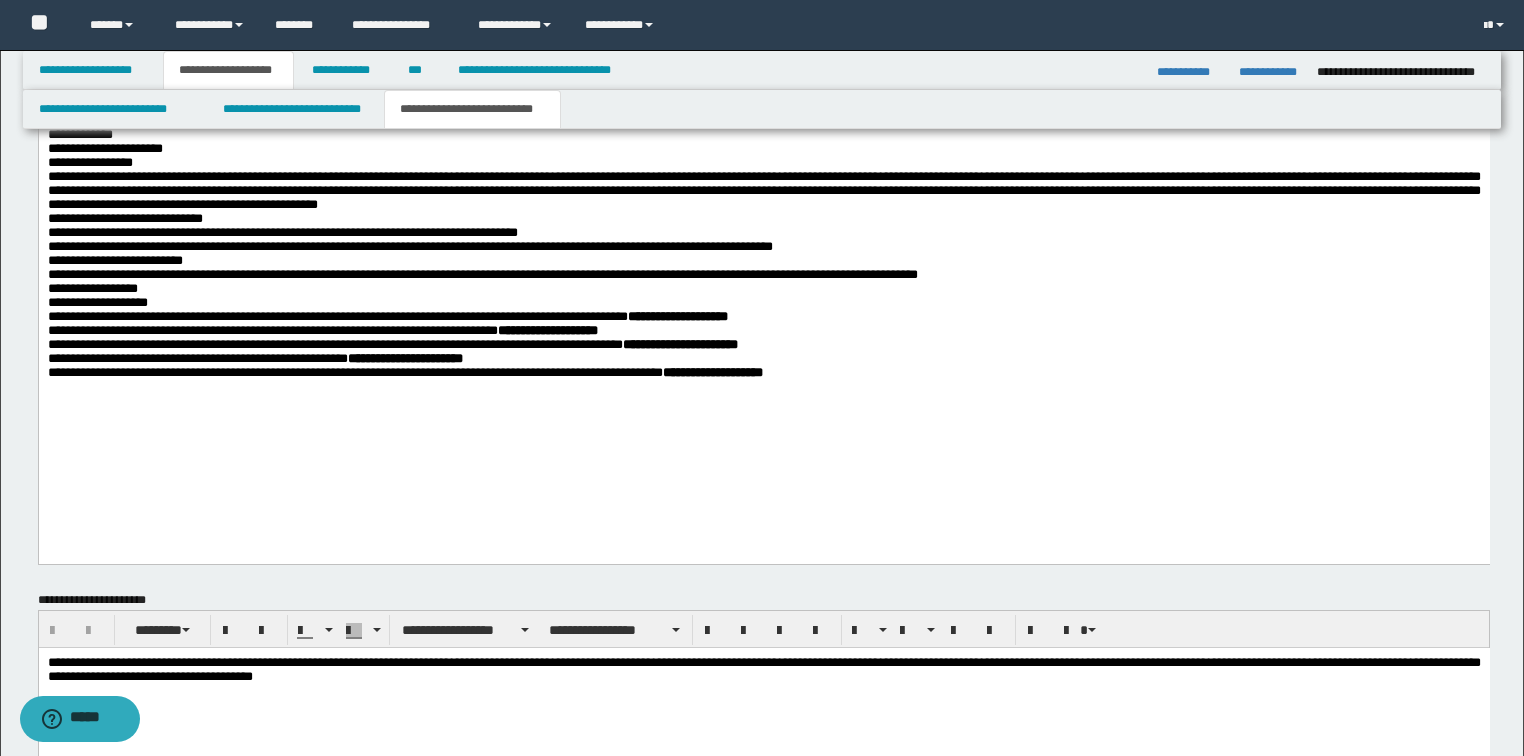 click on "**********" at bounding box center (763, 668) 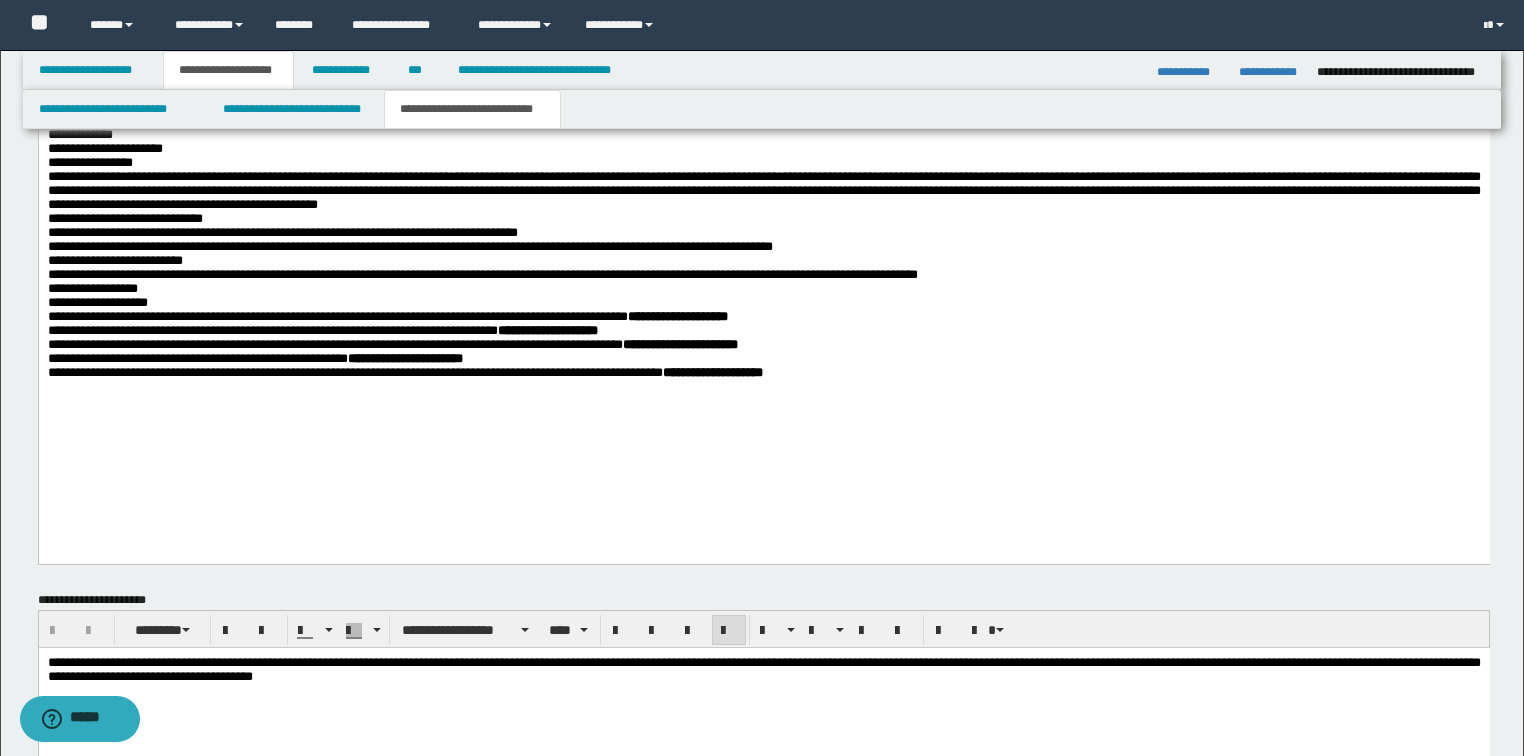click on "**********" at bounding box center [763, 669] 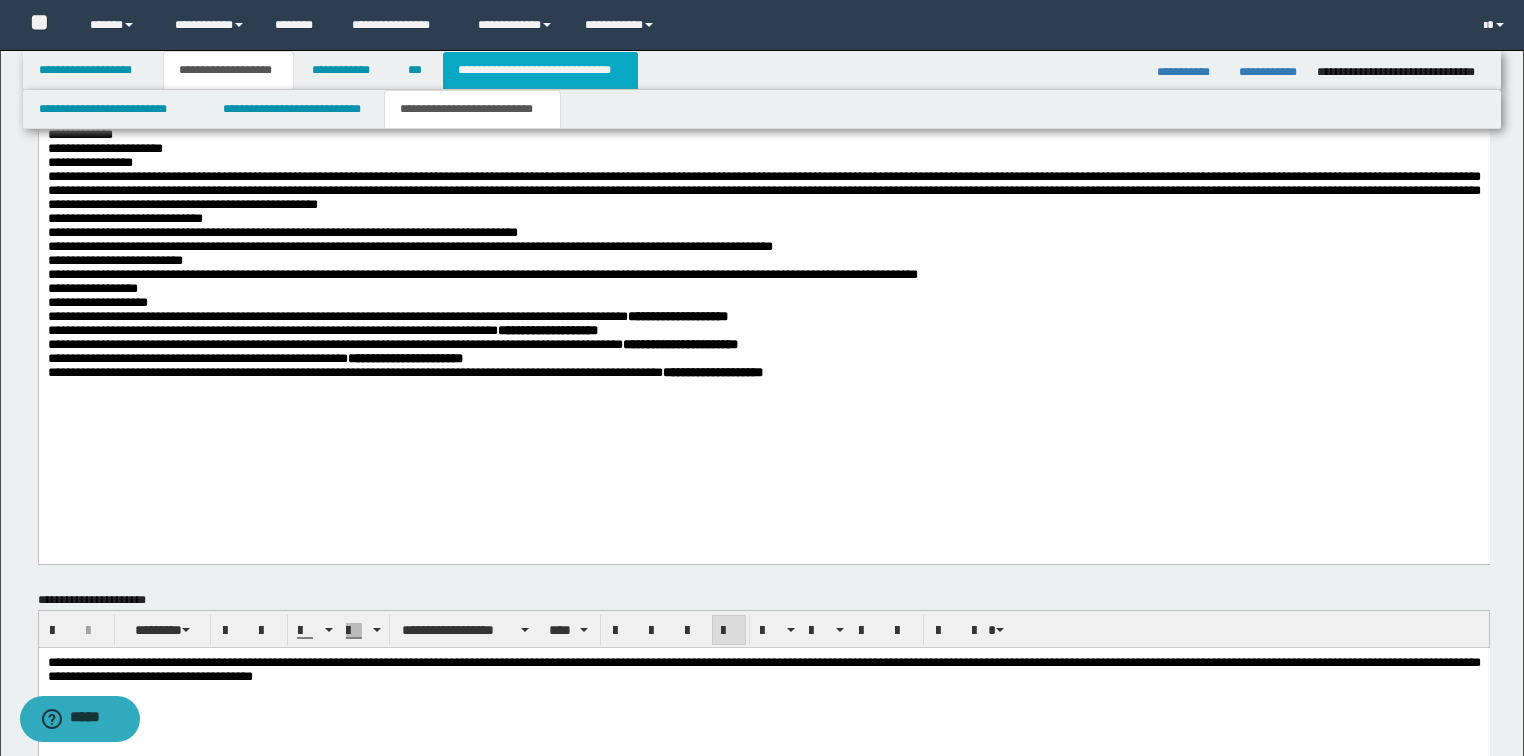 click on "**********" at bounding box center (540, 70) 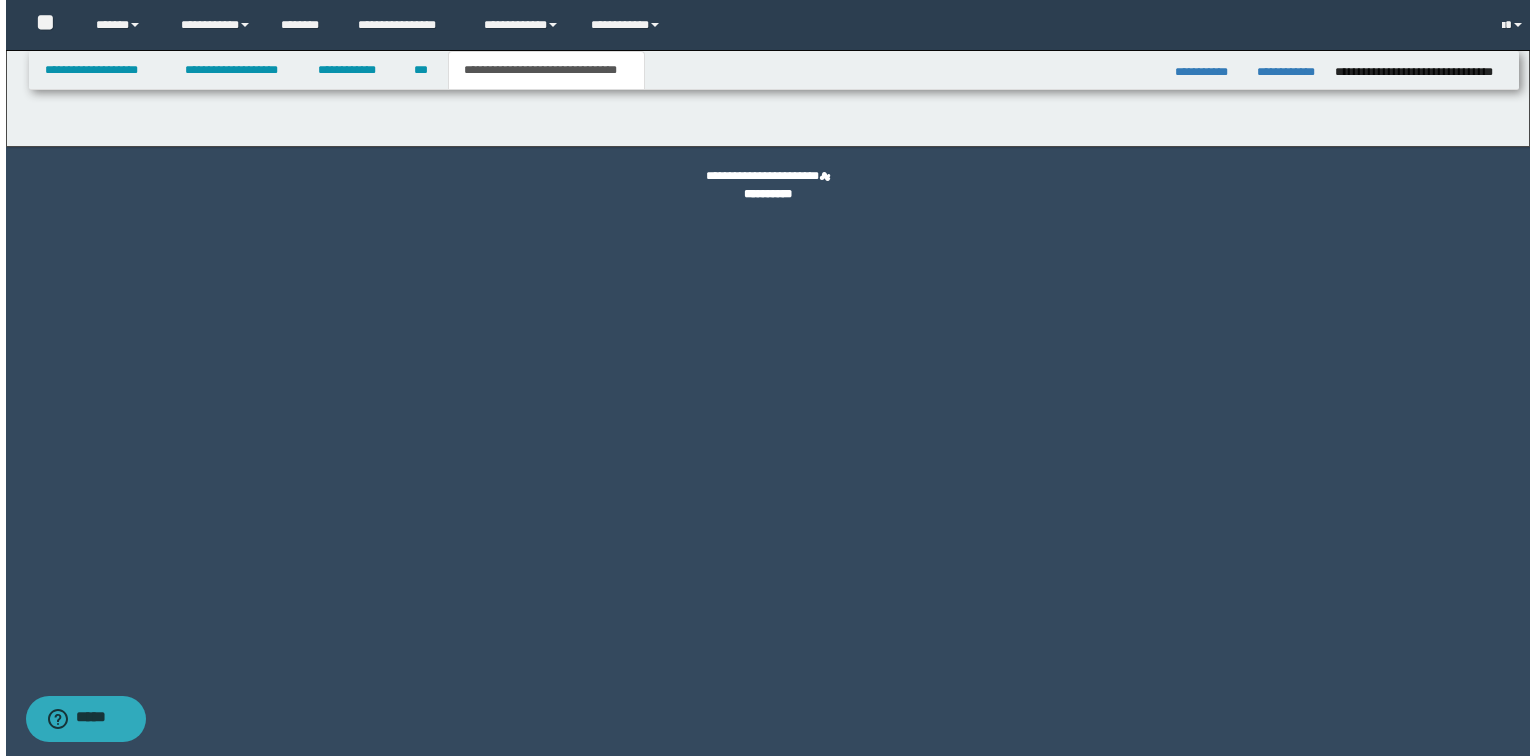 scroll, scrollTop: 0, scrollLeft: 0, axis: both 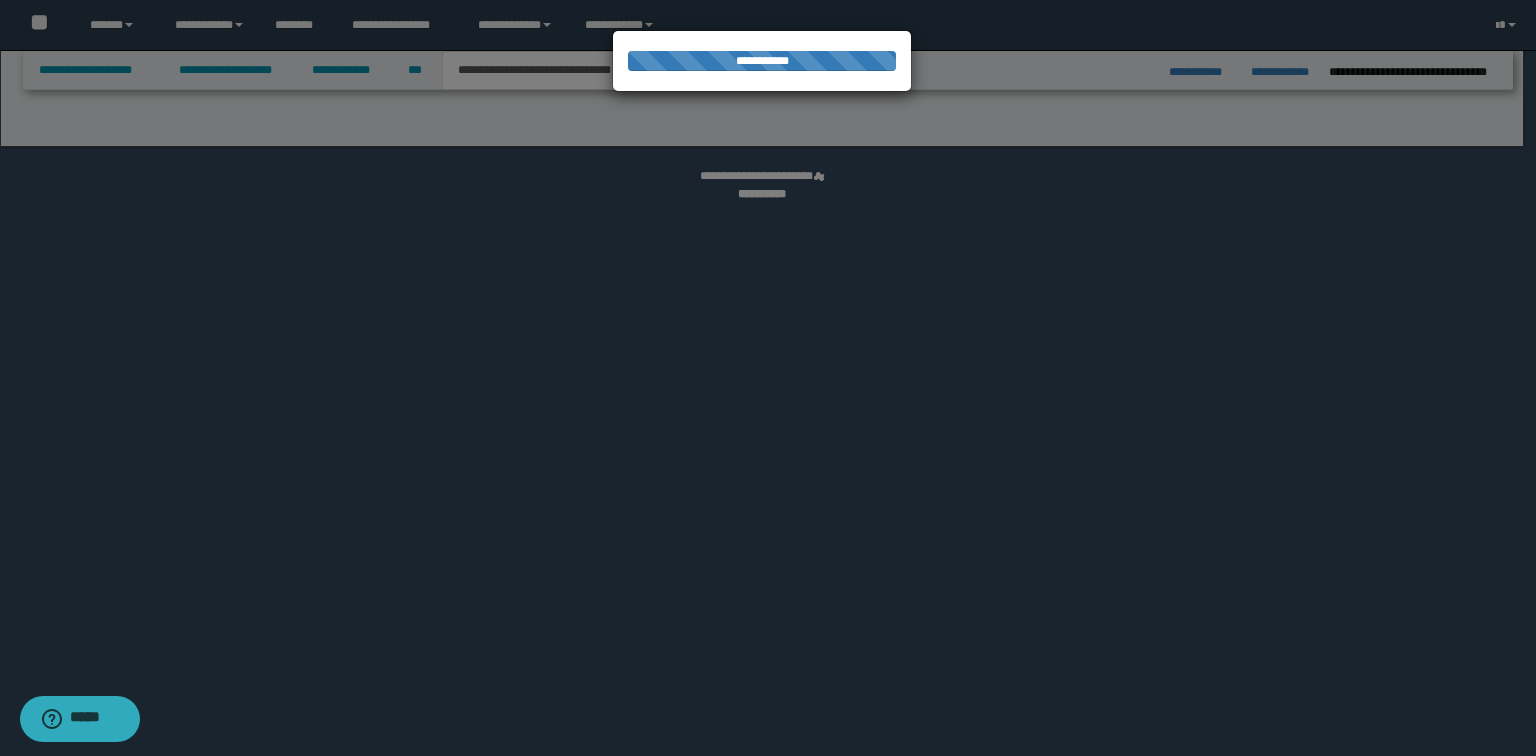 select on "*" 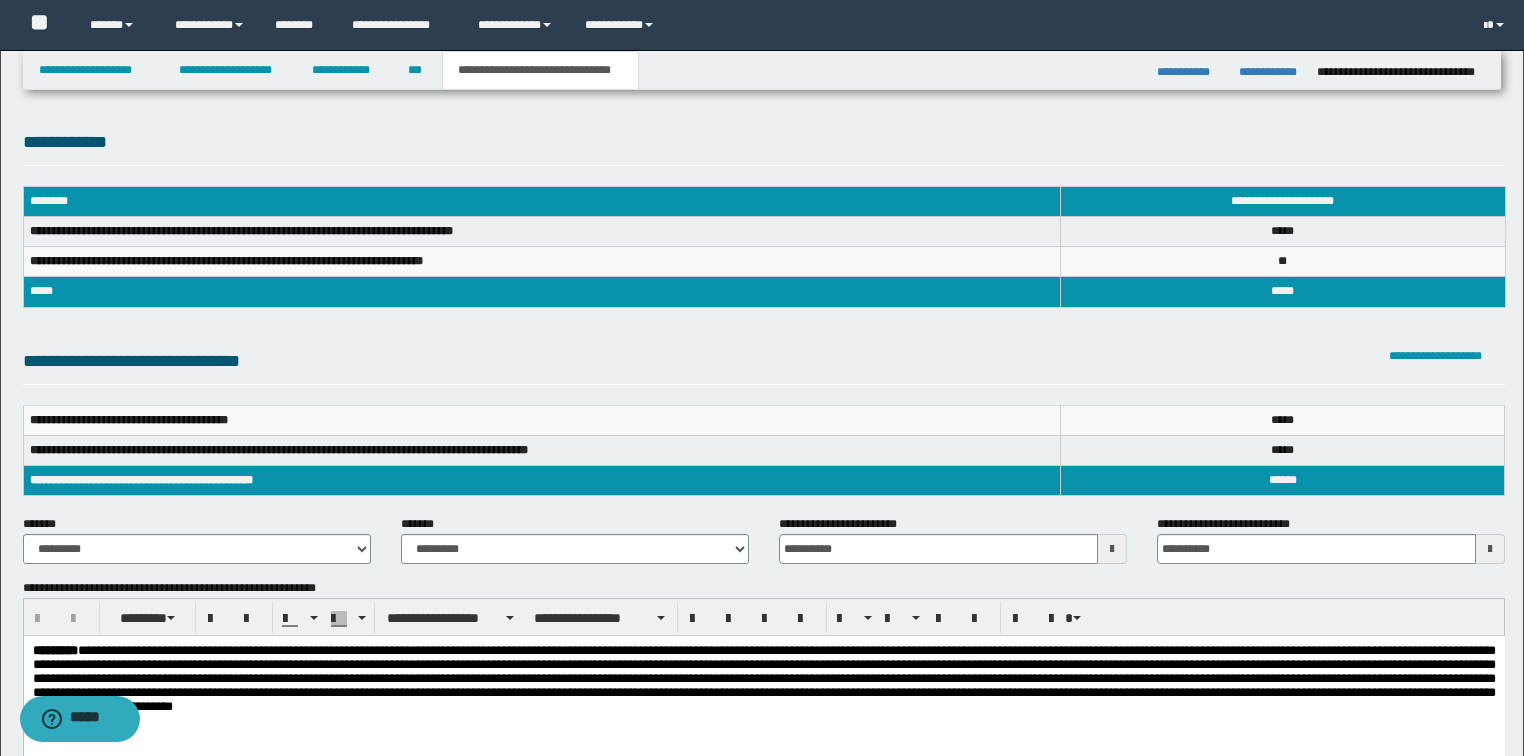 scroll, scrollTop: 320, scrollLeft: 0, axis: vertical 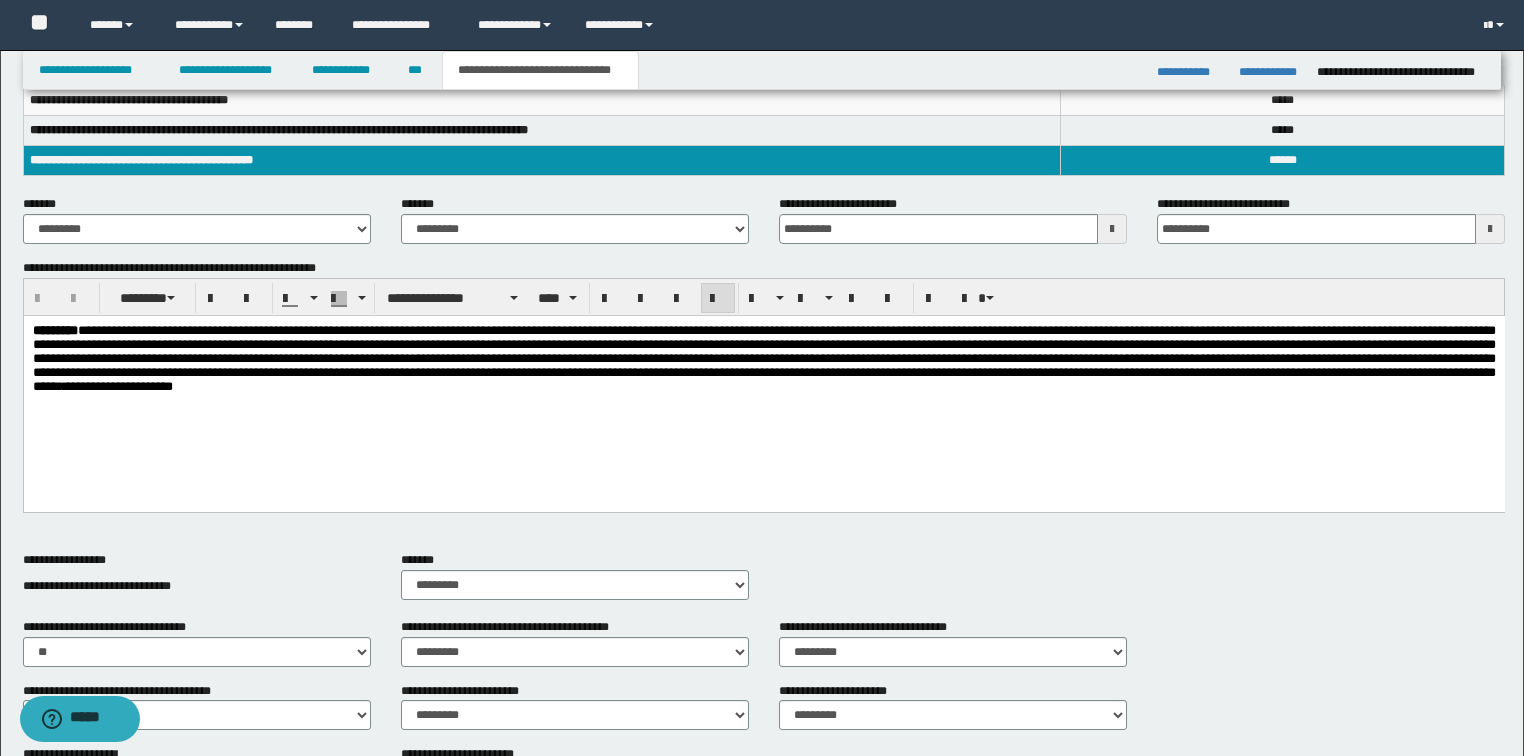 click on "**********" at bounding box center (763, 359) 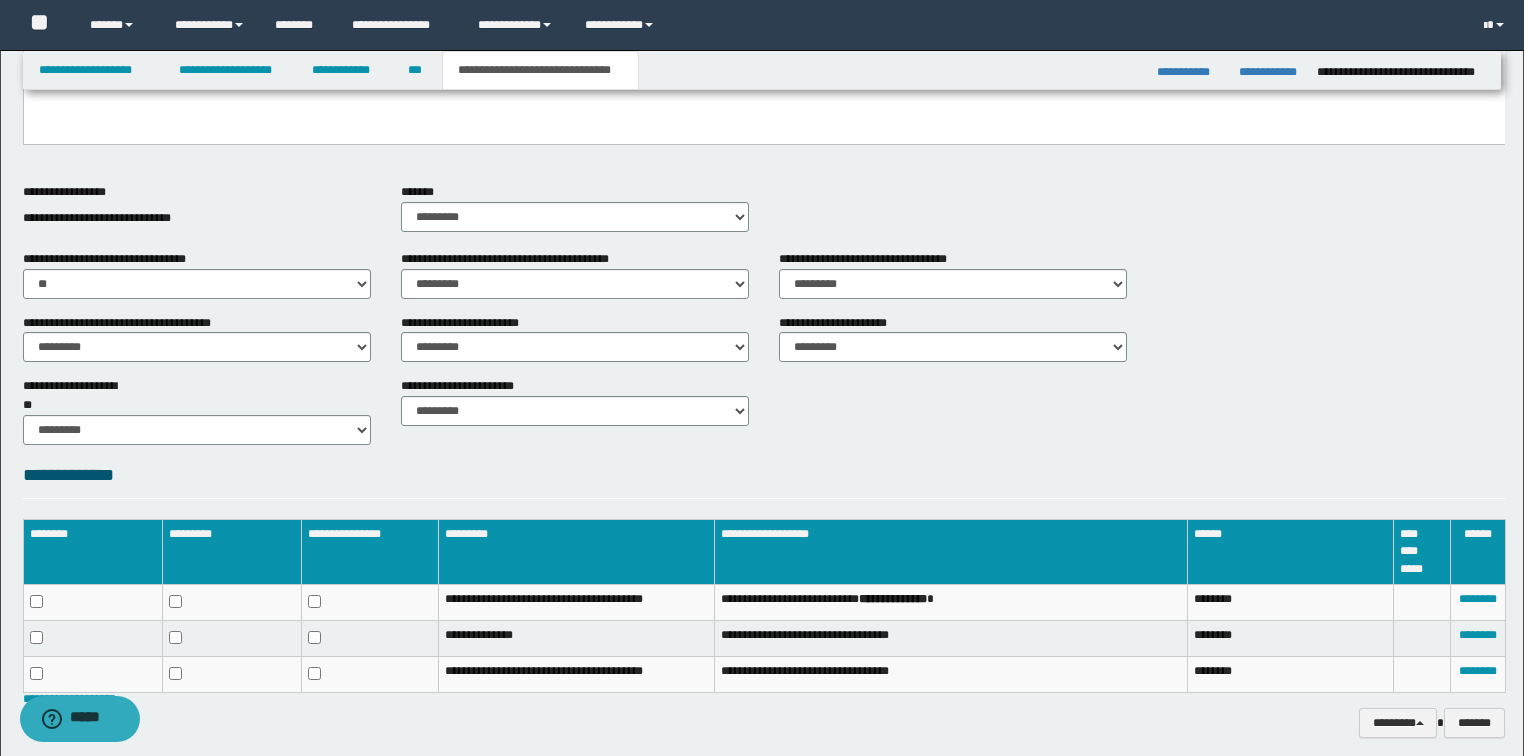 scroll, scrollTop: 798, scrollLeft: 0, axis: vertical 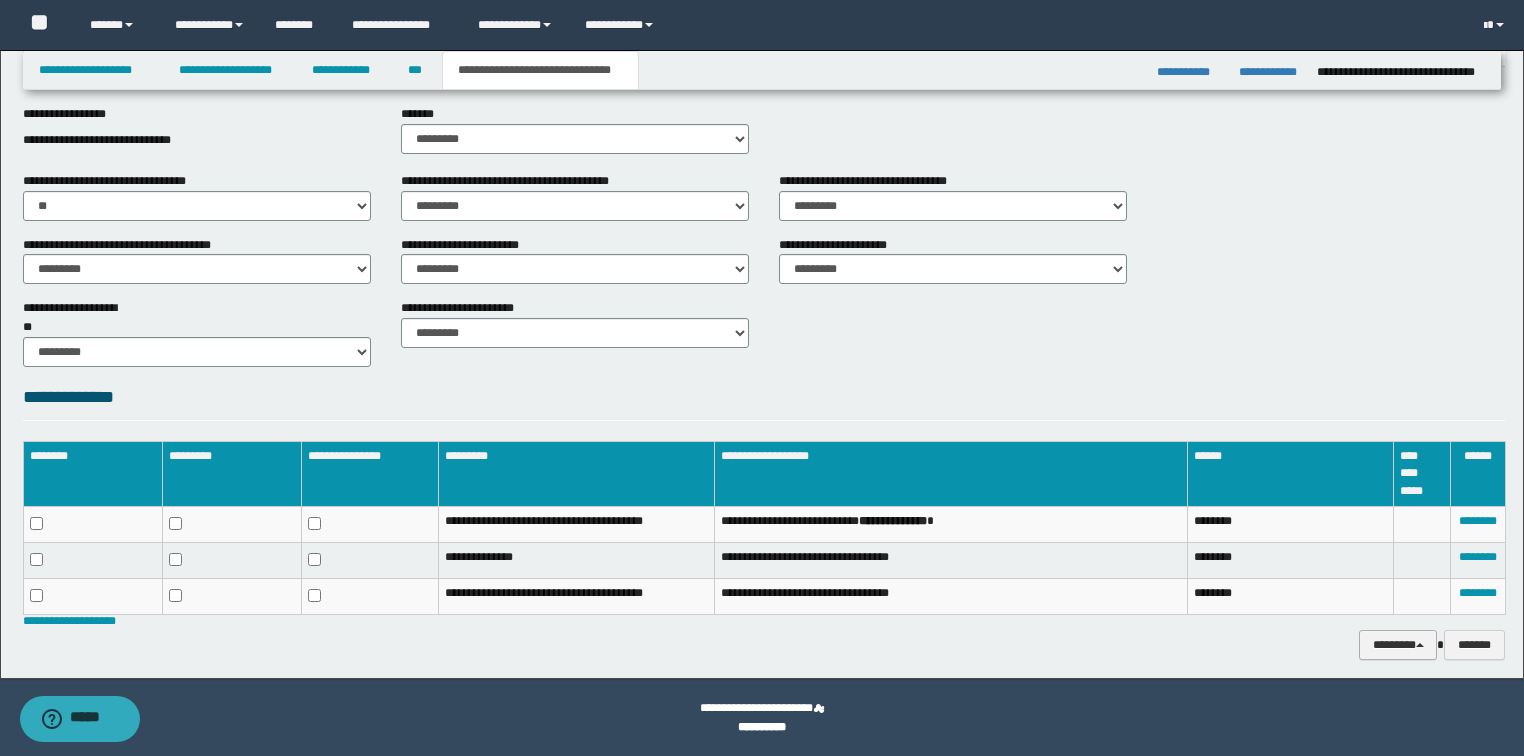 click on "********" at bounding box center [1398, 645] 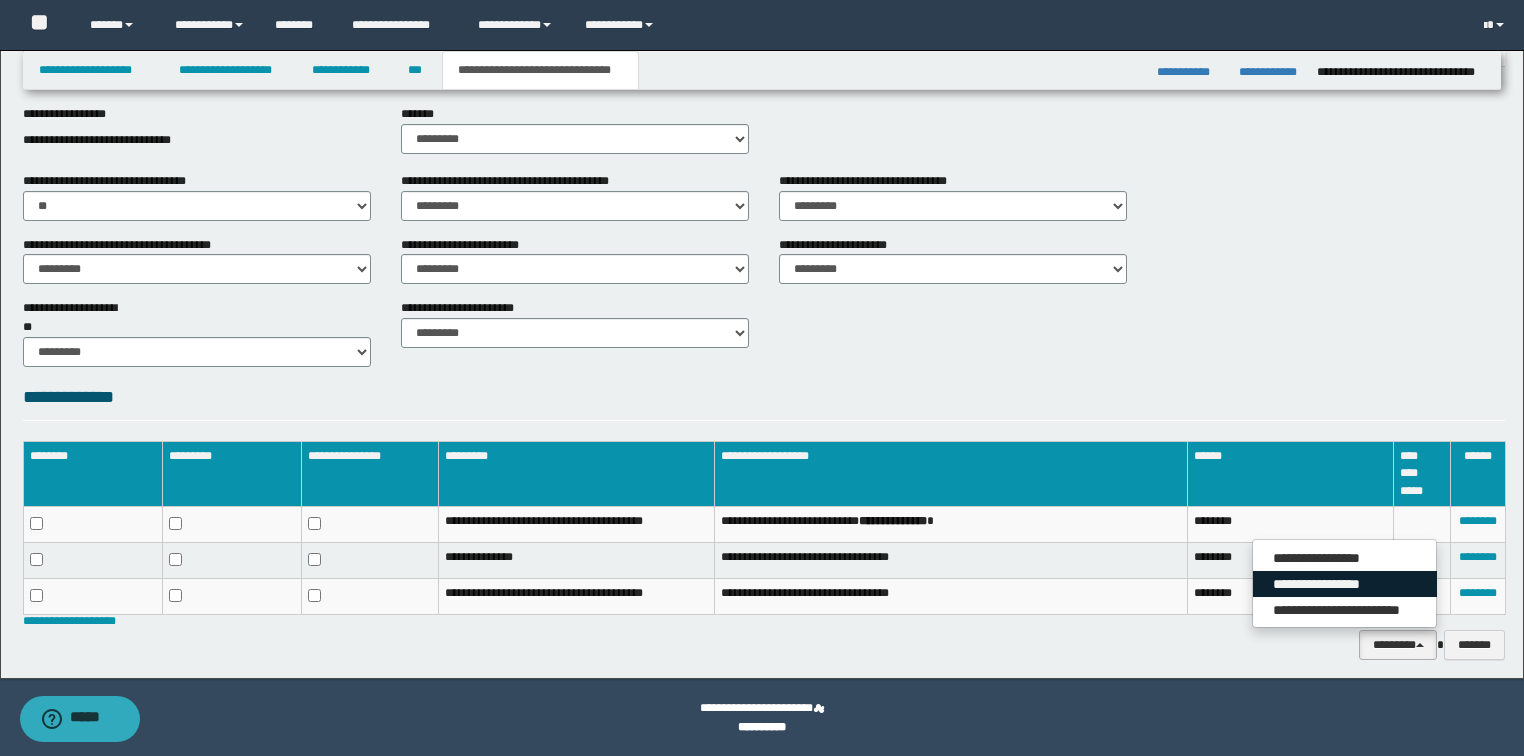 click on "**********" at bounding box center [1345, 584] 